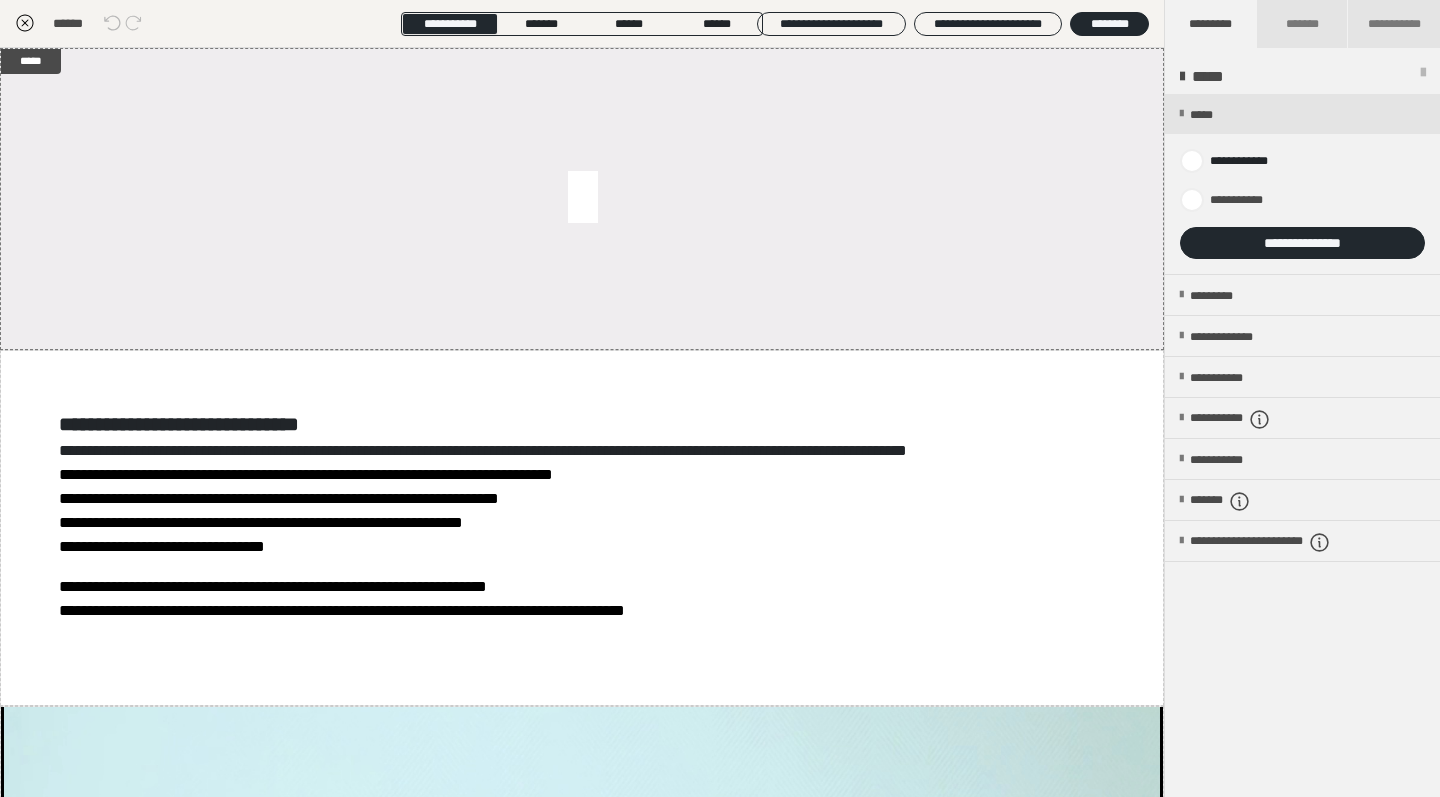 scroll, scrollTop: 374, scrollLeft: 0, axis: vertical 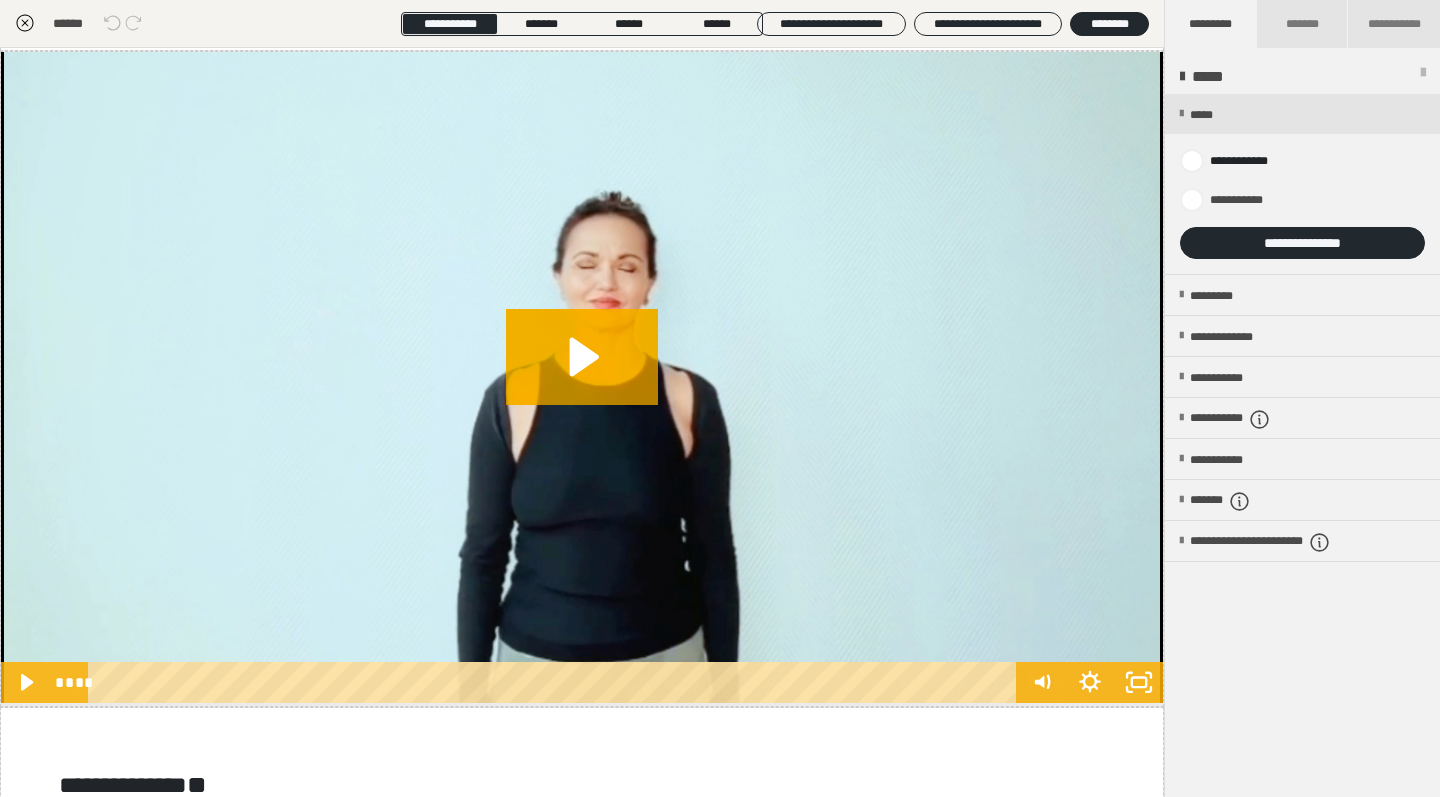 click 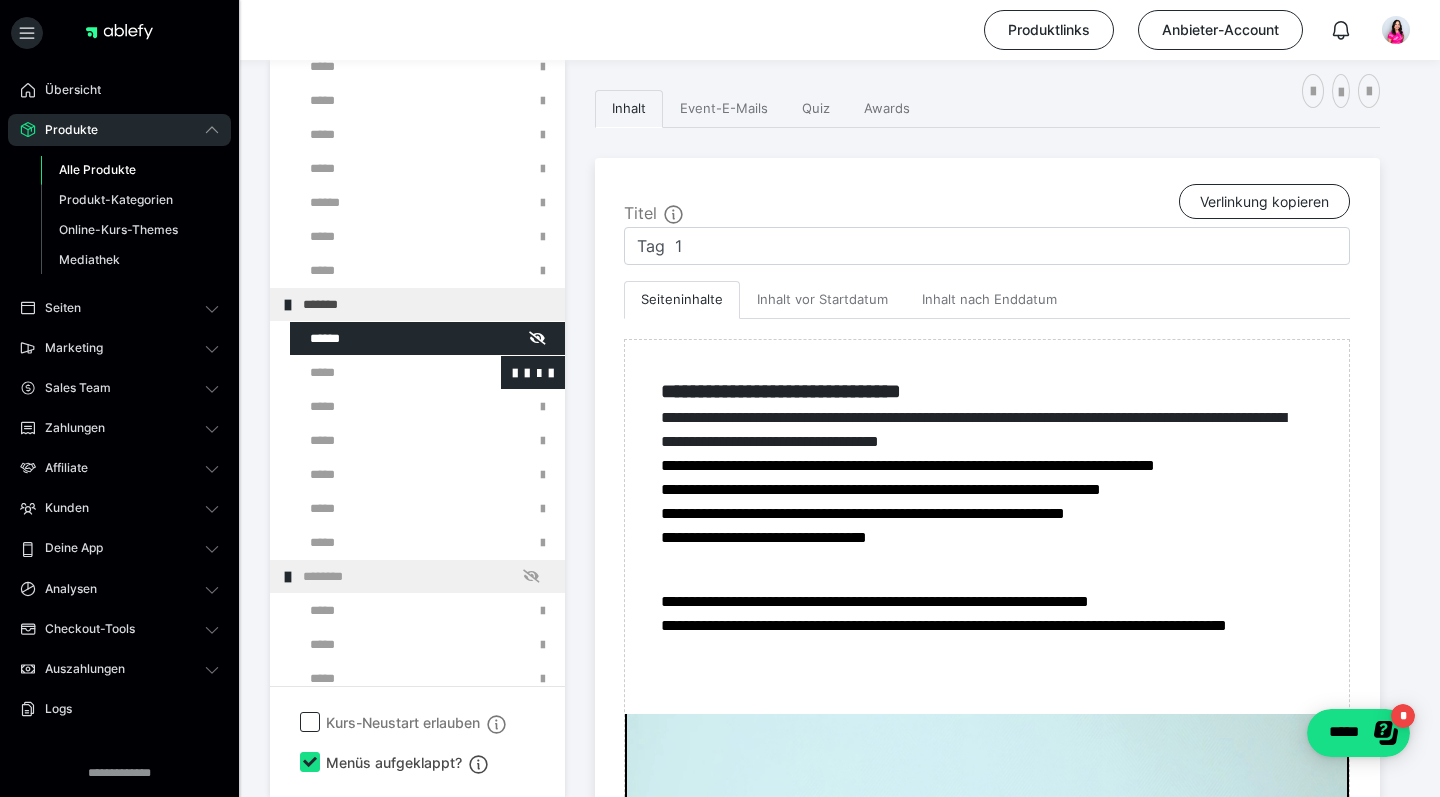 click at bounding box center [375, 372] 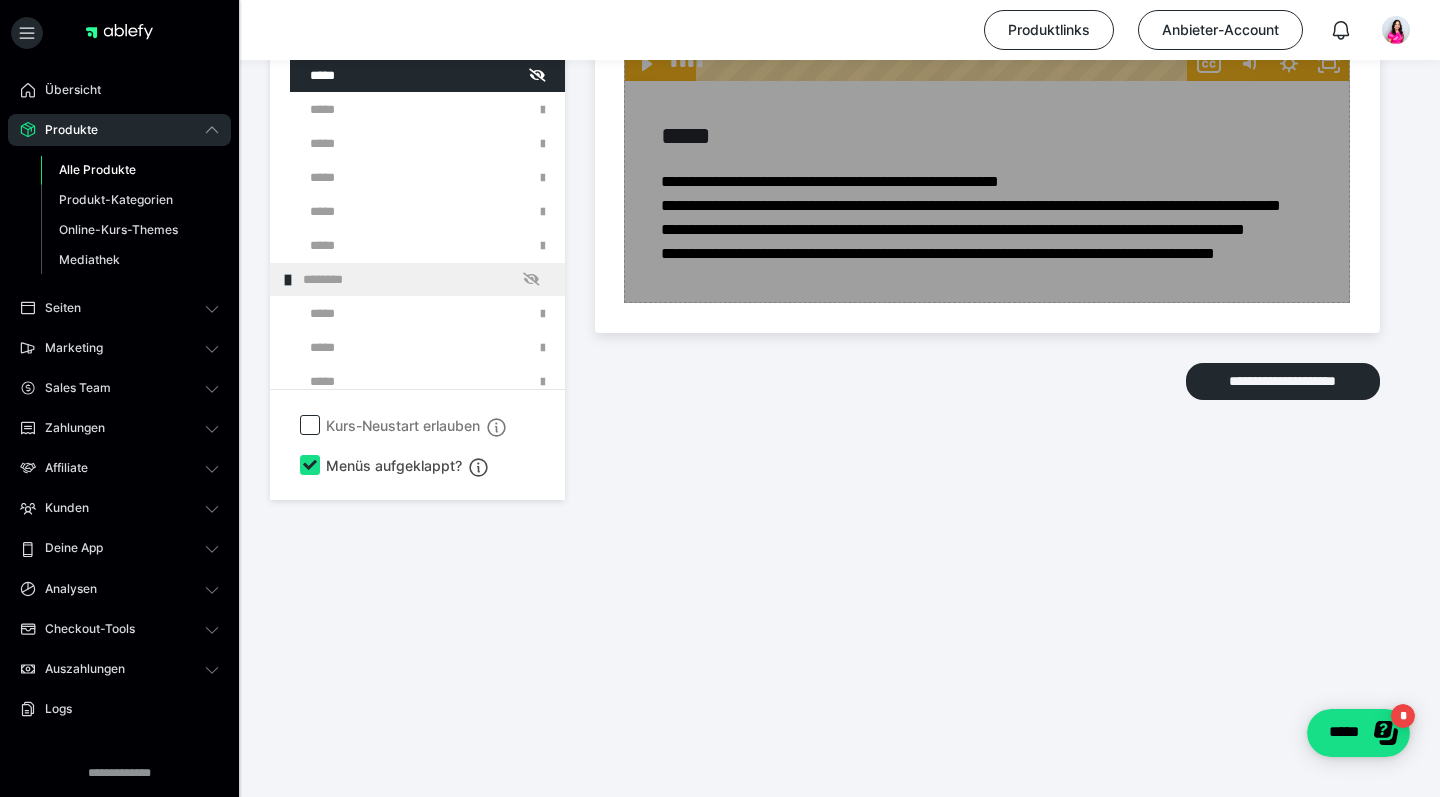 scroll, scrollTop: 4196, scrollLeft: 0, axis: vertical 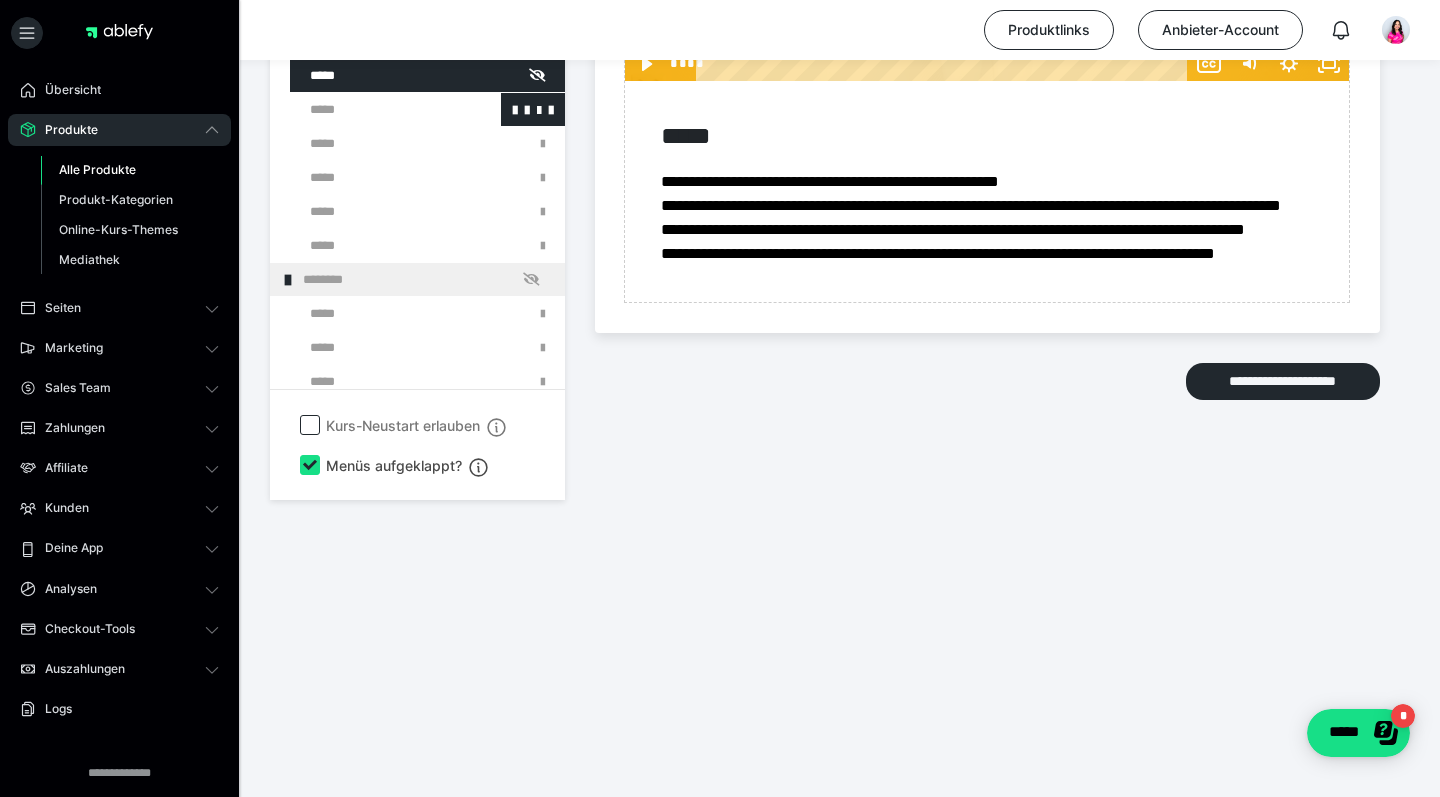 click at bounding box center (375, 109) 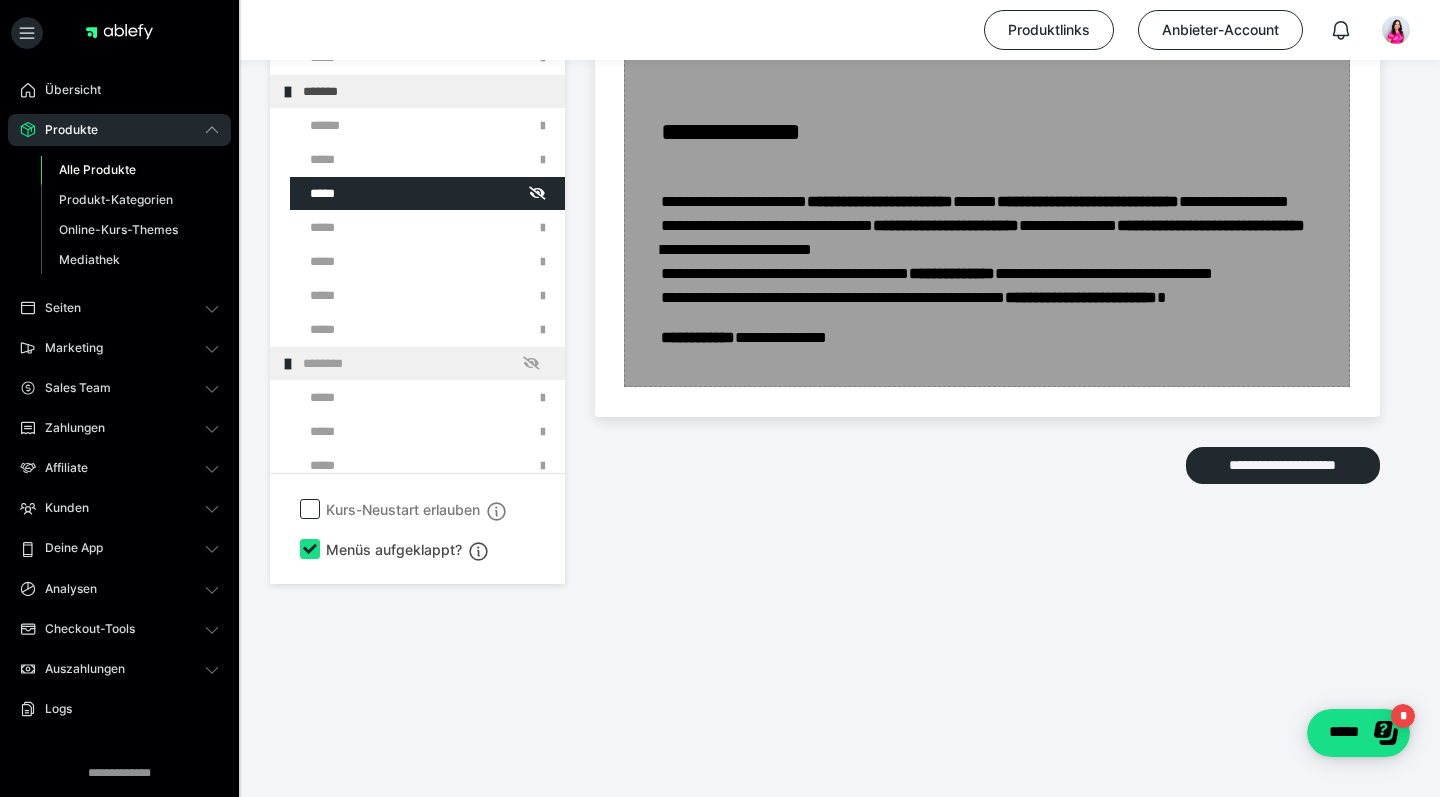 scroll, scrollTop: 3114, scrollLeft: 0, axis: vertical 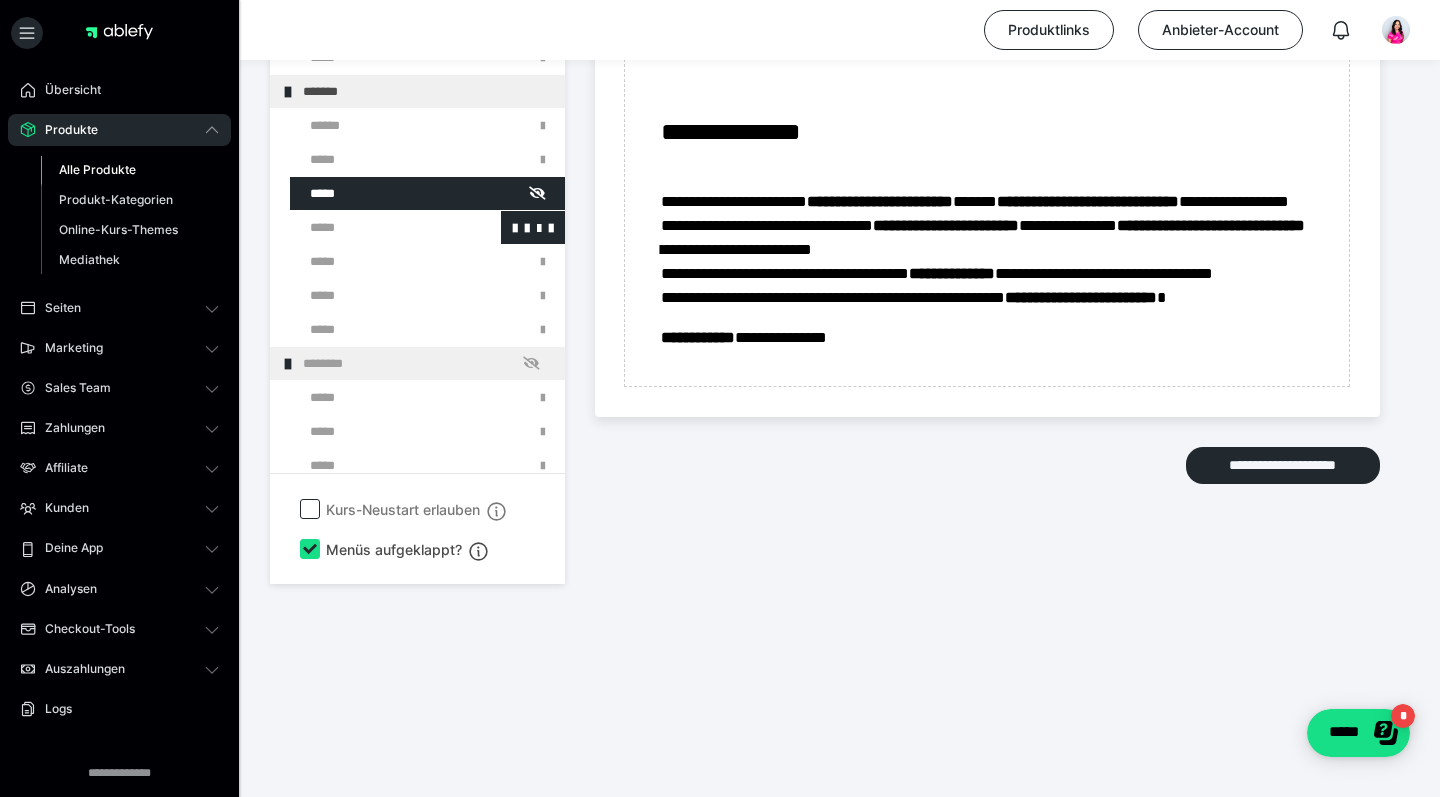 click at bounding box center [375, 227] 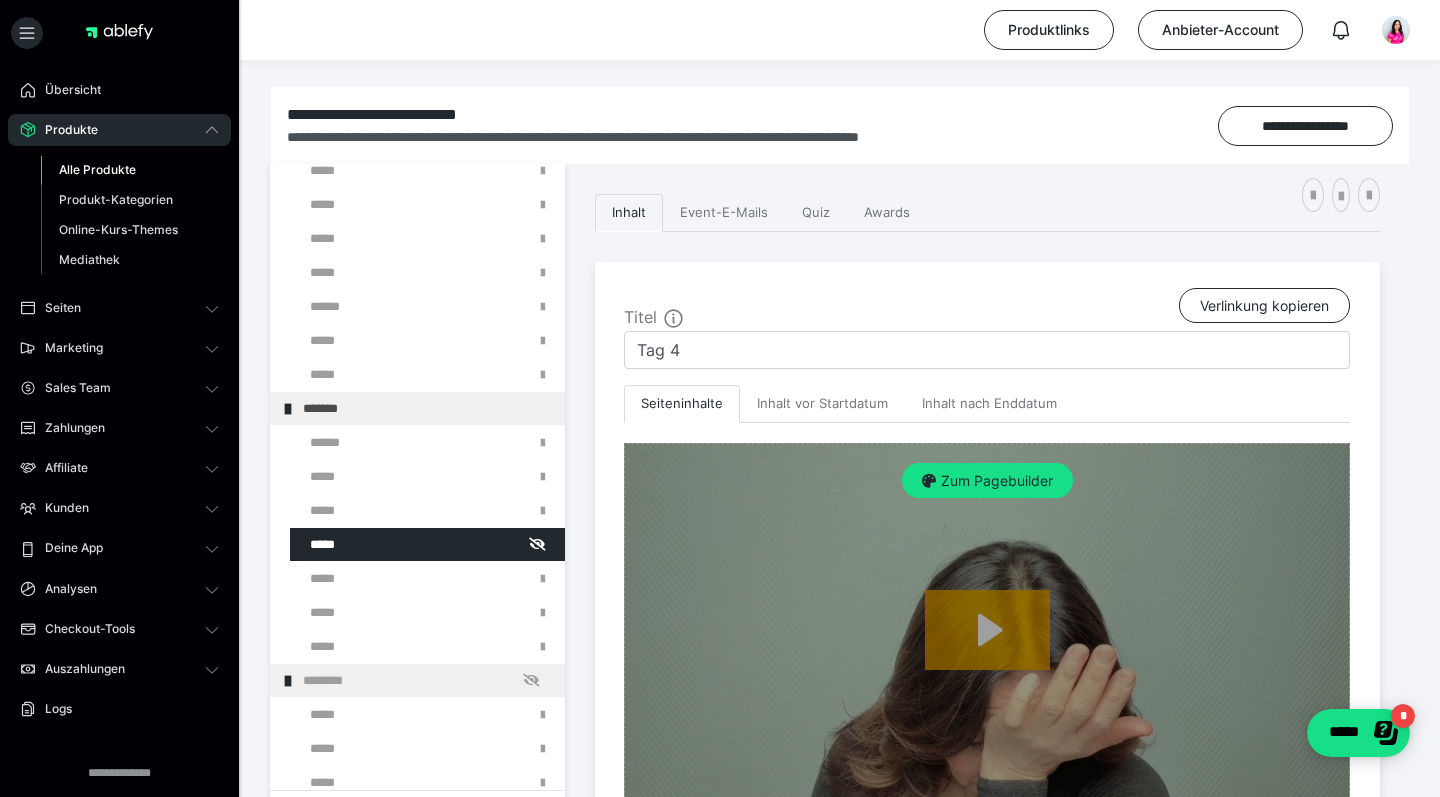 scroll, scrollTop: 238, scrollLeft: 0, axis: vertical 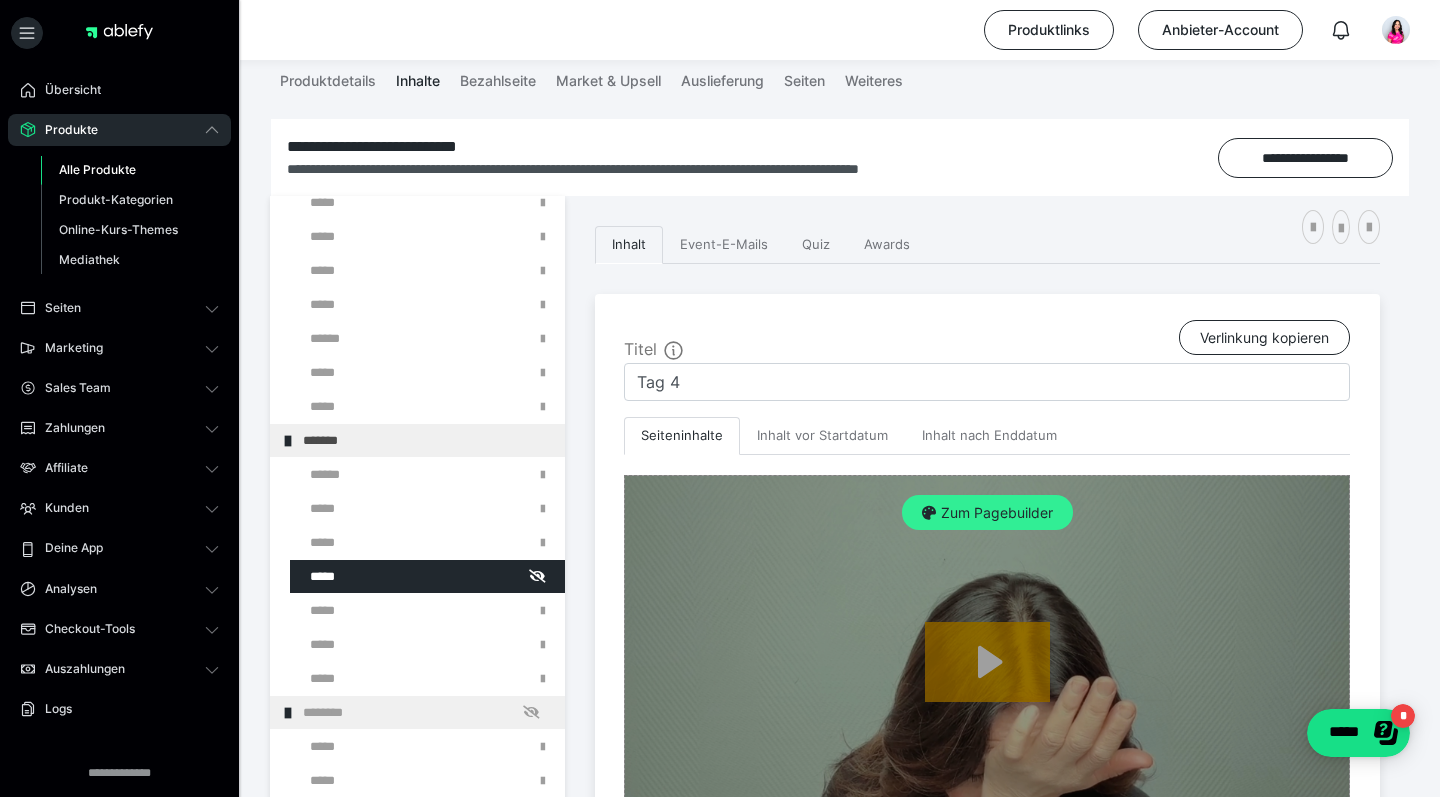 click on "Zum Pagebuilder" at bounding box center [987, 513] 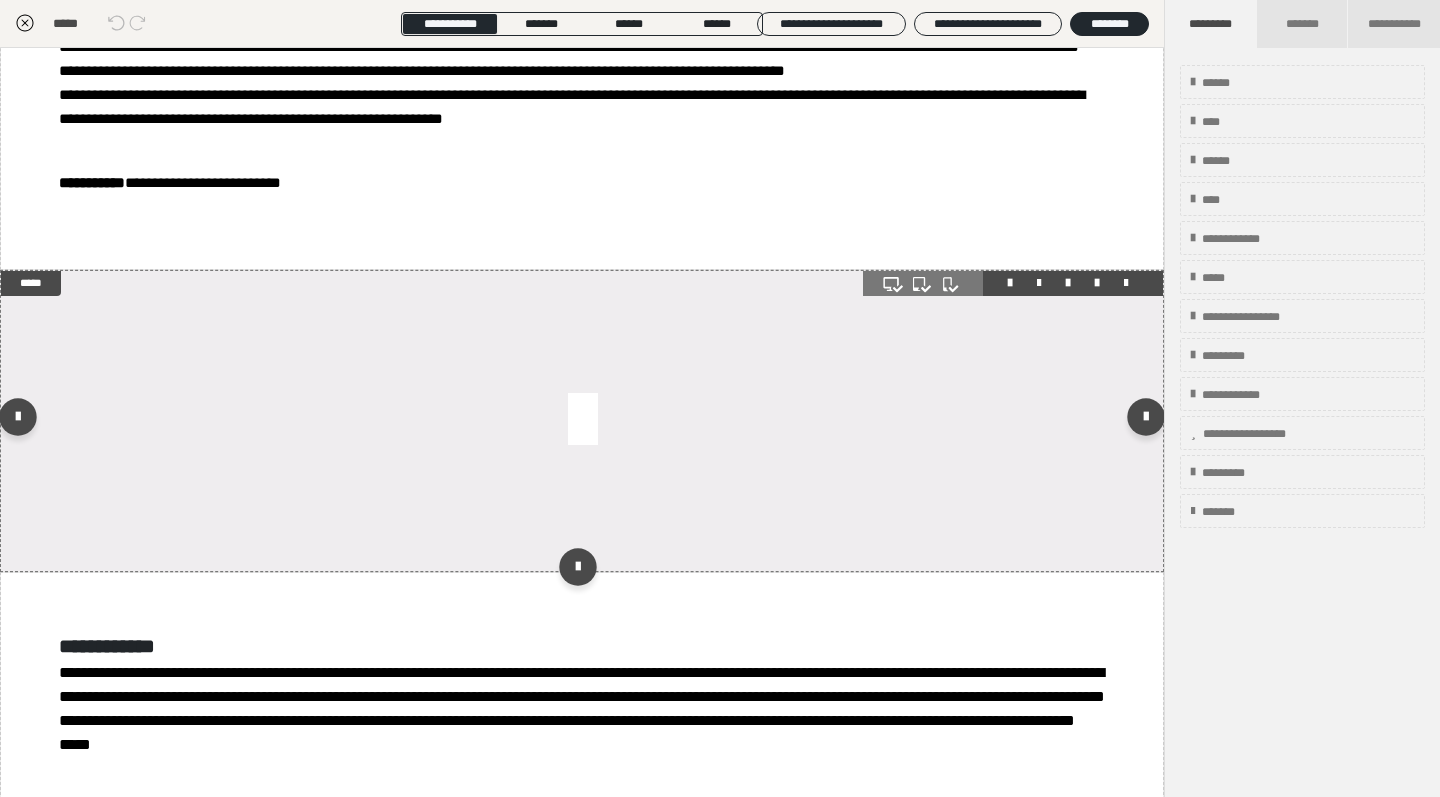 scroll, scrollTop: 1828, scrollLeft: 0, axis: vertical 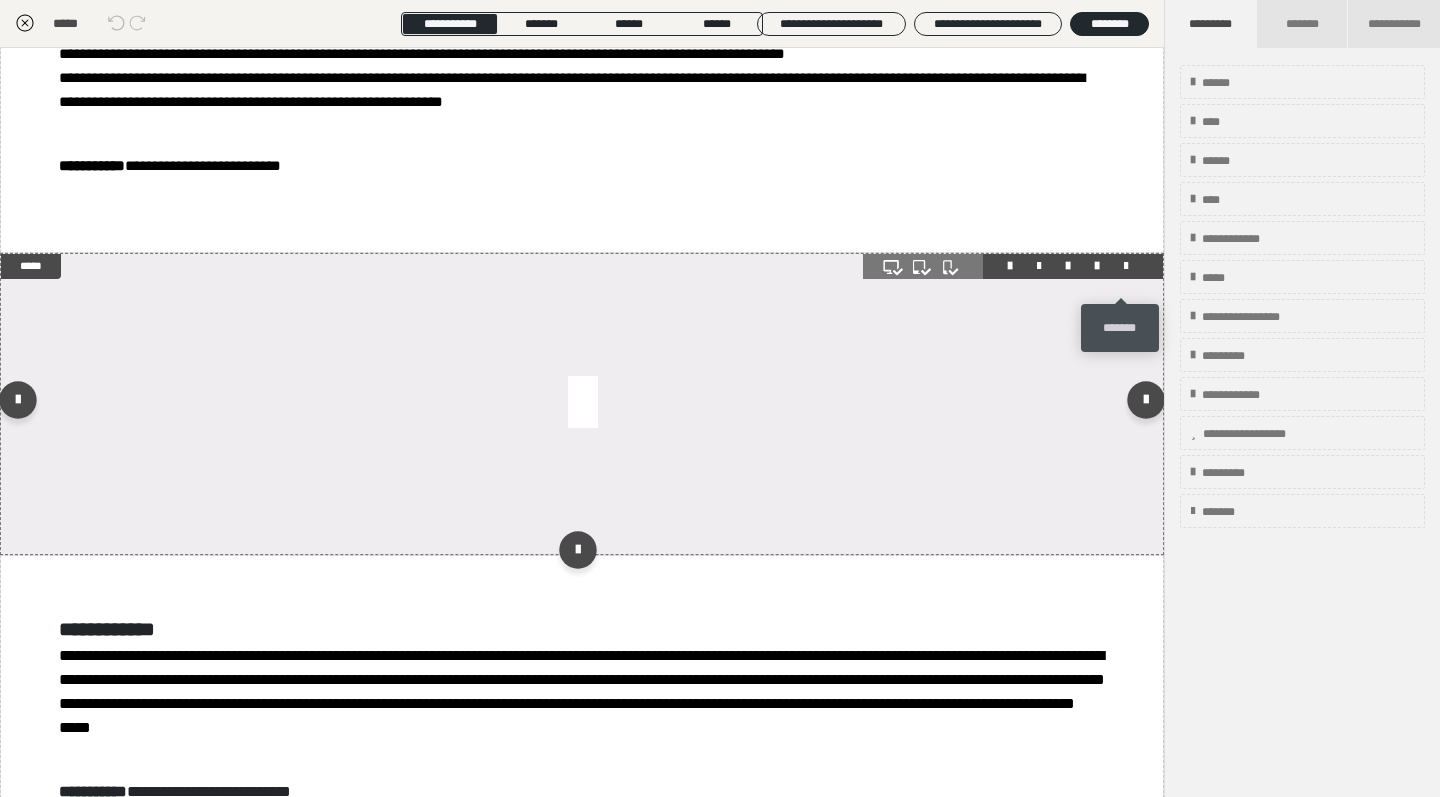 click at bounding box center (1126, 266) 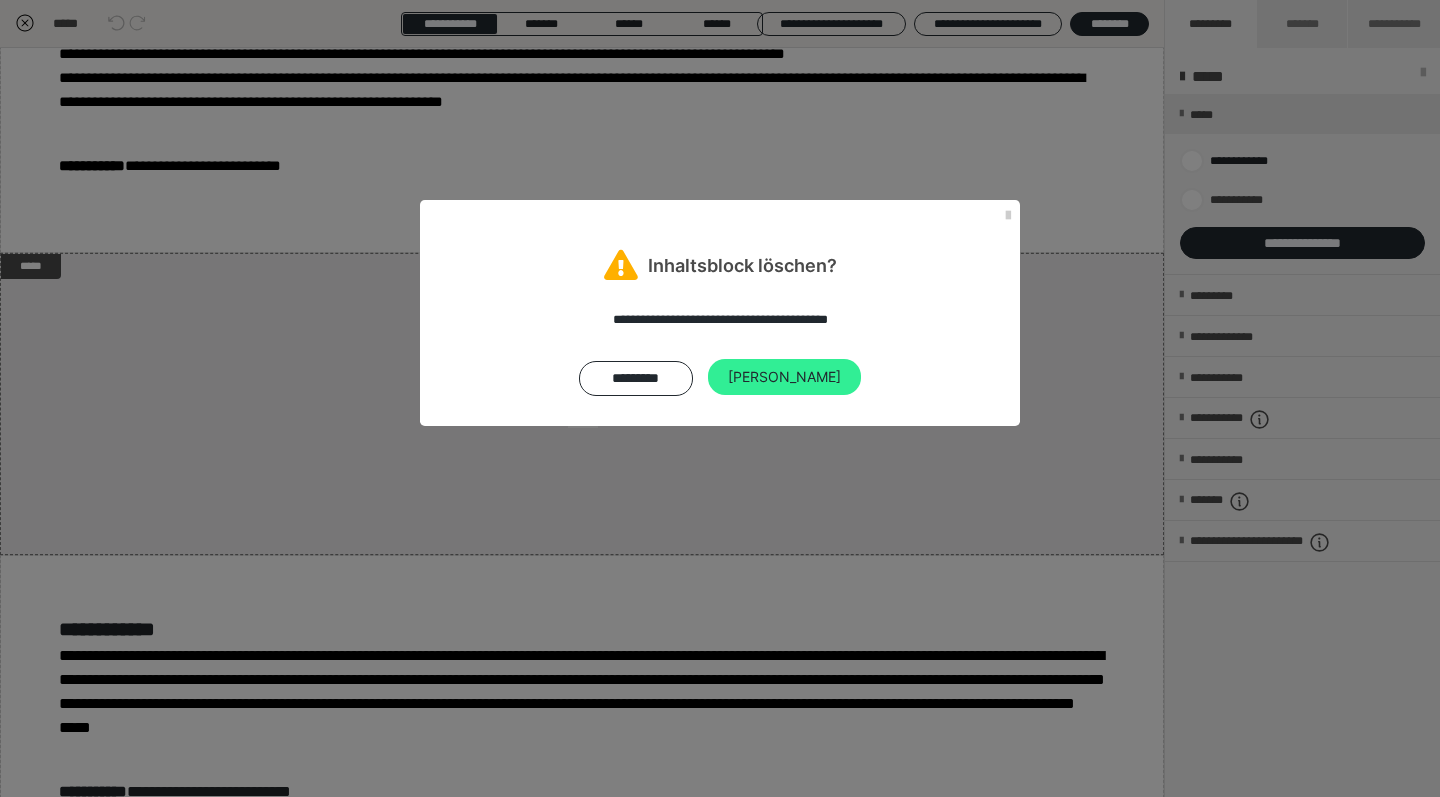 click on "Ja" at bounding box center [784, 377] 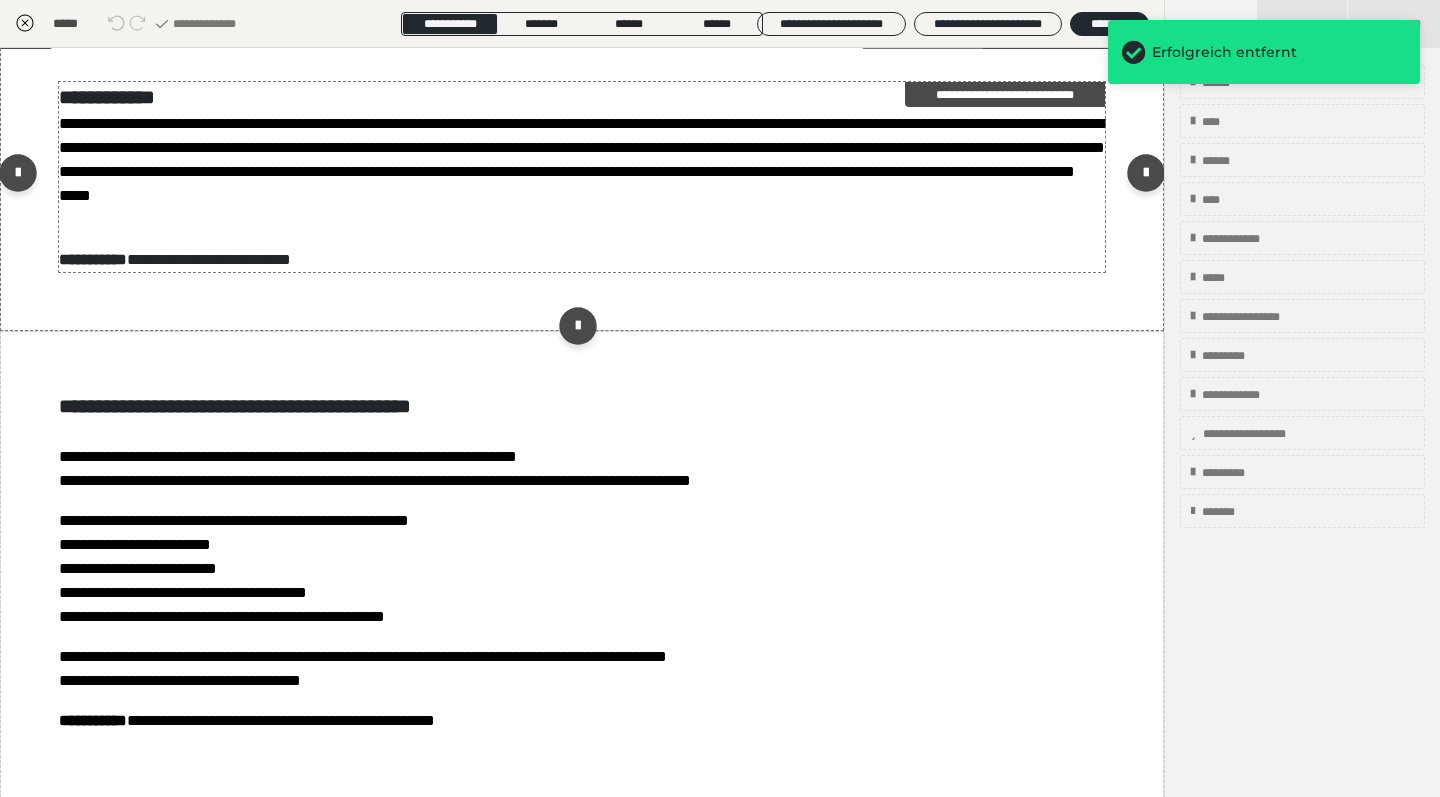scroll, scrollTop: 2005, scrollLeft: 0, axis: vertical 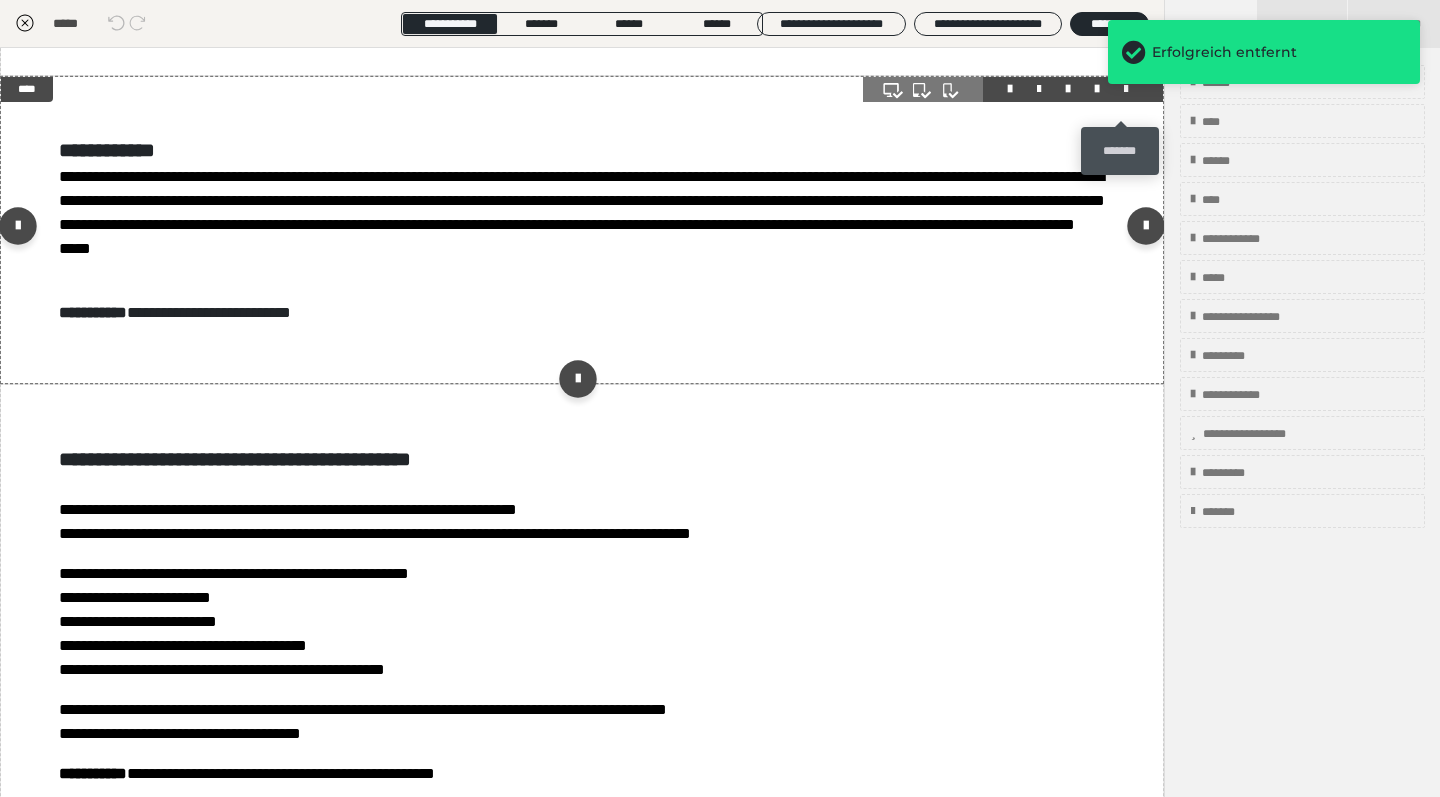 click at bounding box center [1126, 89] 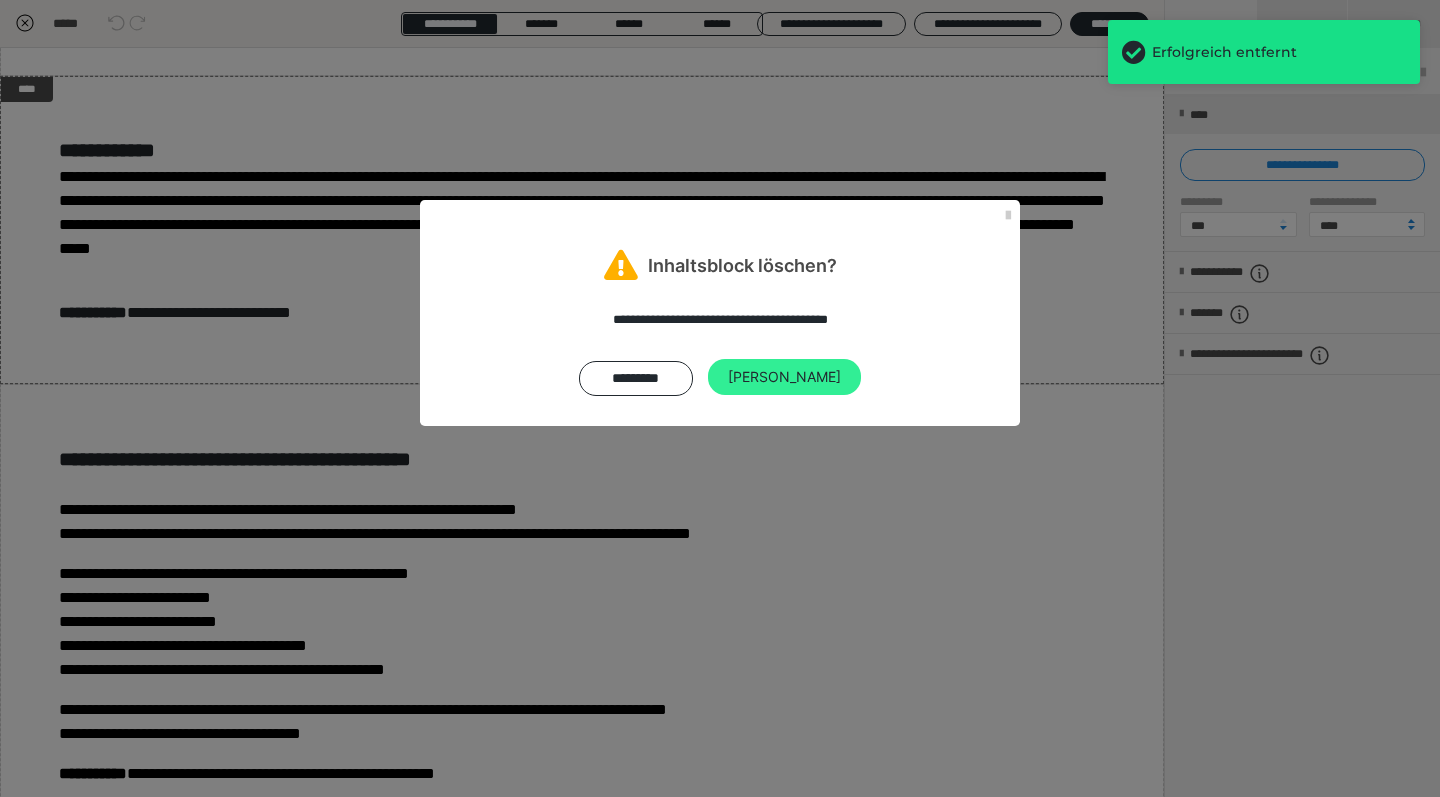 click on "Ja" at bounding box center [784, 377] 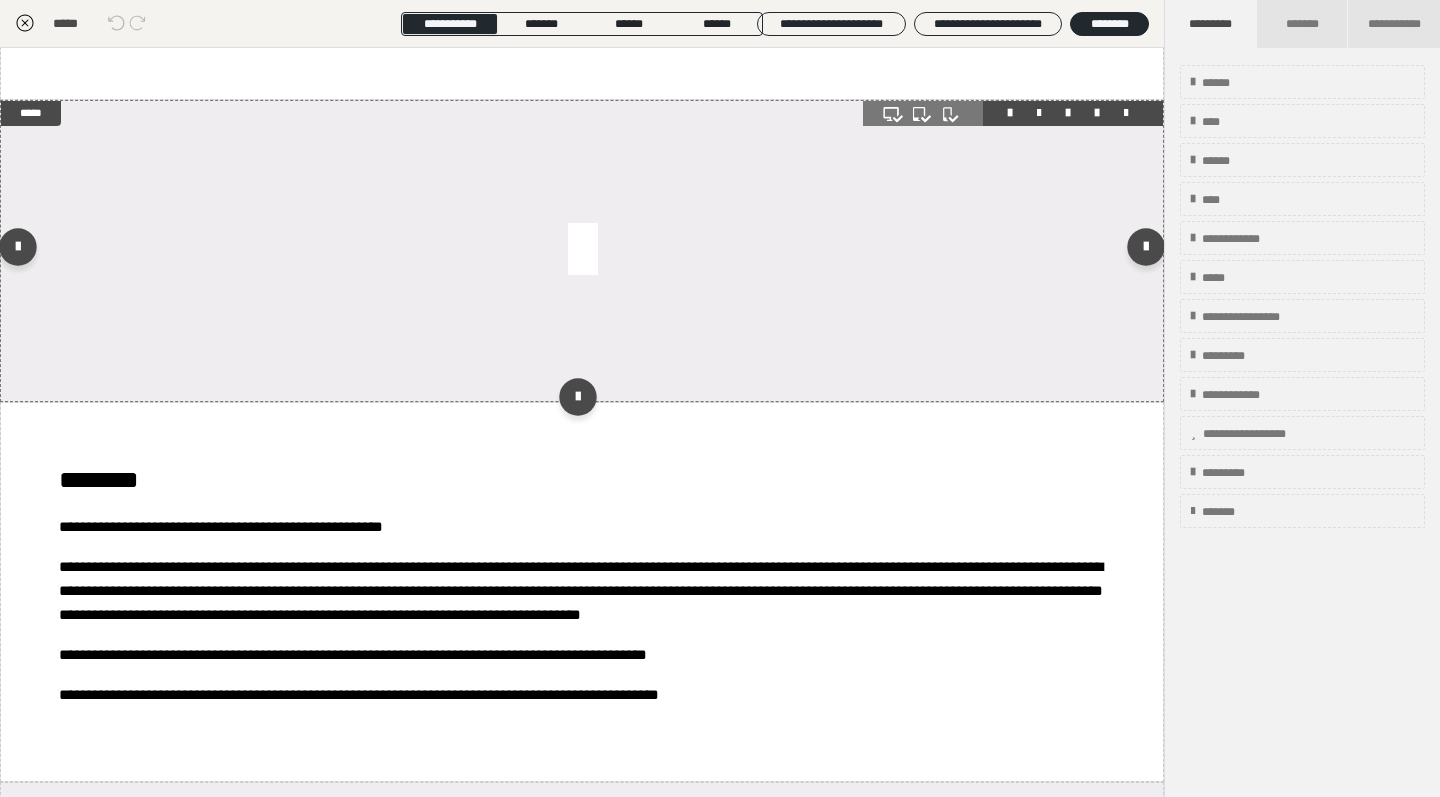 scroll, scrollTop: 3705, scrollLeft: 0, axis: vertical 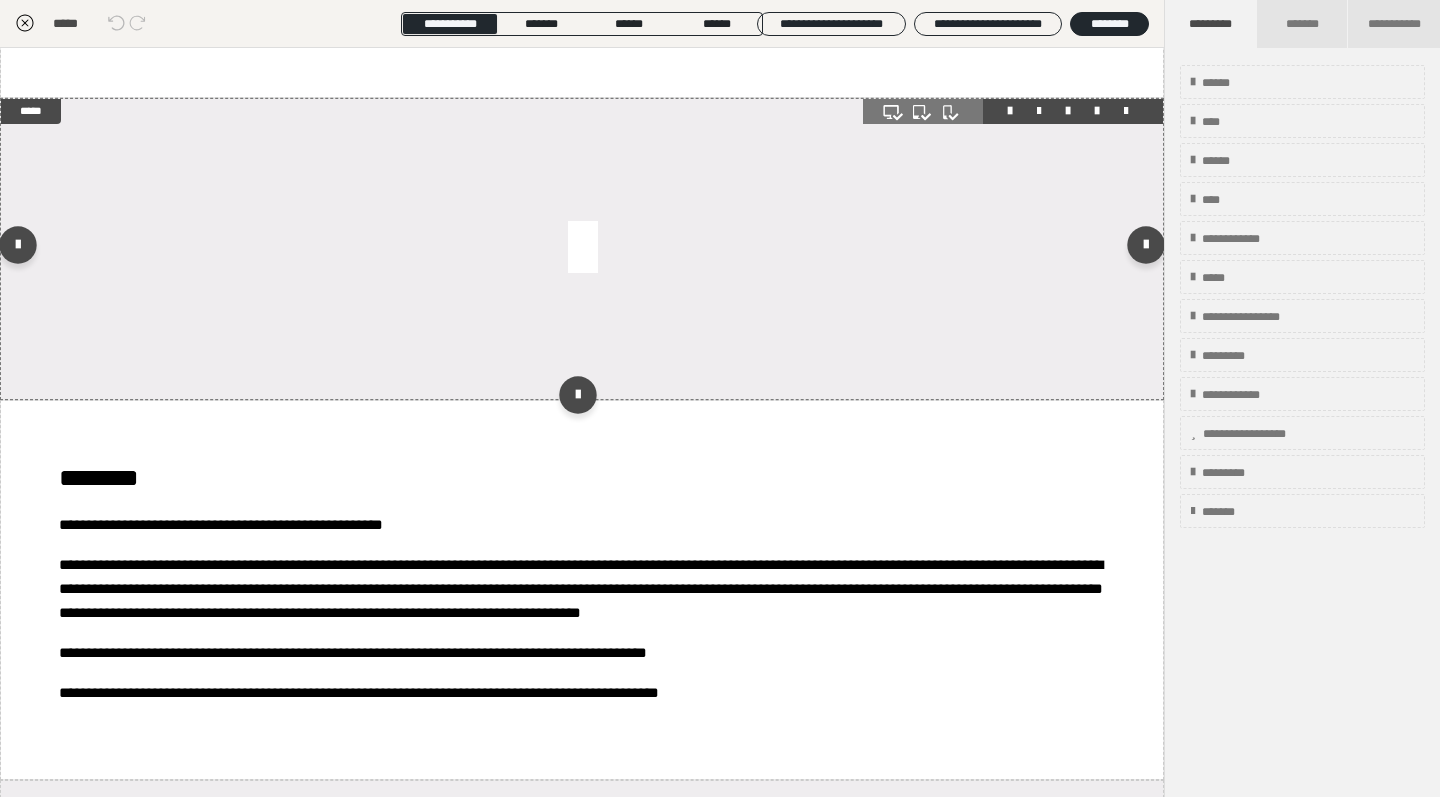 click at bounding box center (582, 249) 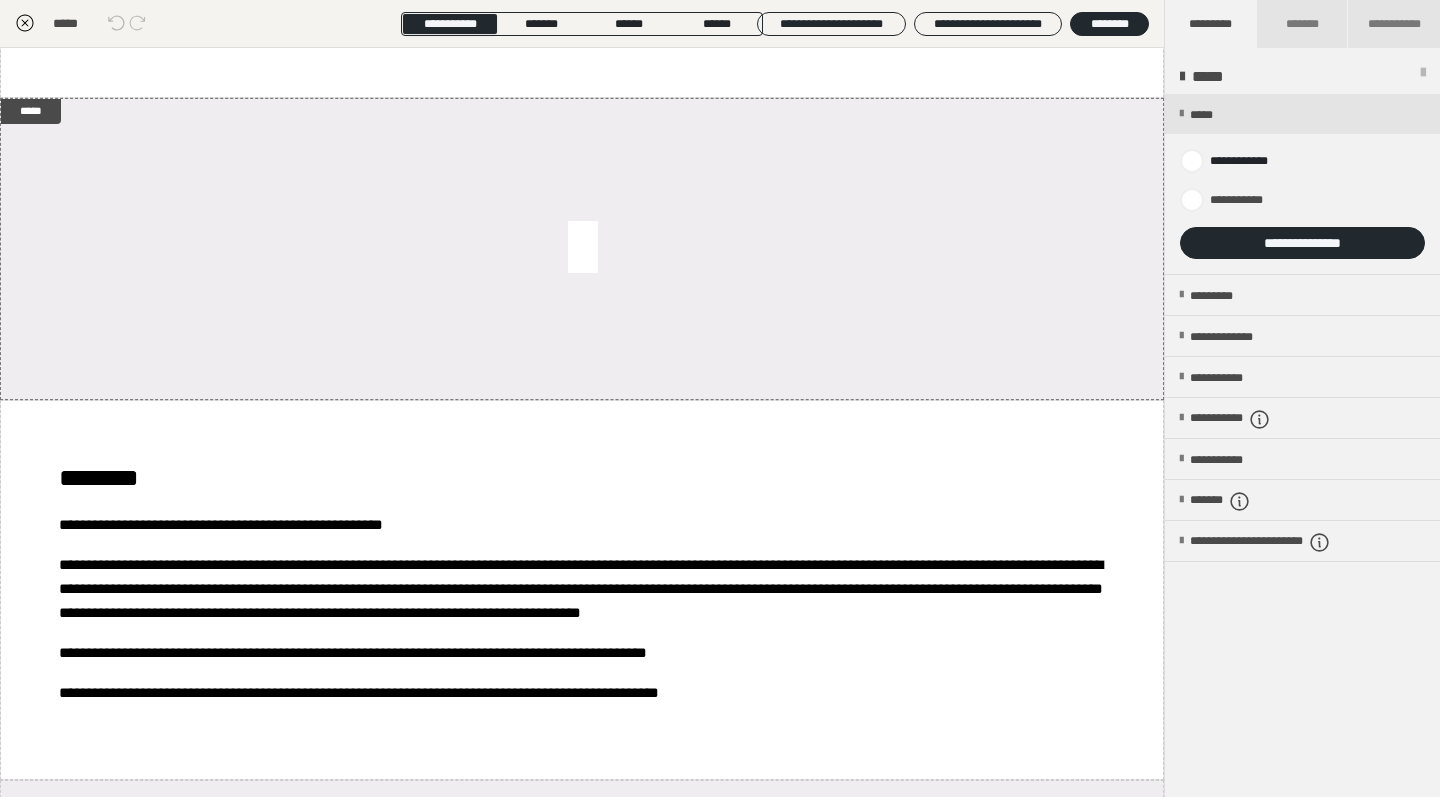click on "**********" at bounding box center [1302, 243] 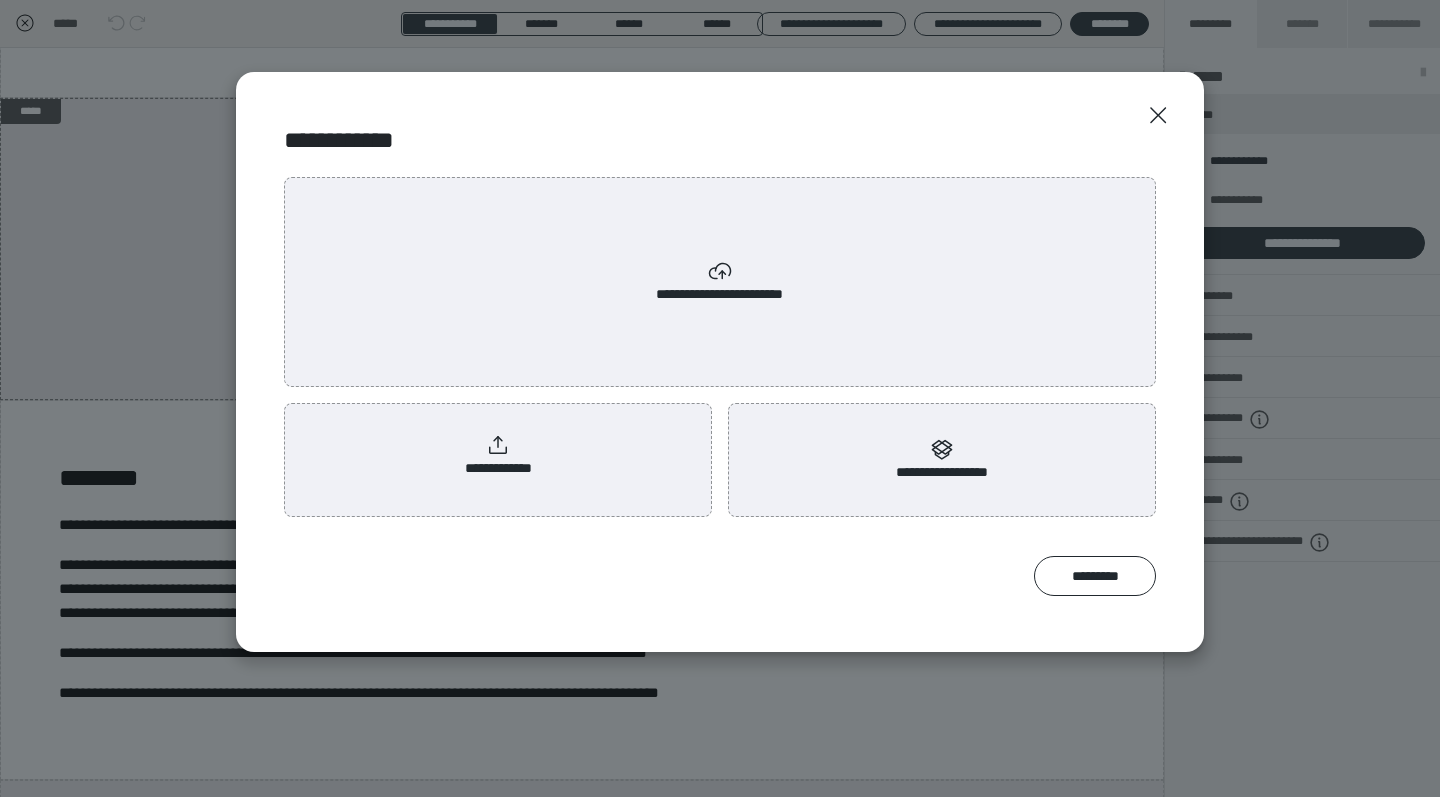 click on "**********" at bounding box center (498, 456) 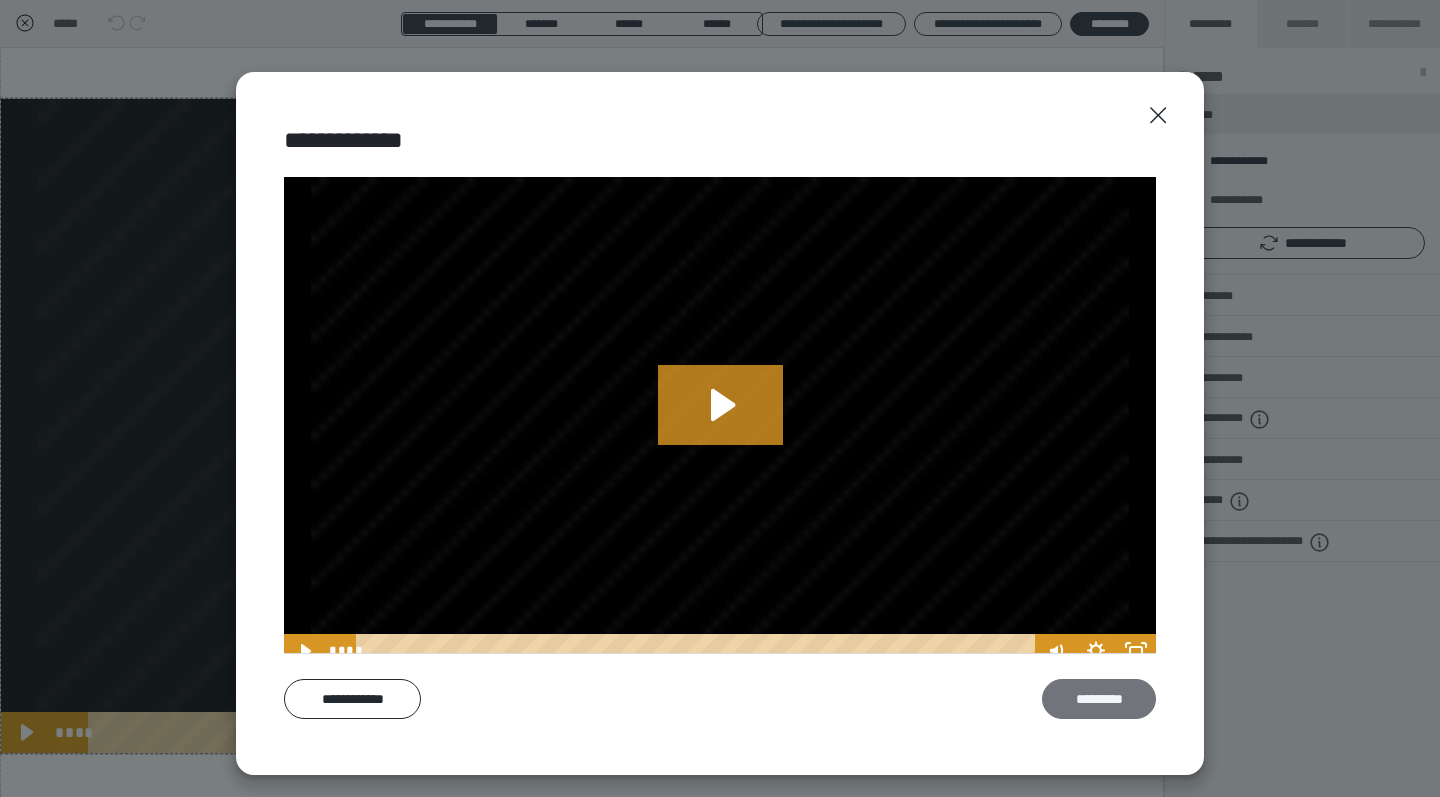 click on "*********" at bounding box center (1099, 699) 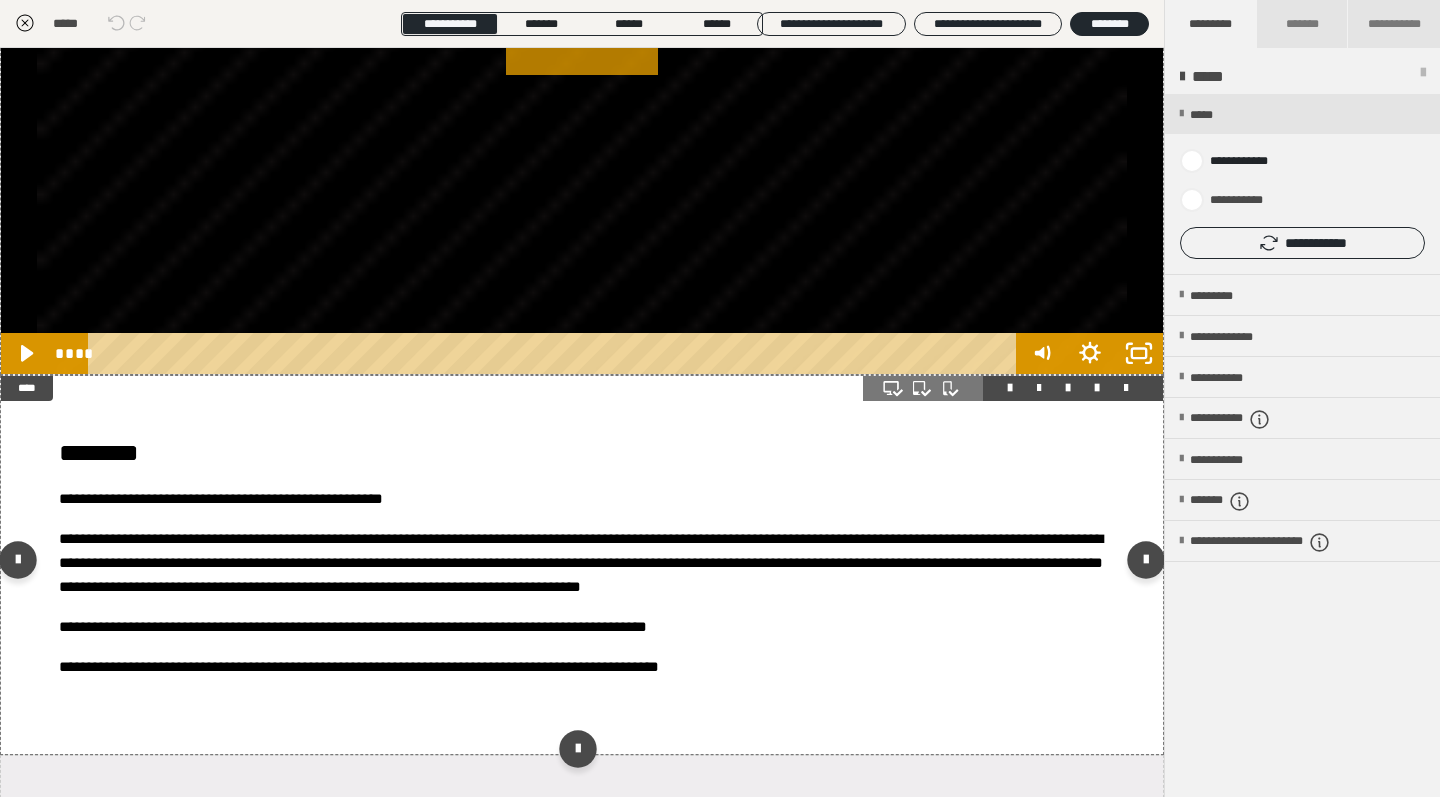 scroll, scrollTop: 4054, scrollLeft: 0, axis: vertical 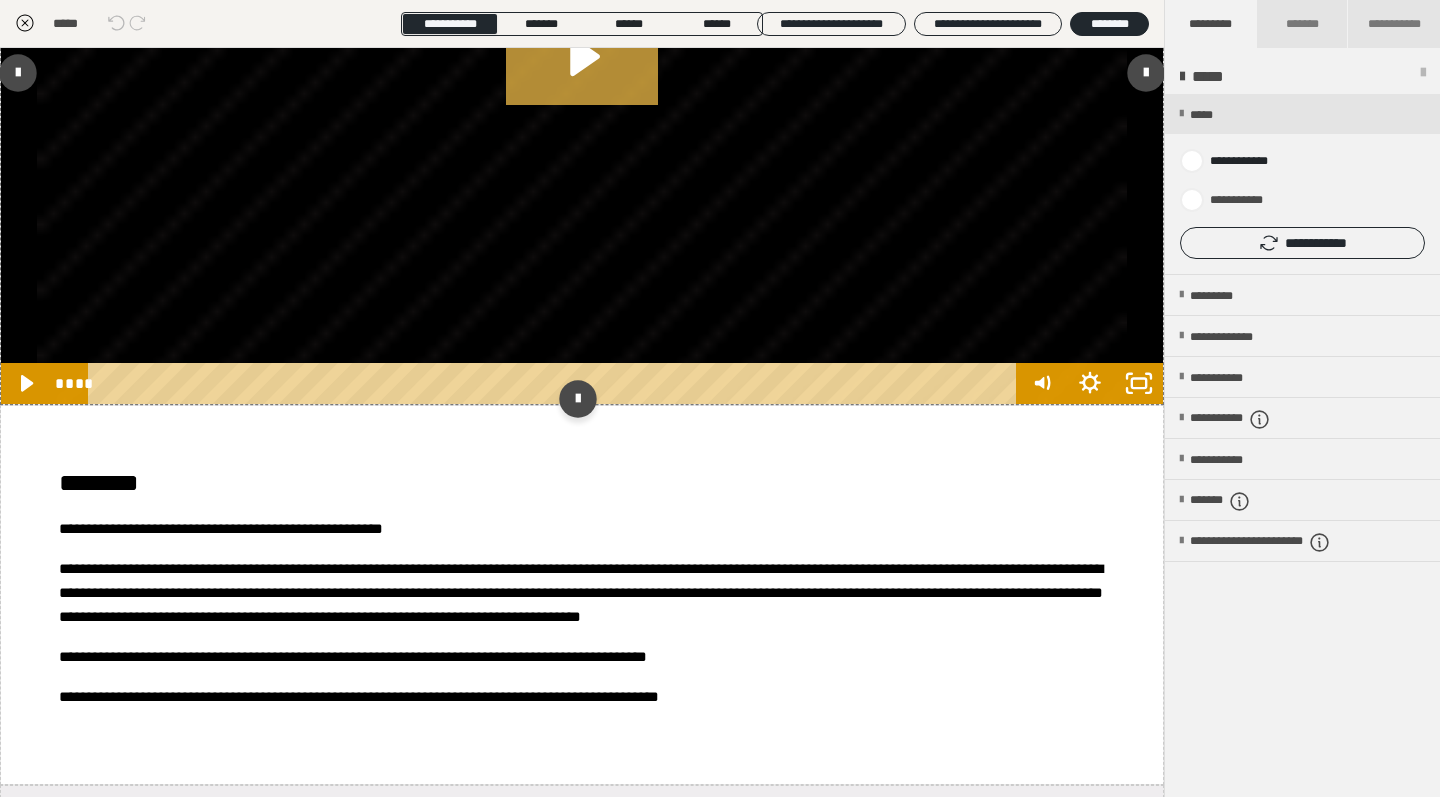 click 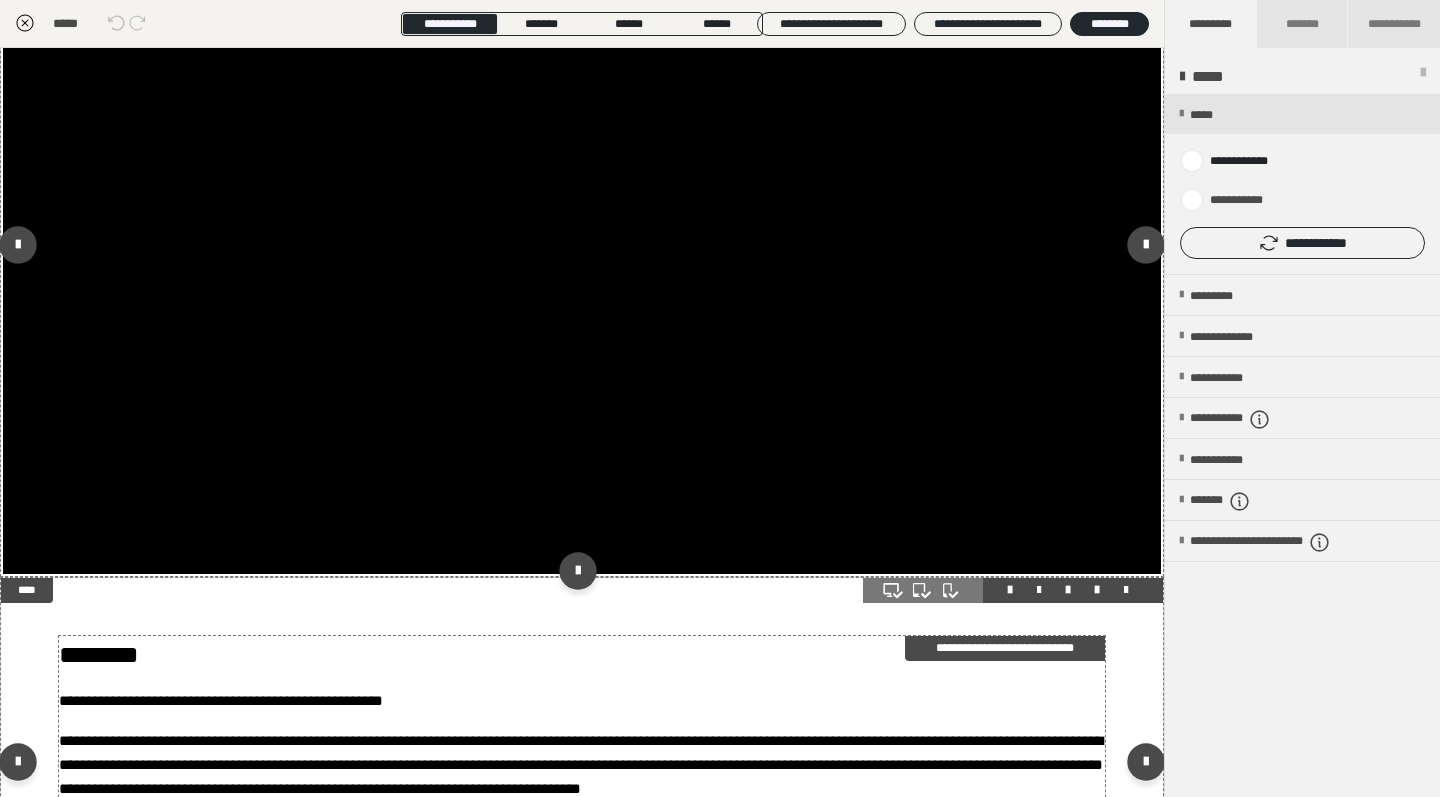 scroll, scrollTop: 3881, scrollLeft: 0, axis: vertical 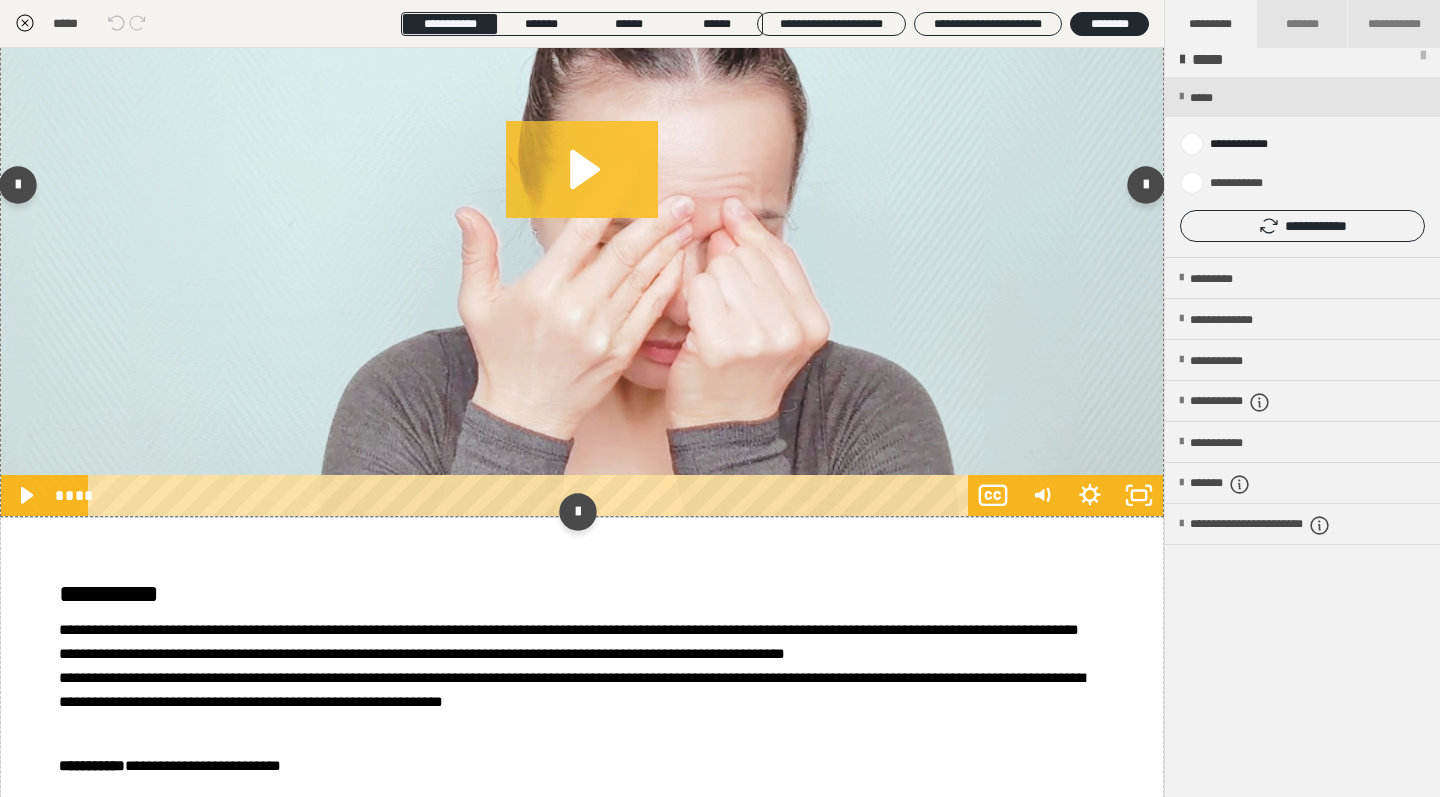 click 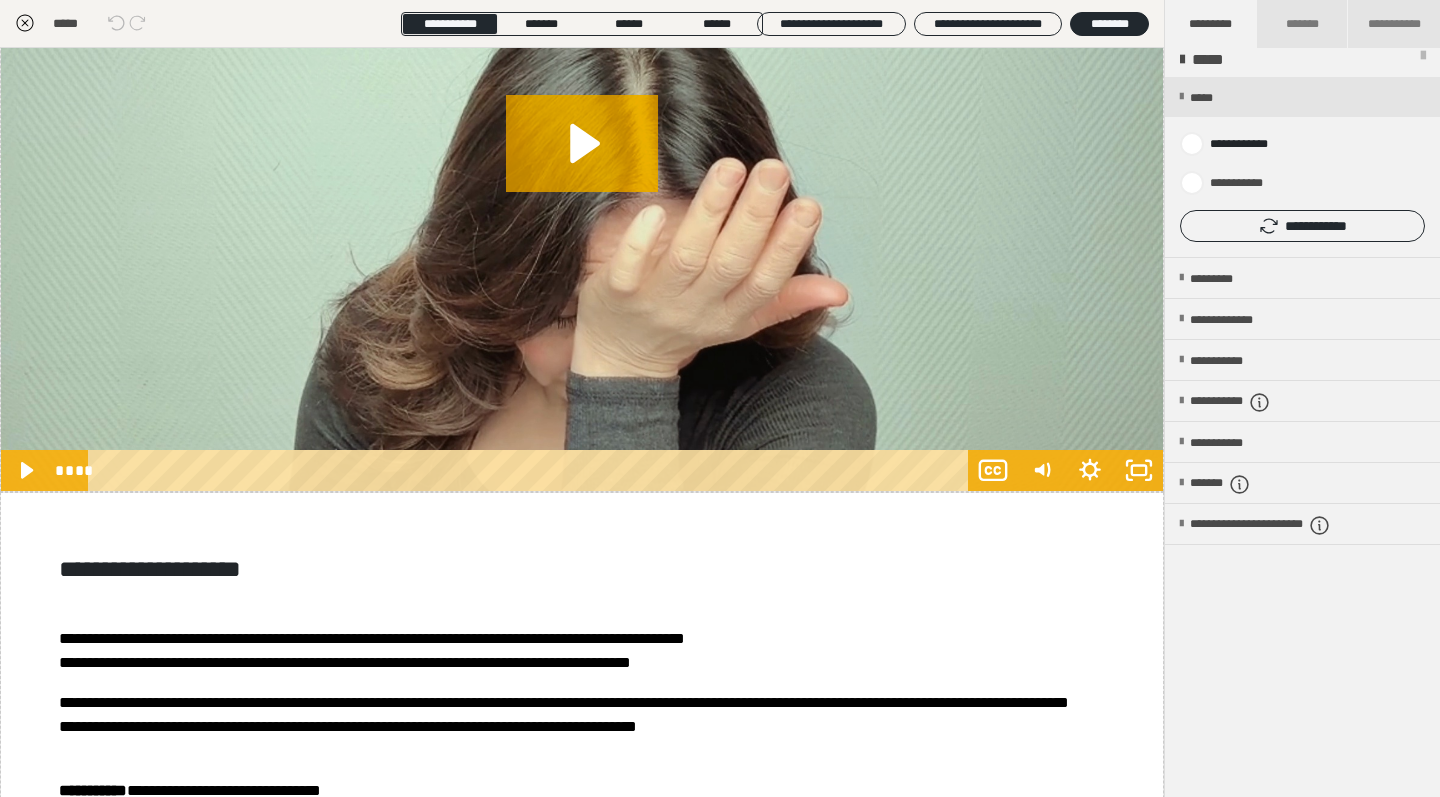 scroll, scrollTop: 217, scrollLeft: 0, axis: vertical 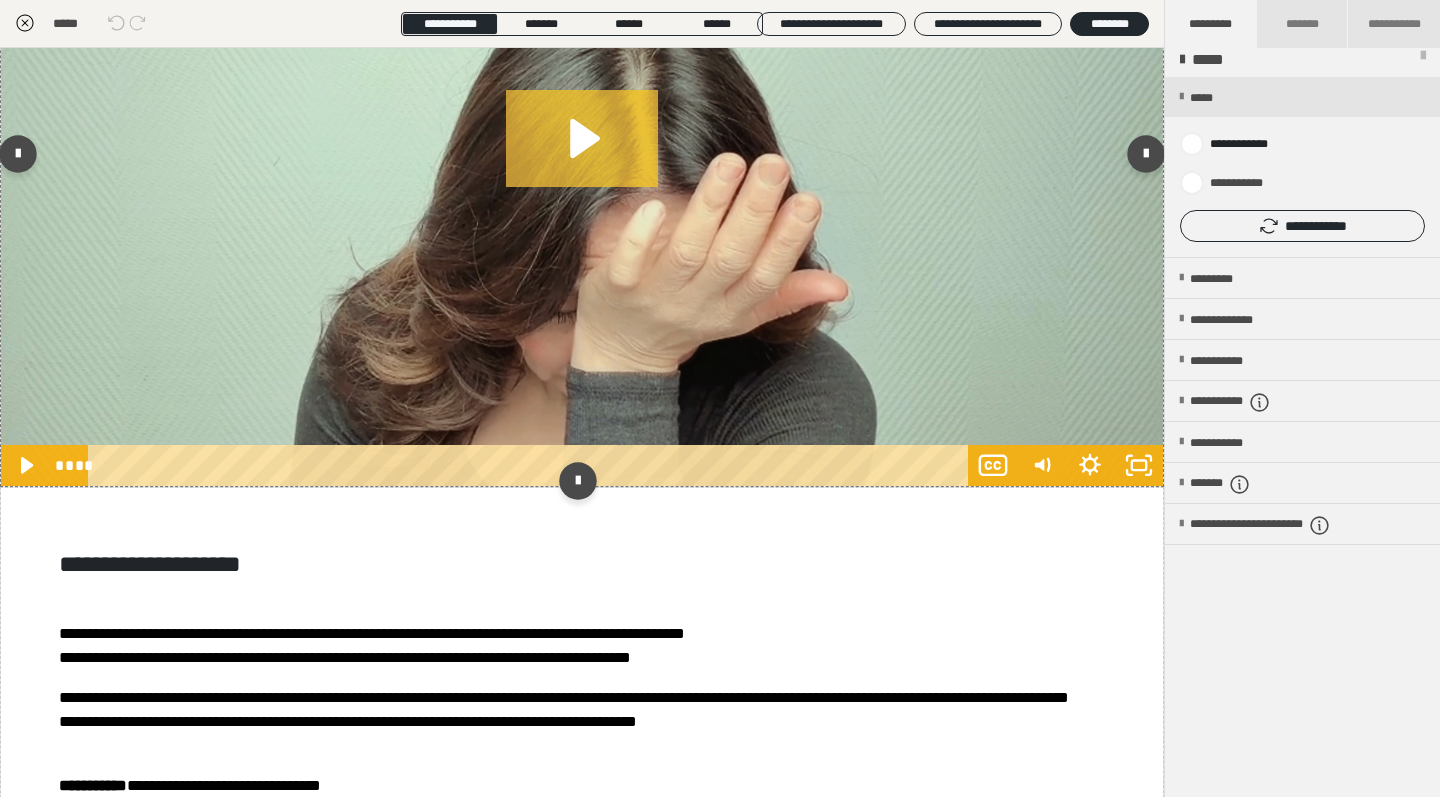 click 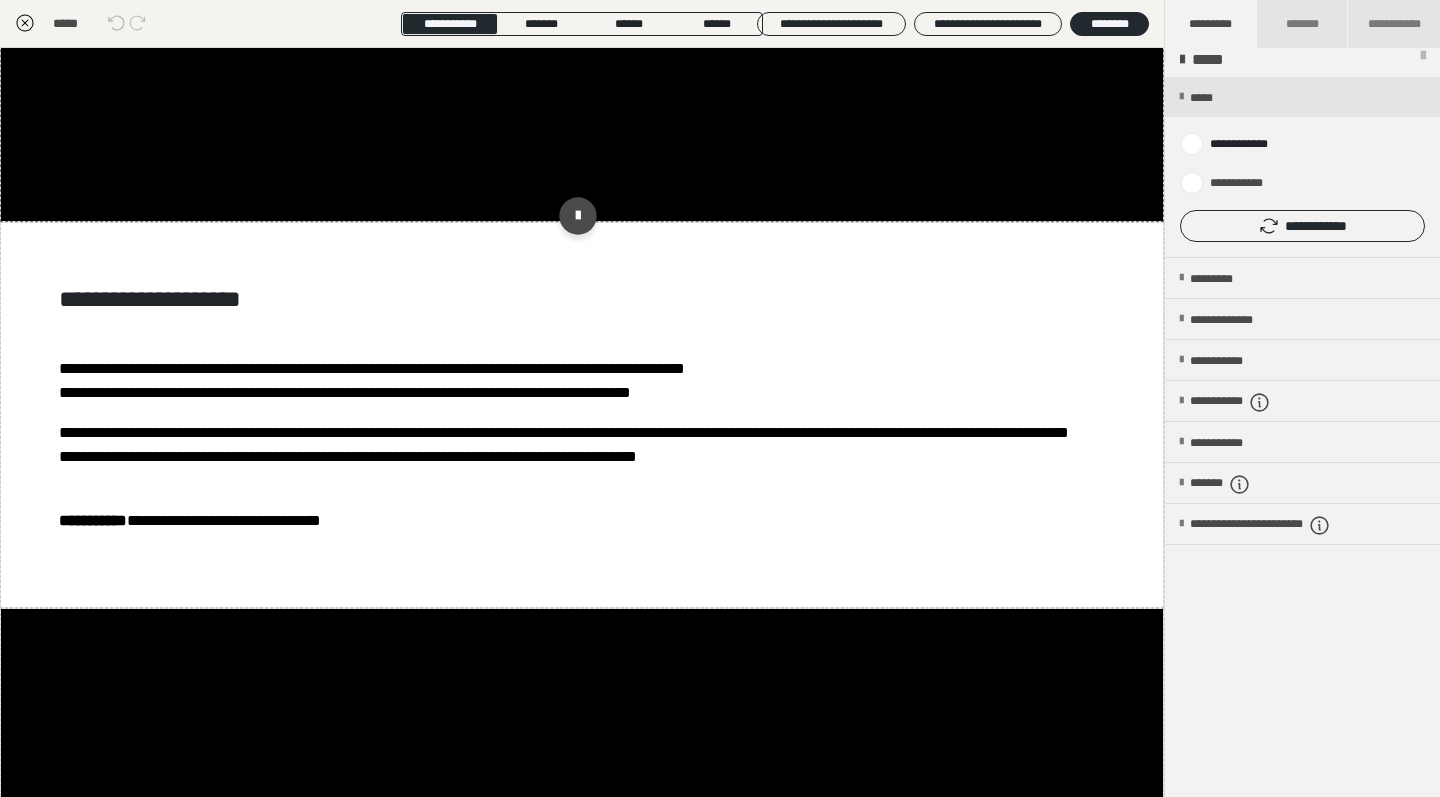 scroll, scrollTop: 409, scrollLeft: 0, axis: vertical 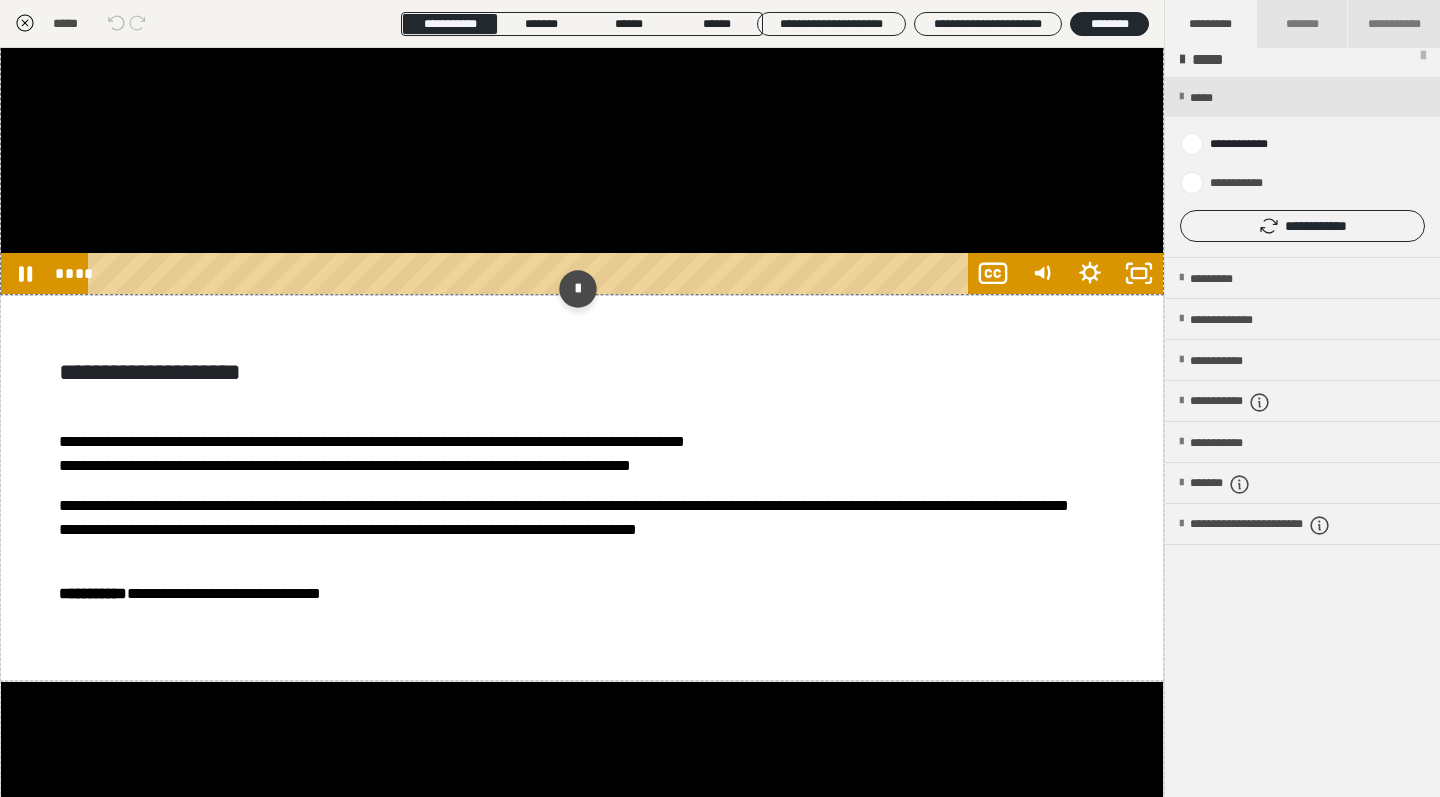 click on "**** ****" at bounding box center [509, 273] 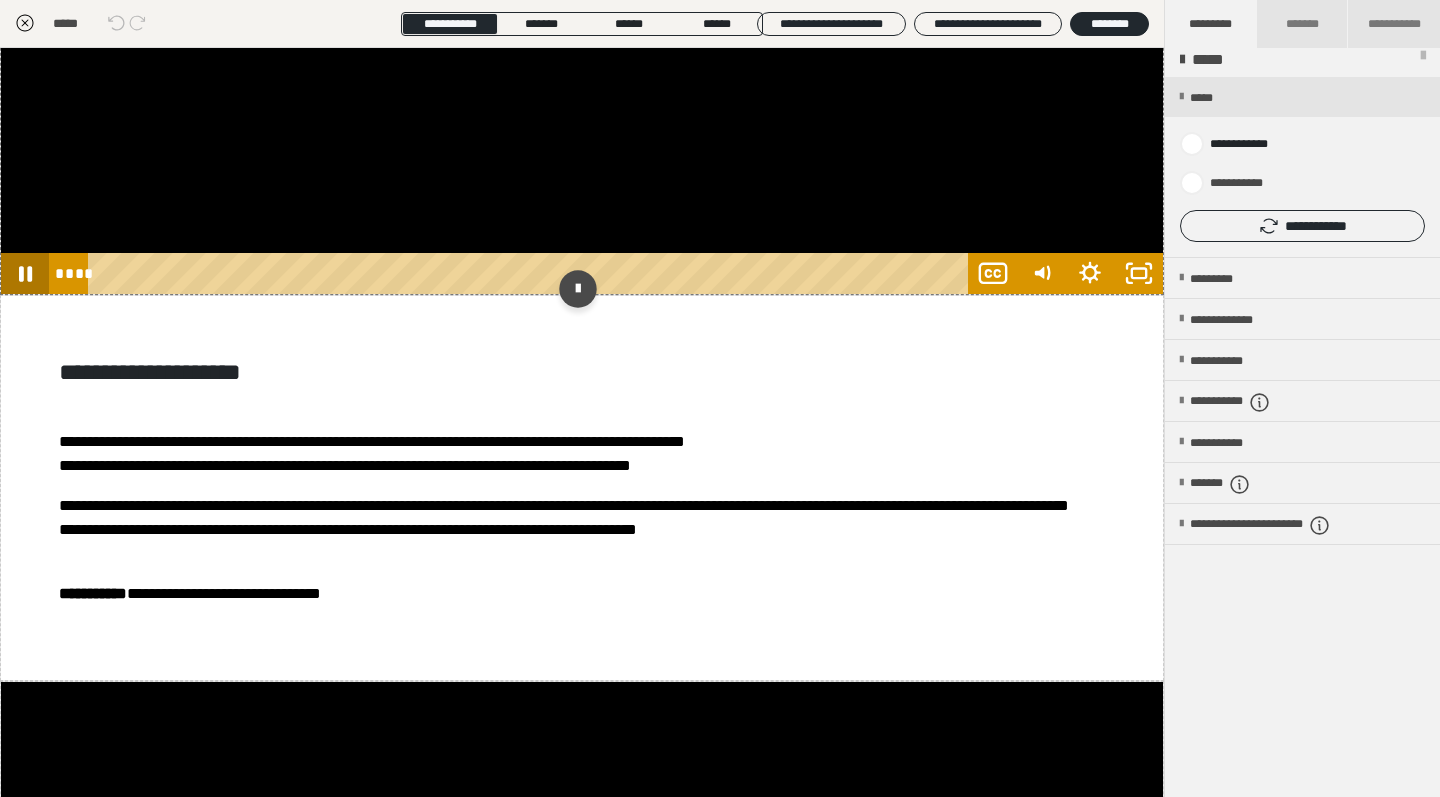 scroll, scrollTop: 0, scrollLeft: 0, axis: both 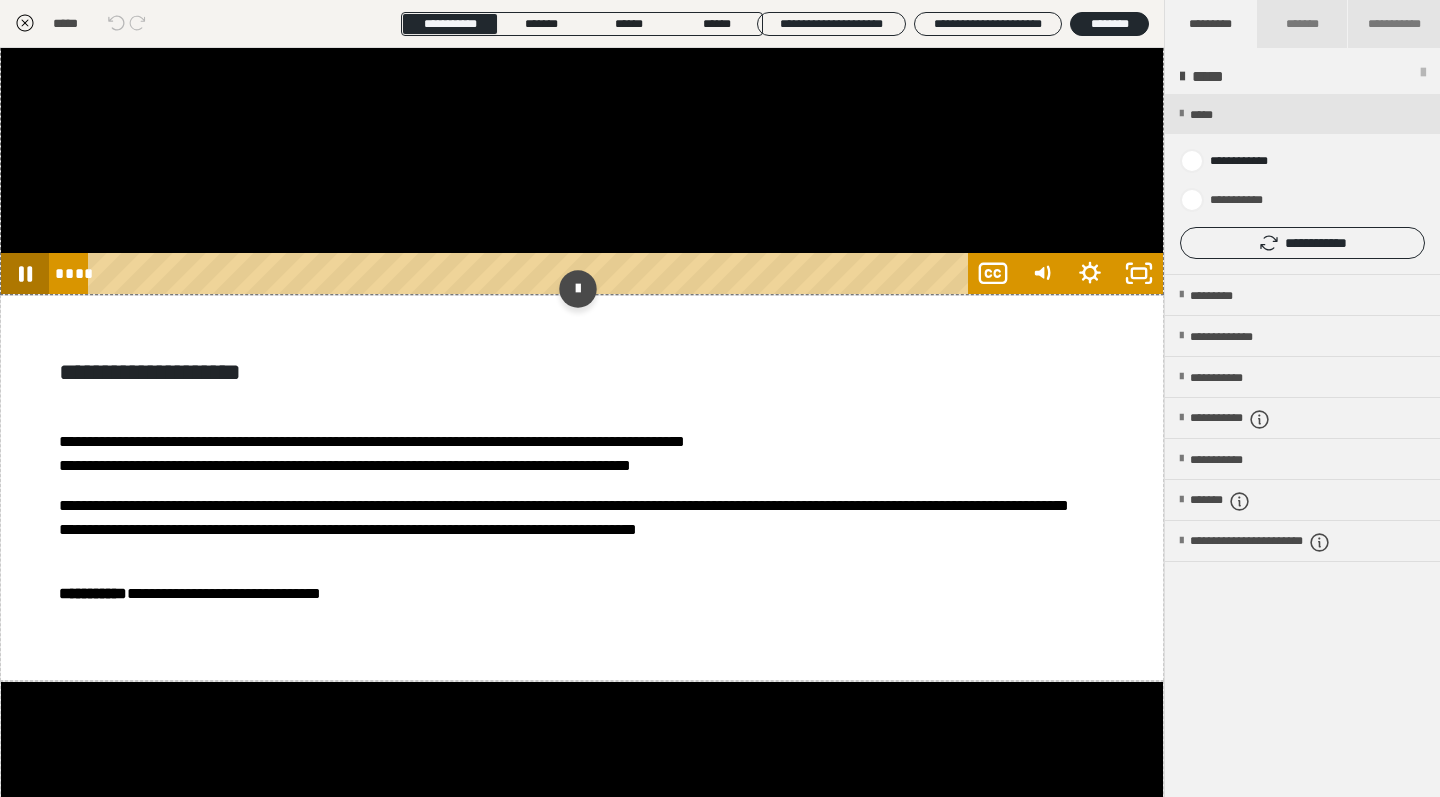 click 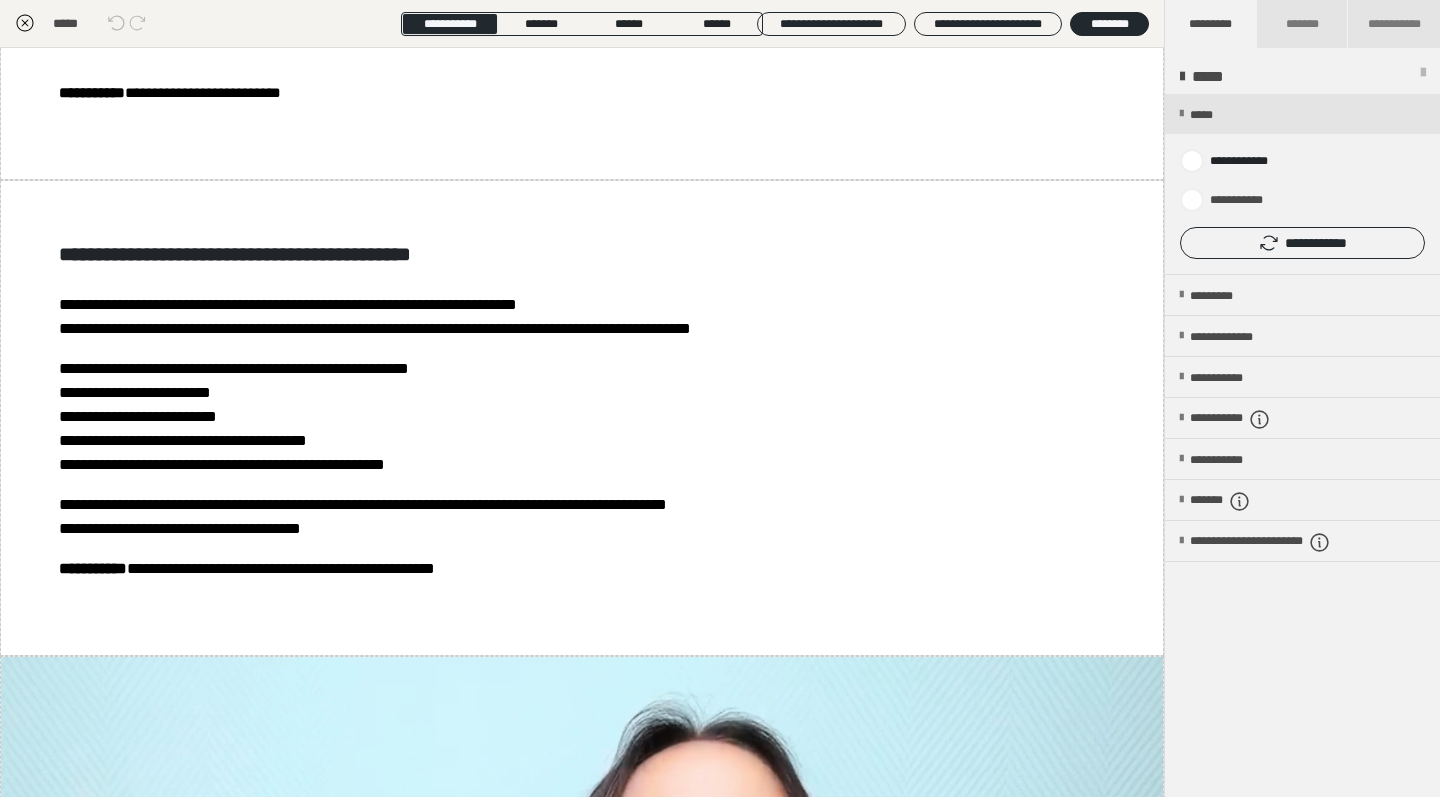 scroll, scrollTop: 1924, scrollLeft: 0, axis: vertical 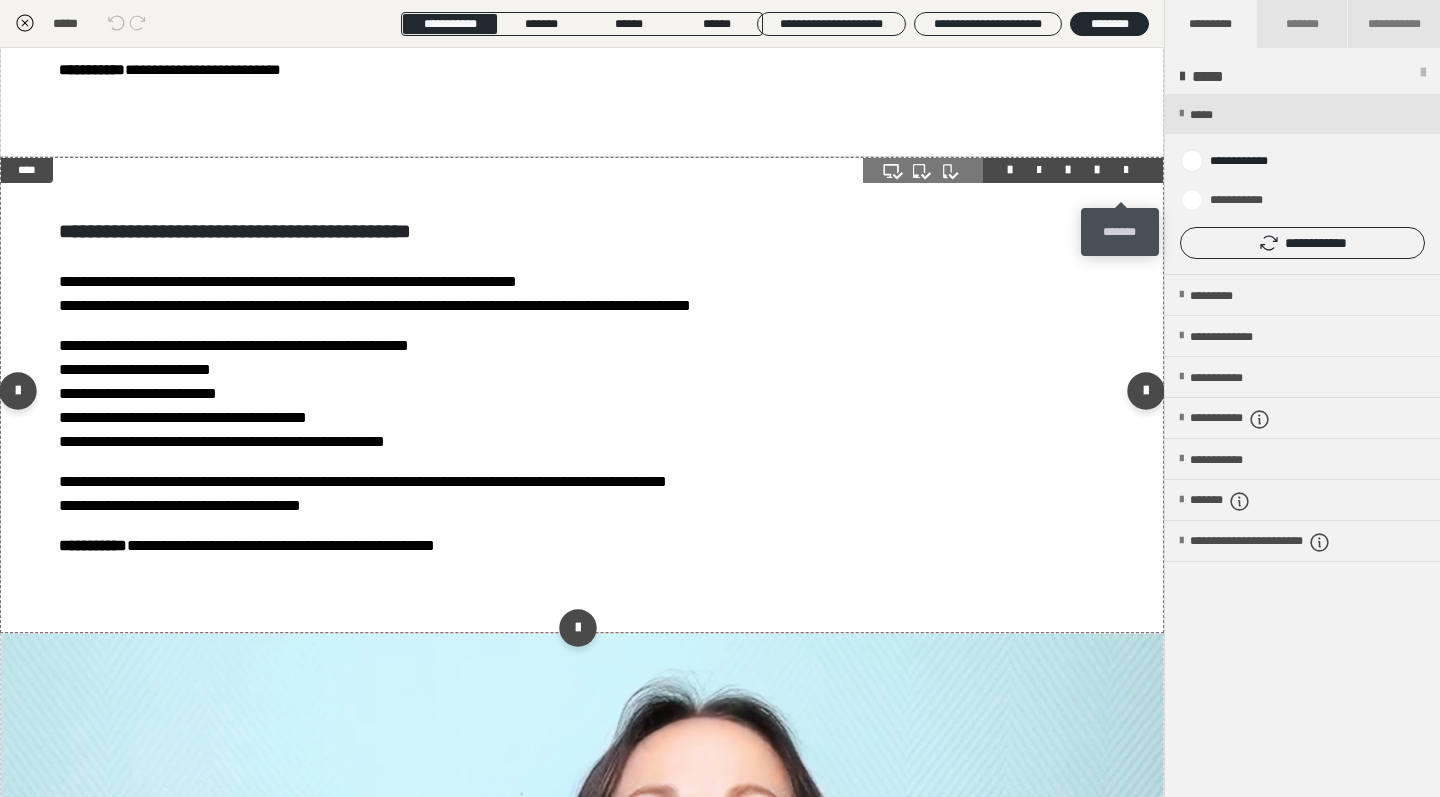 click at bounding box center (1126, 170) 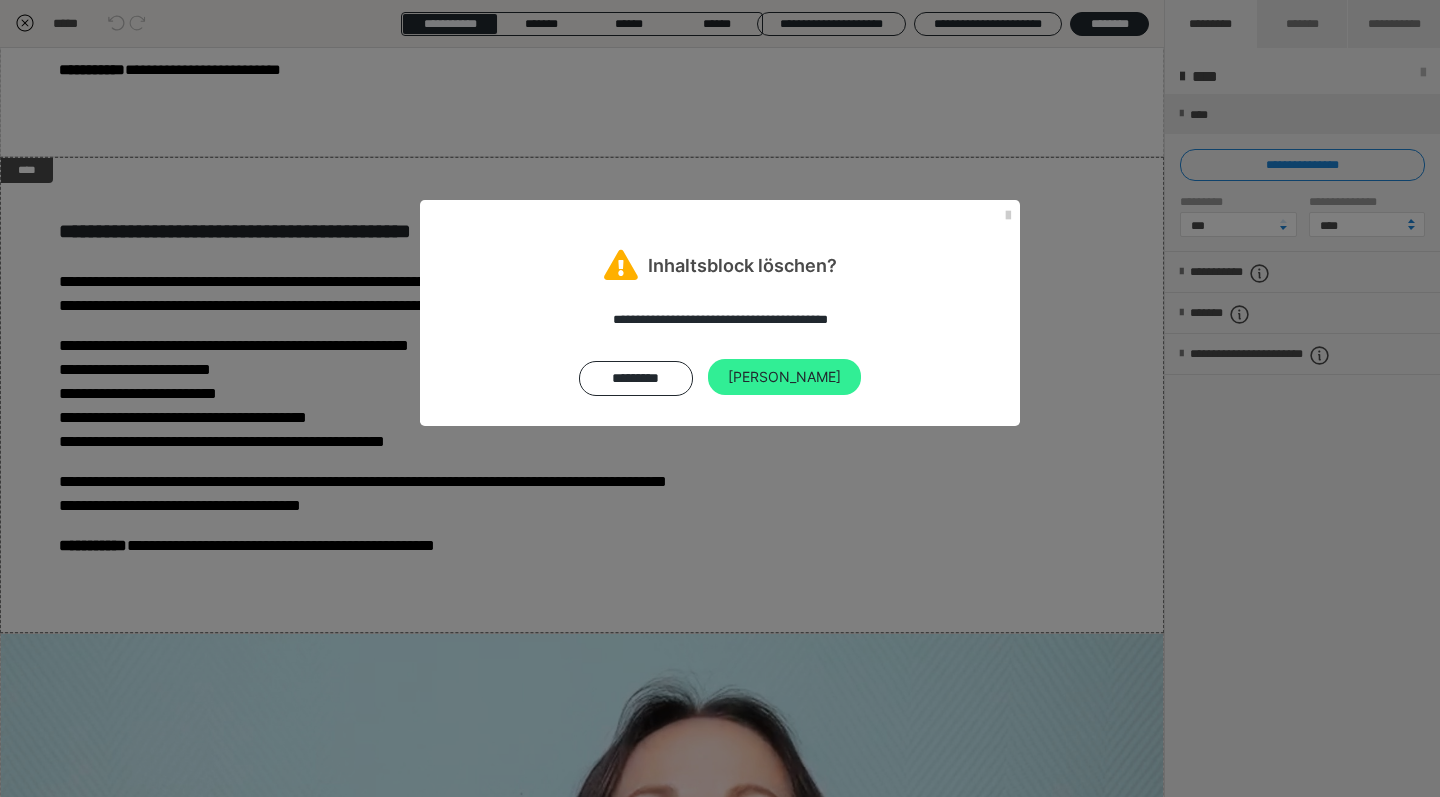 click on "Ja" at bounding box center (784, 377) 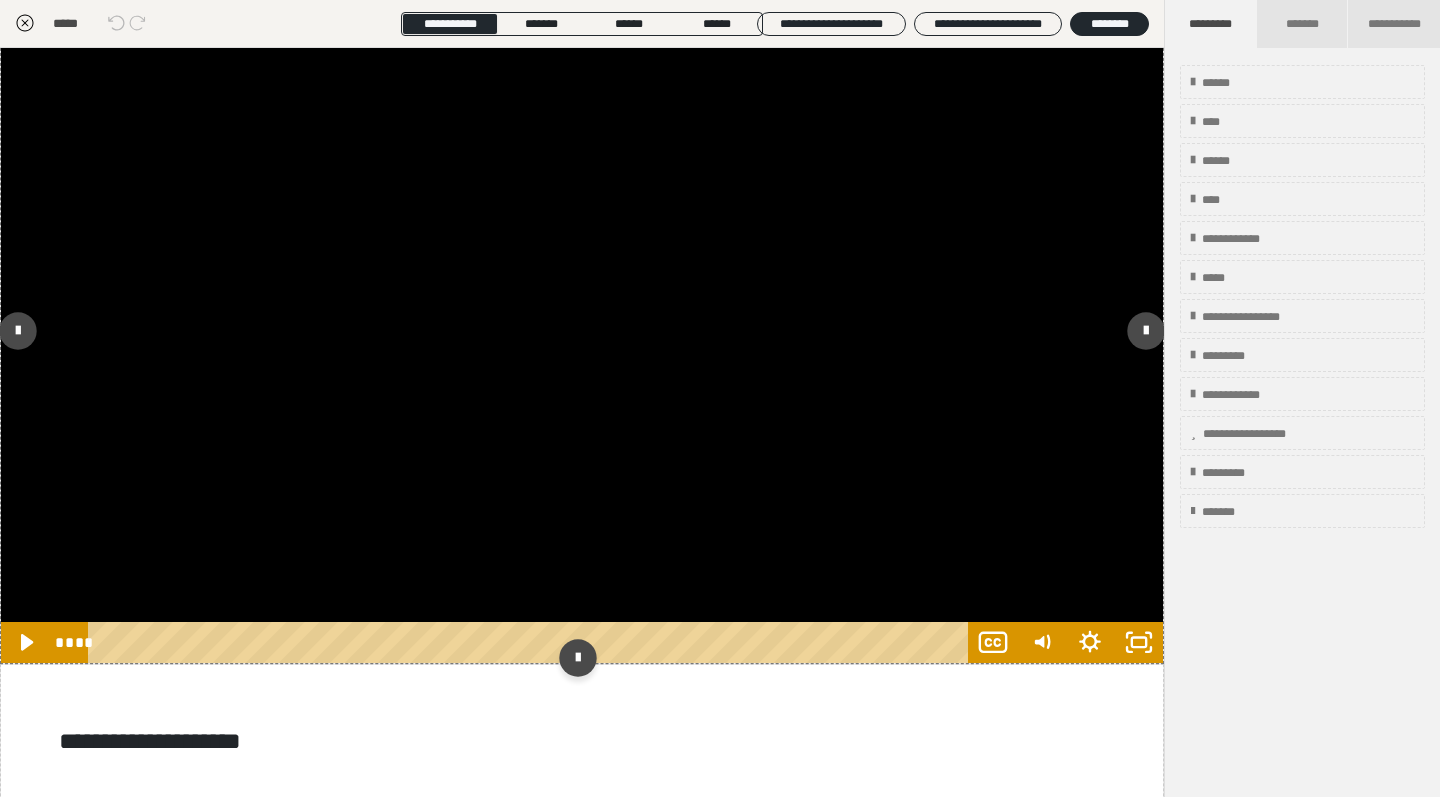scroll, scrollTop: 54, scrollLeft: 0, axis: vertical 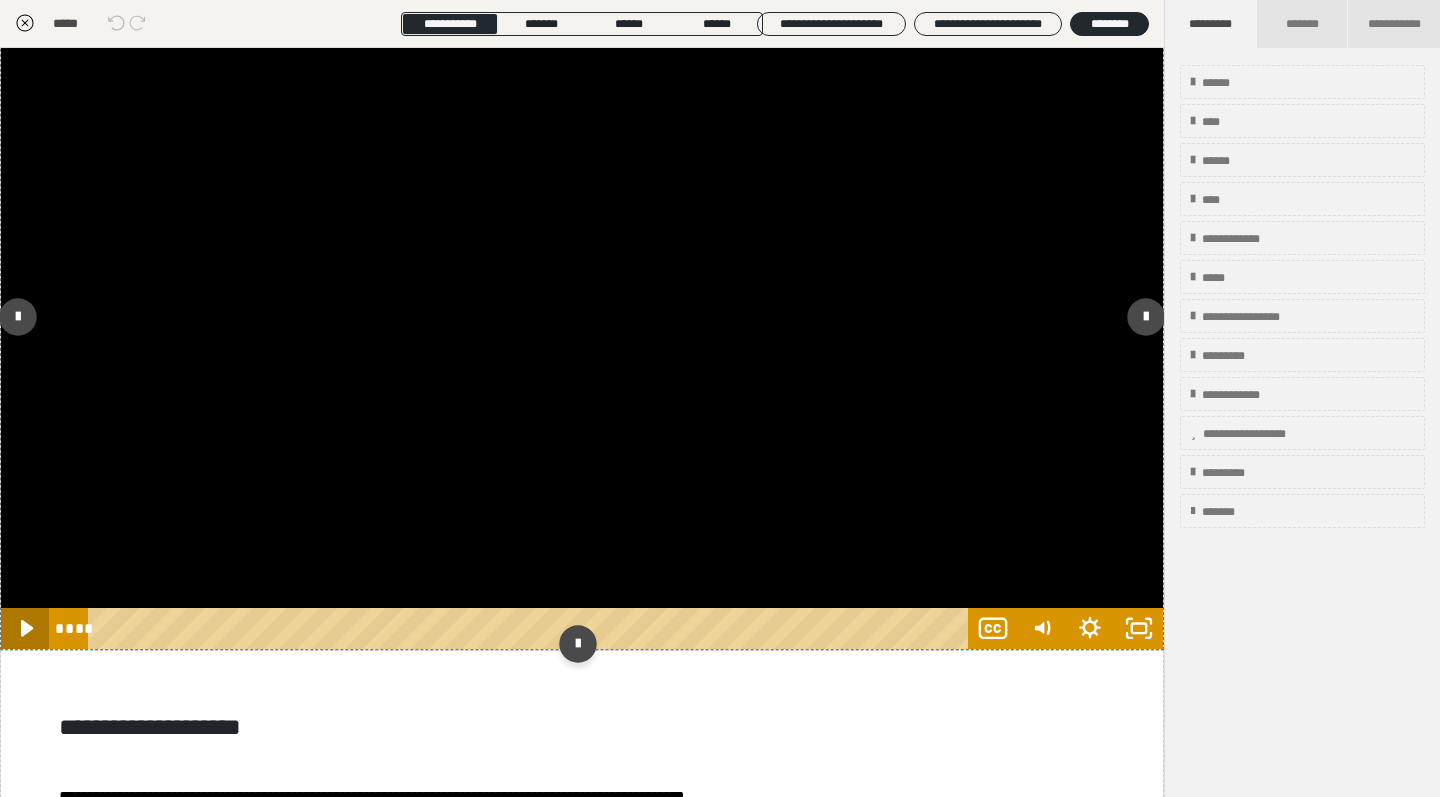 click 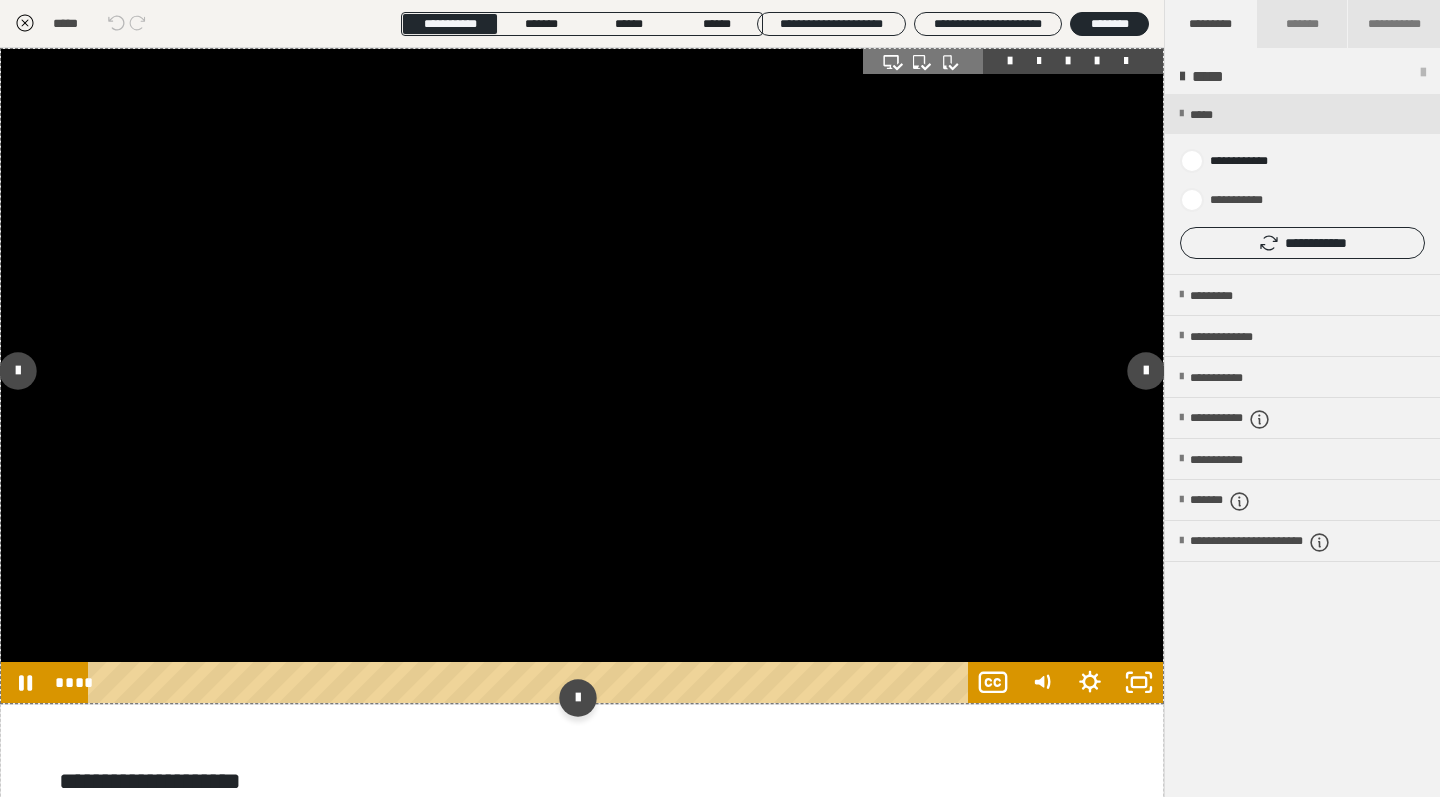 scroll, scrollTop: 0, scrollLeft: 0, axis: both 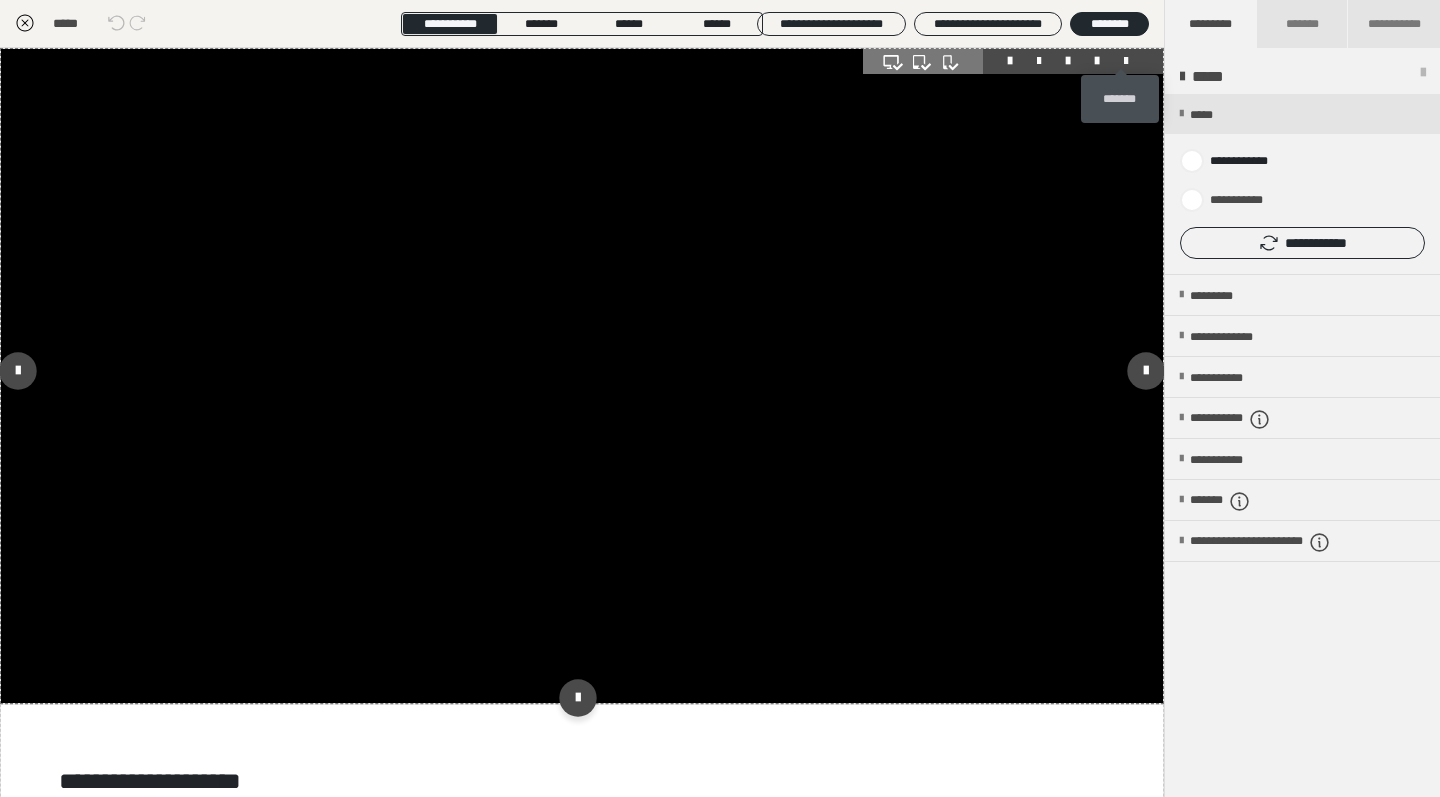 click at bounding box center (1126, 61) 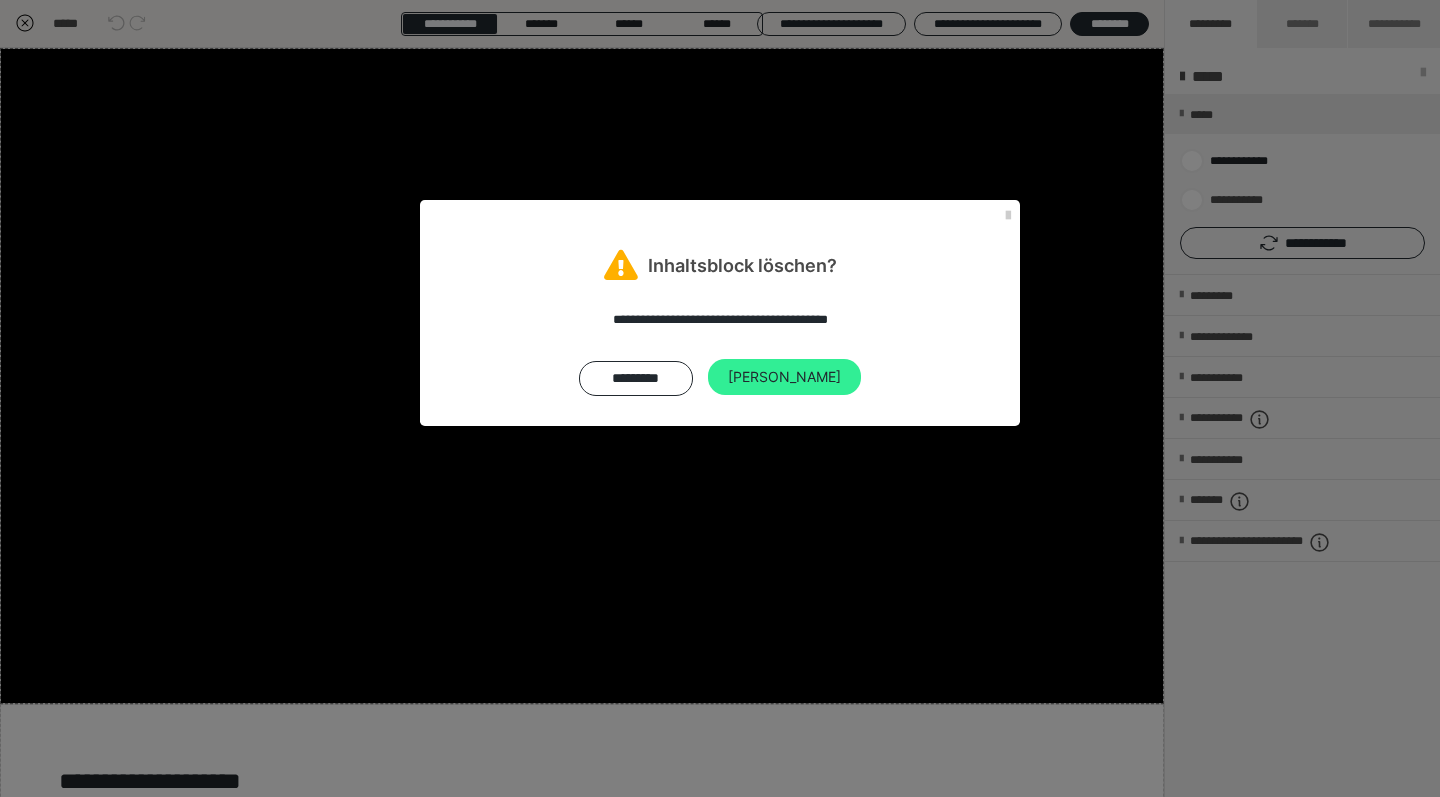 click on "Ja" at bounding box center (784, 377) 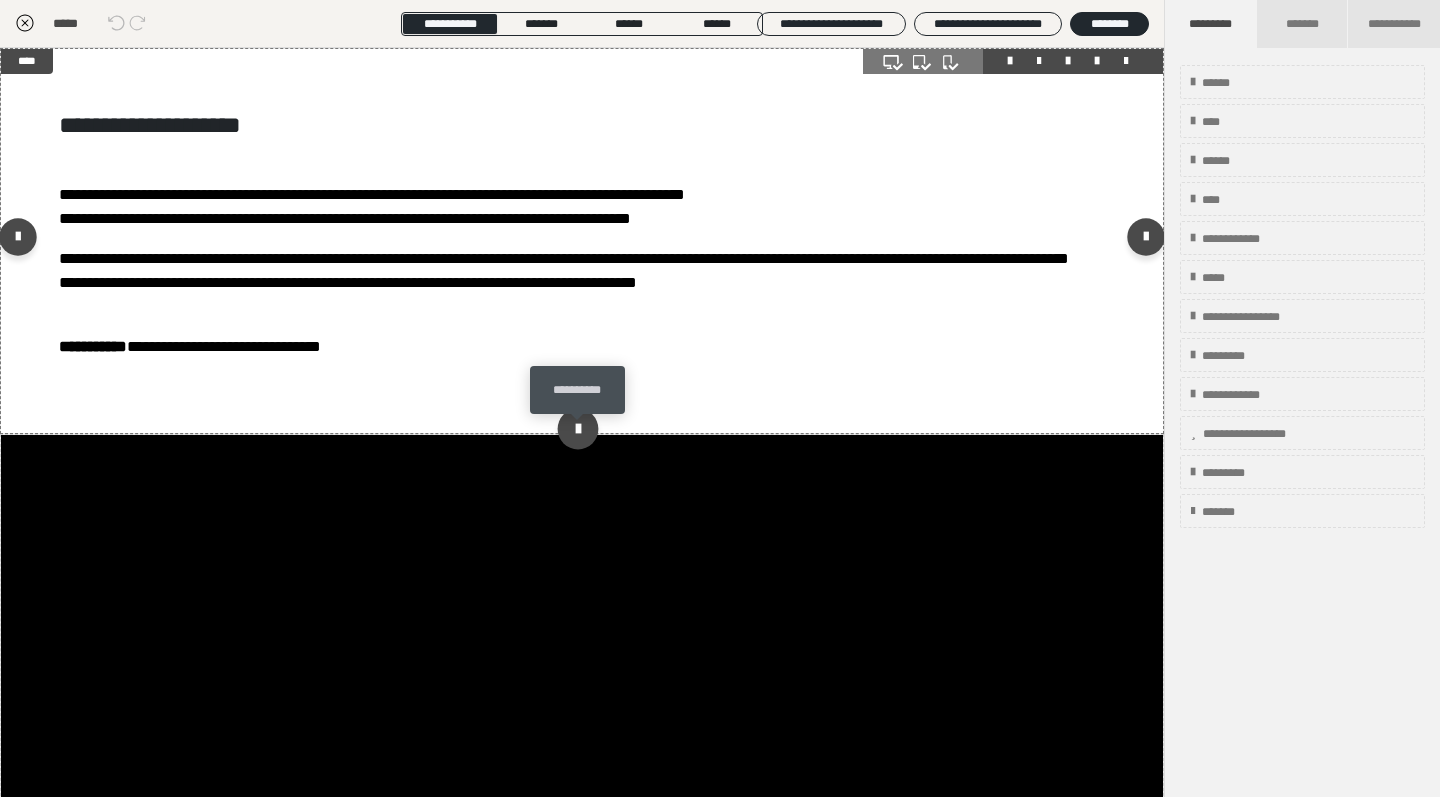 click at bounding box center (577, 428) 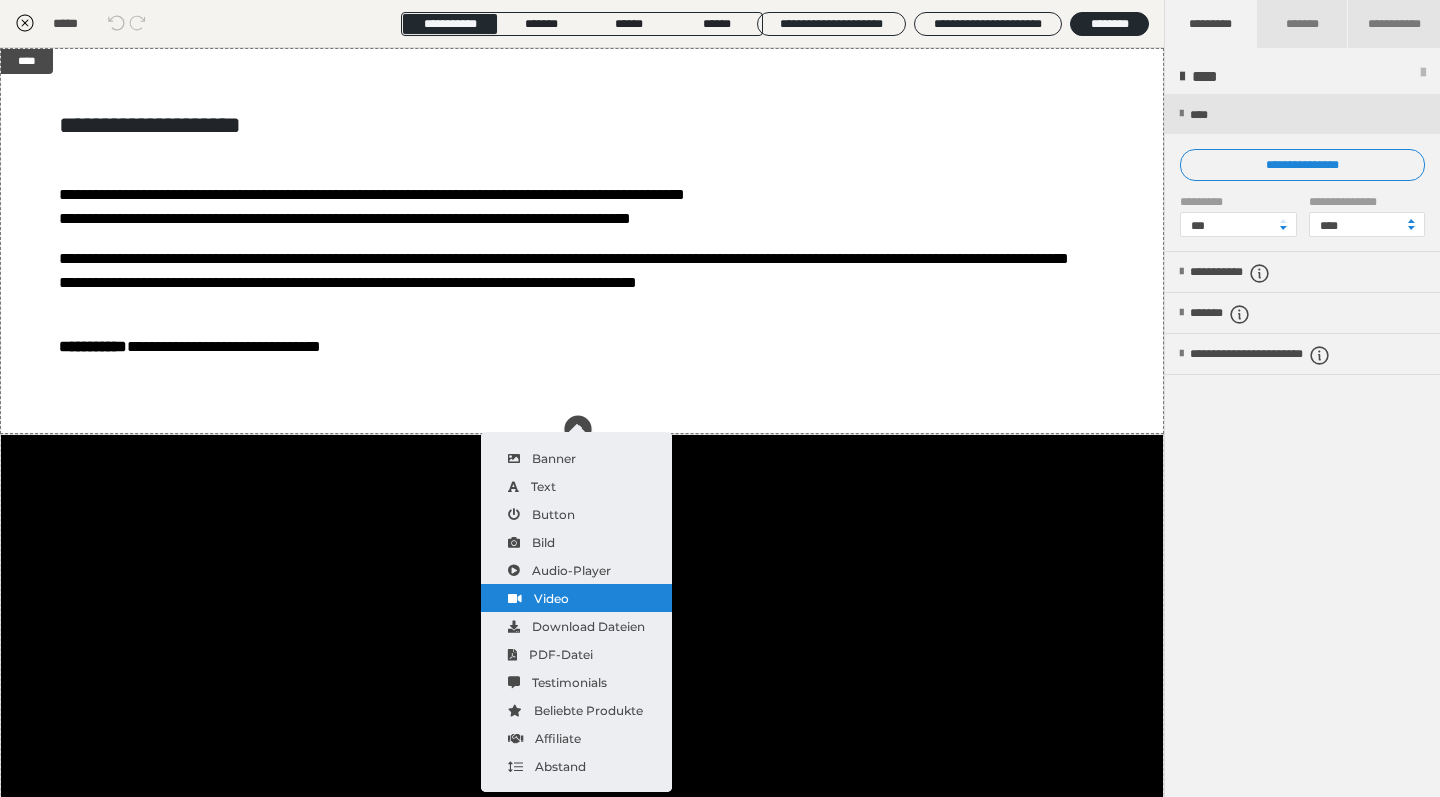 click on "Video" at bounding box center [576, 598] 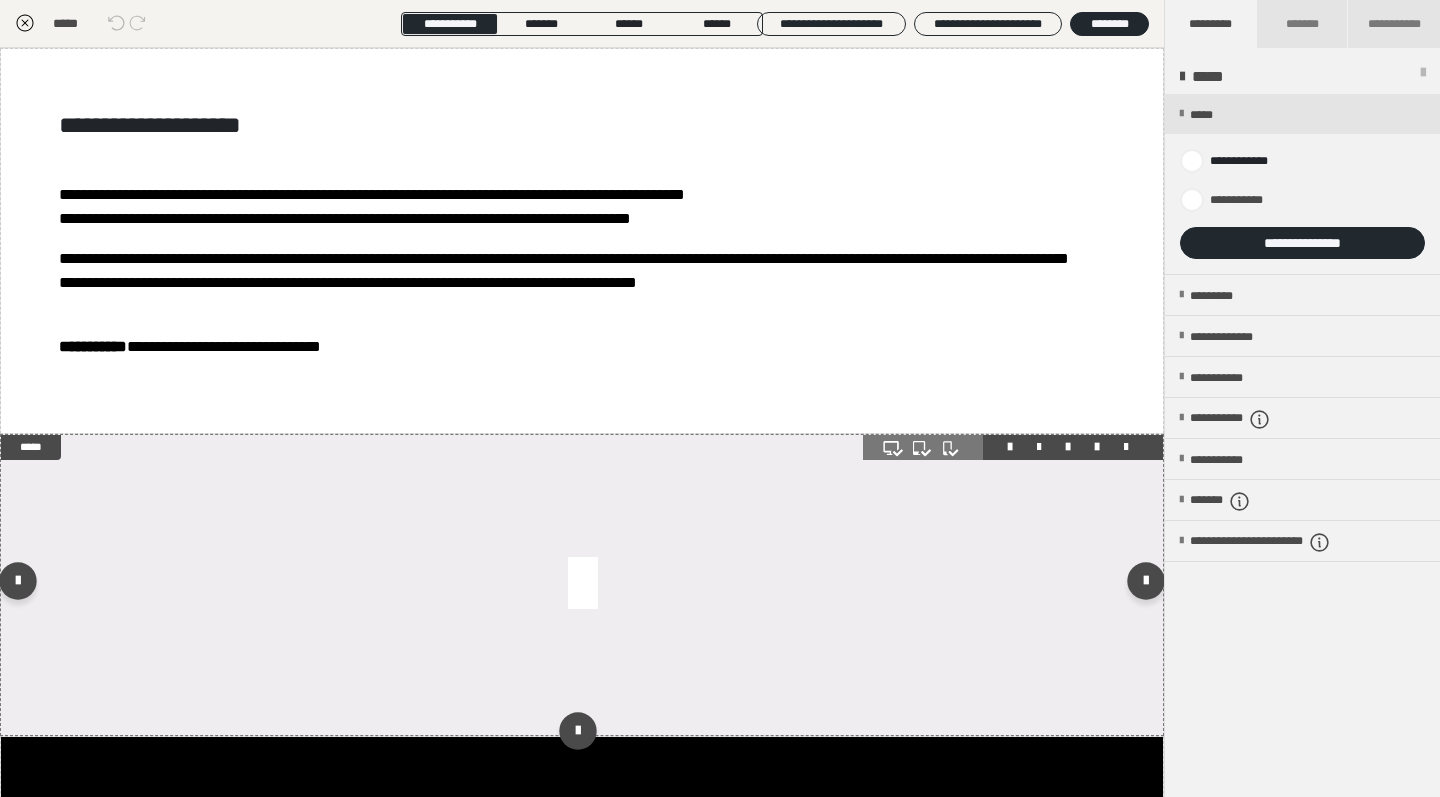 click at bounding box center [582, 585] 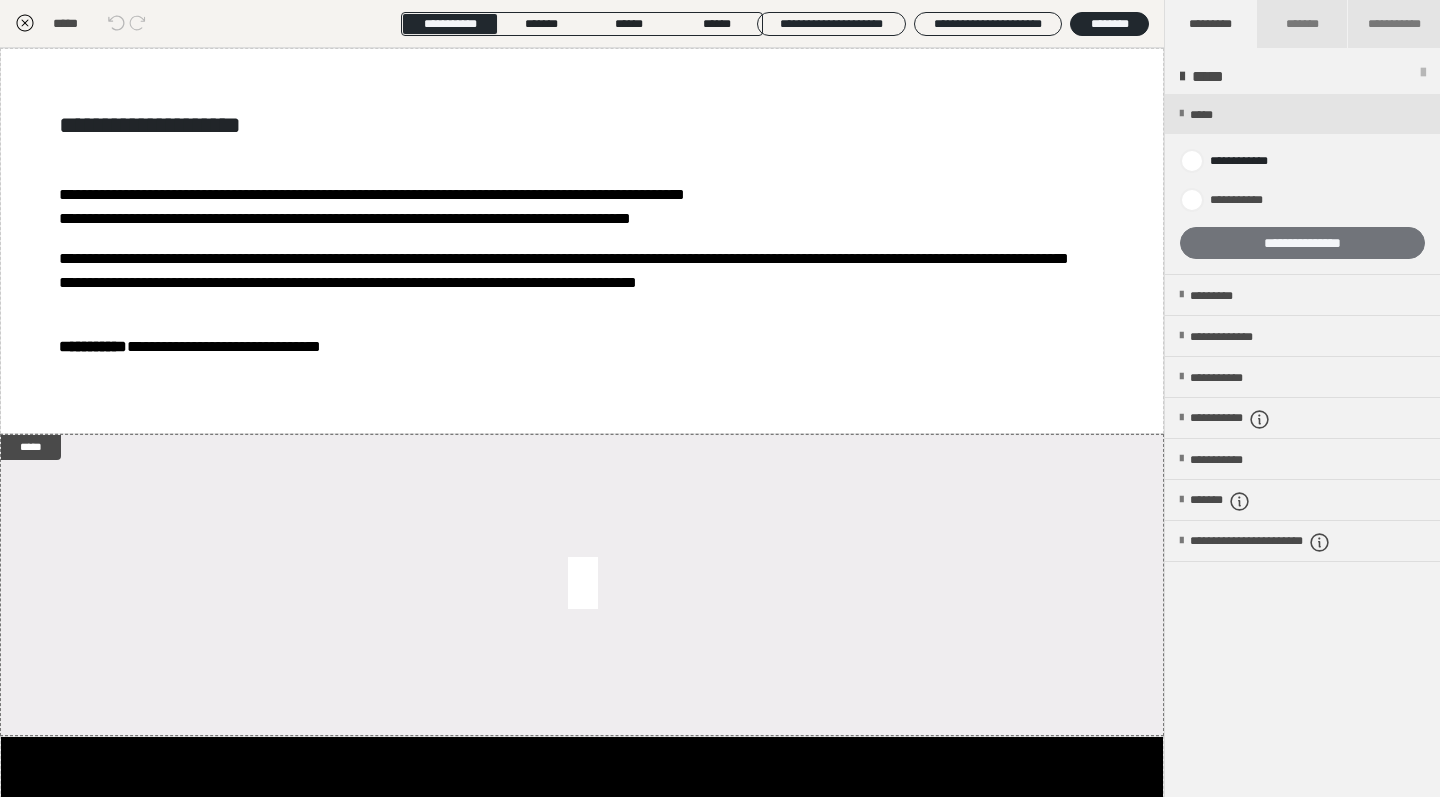 click on "**********" at bounding box center (1302, 243) 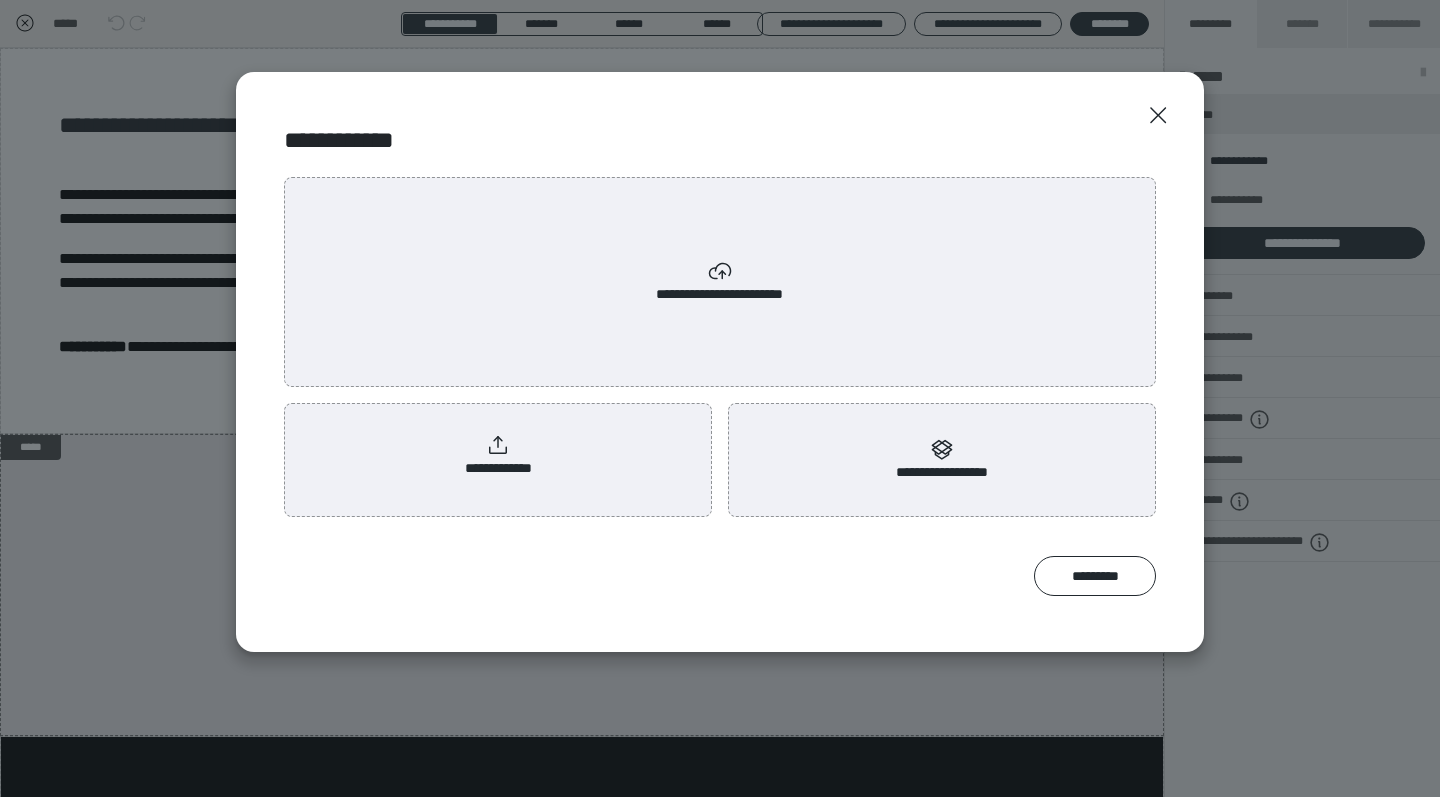 click on "**********" at bounding box center (720, 282) 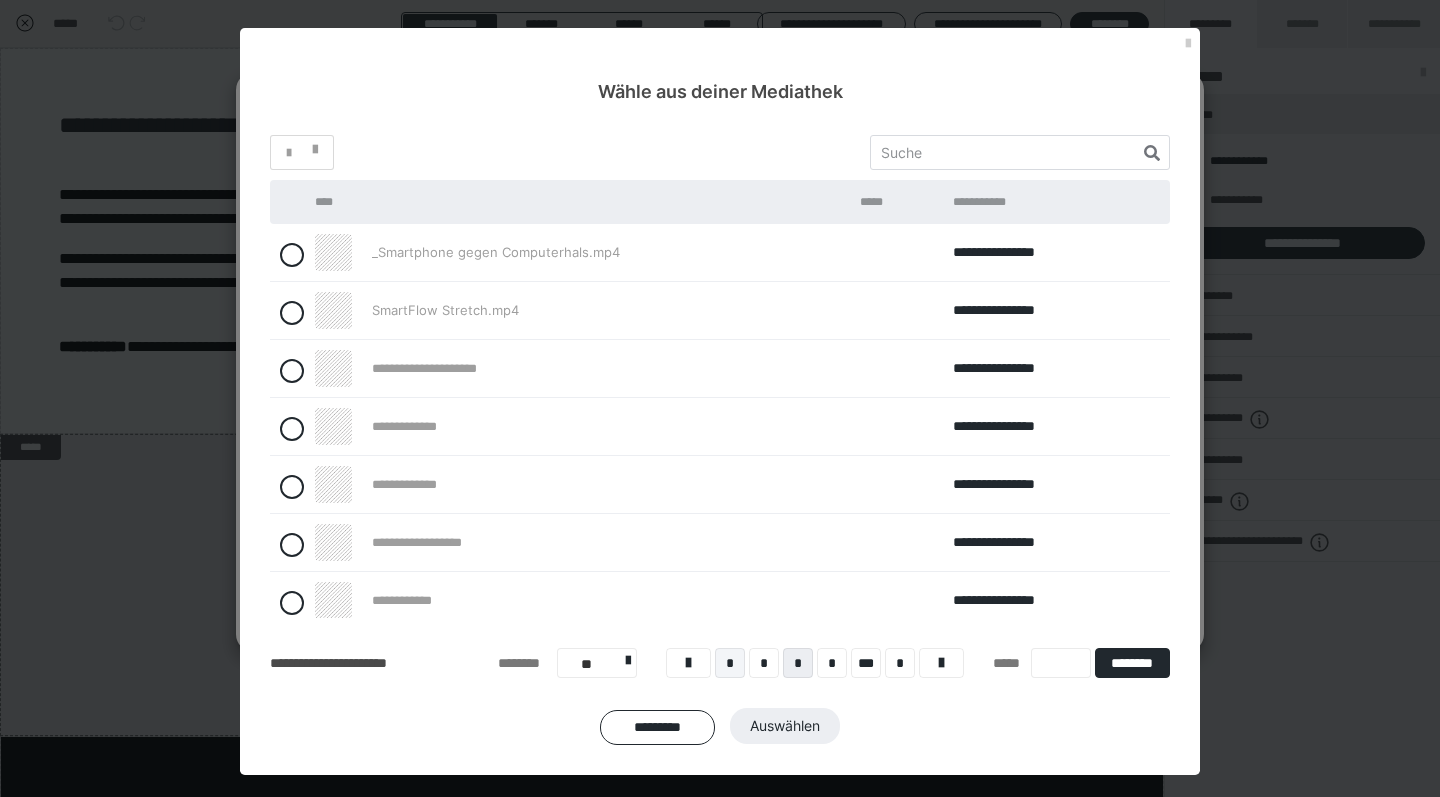 click on "*" at bounding box center [730, 663] 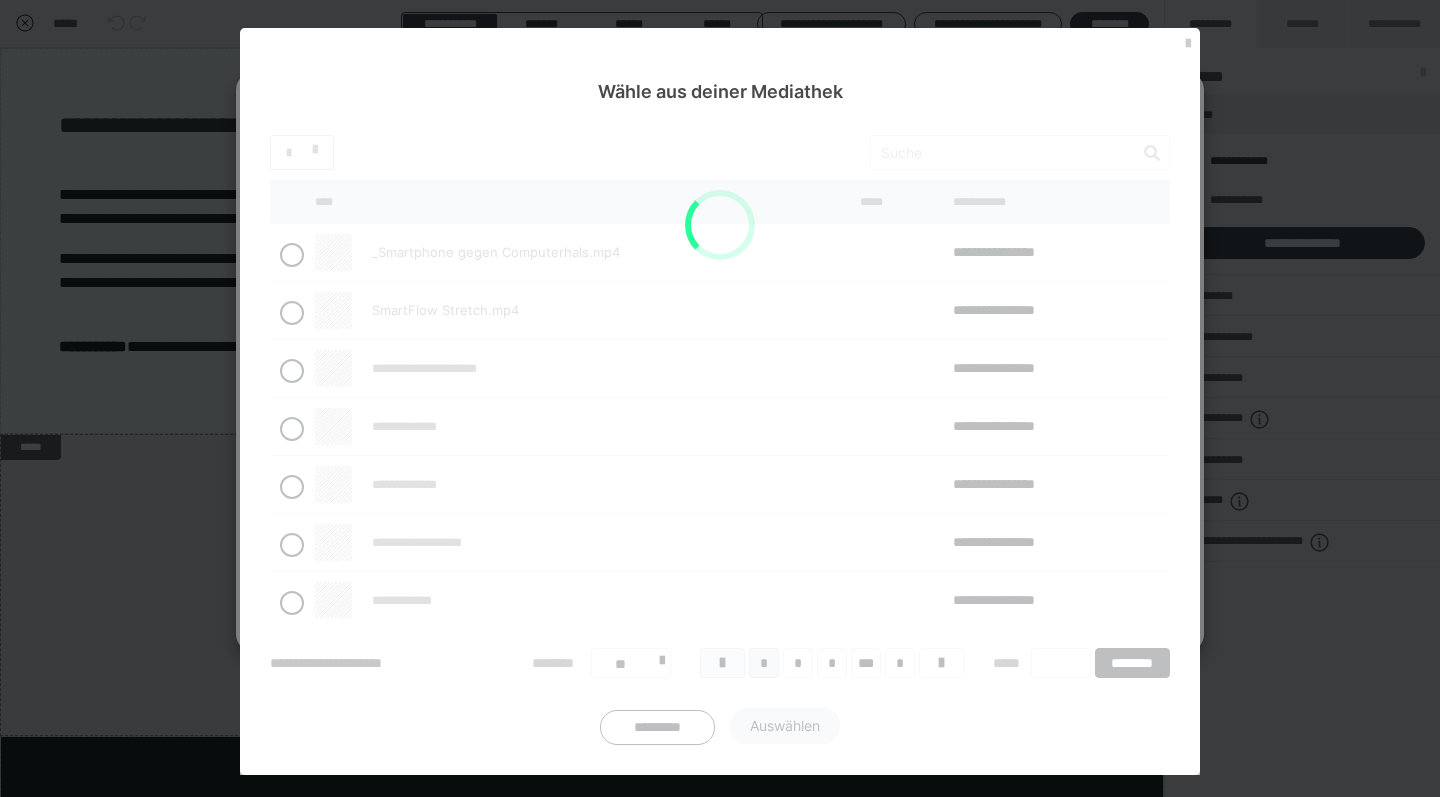 scroll, scrollTop: 4, scrollLeft: 0, axis: vertical 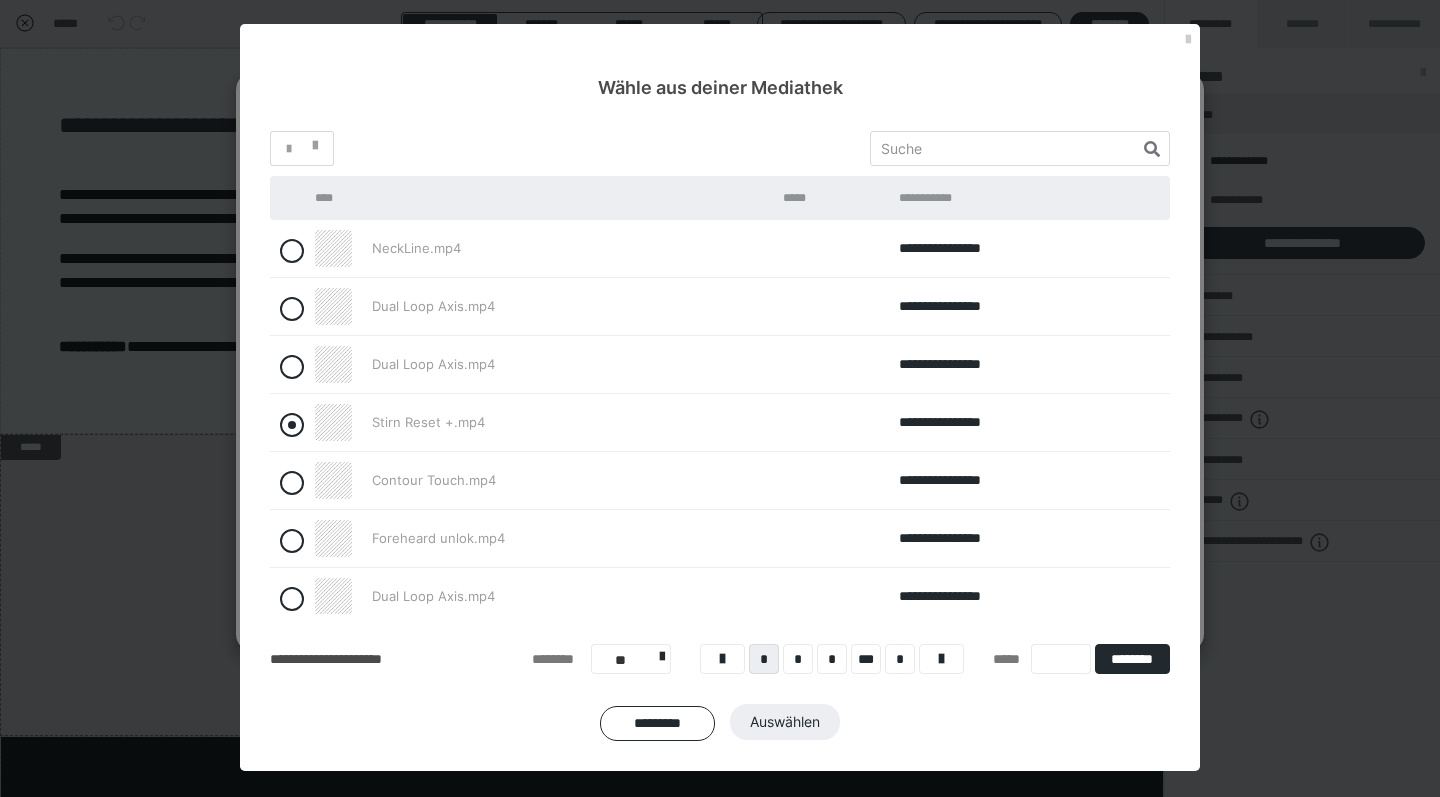 click at bounding box center [292, 425] 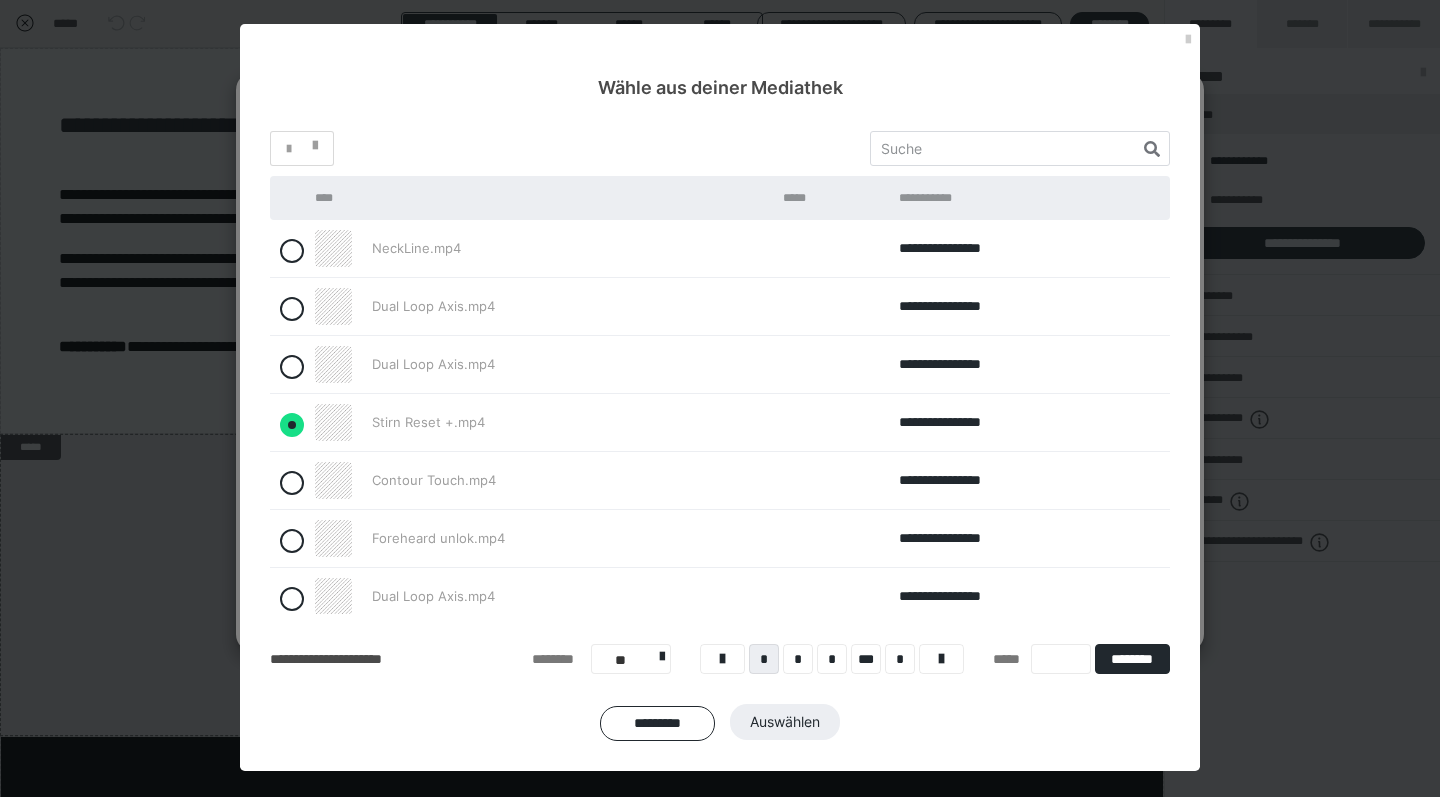 radio on "true" 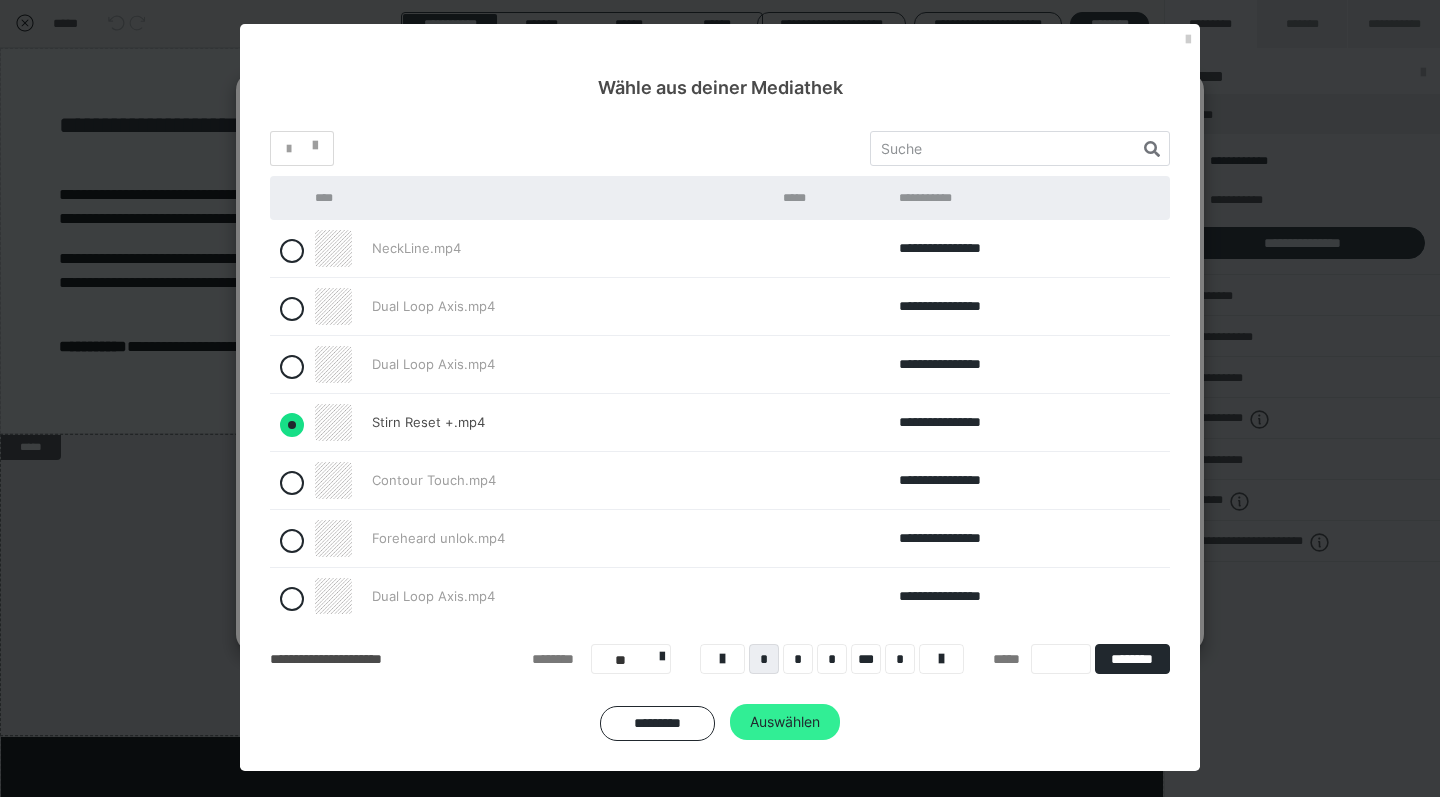 click on "Auswählen" at bounding box center [785, 722] 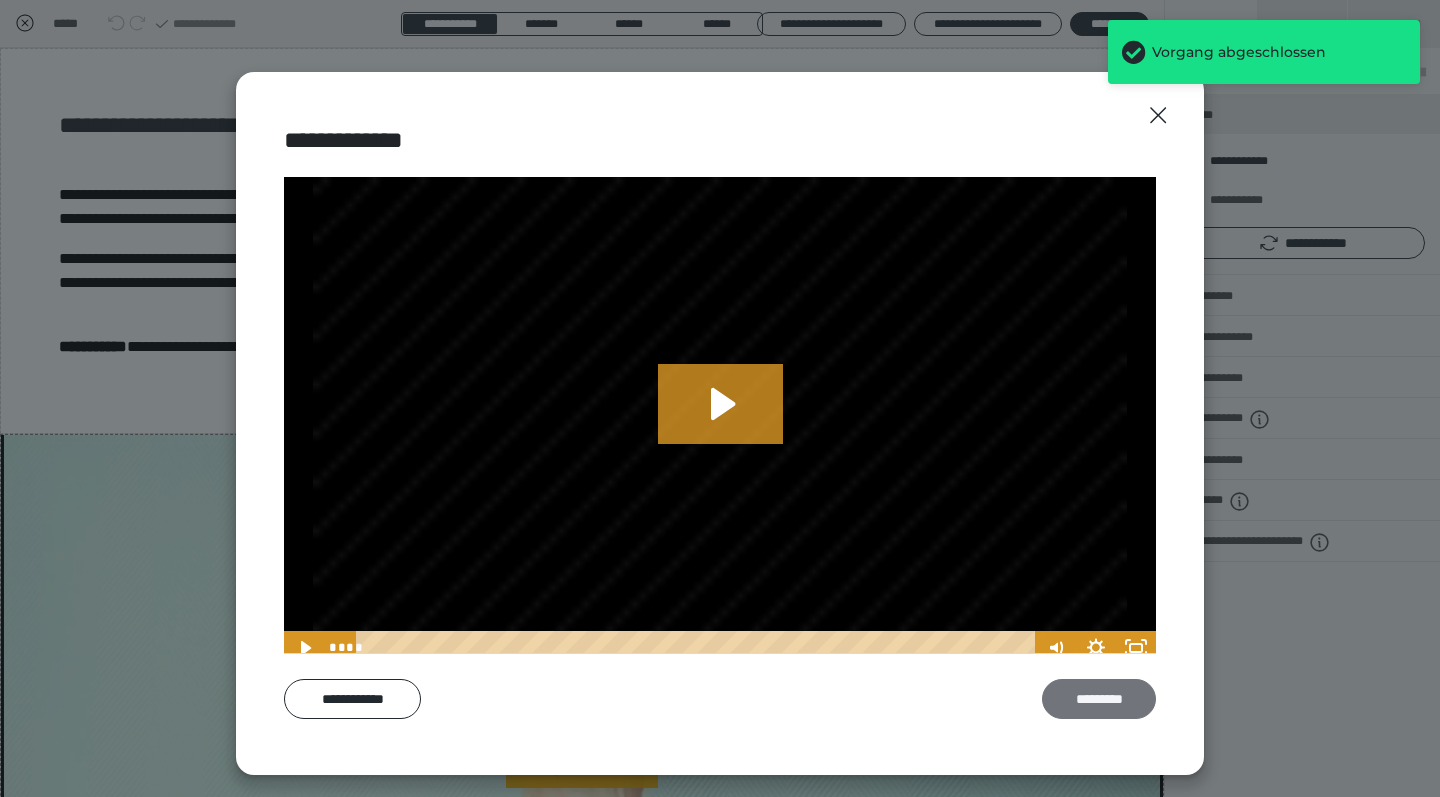 click on "*********" at bounding box center [1099, 699] 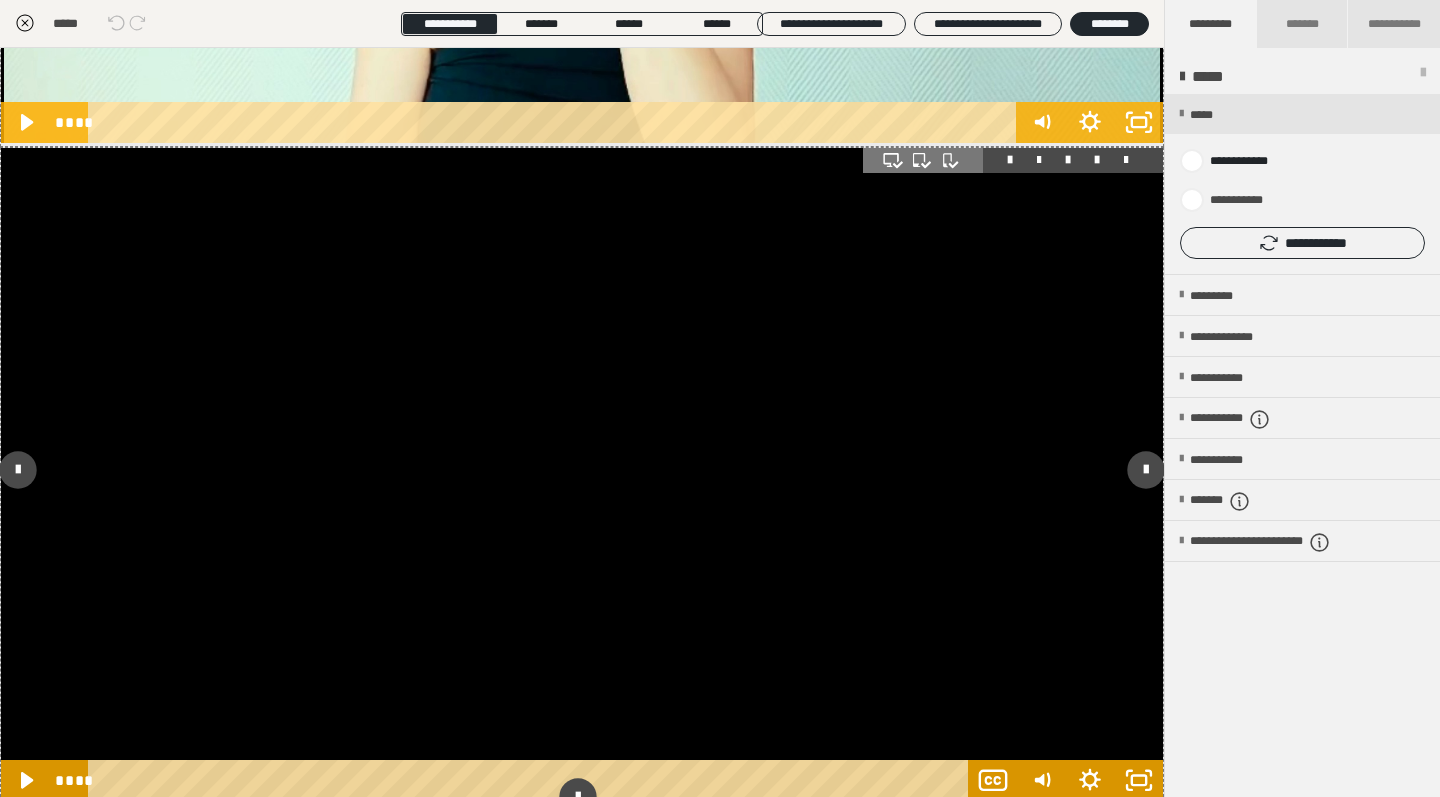 scroll, scrollTop: 960, scrollLeft: 0, axis: vertical 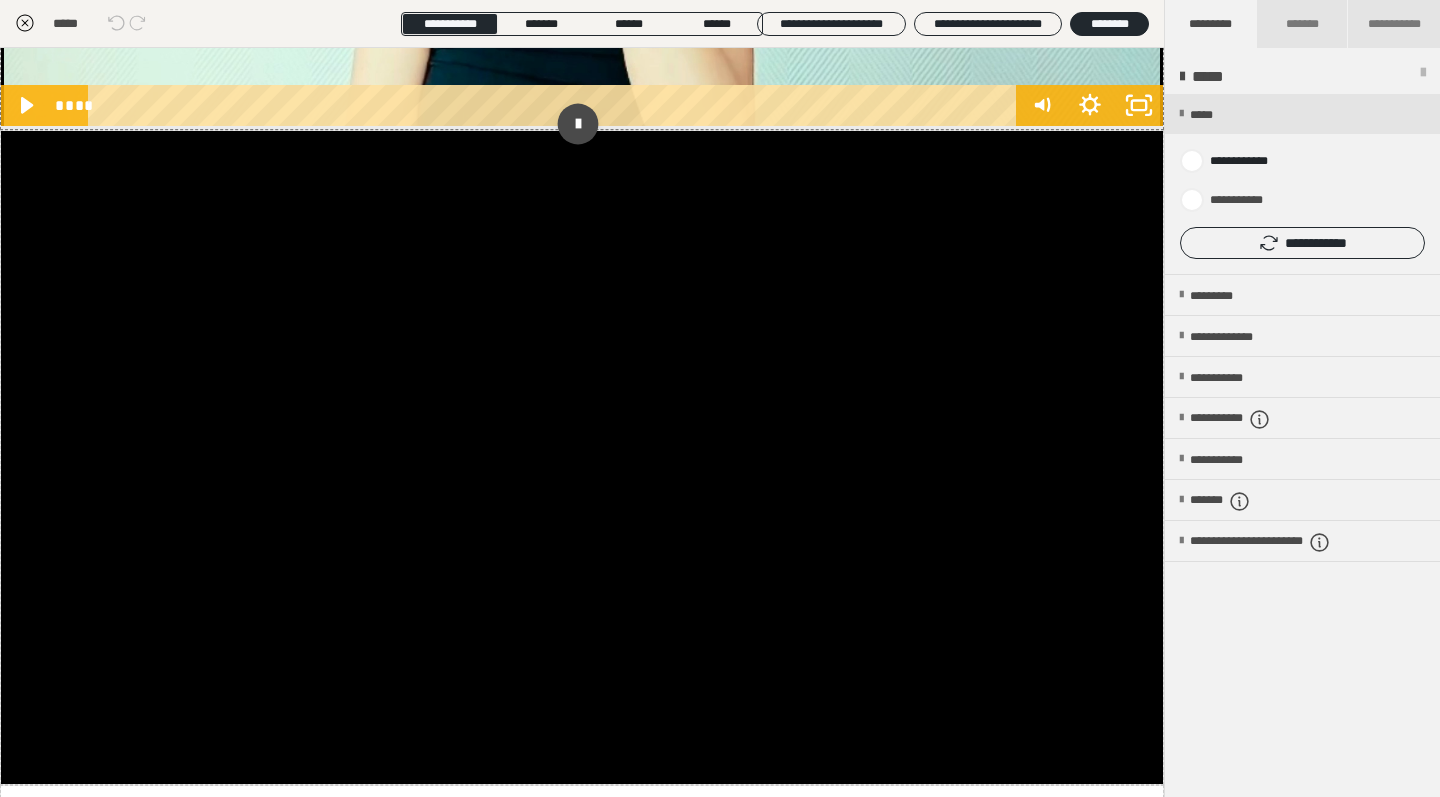 click at bounding box center [577, 124] 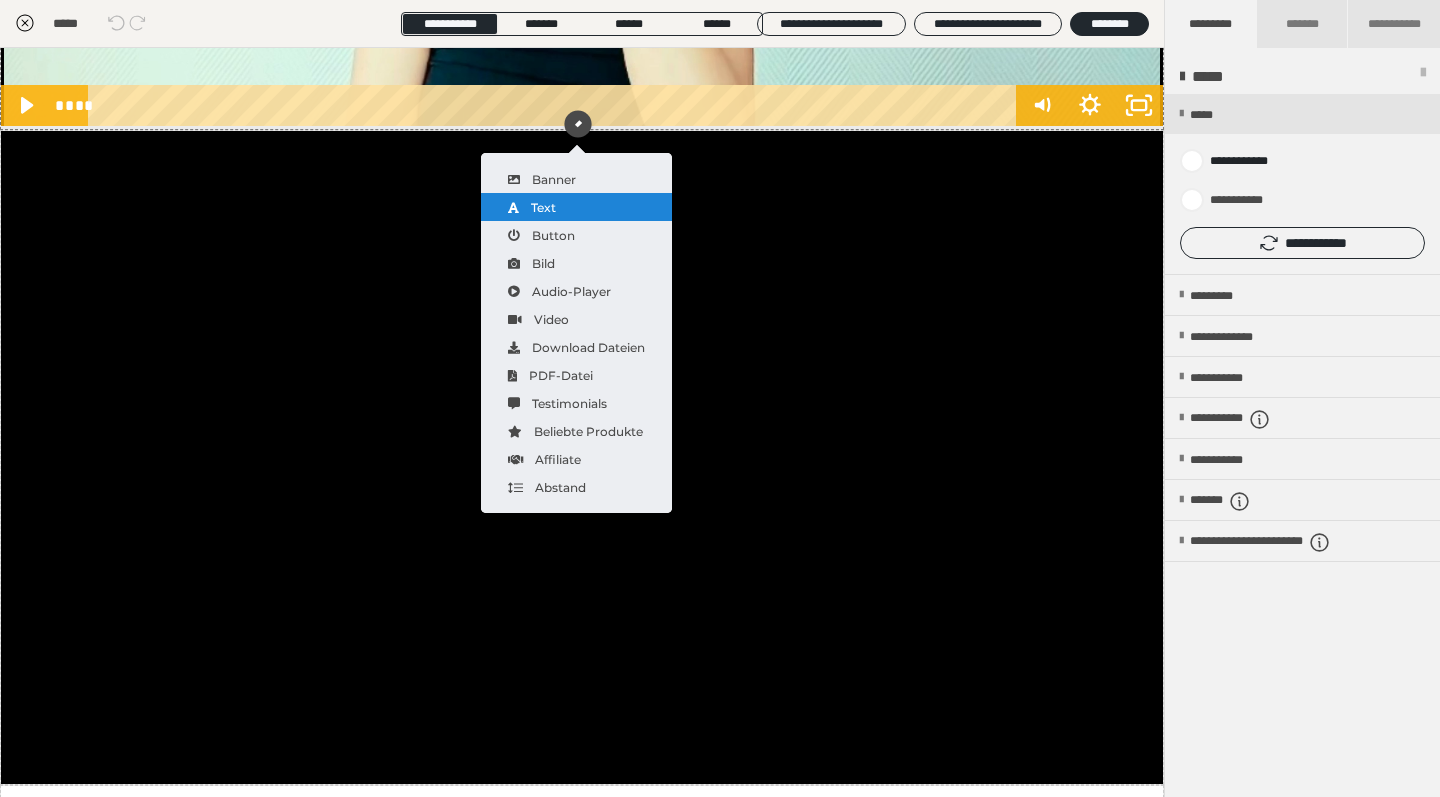 click on "Text" at bounding box center (576, 207) 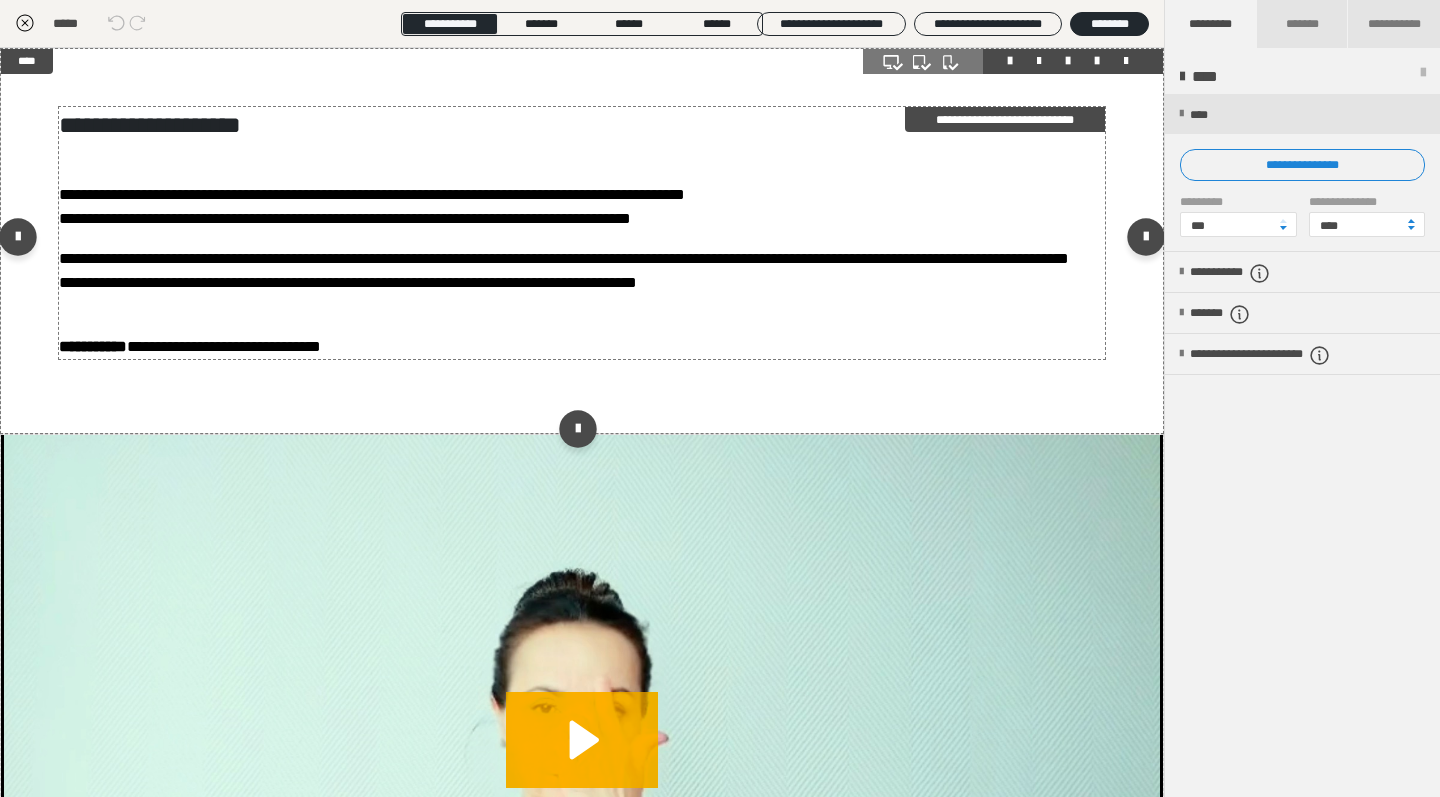 scroll, scrollTop: 0, scrollLeft: 0, axis: both 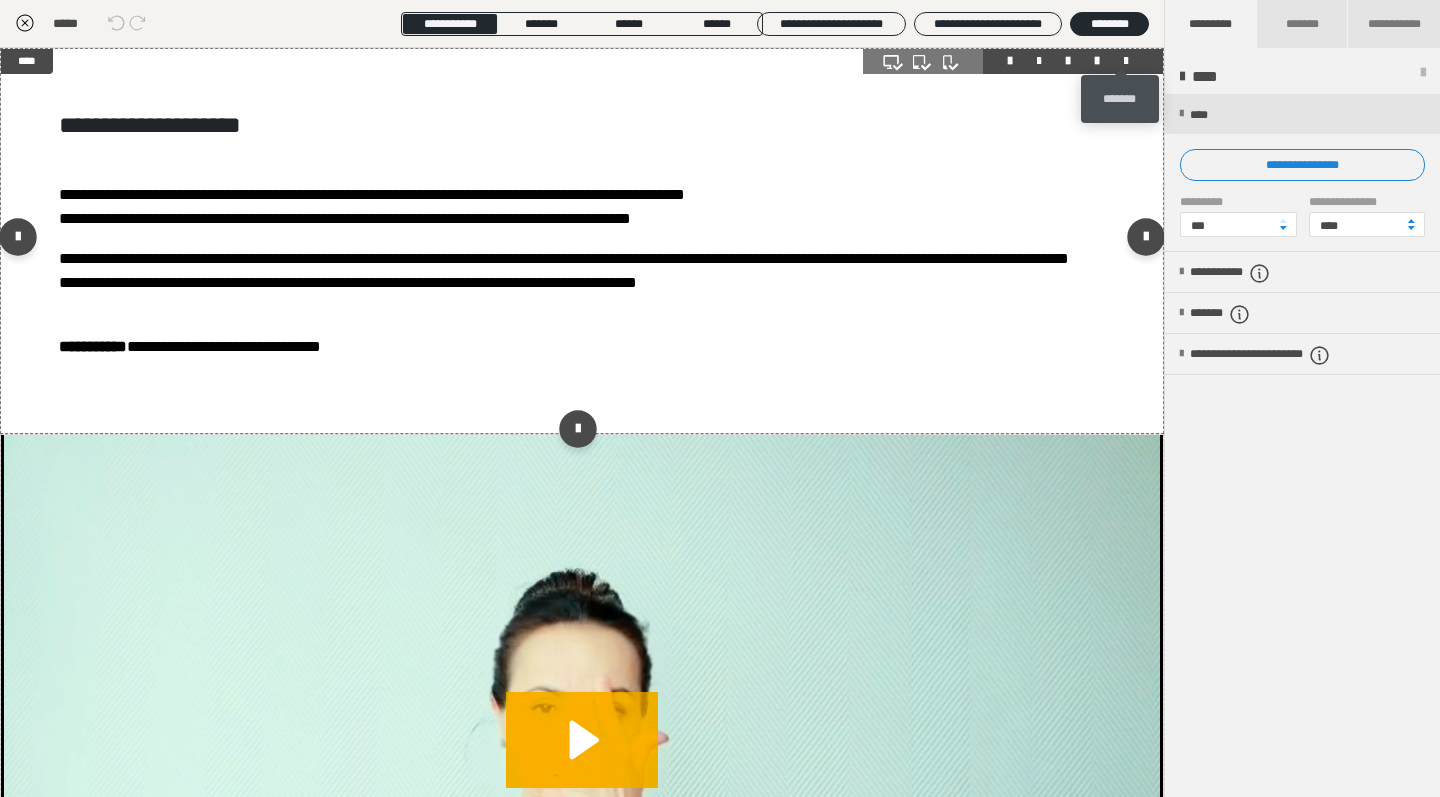 click at bounding box center [1126, 61] 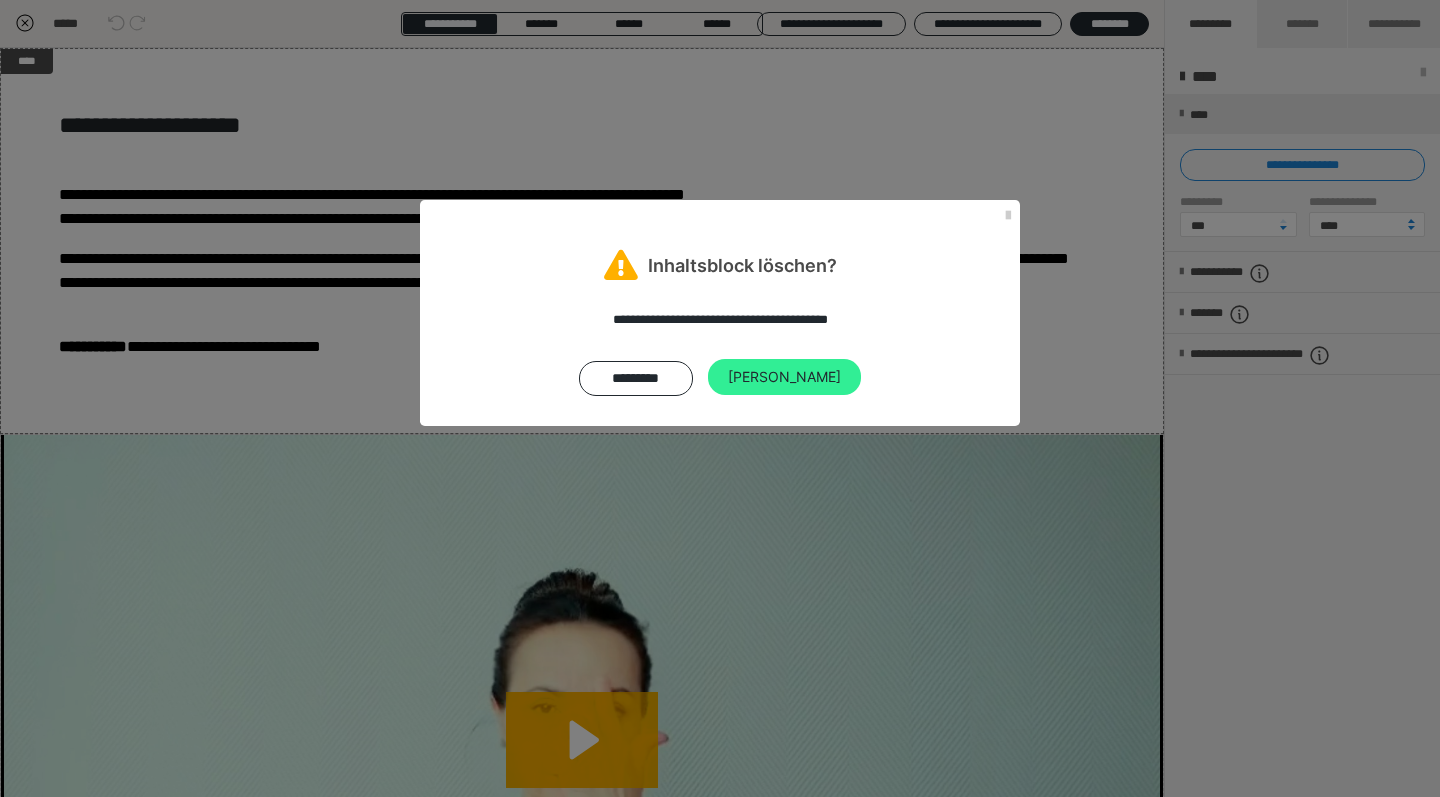 click on "Ja" at bounding box center (784, 377) 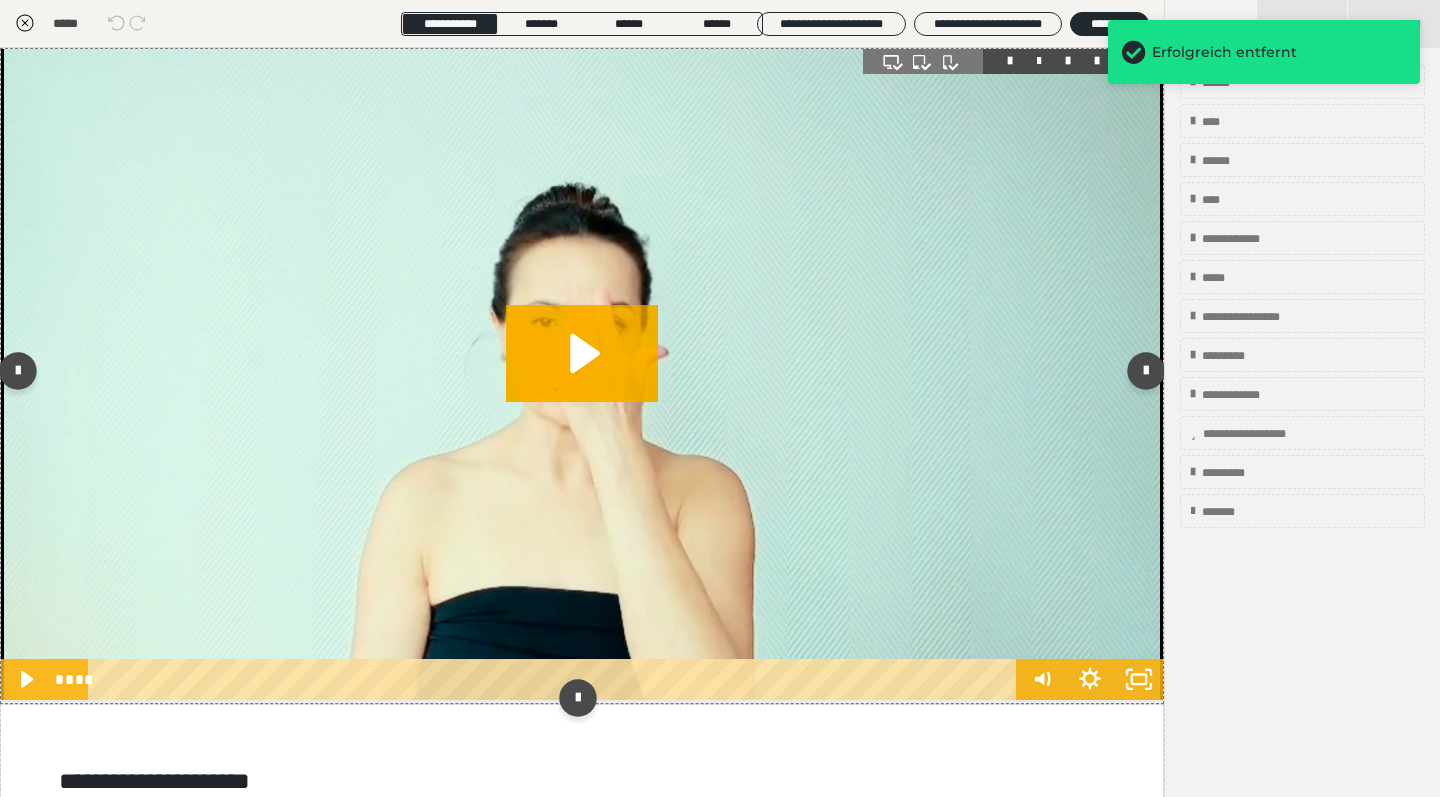 scroll, scrollTop: 0, scrollLeft: 0, axis: both 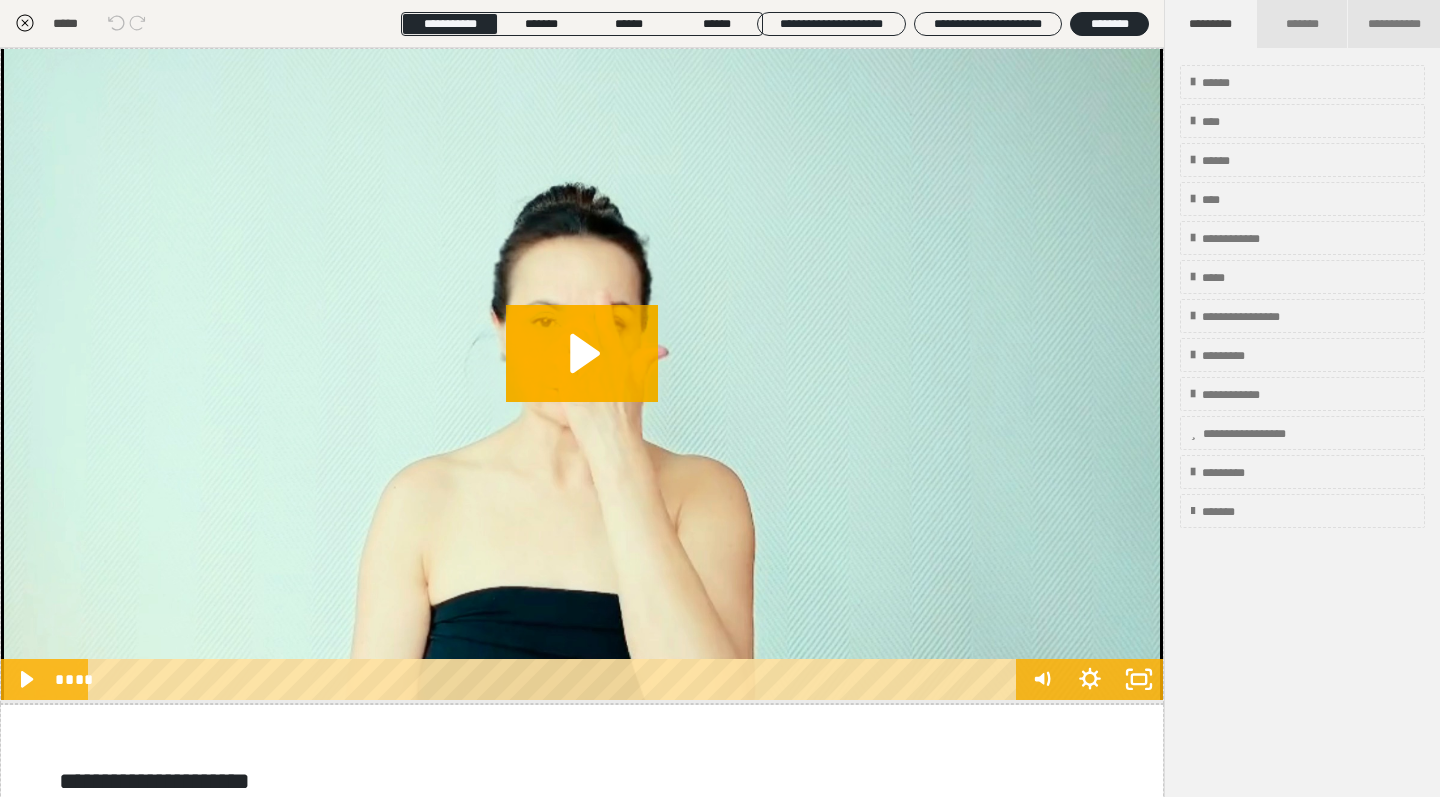 click 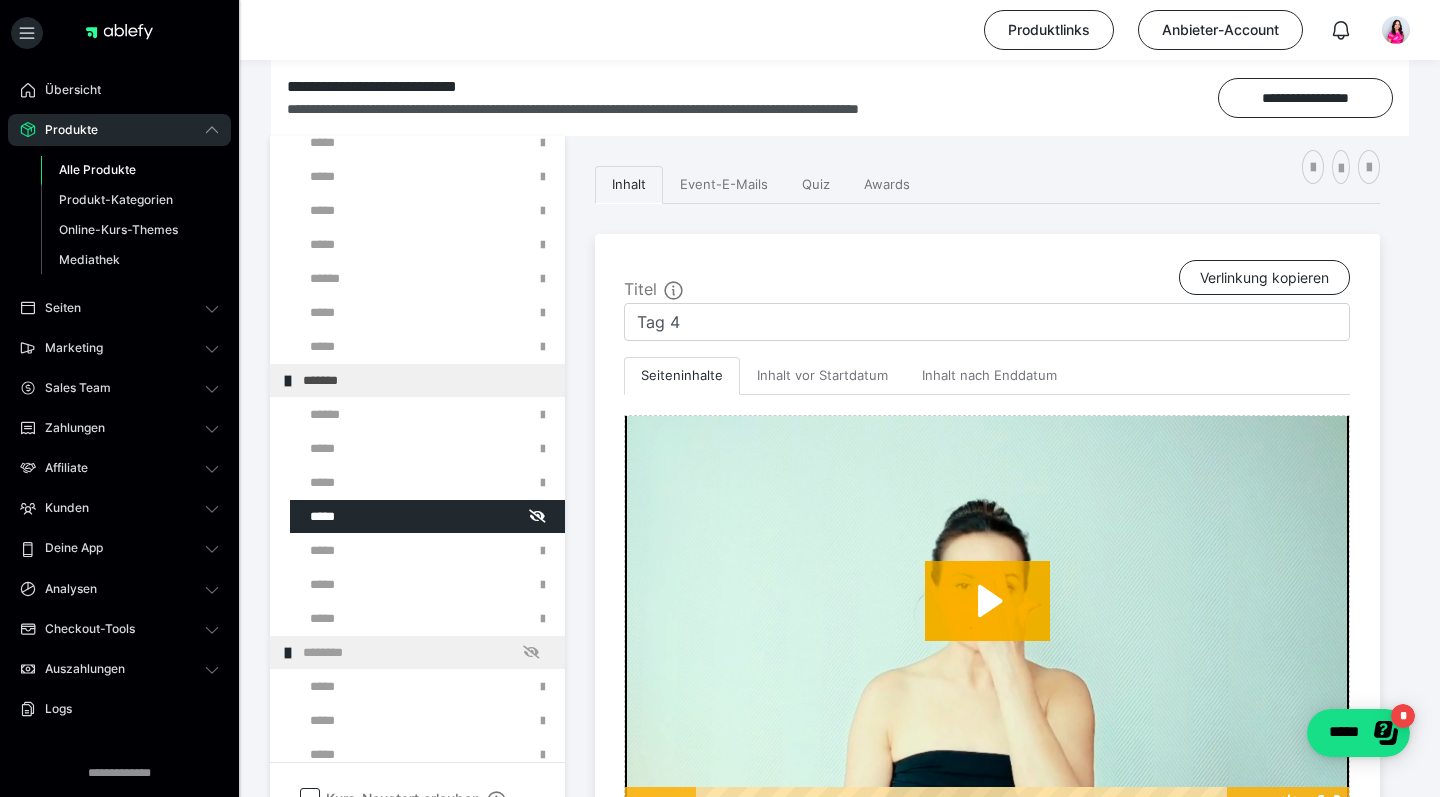 scroll, scrollTop: 306, scrollLeft: 0, axis: vertical 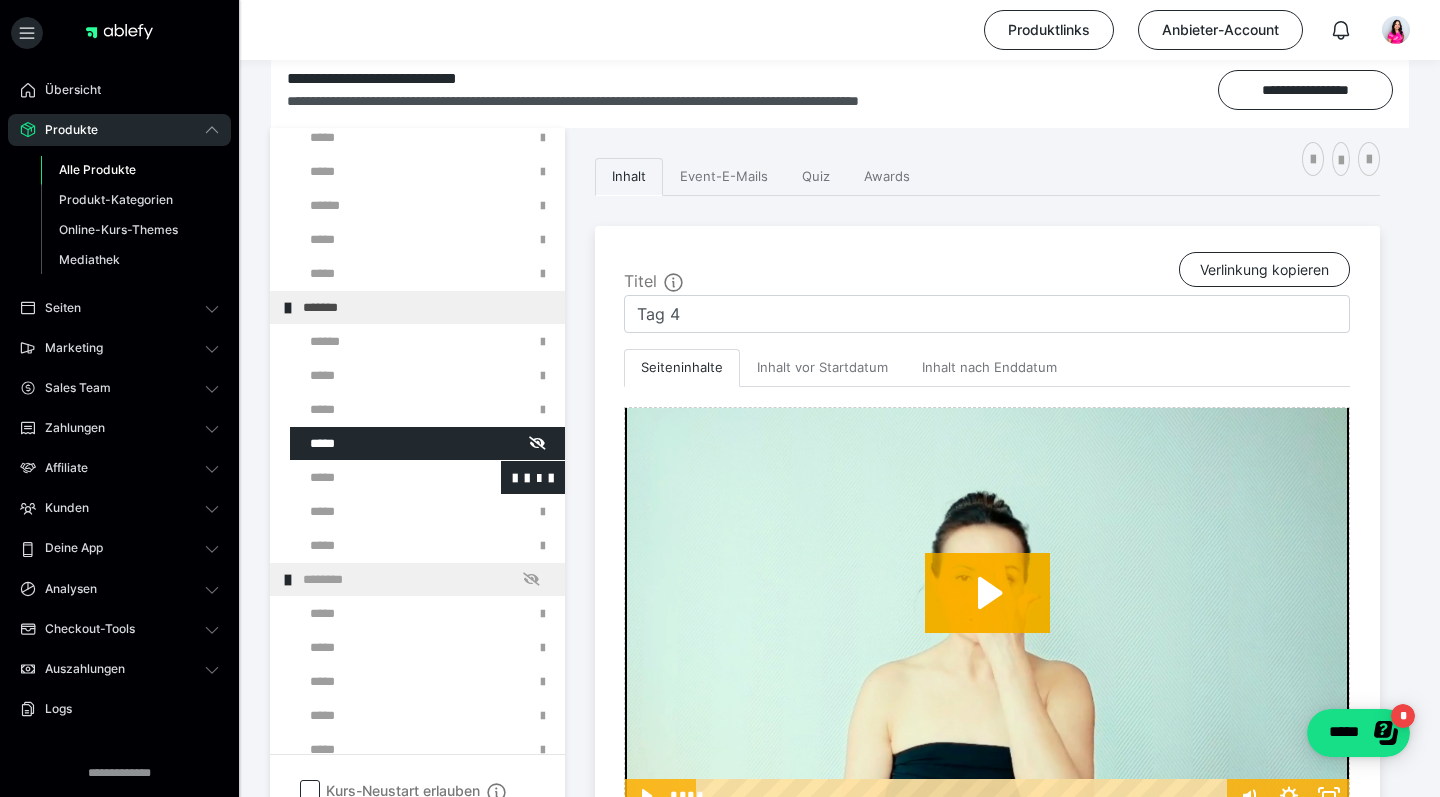 click at bounding box center [375, 477] 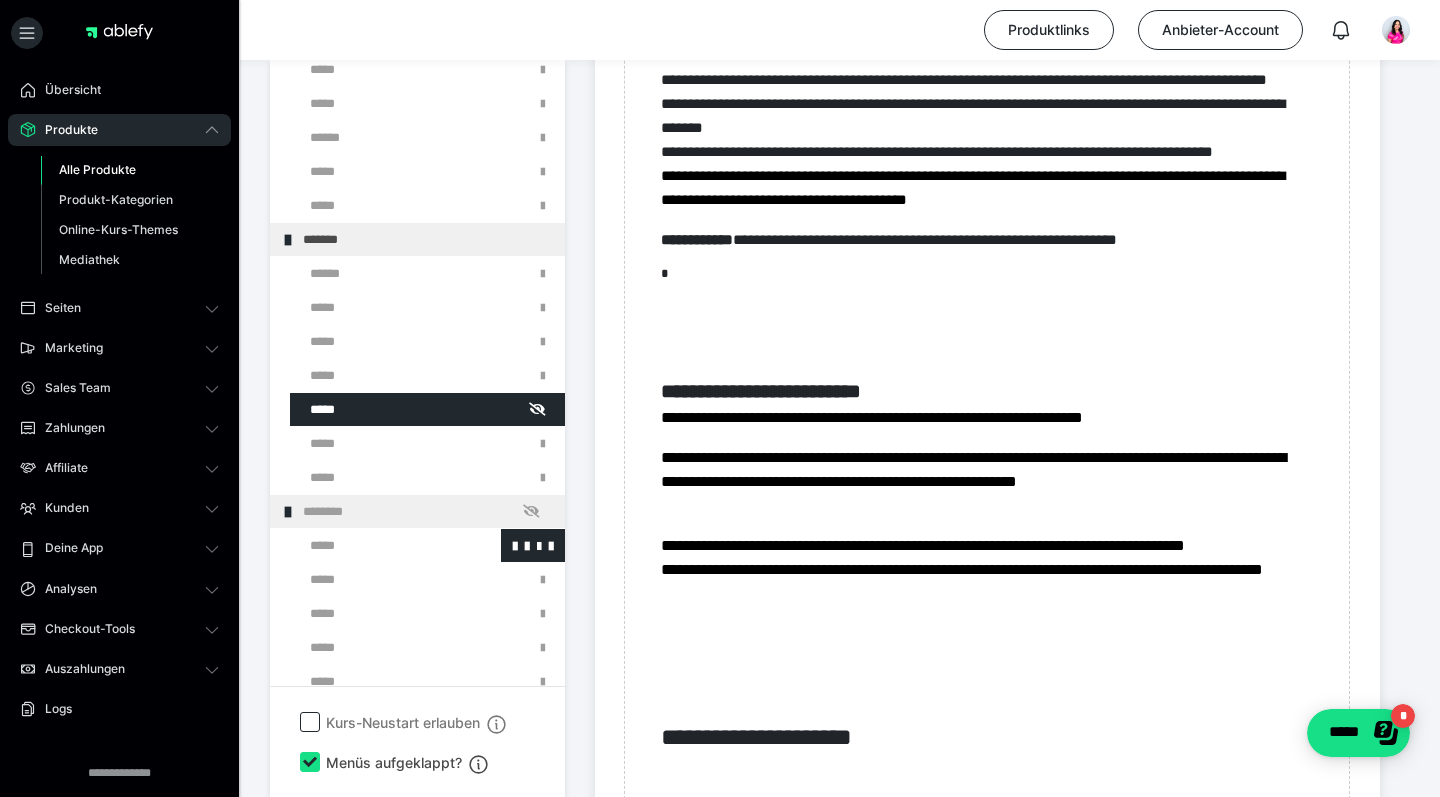 scroll, scrollTop: 3000, scrollLeft: 0, axis: vertical 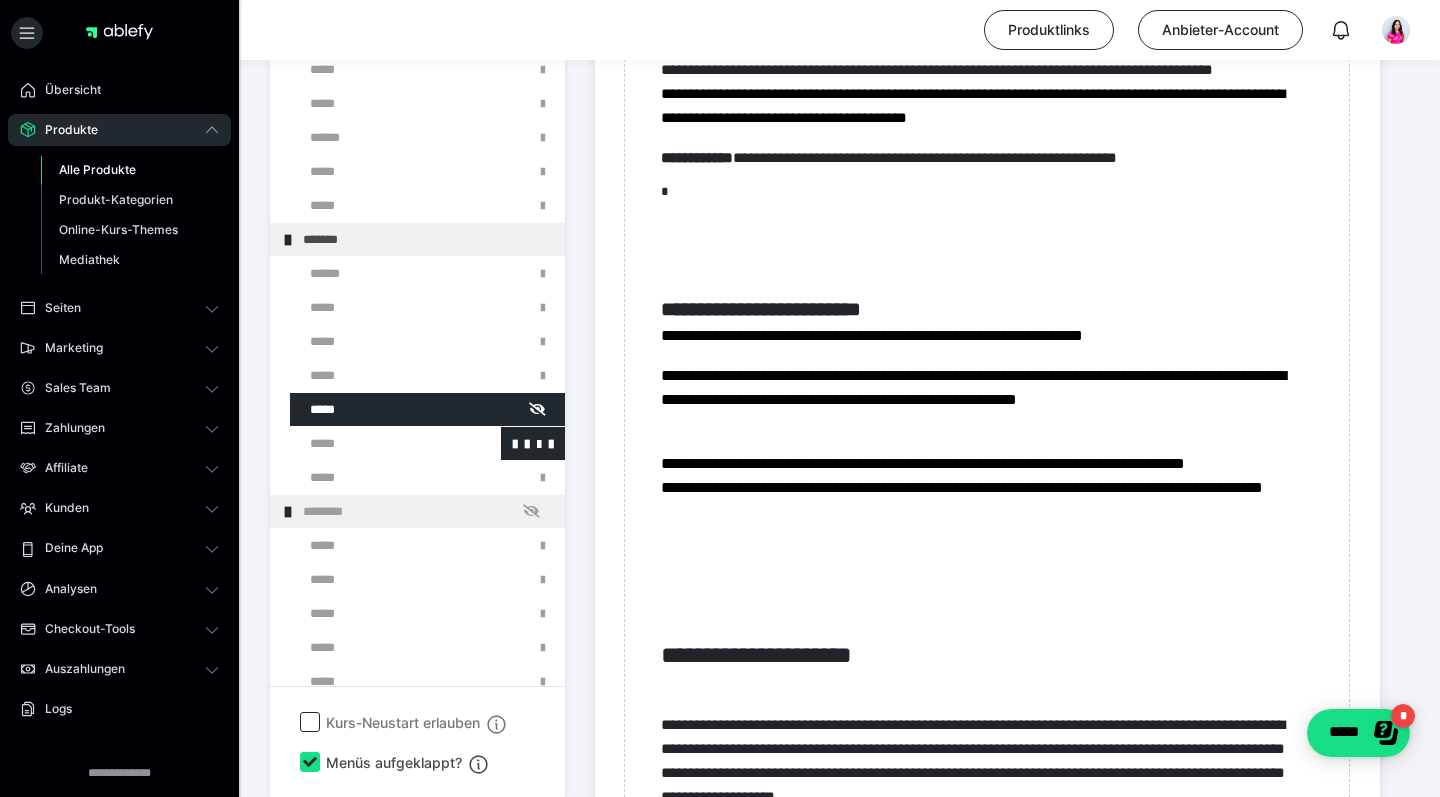 click at bounding box center [375, 443] 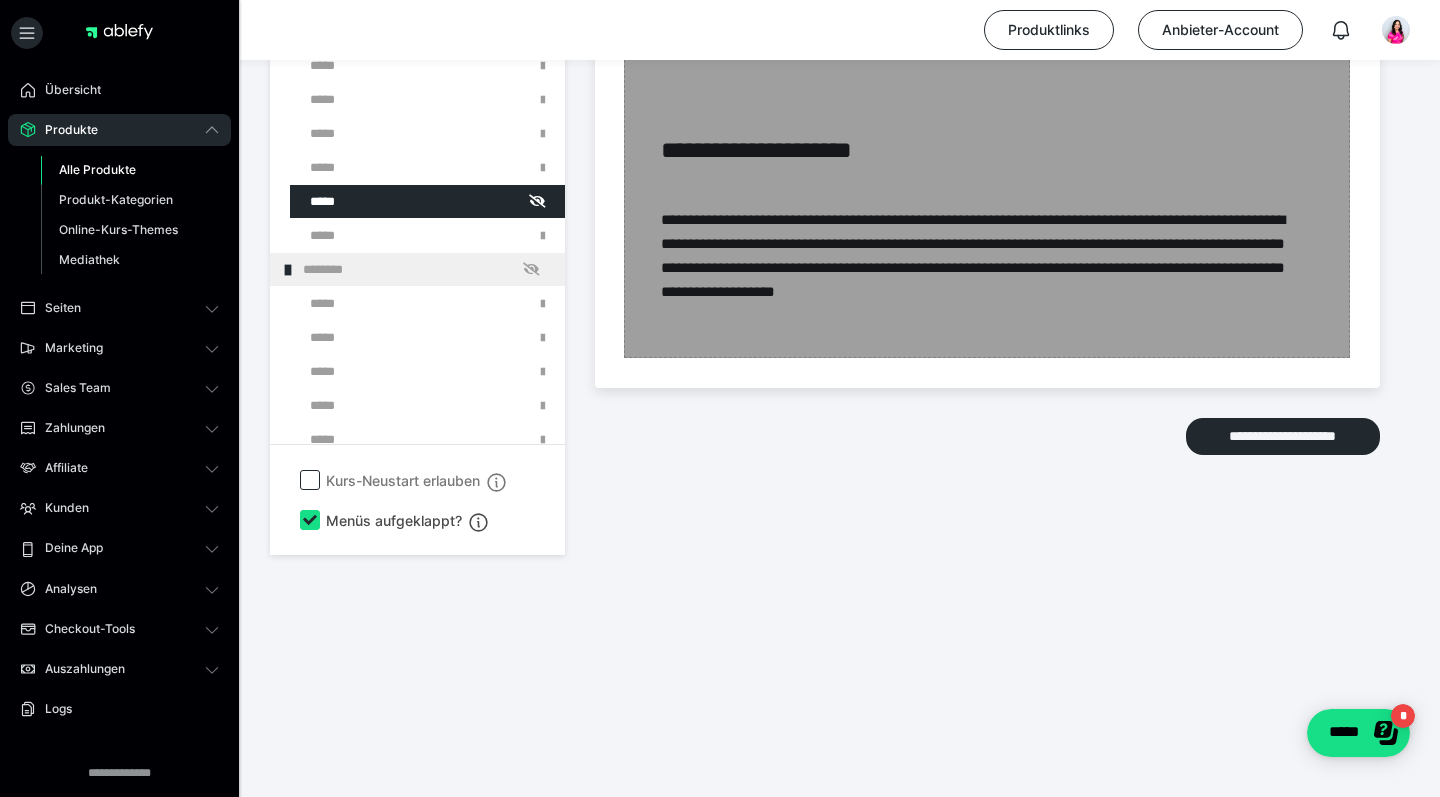 scroll, scrollTop: 4001, scrollLeft: 0, axis: vertical 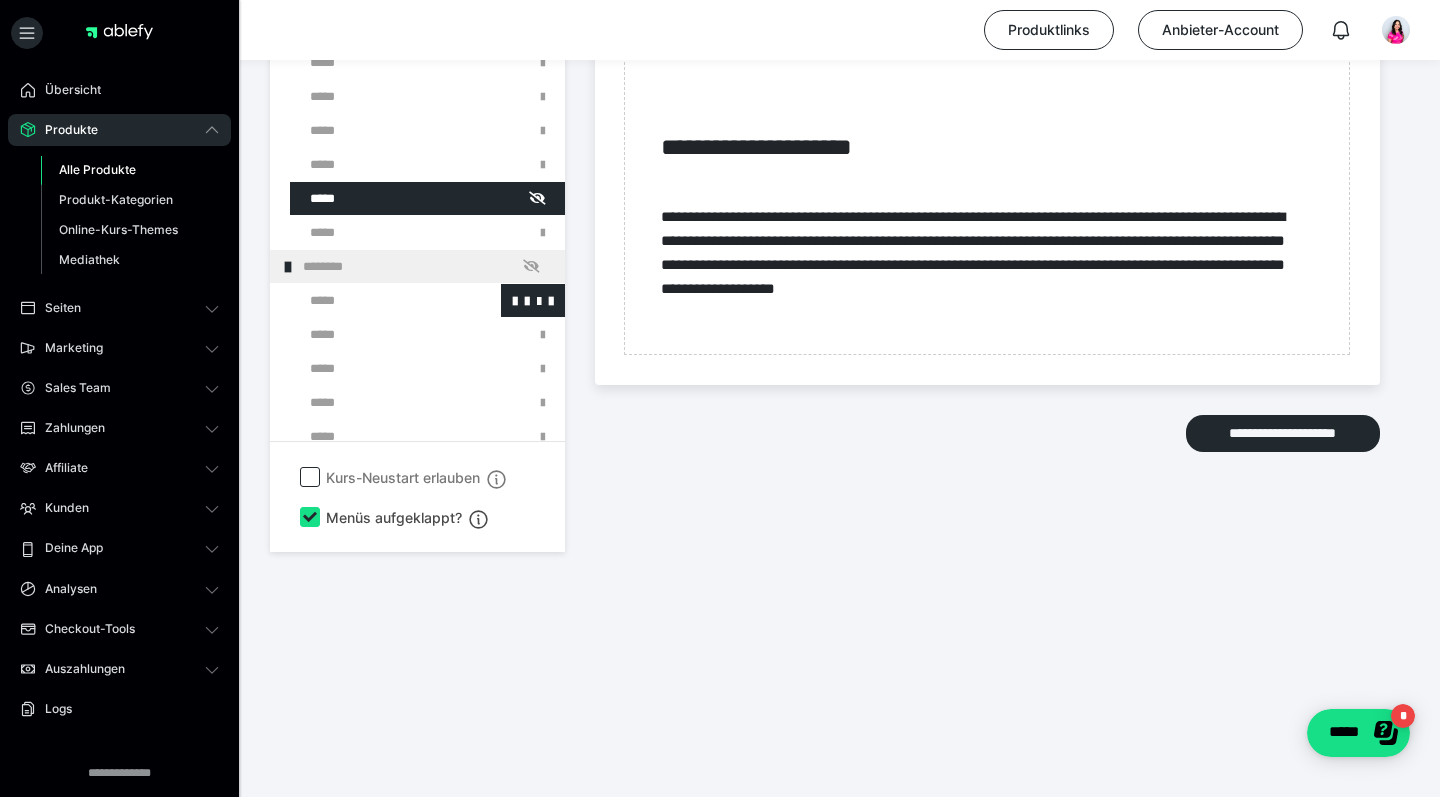 click at bounding box center [375, 300] 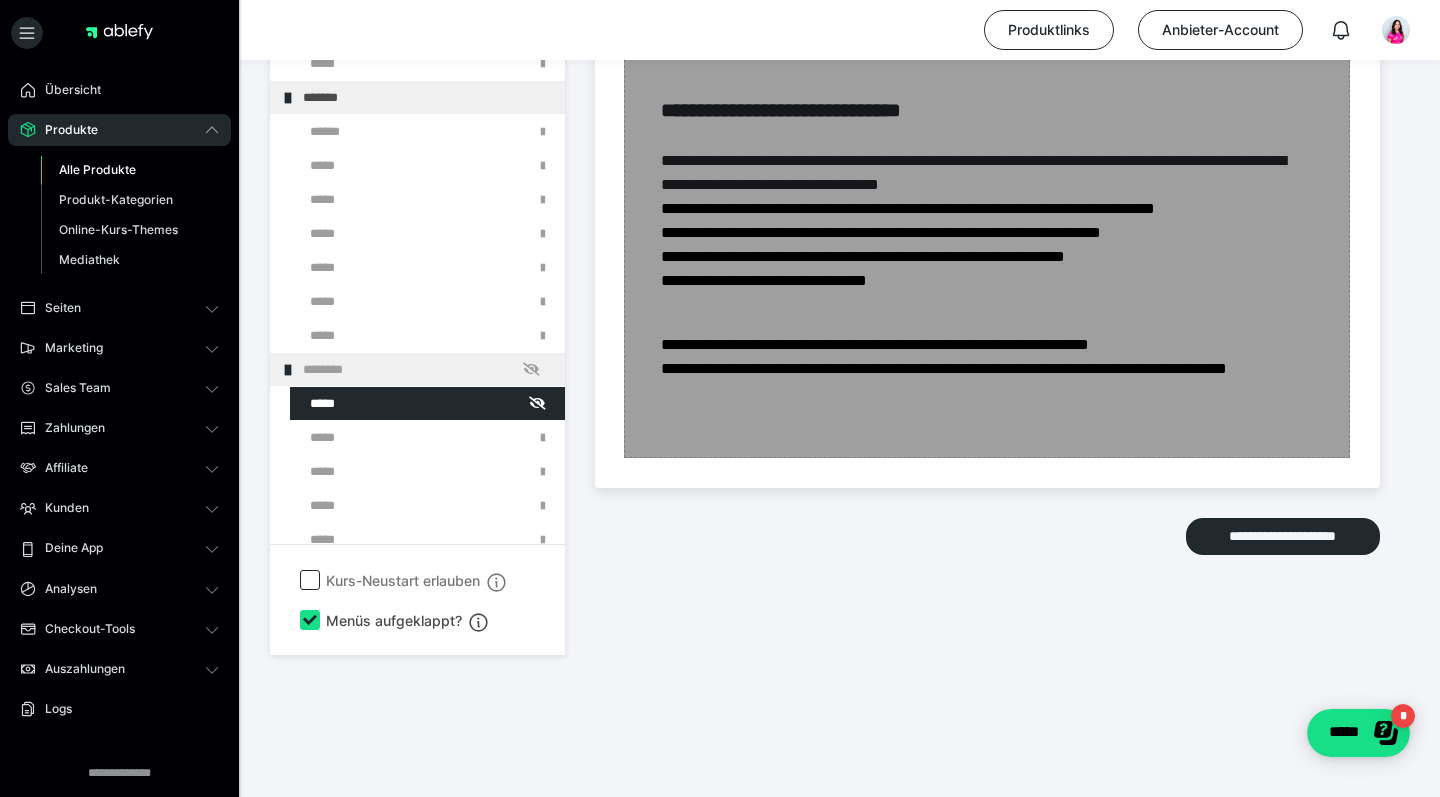 scroll, scrollTop: 4284, scrollLeft: 0, axis: vertical 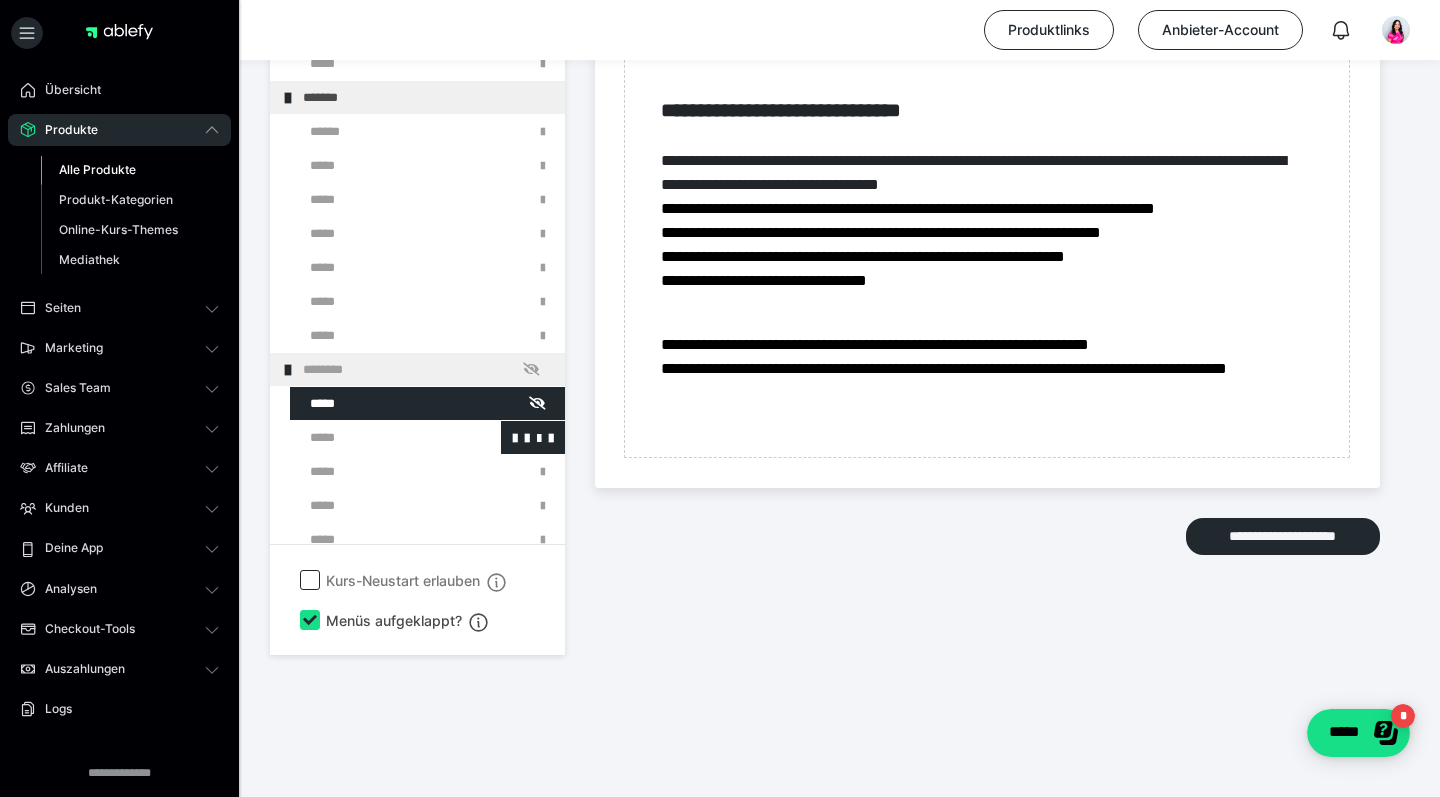 click at bounding box center (375, 437) 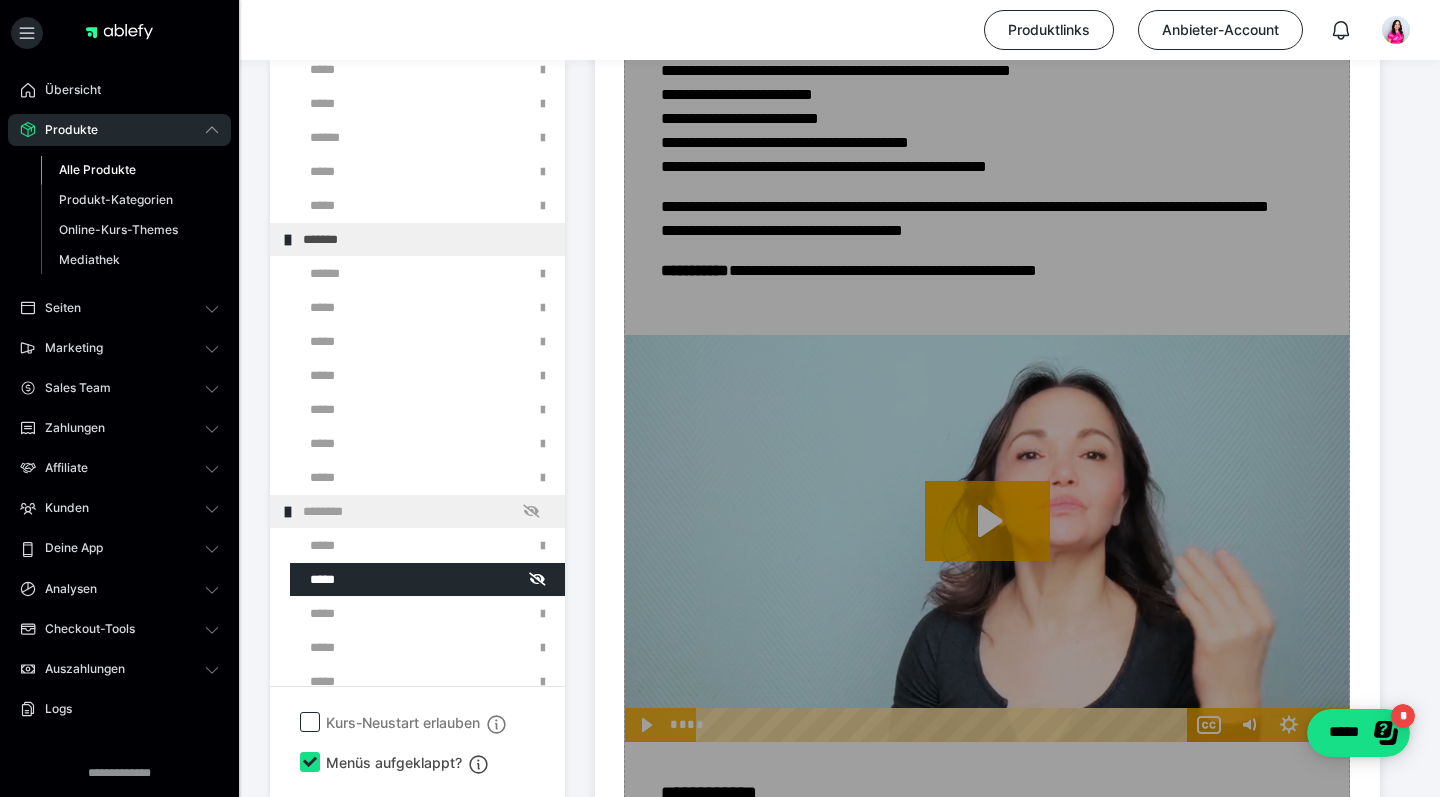 scroll, scrollTop: 4923, scrollLeft: 0, axis: vertical 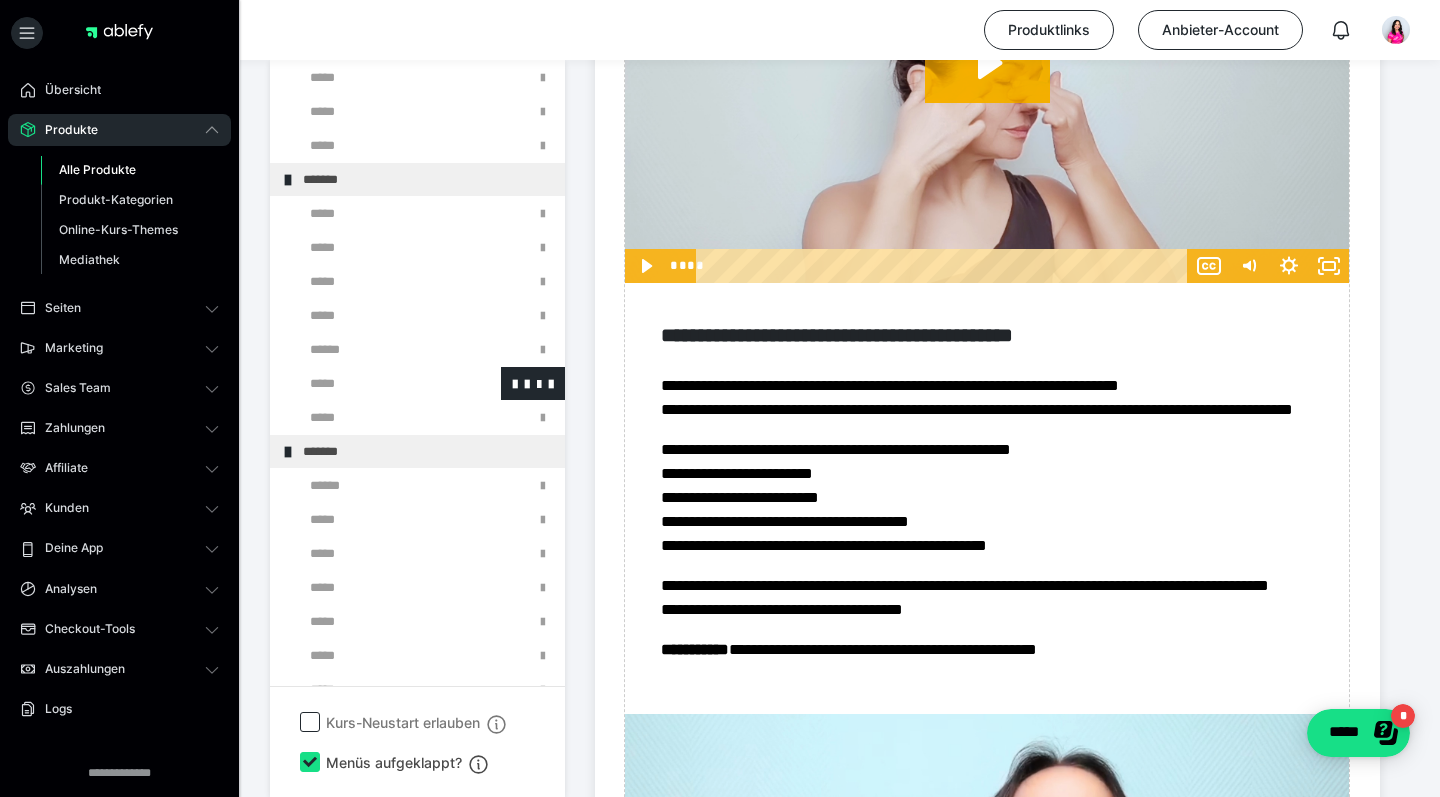 click at bounding box center (375, 383) 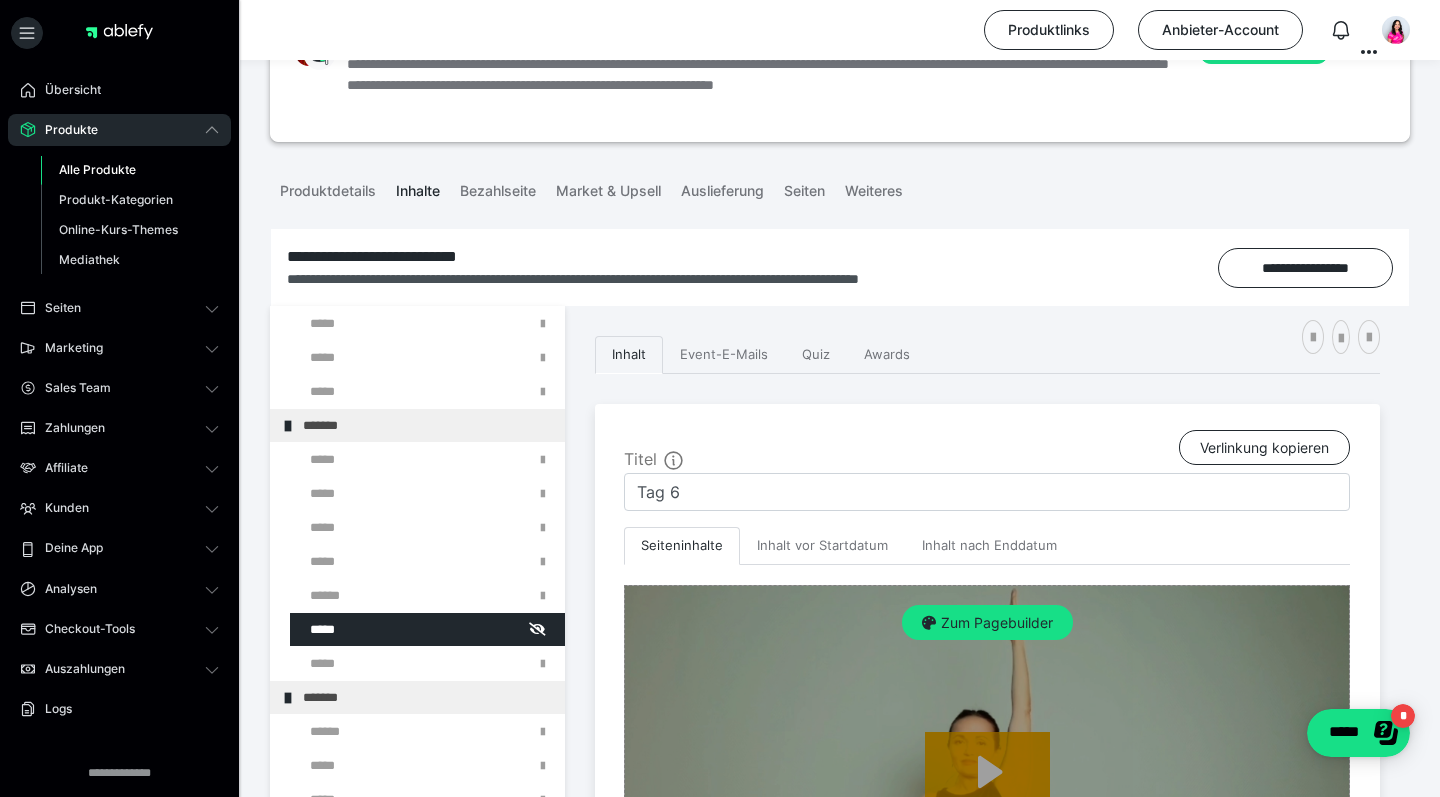 scroll, scrollTop: 6, scrollLeft: 0, axis: vertical 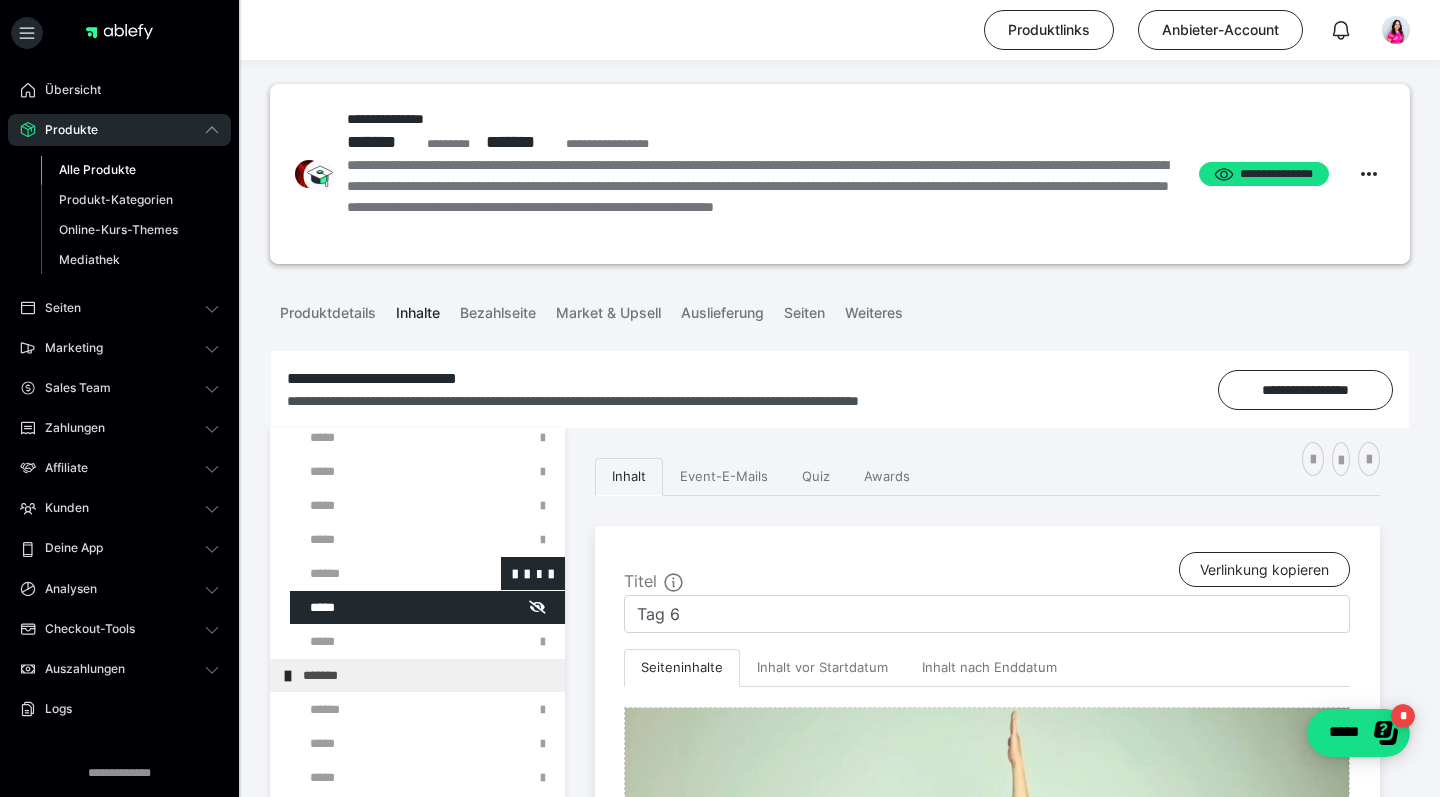 click at bounding box center [375, 573] 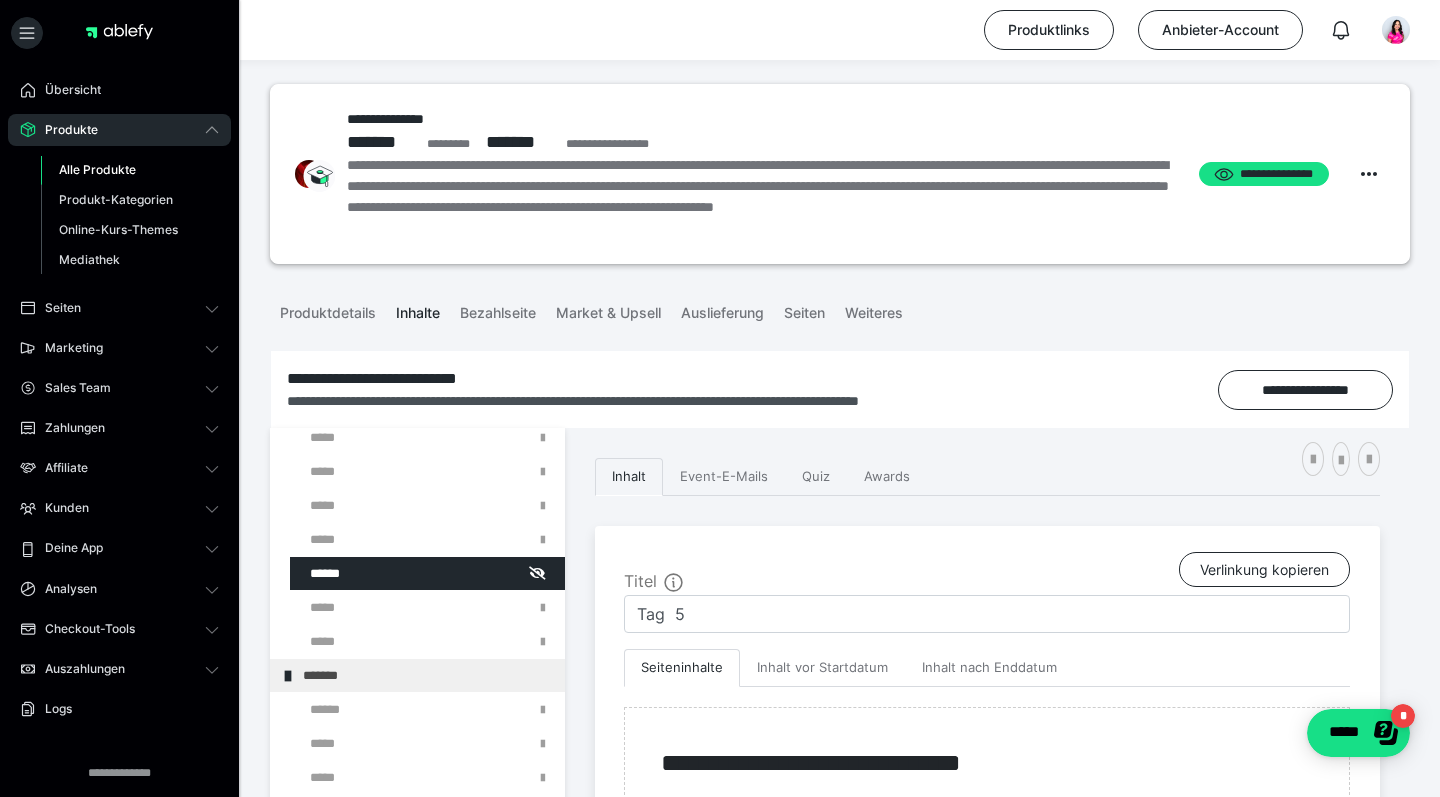 scroll, scrollTop: 622, scrollLeft: 0, axis: vertical 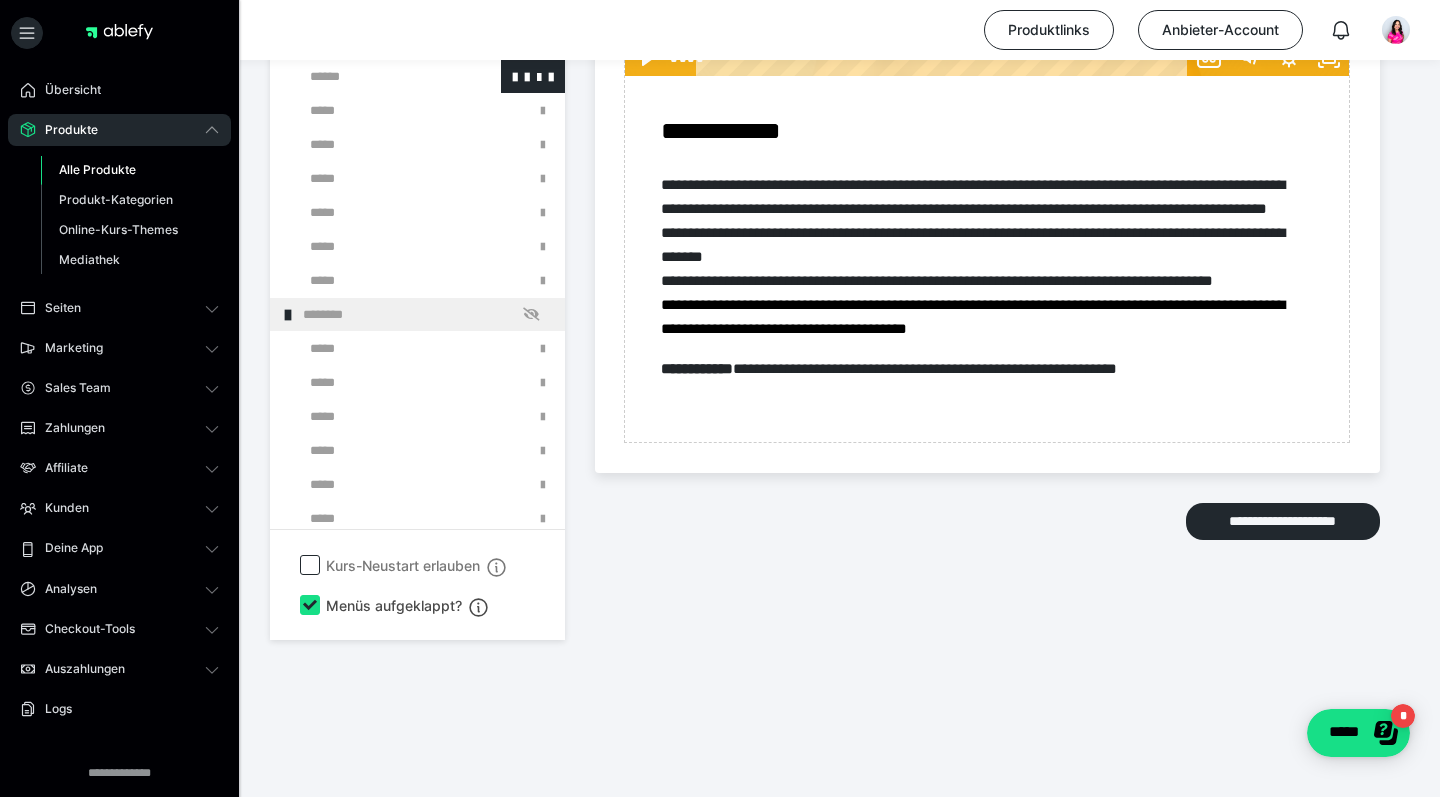 click at bounding box center [375, 76] 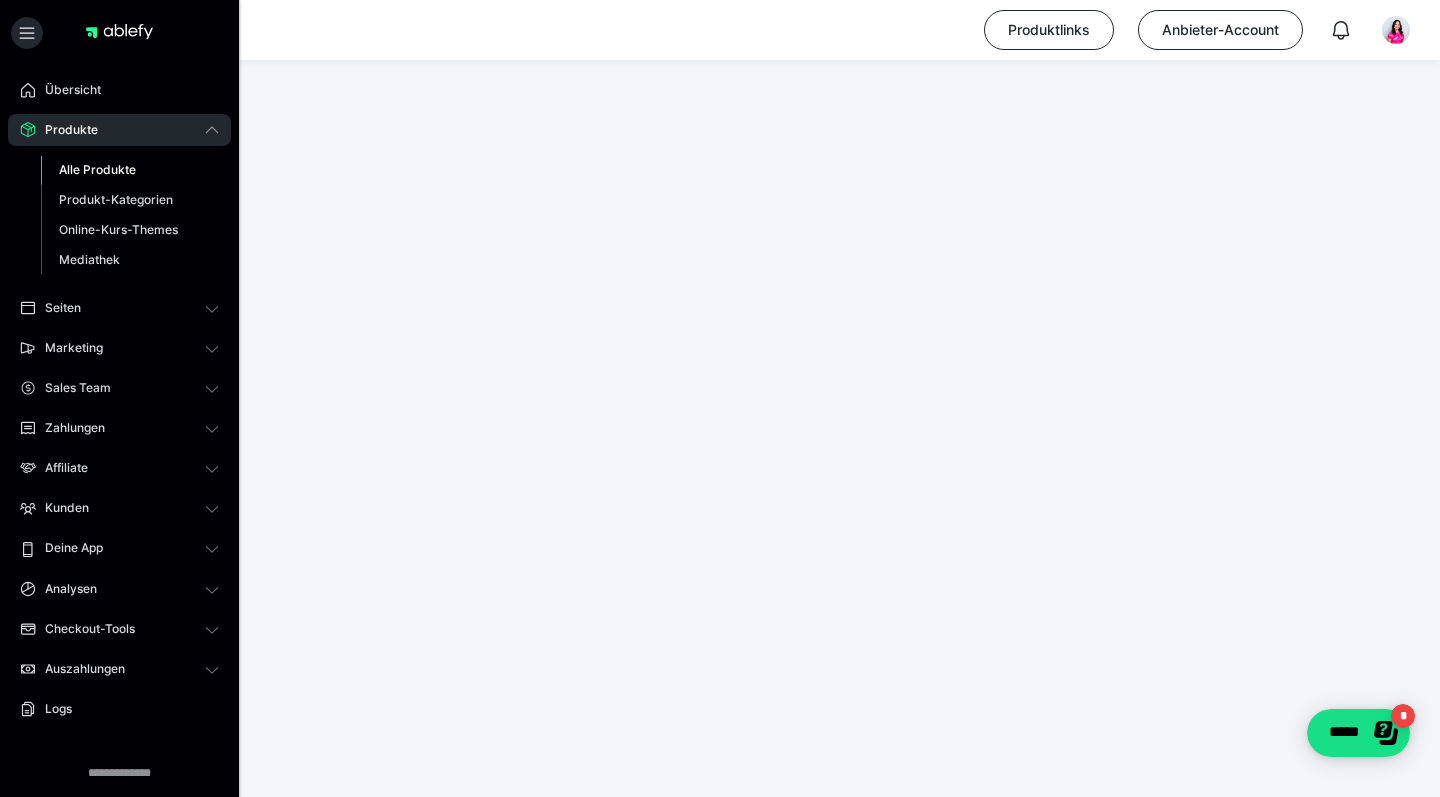 scroll, scrollTop: 374, scrollLeft: 0, axis: vertical 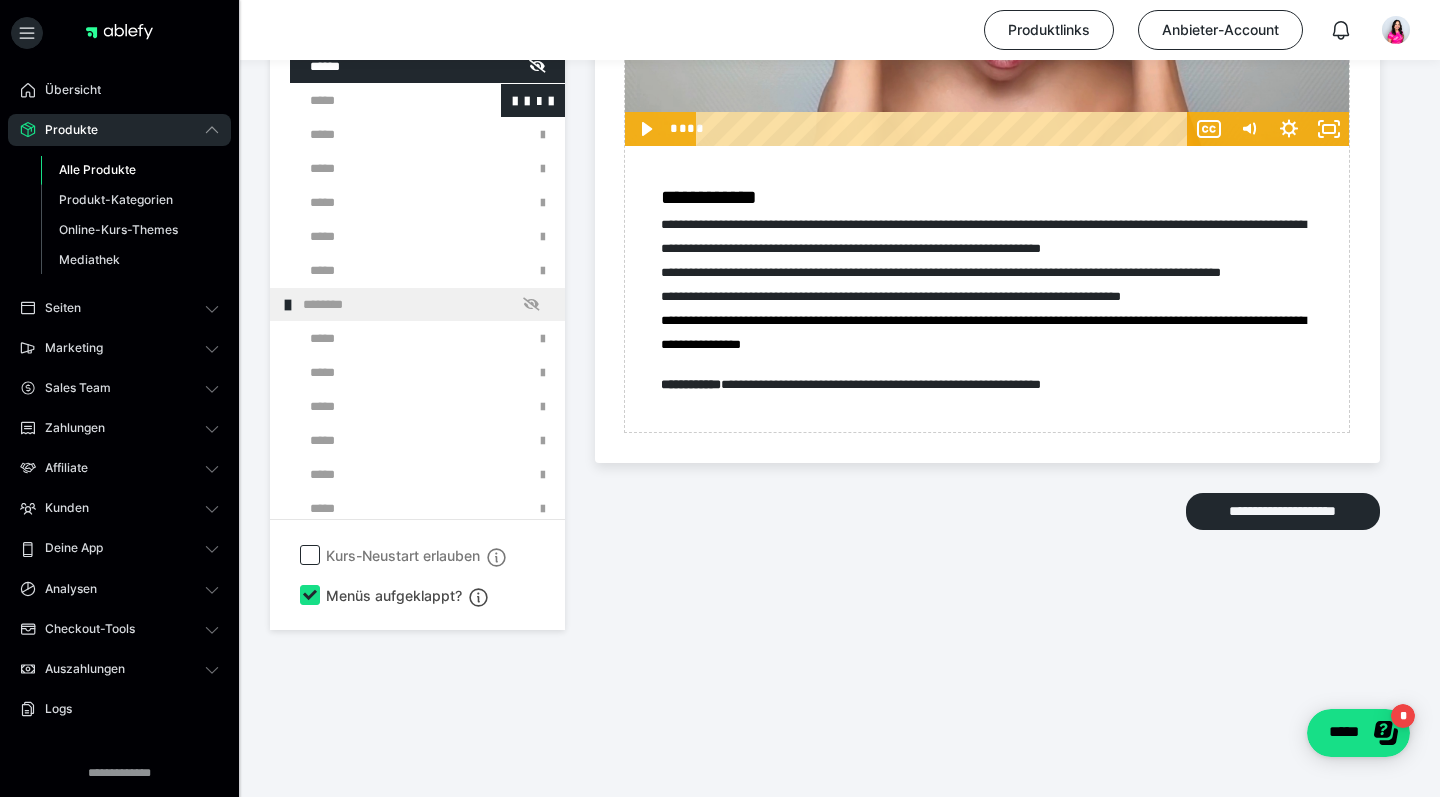 click at bounding box center (375, 100) 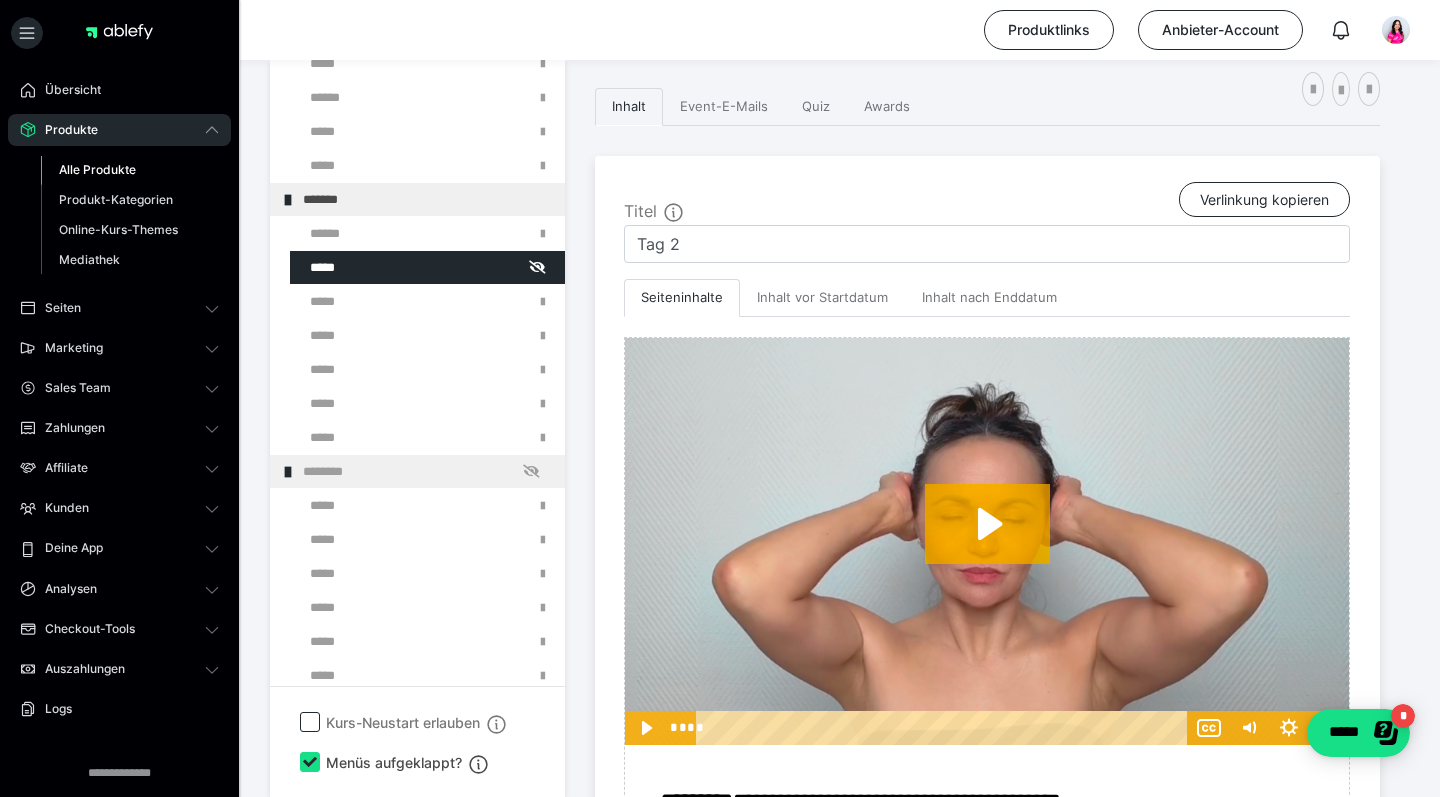 scroll, scrollTop: 386, scrollLeft: 0, axis: vertical 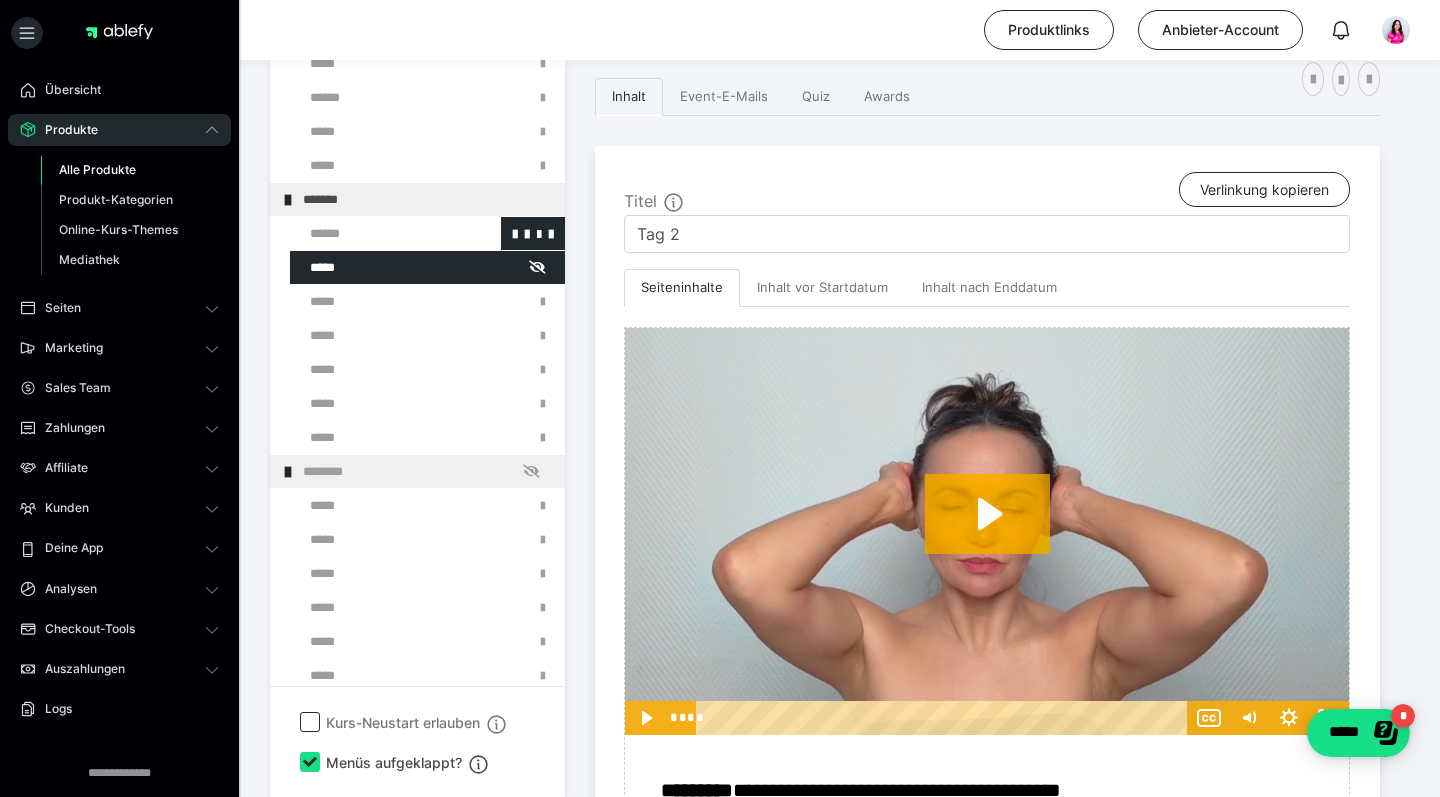click at bounding box center (375, 233) 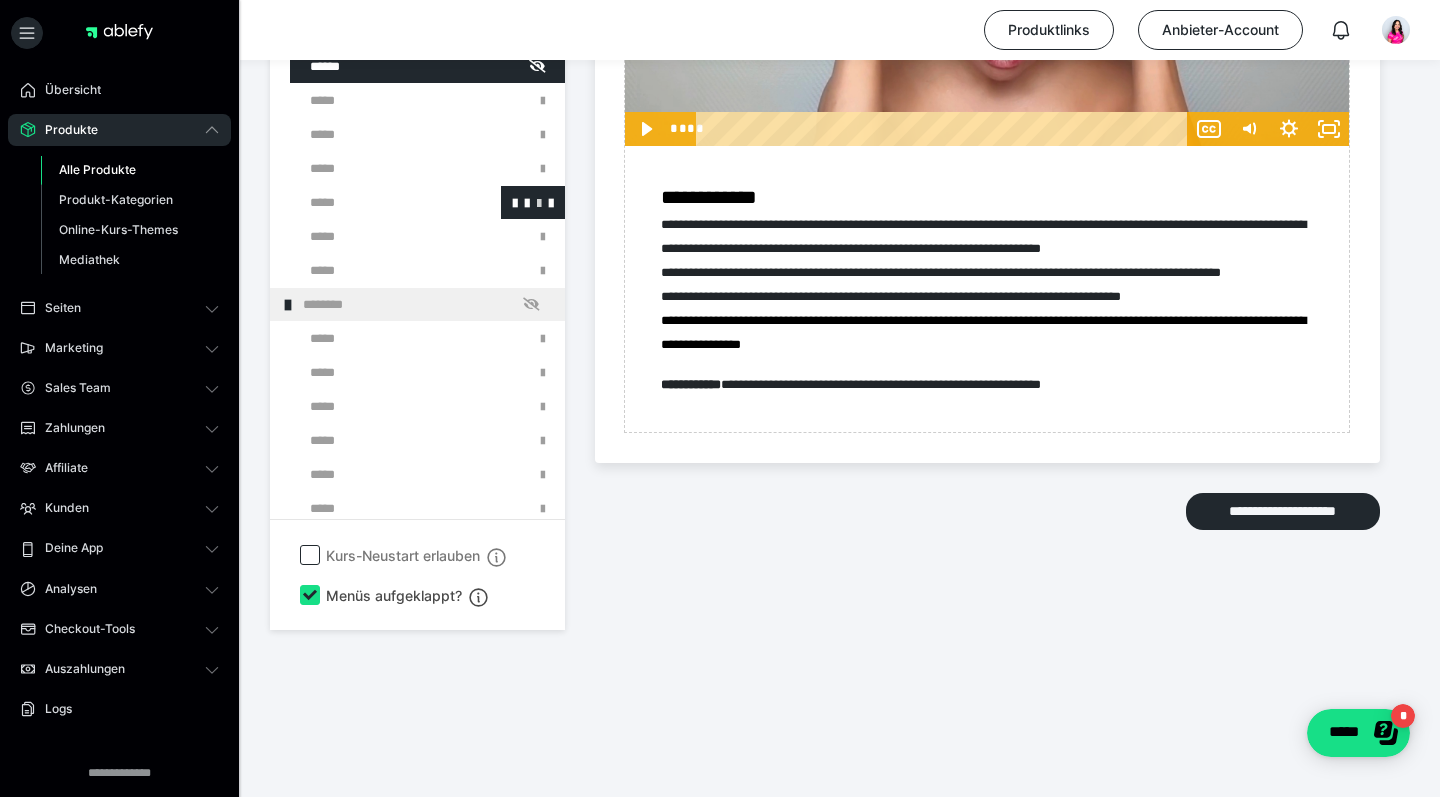 scroll, scrollTop: 3895, scrollLeft: 0, axis: vertical 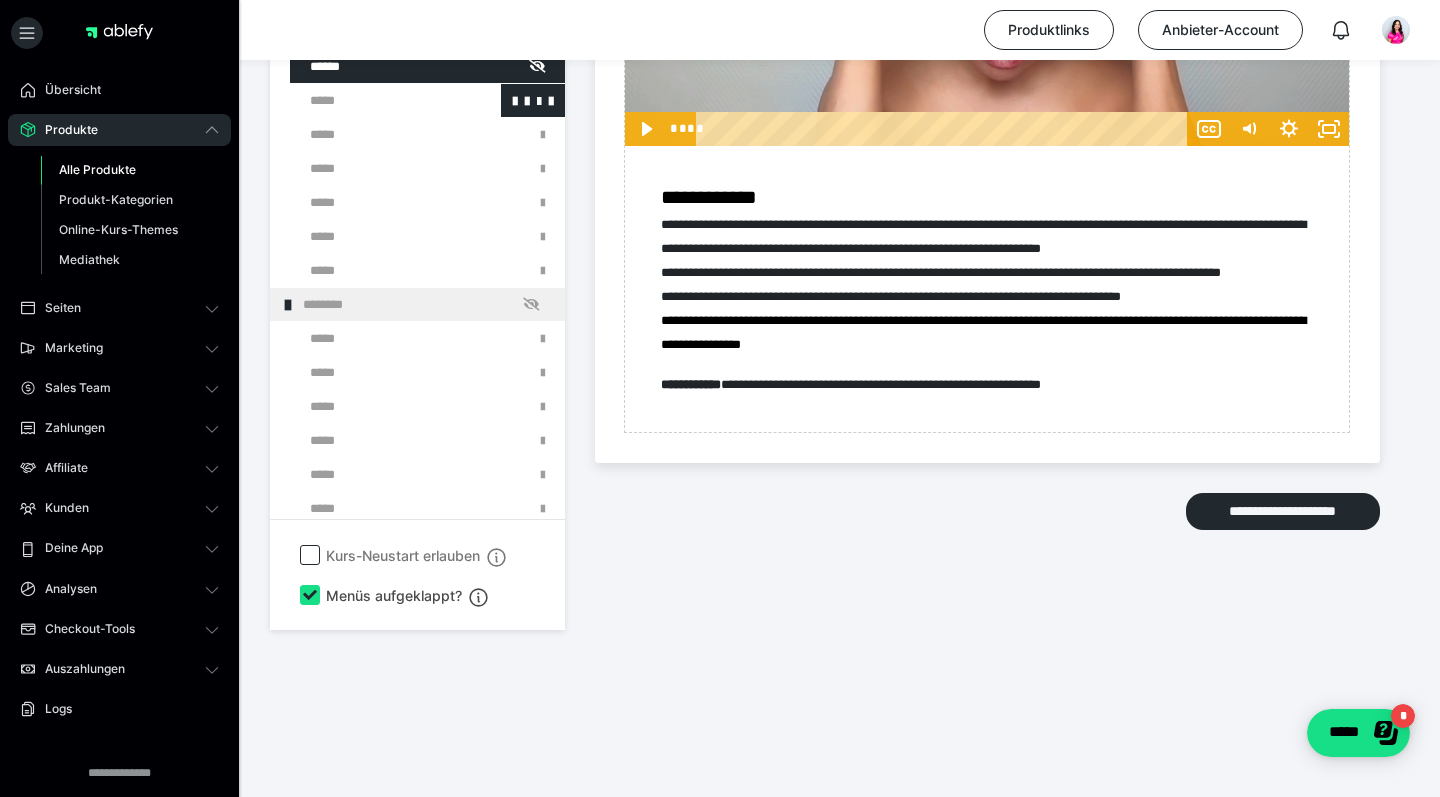 click at bounding box center (375, 100) 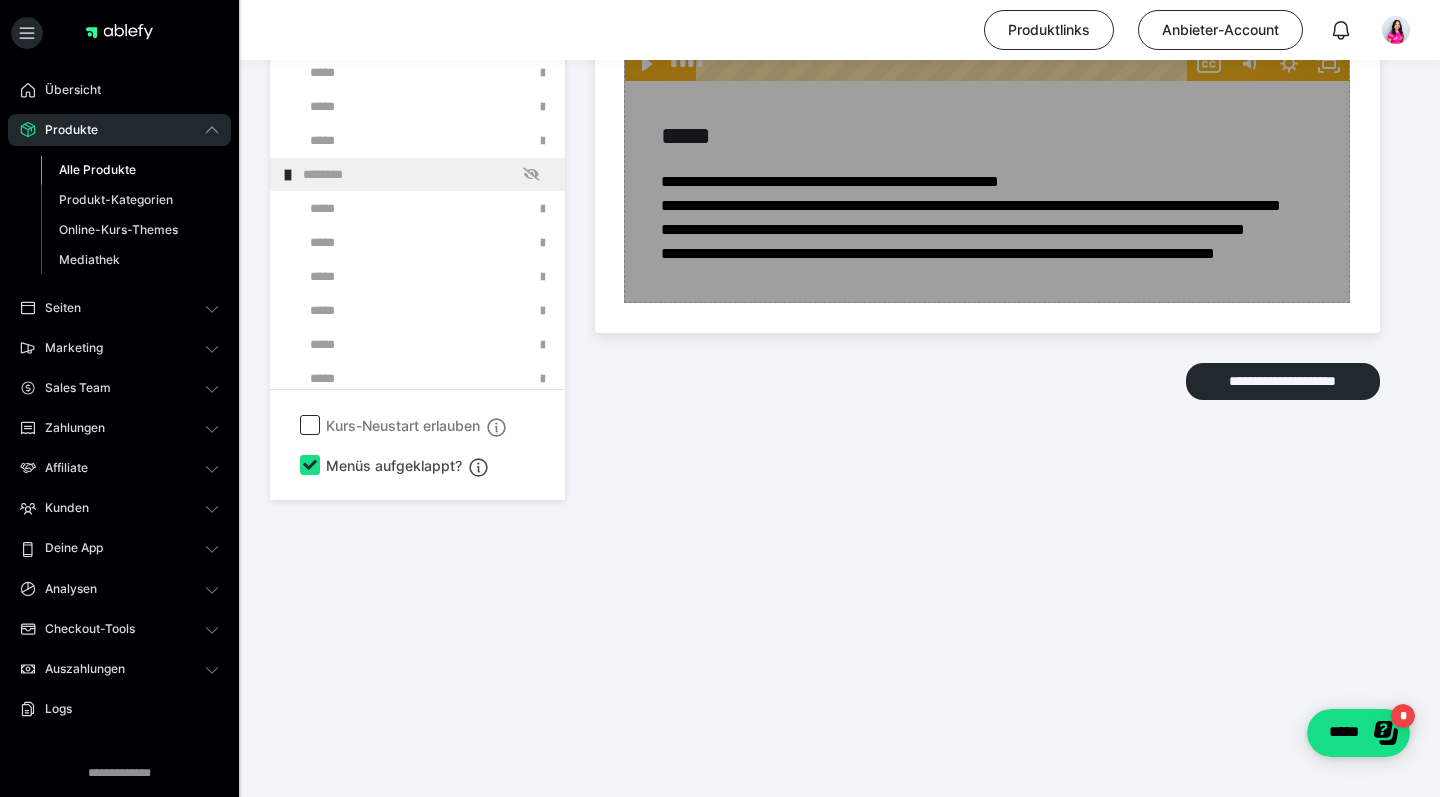 scroll, scrollTop: 4196, scrollLeft: 0, axis: vertical 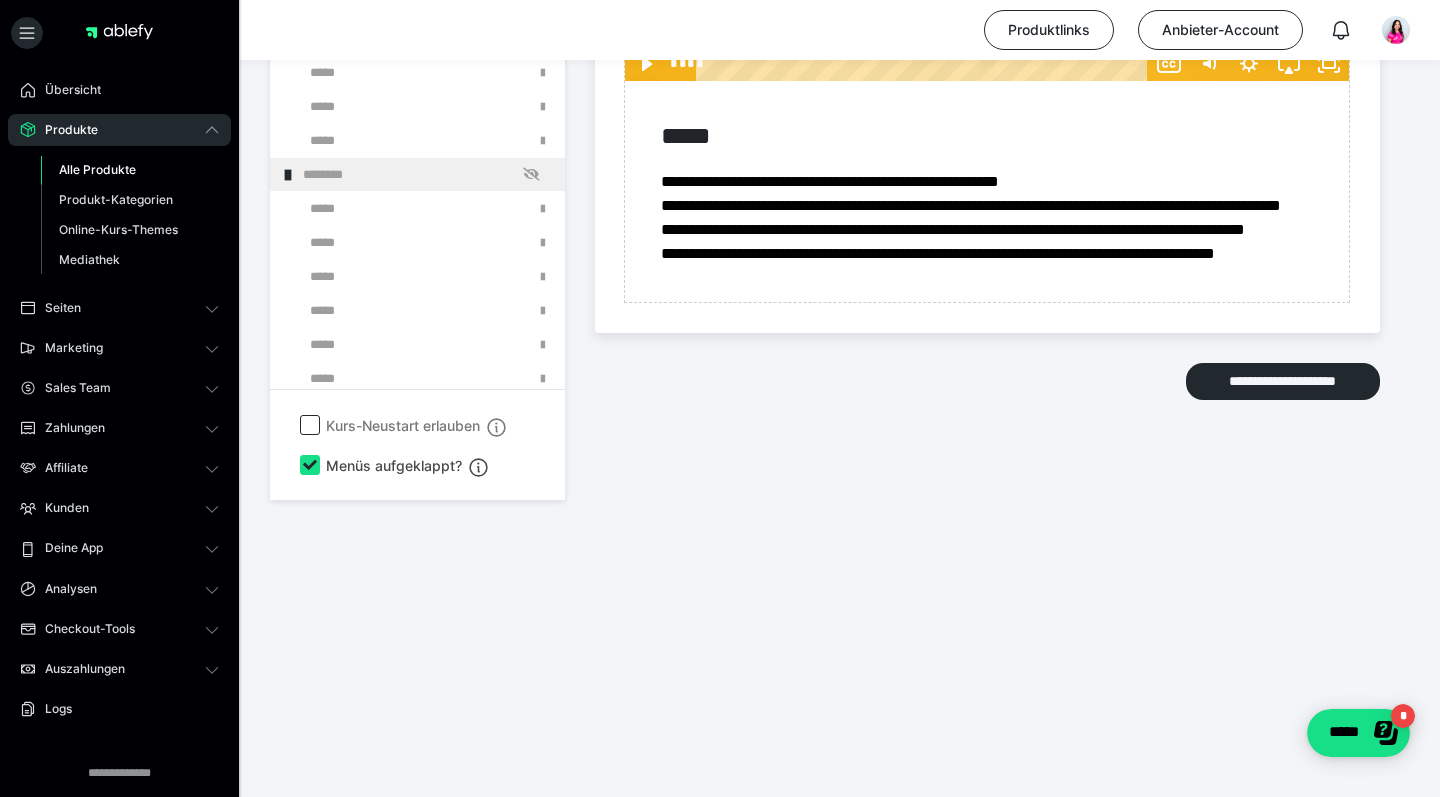 click at bounding box center [375, 4] 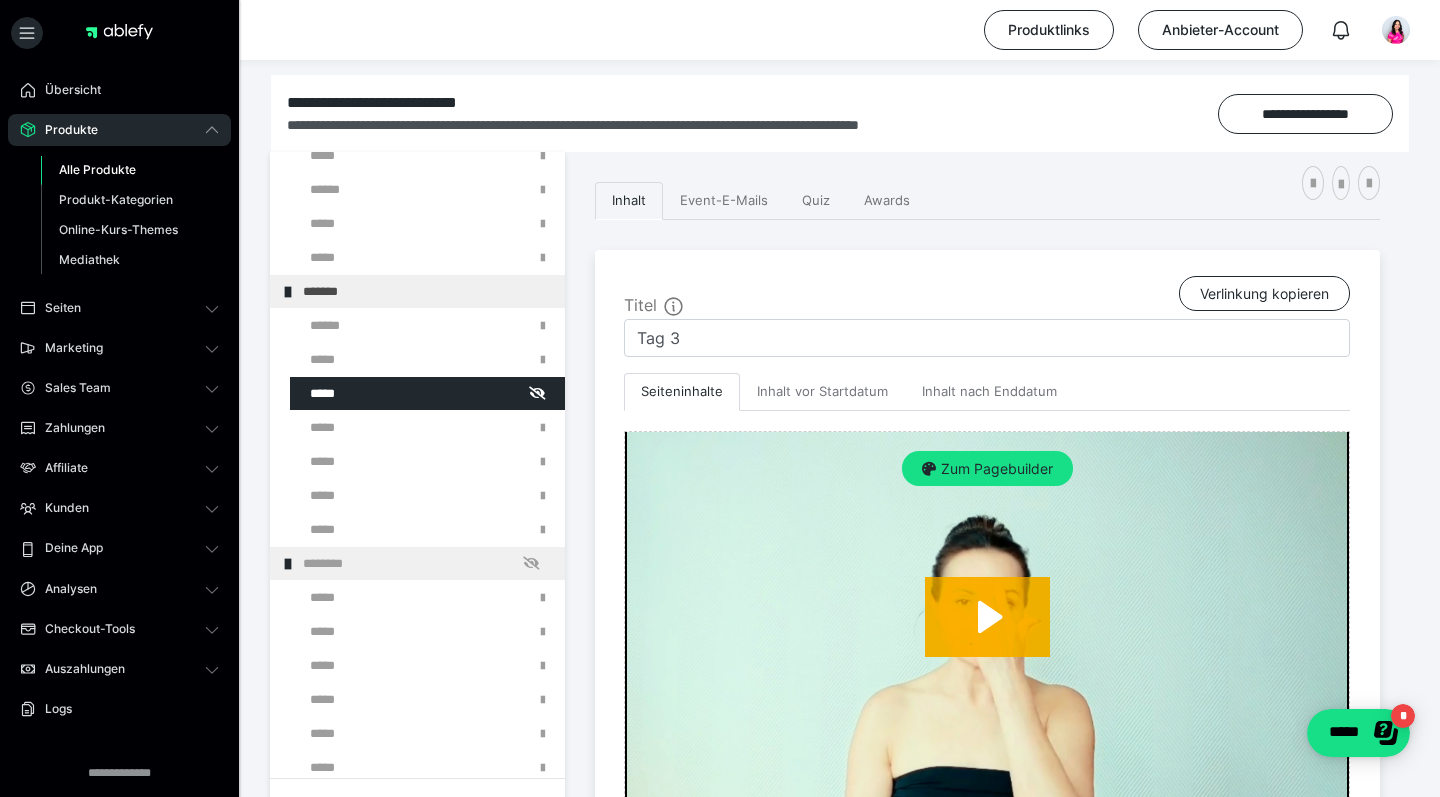 scroll, scrollTop: 270, scrollLeft: 0, axis: vertical 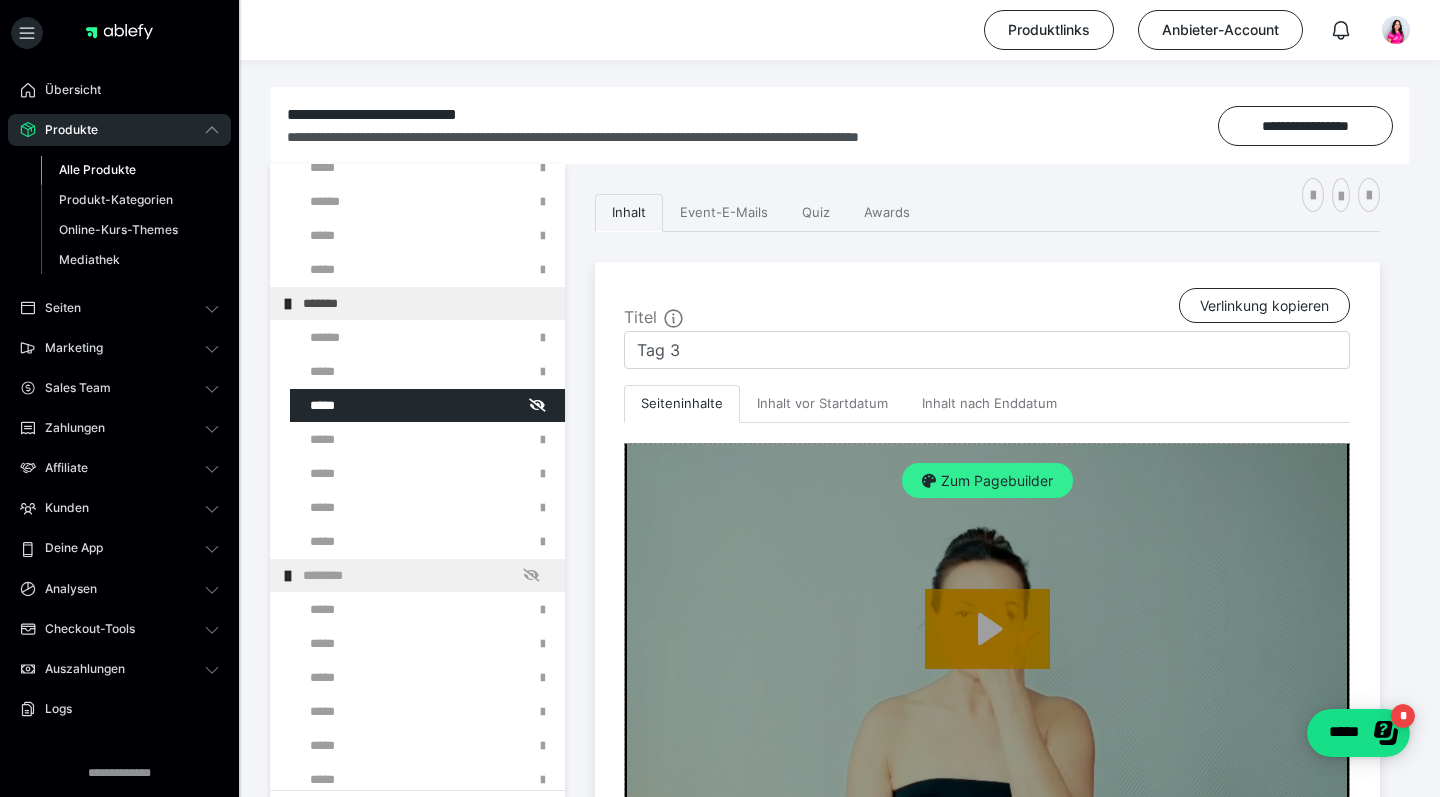 click on "Zum Pagebuilder" at bounding box center [987, 481] 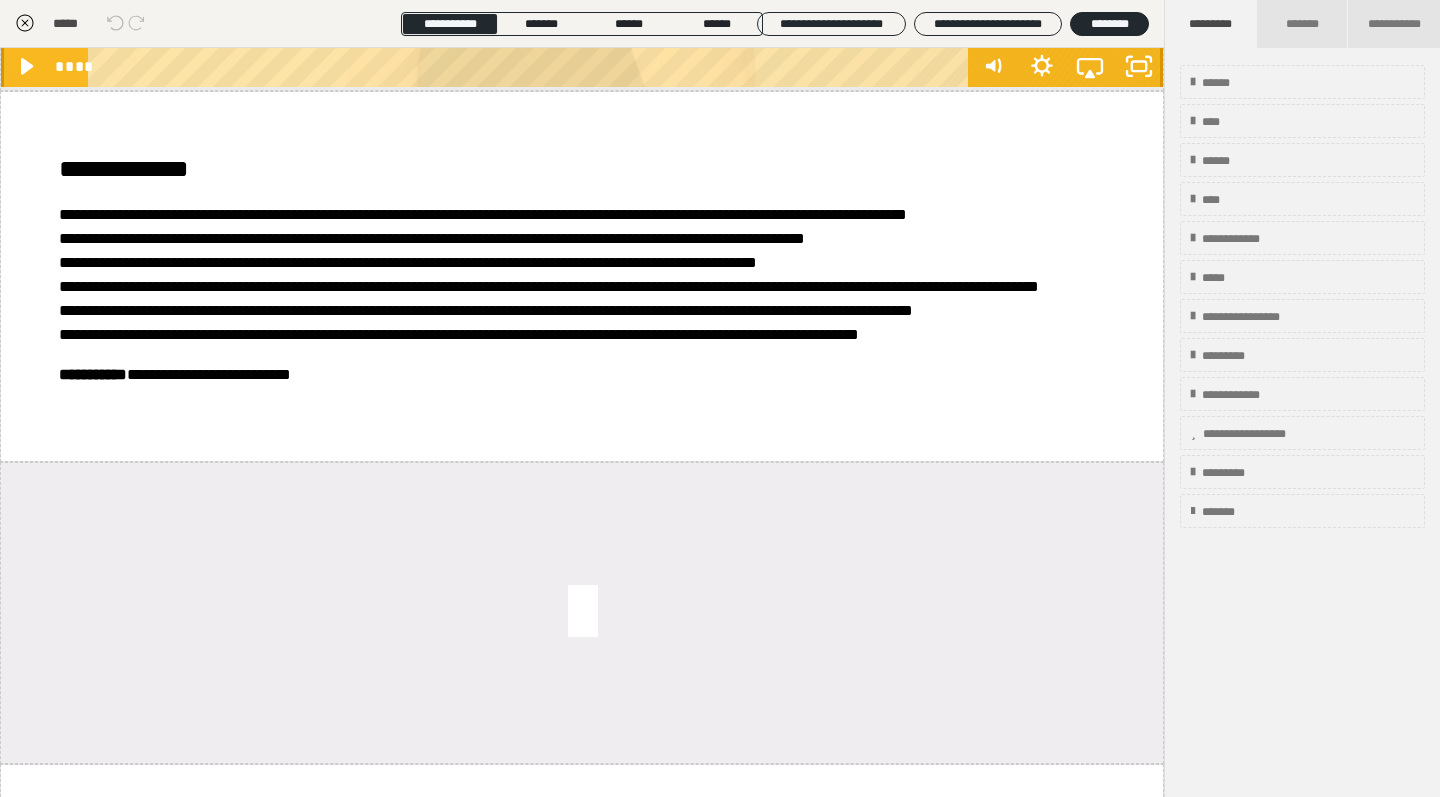 scroll, scrollTop: 643, scrollLeft: 0, axis: vertical 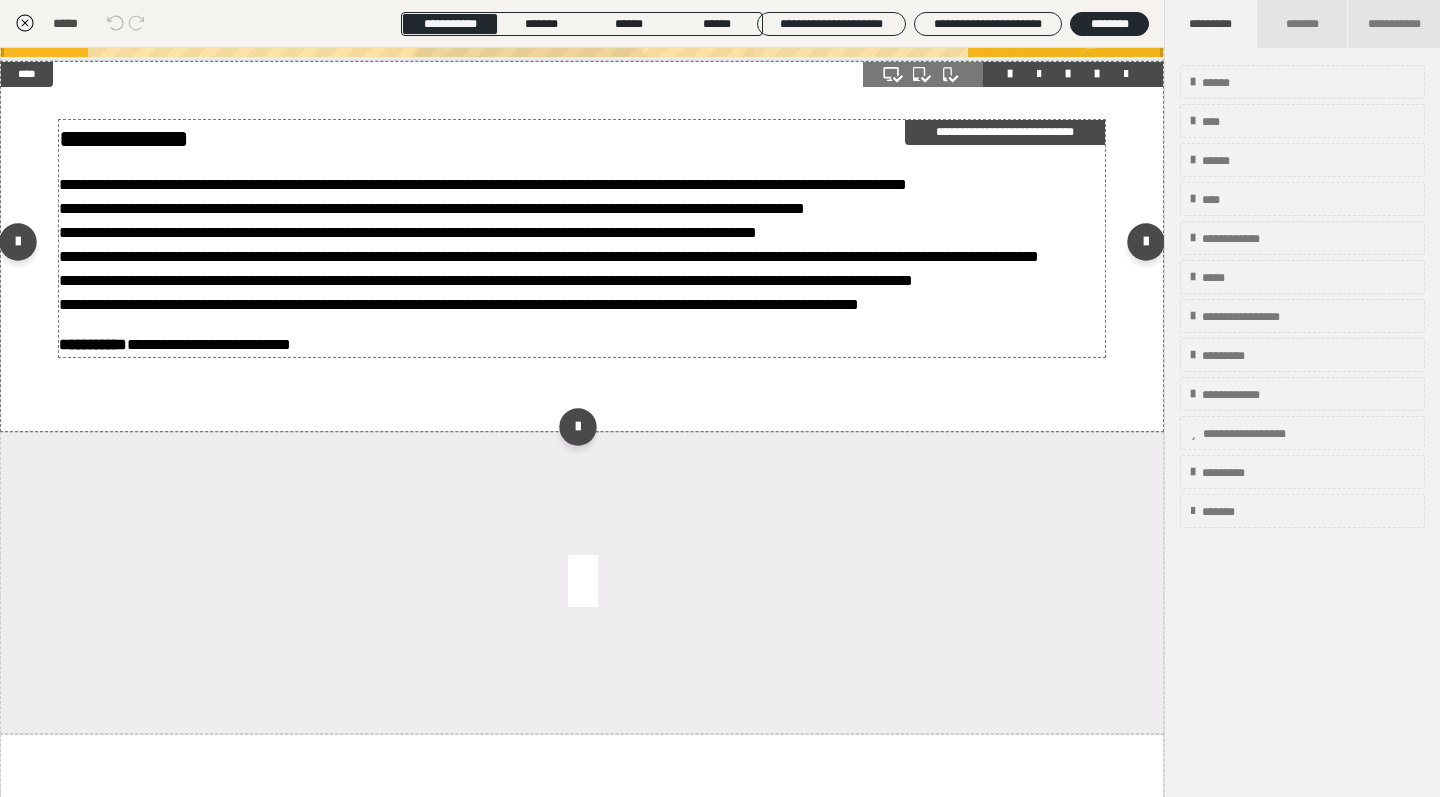 click on "**********" at bounding box center [408, 232] 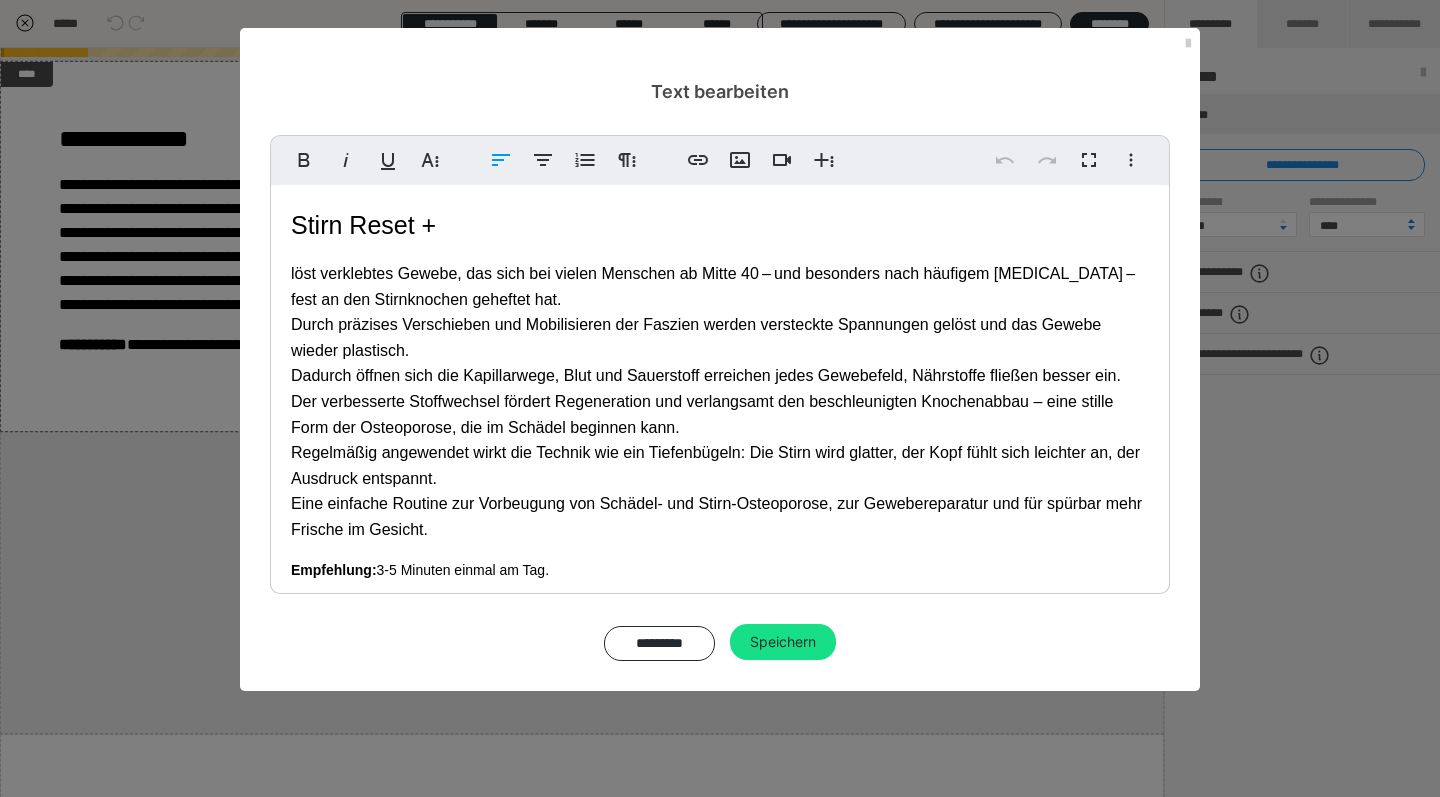 drag, startPoint x: 565, startPoint y: 565, endPoint x: 281, endPoint y: 218, distance: 448.4027 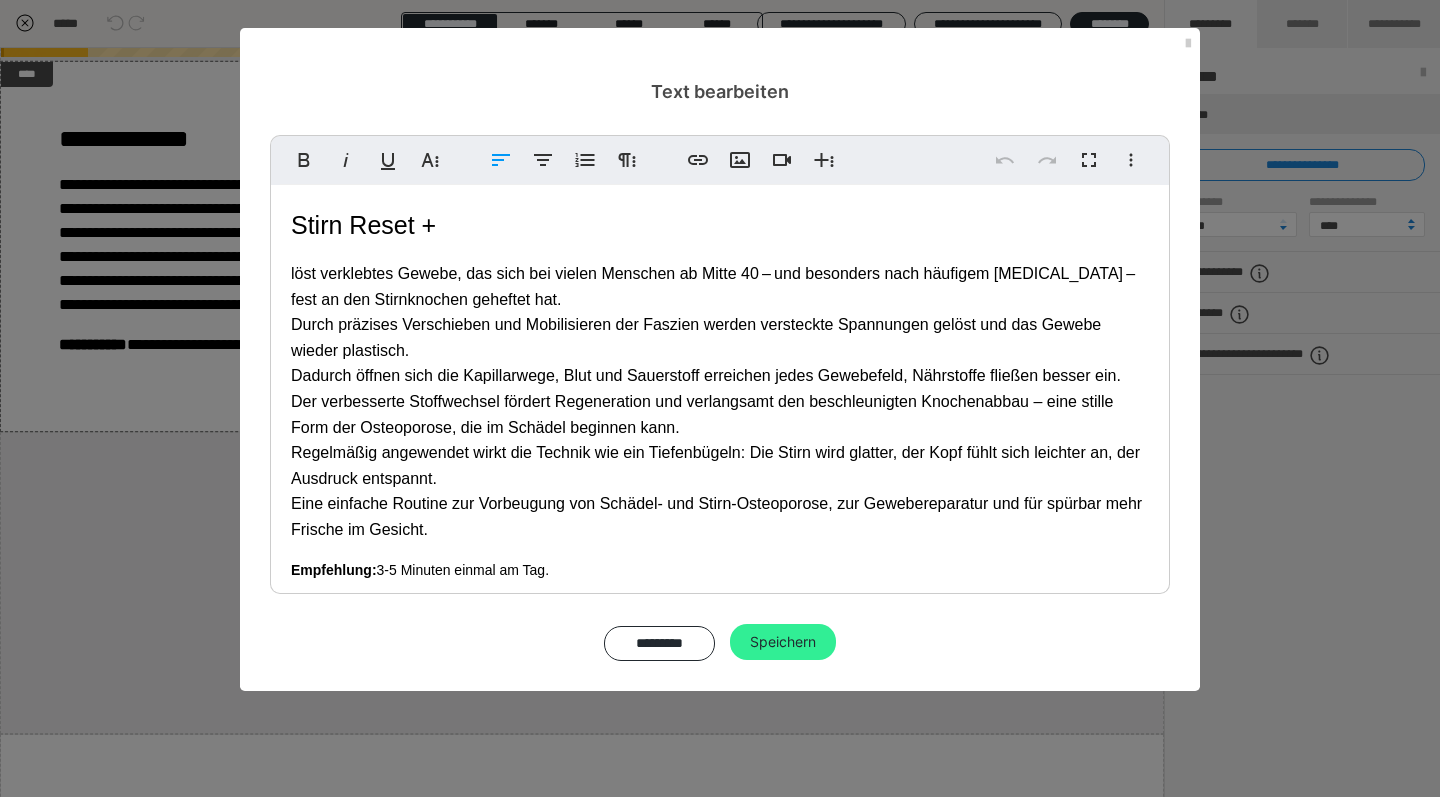 click on "Speichern" at bounding box center (783, 642) 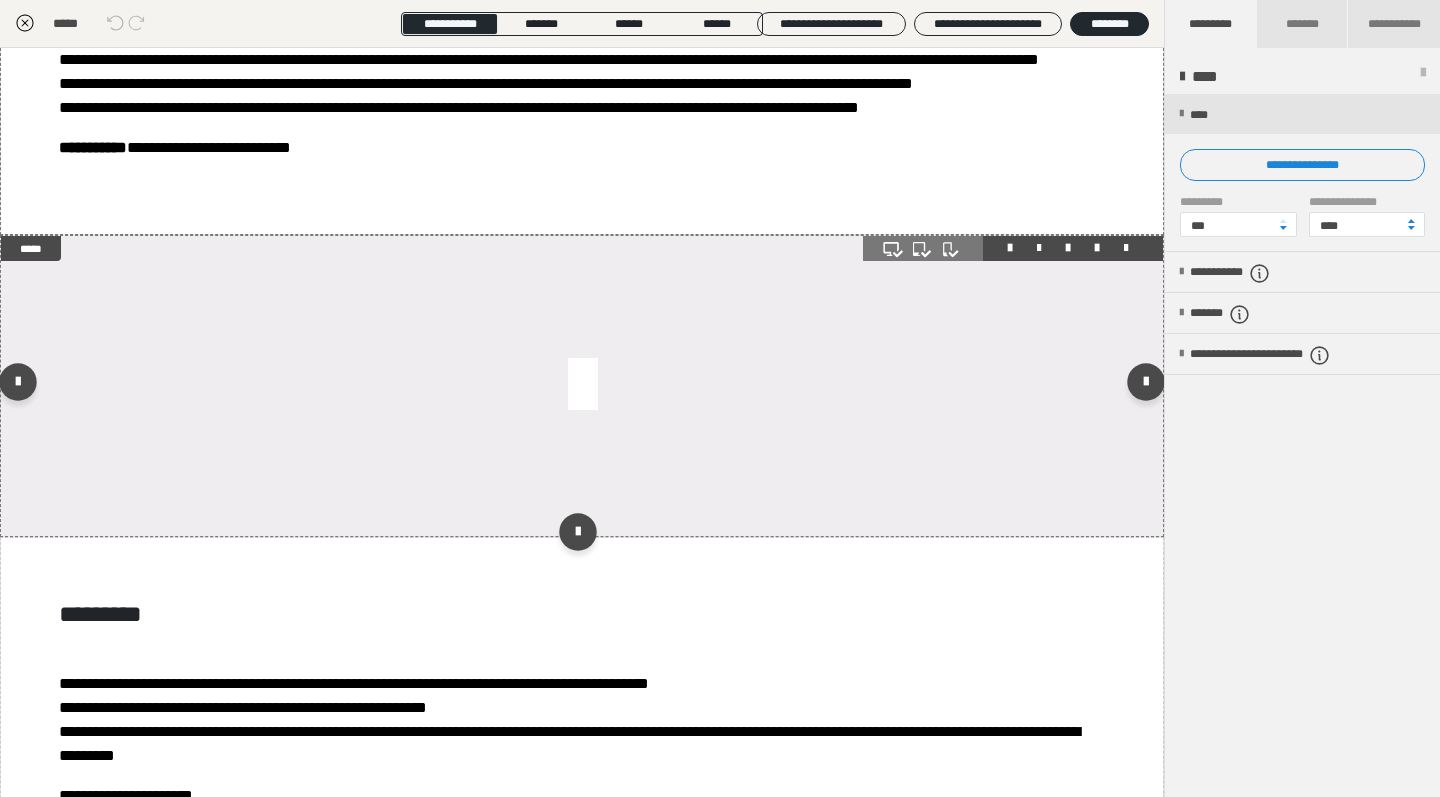 scroll, scrollTop: 831, scrollLeft: 0, axis: vertical 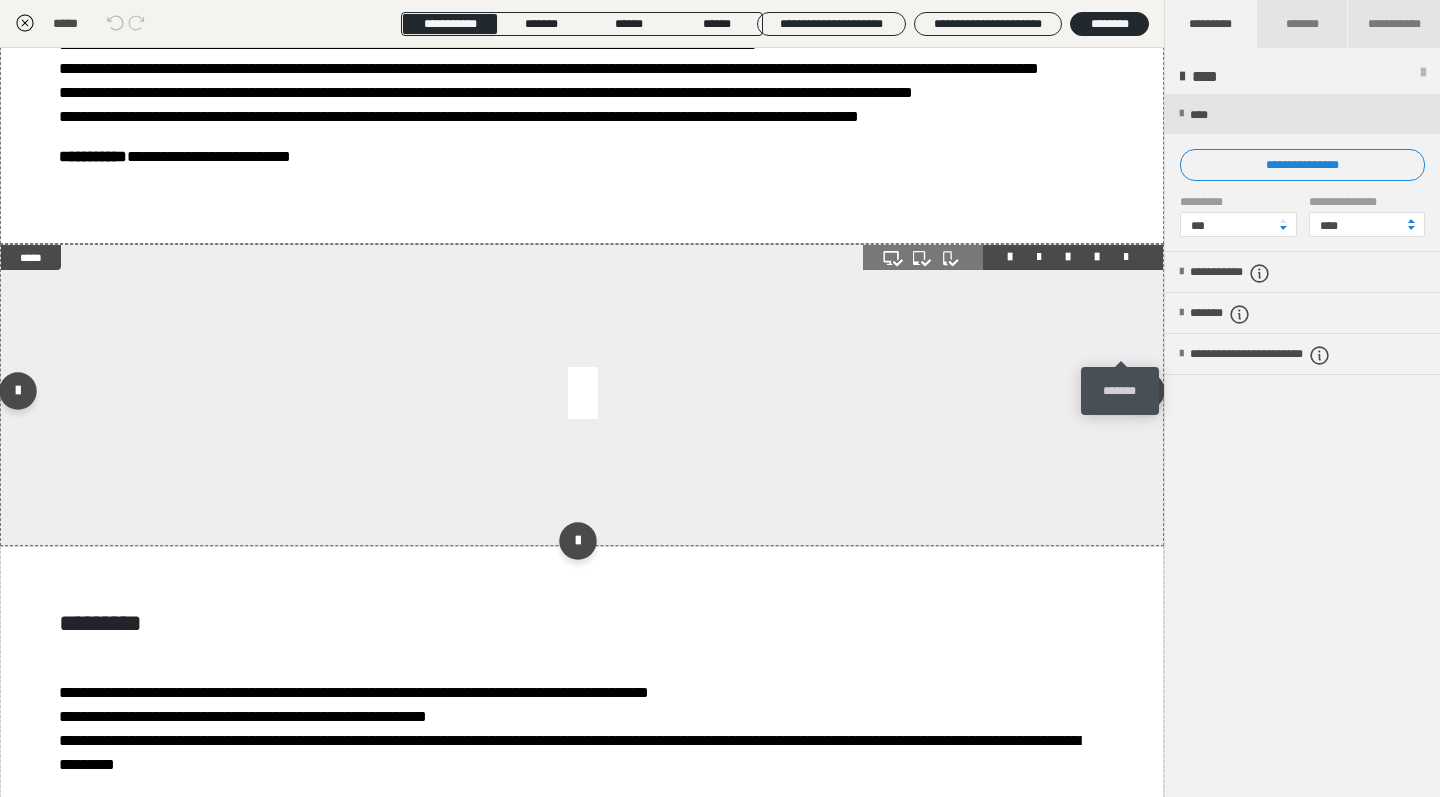 click at bounding box center [1126, 257] 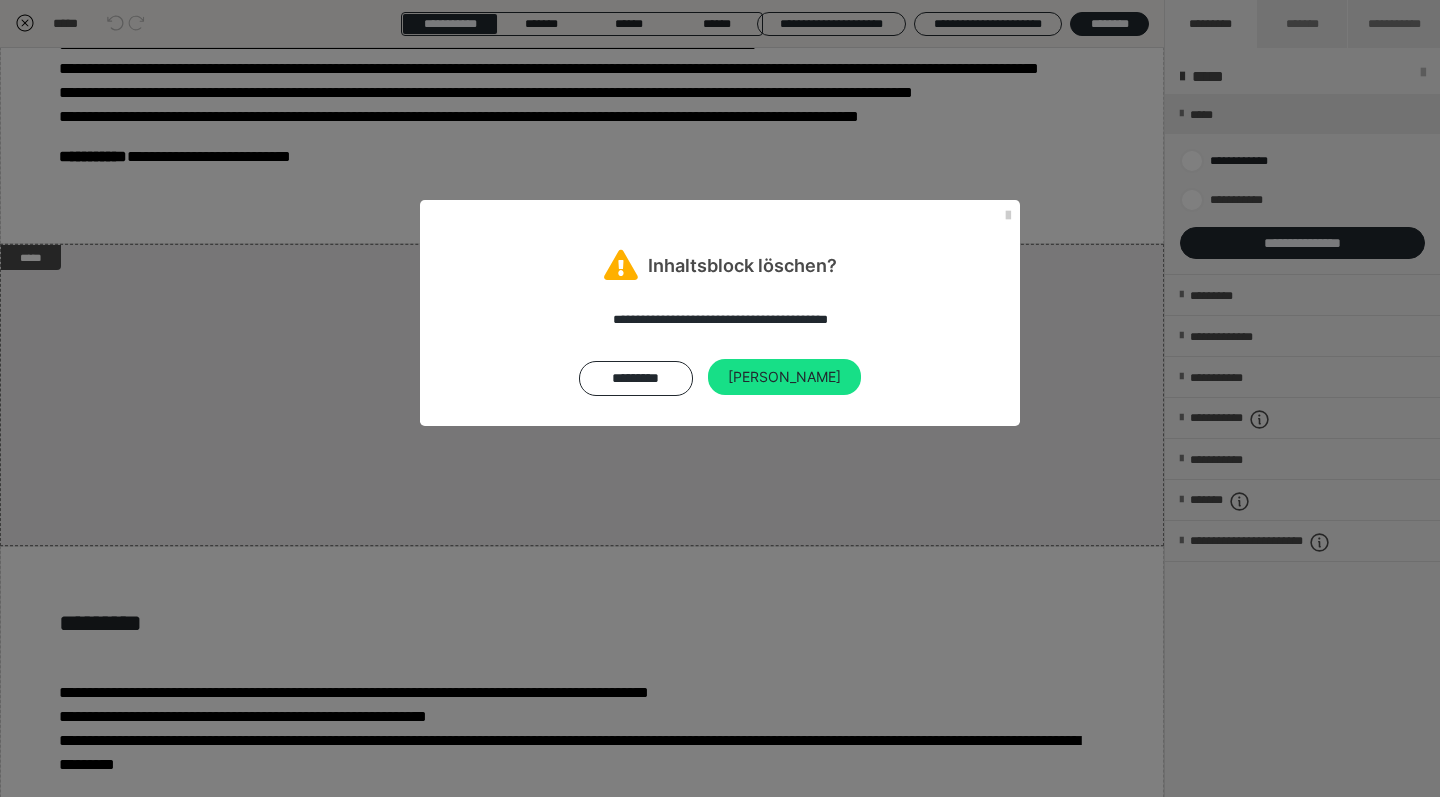 click on "**********" at bounding box center [720, 398] 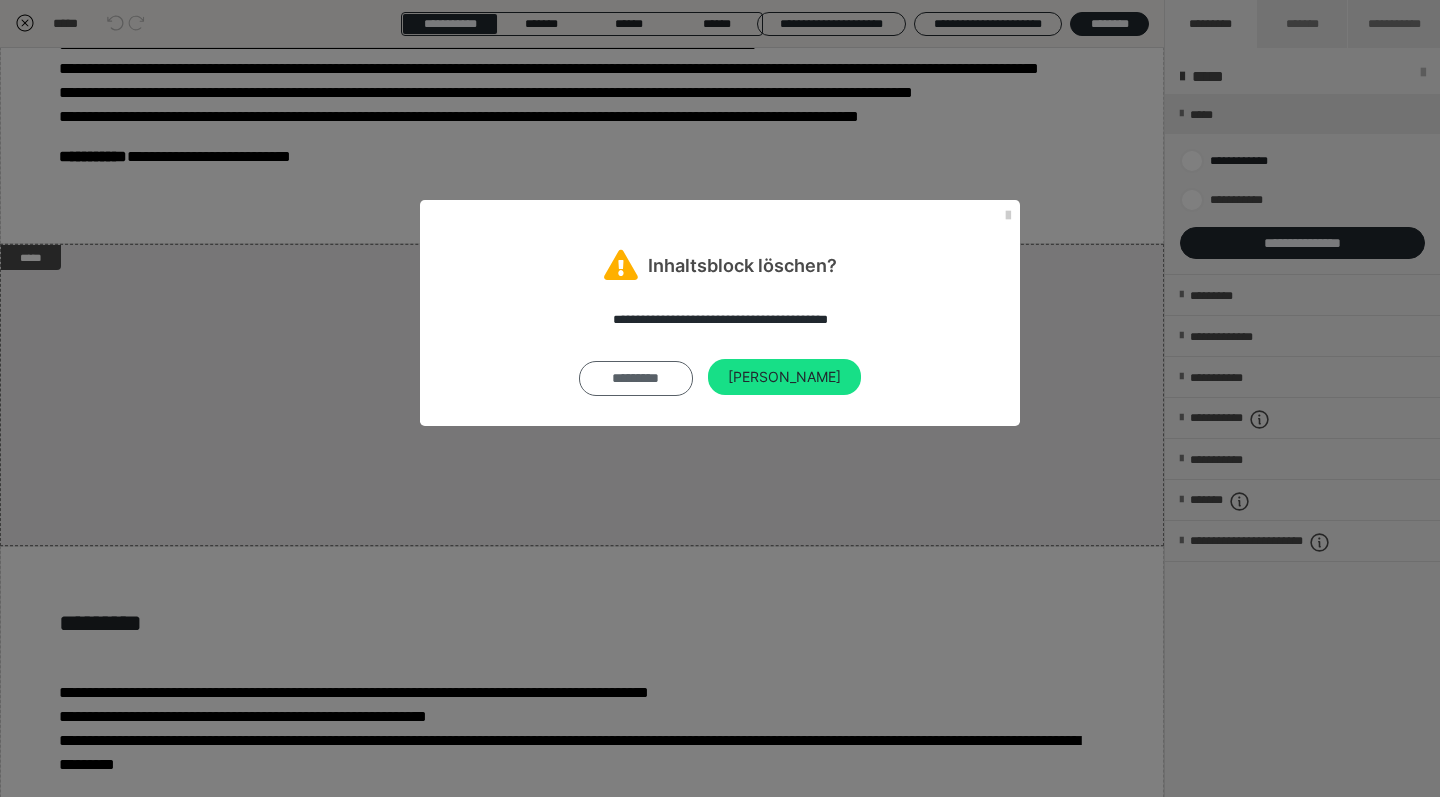 click on "*********" at bounding box center [636, 378] 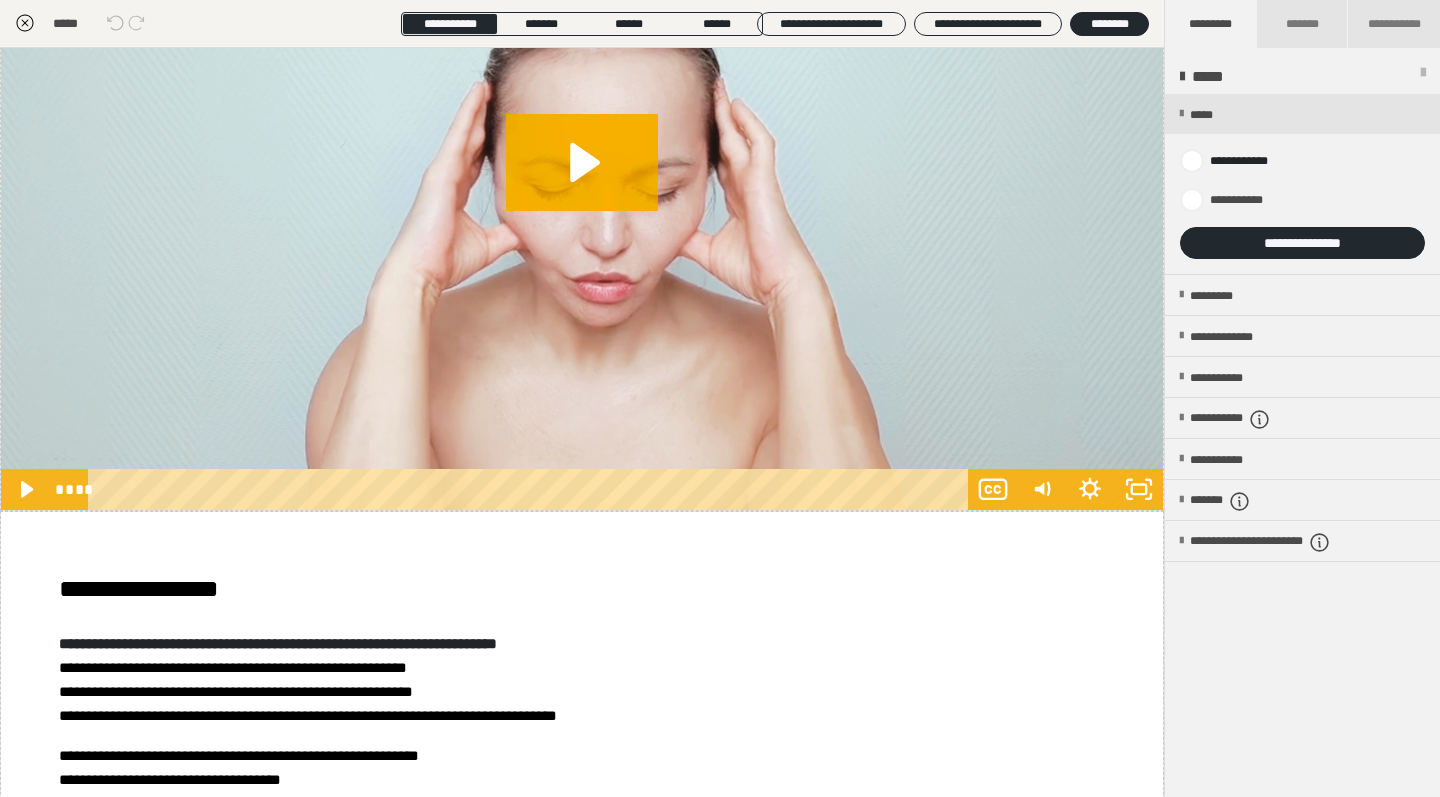 scroll, scrollTop: 1856, scrollLeft: 0, axis: vertical 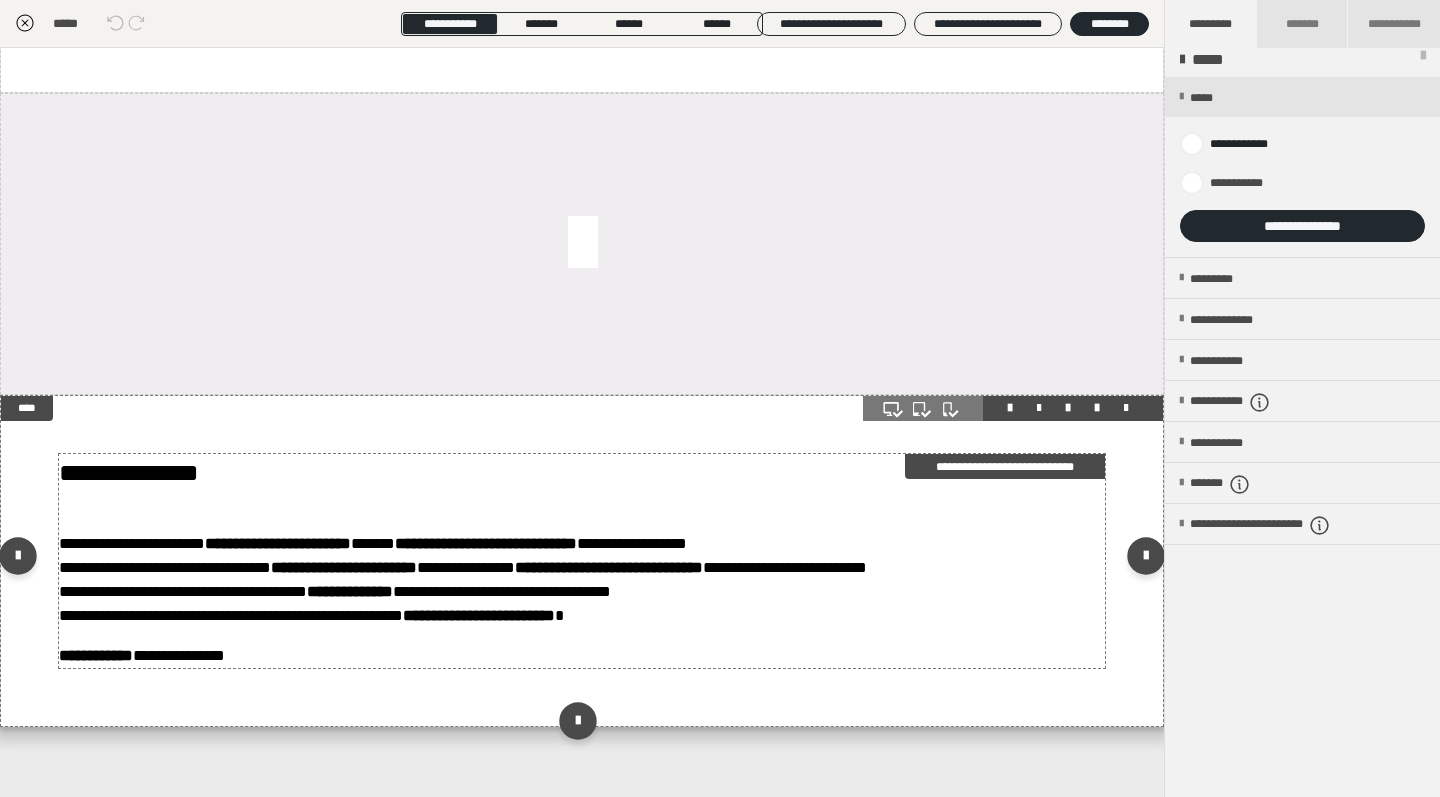 click on "**********" at bounding box center [582, 580] 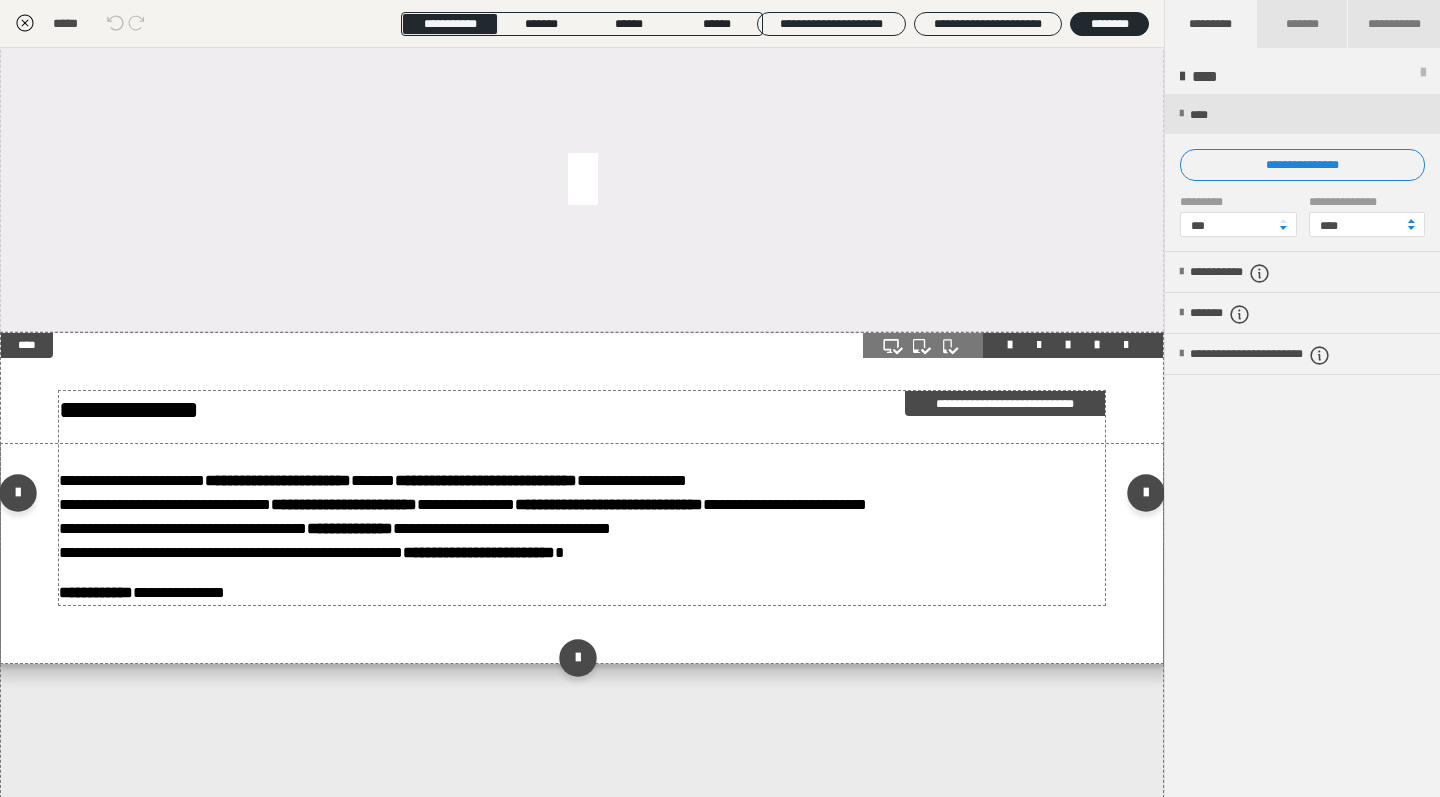 scroll, scrollTop: 0, scrollLeft: 0, axis: both 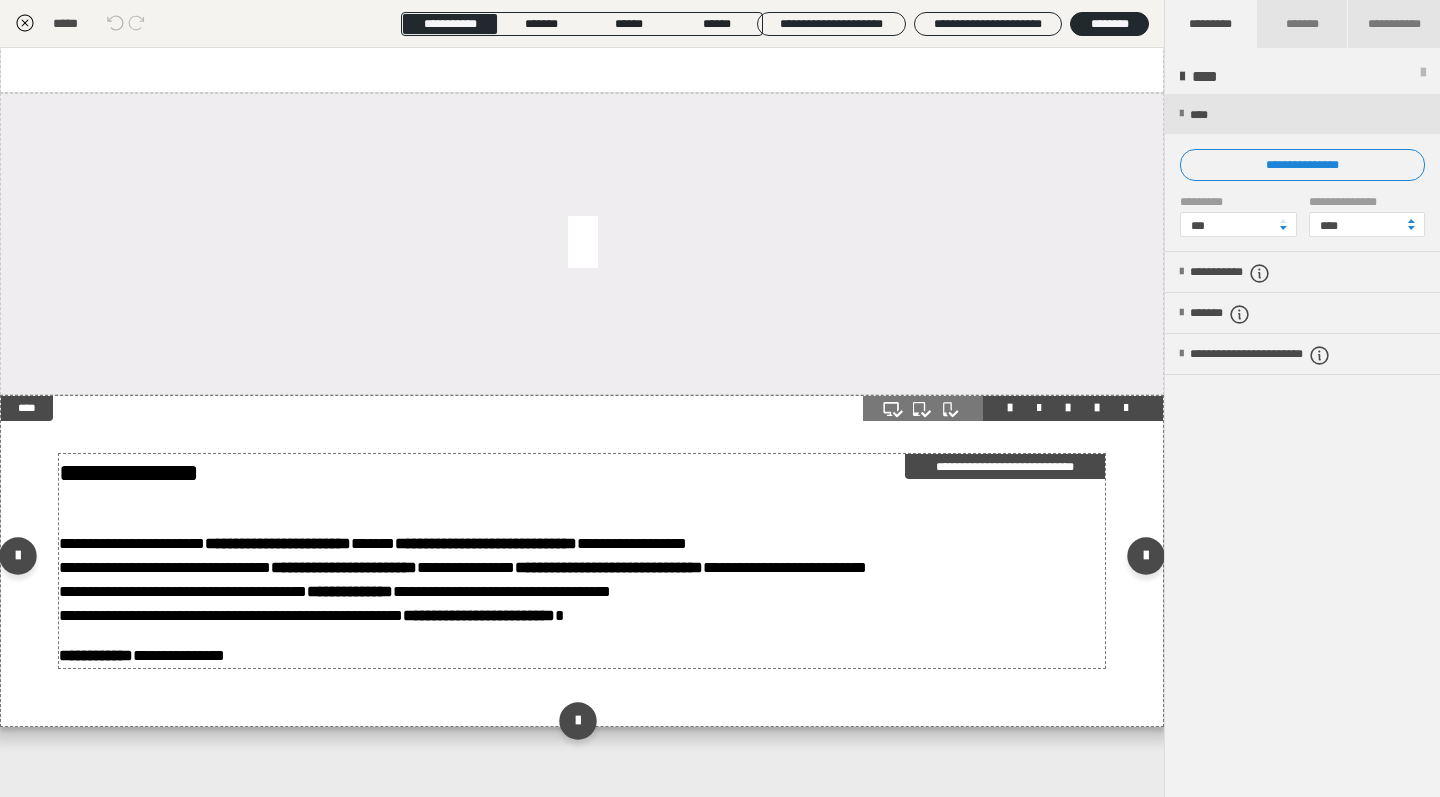 click on "**********" at bounding box center [502, 591] 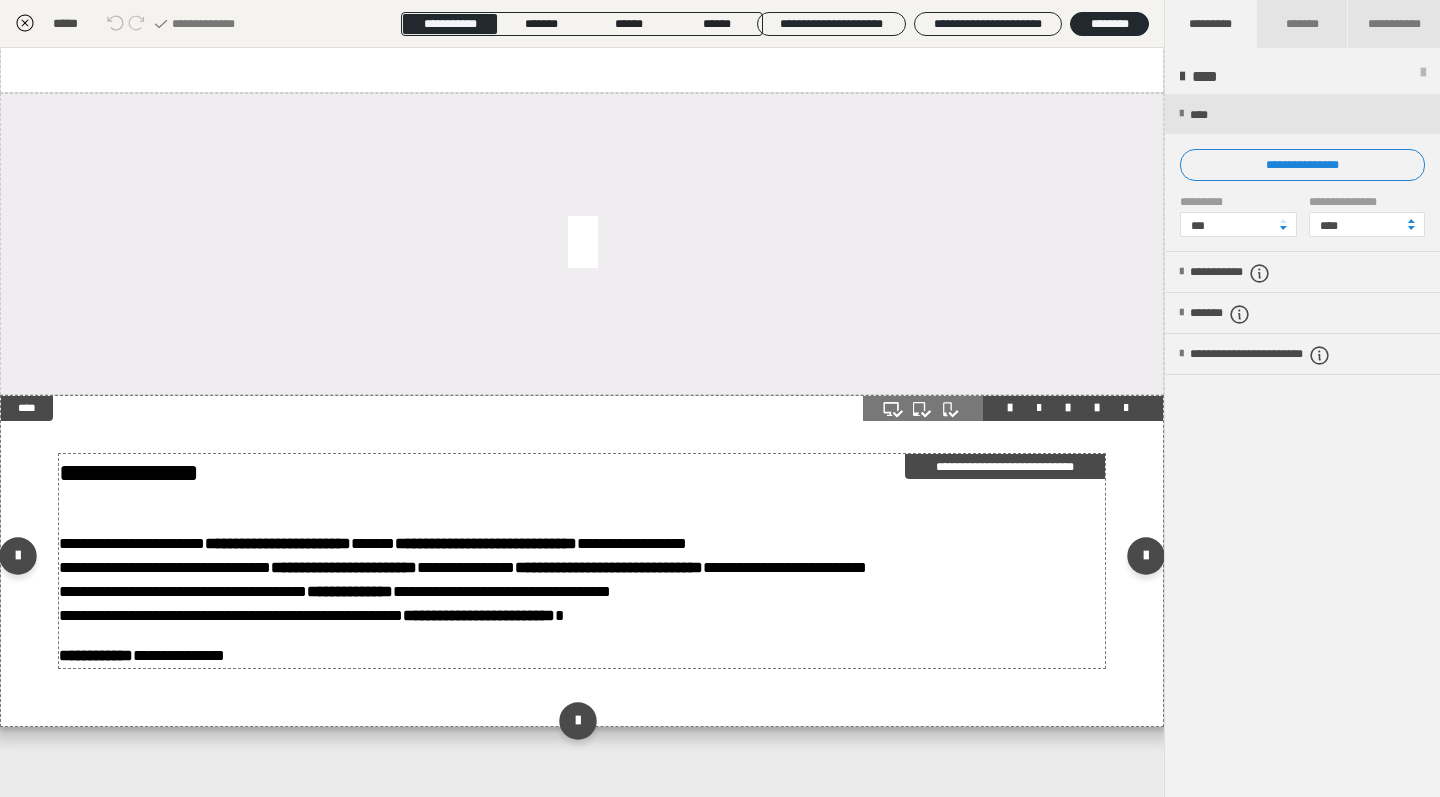 click on "**********" at bounding box center [582, 580] 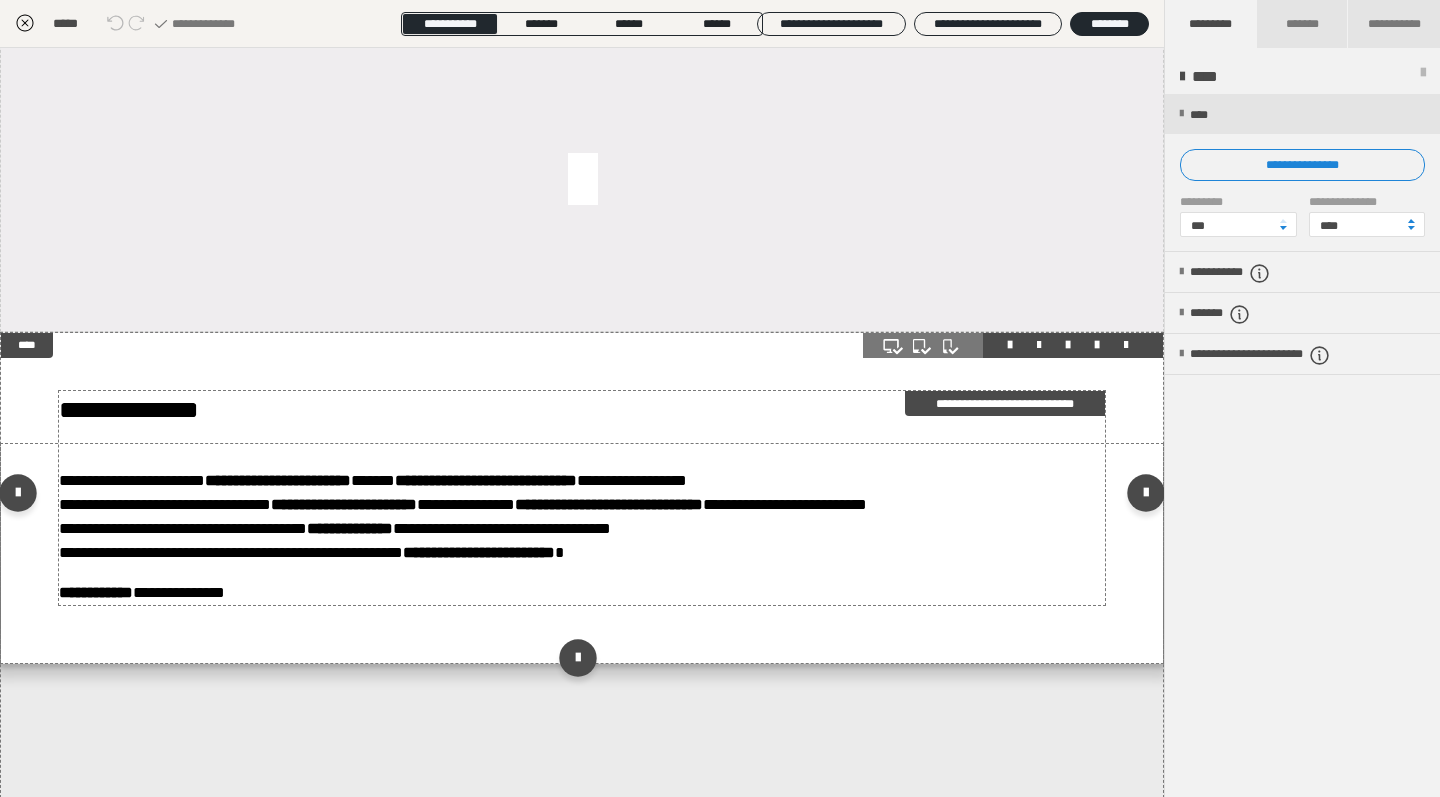 click on "**********" at bounding box center [582, 517] 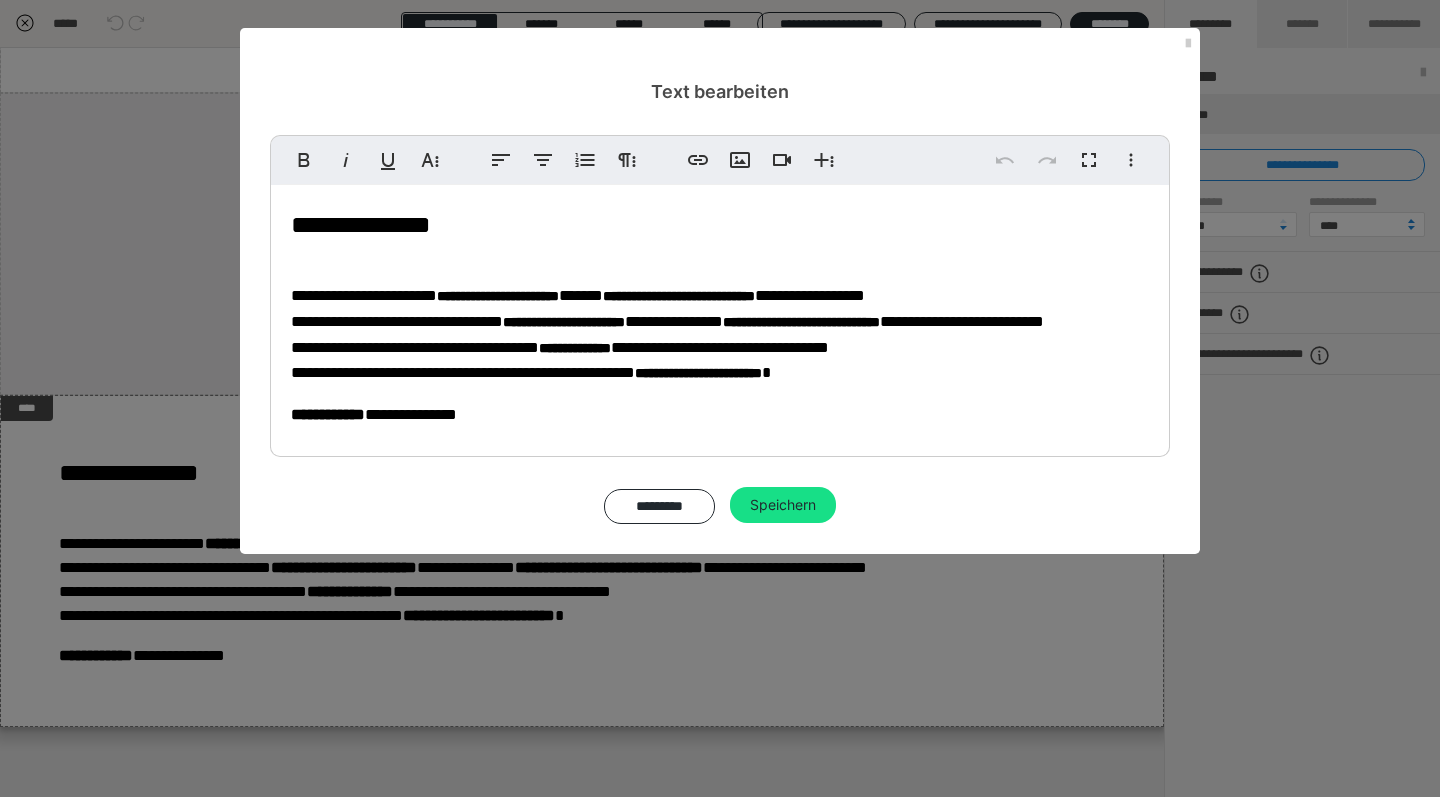 click on "**********" at bounding box center (463, 372) 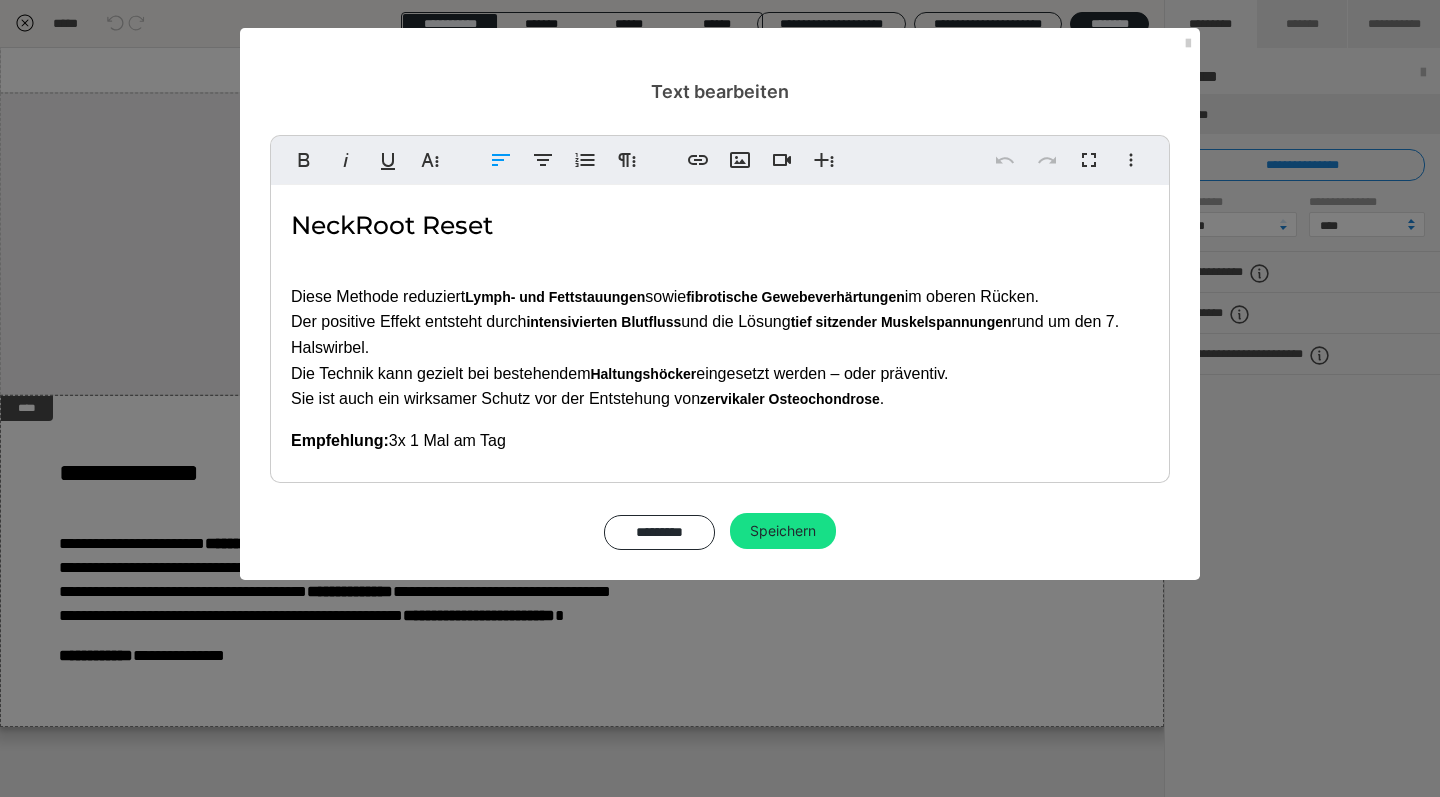 click on "Sie ist auch ein wirksamer Schutz vor der Entstehung von" at bounding box center (495, 398) 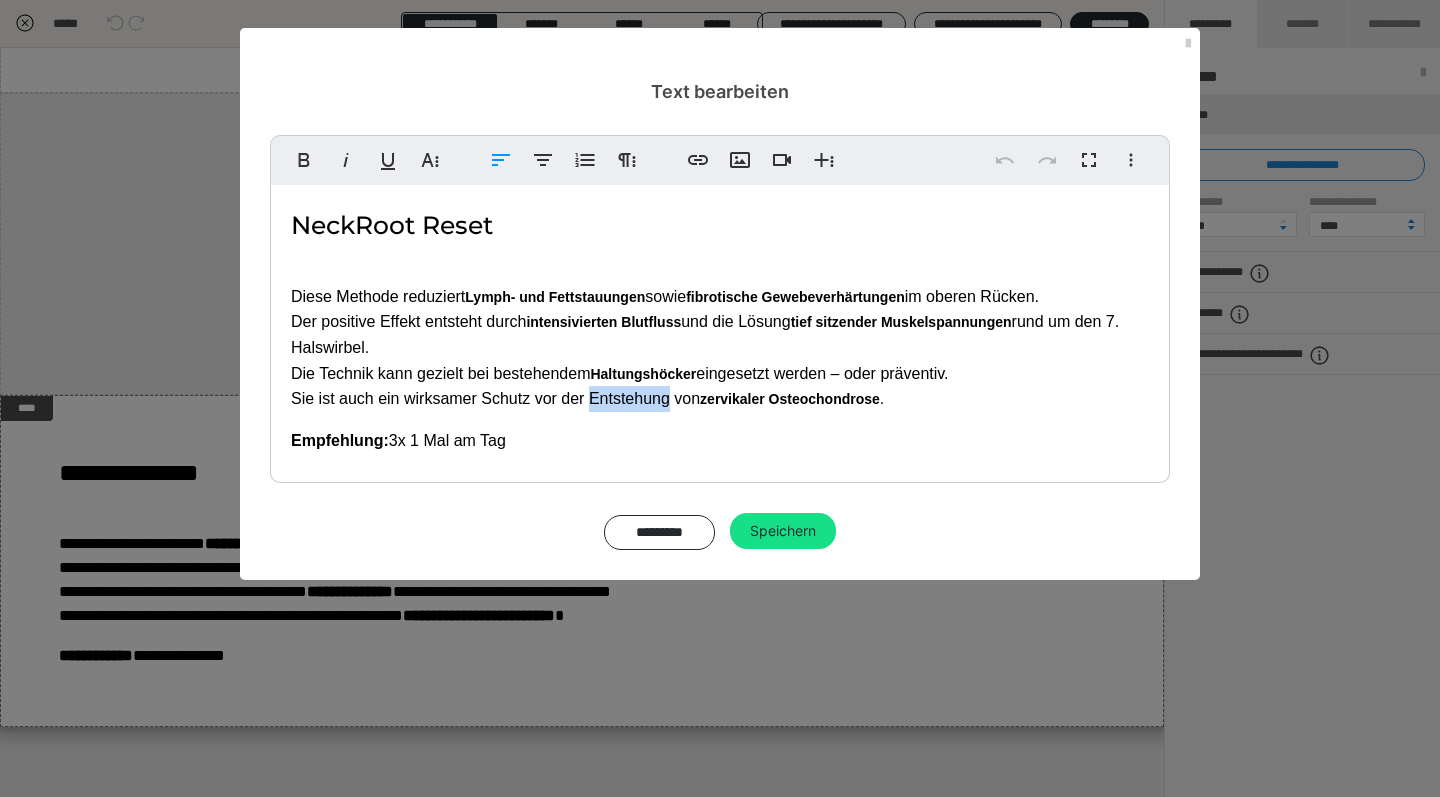 click on "Sie ist auch ein wirksamer Schutz vor der Entstehung von" at bounding box center (495, 398) 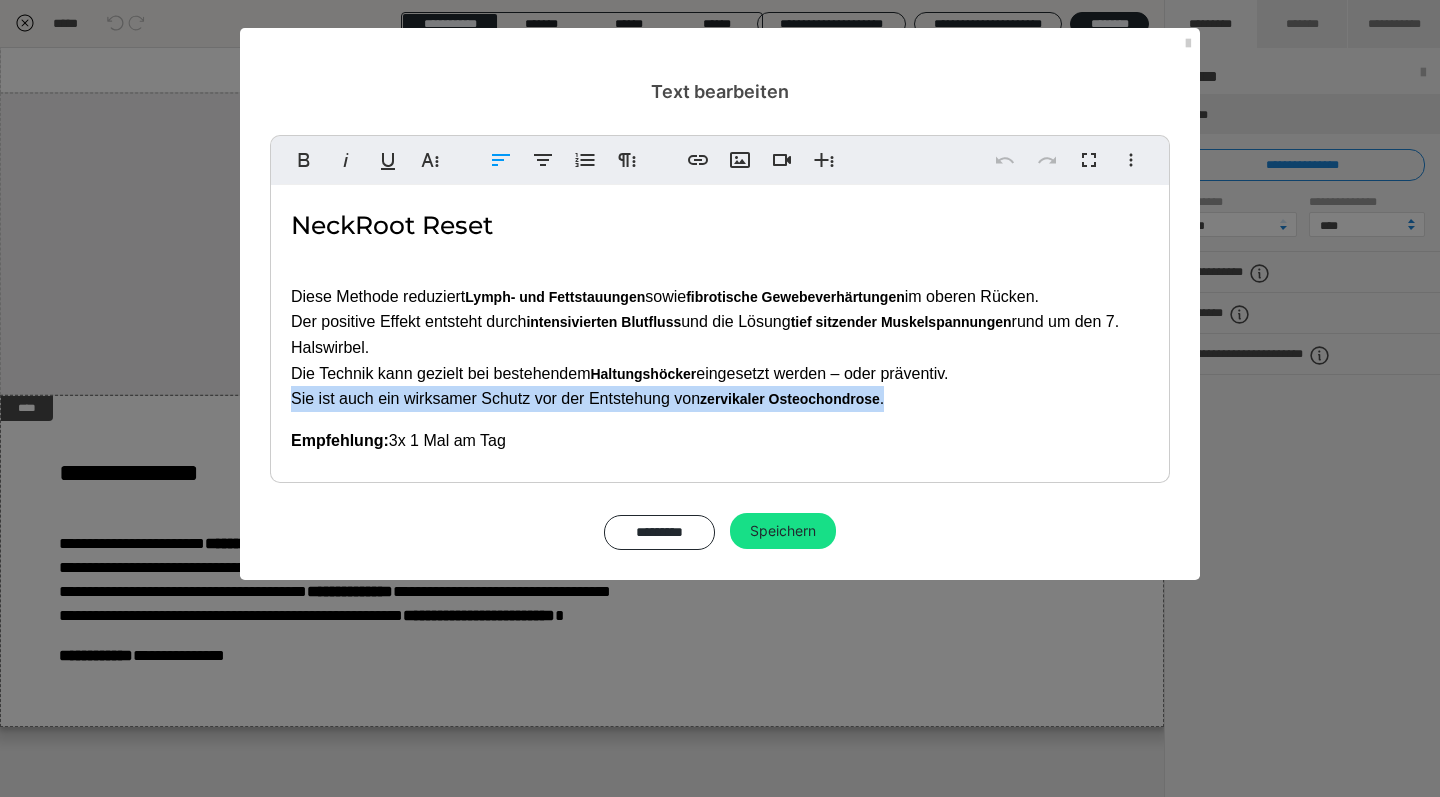 click on "NeckRoot Reset Diese Methode reduziert  Lymph- und Fettstauungen  sowie  fibrotische Gewebeverhärtungen  im oberen Rücken. Der positive Effekt entsteht durch  intensivierten Blutfluss  und die Lösung  tief sitzender Muskelspannungen  rund um den 7. Halswirbel. Die Technik kann gezielt bei bestehendem  Haltungshöcker  eingesetzt werden – oder präventiv. Sie ist auch ein wirksamer Schutz vor der Entstehung von  zervikaler Osteochondrose . Empfehlung:  3x 1 Mal am Tag" at bounding box center [720, 329] 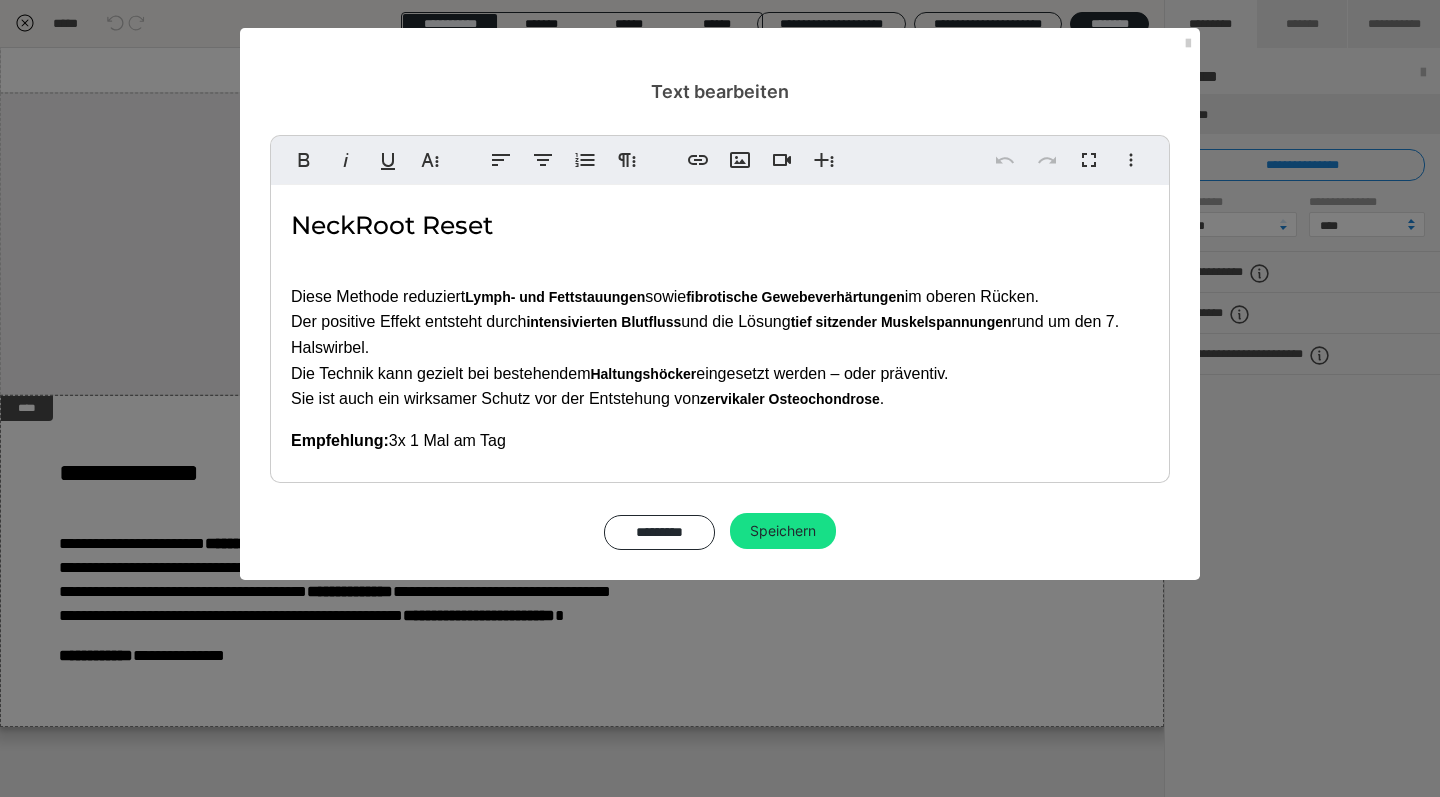 drag, startPoint x: 529, startPoint y: 437, endPoint x: 299, endPoint y: 208, distance: 324.56277 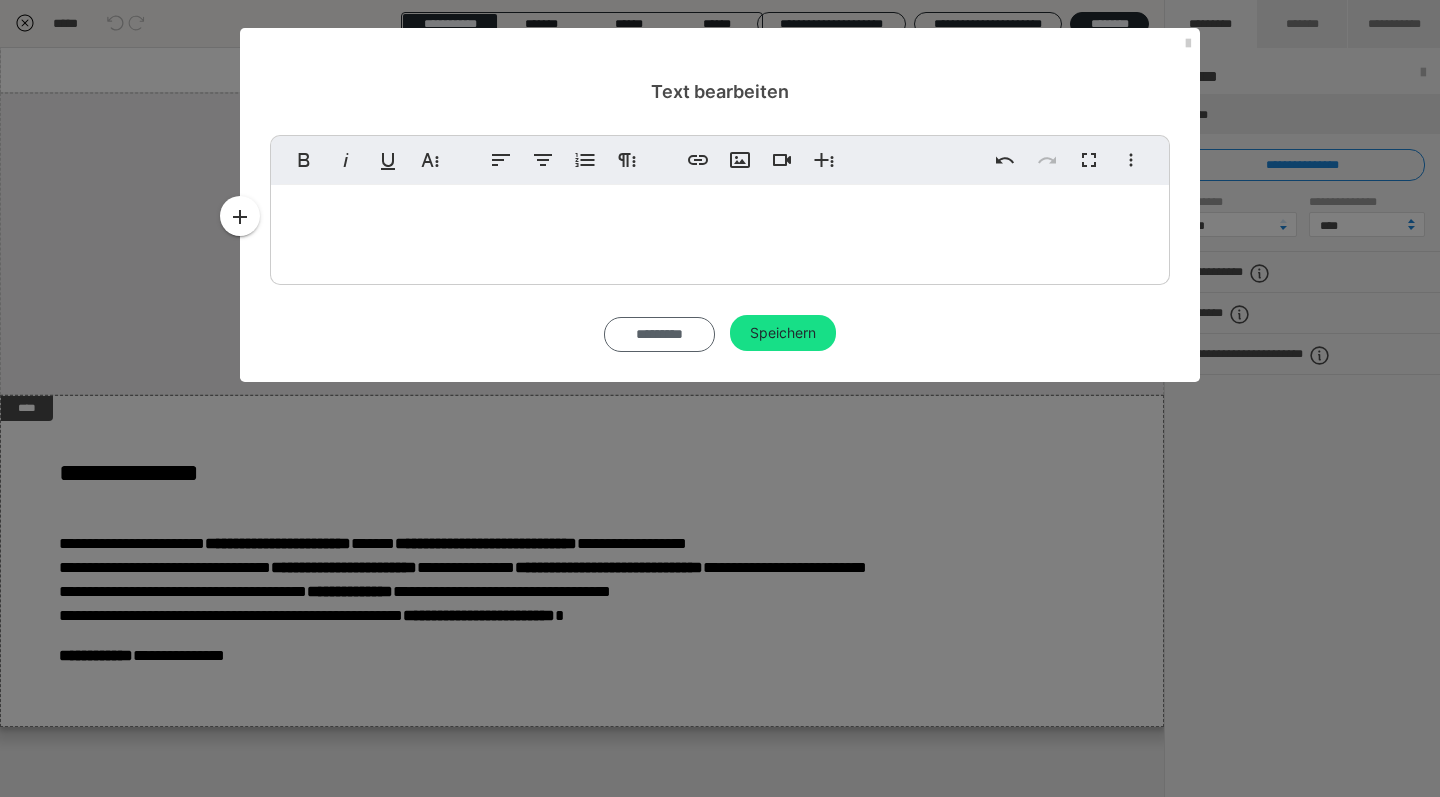 click on "*********" at bounding box center [659, 334] 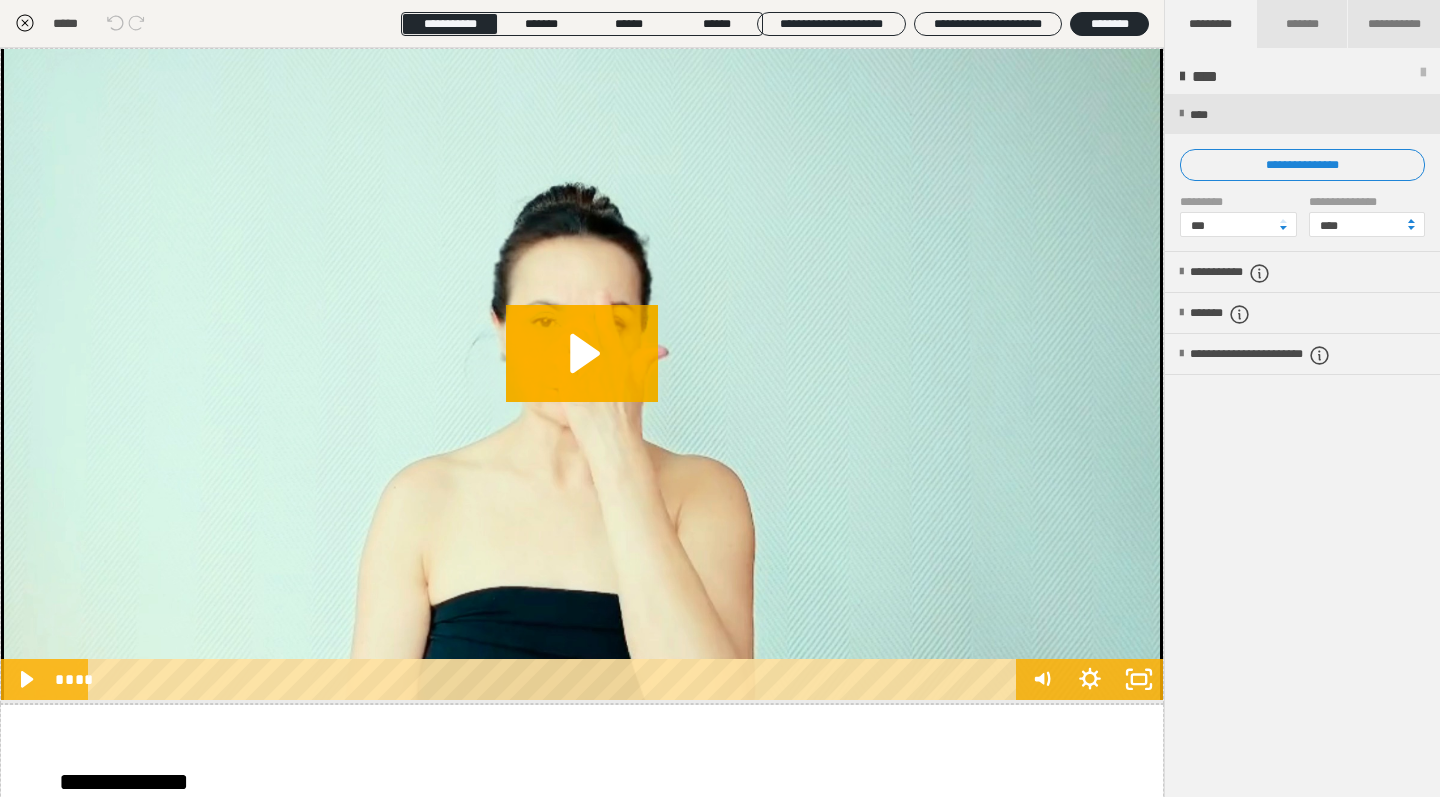 scroll, scrollTop: 0, scrollLeft: 0, axis: both 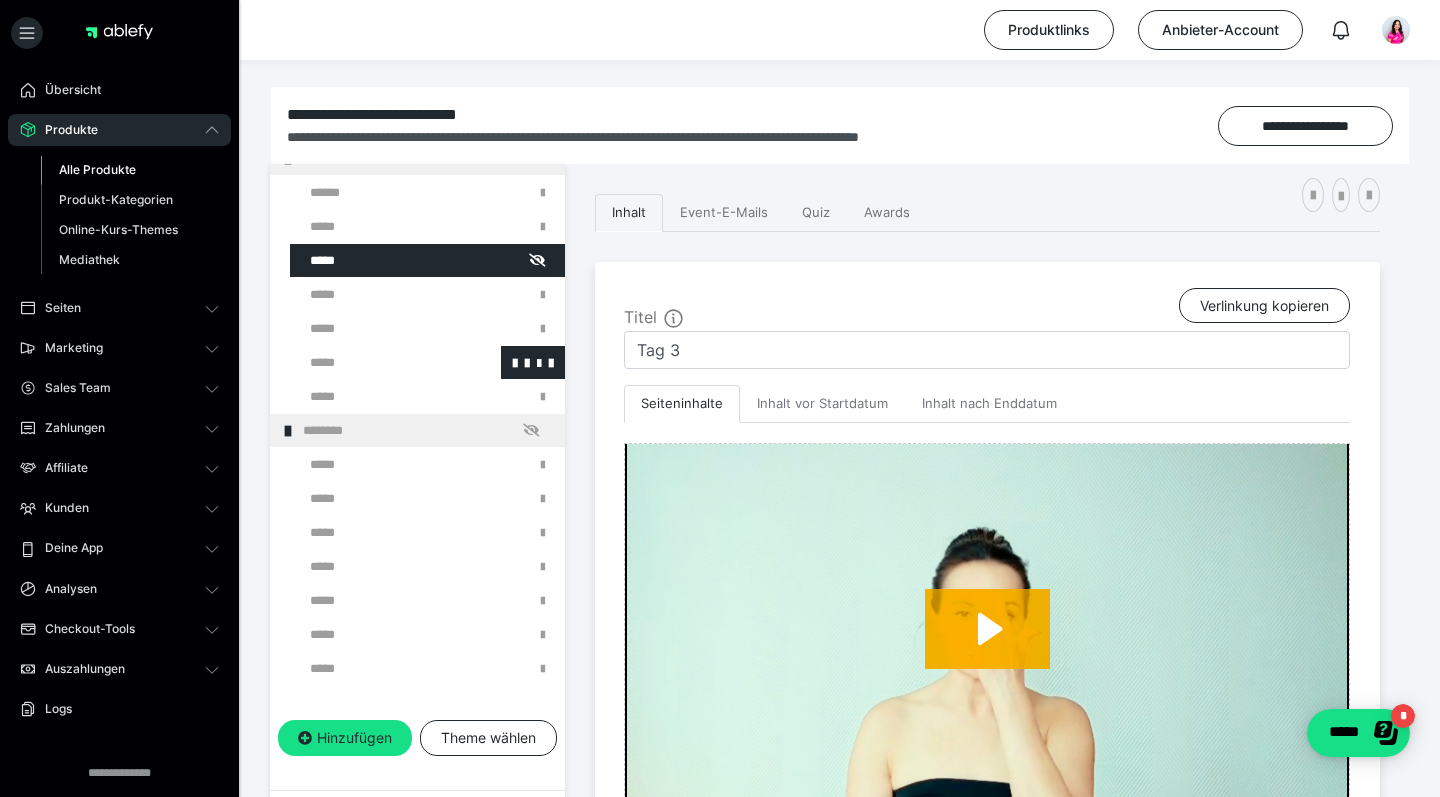 click at bounding box center (375, 362) 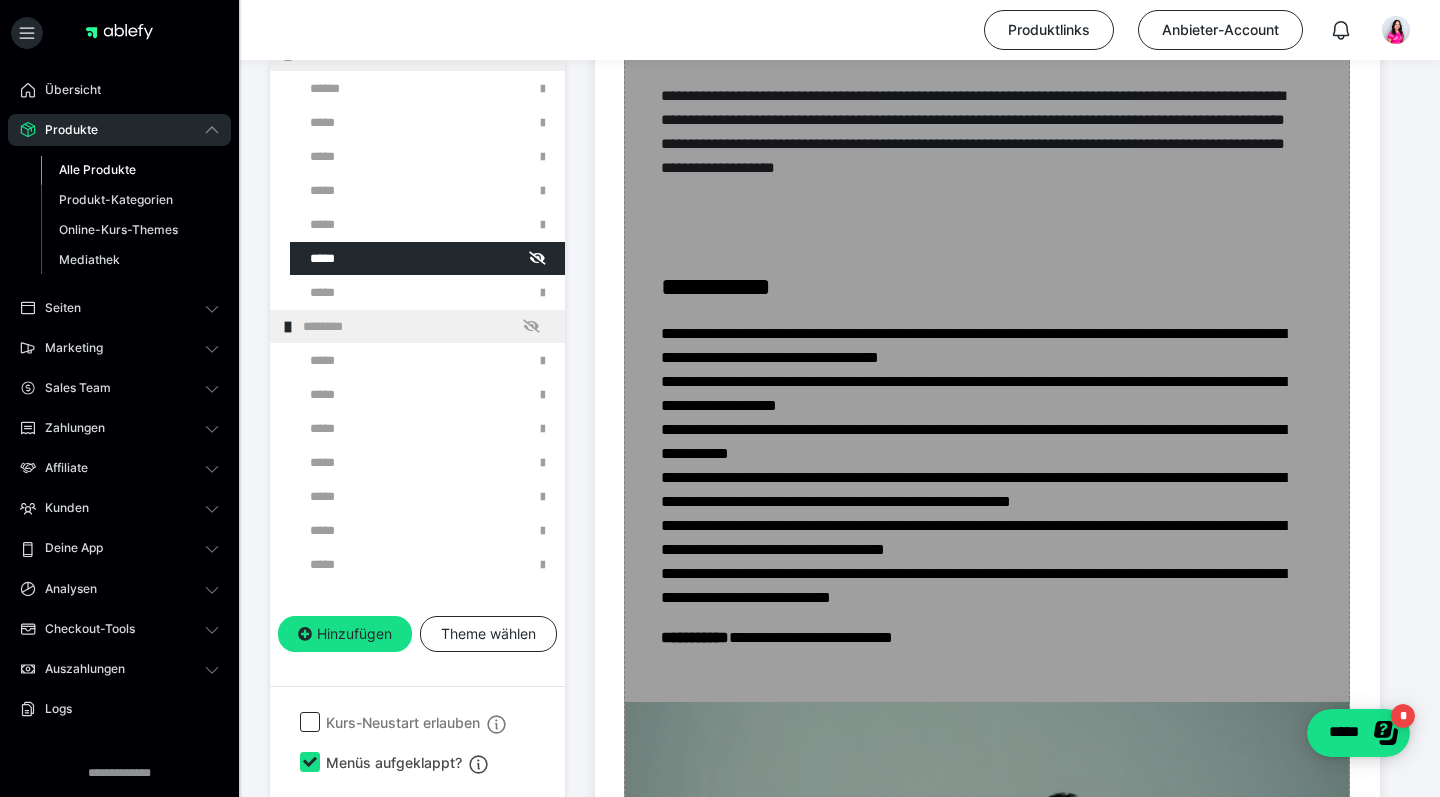 scroll, scrollTop: 737, scrollLeft: 0, axis: vertical 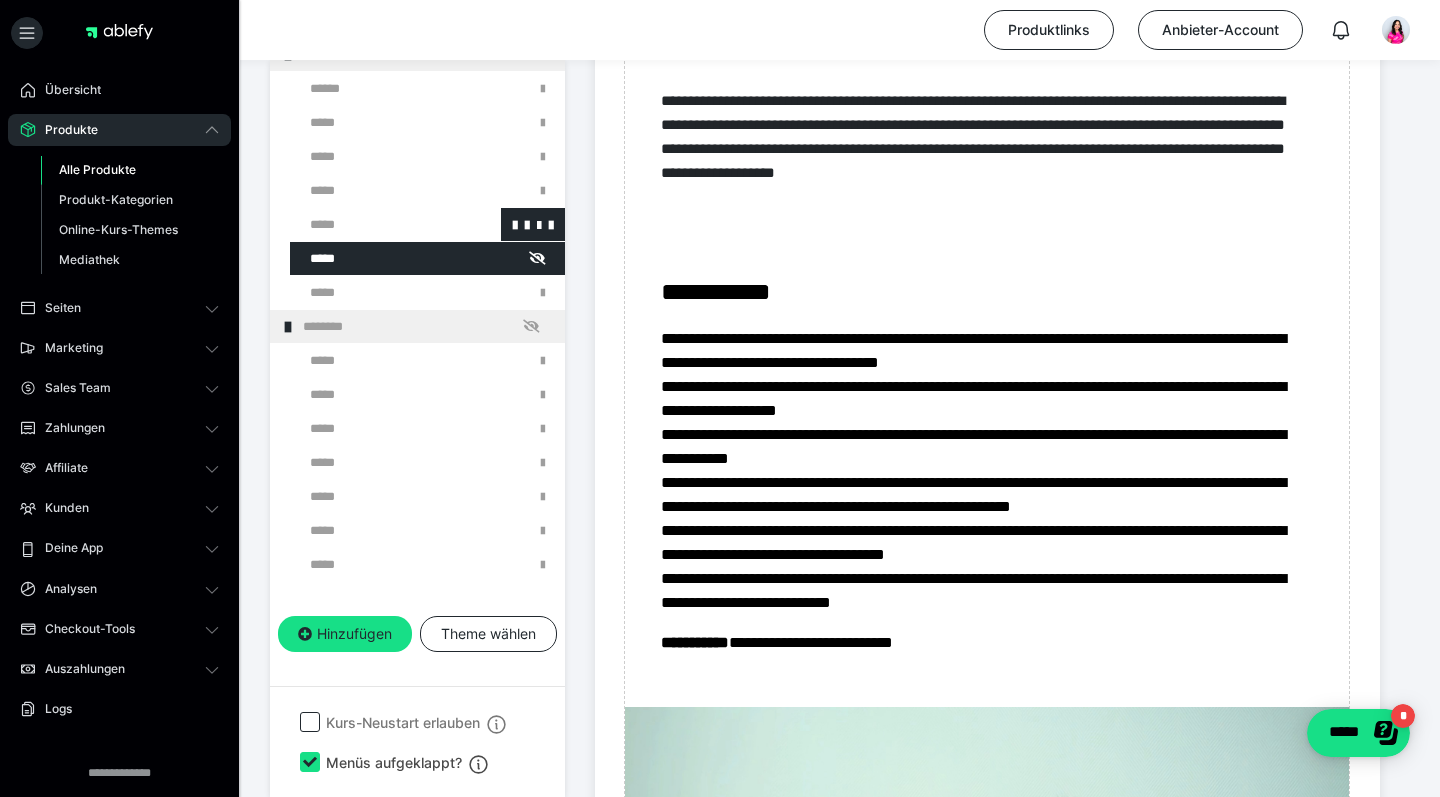 click at bounding box center [375, 224] 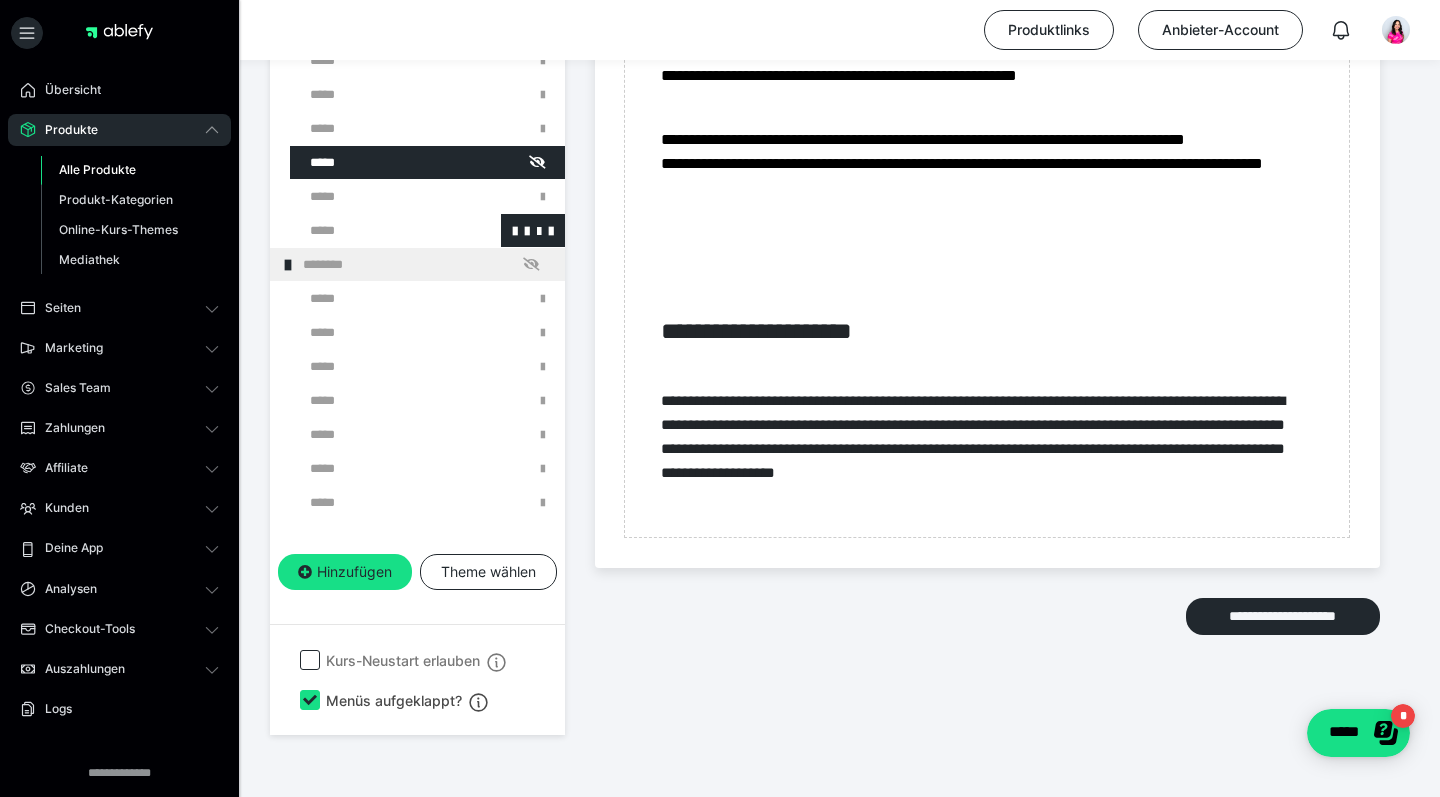 scroll, scrollTop: 3324, scrollLeft: 0, axis: vertical 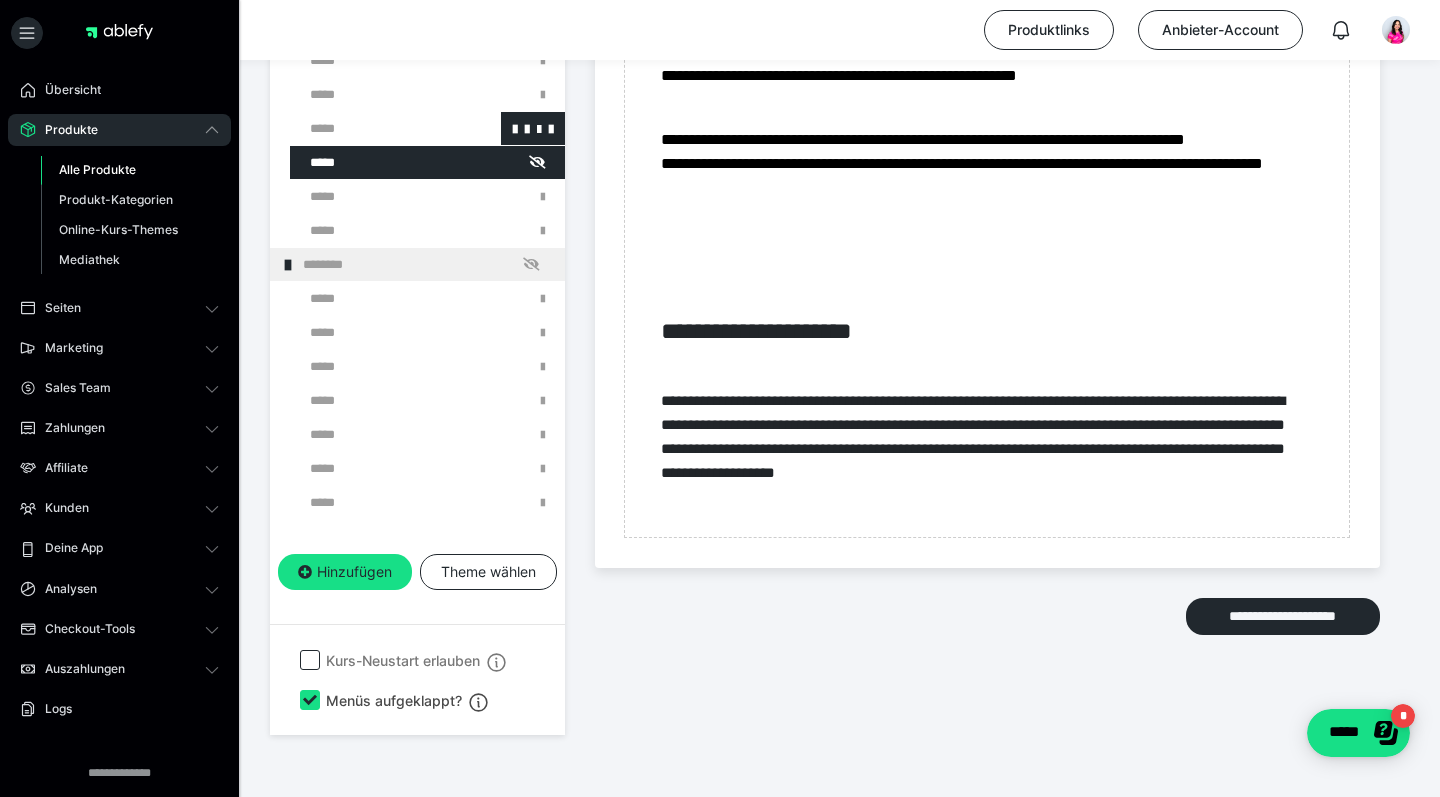 click at bounding box center [375, 128] 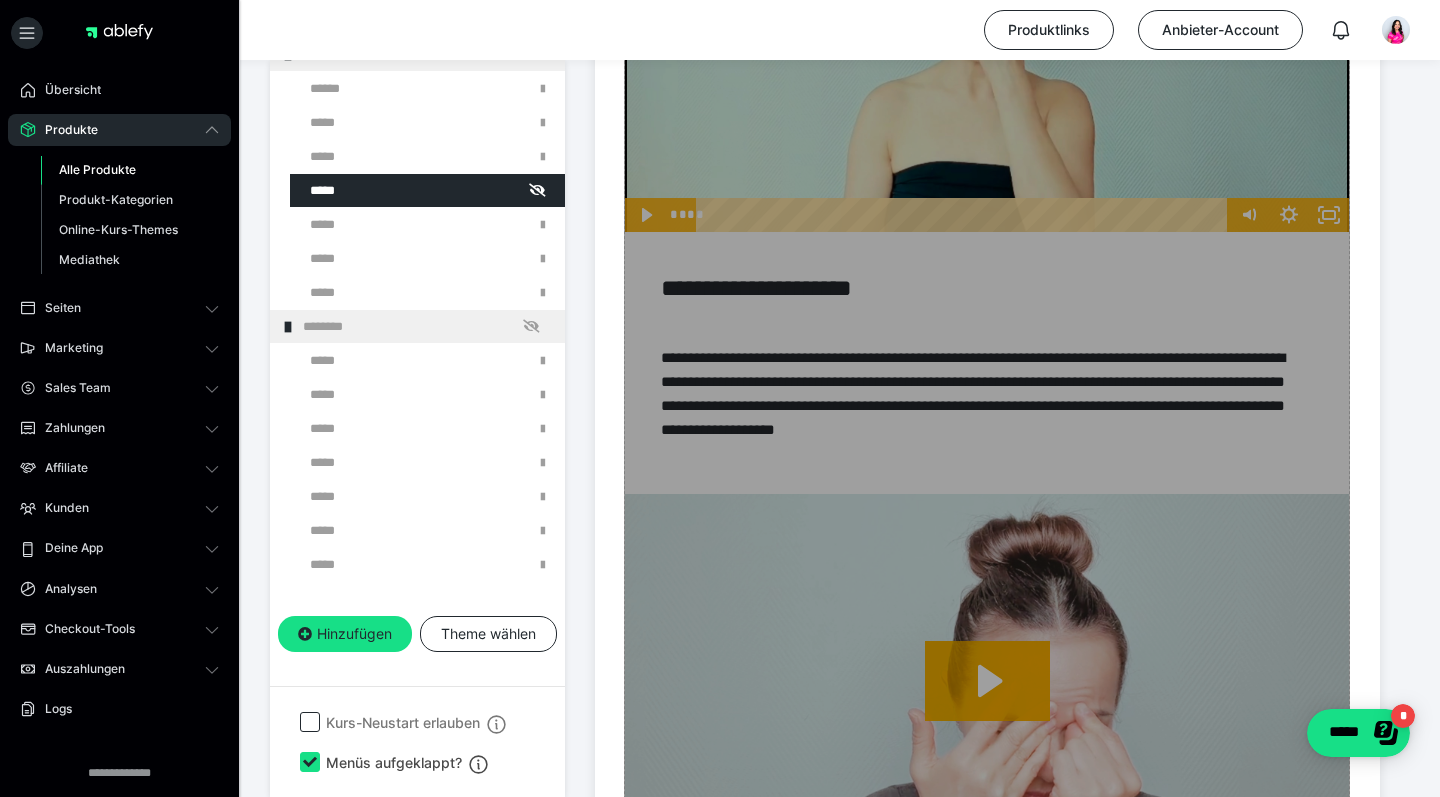 scroll, scrollTop: 1016, scrollLeft: 0, axis: vertical 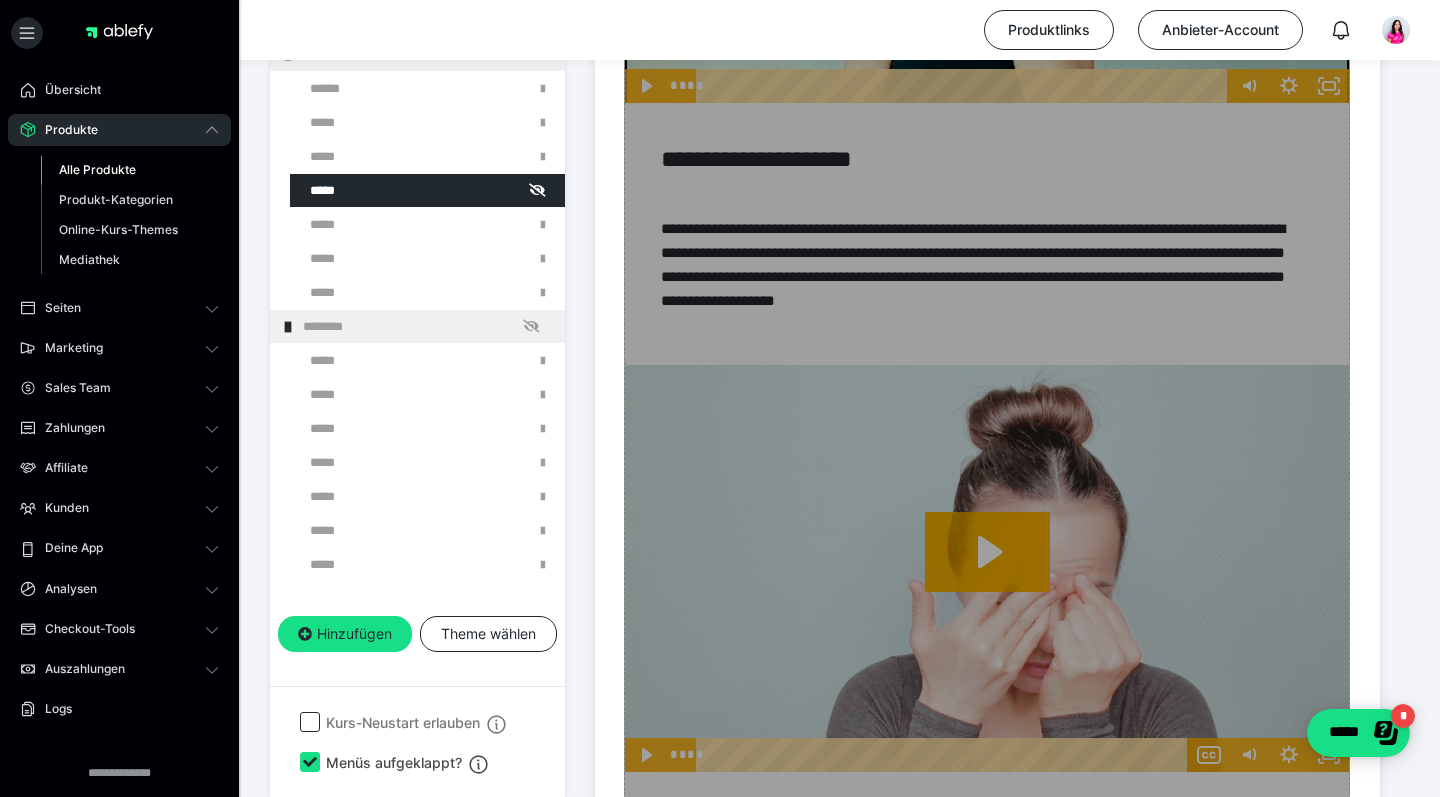 click on "Zum Pagebuilder" at bounding box center [987, 1592] 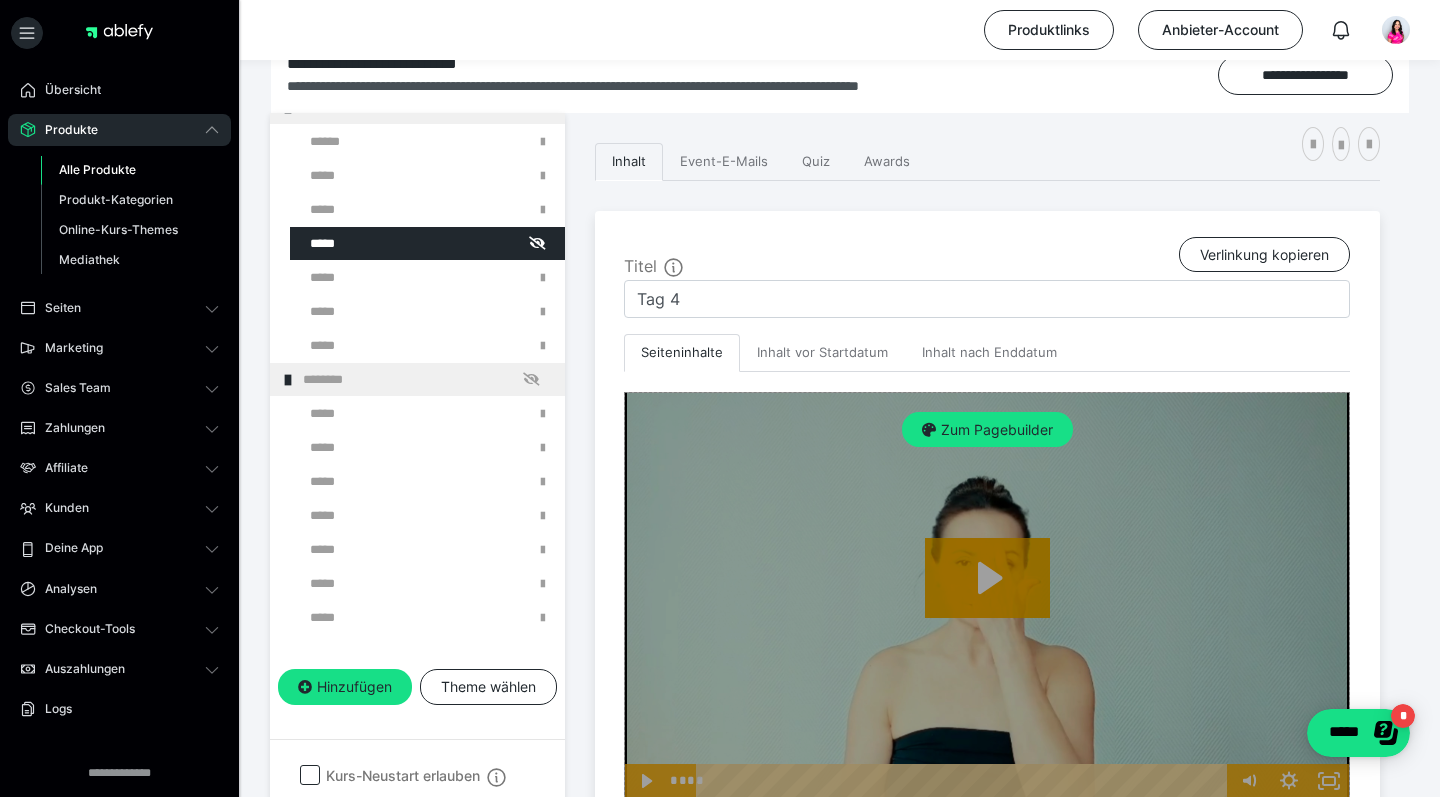scroll, scrollTop: 309, scrollLeft: 0, axis: vertical 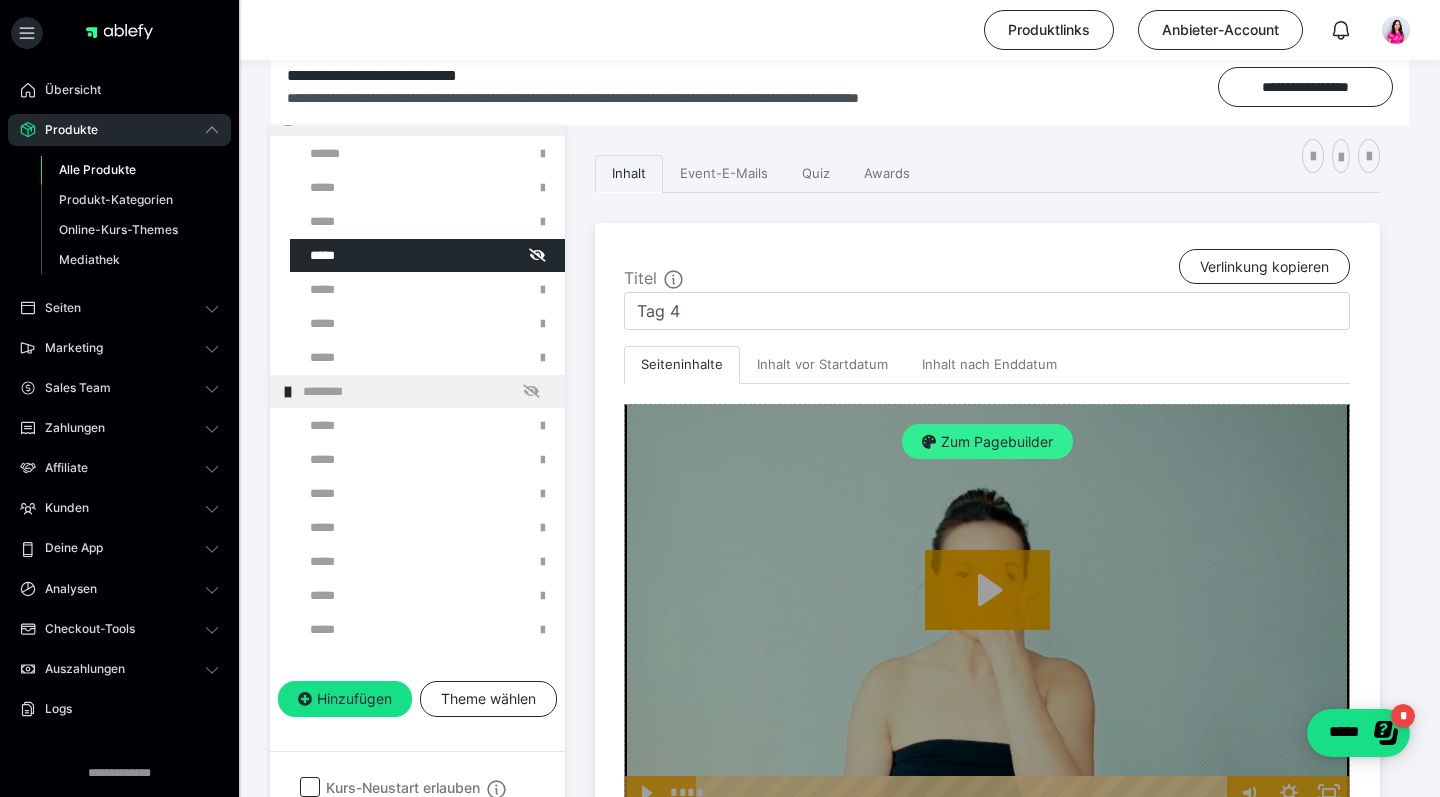 click on "Zum Pagebuilder" at bounding box center (987, 442) 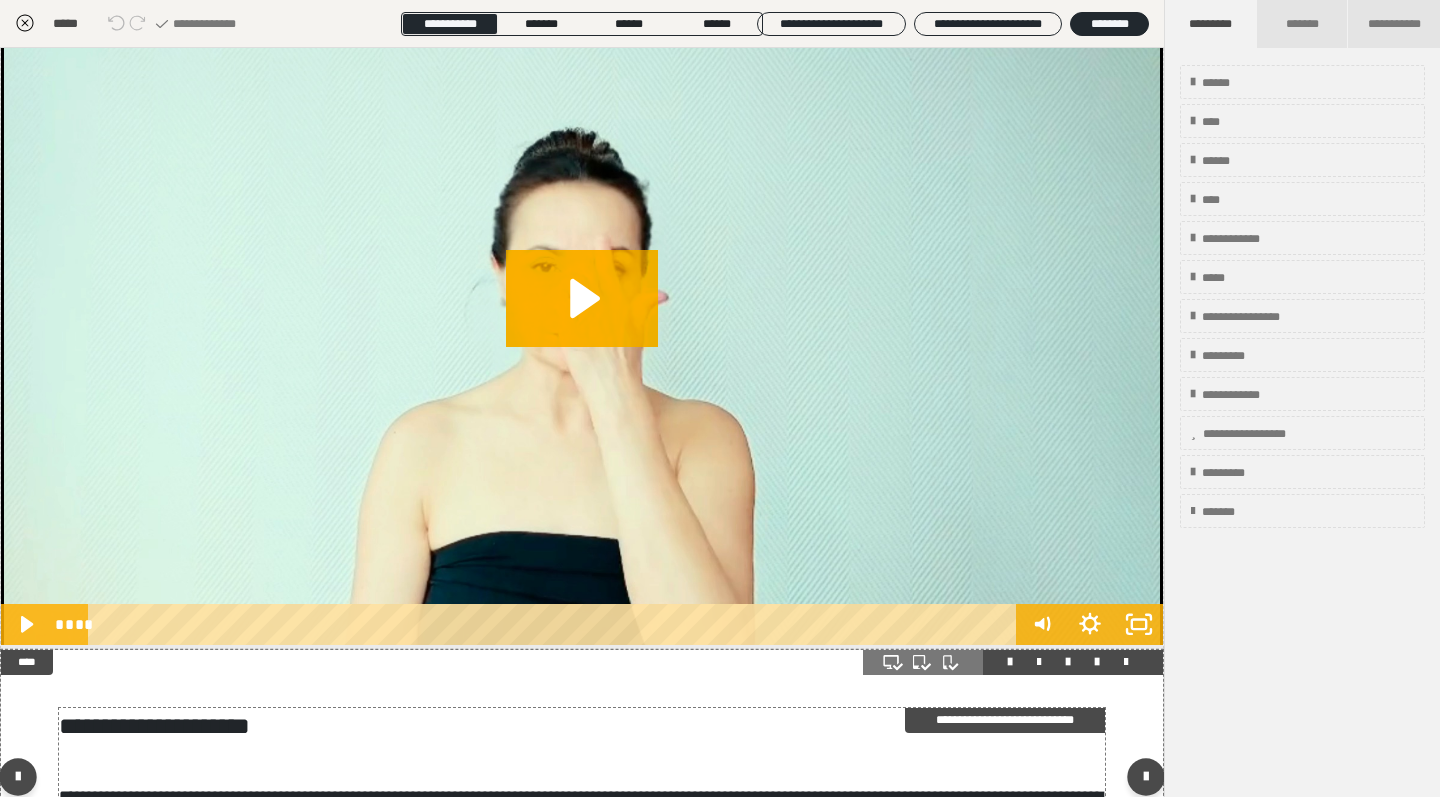 scroll, scrollTop: 481, scrollLeft: 0, axis: vertical 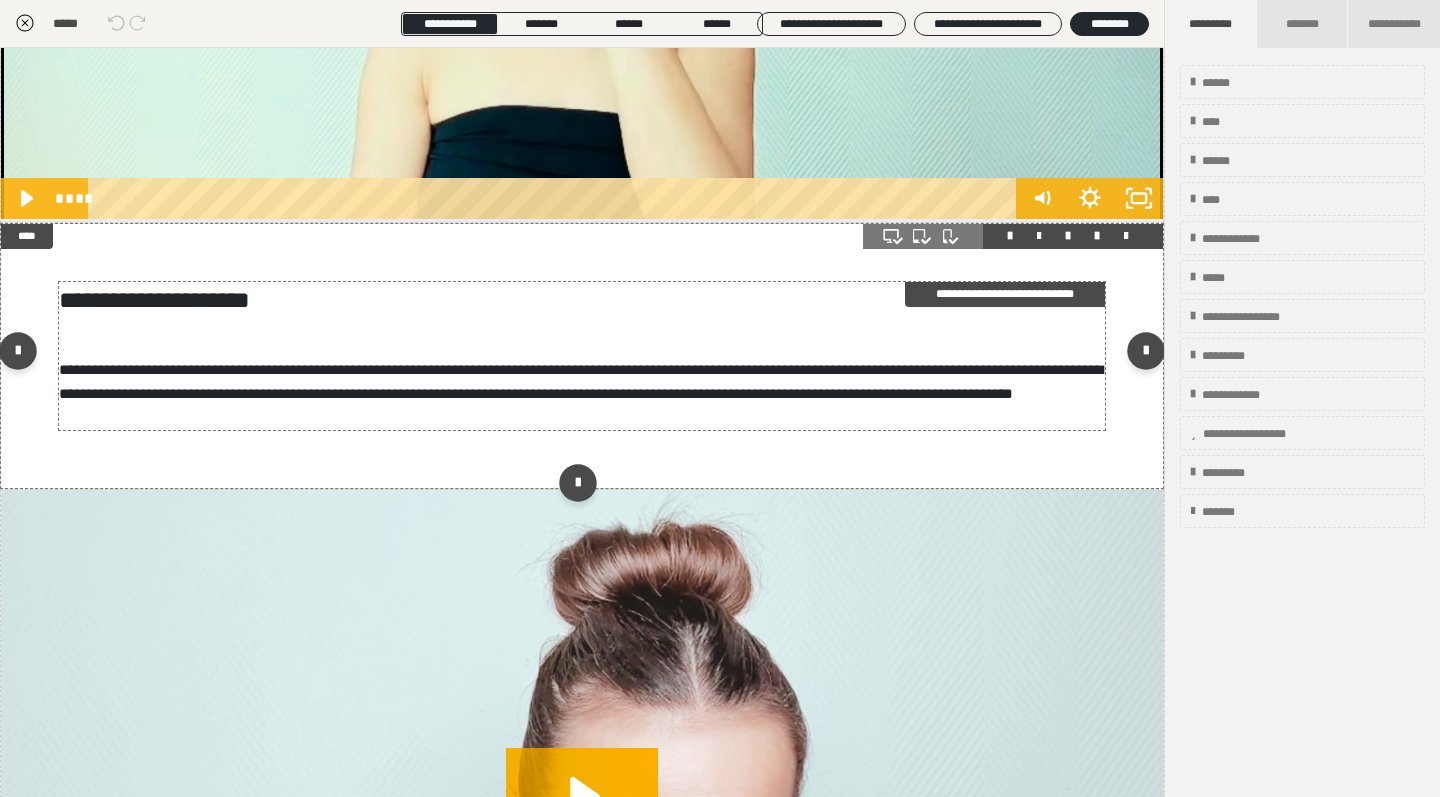 click on "**********" at bounding box center [582, 356] 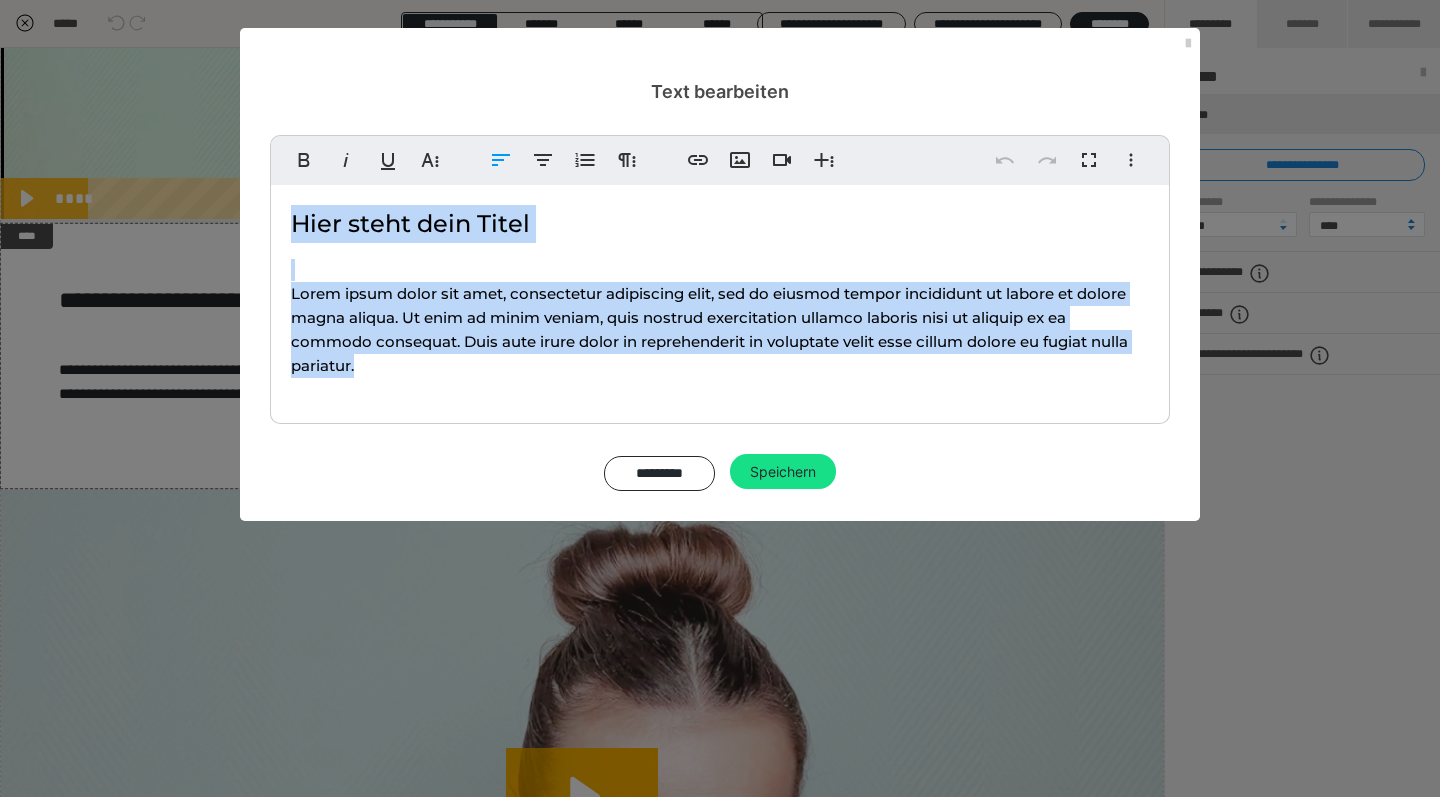 drag, startPoint x: 372, startPoint y: 360, endPoint x: 288, endPoint y: 213, distance: 169.30742 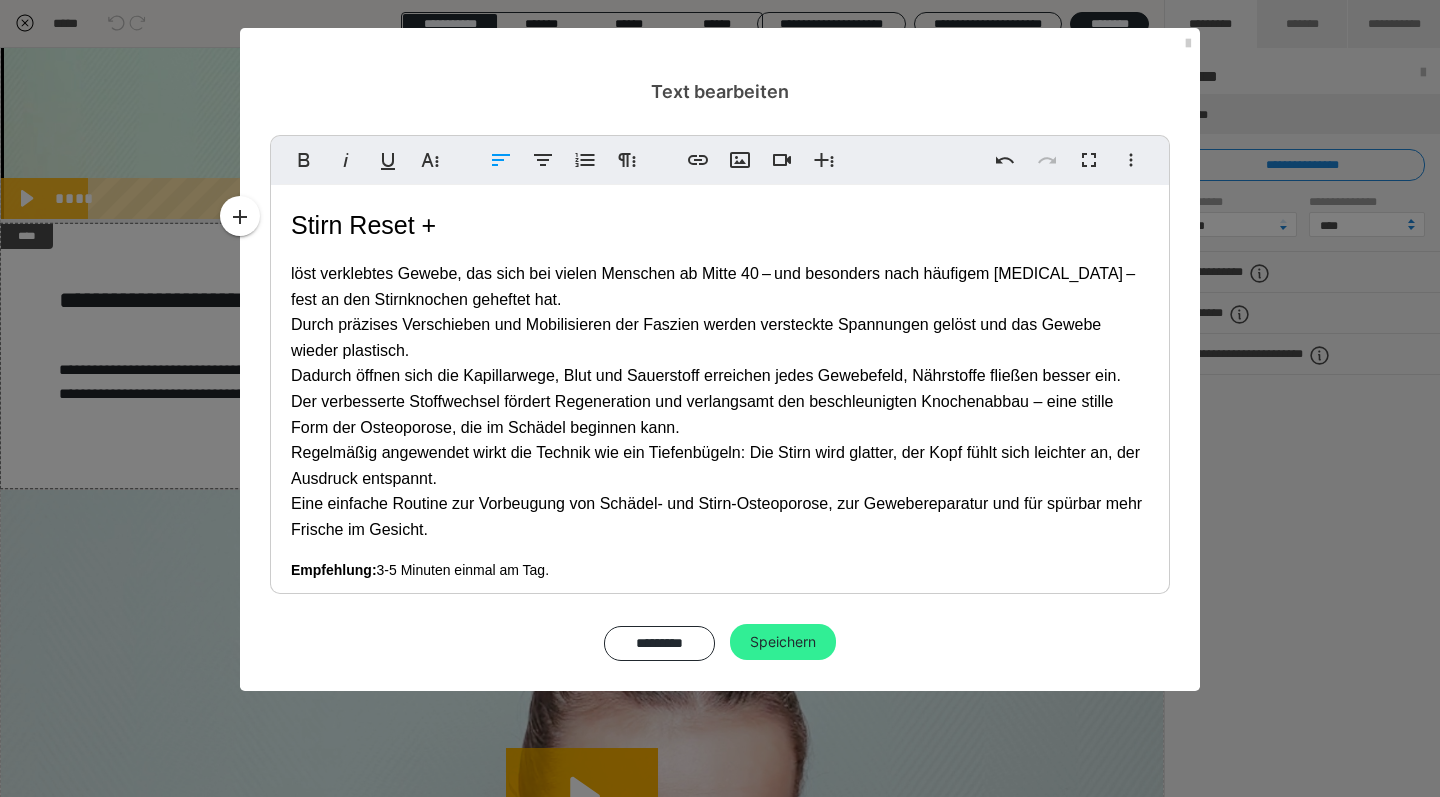 click on "Speichern" at bounding box center [783, 642] 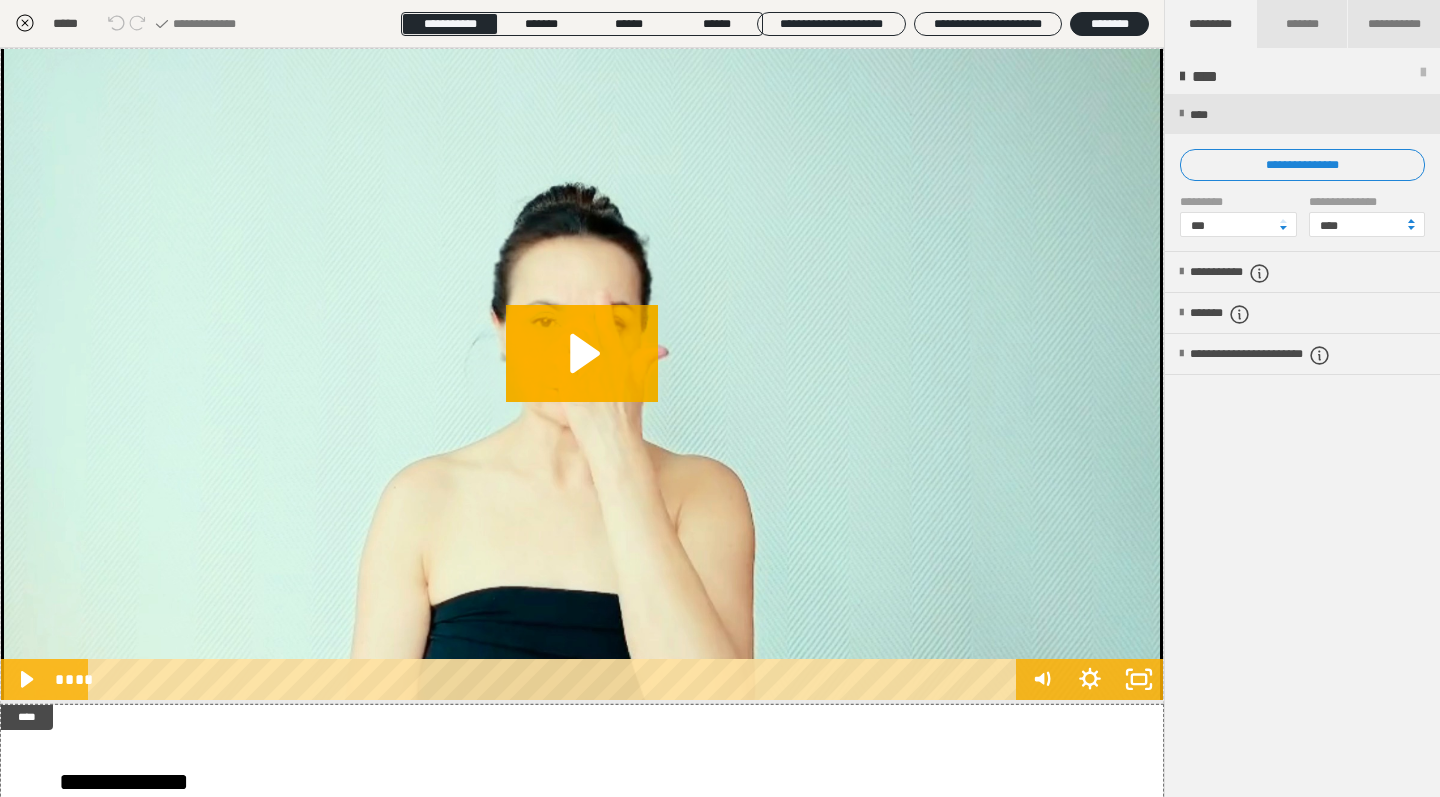 scroll, scrollTop: 0, scrollLeft: 0, axis: both 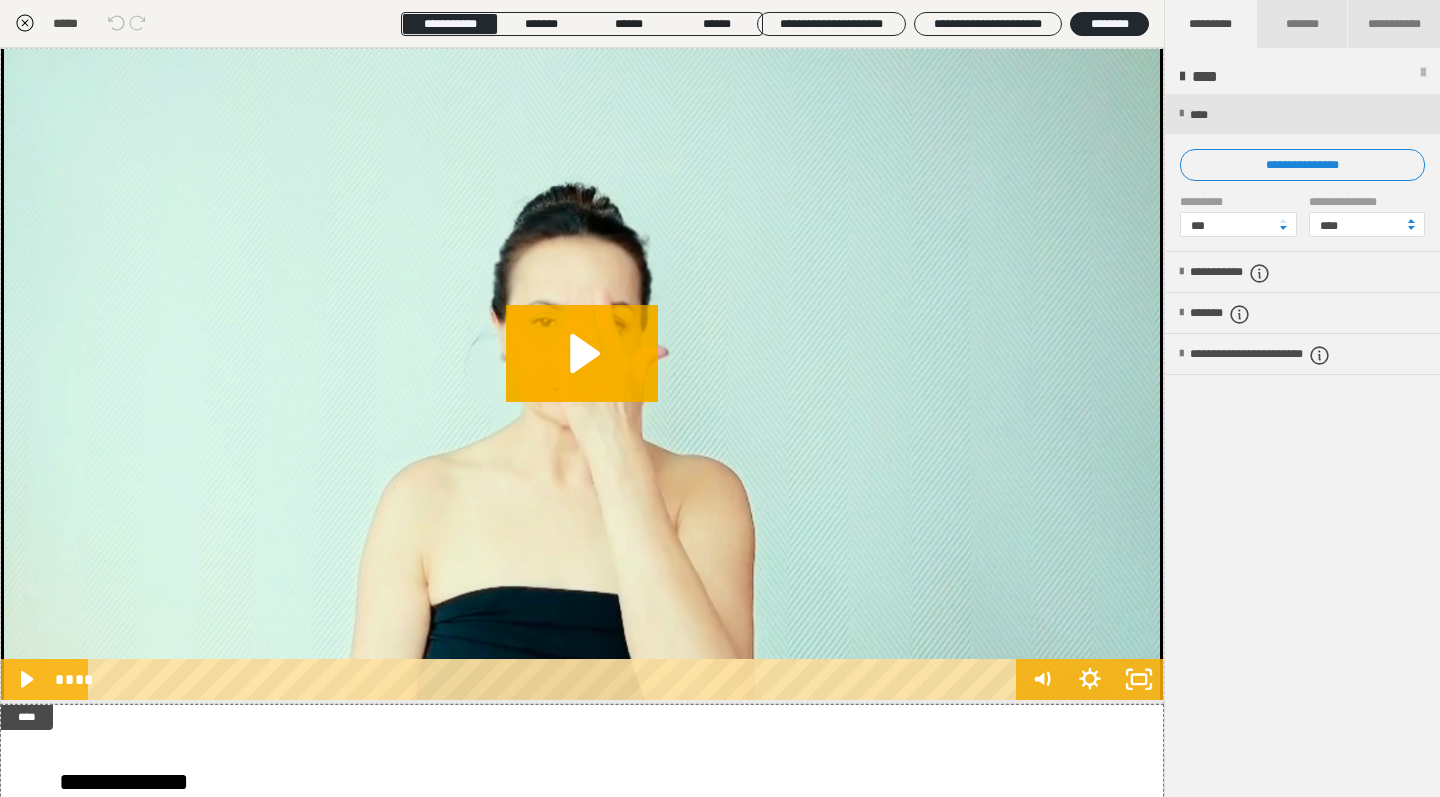 click 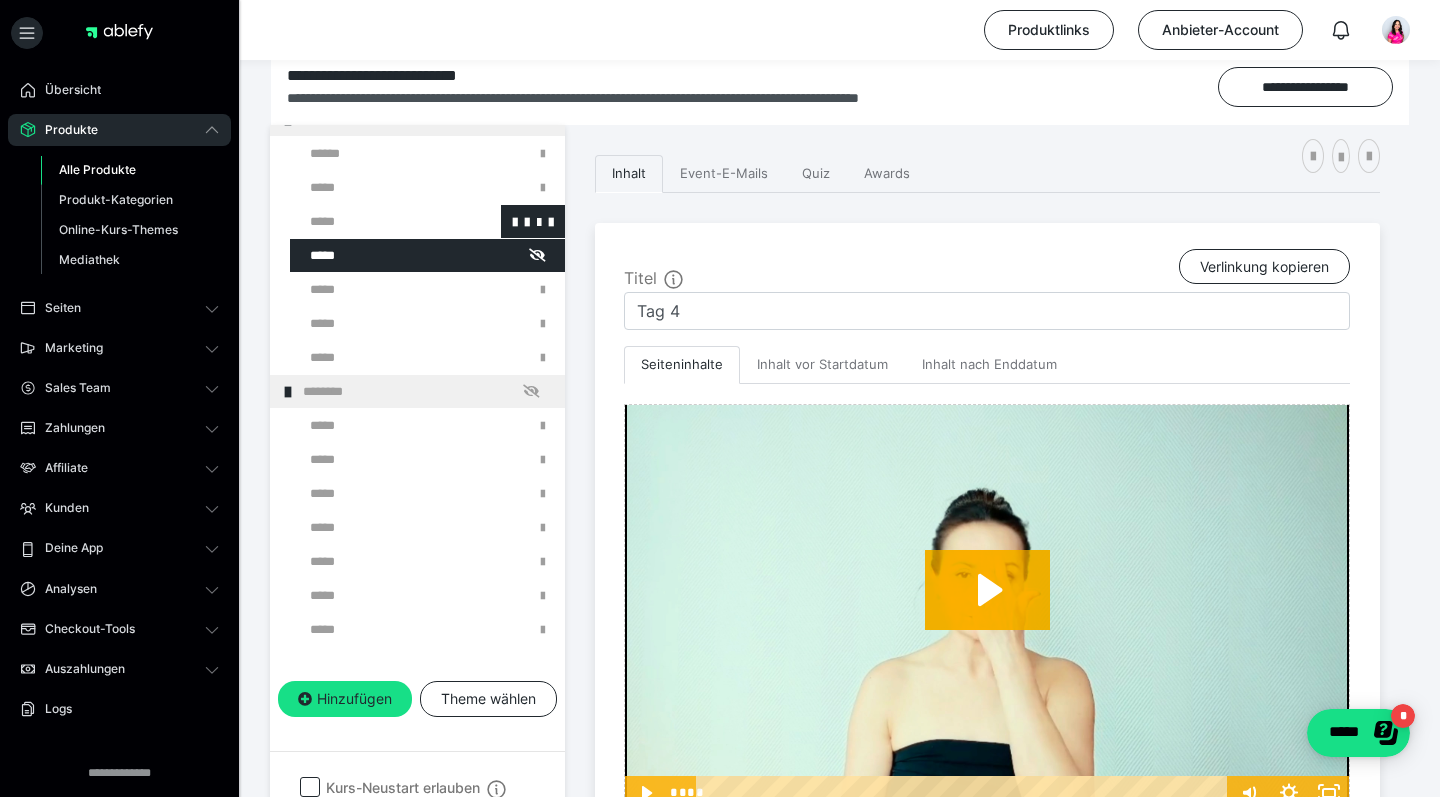 click at bounding box center [375, 221] 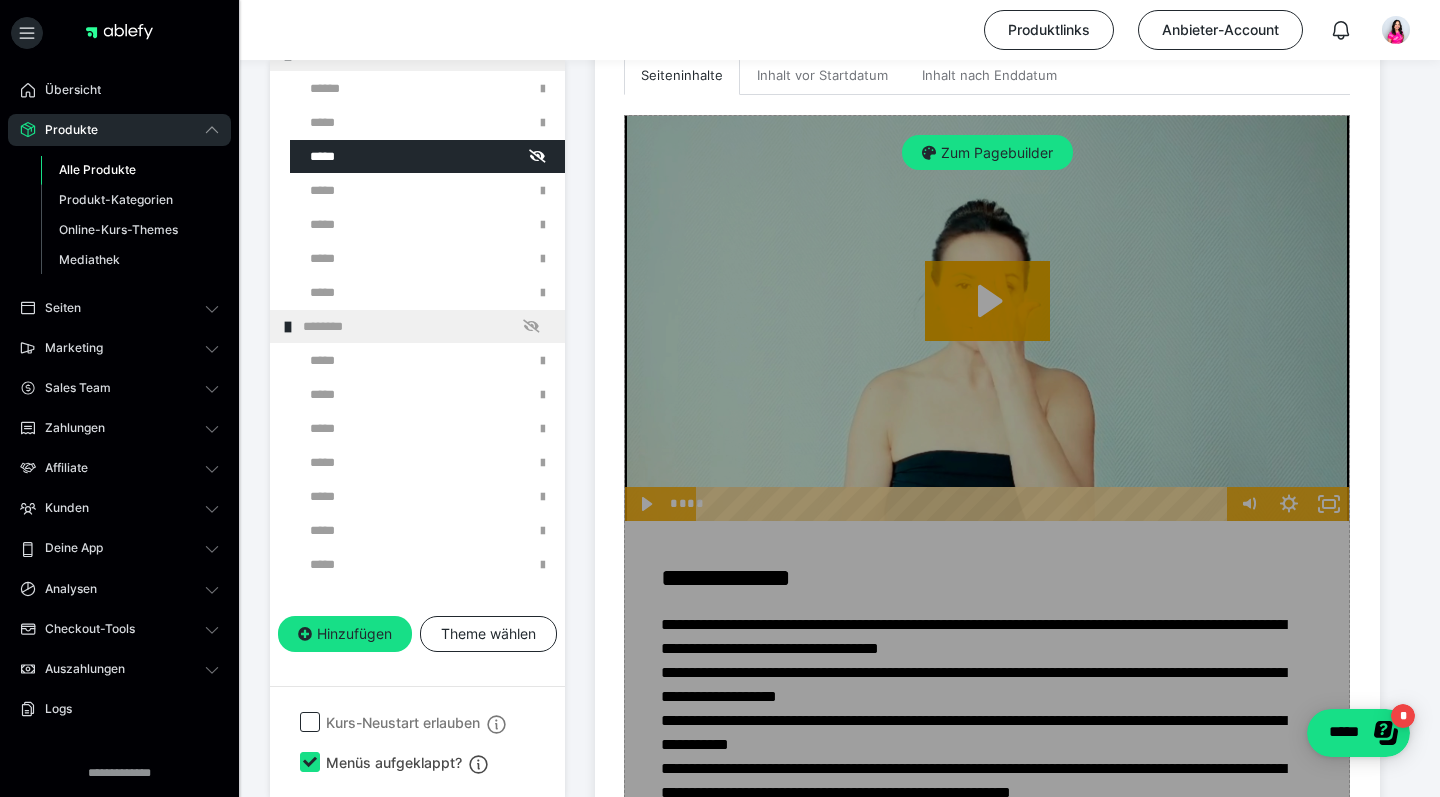 scroll, scrollTop: 588, scrollLeft: 0, axis: vertical 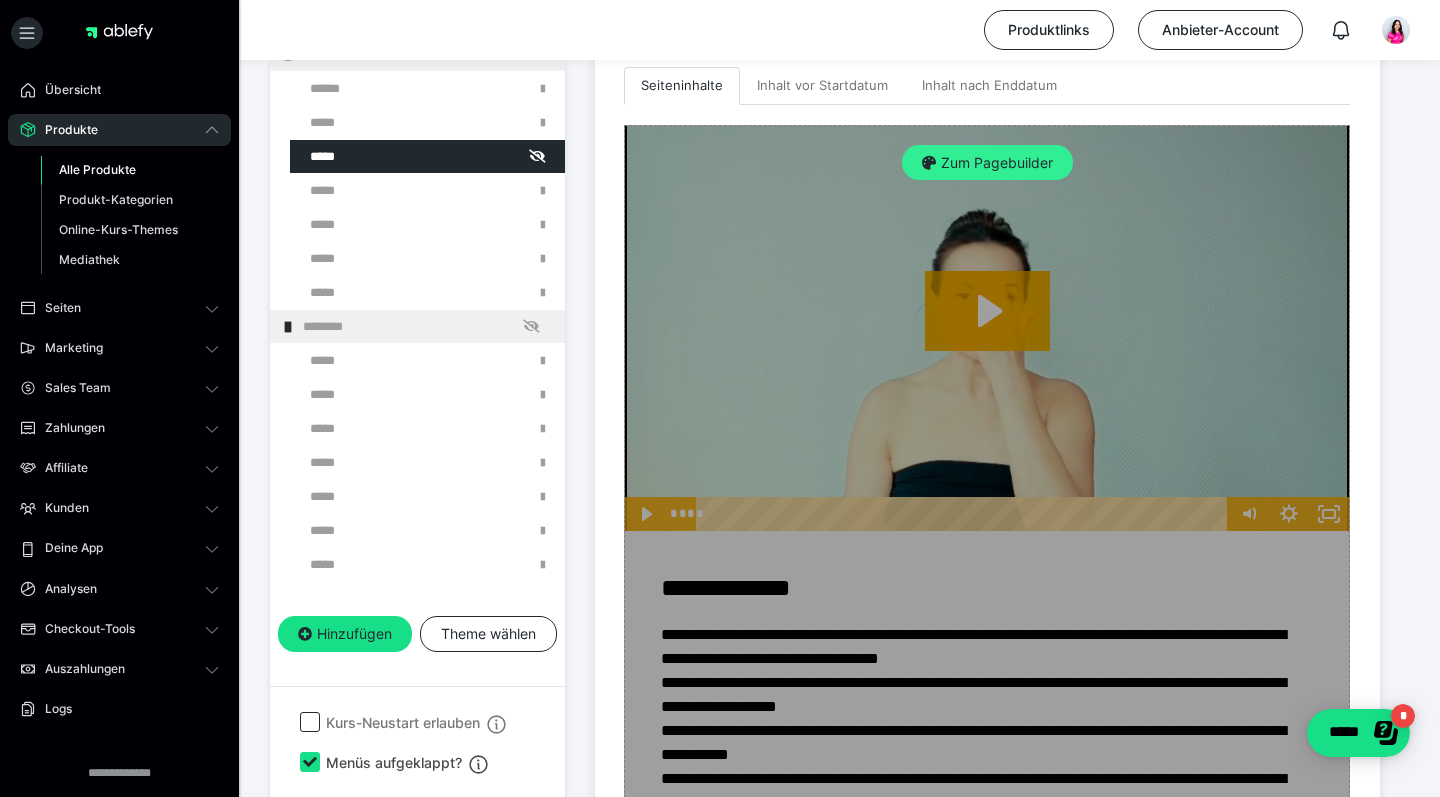 click on "Zum Pagebuilder" at bounding box center (987, 163) 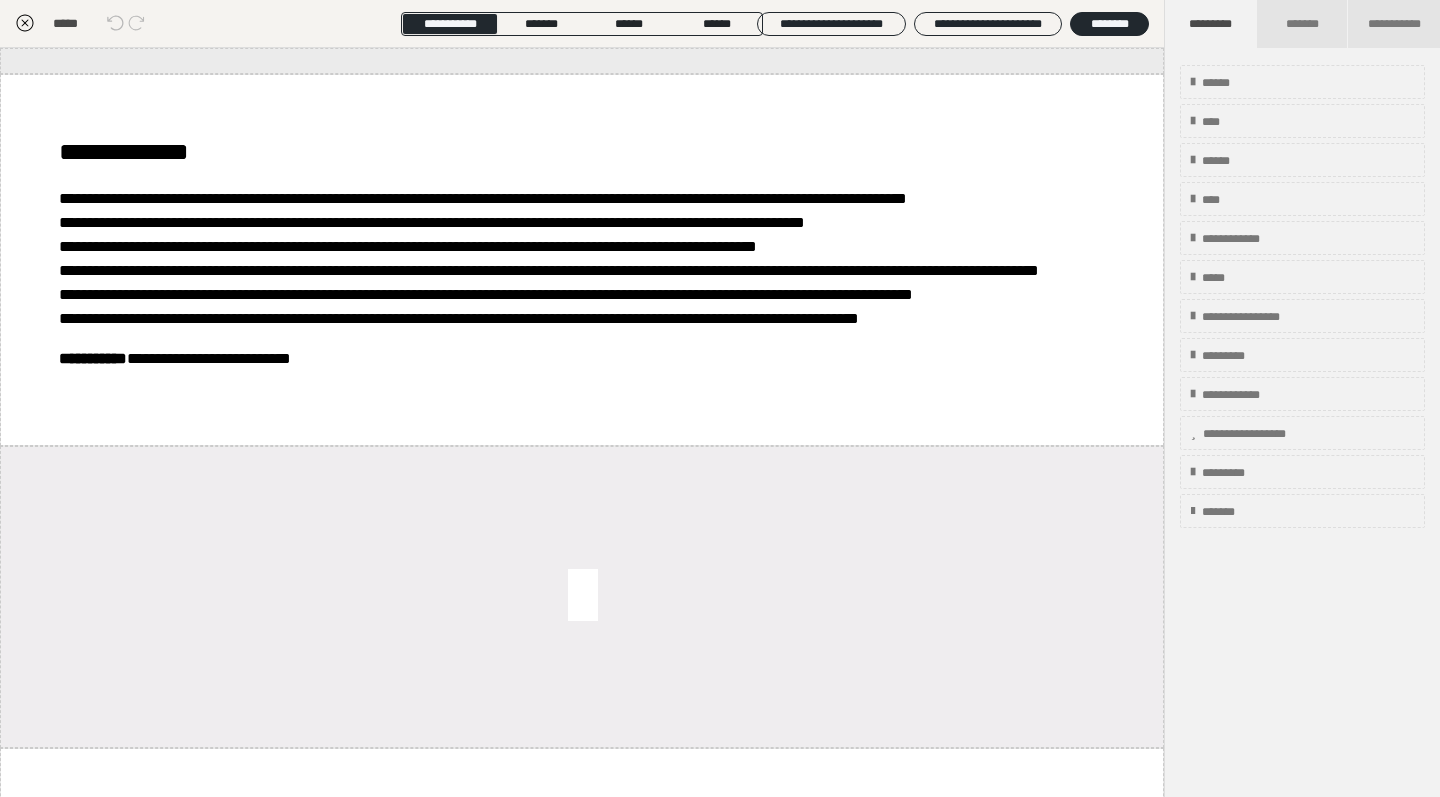 scroll, scrollTop: 374, scrollLeft: 0, axis: vertical 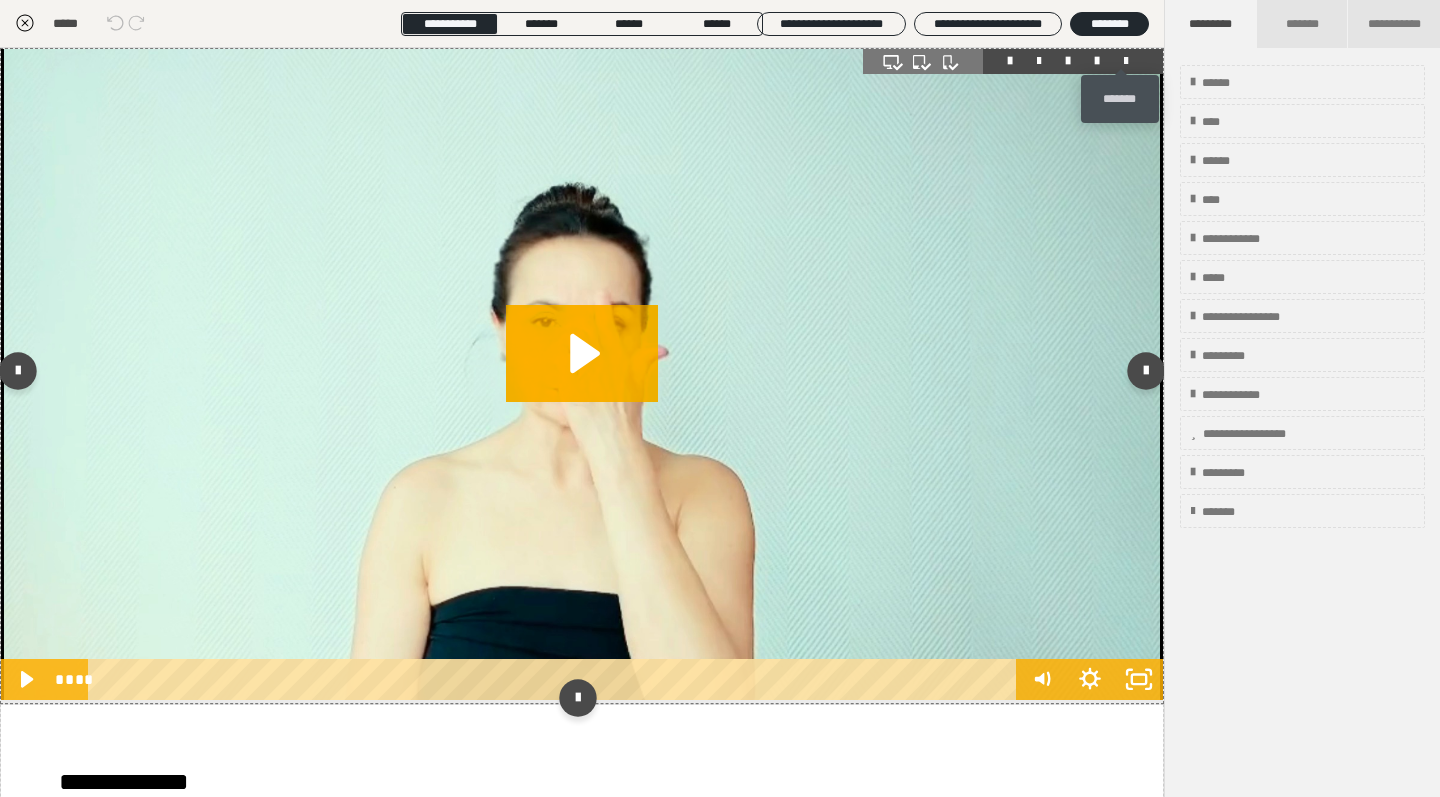 click at bounding box center (1126, 61) 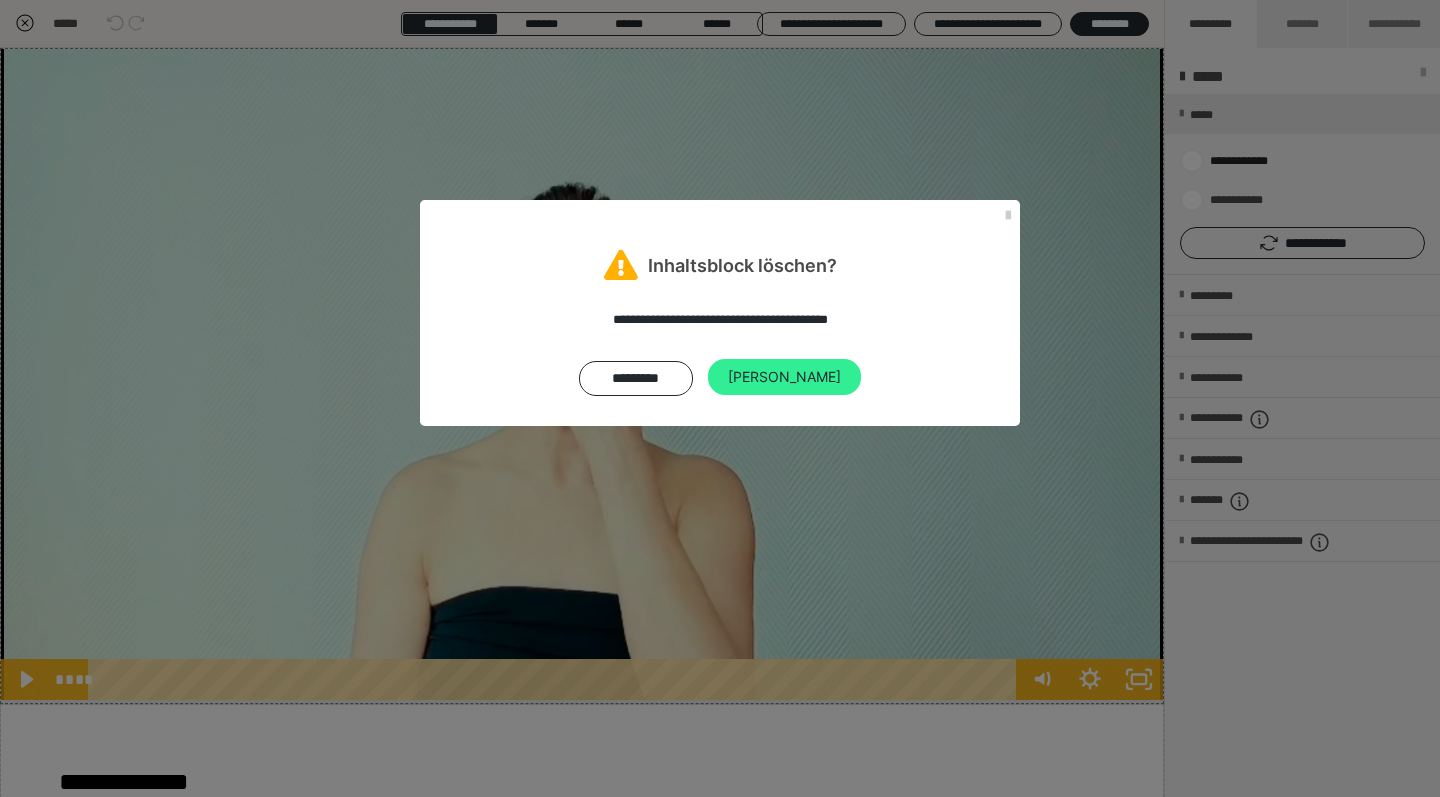click on "Ja" at bounding box center (784, 377) 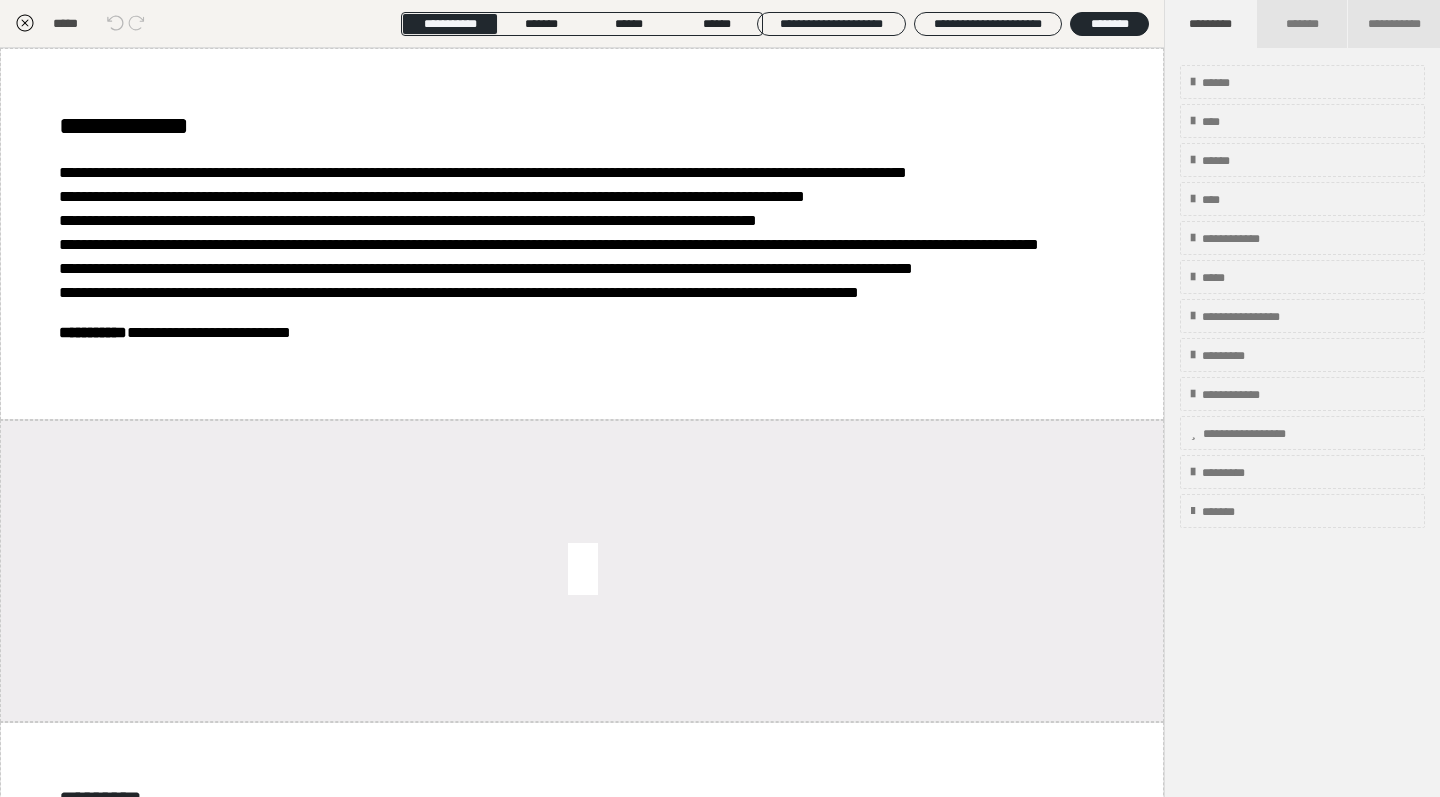 scroll, scrollTop: 0, scrollLeft: 0, axis: both 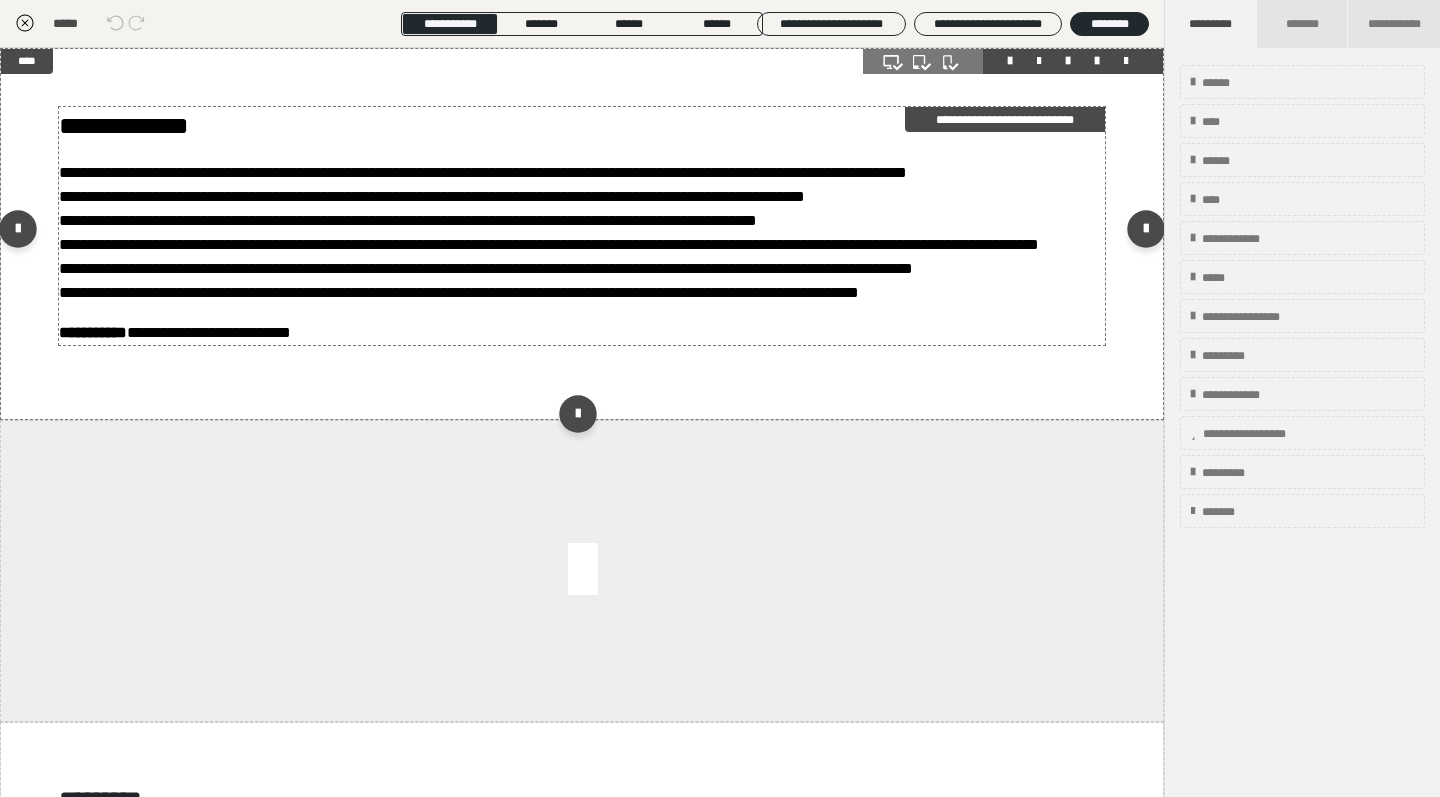 click on "**********" at bounding box center [582, 233] 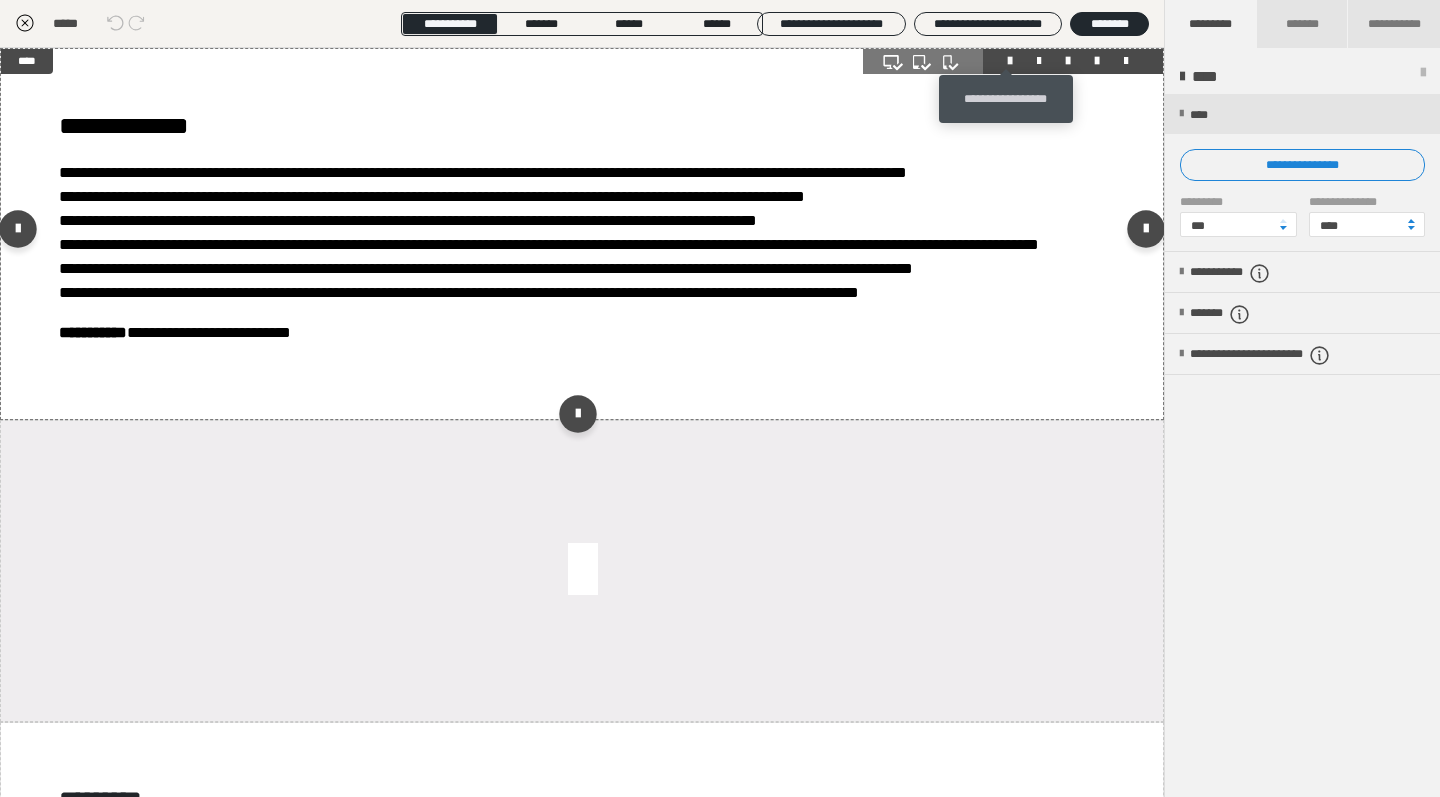 click at bounding box center (1010, 61) 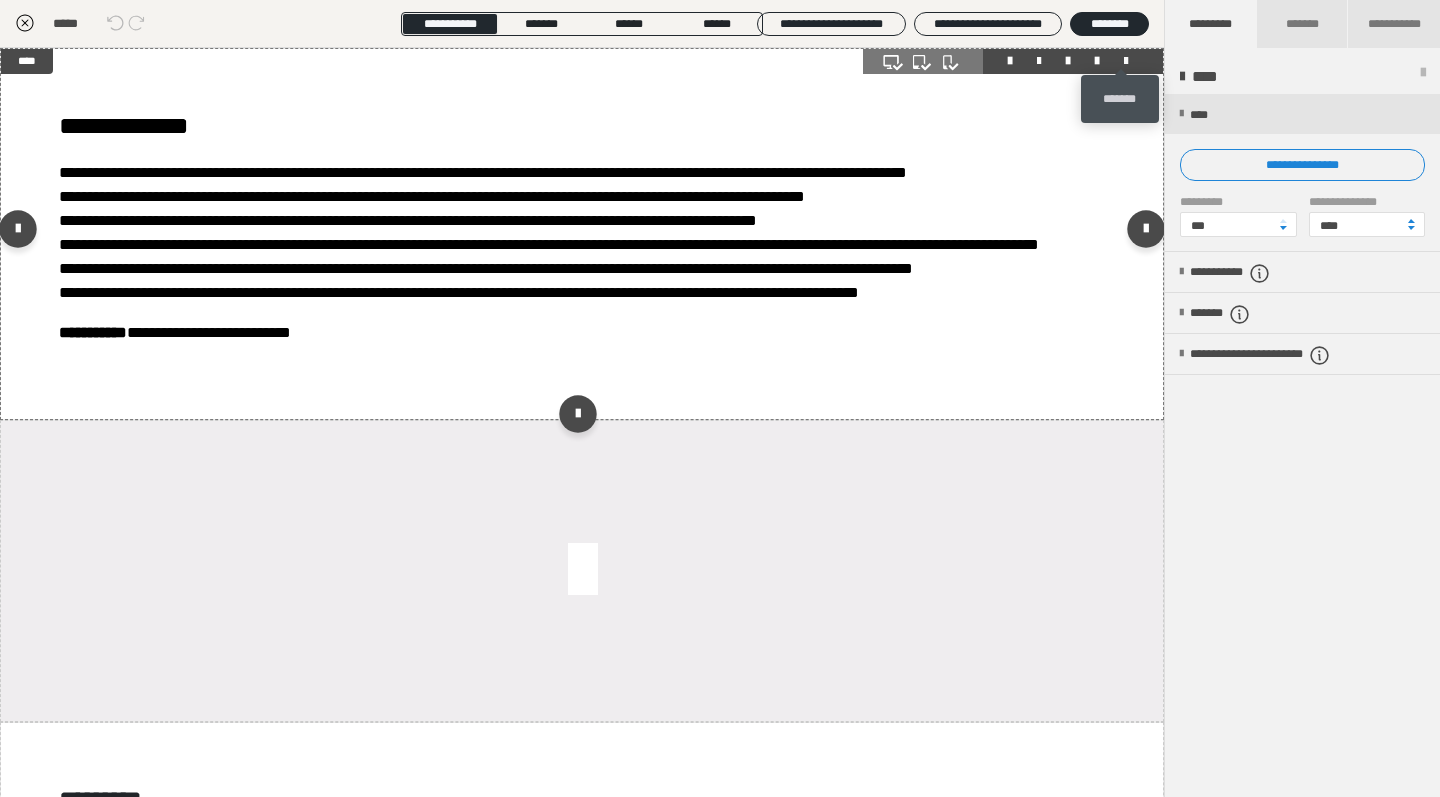 click at bounding box center (1126, 61) 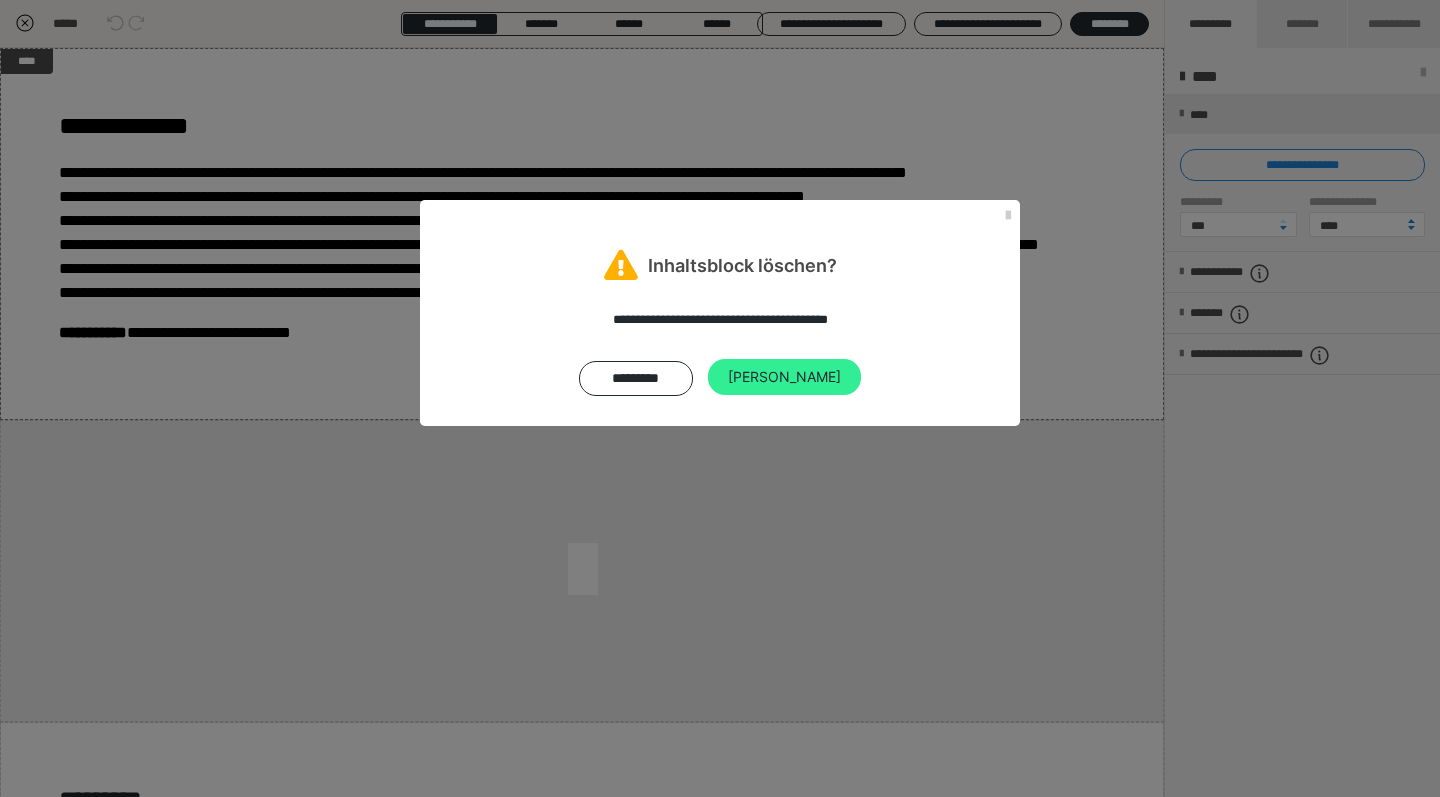 click on "Ja" at bounding box center (784, 377) 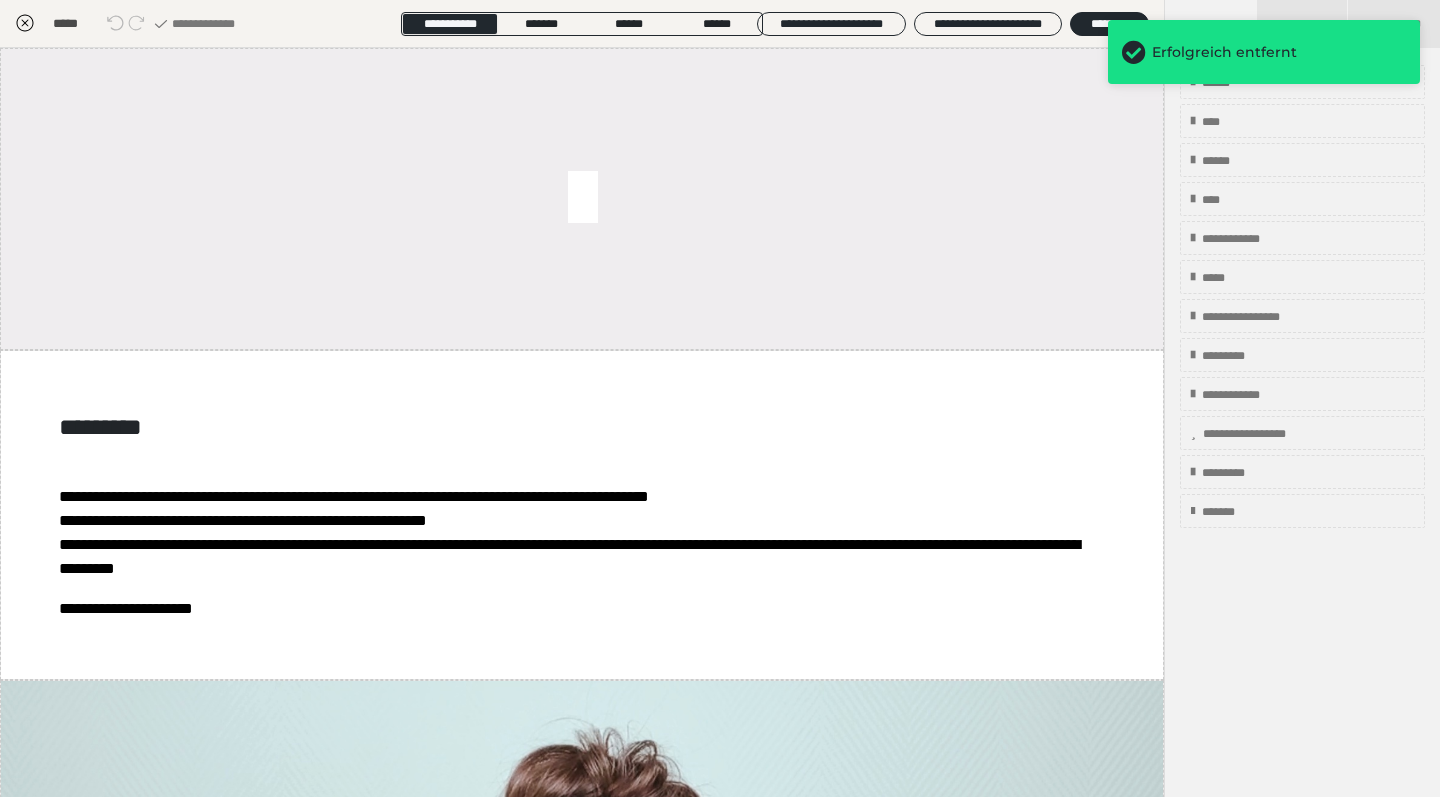 scroll, scrollTop: 3, scrollLeft: 0, axis: vertical 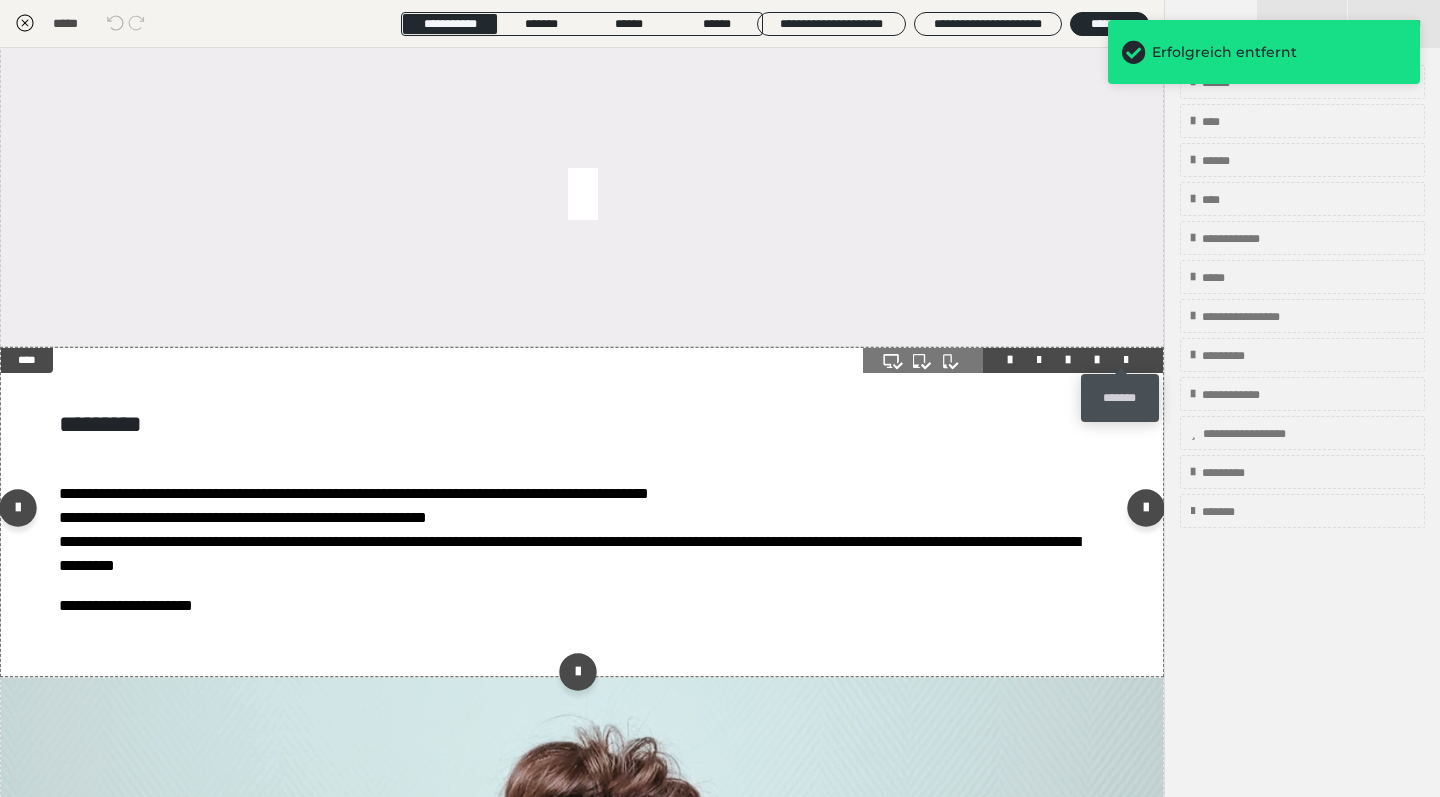 click at bounding box center [1126, 360] 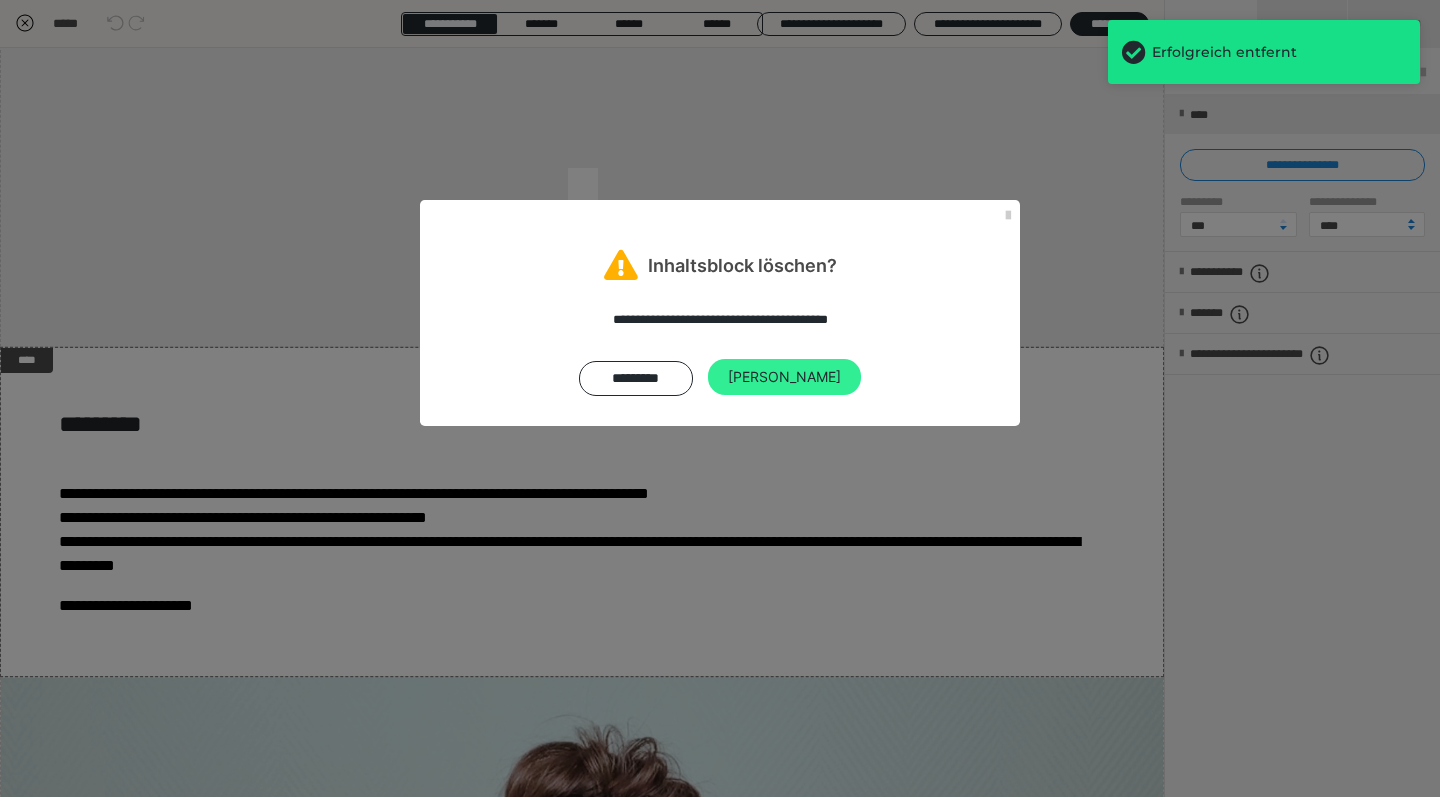 click on "Ja" at bounding box center [784, 377] 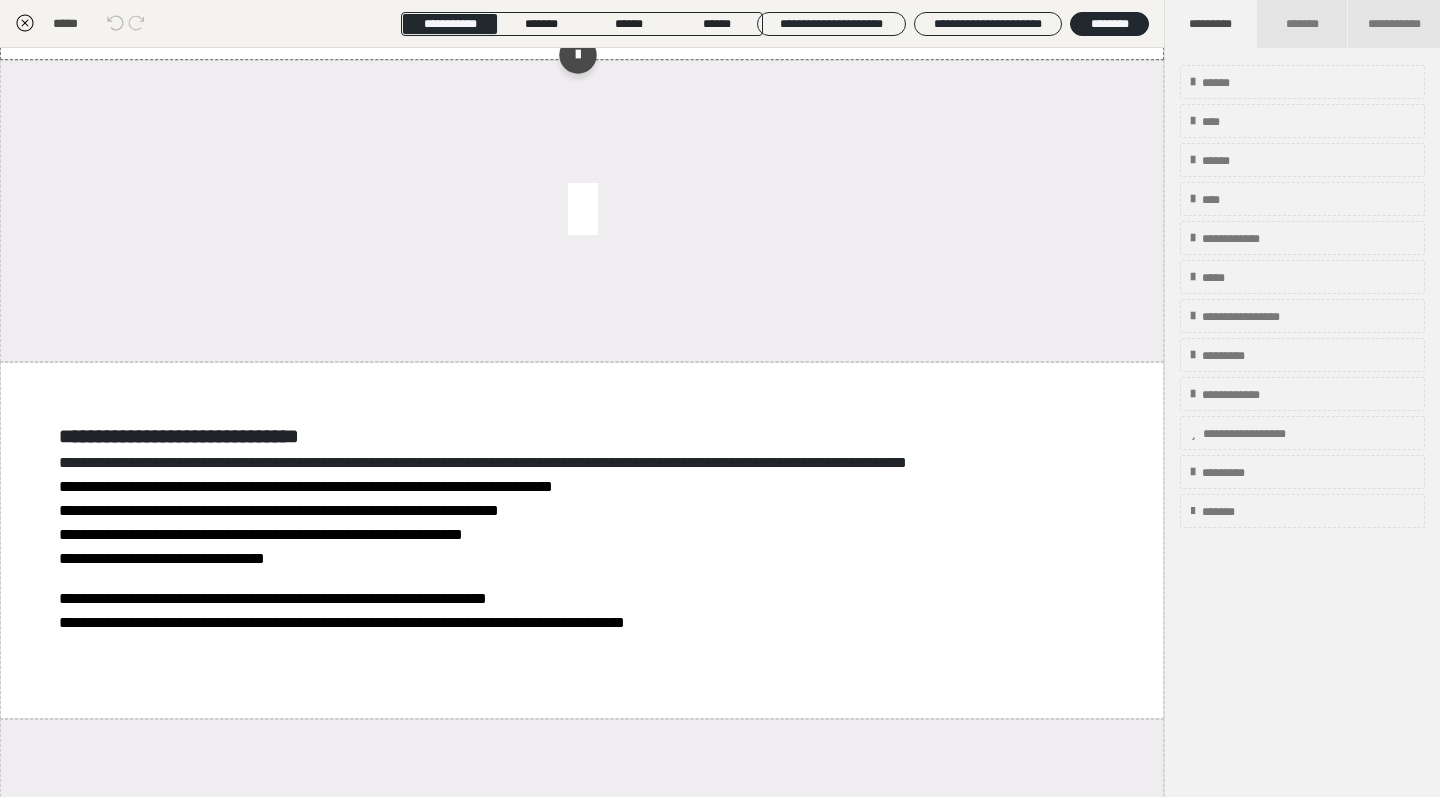scroll, scrollTop: 1526, scrollLeft: 0, axis: vertical 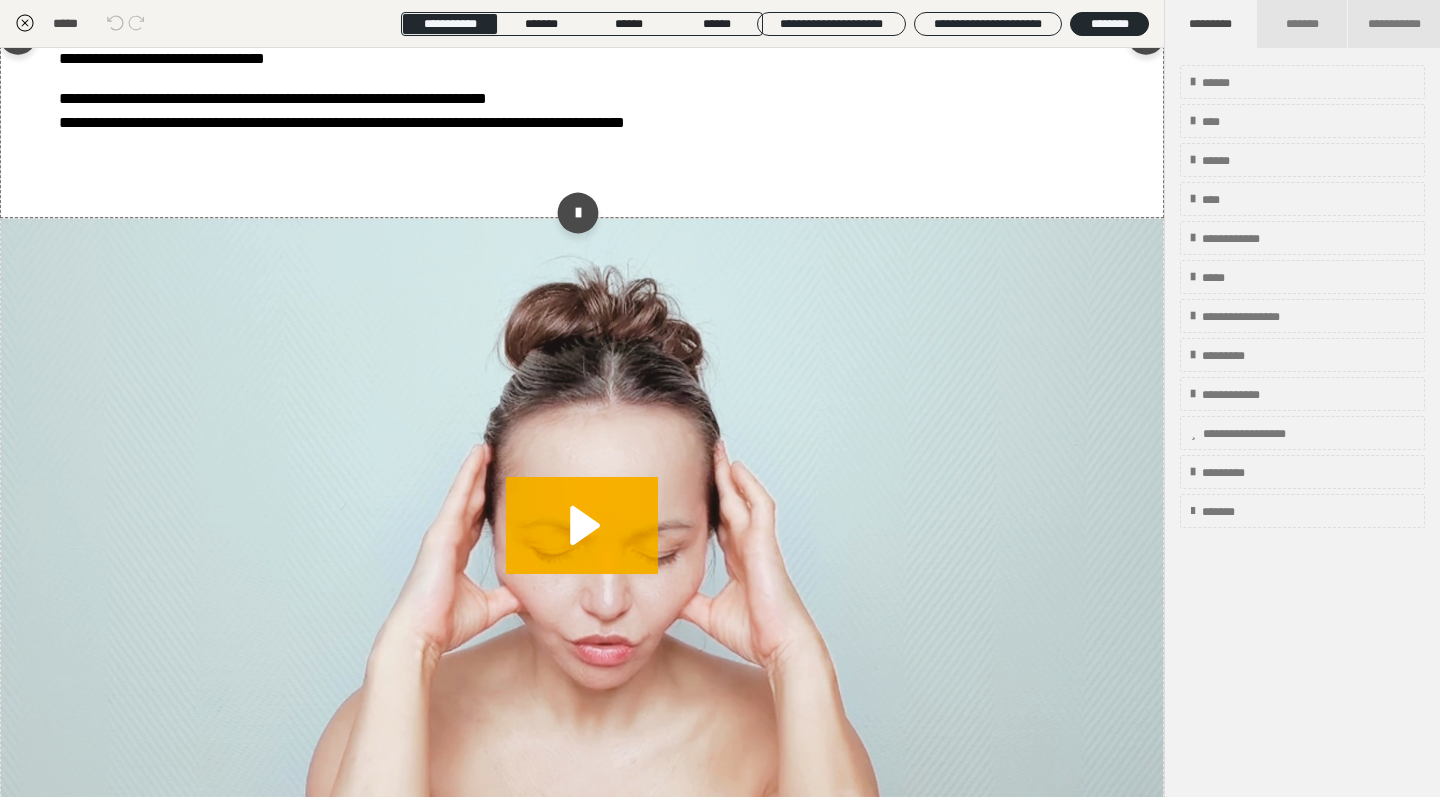 click at bounding box center [577, 212] 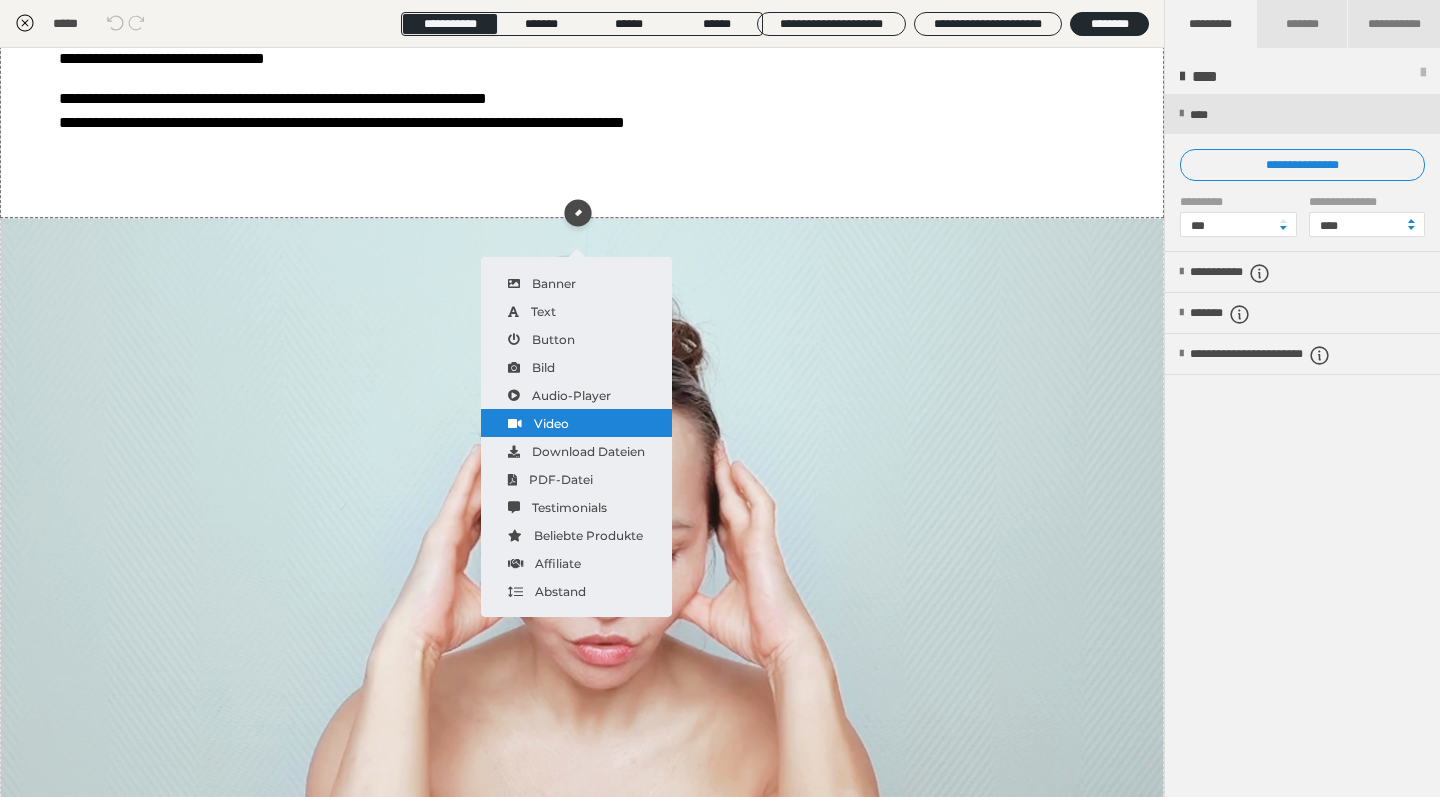 click on "Video" at bounding box center (576, 423) 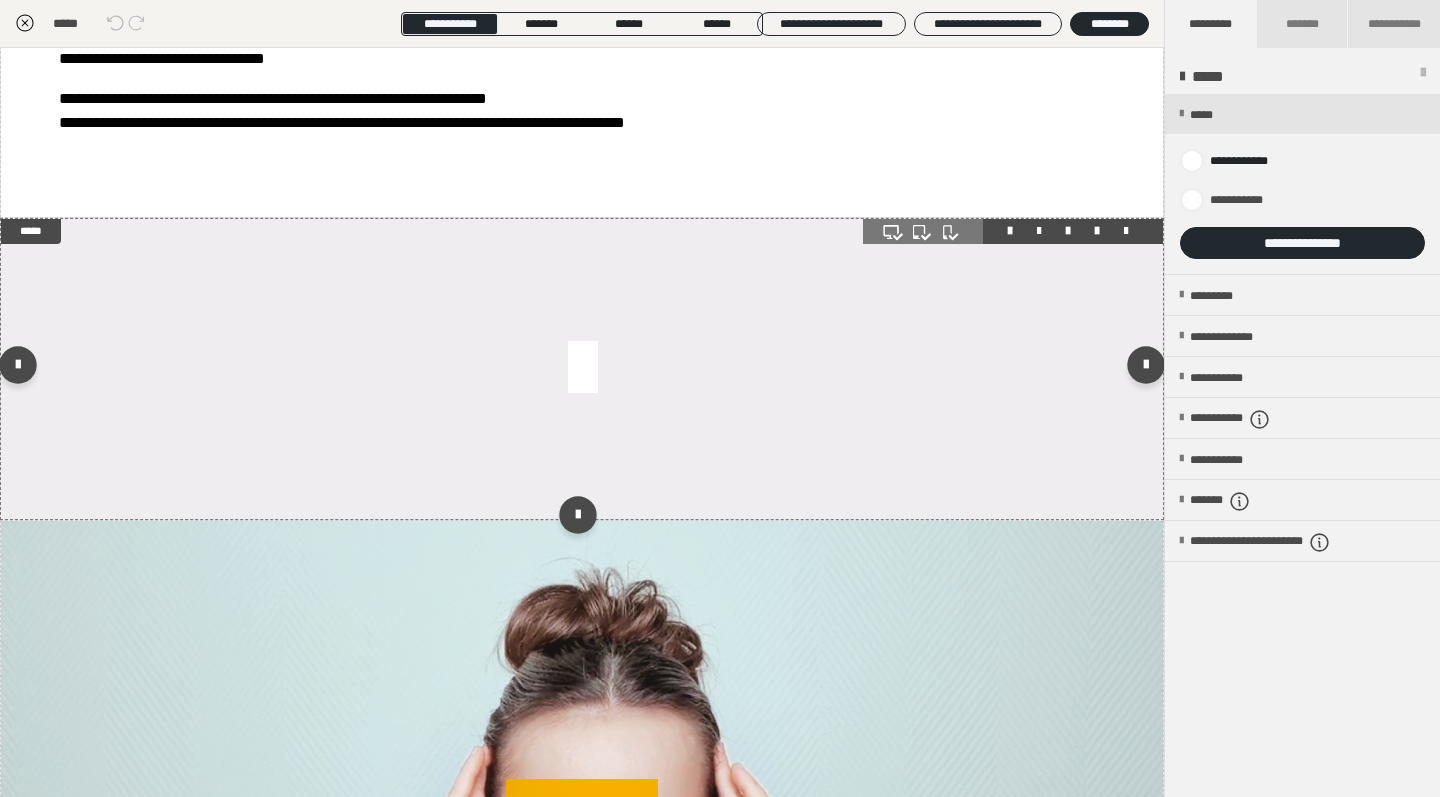 click at bounding box center (582, 369) 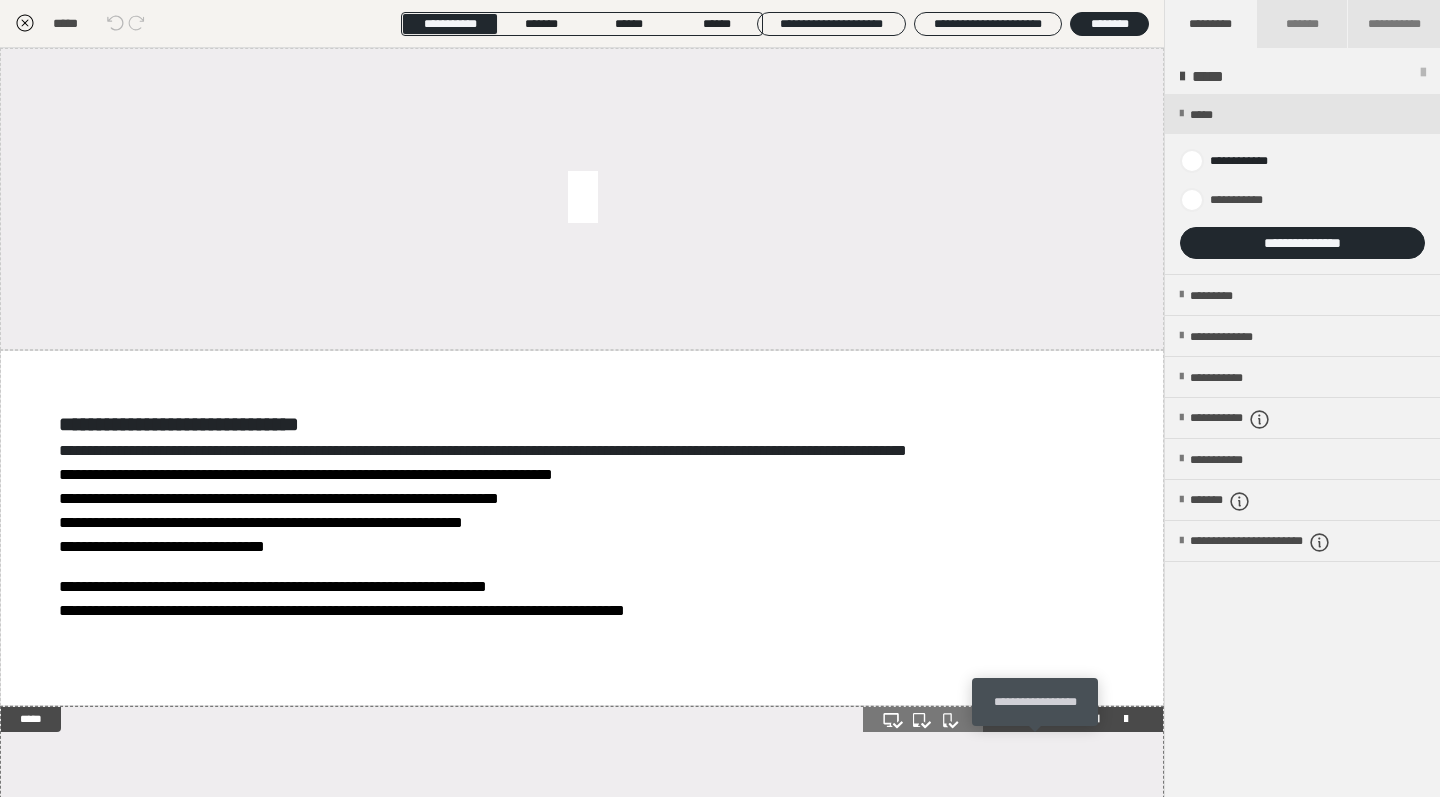 scroll, scrollTop: 0, scrollLeft: 0, axis: both 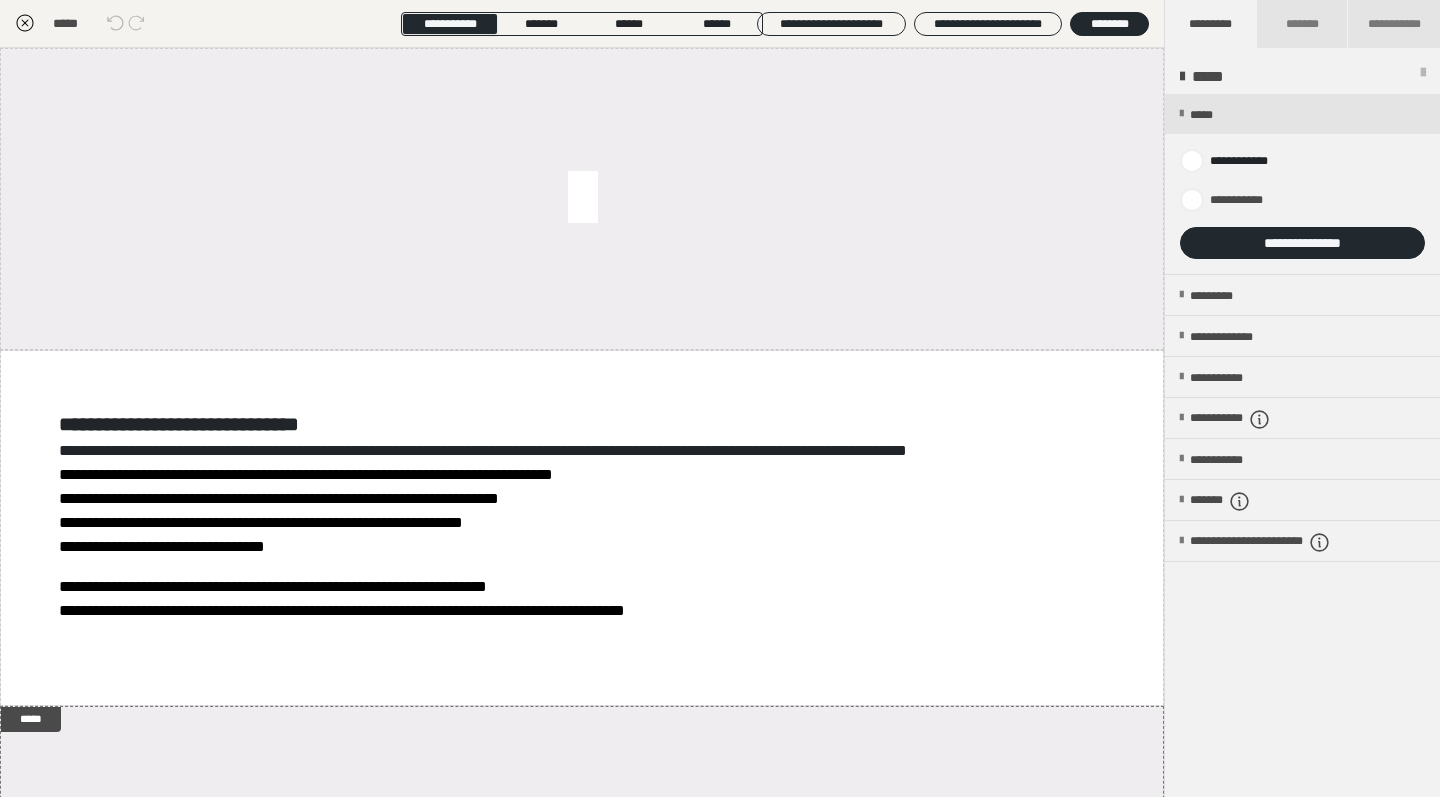click 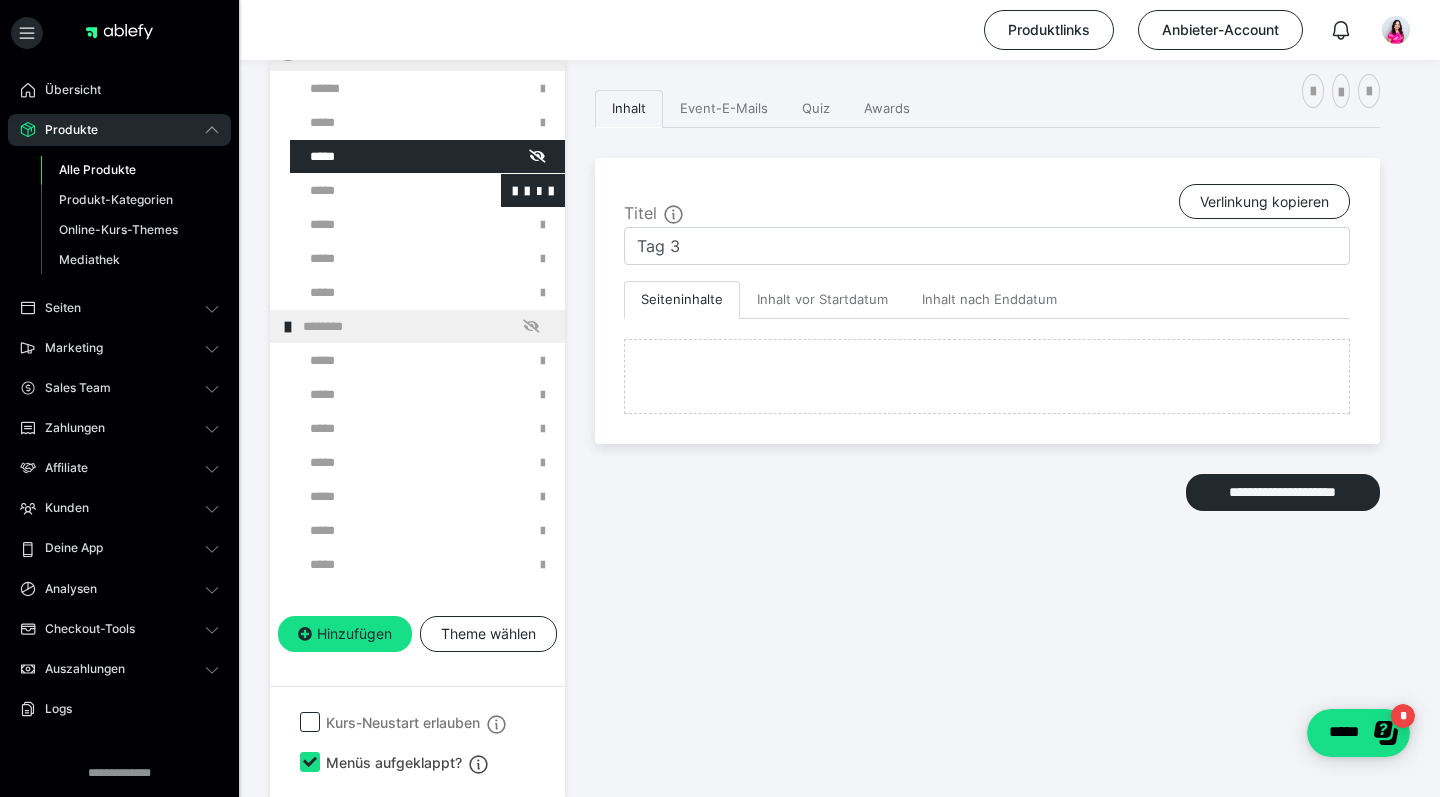 click at bounding box center [375, 190] 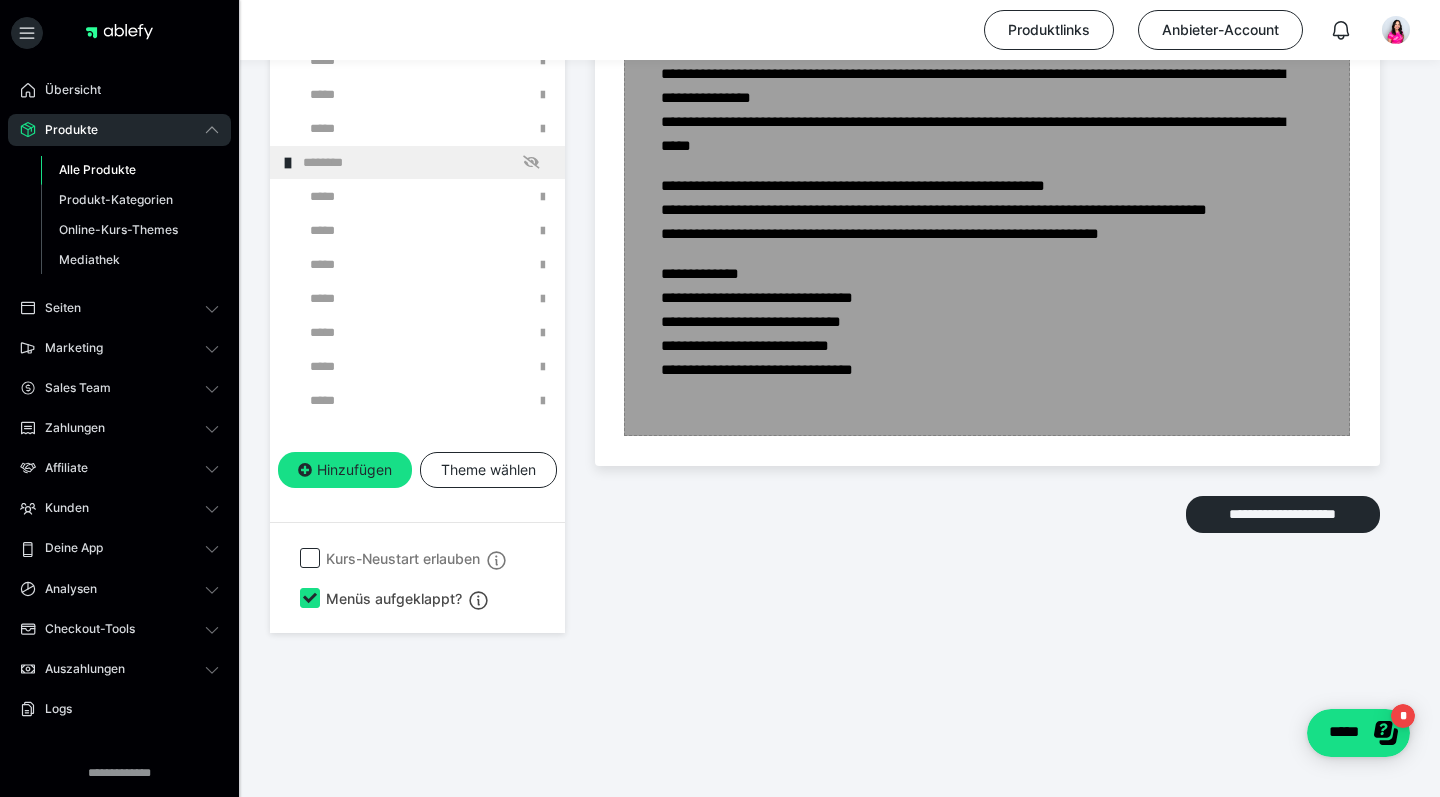 scroll, scrollTop: 4276, scrollLeft: 0, axis: vertical 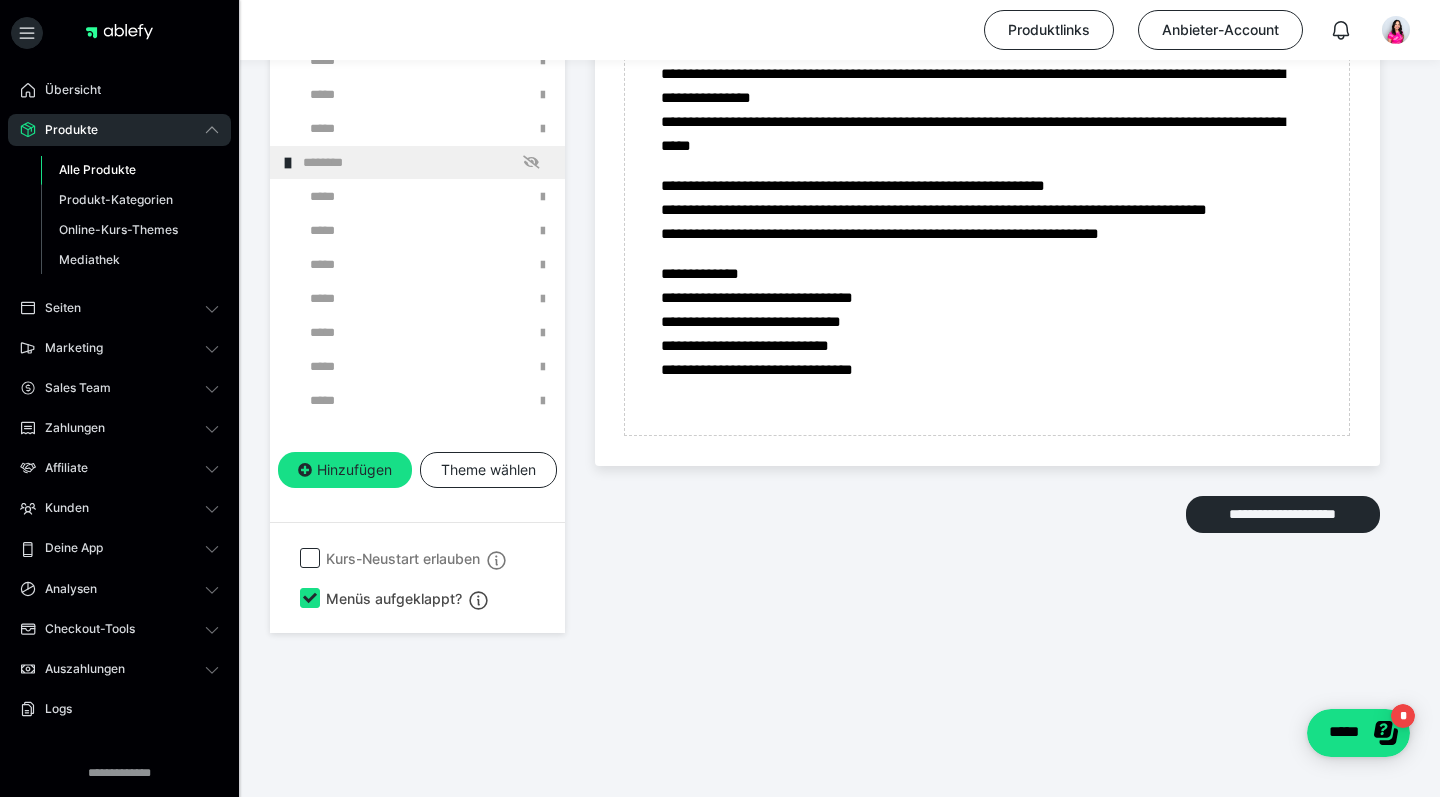 click at bounding box center [375, -8] 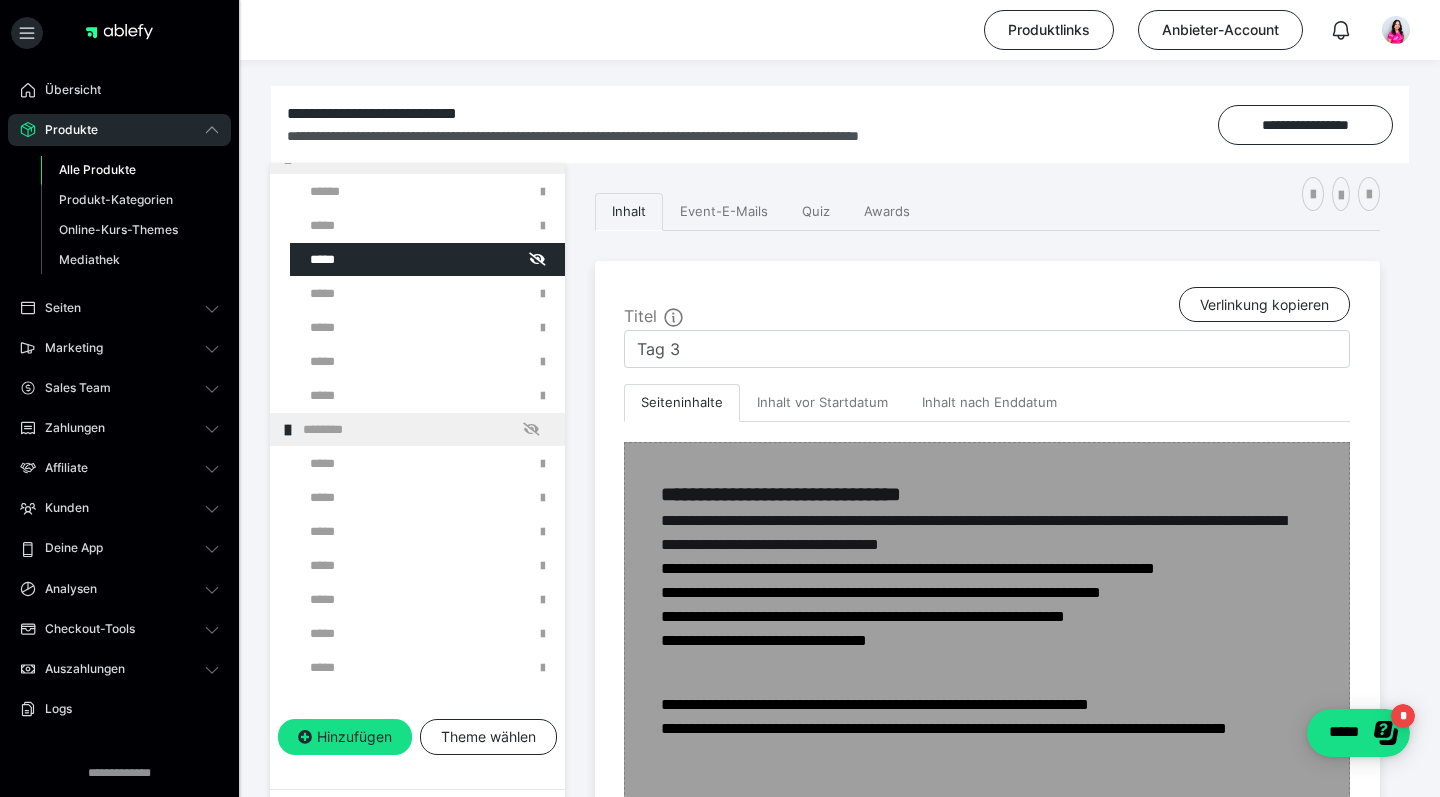 scroll, scrollTop: 331, scrollLeft: 0, axis: vertical 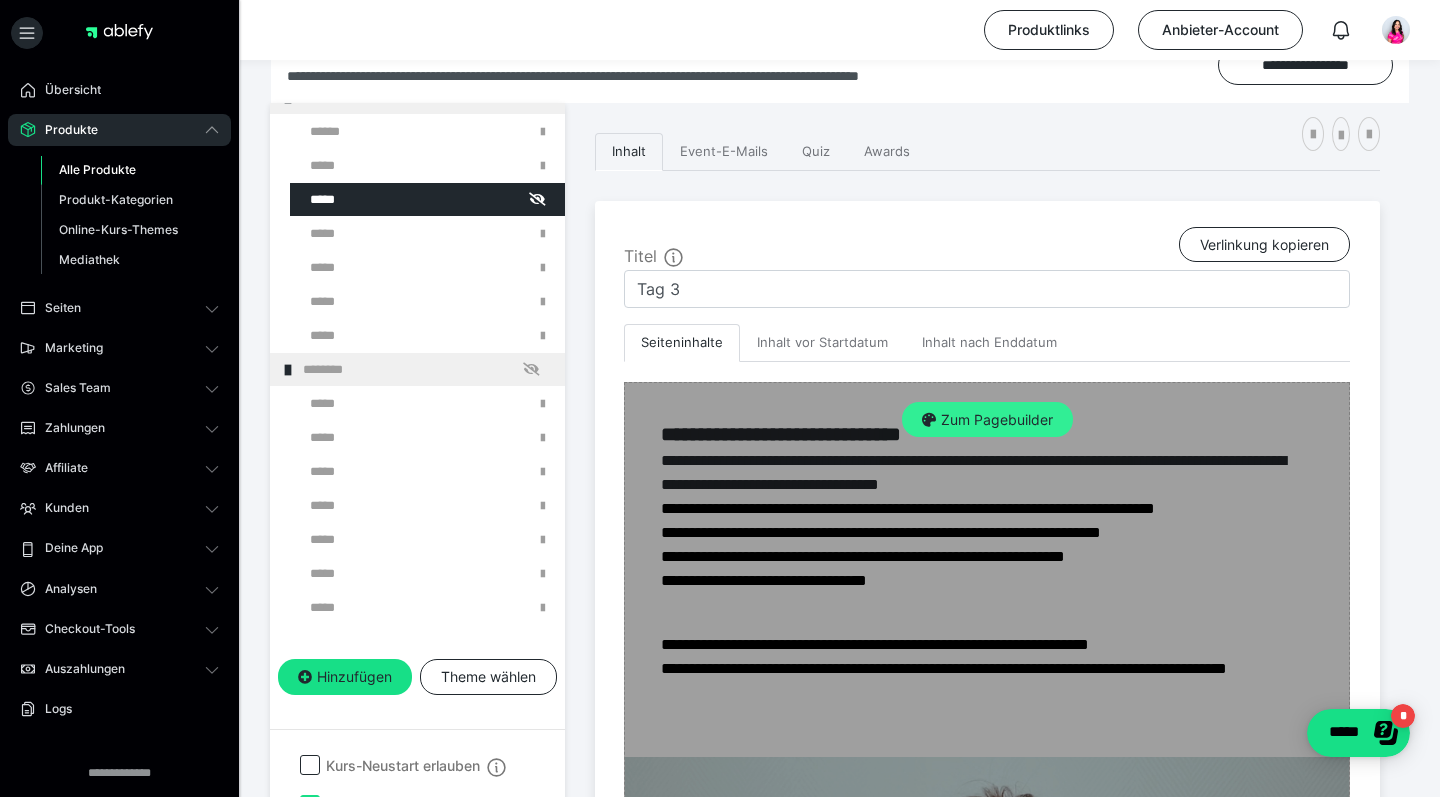 click on "Zum Pagebuilder" at bounding box center (987, 420) 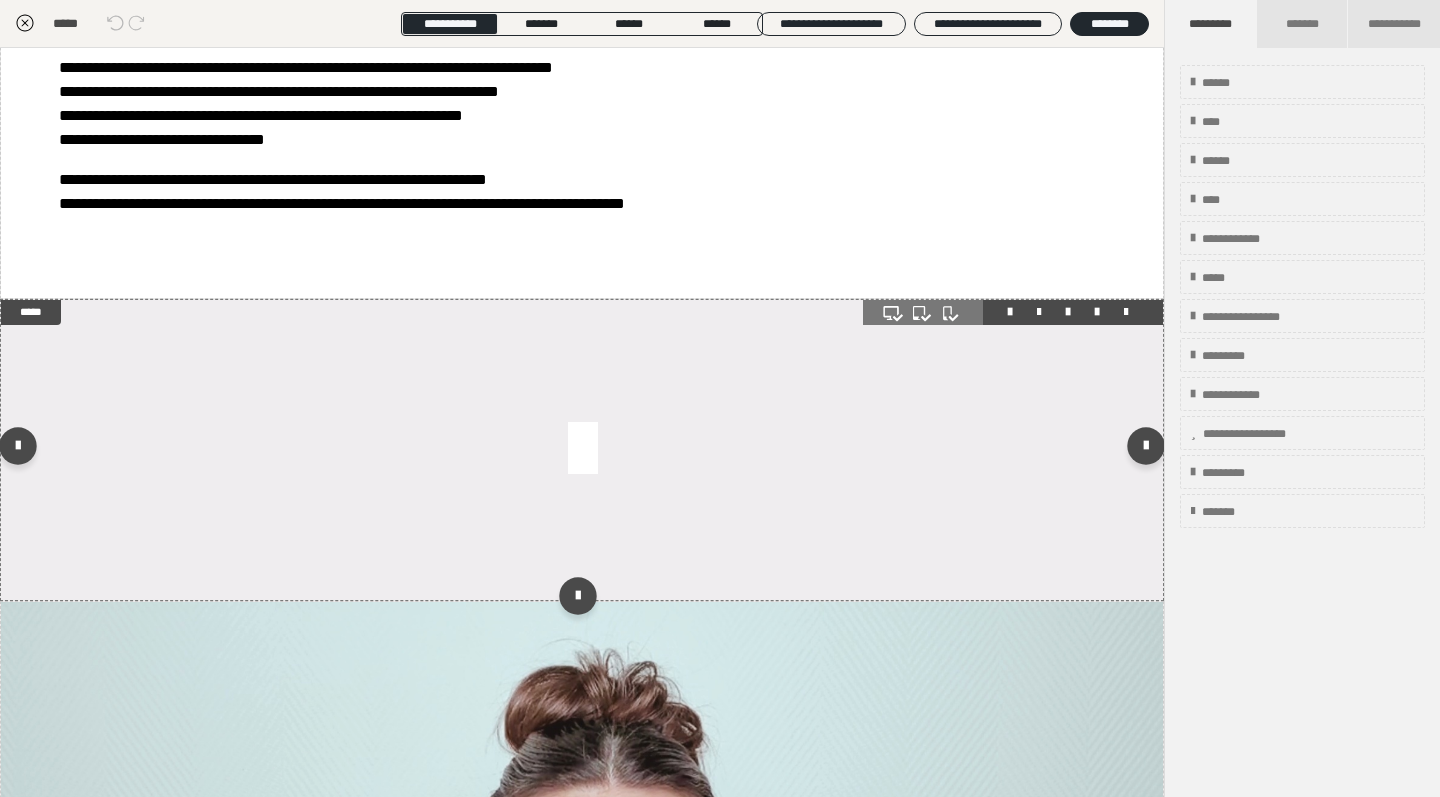 scroll, scrollTop: 440, scrollLeft: 0, axis: vertical 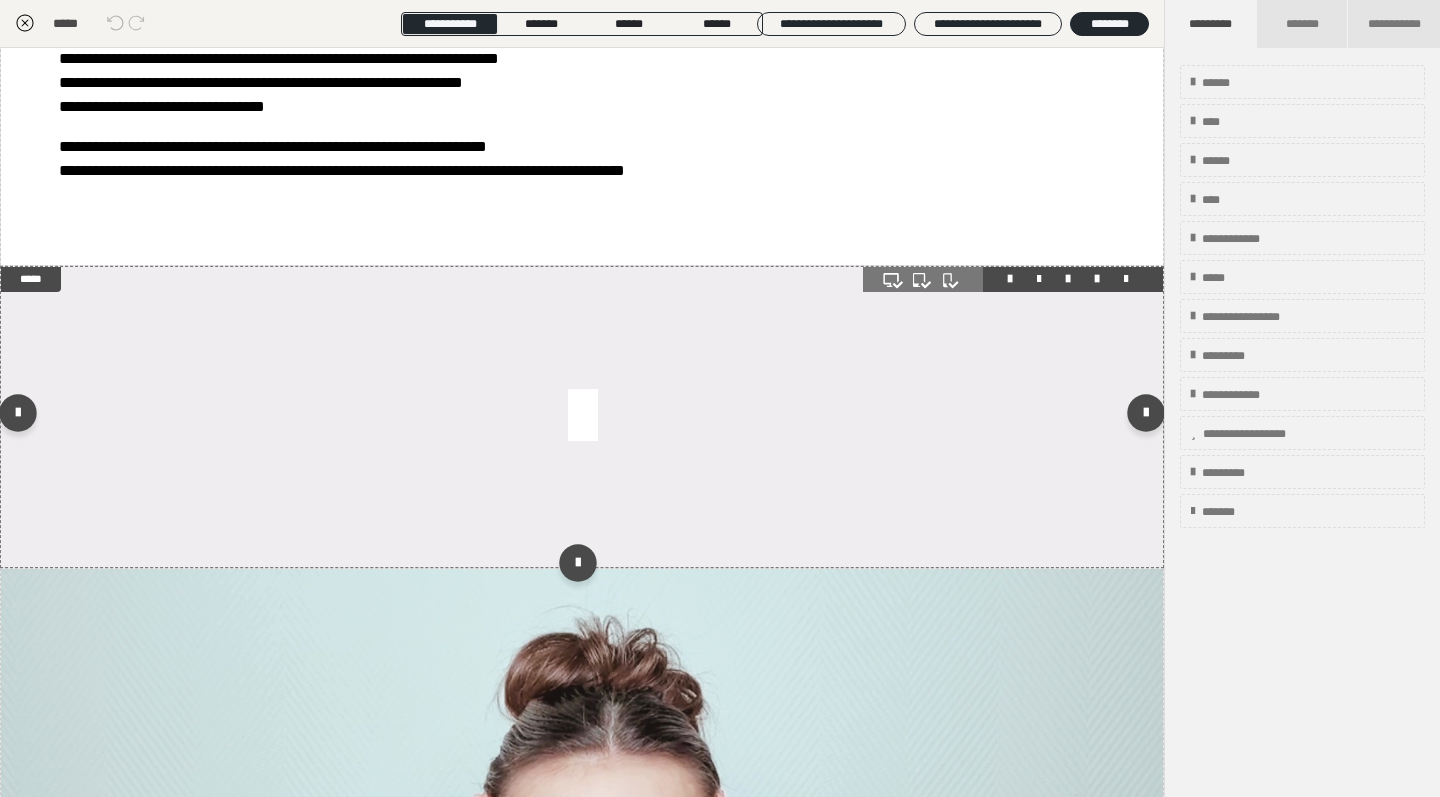click at bounding box center [582, 417] 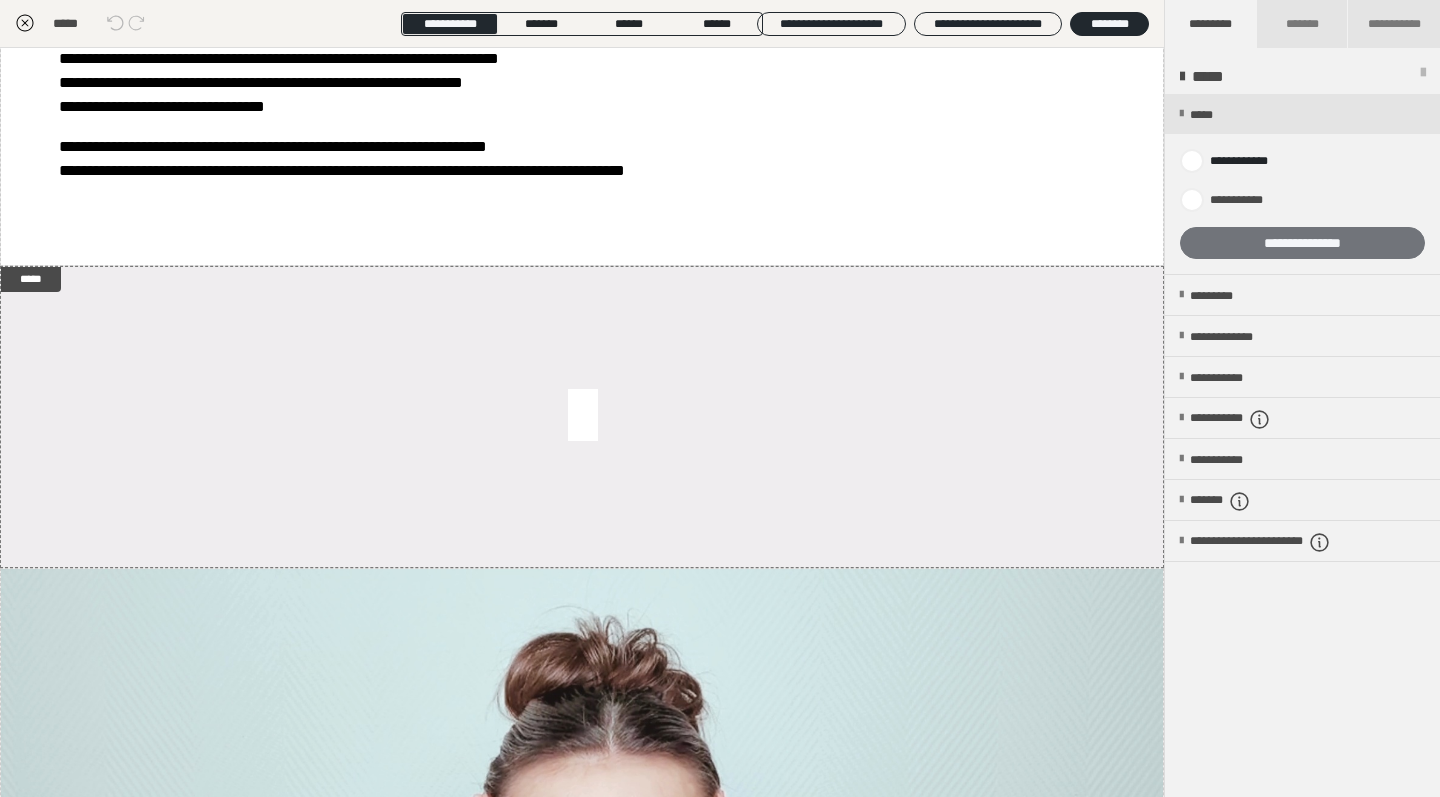 click on "**********" at bounding box center [1302, 243] 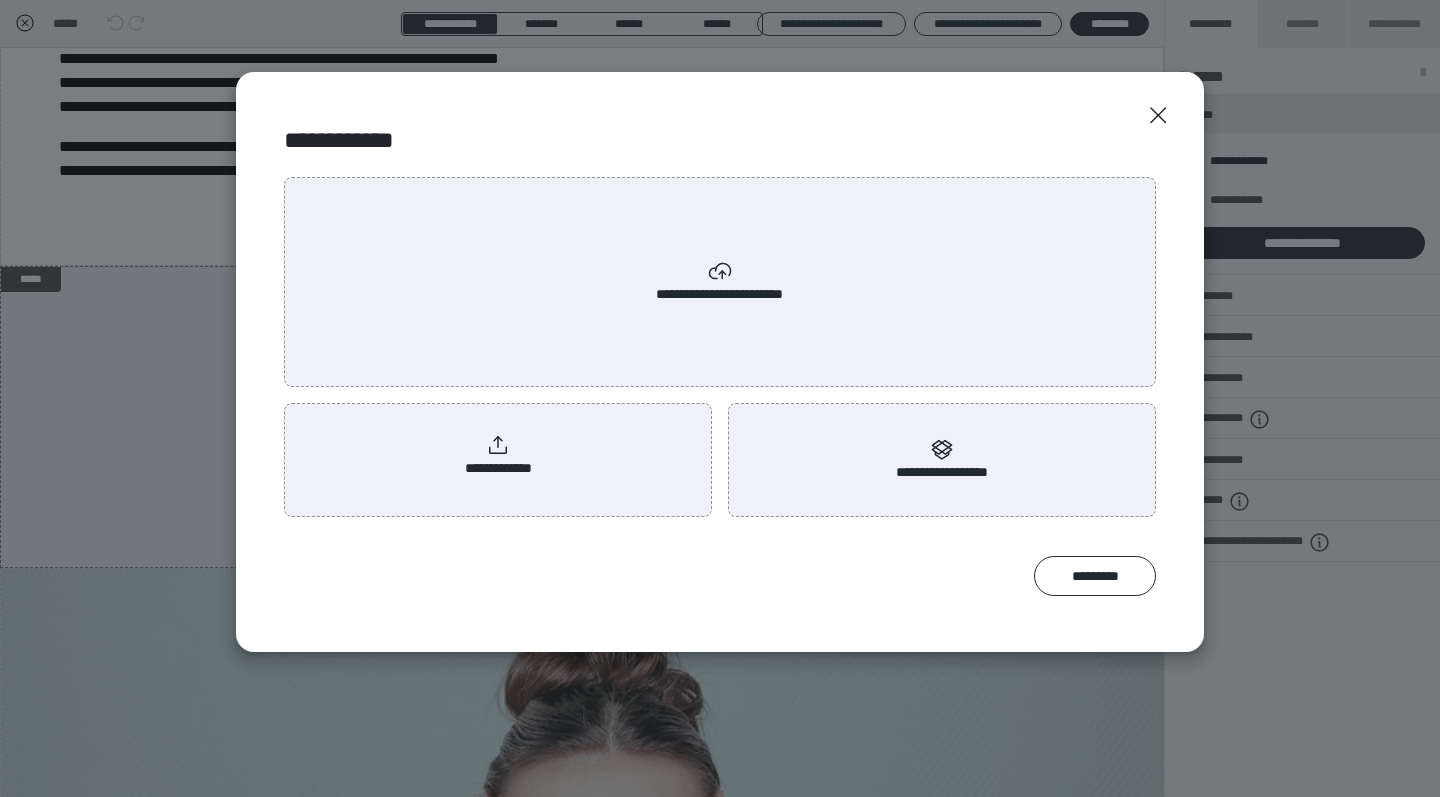 click on "**********" at bounding box center [720, 282] 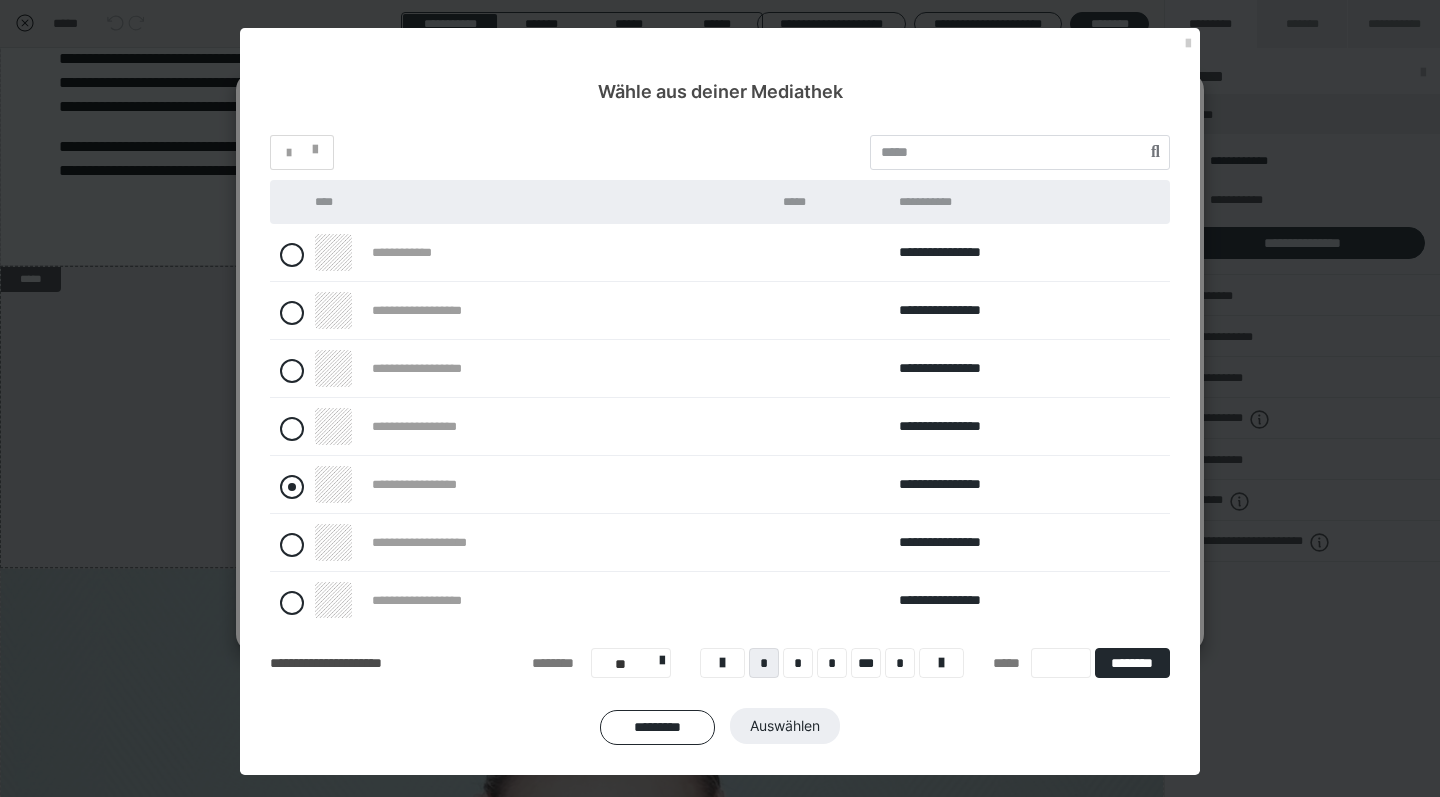 click at bounding box center (292, 487) 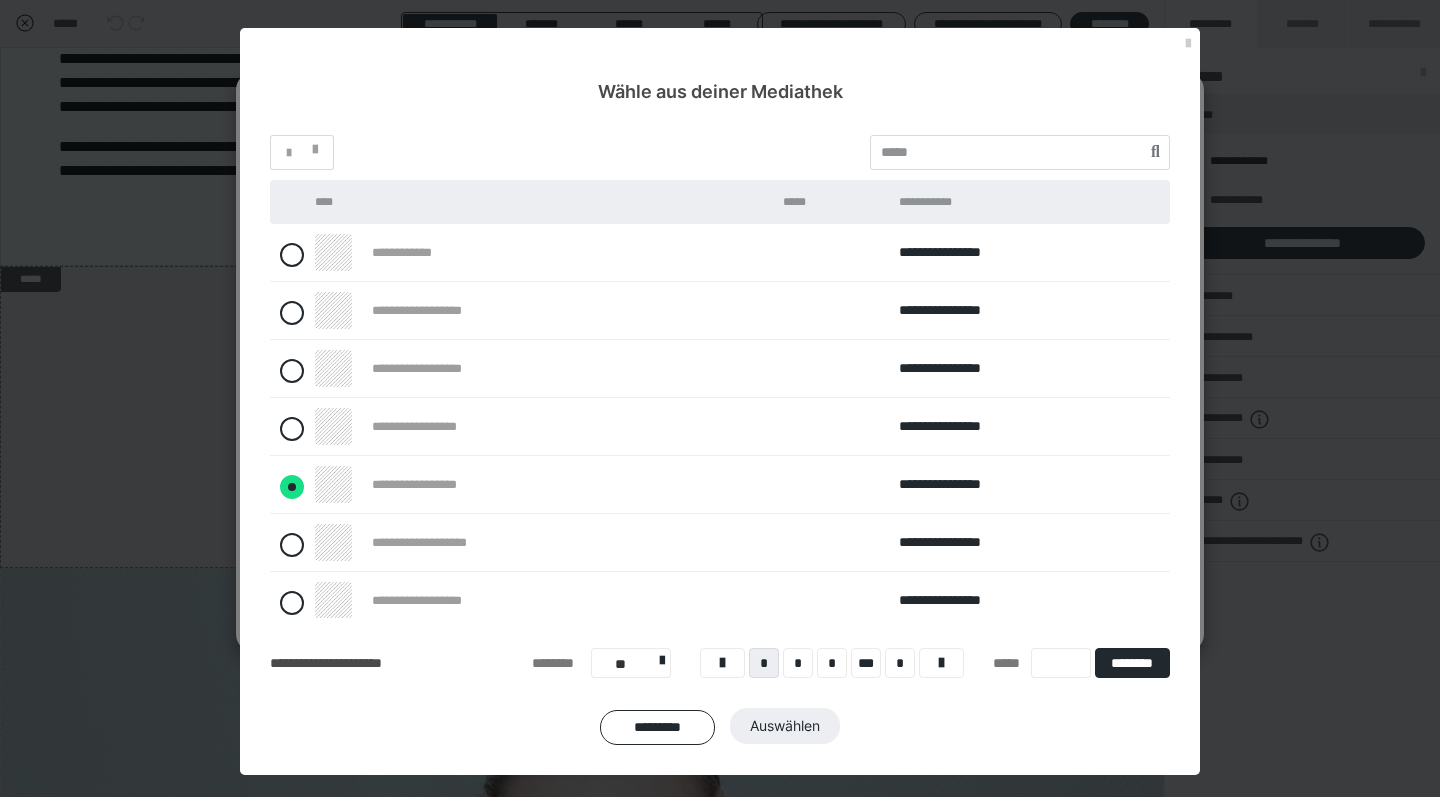 radio on "****" 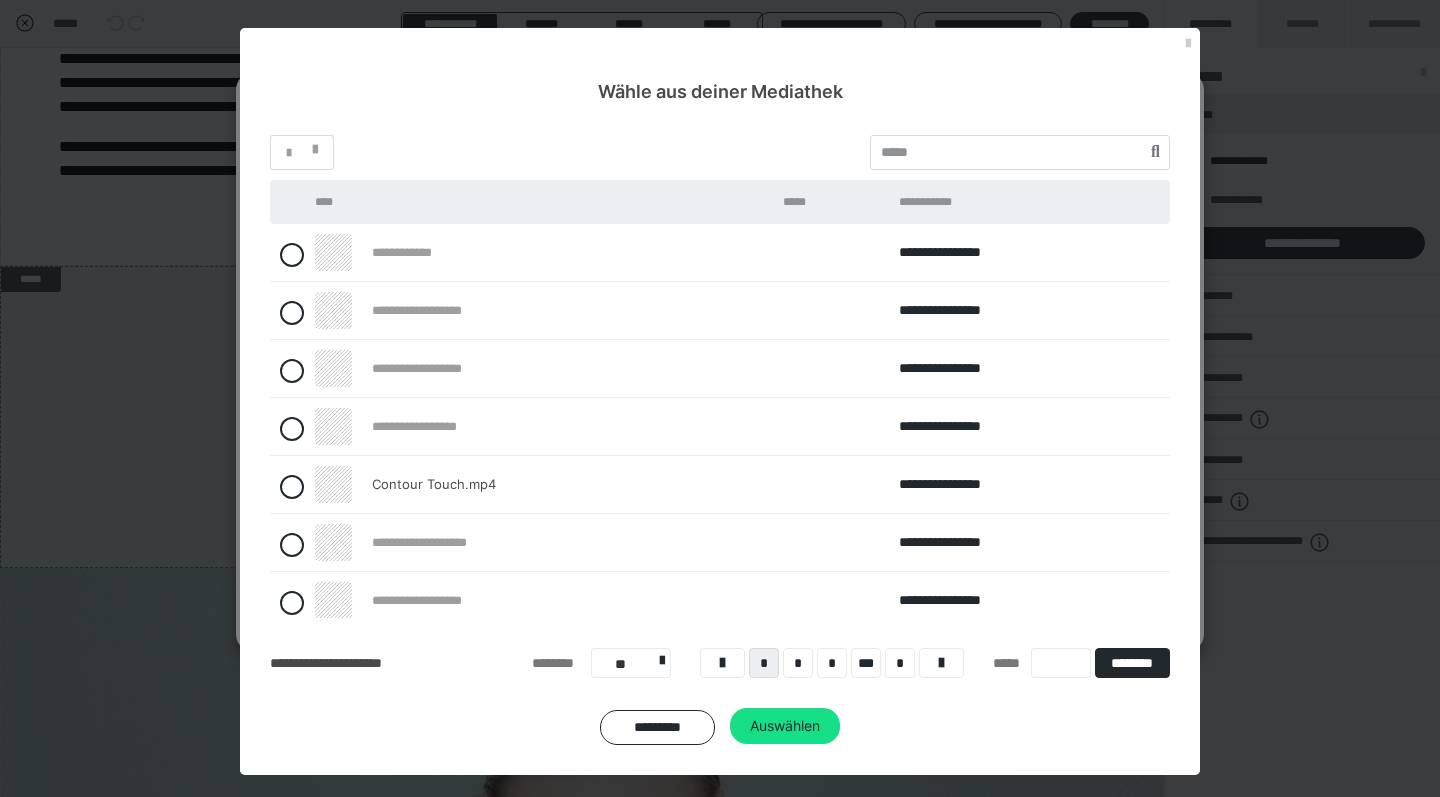 click on "**********" at bounding box center [720, 440] 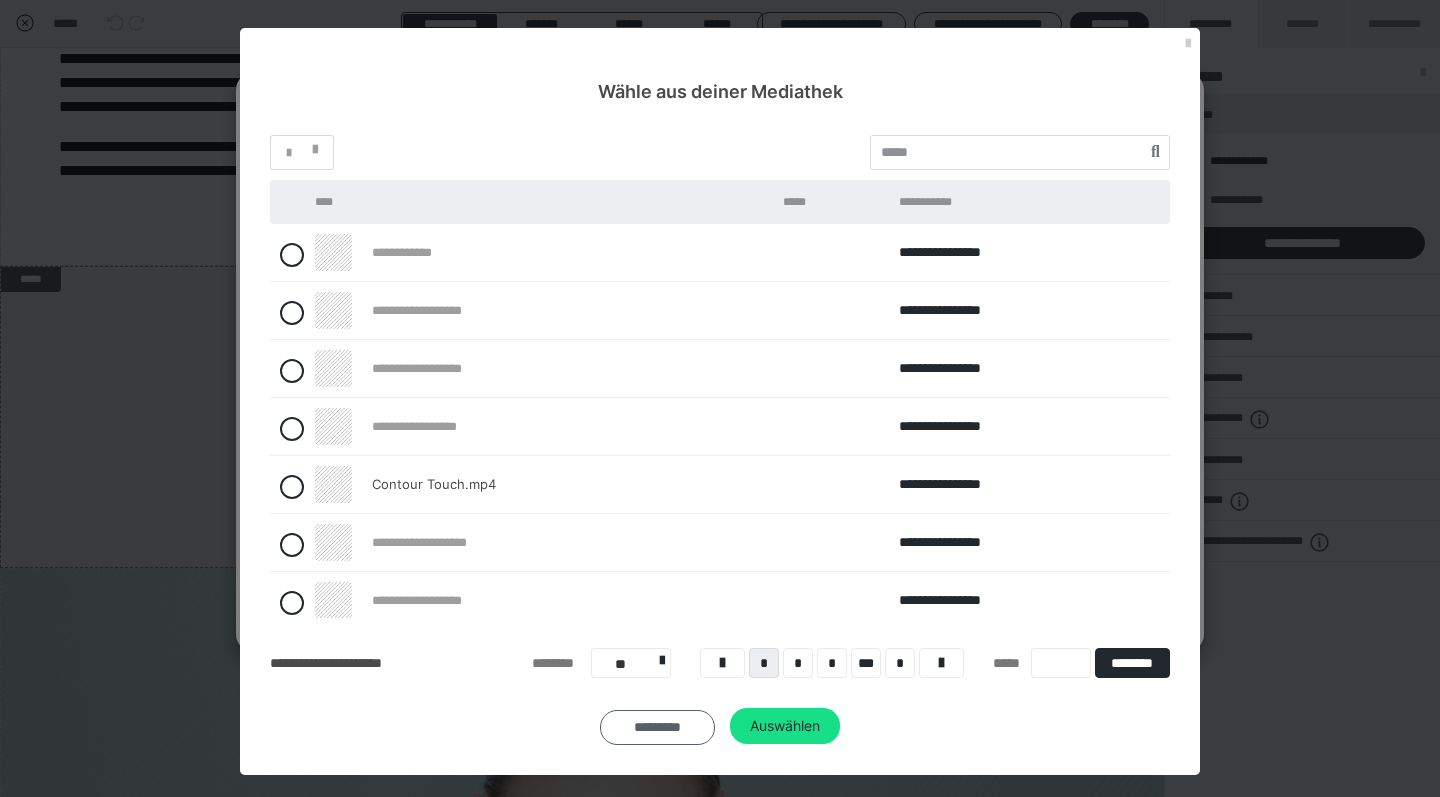click on "*********" at bounding box center (657, 727) 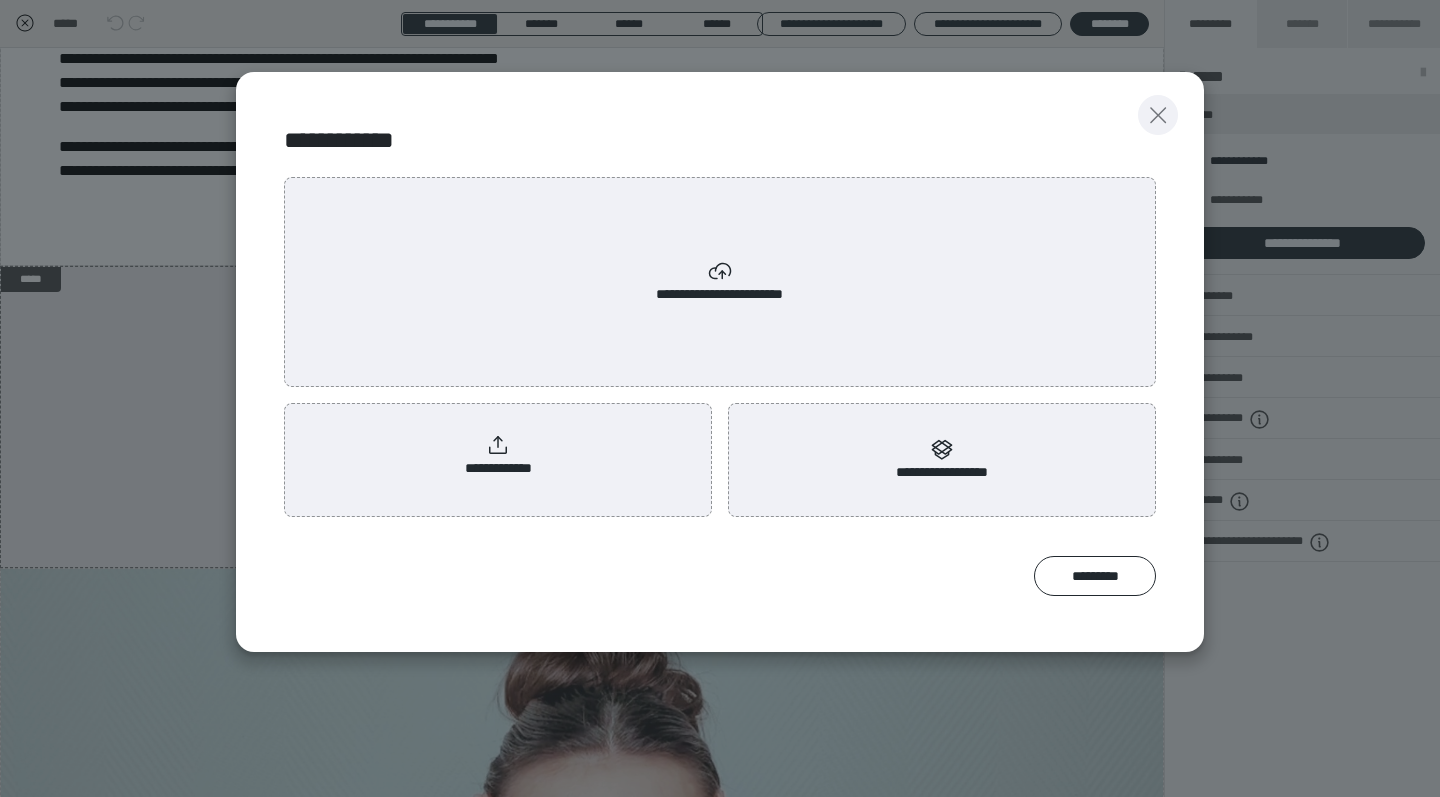 click 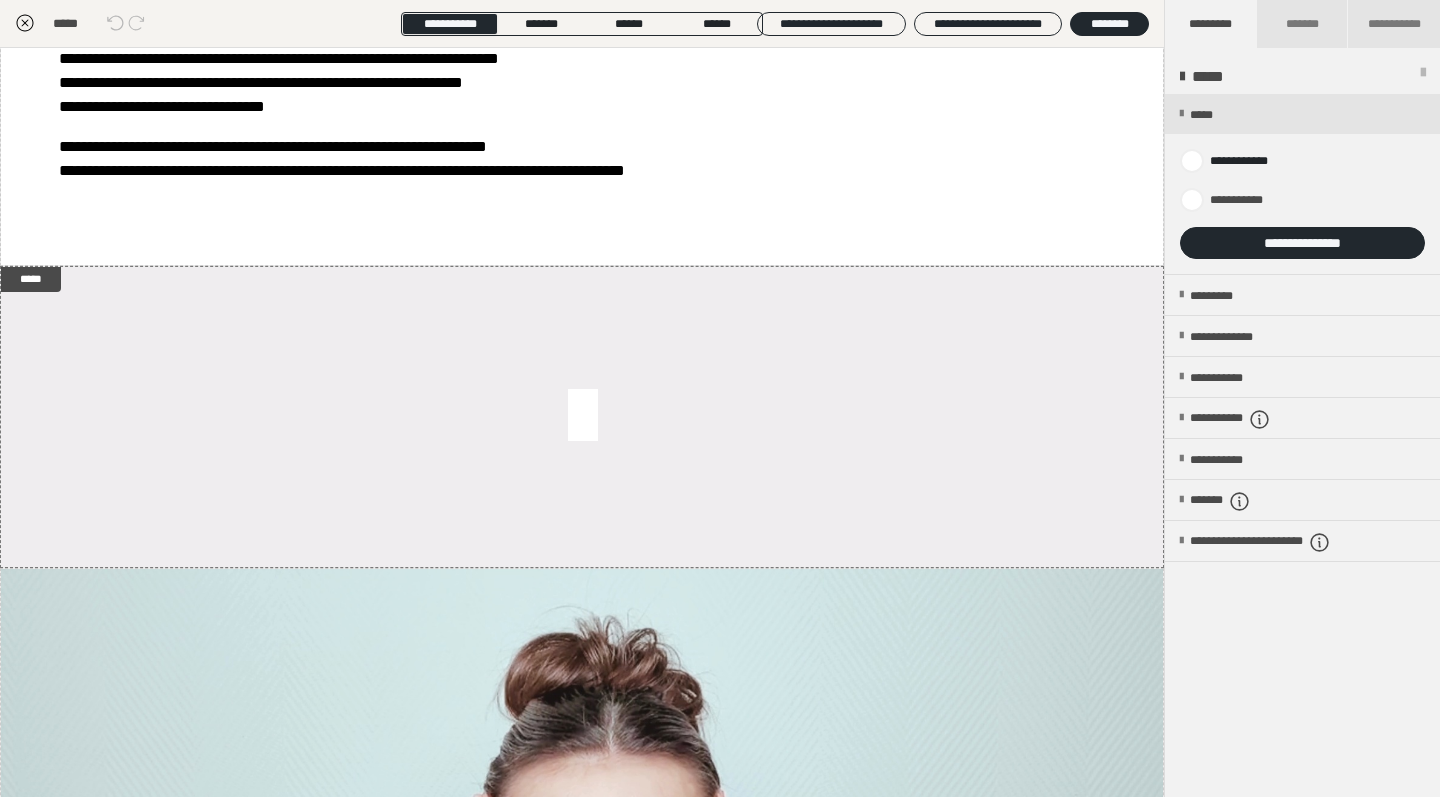 click 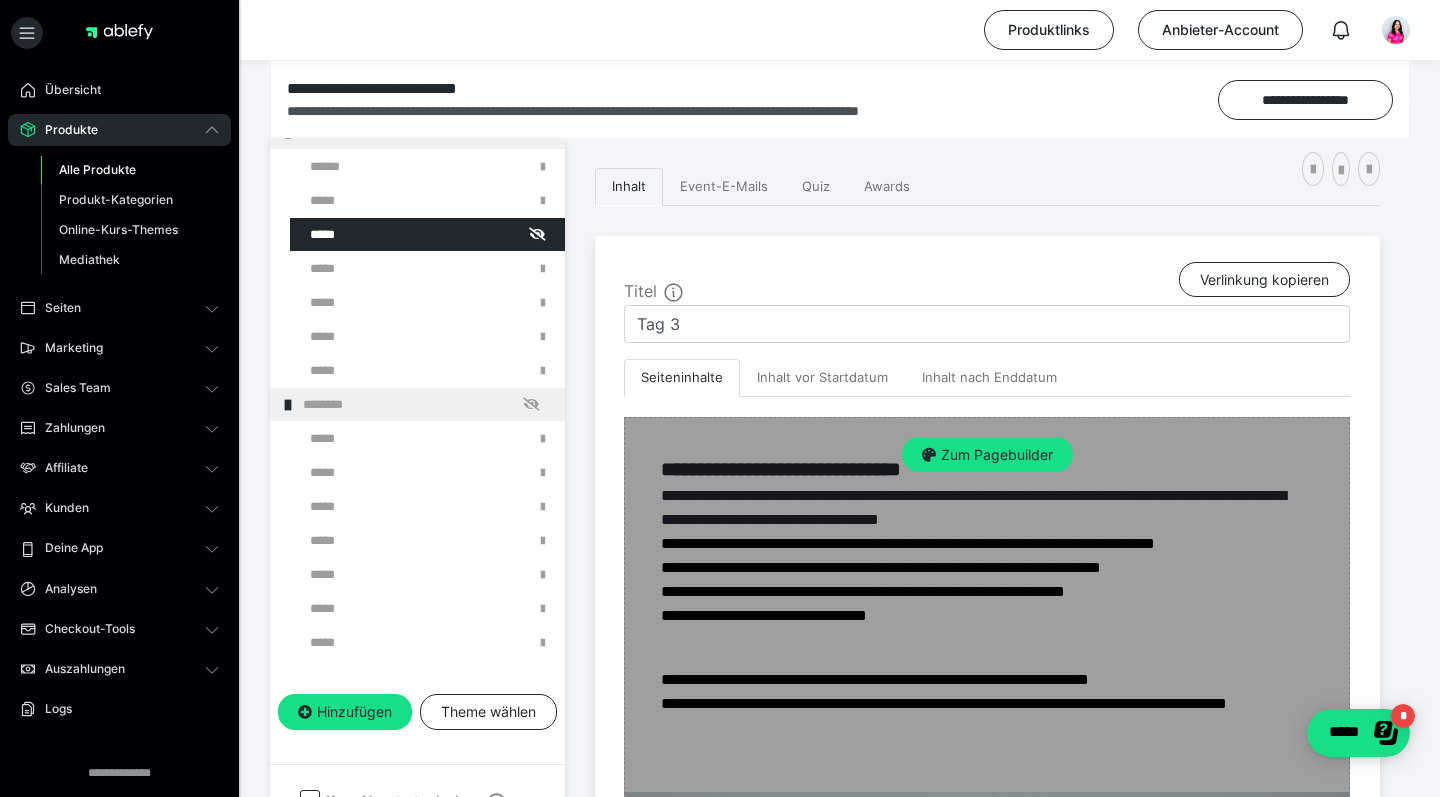 scroll, scrollTop: 296, scrollLeft: 0, axis: vertical 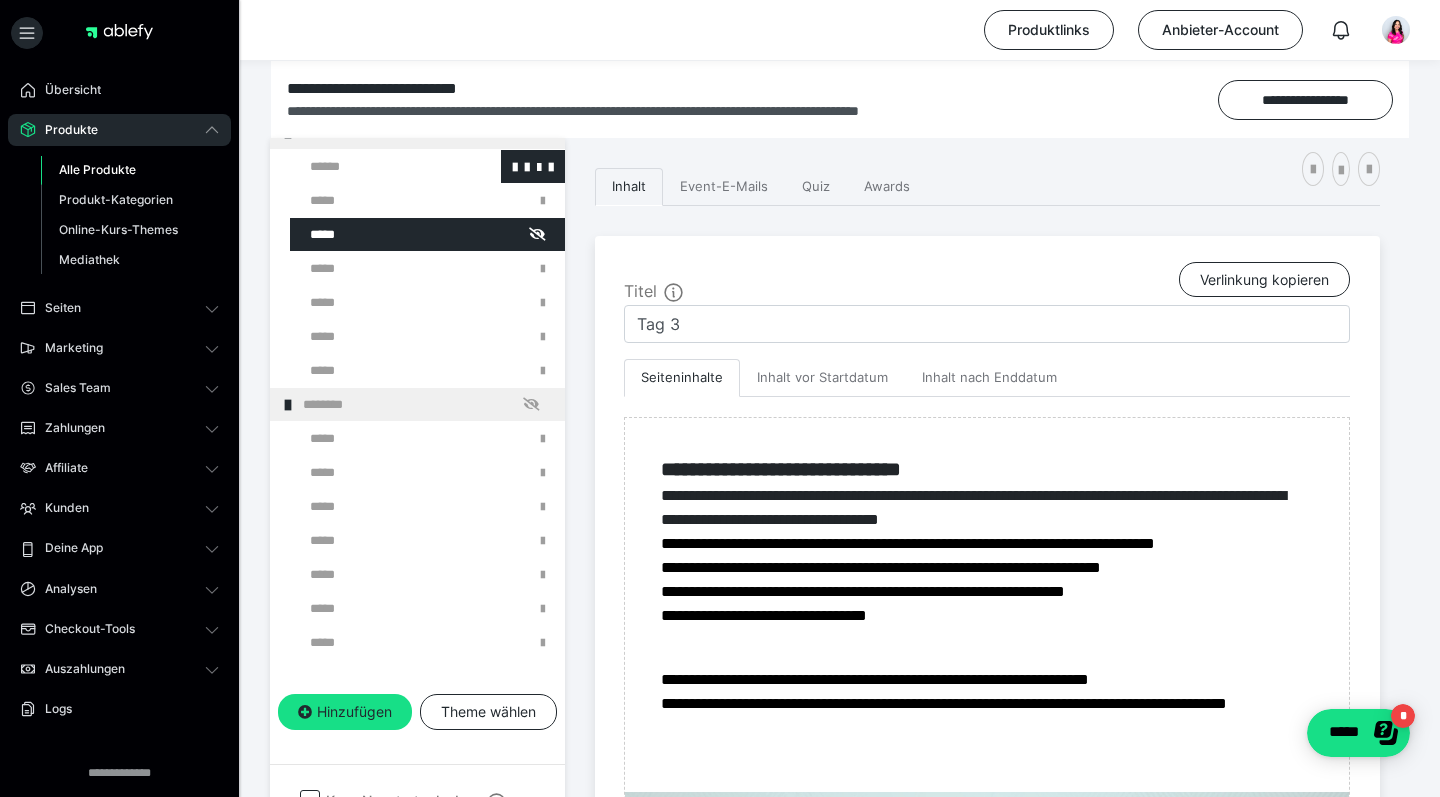 click at bounding box center (375, 166) 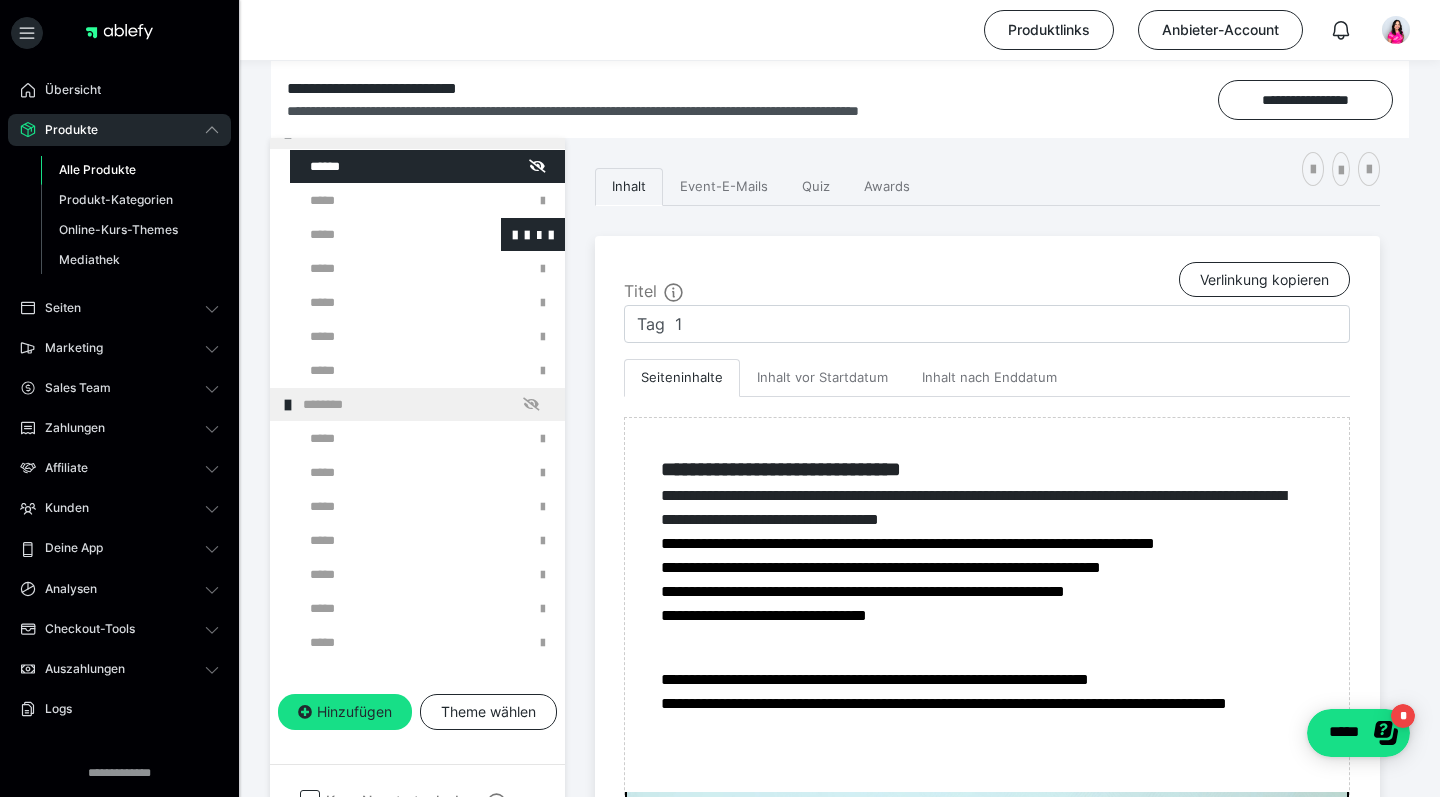 click at bounding box center [375, 234] 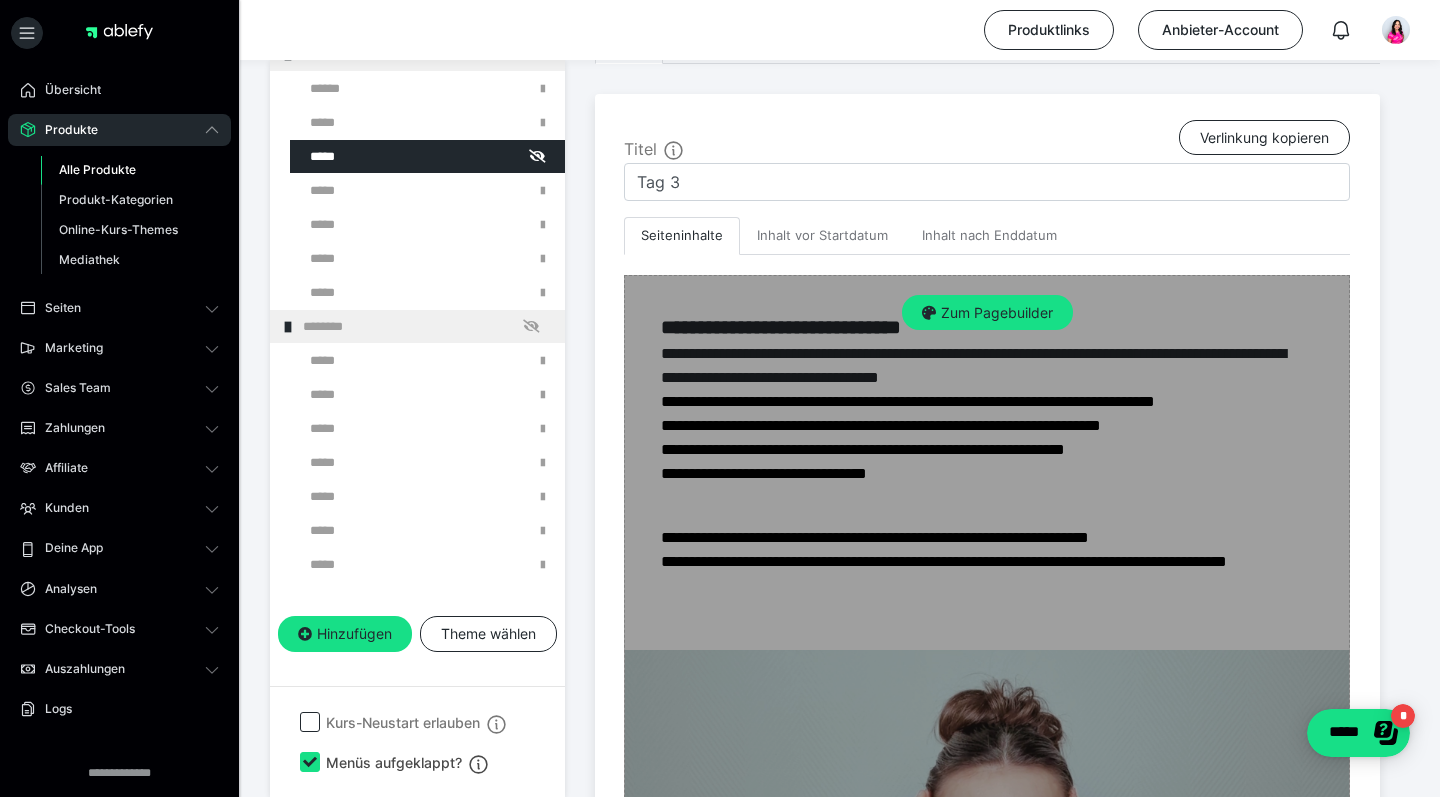 scroll, scrollTop: 440, scrollLeft: 0, axis: vertical 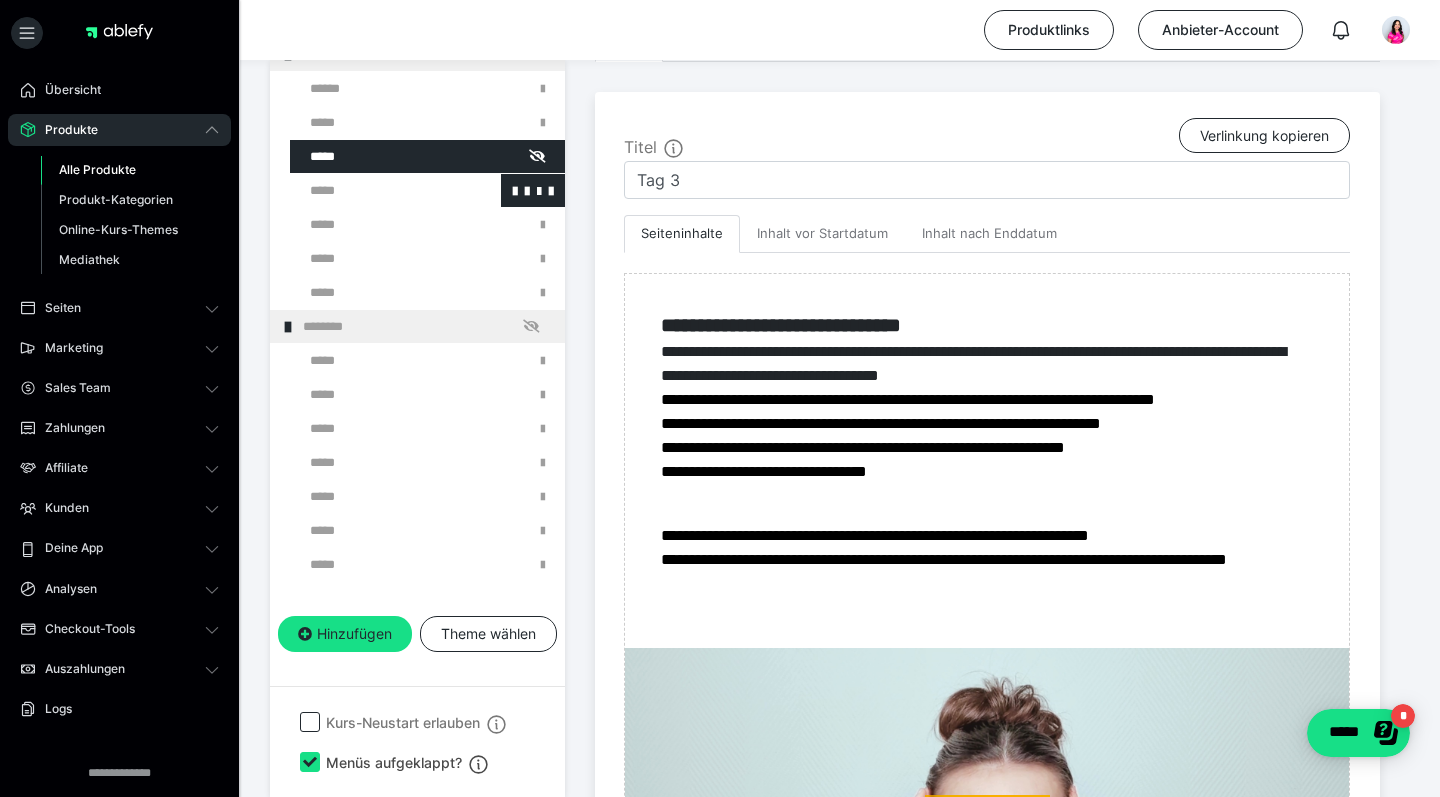 click at bounding box center [375, 190] 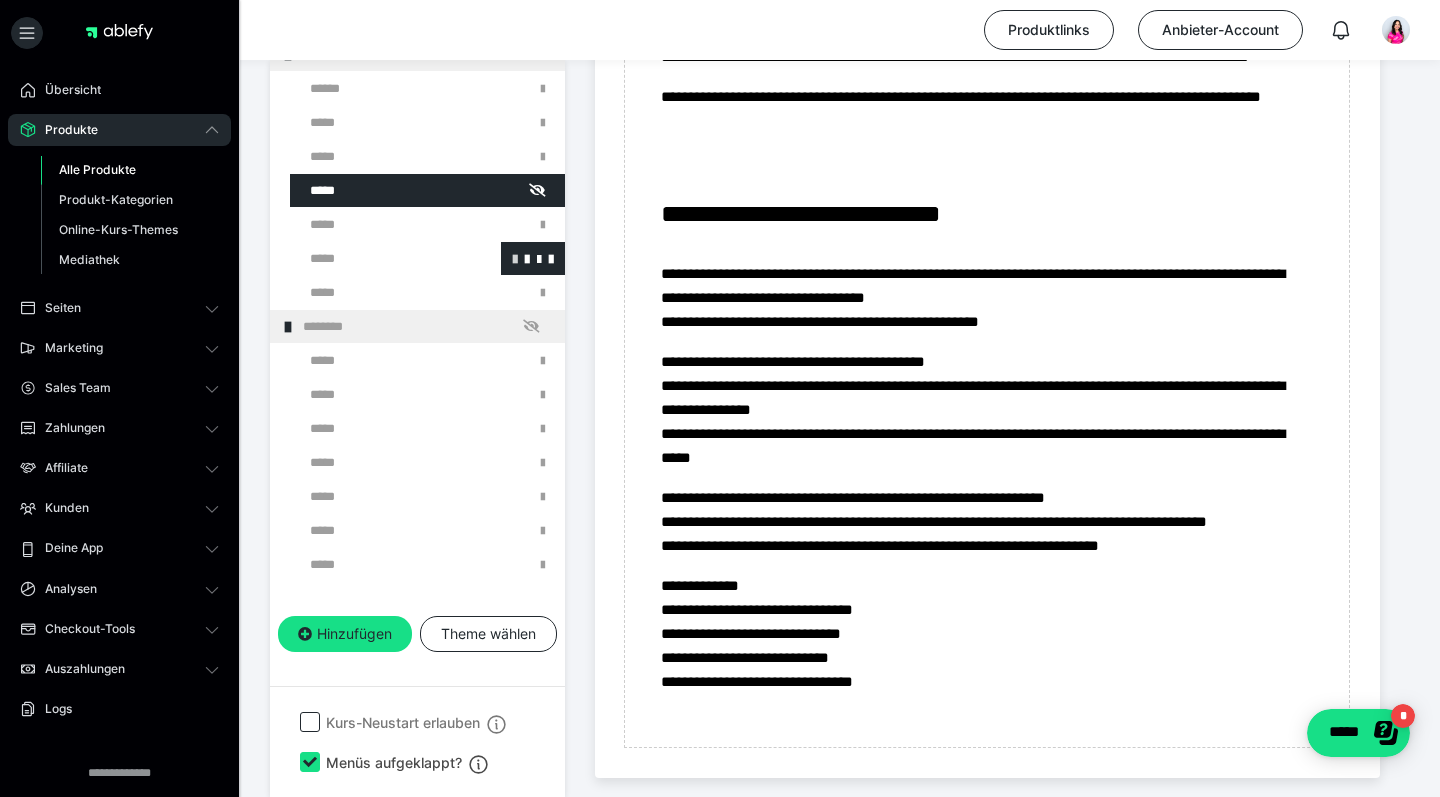 scroll, scrollTop: 3933, scrollLeft: 0, axis: vertical 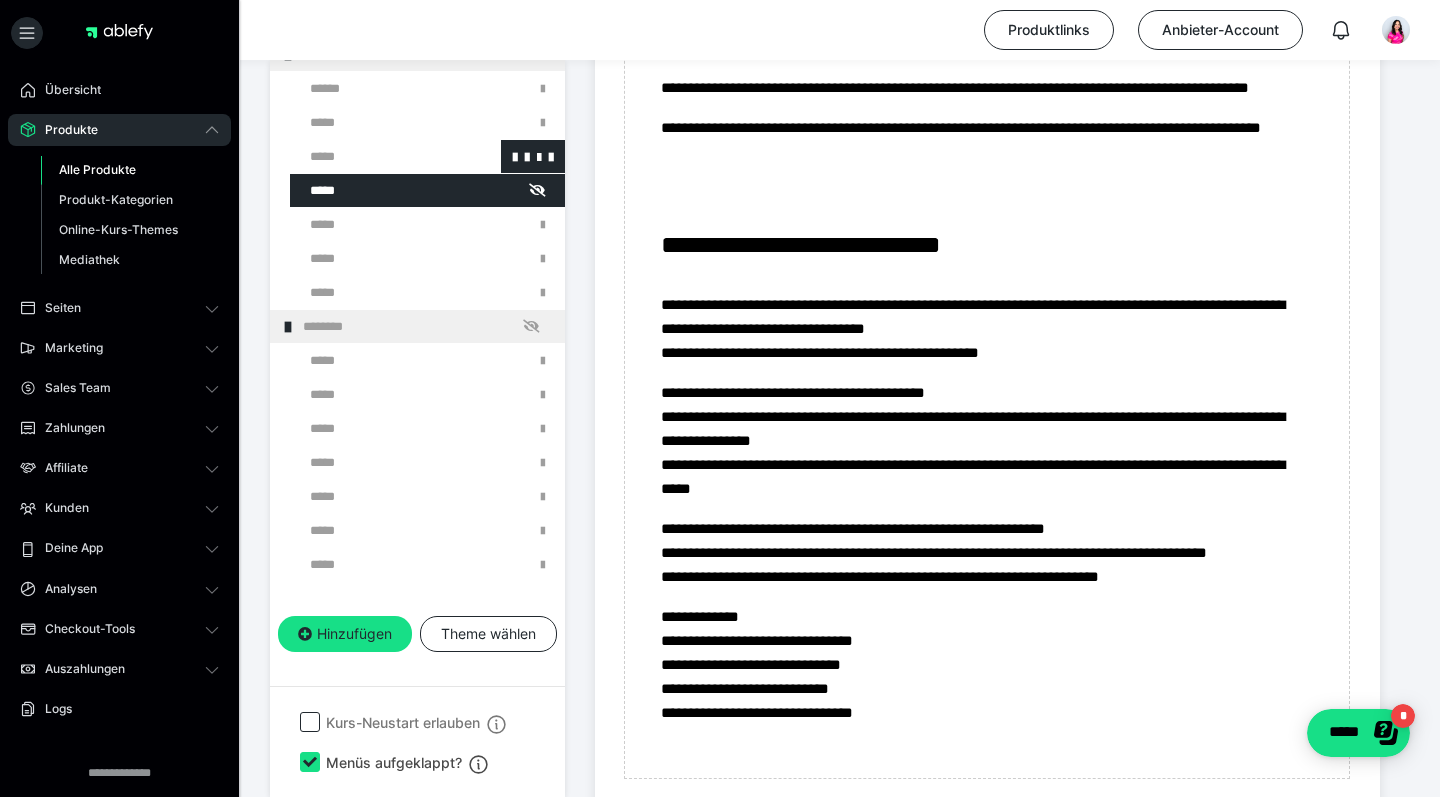 click at bounding box center (375, 156) 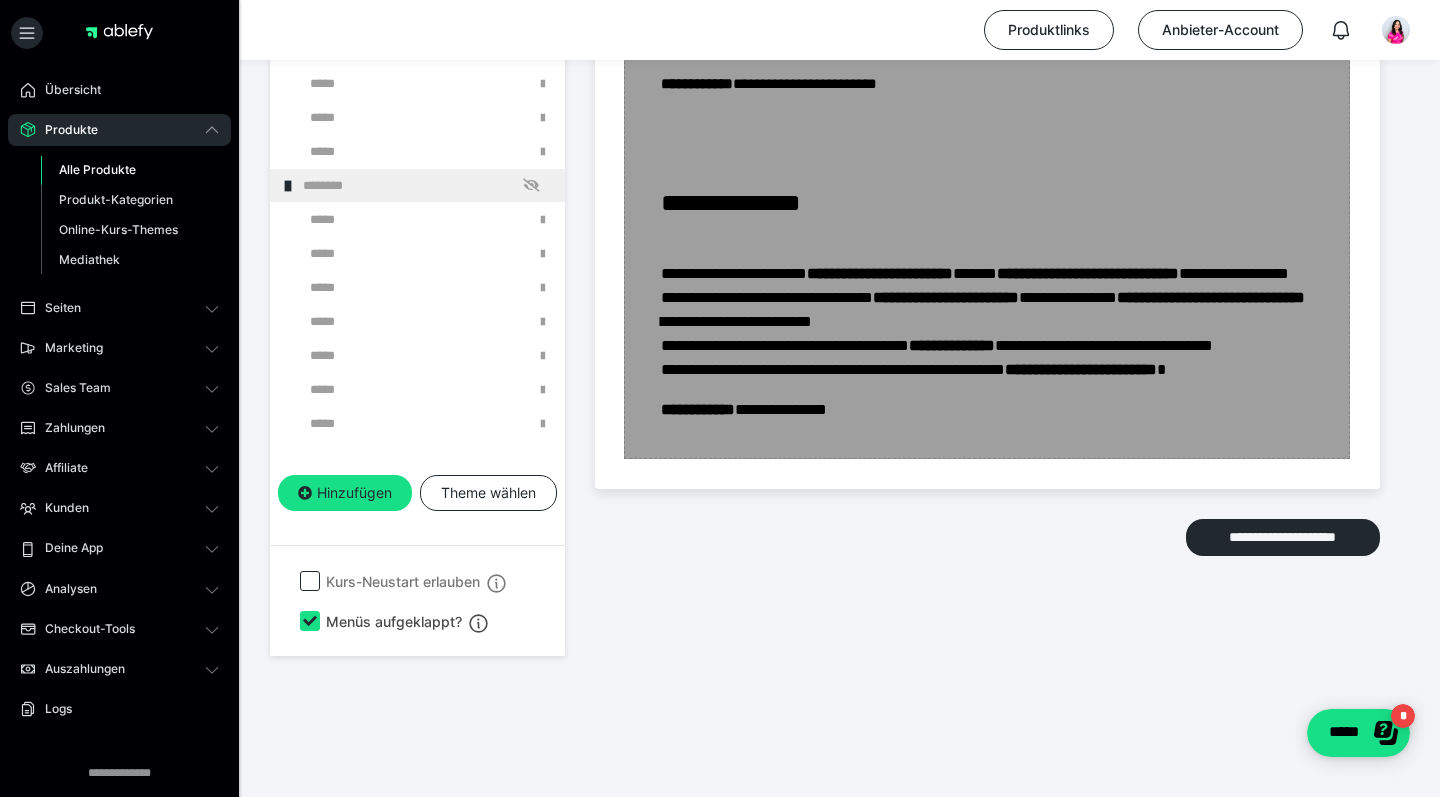 scroll, scrollTop: 1881, scrollLeft: 0, axis: vertical 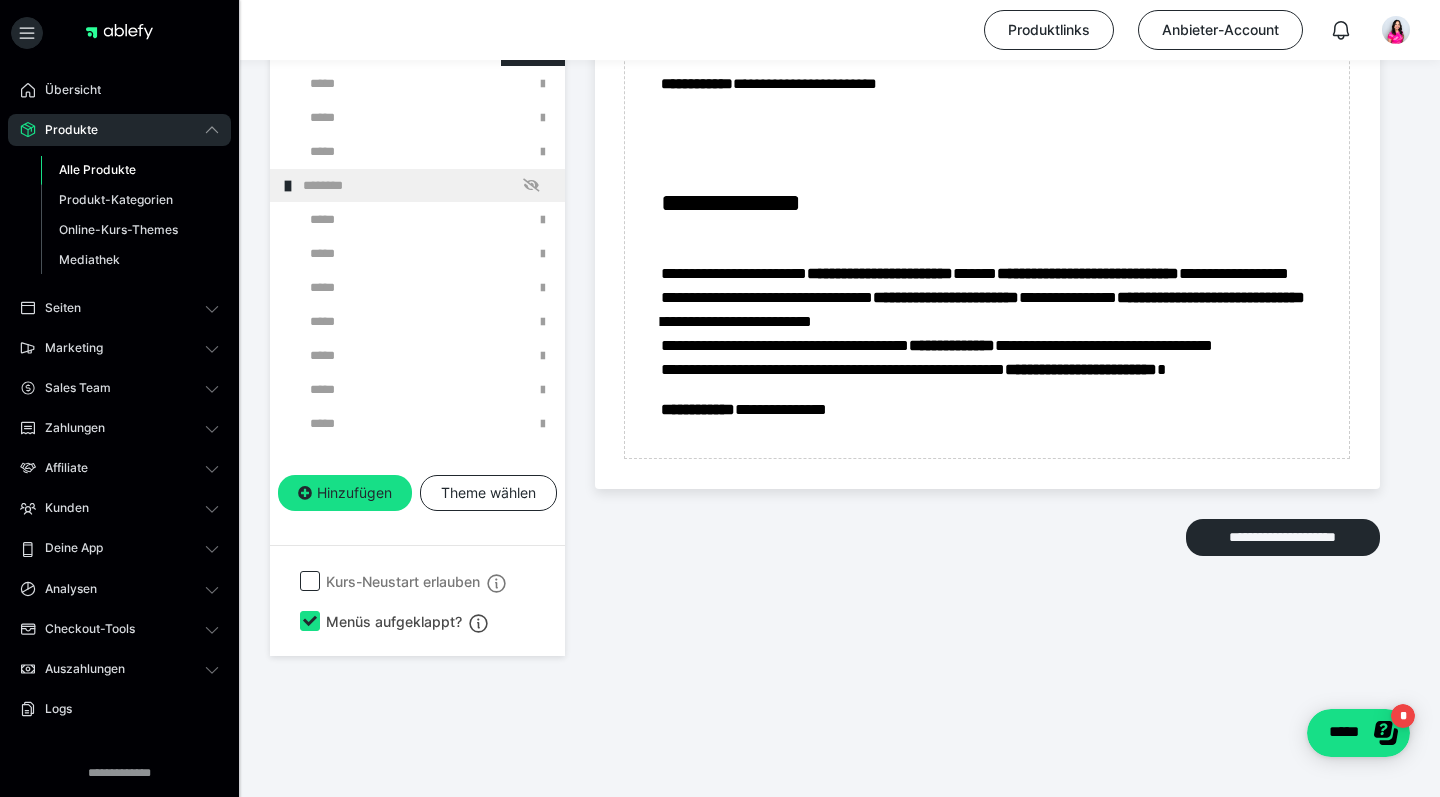 click at bounding box center (375, 49) 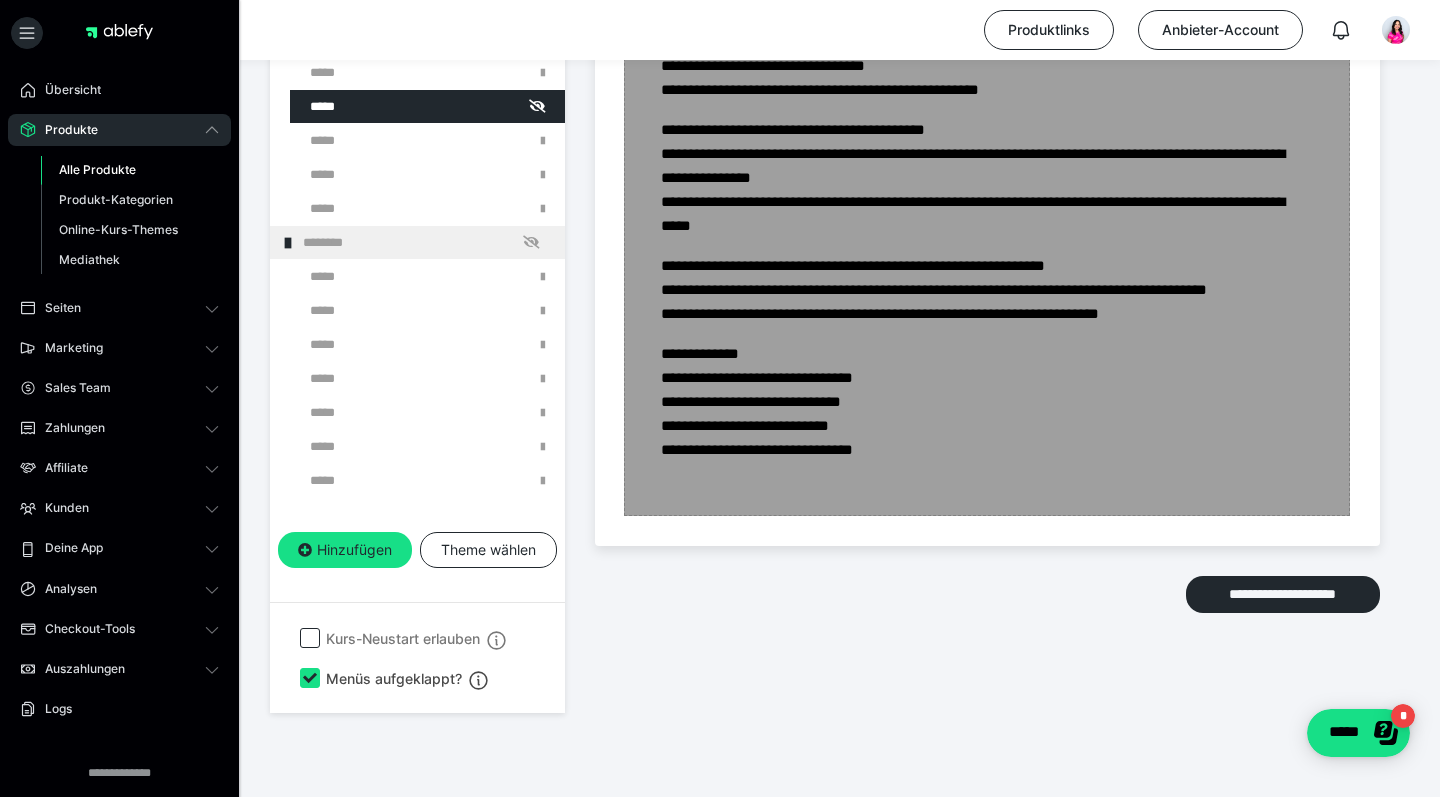 scroll, scrollTop: 4198, scrollLeft: 0, axis: vertical 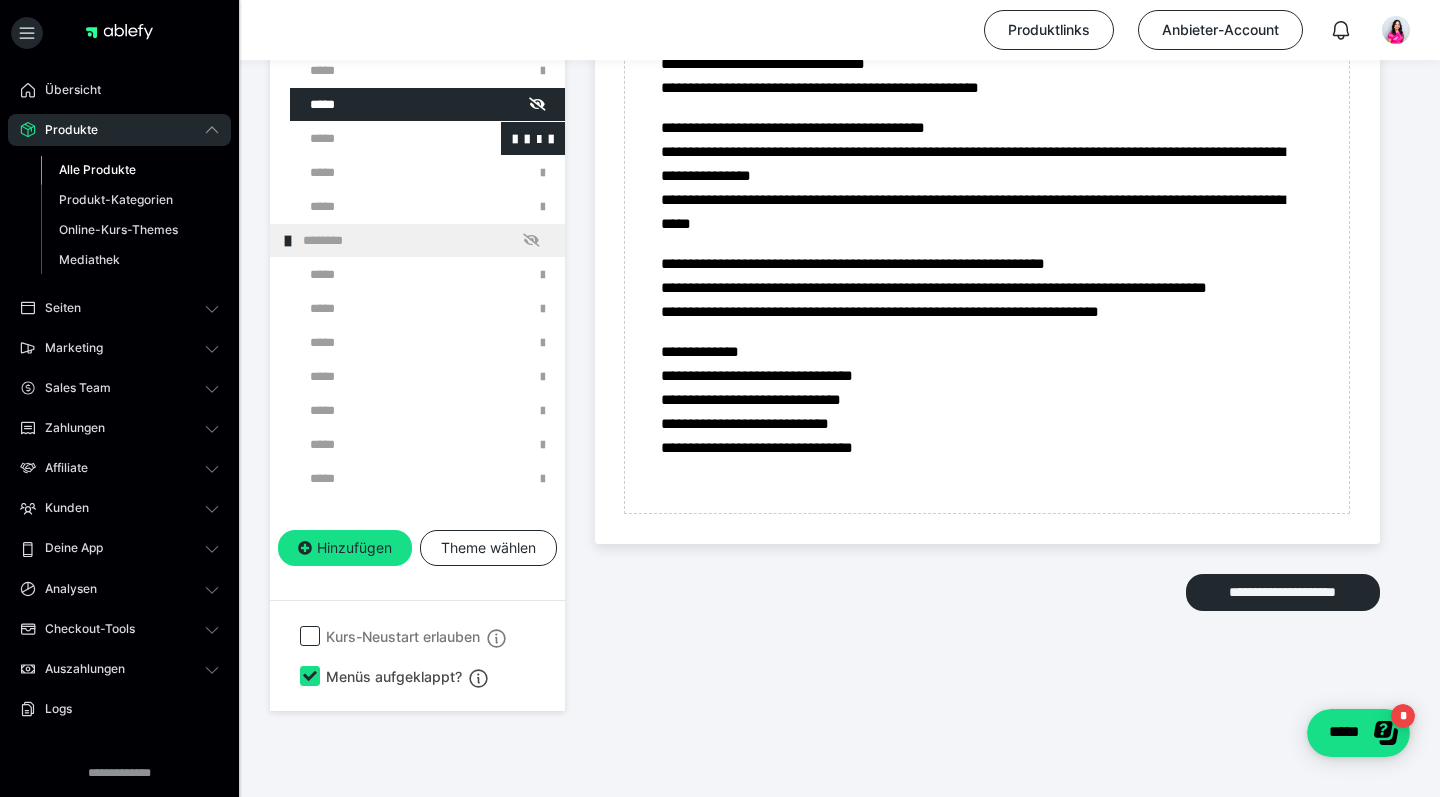 click at bounding box center (375, 138) 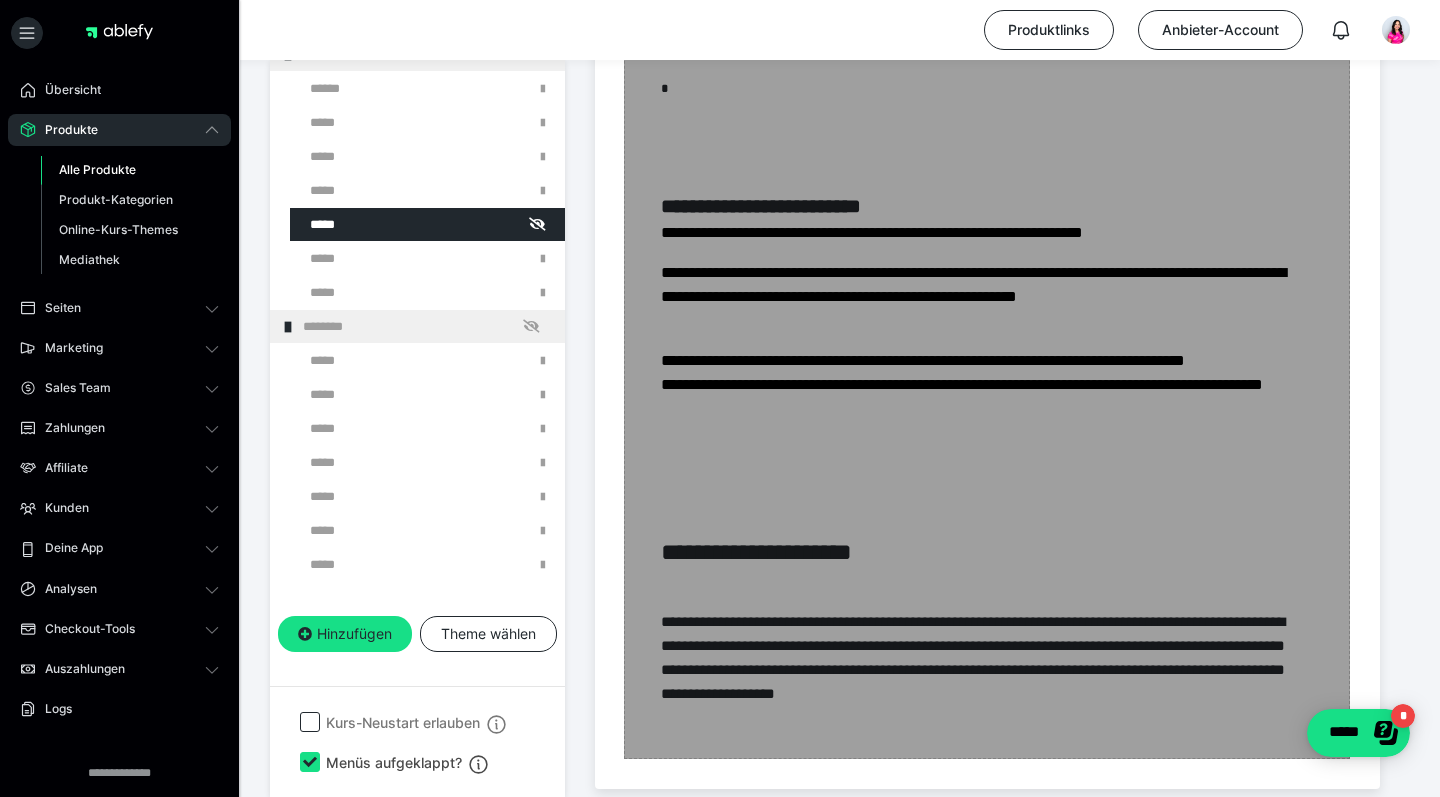 scroll, scrollTop: 3101, scrollLeft: 0, axis: vertical 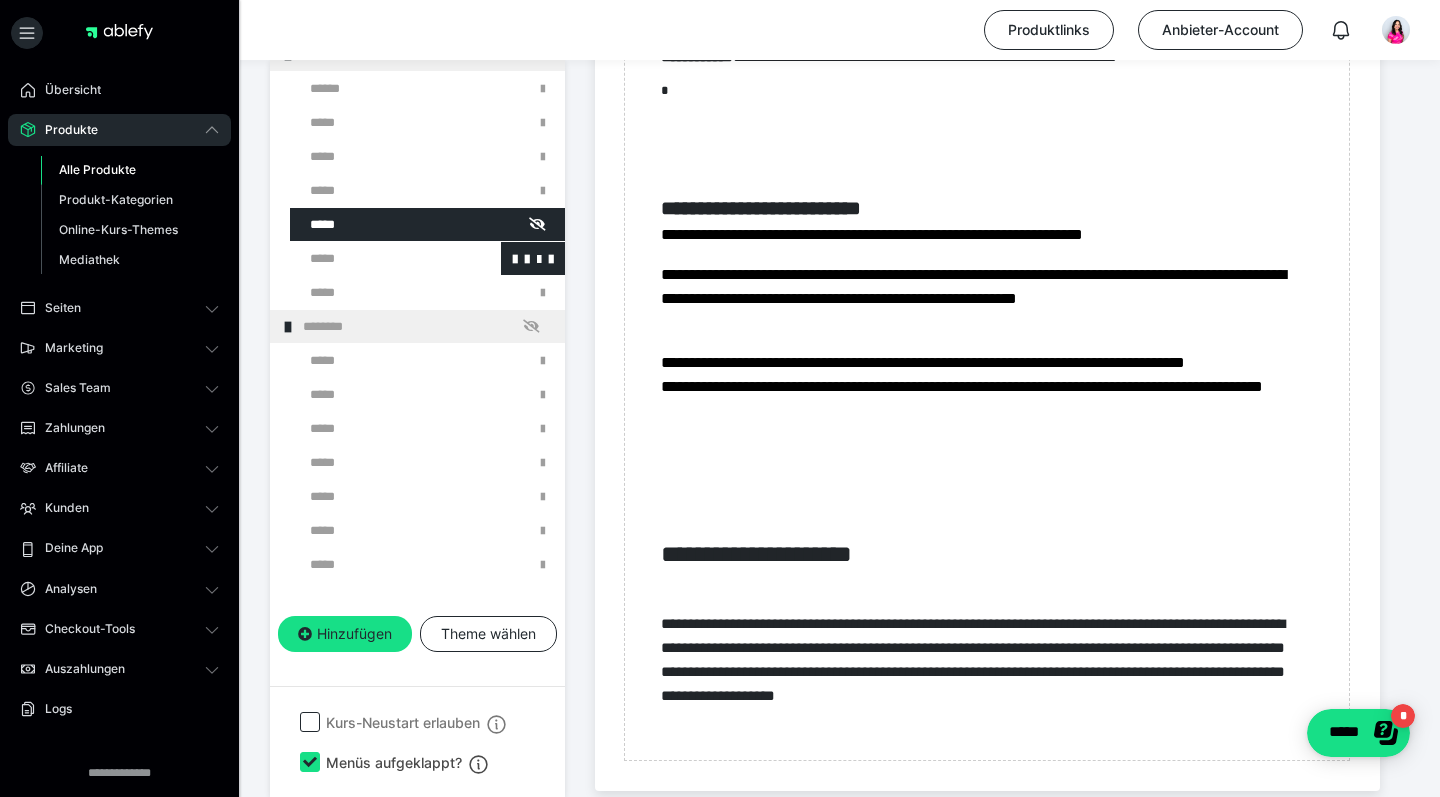 click at bounding box center (375, 258) 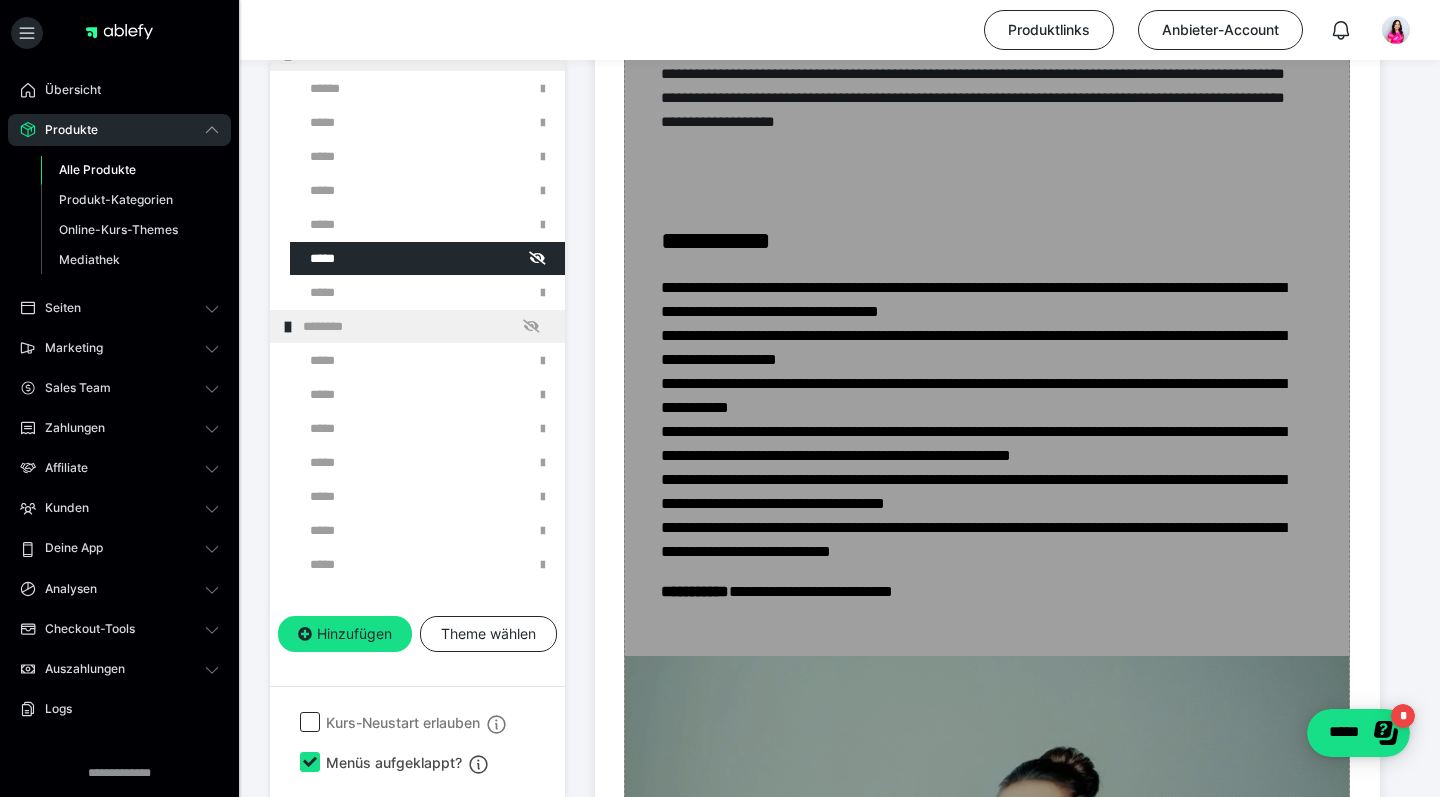 scroll, scrollTop: 778, scrollLeft: 0, axis: vertical 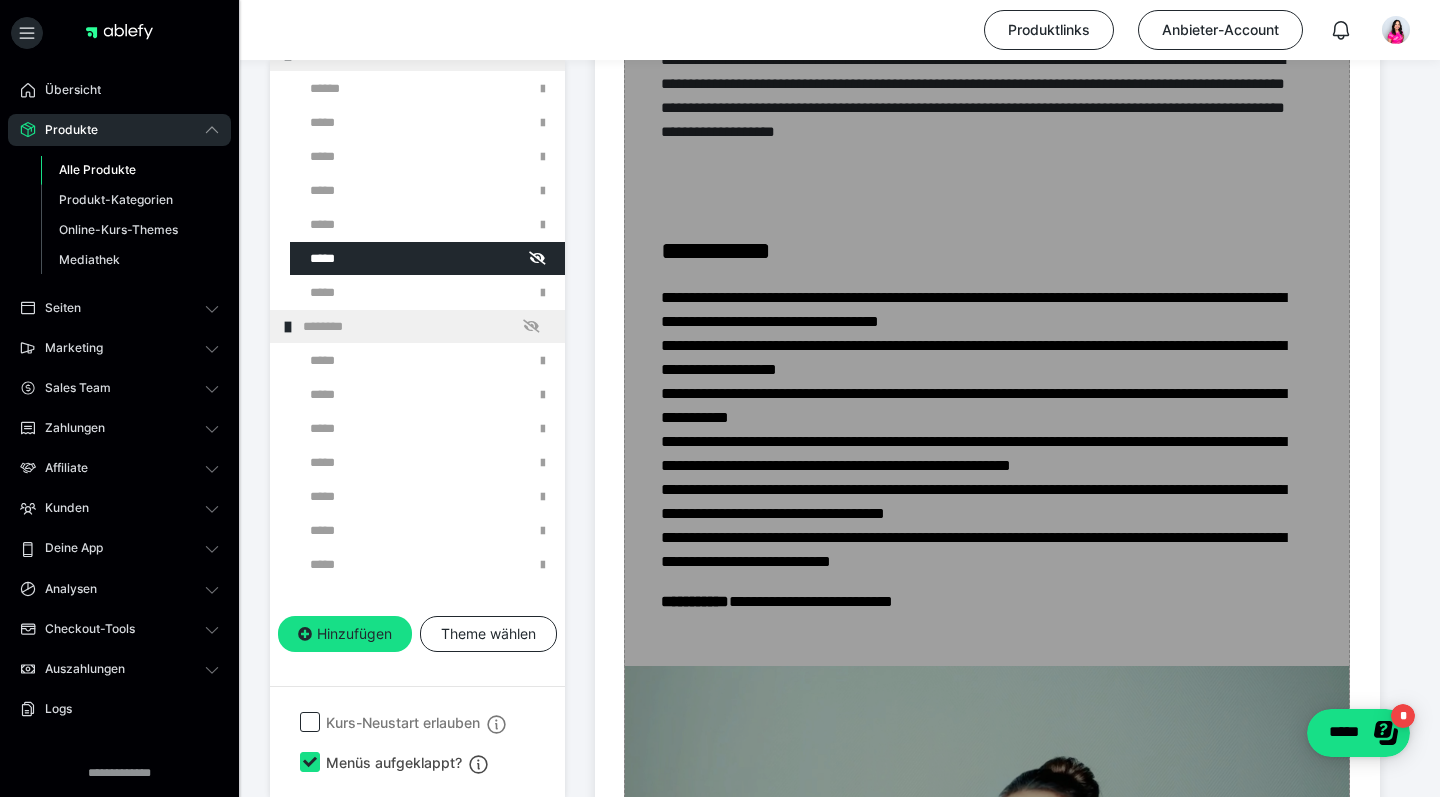 click on "Zum Pagebuilder" at bounding box center [987, 1756] 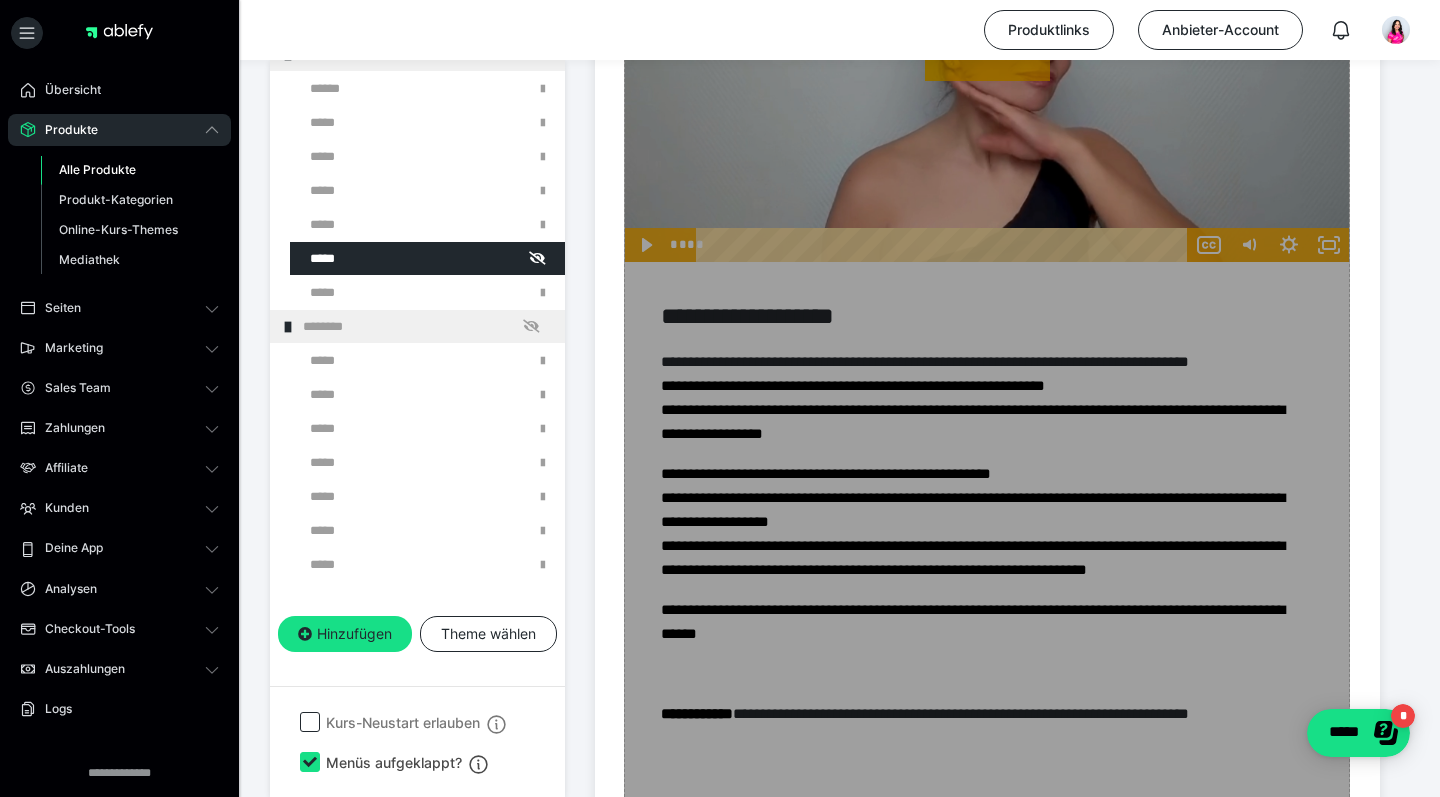 scroll, scrollTop: 2382, scrollLeft: 0, axis: vertical 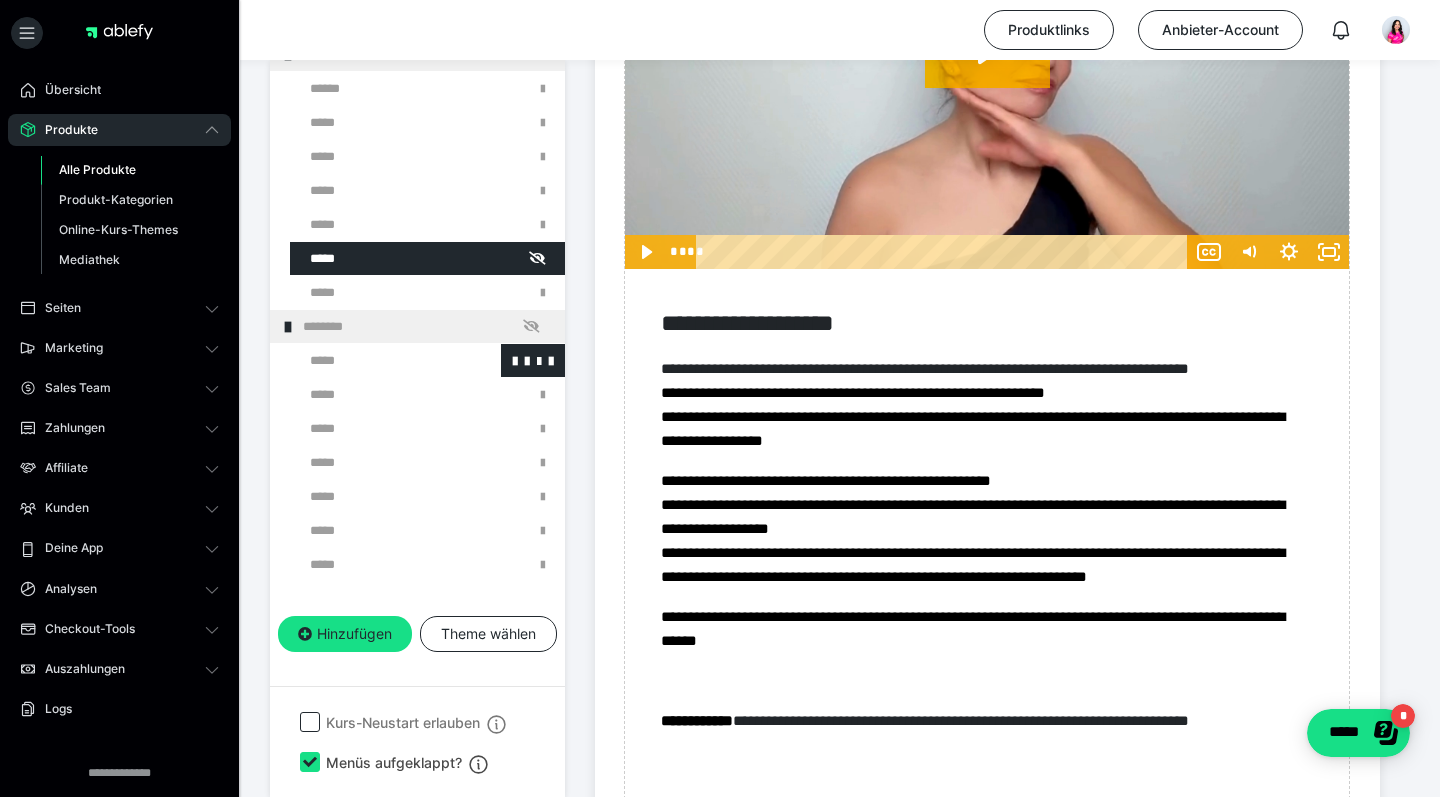 click at bounding box center (375, 360) 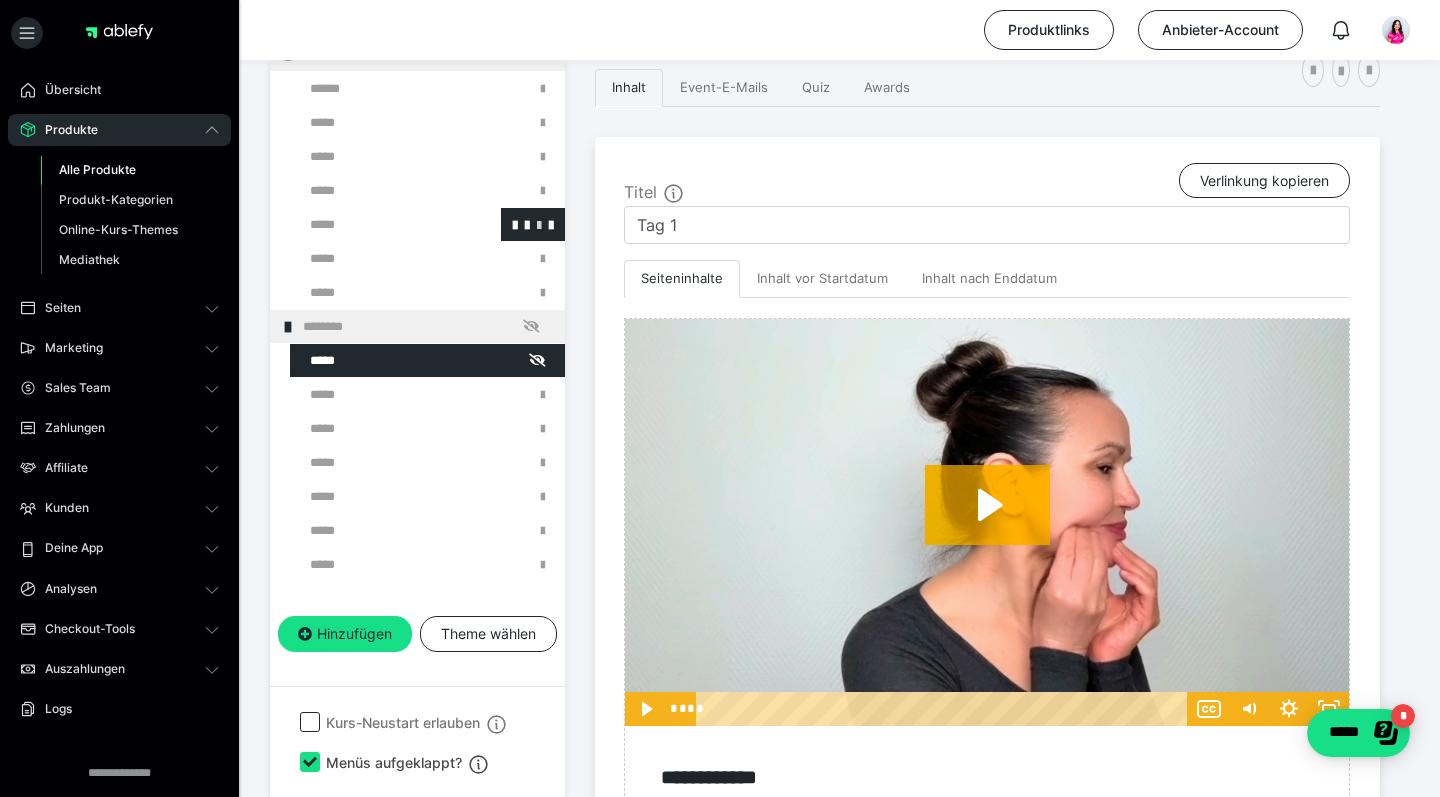 scroll, scrollTop: 432, scrollLeft: 0, axis: vertical 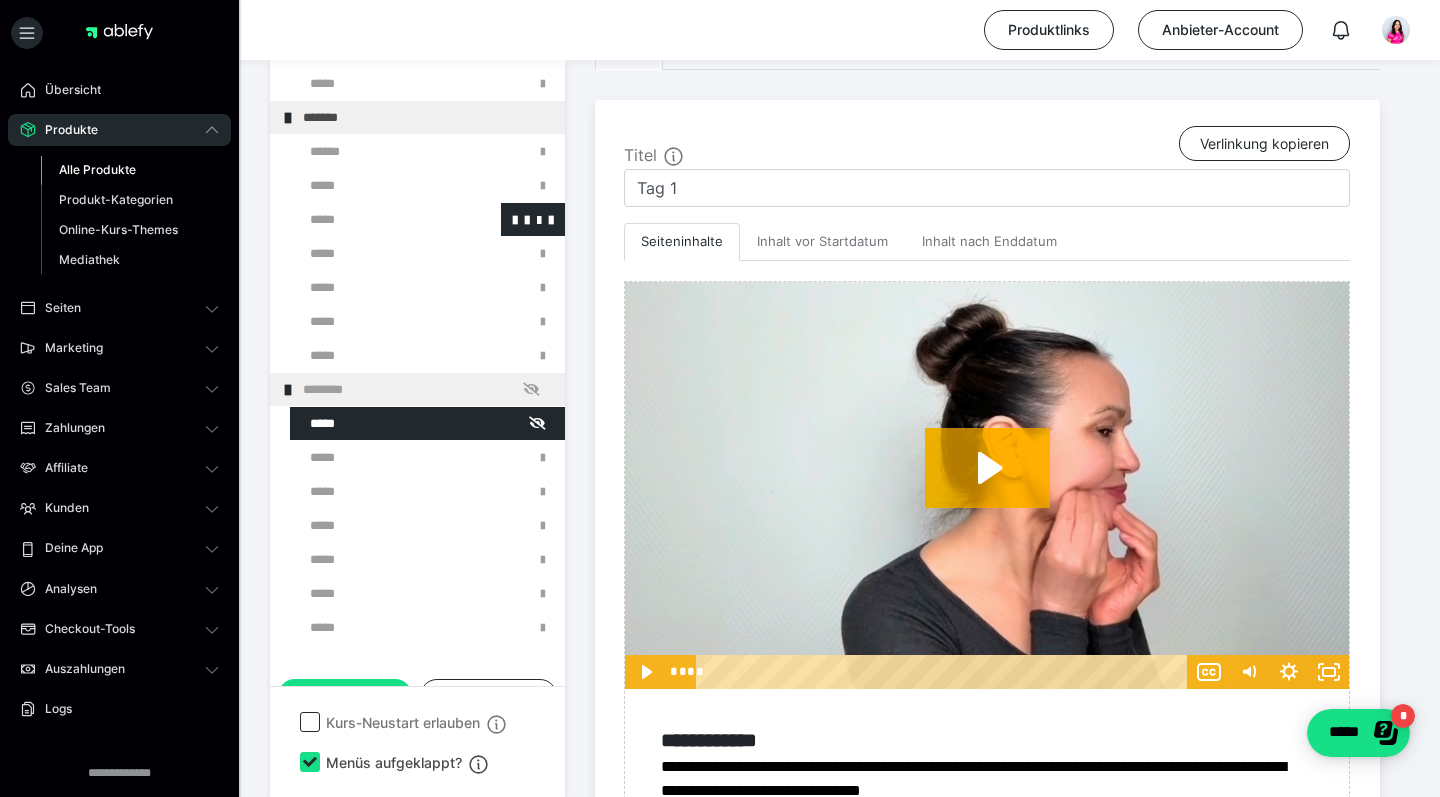 click at bounding box center [375, 219] 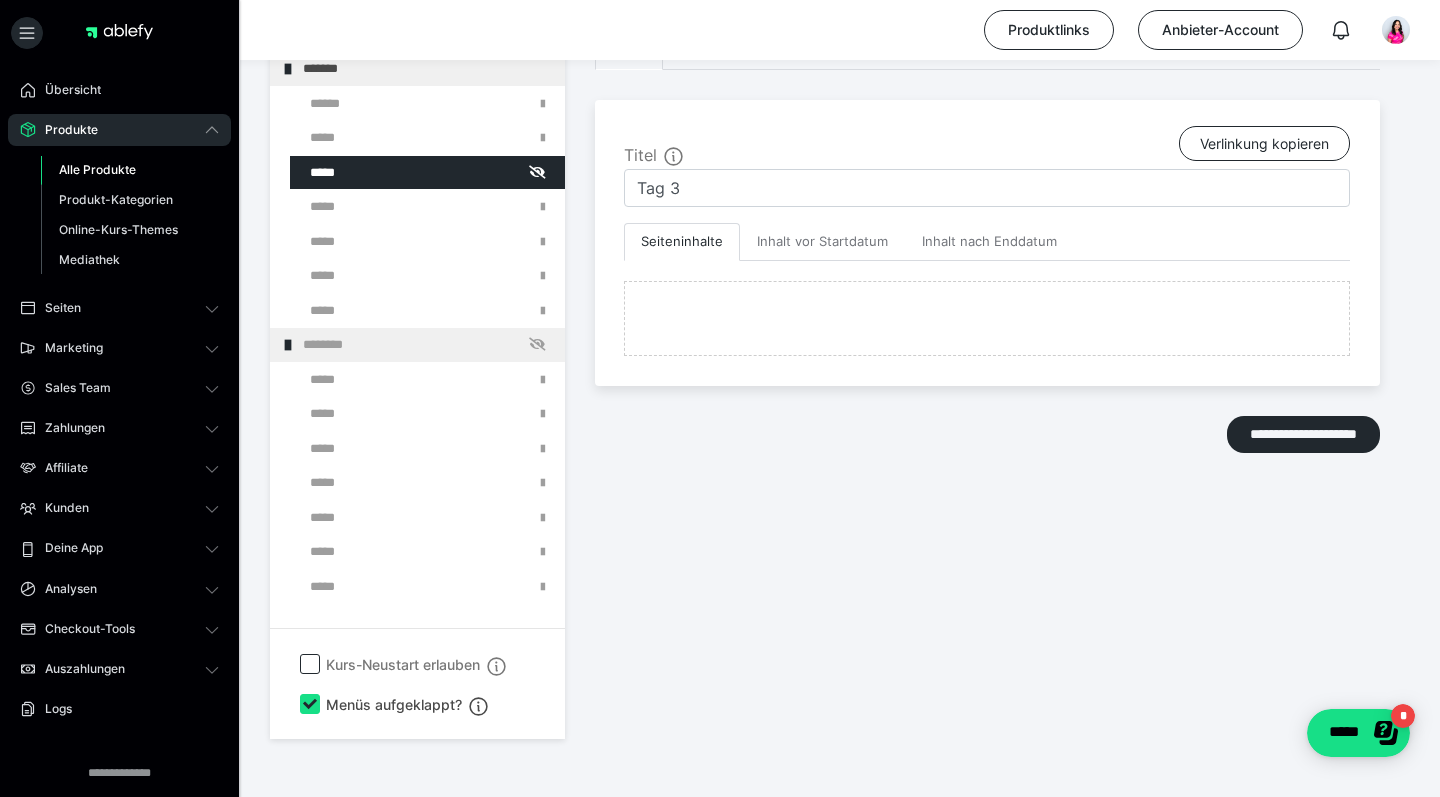 scroll, scrollTop: 374, scrollLeft: 0, axis: vertical 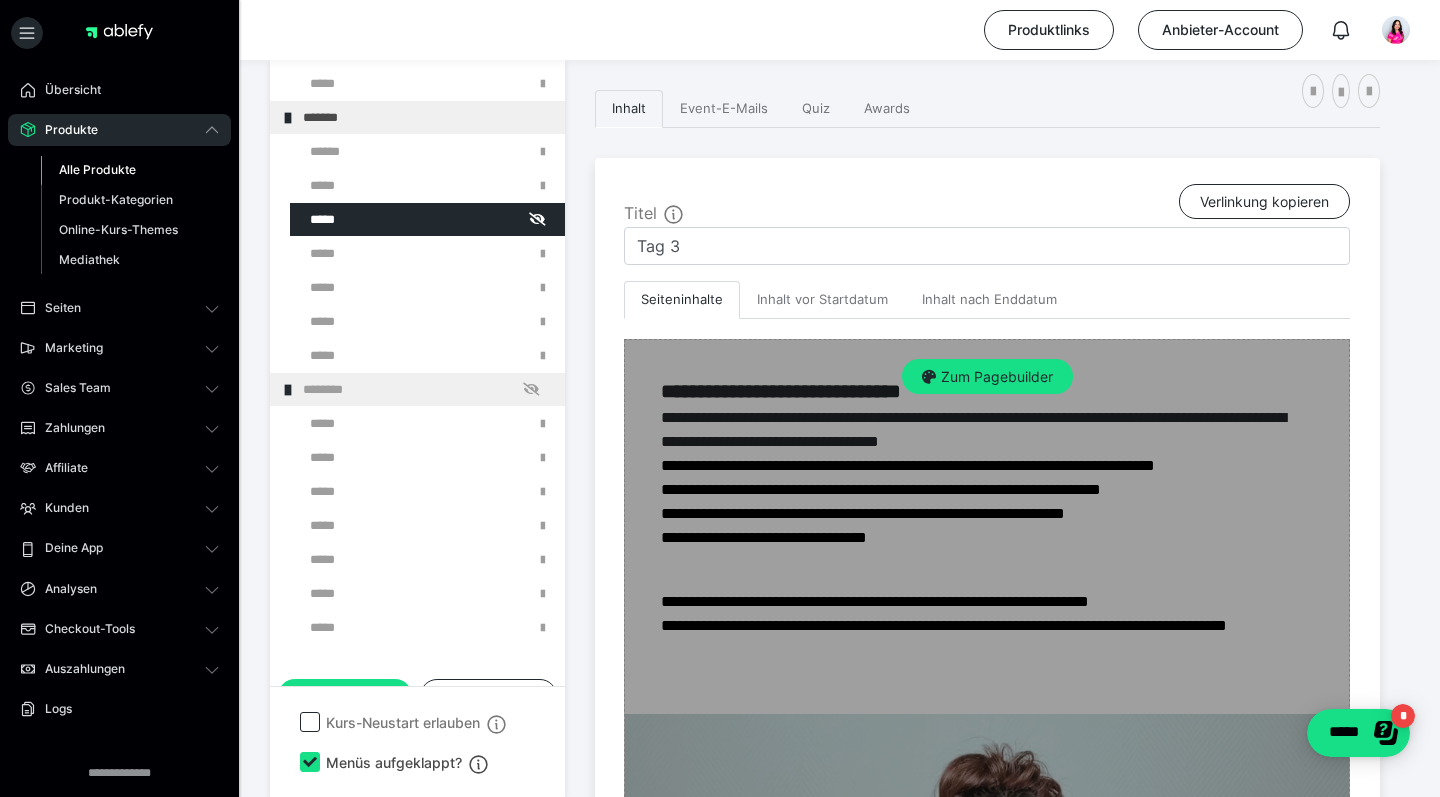 click on "Zum Pagebuilder" at bounding box center (987, 1152) 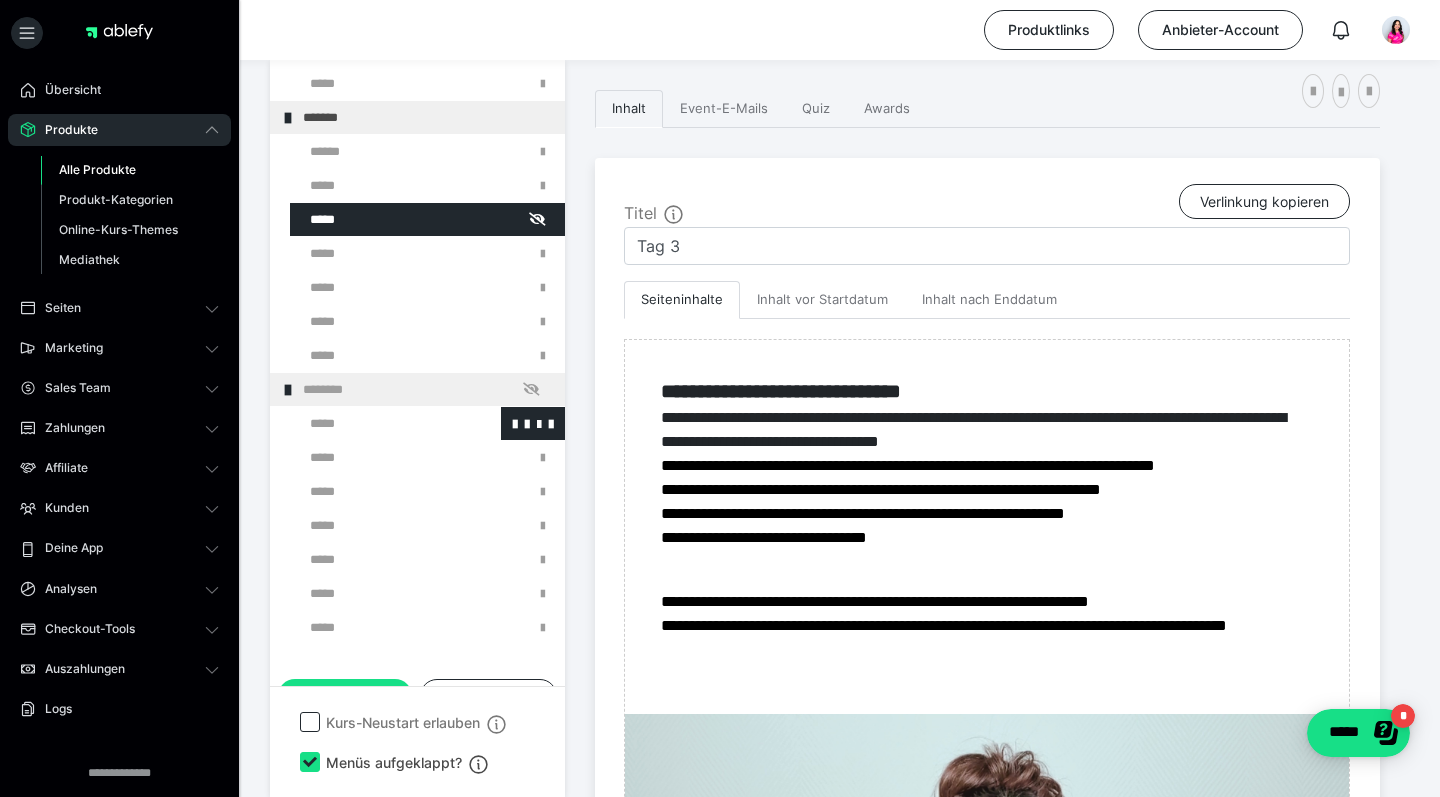 click at bounding box center [375, 423] 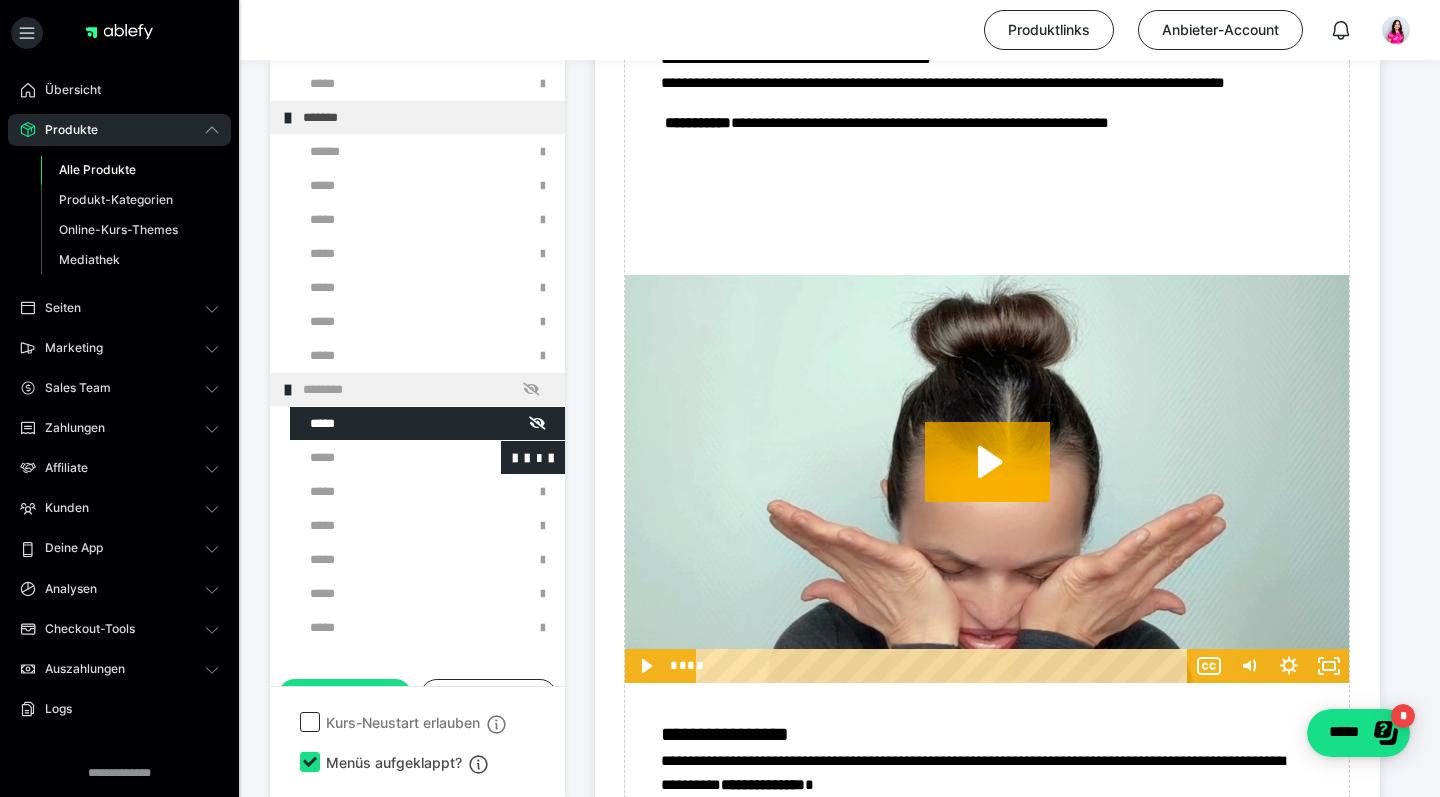 scroll, scrollTop: 3221, scrollLeft: 0, axis: vertical 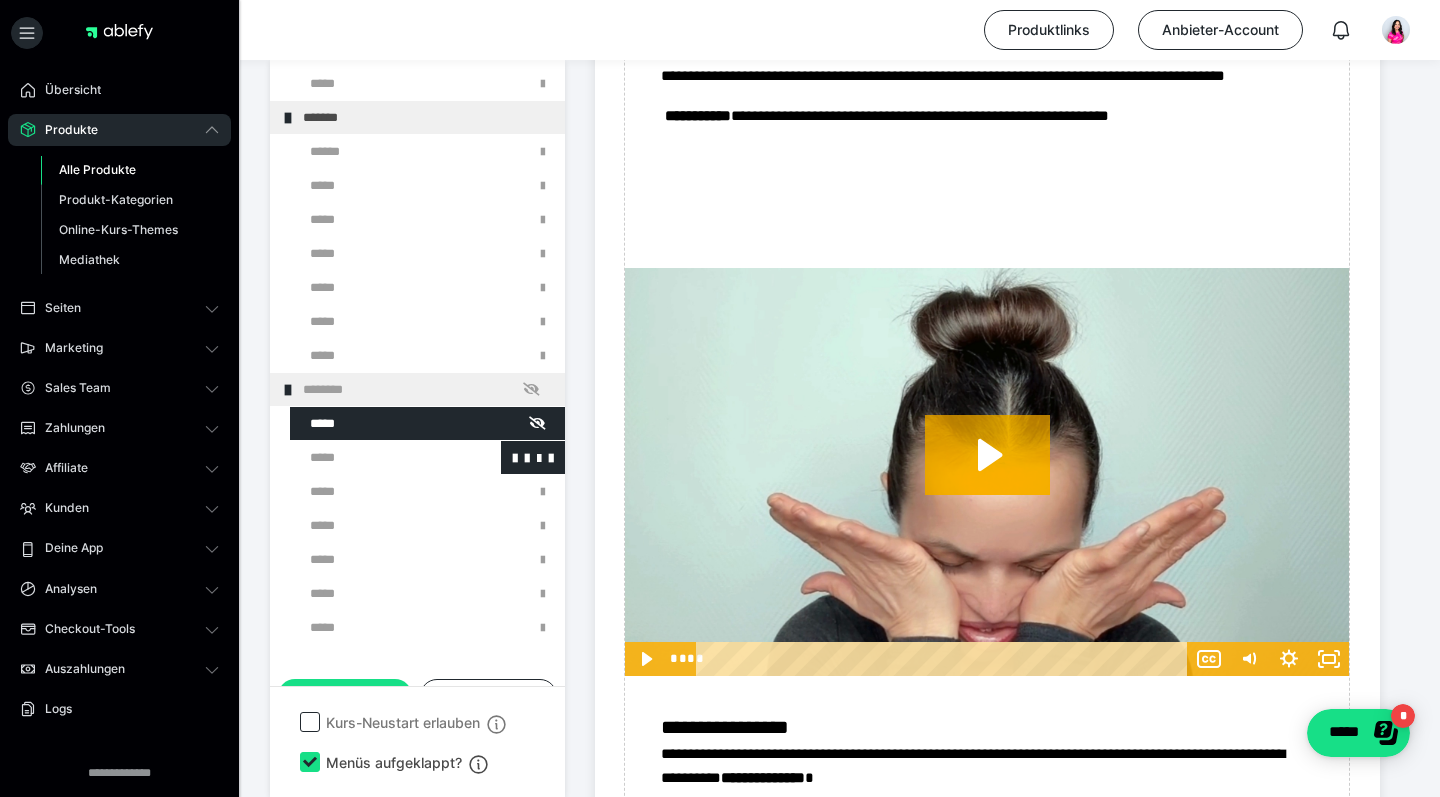 click at bounding box center (375, 457) 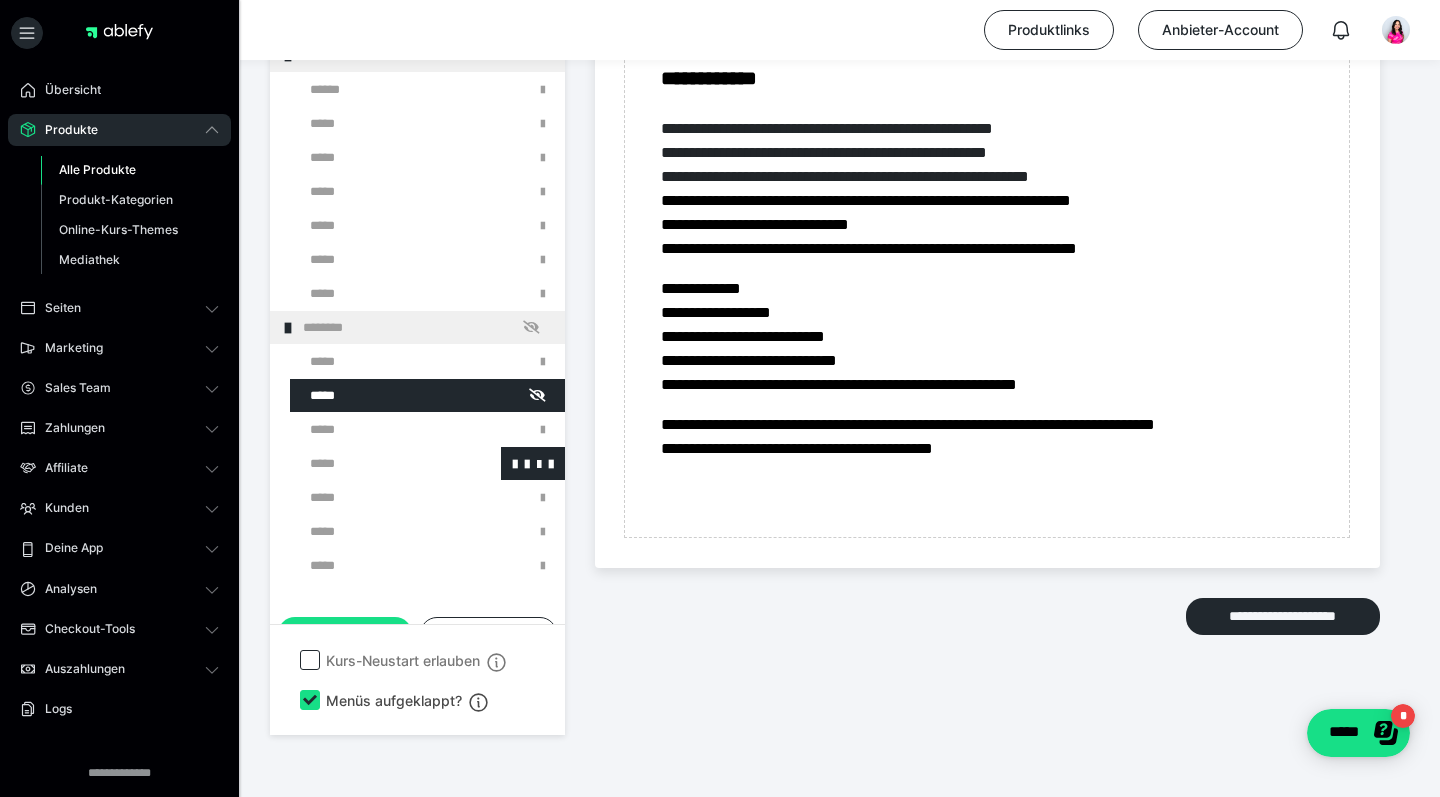 scroll, scrollTop: 6017, scrollLeft: 0, axis: vertical 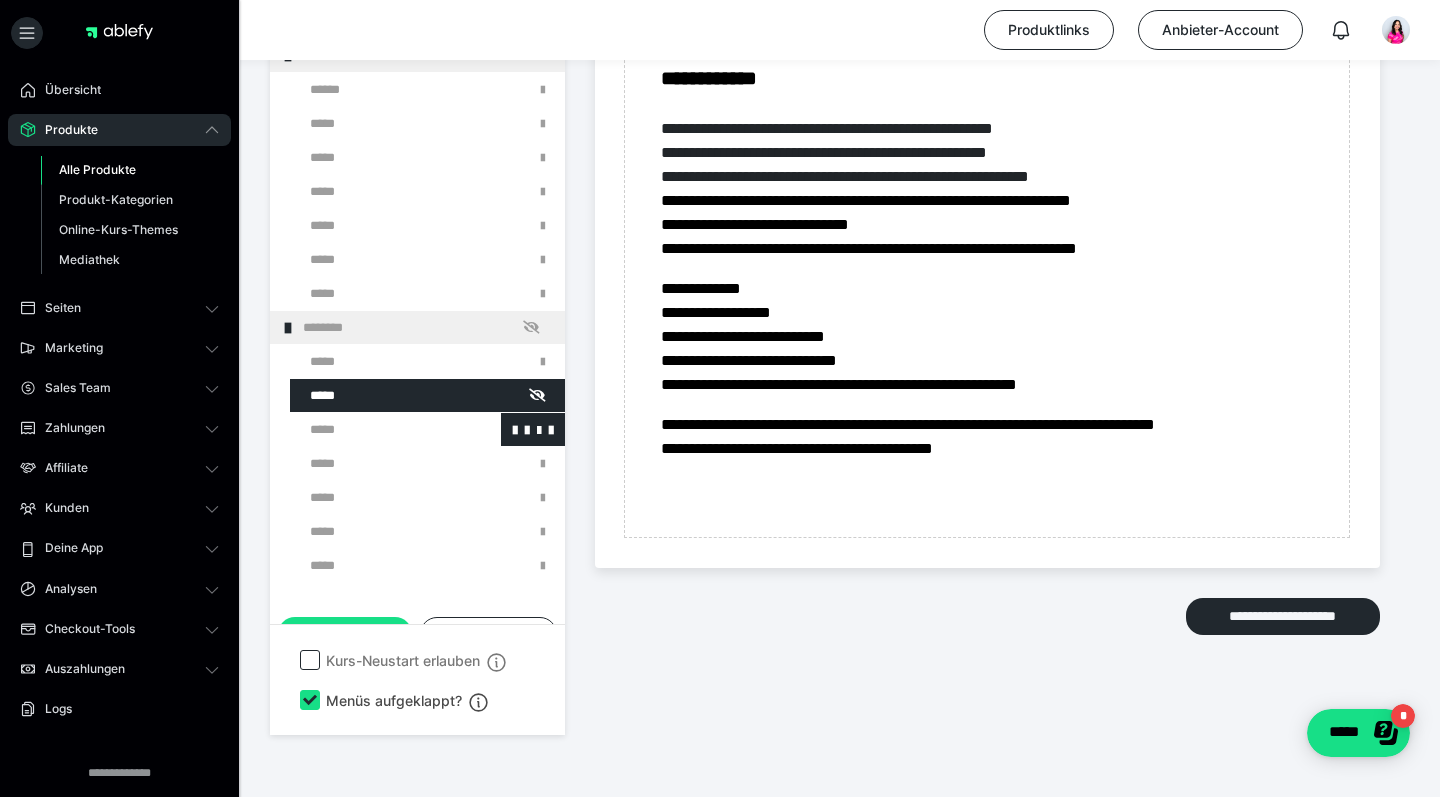 click at bounding box center [375, 429] 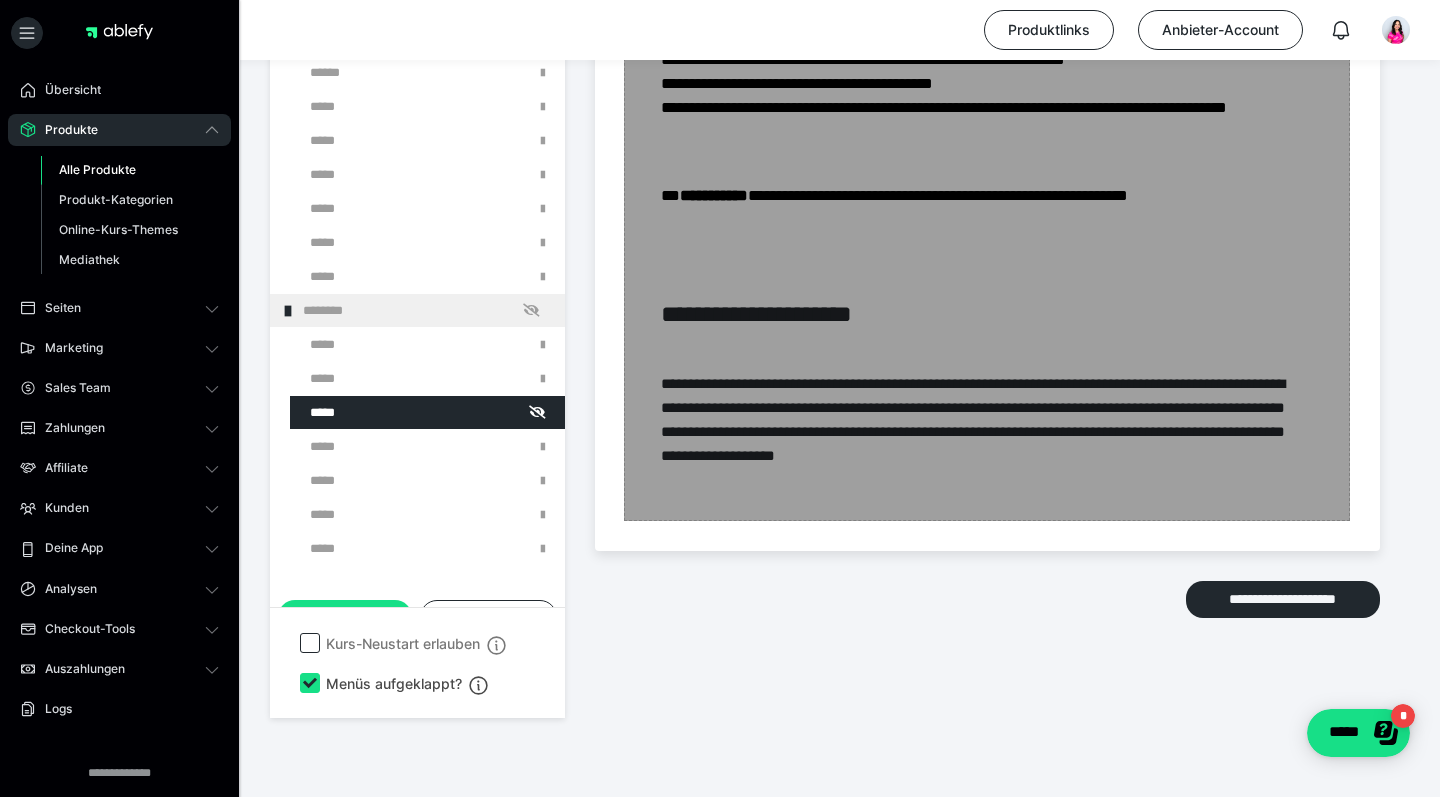 scroll, scrollTop: 4841, scrollLeft: 0, axis: vertical 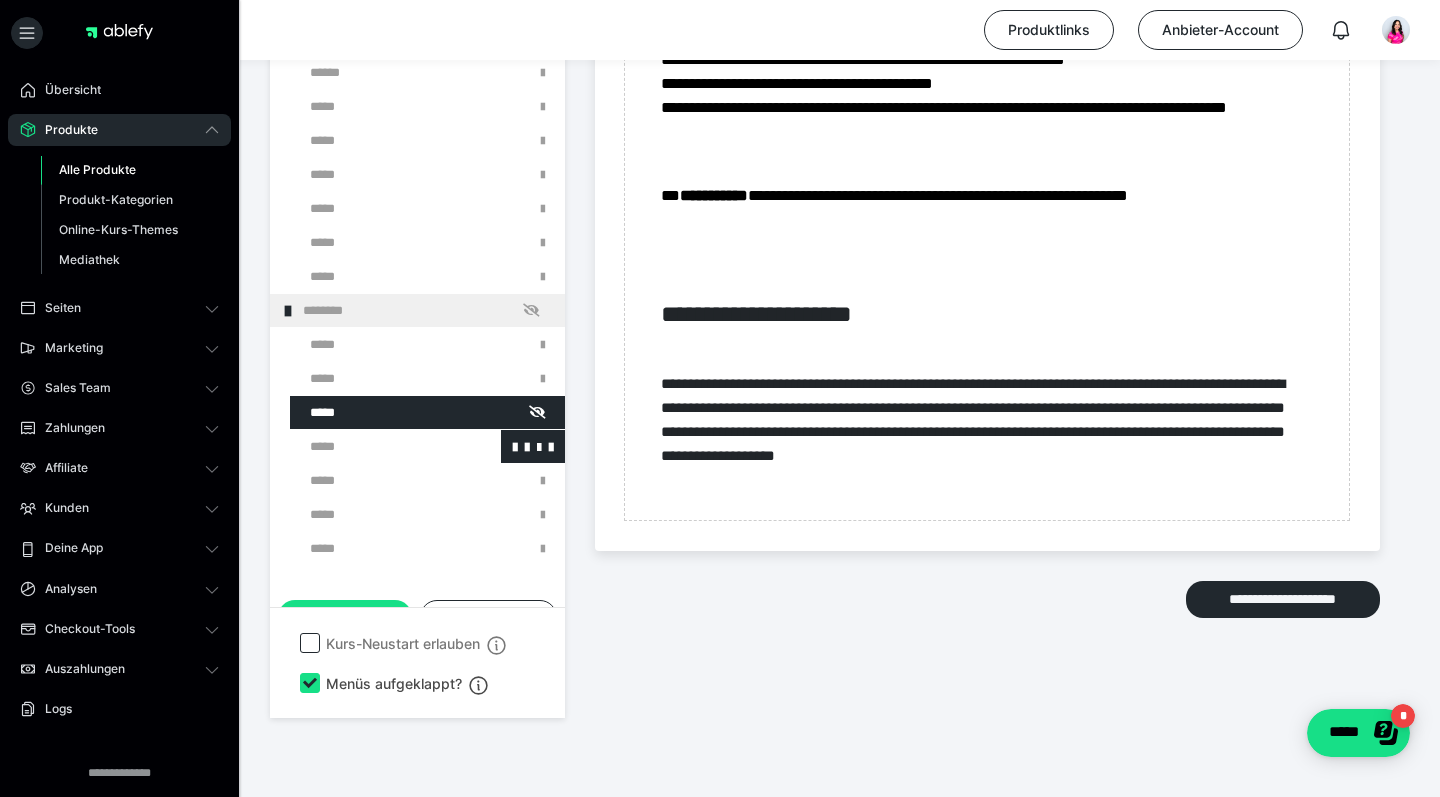 click at bounding box center [375, 446] 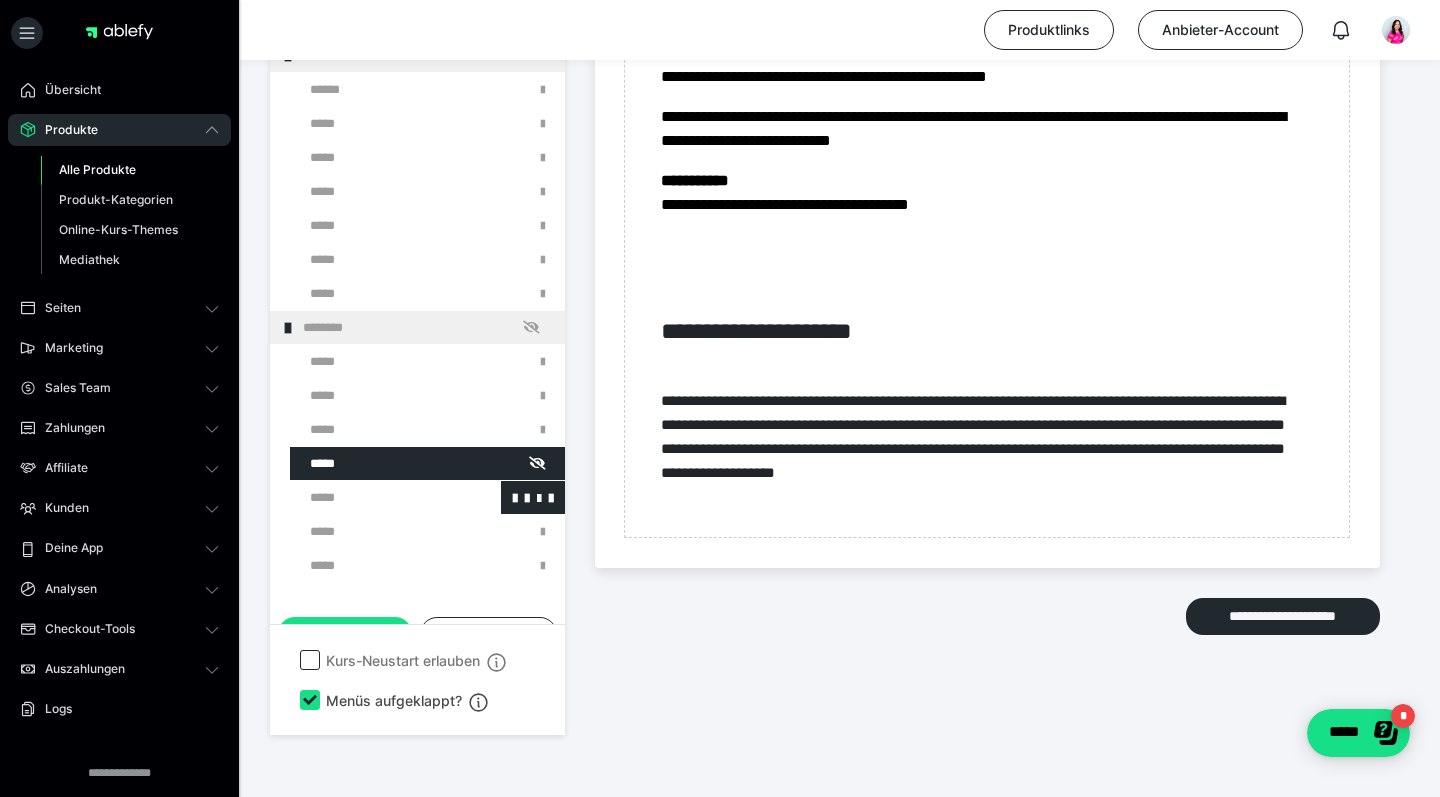 click at bounding box center (375, 497) 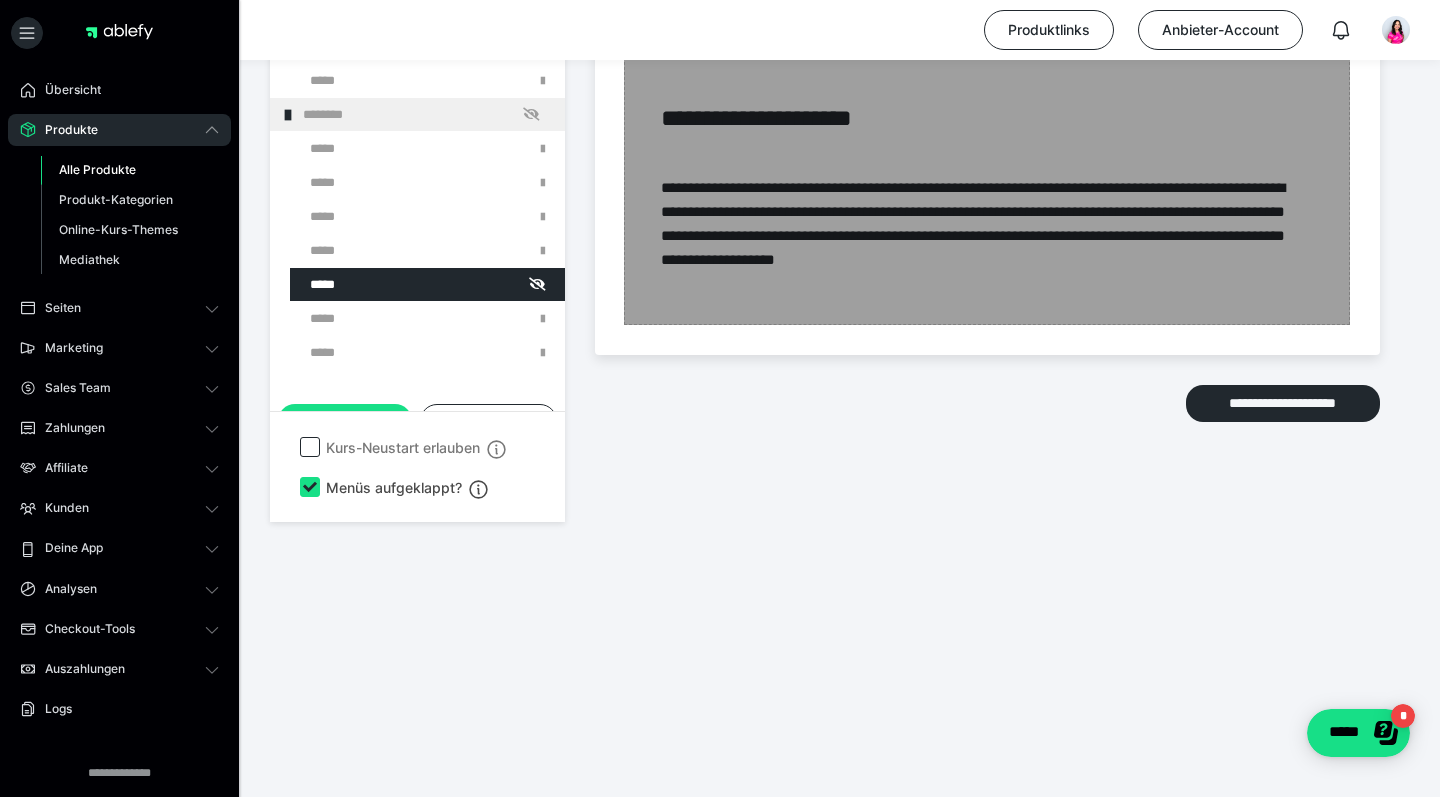 scroll, scrollTop: 6736, scrollLeft: 0, axis: vertical 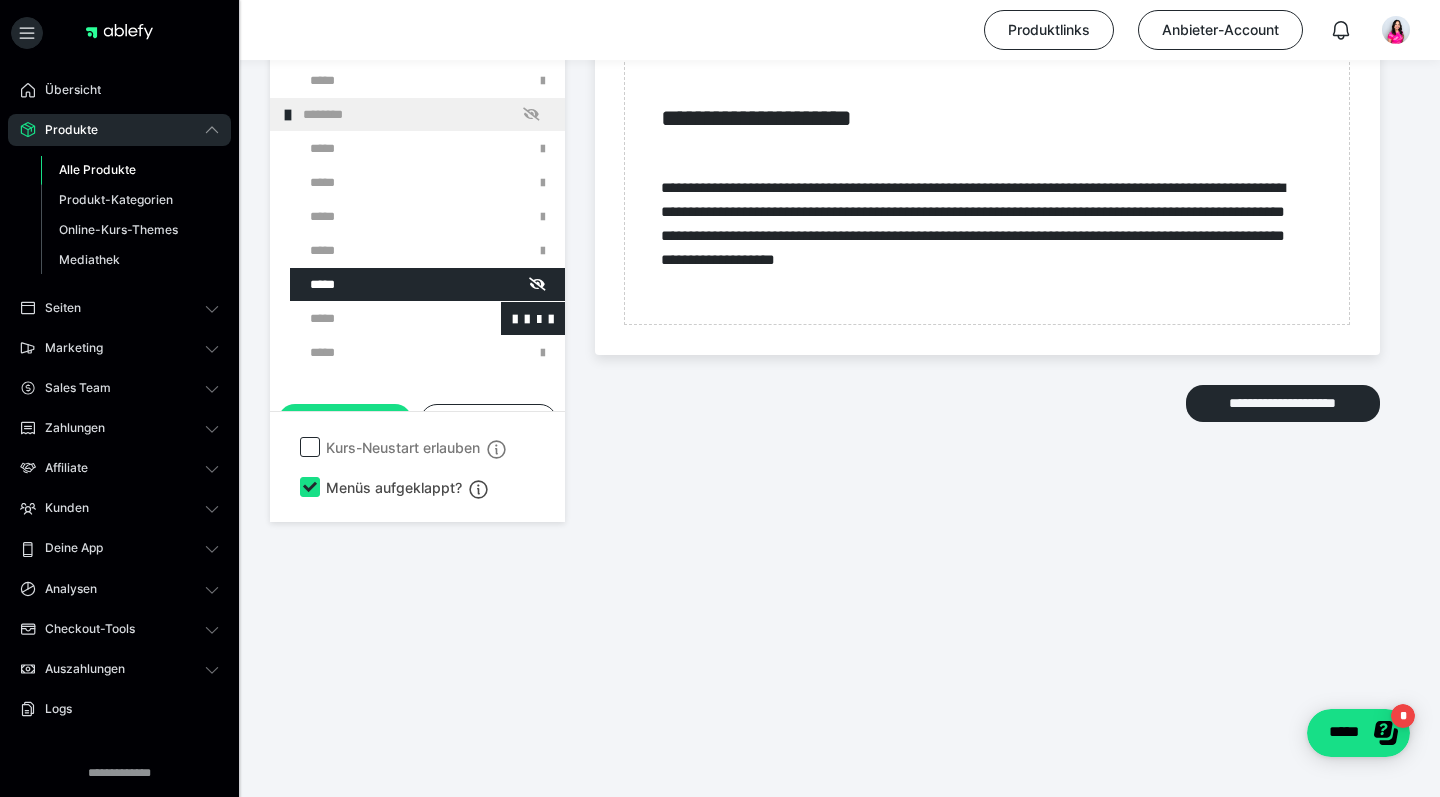 click at bounding box center (375, 318) 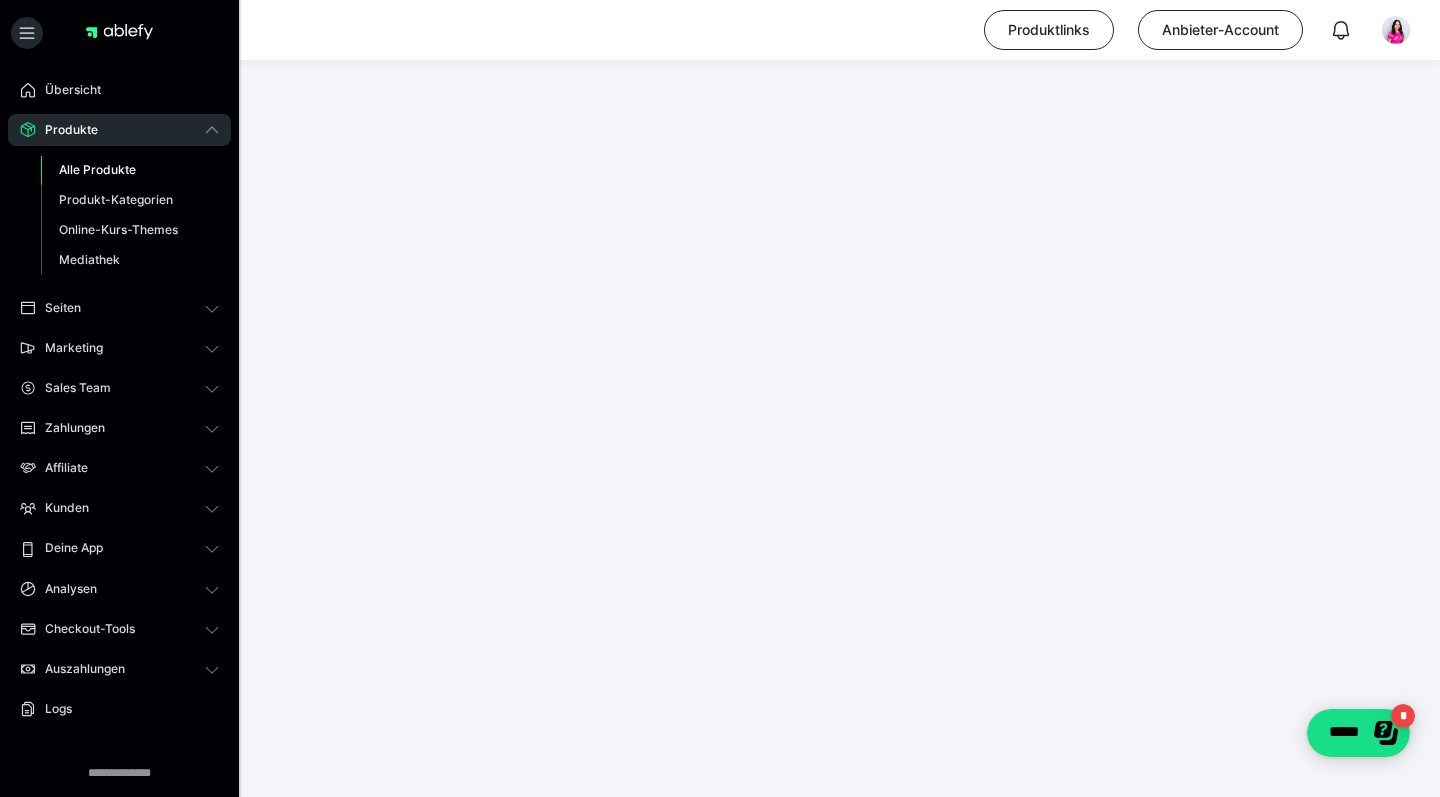 scroll, scrollTop: 374, scrollLeft: 0, axis: vertical 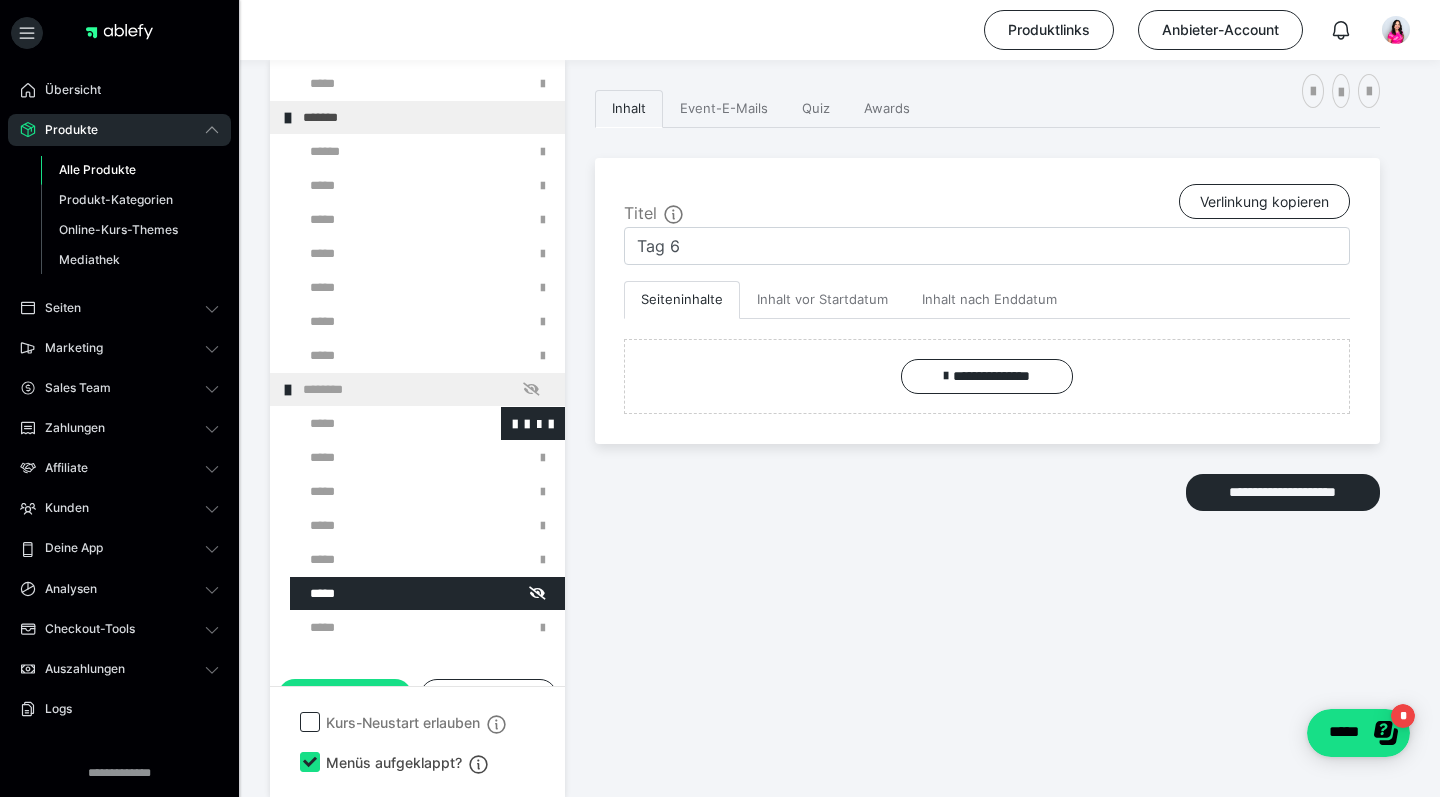 click at bounding box center (375, 423) 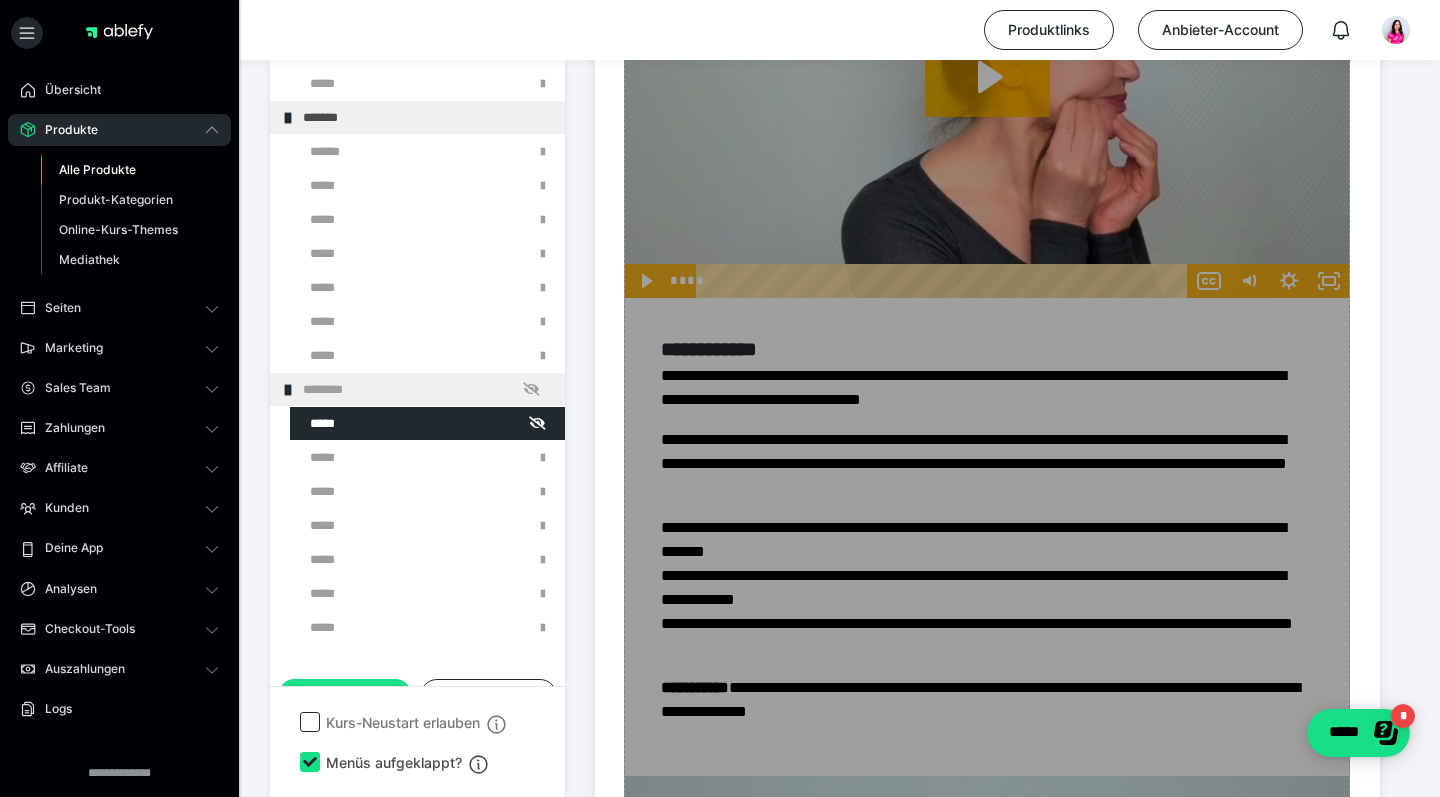 scroll, scrollTop: 826, scrollLeft: 0, axis: vertical 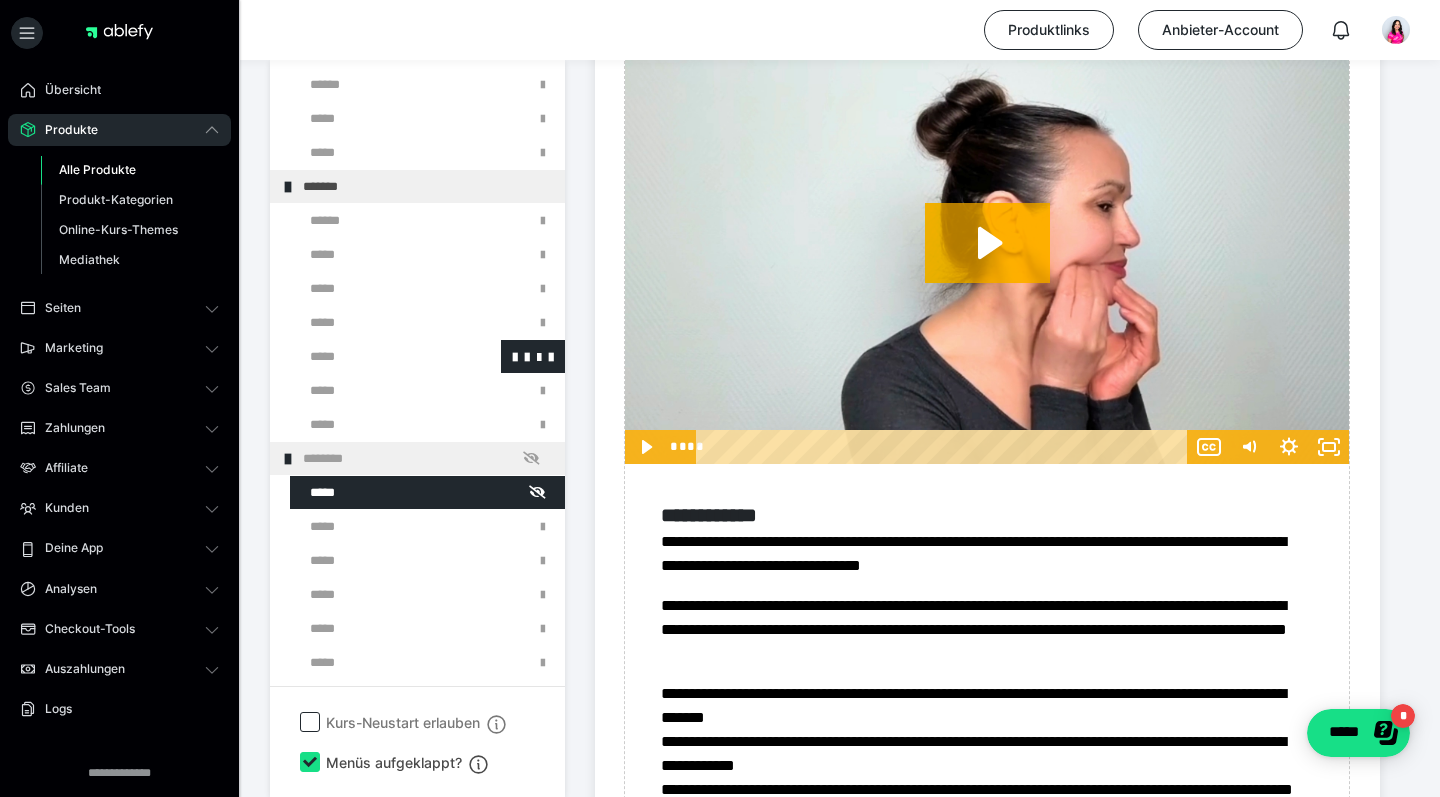 click at bounding box center [375, 356] 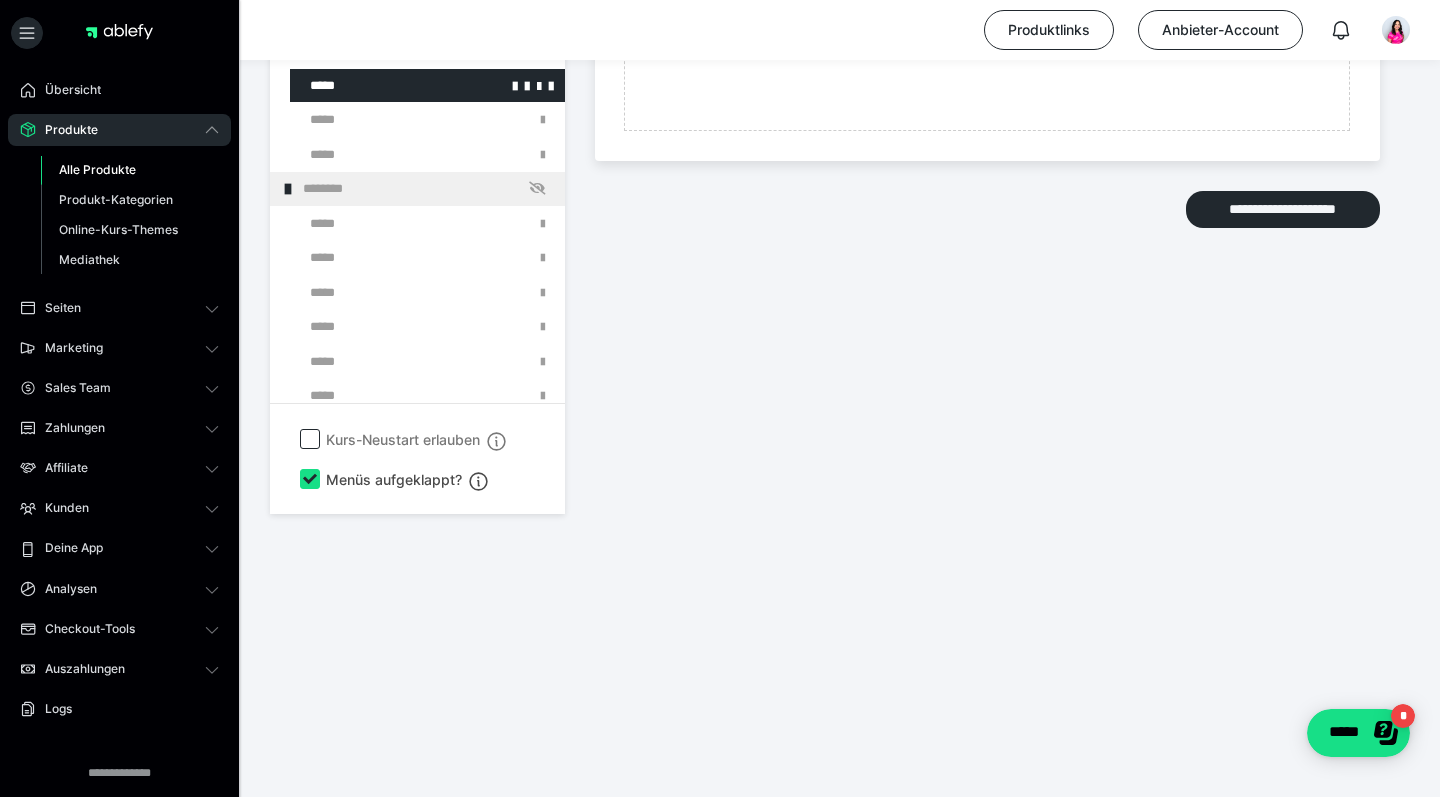 scroll, scrollTop: 374, scrollLeft: 0, axis: vertical 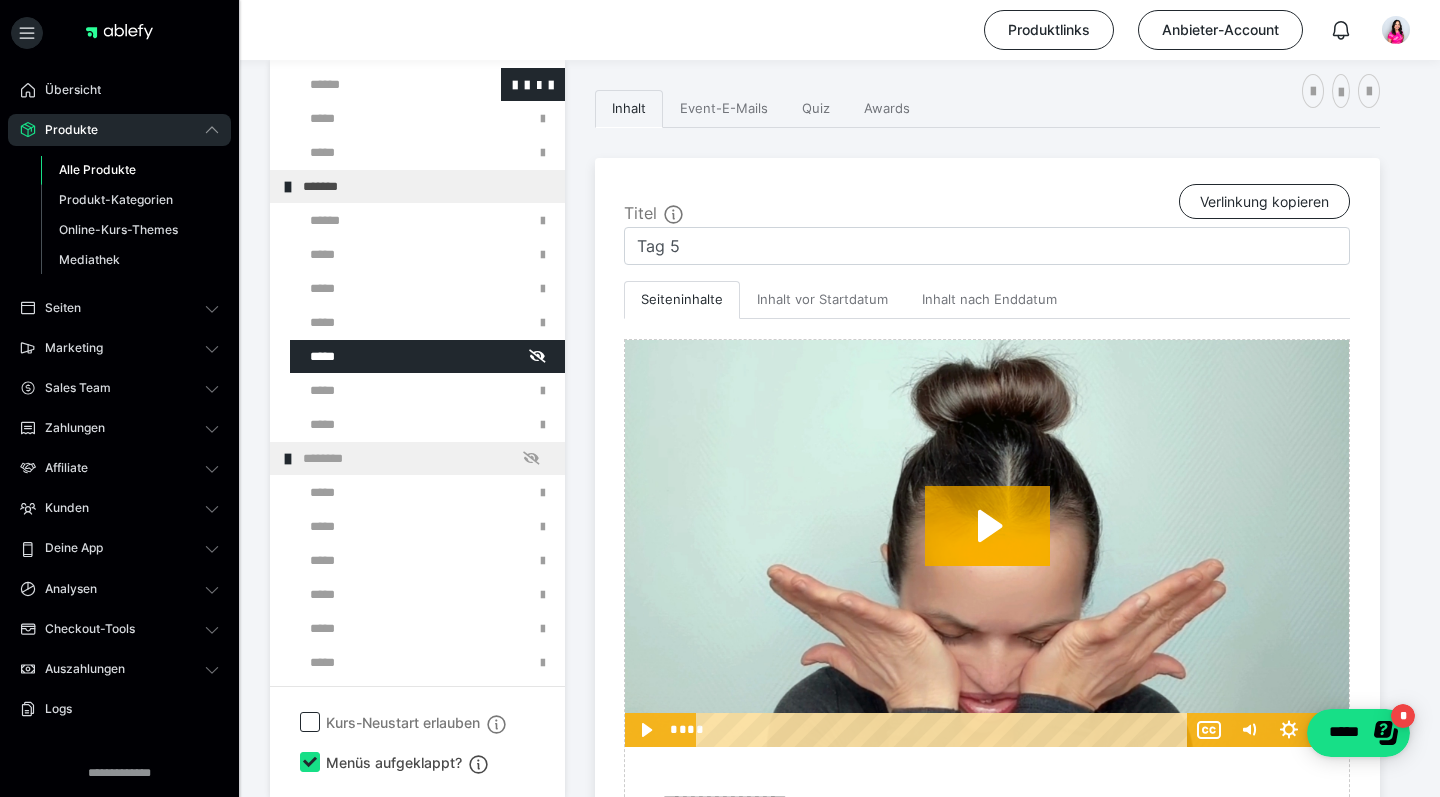 click at bounding box center [375, 84] 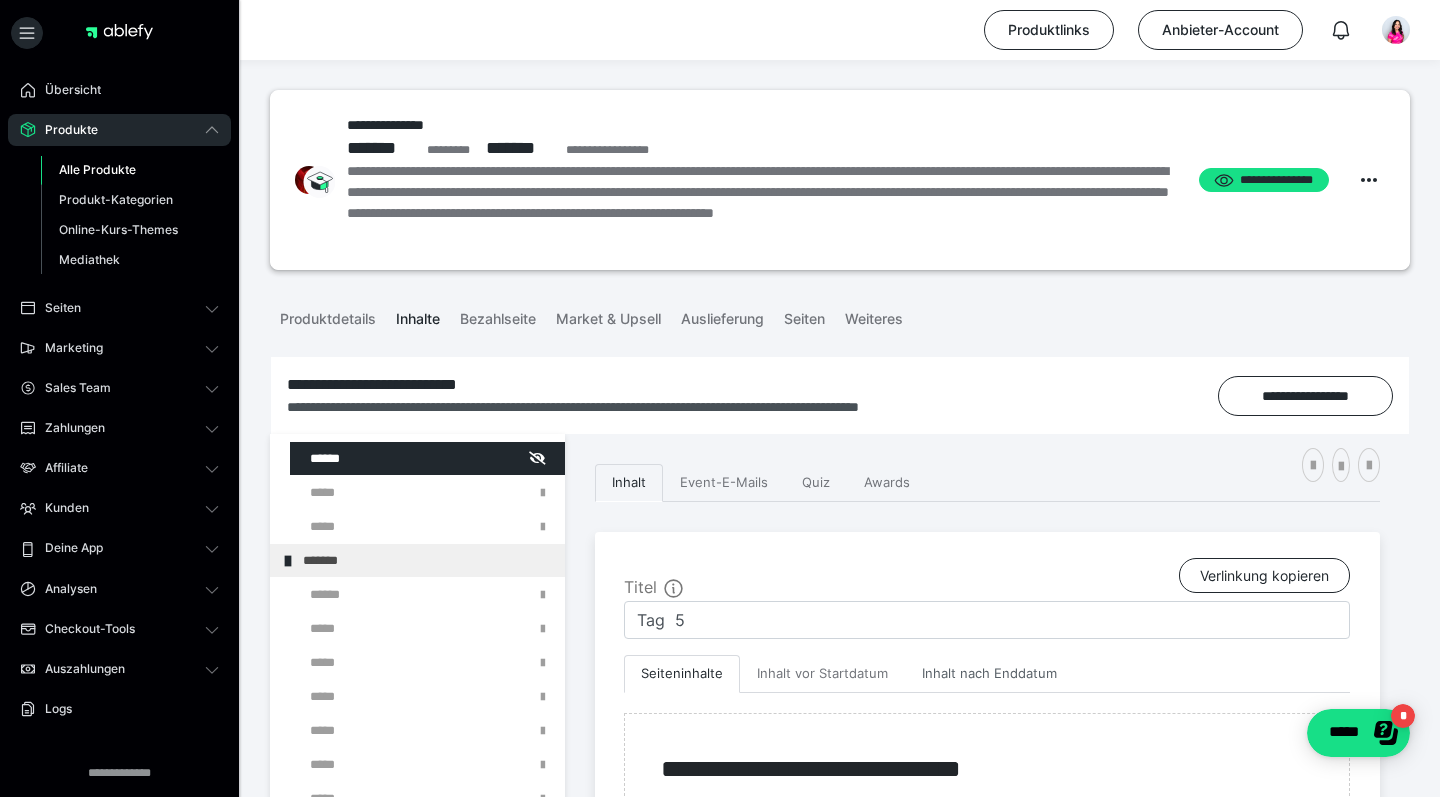 scroll, scrollTop: 0, scrollLeft: 0, axis: both 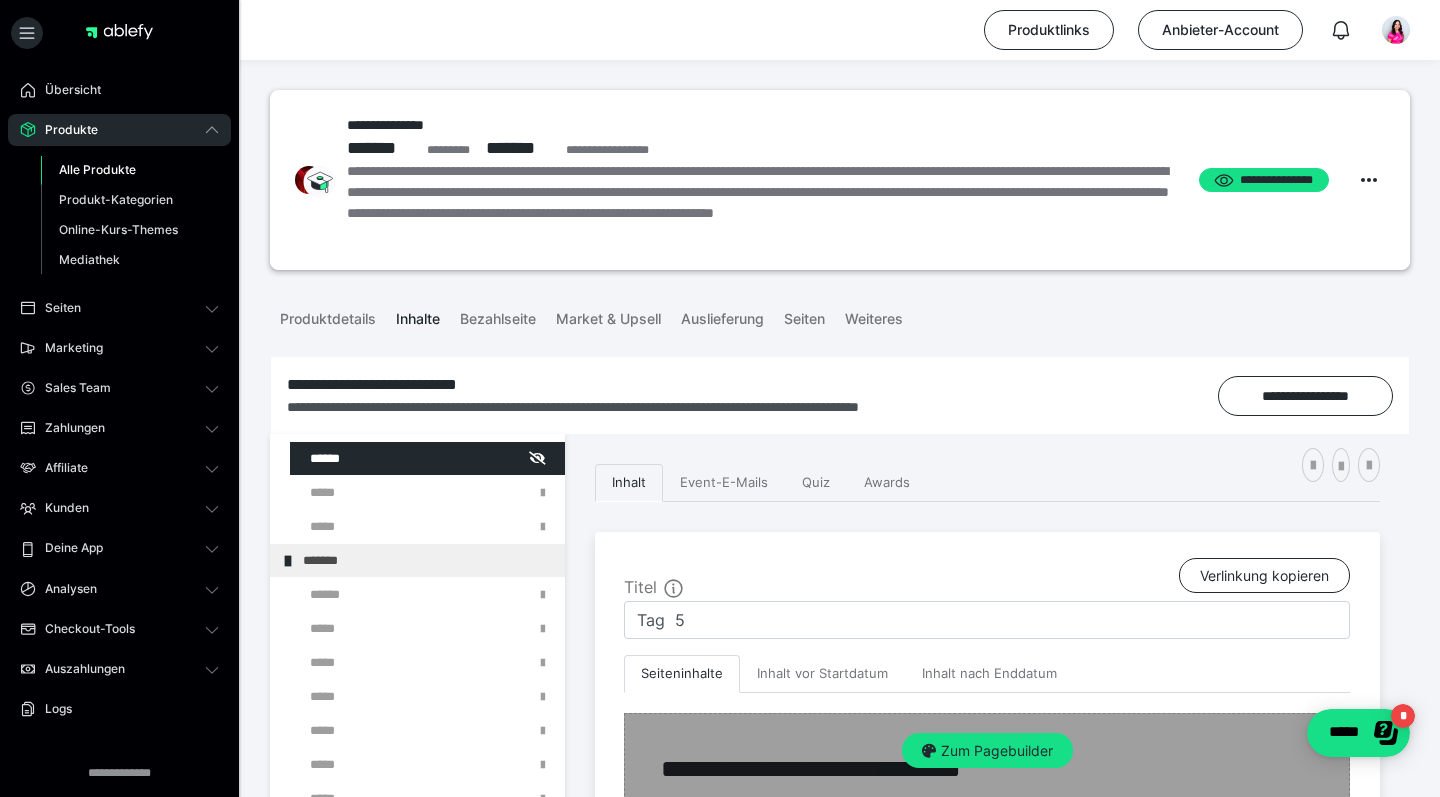 click on "Zum Pagebuilder" at bounding box center (987, 751) 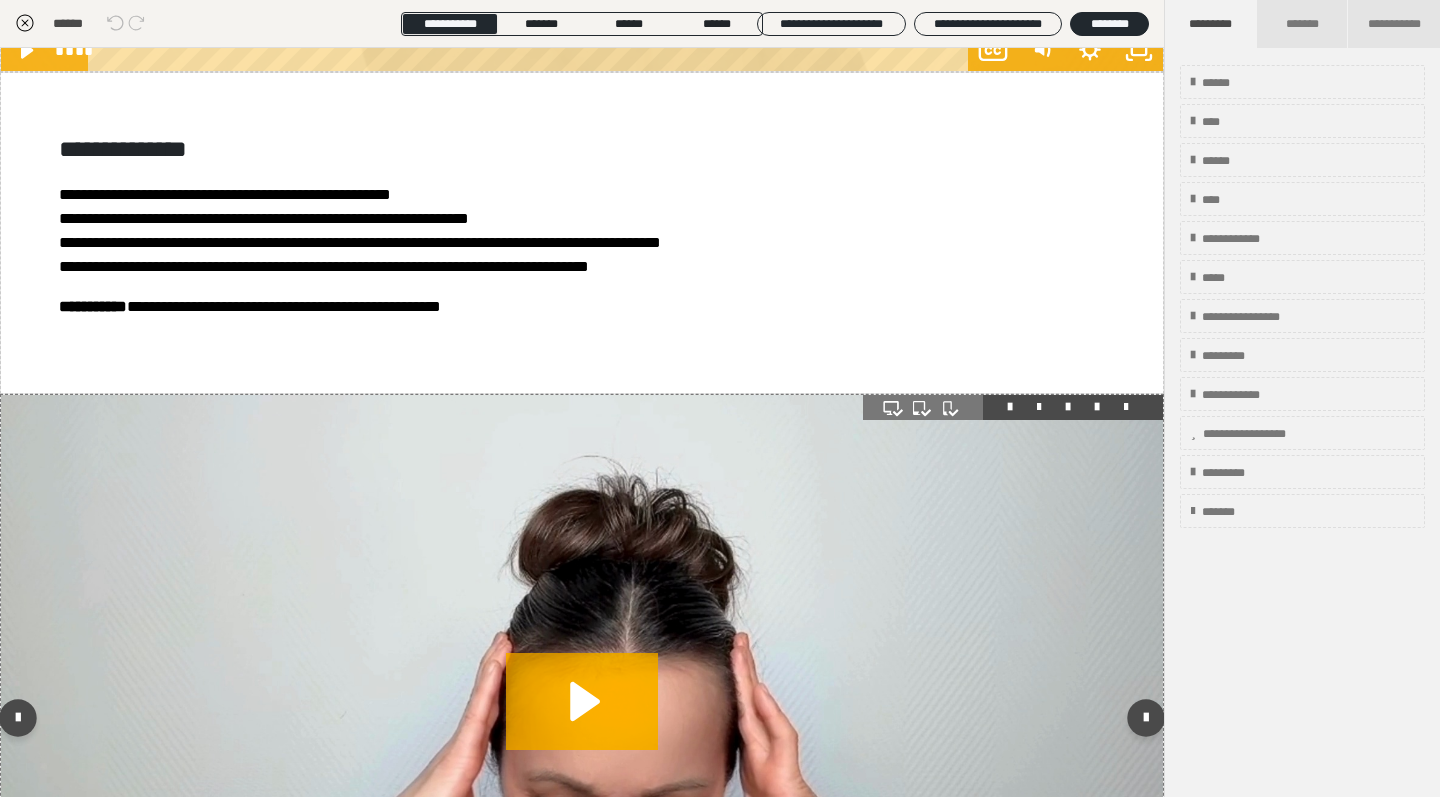 scroll, scrollTop: 4646, scrollLeft: 0, axis: vertical 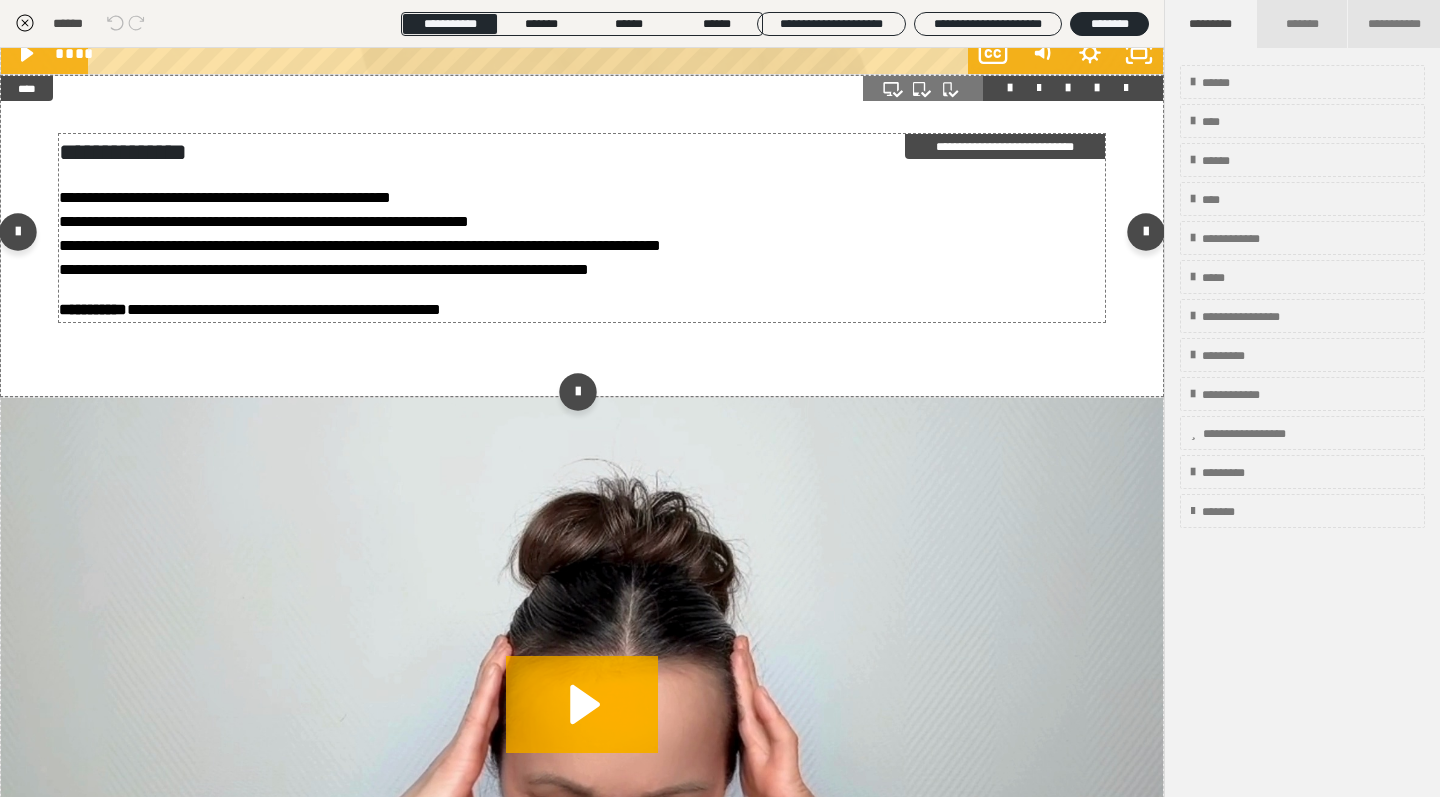 click on "**********" at bounding box center (582, 310) 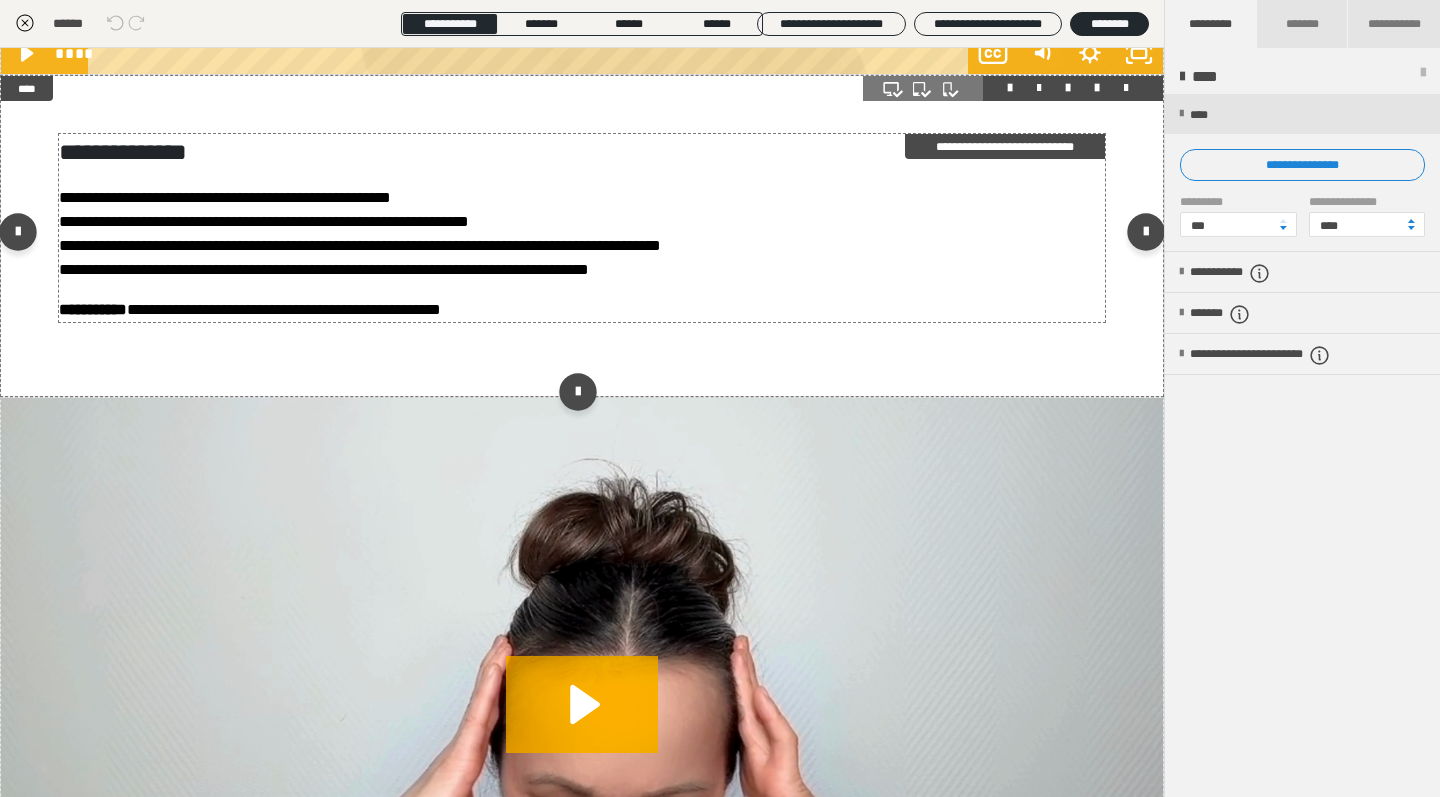 click on "**********" at bounding box center (582, 310) 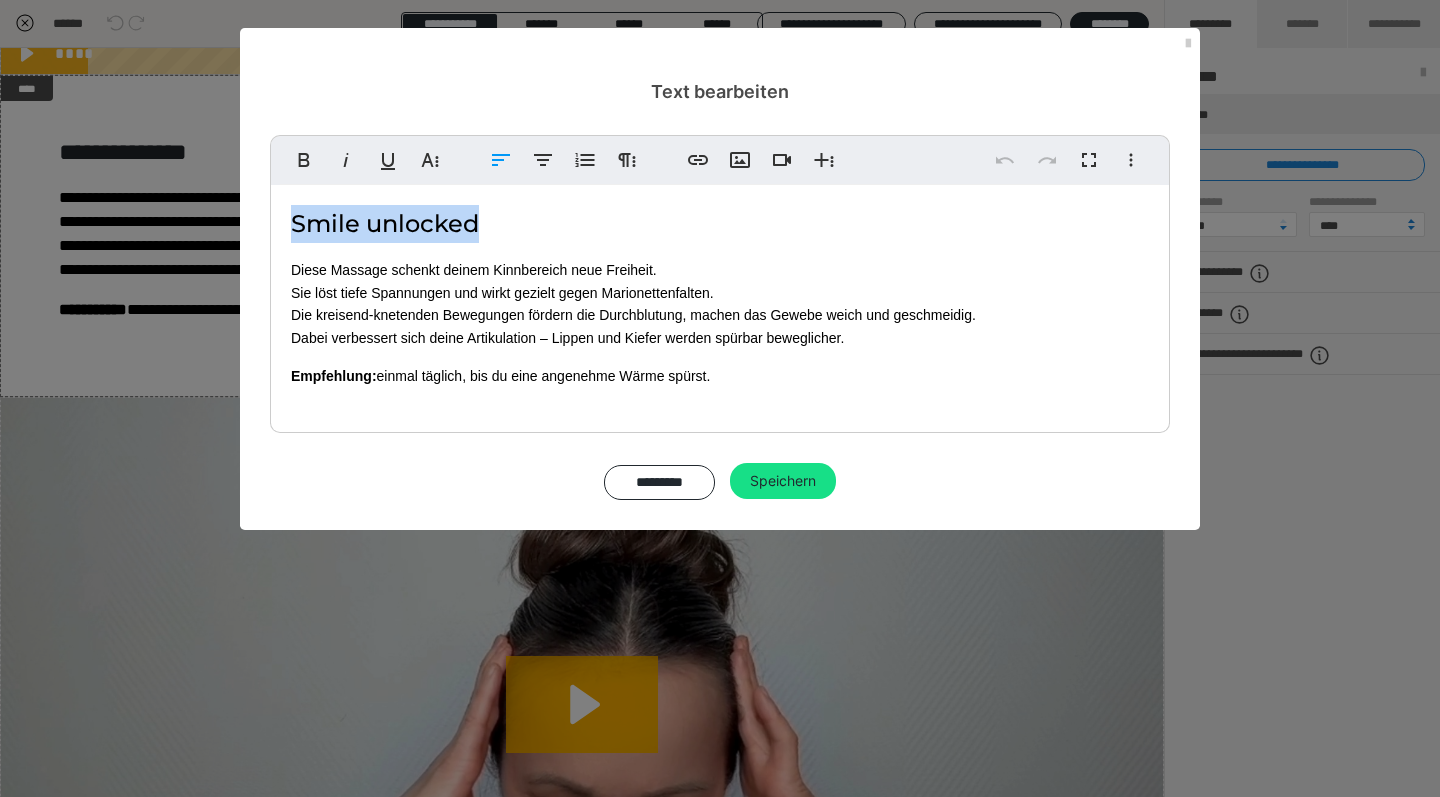 drag, startPoint x: 490, startPoint y: 221, endPoint x: 276, endPoint y: 224, distance: 214.02103 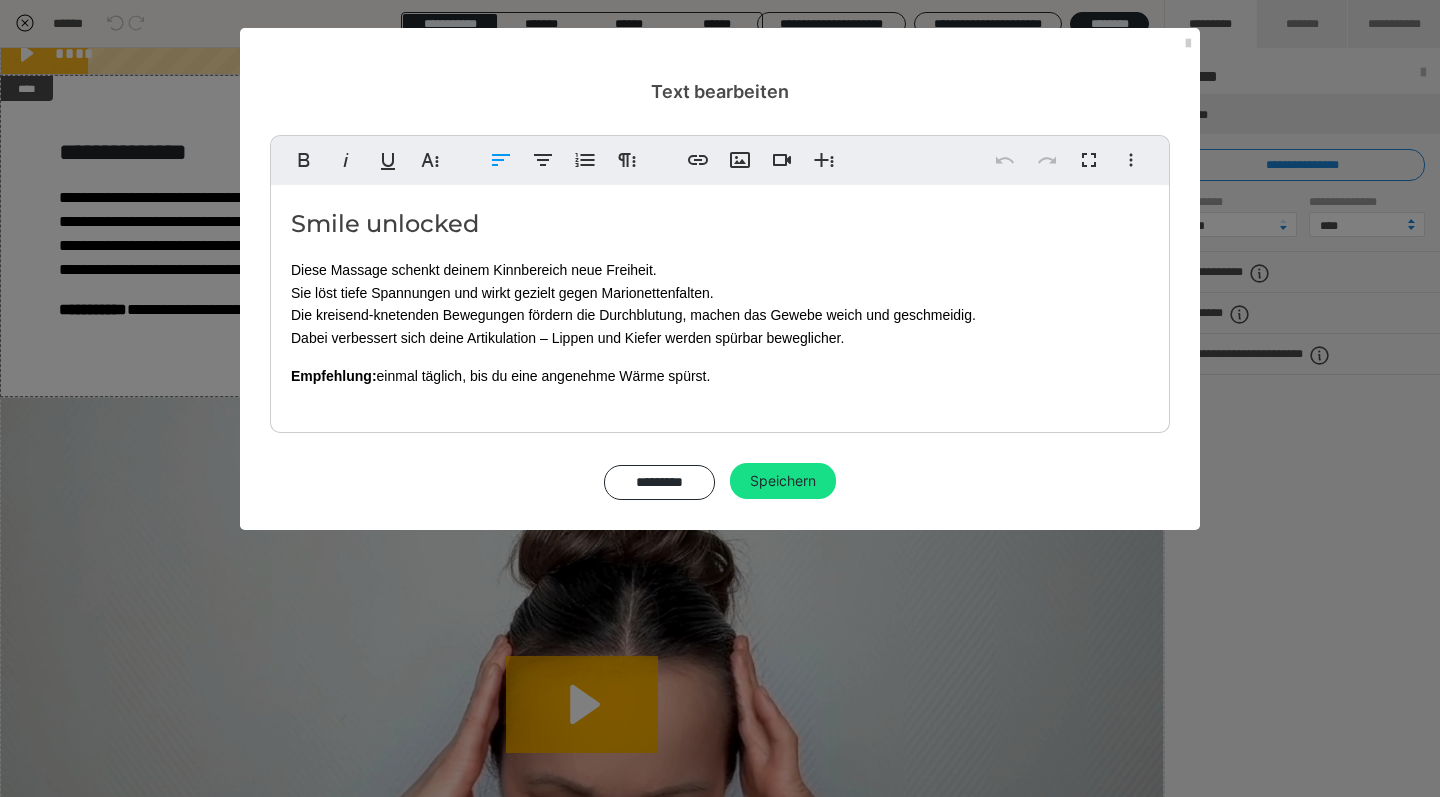 copy on "Smile unlocked" 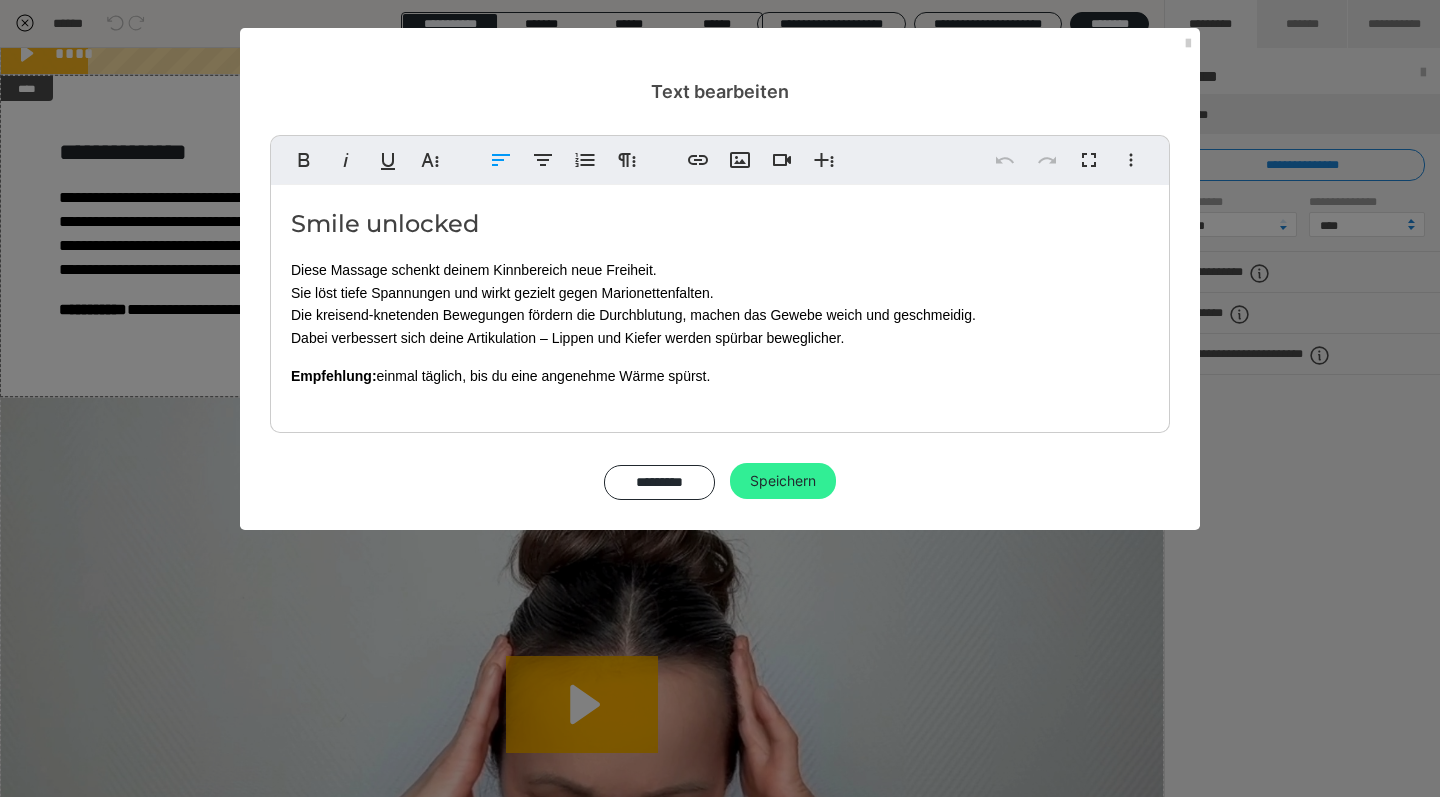 click on "Speichern" at bounding box center [783, 481] 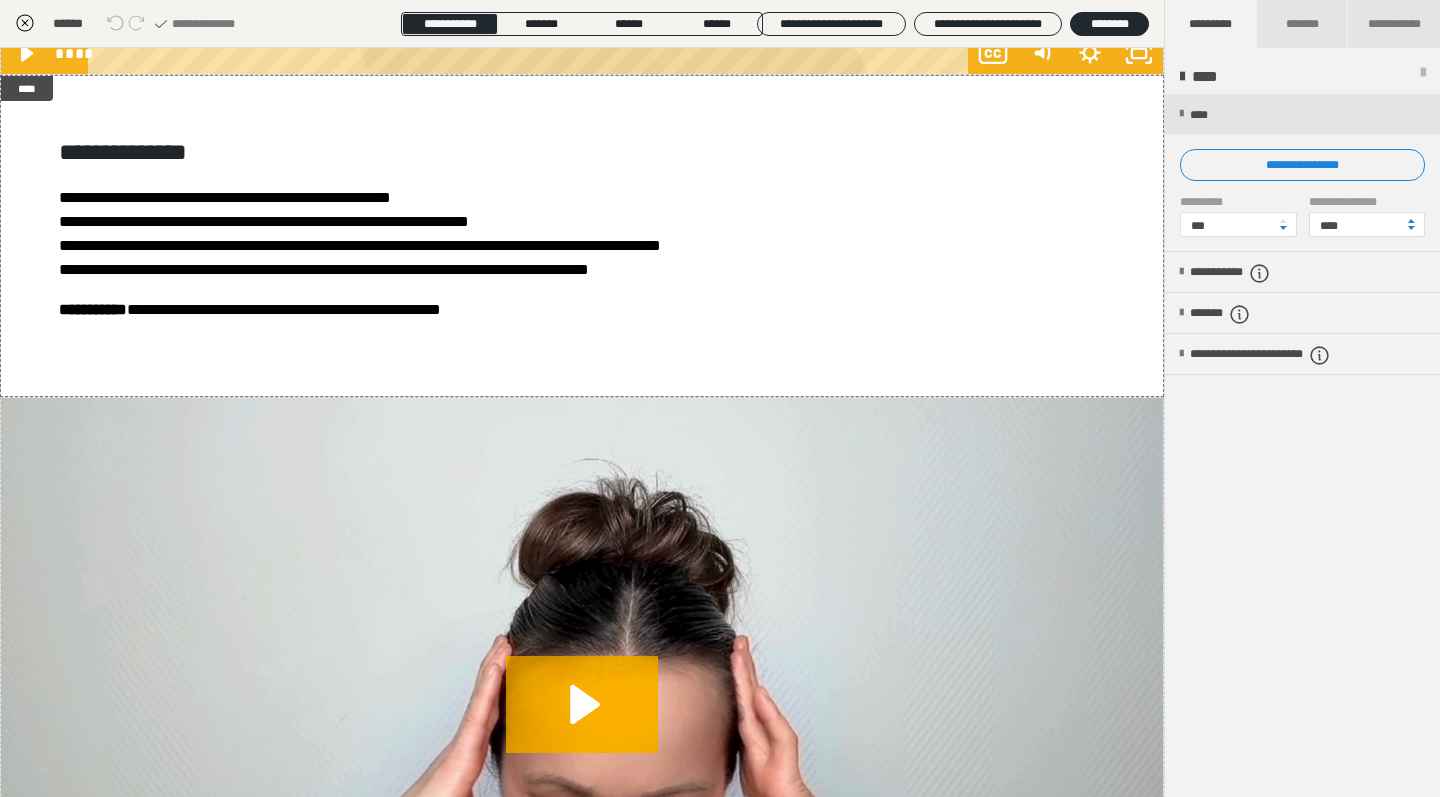 click 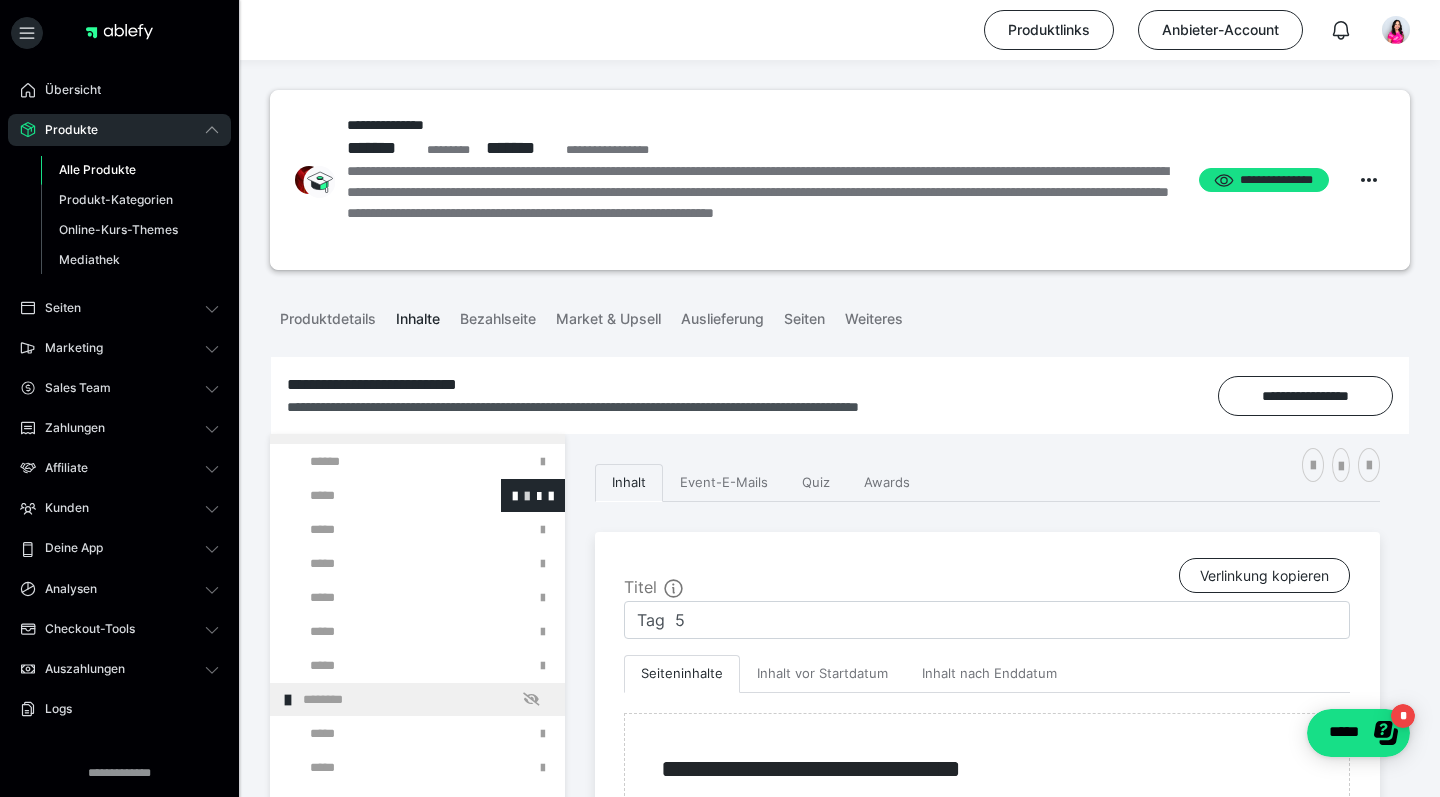 scroll, scrollTop: 634, scrollLeft: 0, axis: vertical 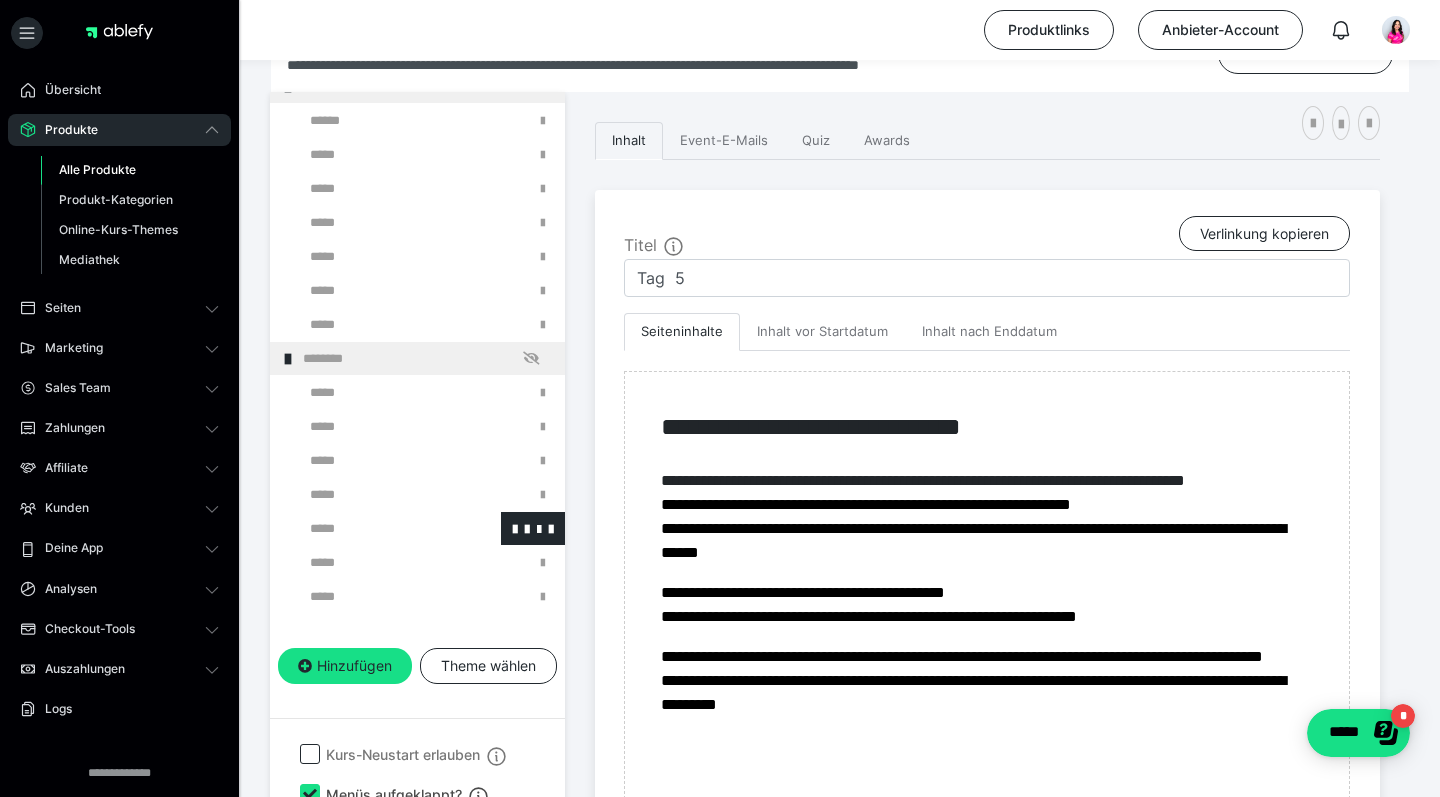 click at bounding box center (375, 528) 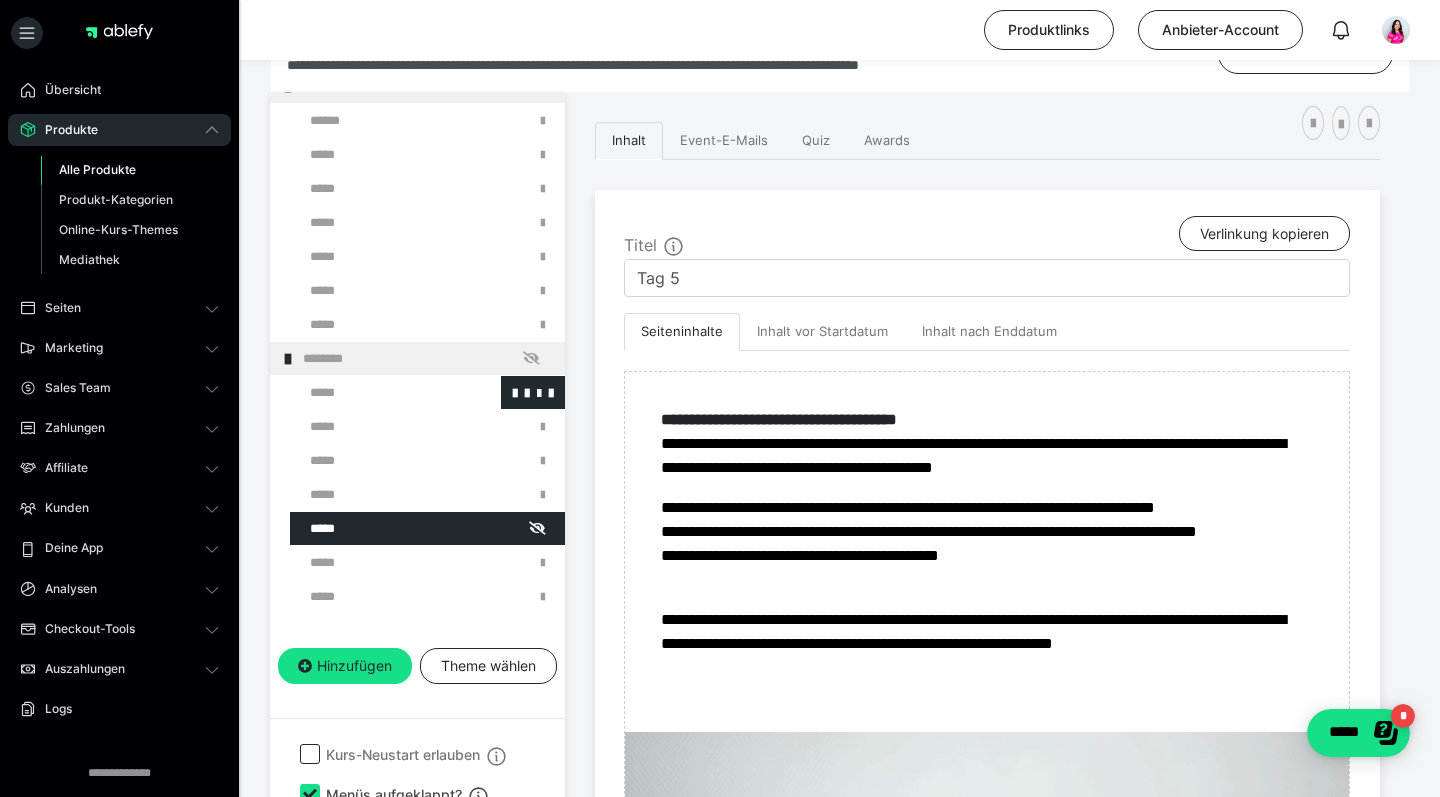 click at bounding box center [375, 392] 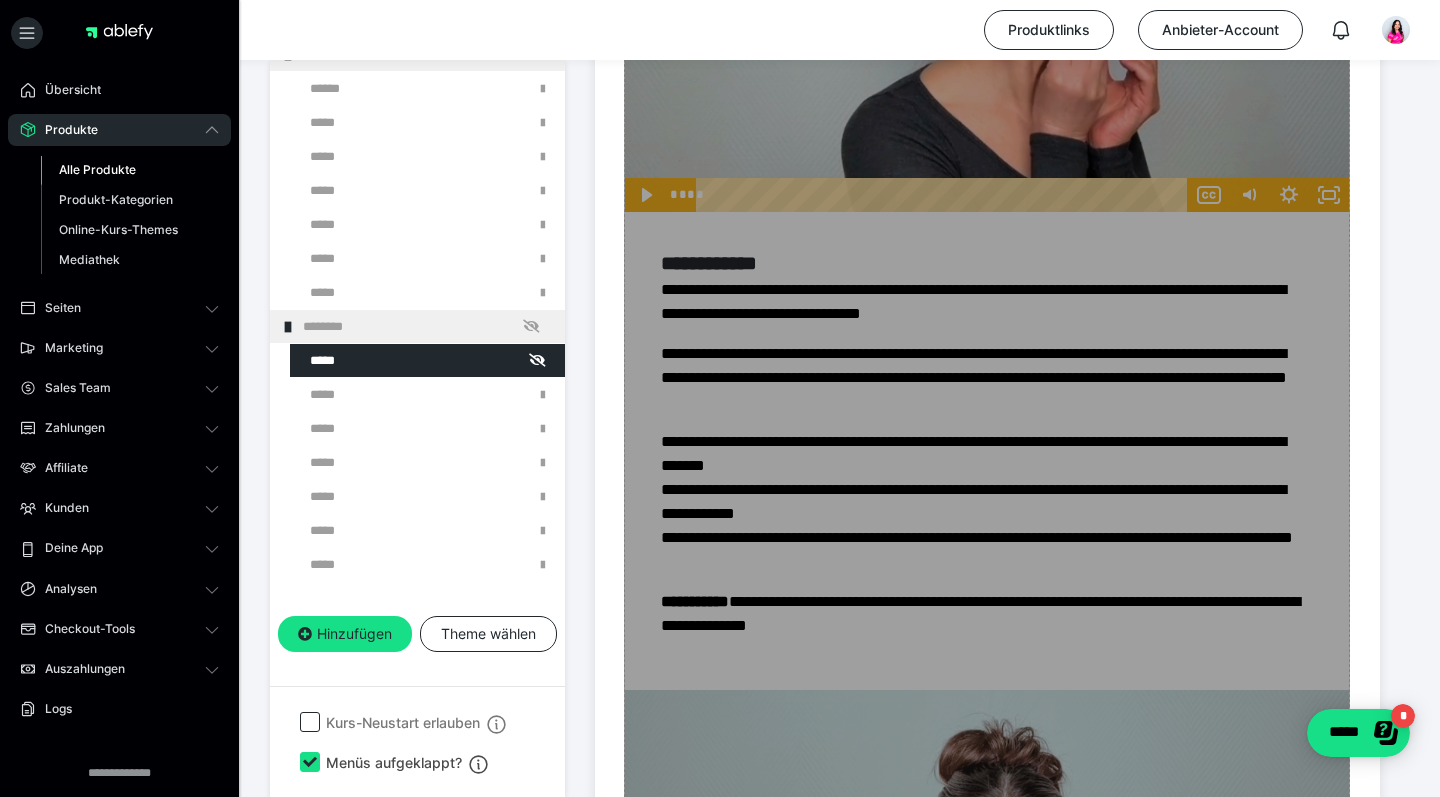 scroll, scrollTop: 904, scrollLeft: 0, axis: vertical 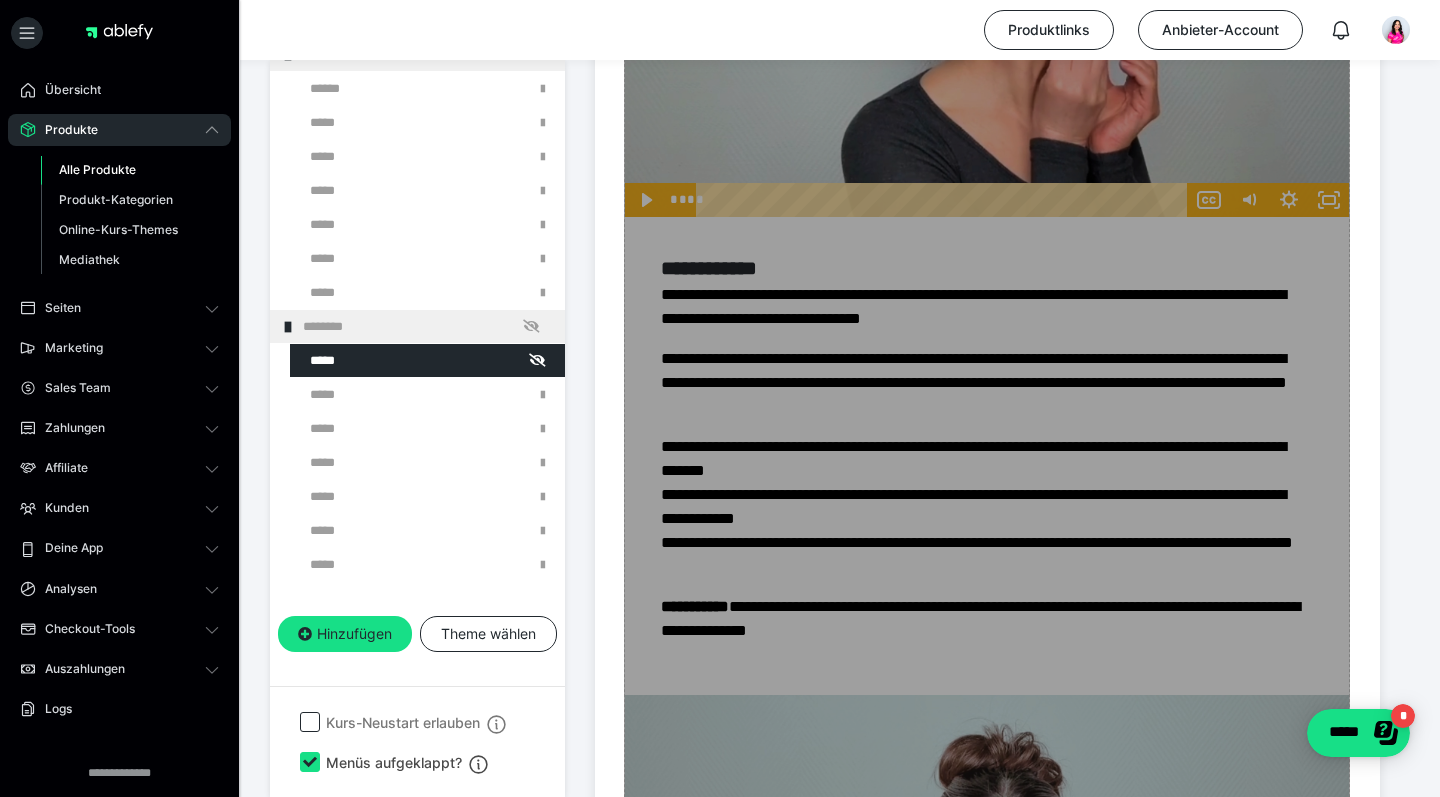 click on "Zum Pagebuilder" at bounding box center [987, 1824] 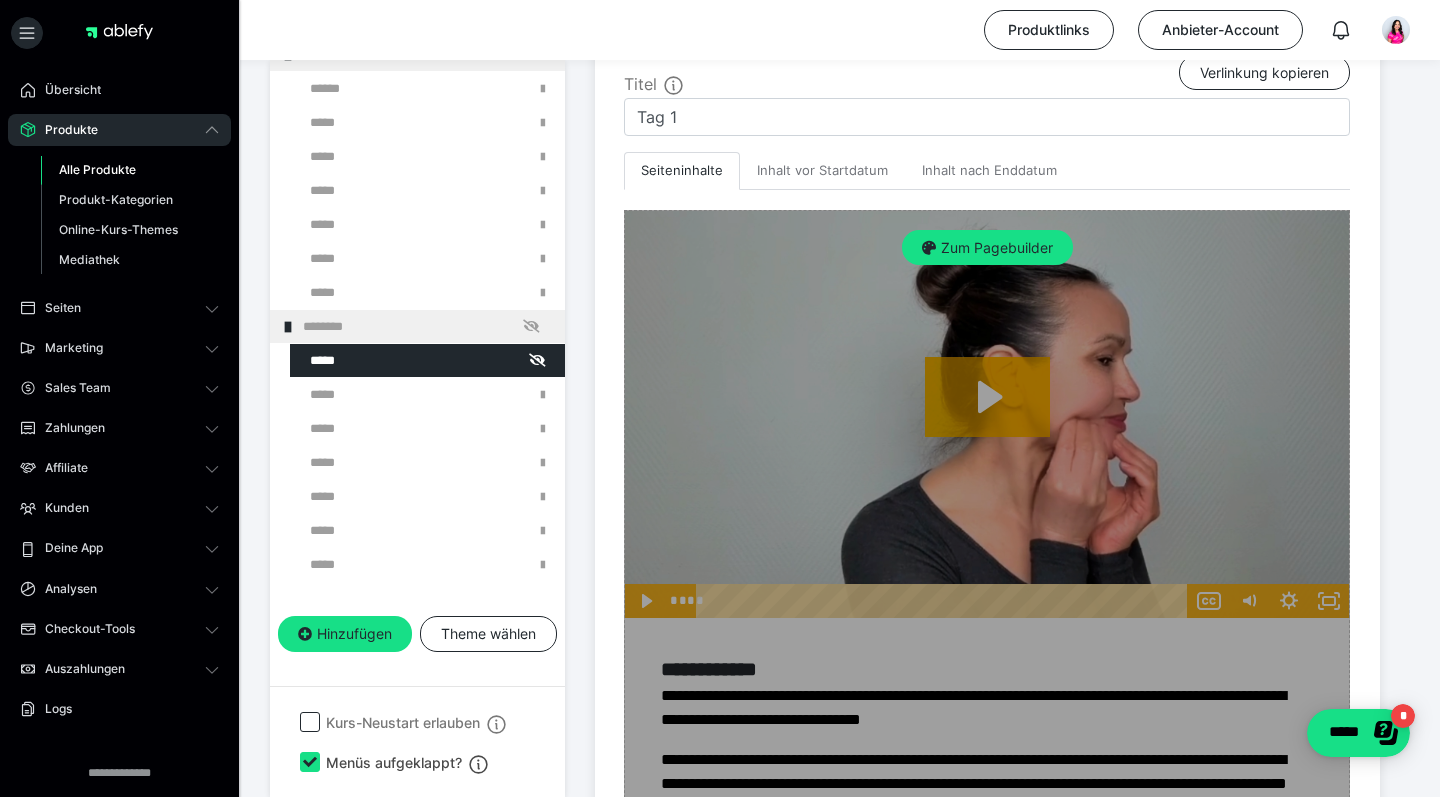 scroll, scrollTop: 498, scrollLeft: 0, axis: vertical 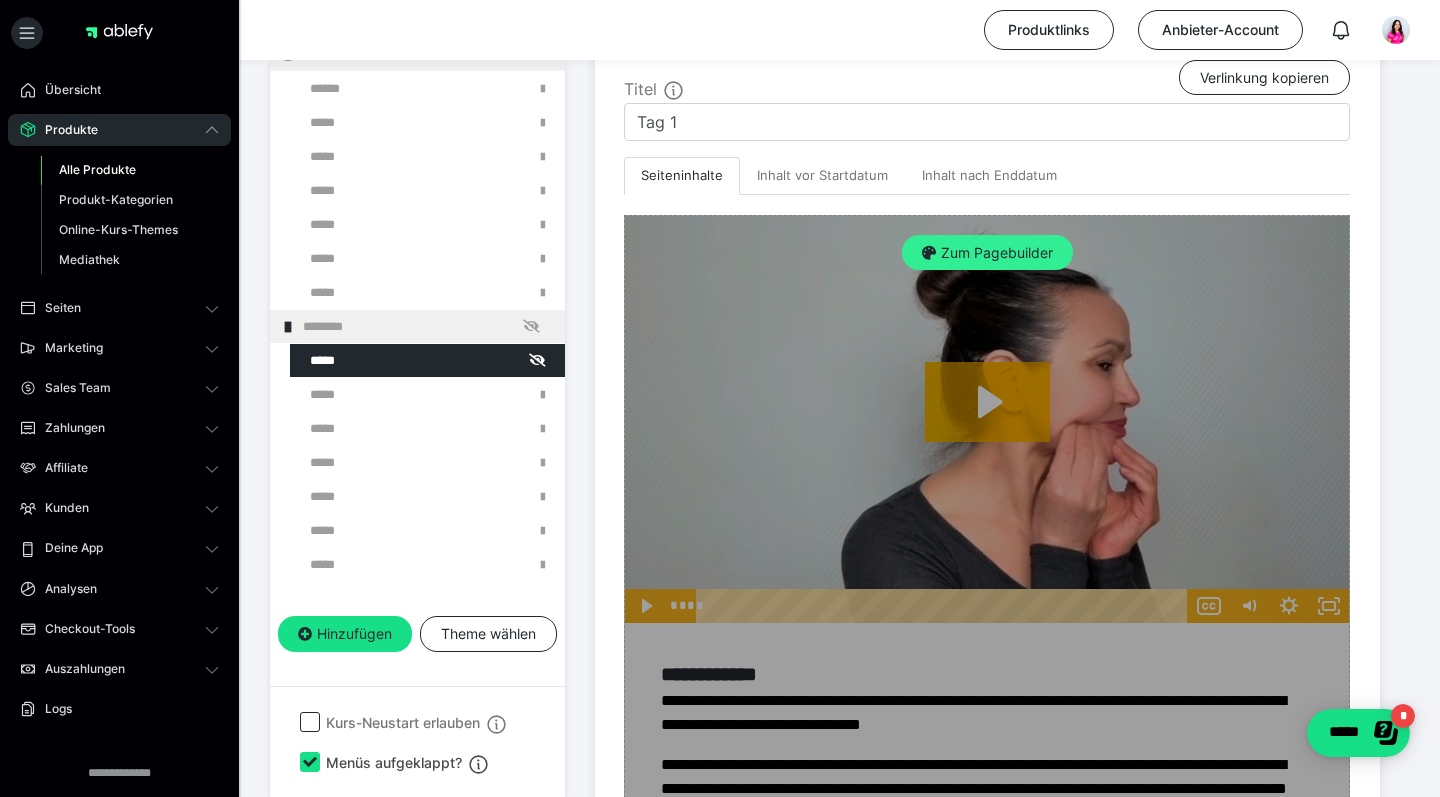 click on "Zum Pagebuilder" at bounding box center [987, 253] 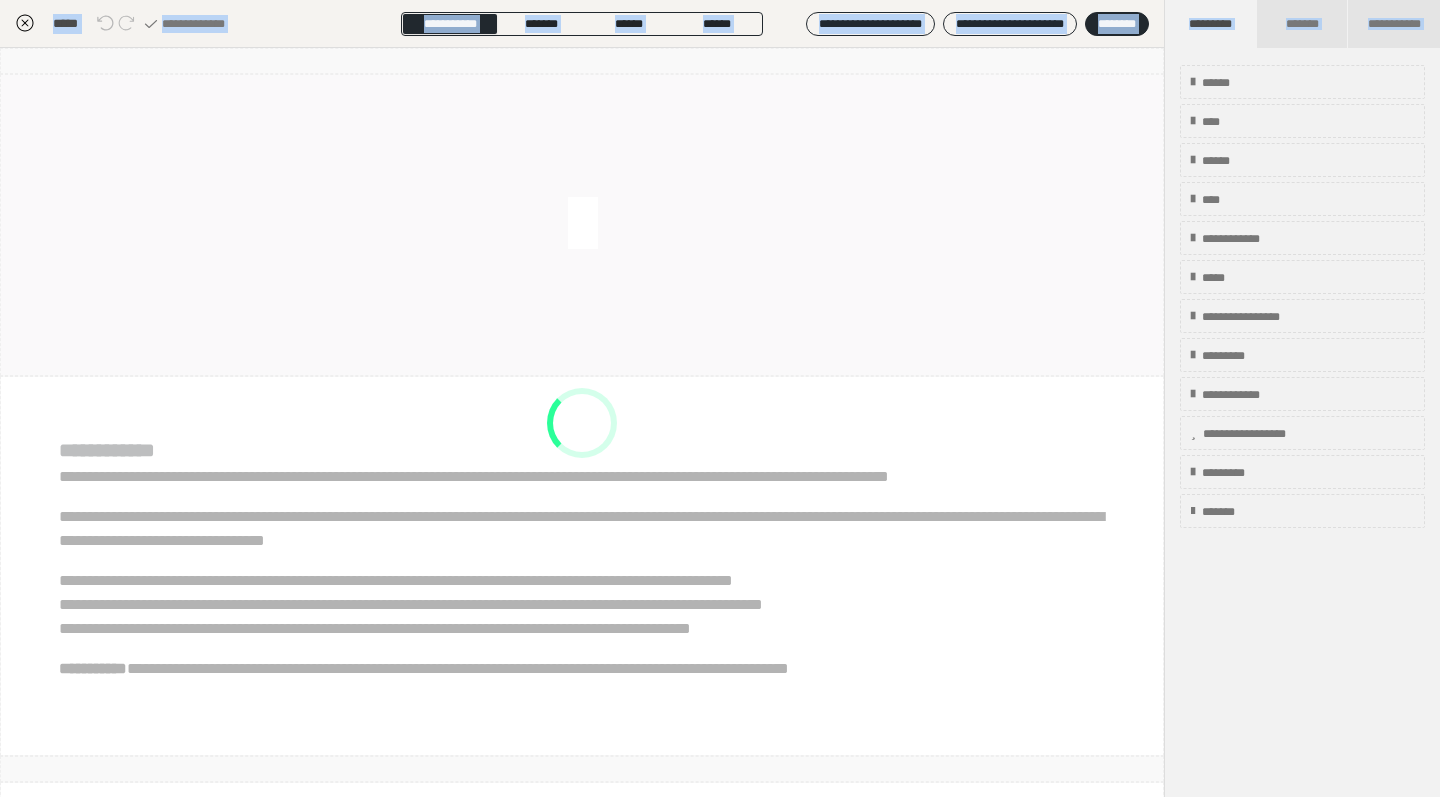 scroll, scrollTop: 374, scrollLeft: 0, axis: vertical 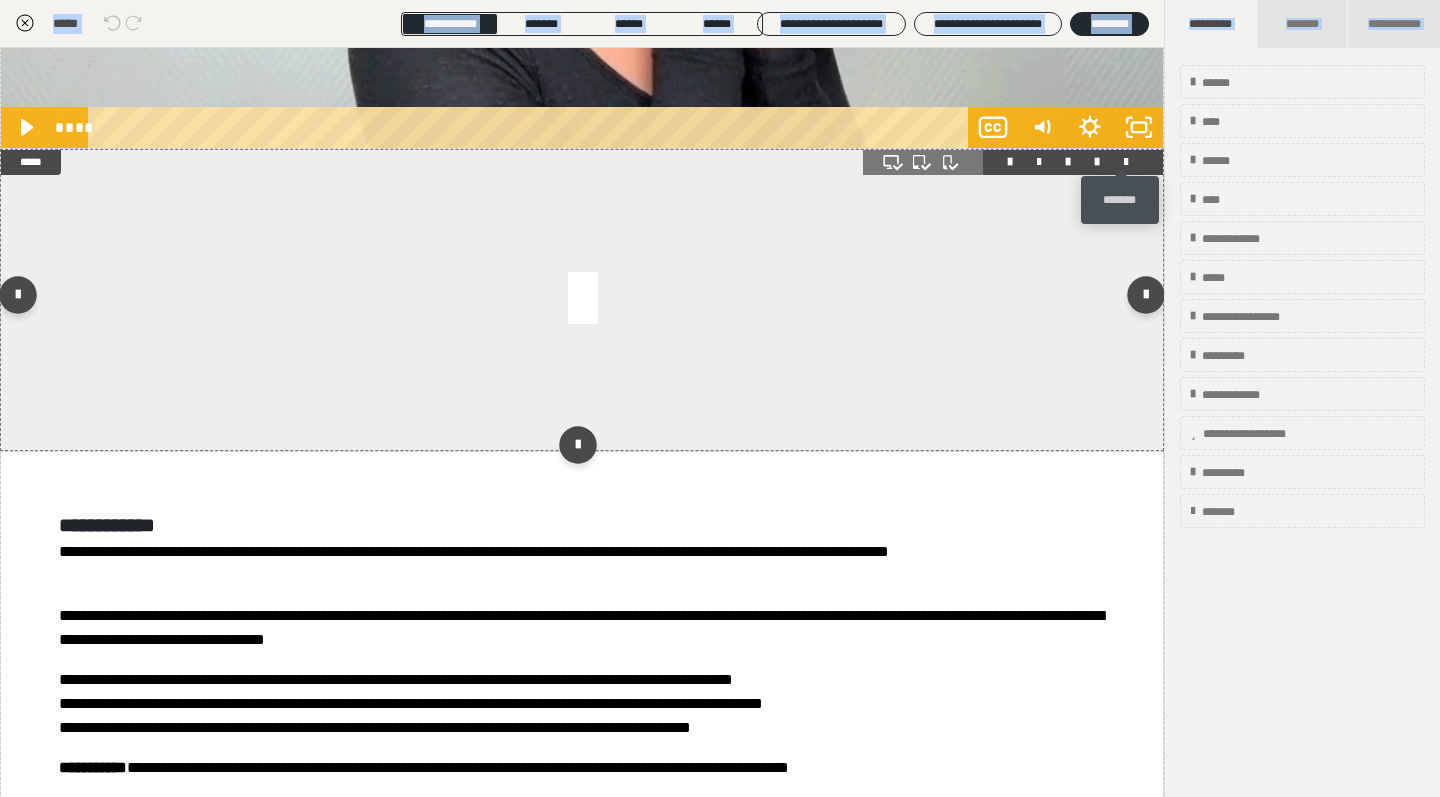 click at bounding box center [1126, 162] 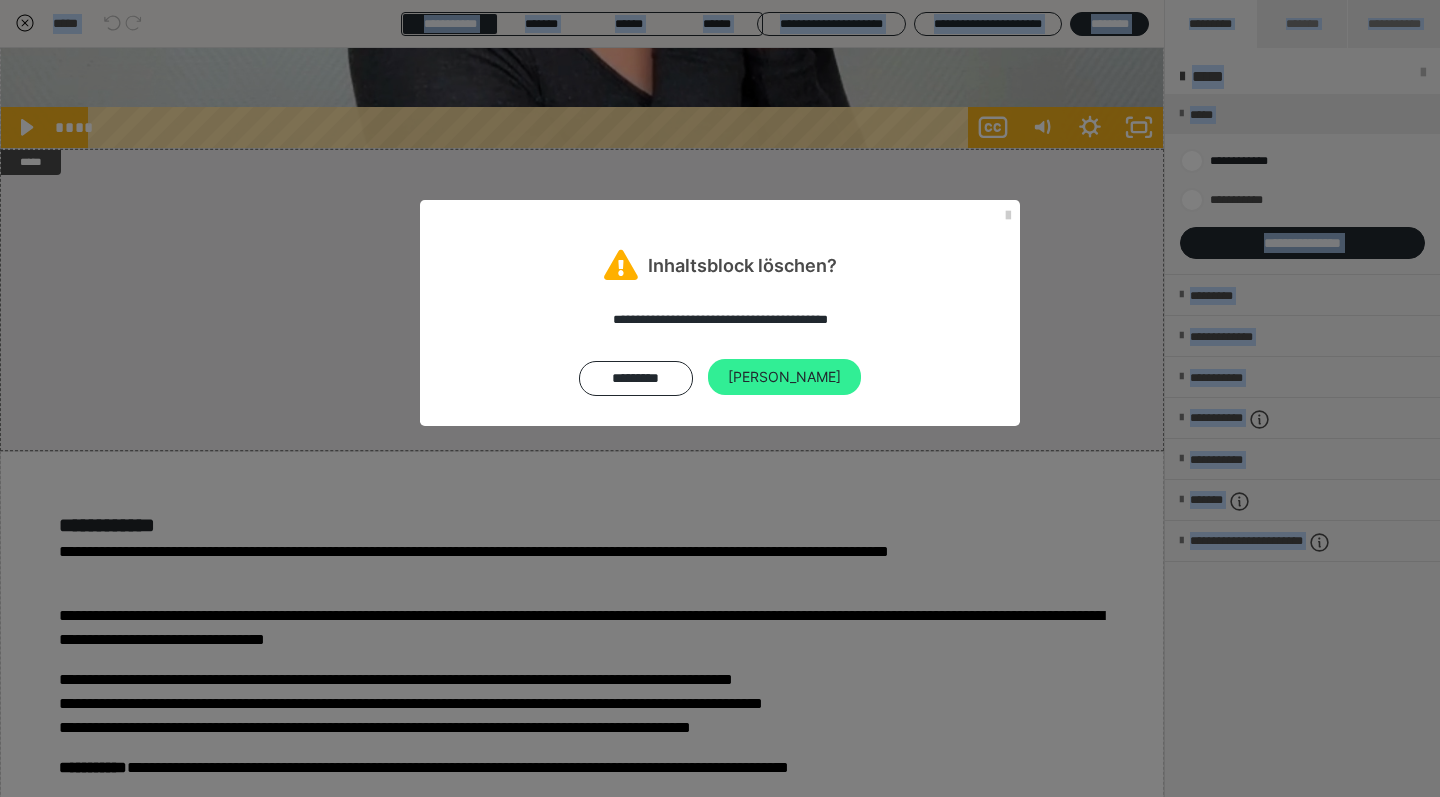 click on "Ja" at bounding box center [784, 377] 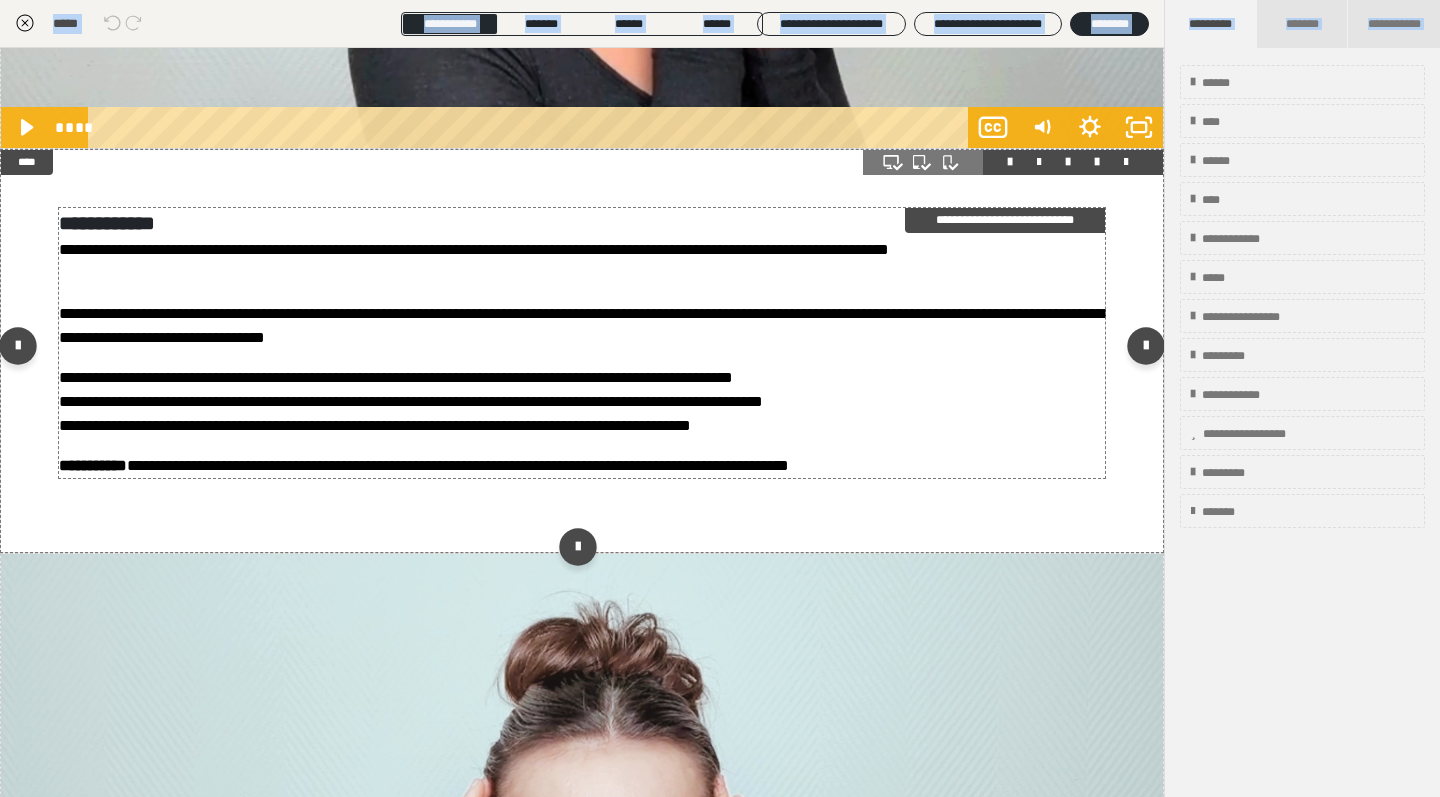 click on "**********" at bounding box center (582, 326) 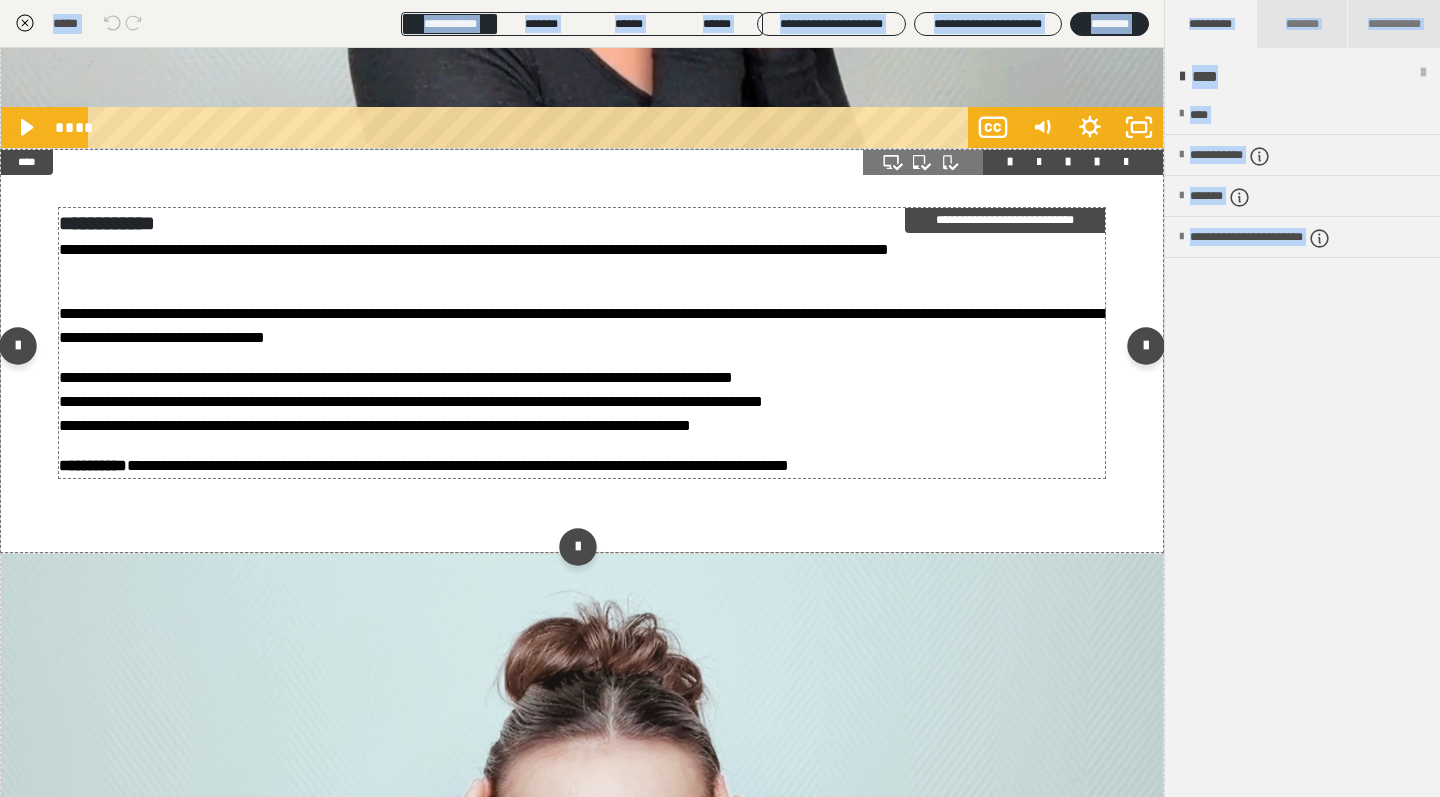 click on "**********" at bounding box center (582, 326) 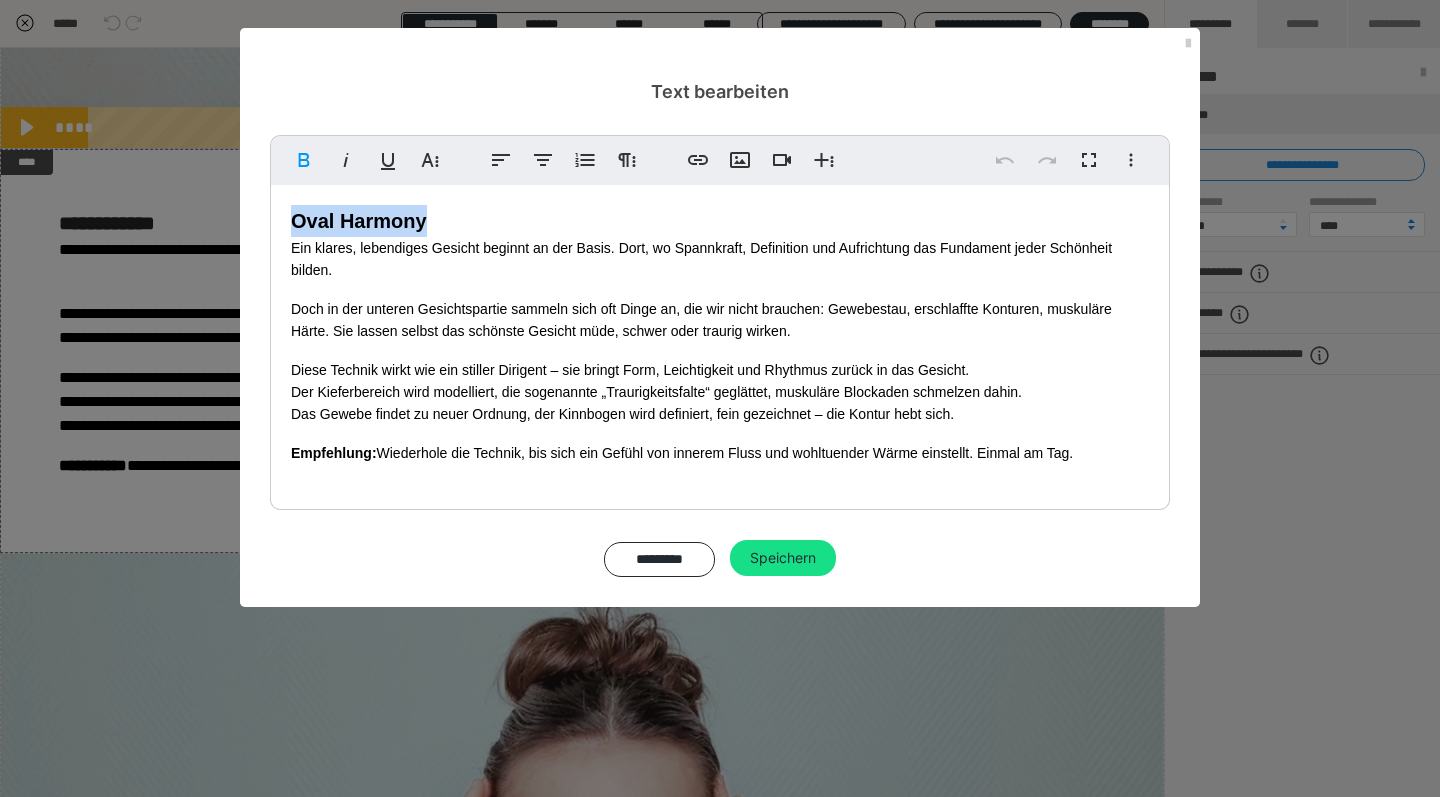 drag, startPoint x: 426, startPoint y: 220, endPoint x: 273, endPoint y: 218, distance: 153.01308 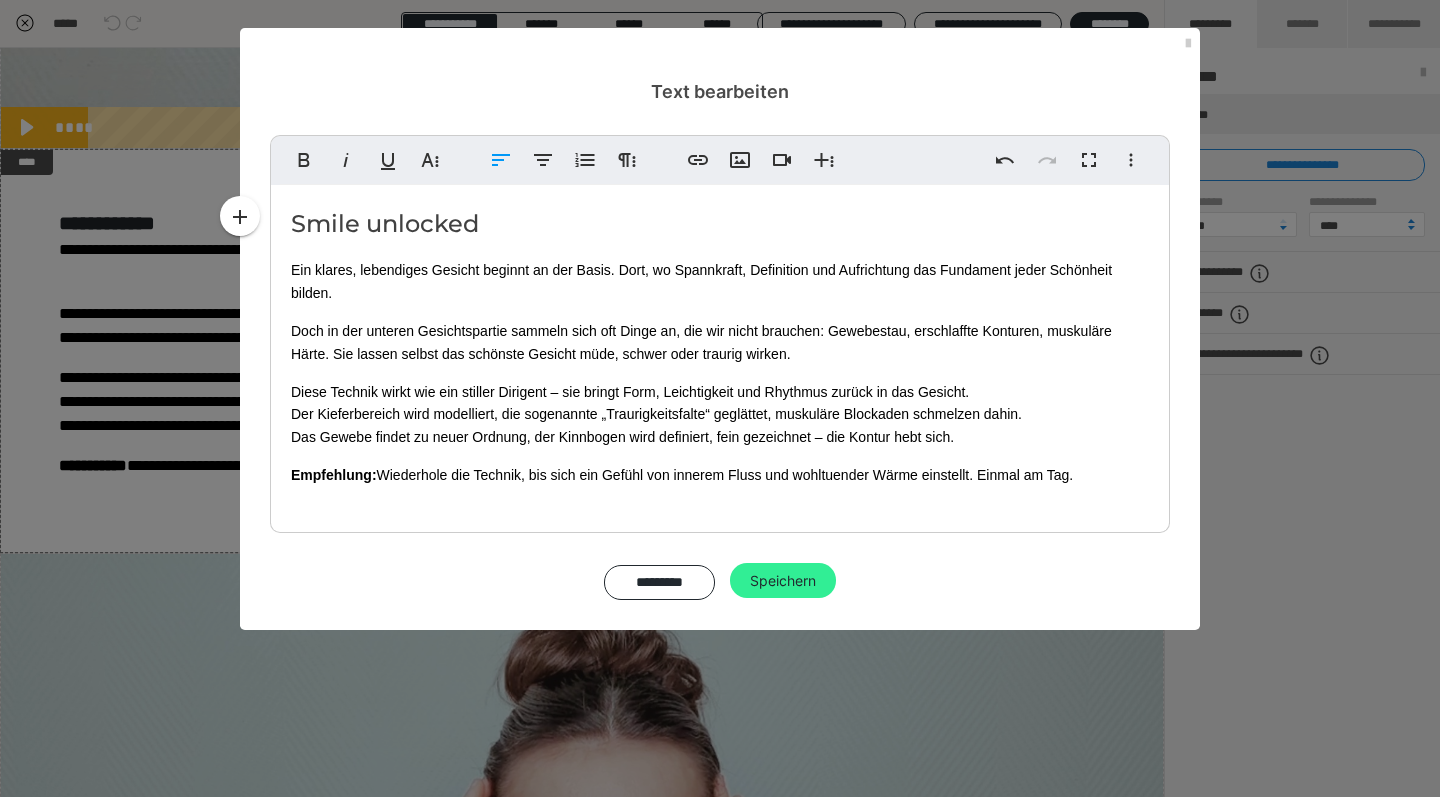 click on "Speichern" at bounding box center (783, 581) 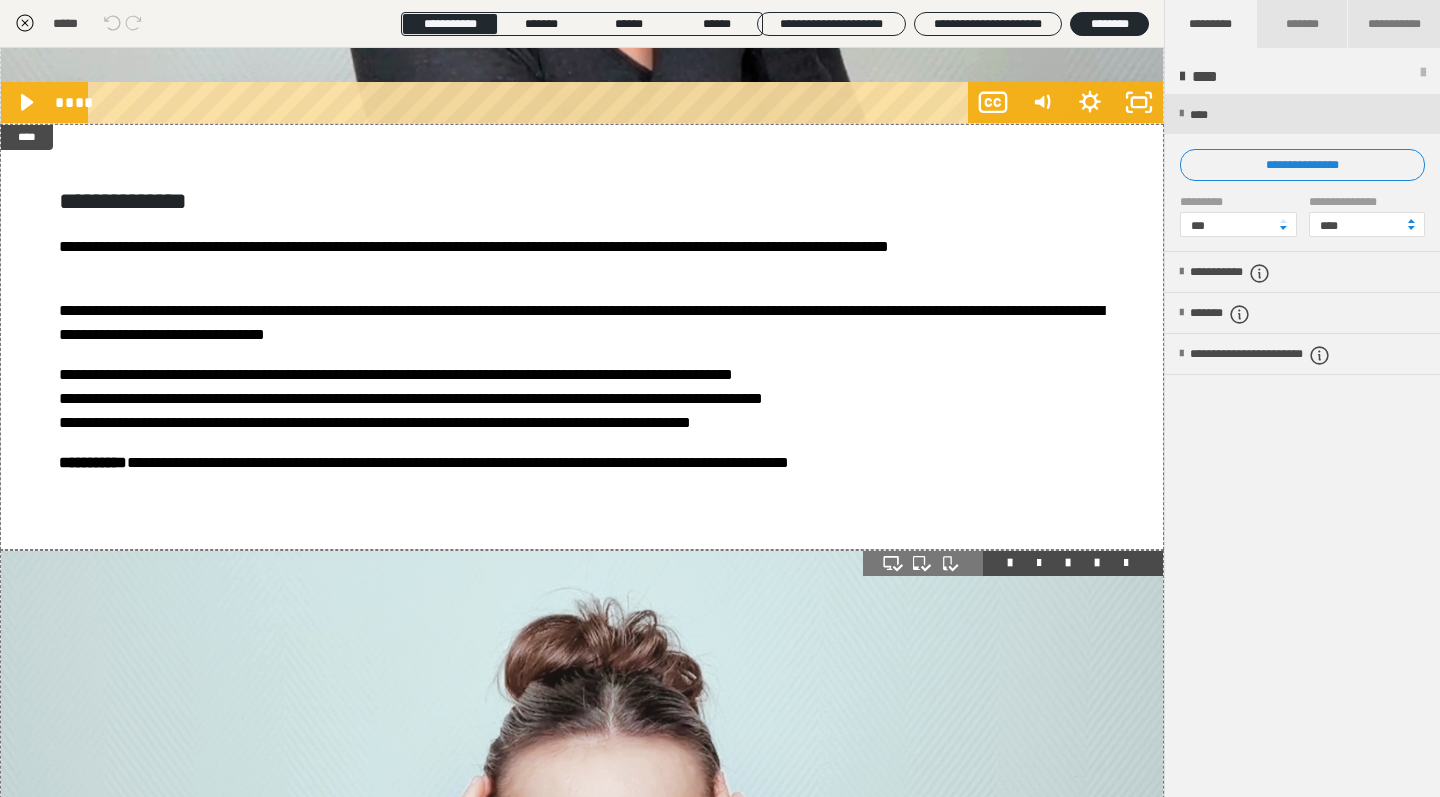 scroll, scrollTop: 538, scrollLeft: 0, axis: vertical 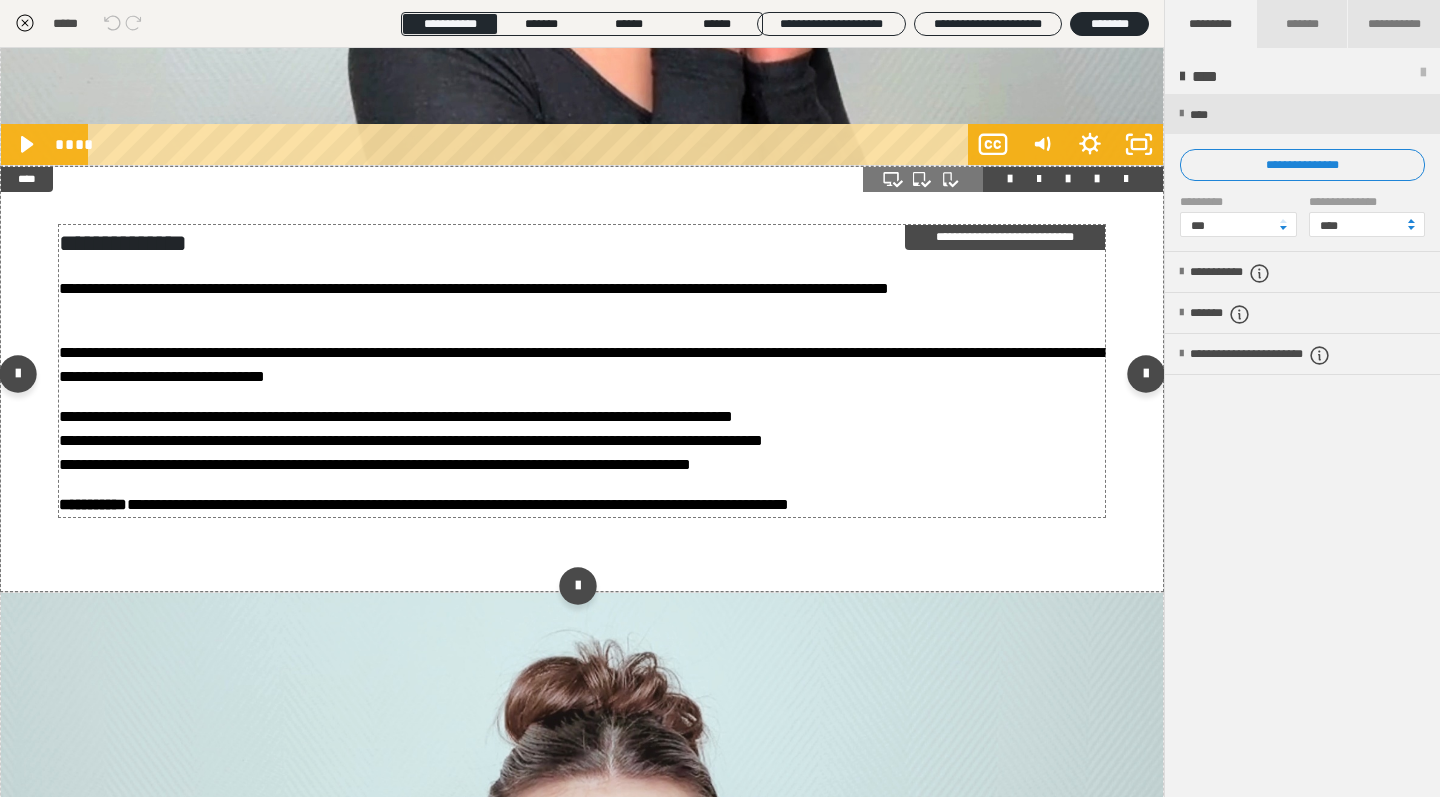 click on "**********" at bounding box center (582, 505) 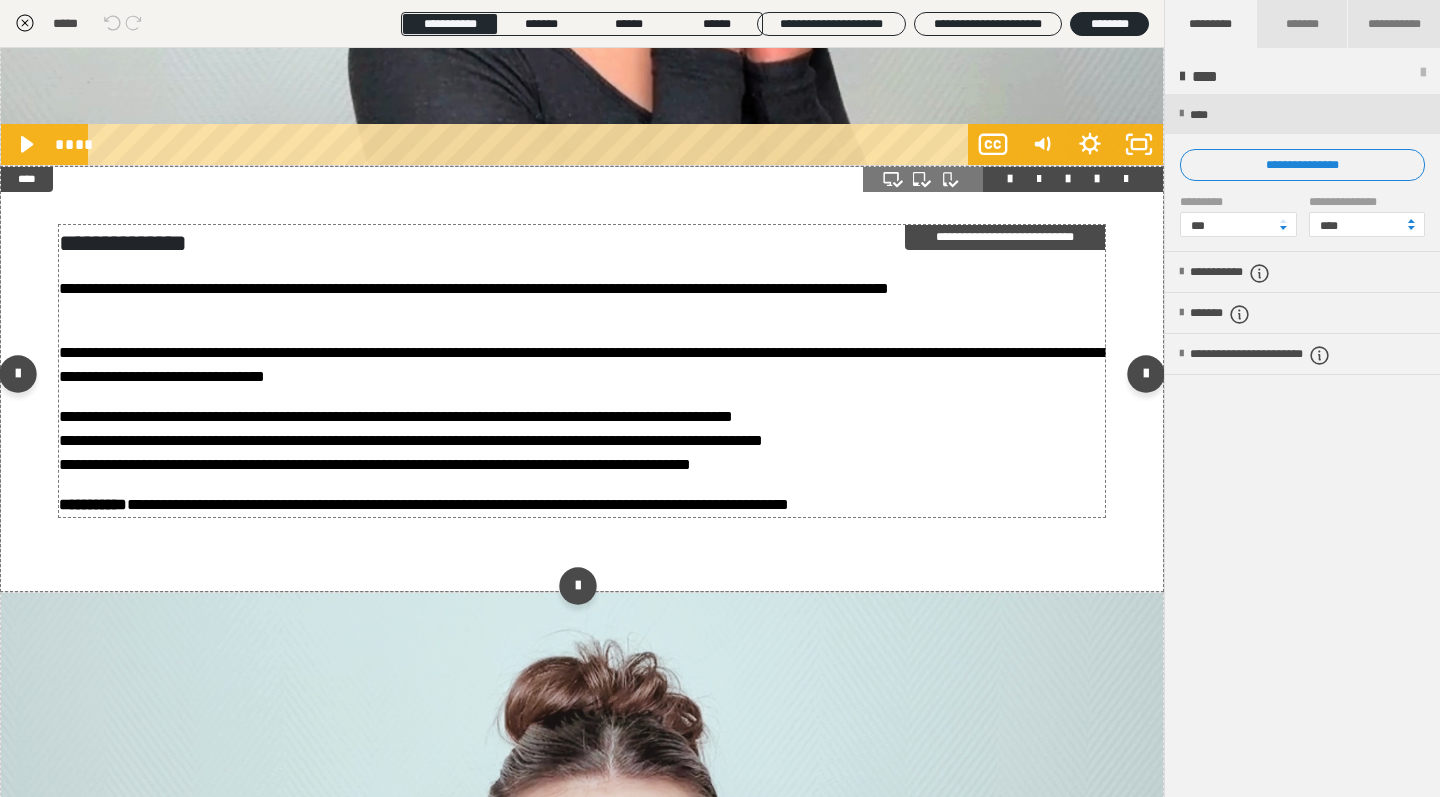 click on "**********" at bounding box center [582, 371] 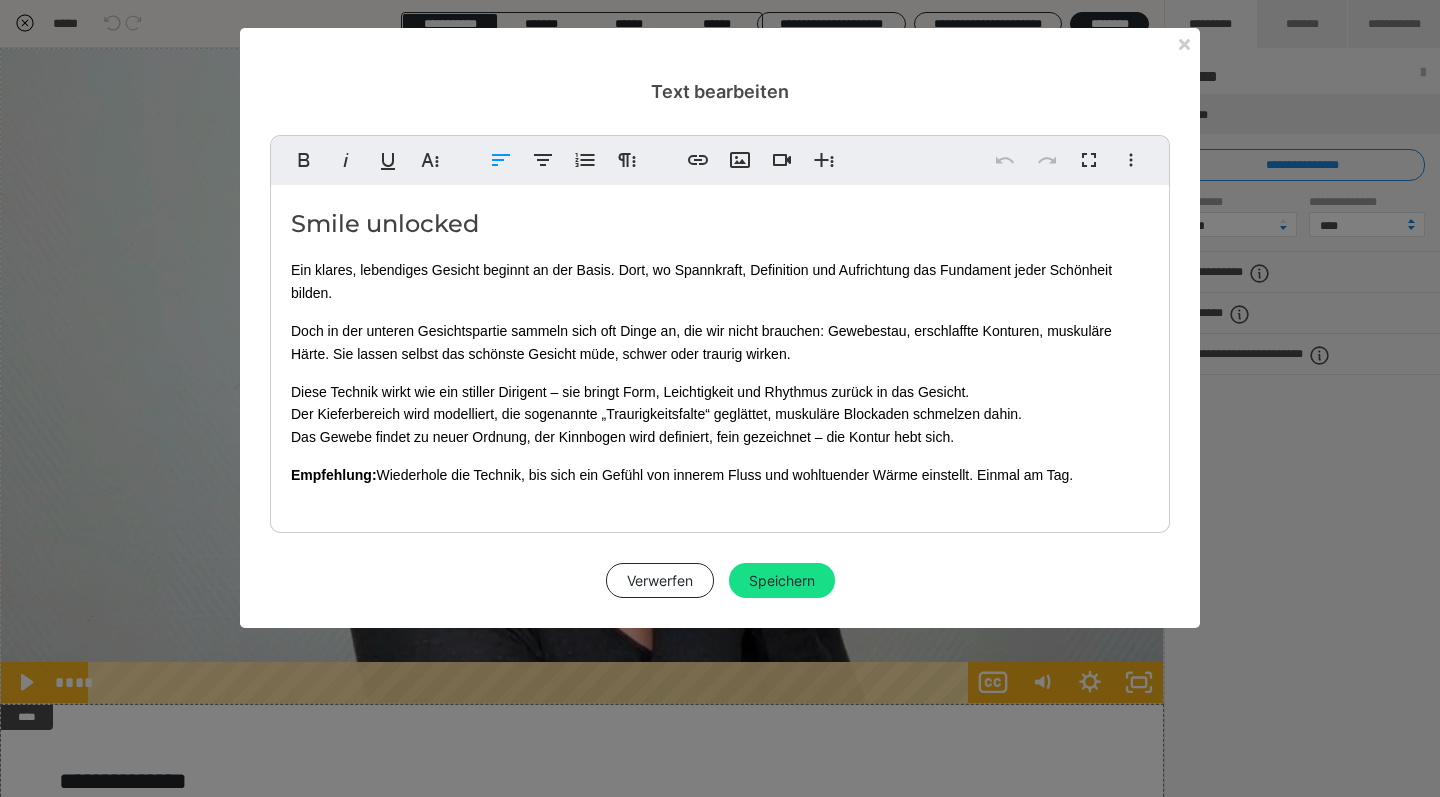 scroll, scrollTop: 0, scrollLeft: 0, axis: both 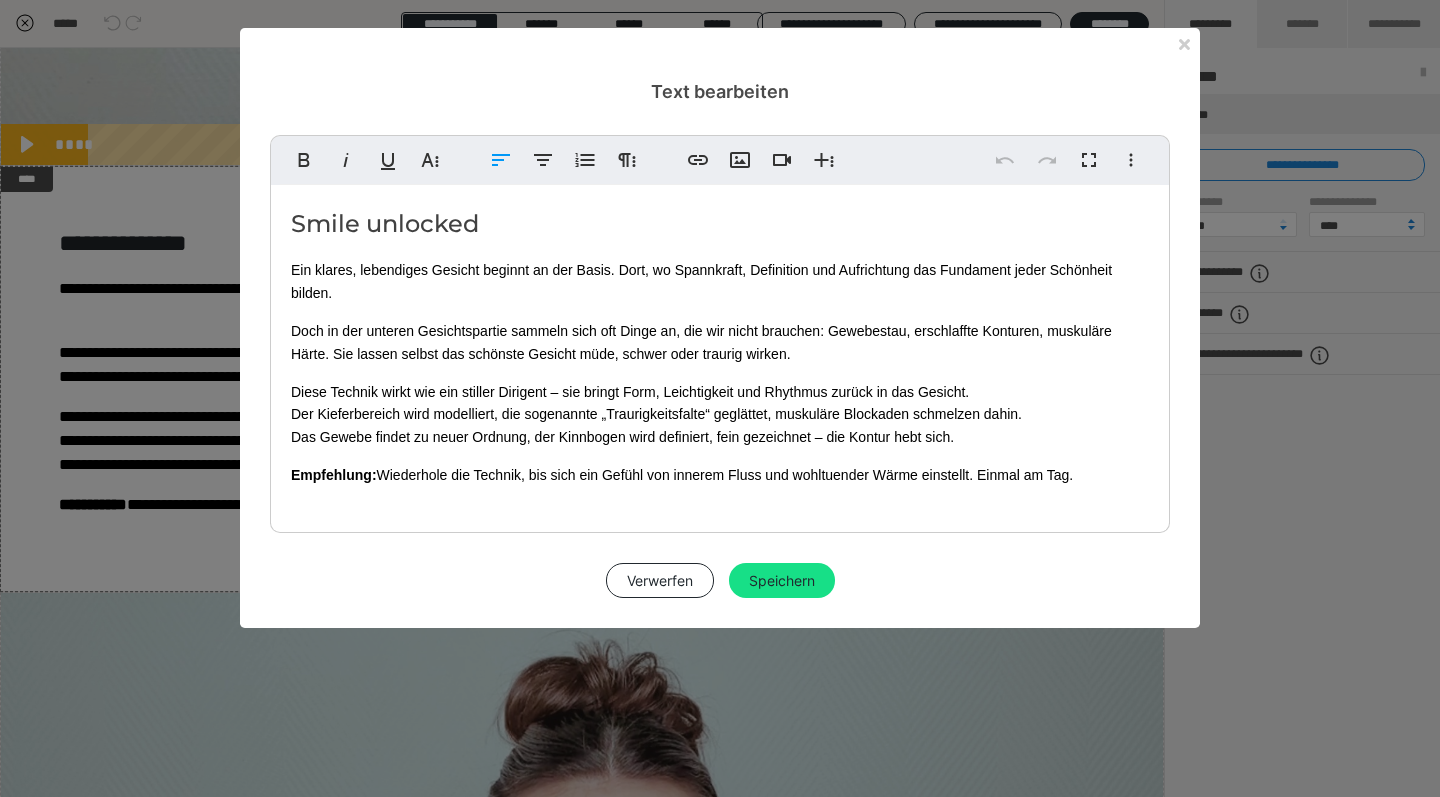 click on "Fett Kursiv Unterstrichen Weitere Textformate Linksbündig ausrichten Zentriert ausrichten Nummerierte Liste Weitere Absatzformate Link einfügen Bild einfügen Video einfügen Weitere Reichhaltige Formate Rückgängig Wiederholen Vollbild Weitere Formate Durchgestrichen Tiefgestellt Hochgestellt Schriftart ABeeZee Abhaya Libre Abril FatFace Alegreya Alice Amaranth Amatic SC Anonymous Pro Anton Arapey Archivo Black Archivo Light Archivo Medium Archivo Arimo Arvo B612 Barlow Bebas Neue Belleza Big Shoulders Stencil Display BioRhyme Blinker Cairo Cardo Catamaran Caveat Caveat Brush Comfortaa Concert One Cormorant Cormorant Garamond Courier Prime Crimson Text Dancing Script Eczar Exo Exo 2 Figtree Fira Sans Fjalla One Forum Frank Ruhl Libre Fraunces Grandstander IBM Plex Serif Inconsolata Inder Indie Flower Inter Josefin Sans Jost Karla Lato Lexend Deca Libre Baskerville Libre Franklin Lilita One Lobster Lobster Two Lora Merienda Merriweather Montserrat Montserrat Black Montserrat Extra Bold Montserrat Light 1 2" at bounding box center [720, 366] 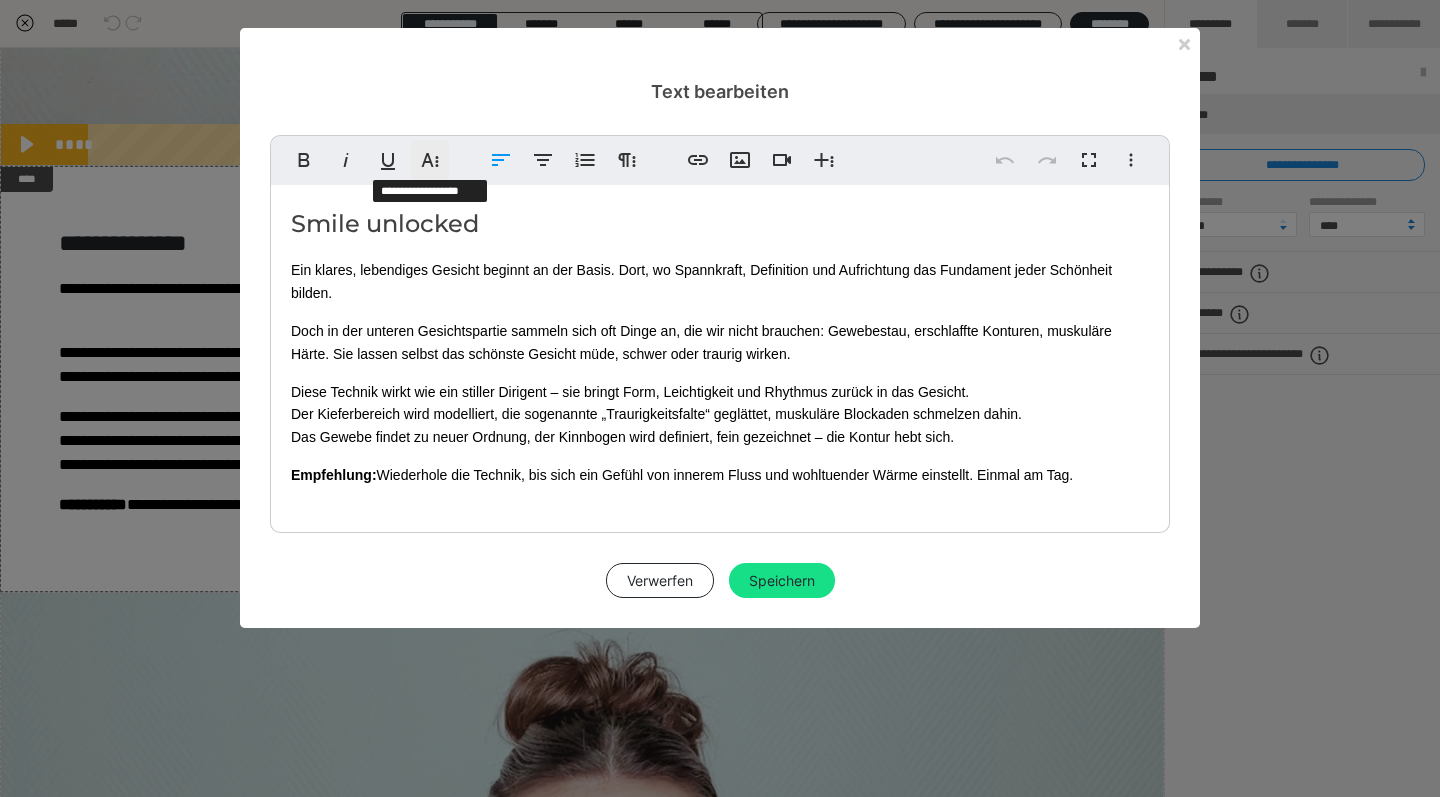click 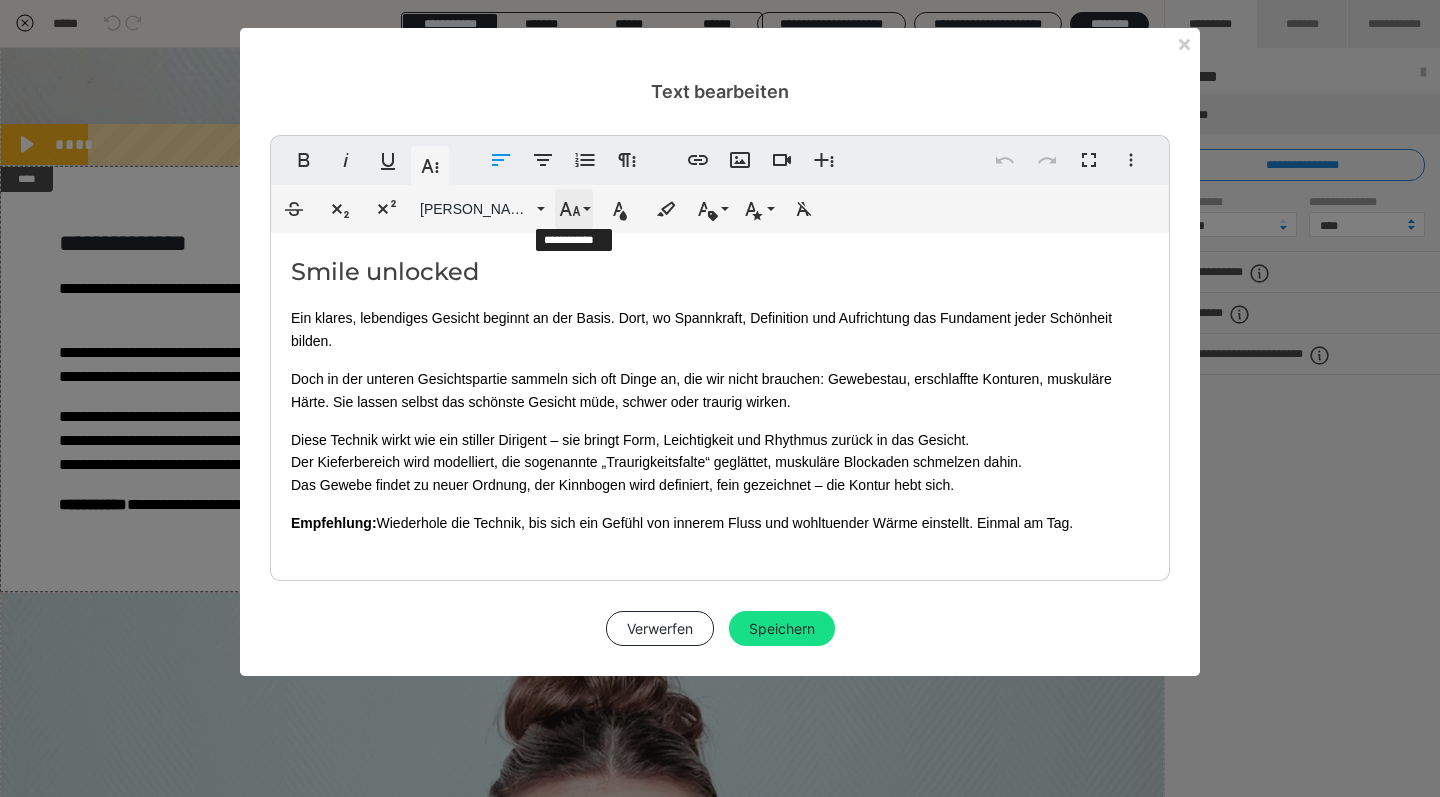 click on "Schriftgröße" at bounding box center [574, 209] 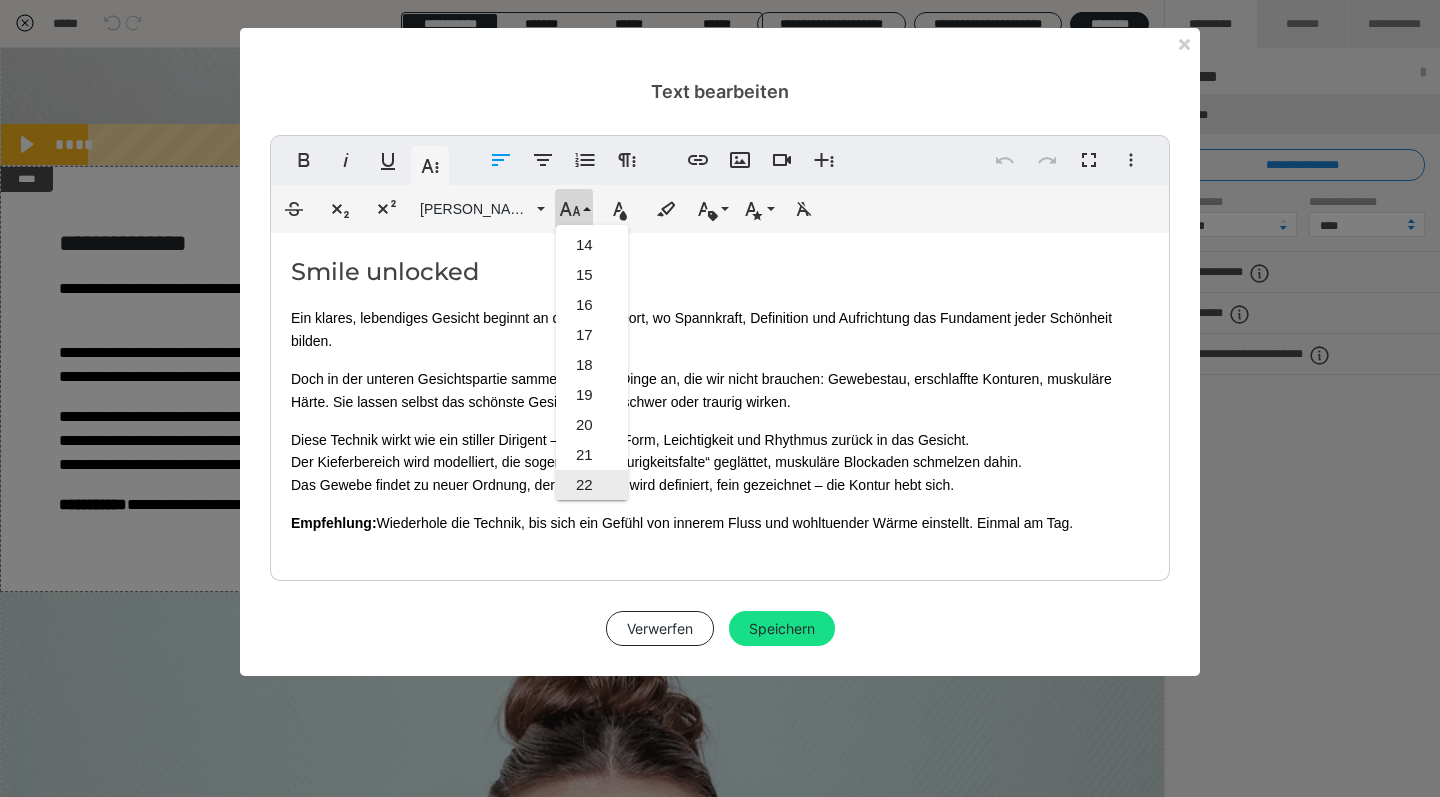scroll, scrollTop: 396, scrollLeft: 0, axis: vertical 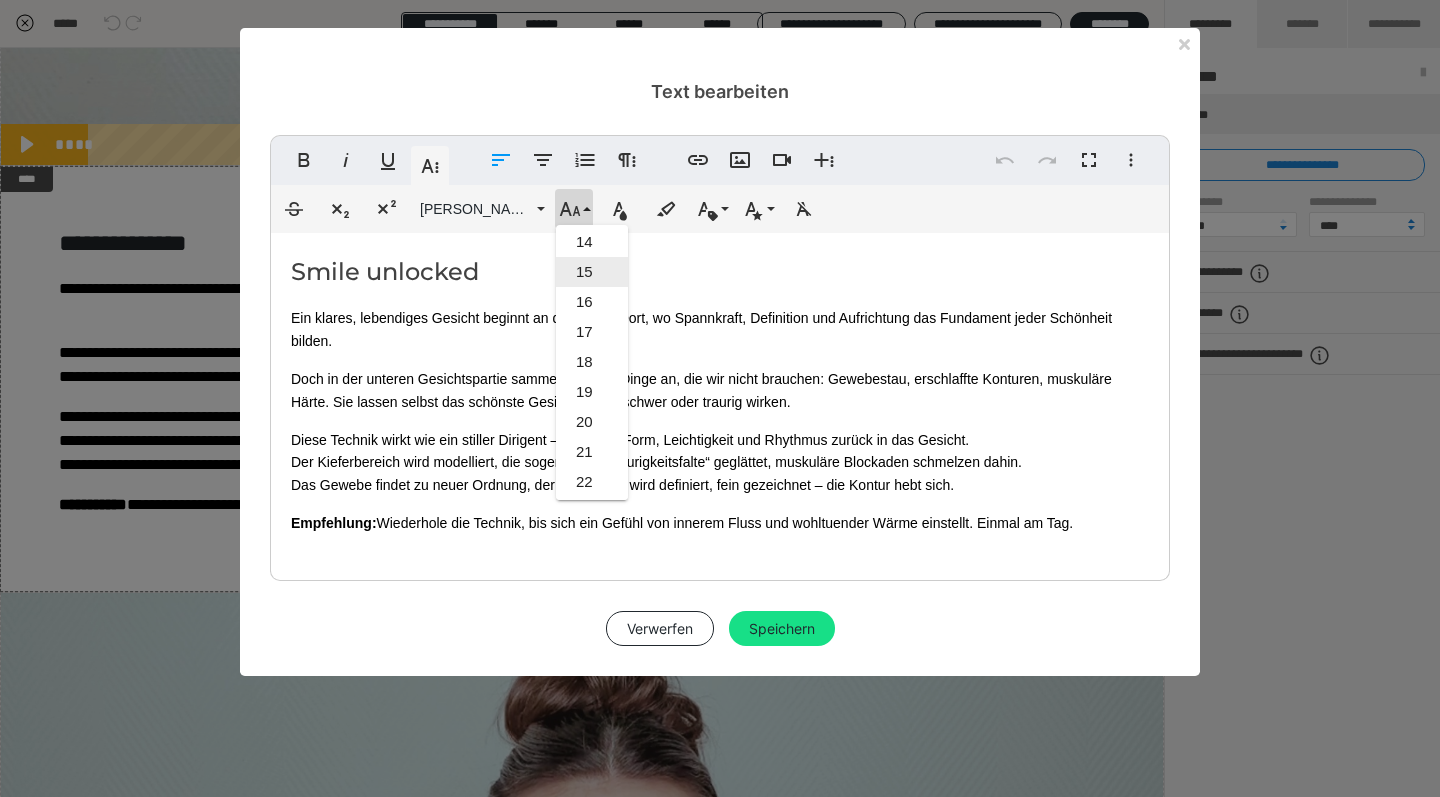 click on "15" at bounding box center (592, 272) 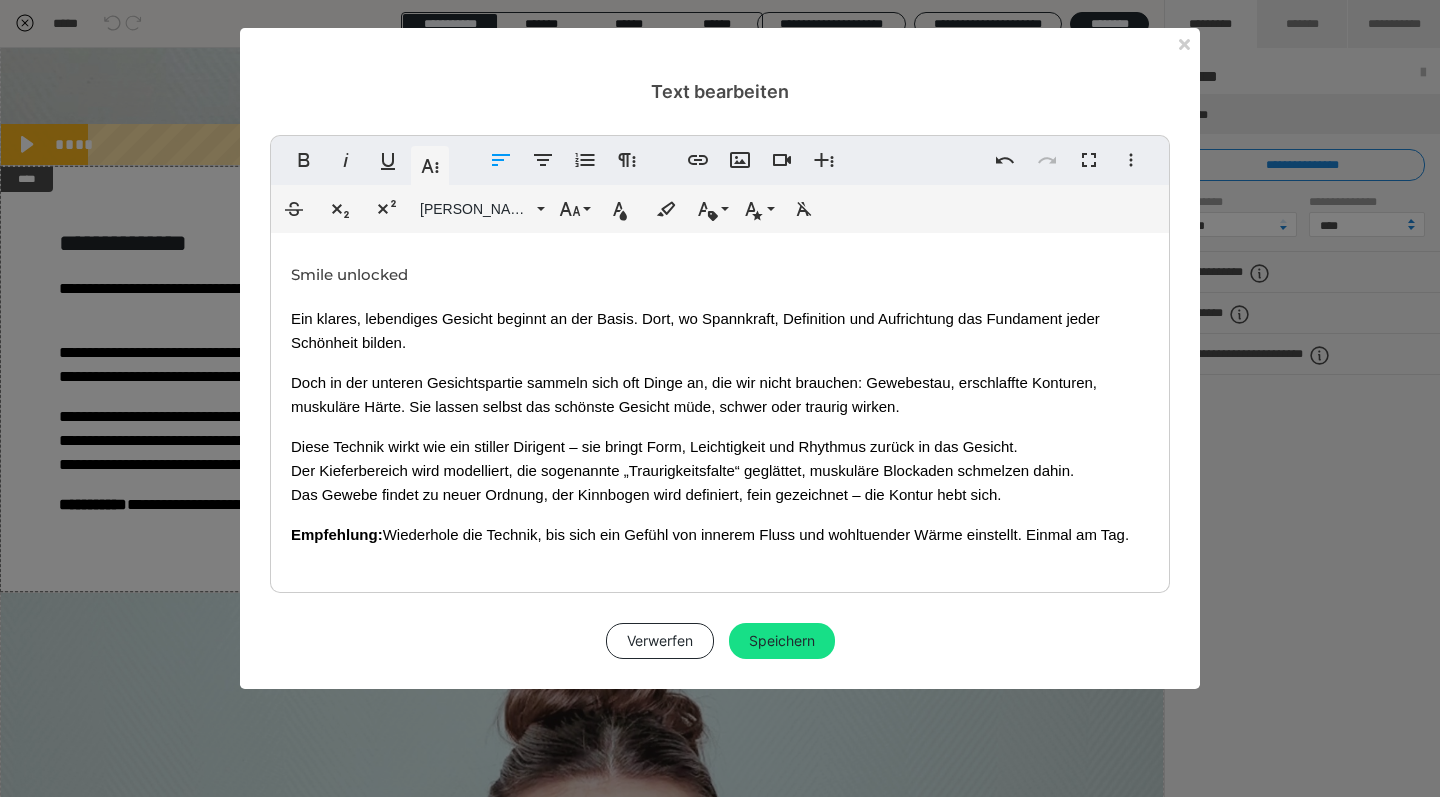 click on "Smile unlocked" at bounding box center (720, 272) 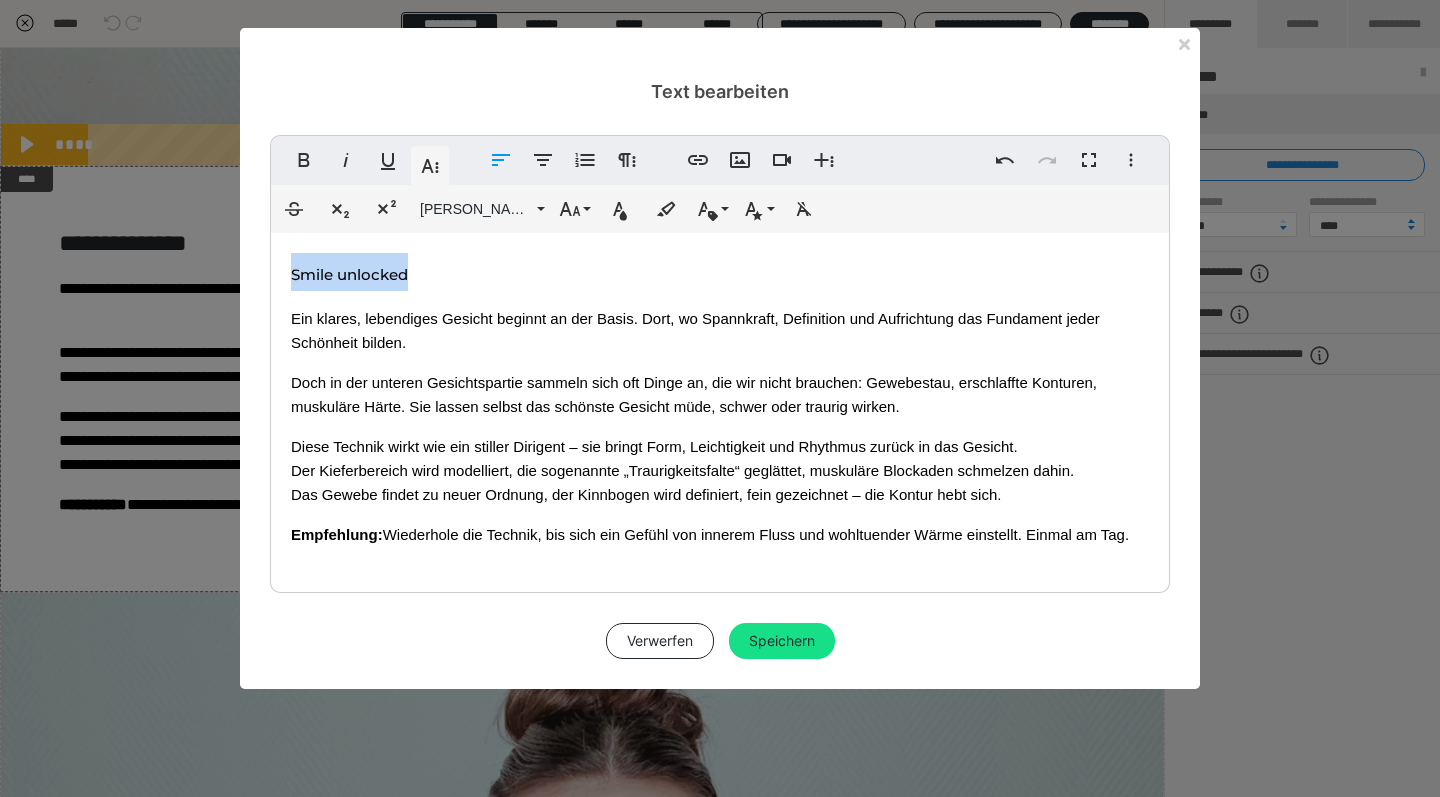 drag, startPoint x: 428, startPoint y: 281, endPoint x: 267, endPoint y: 267, distance: 161.60754 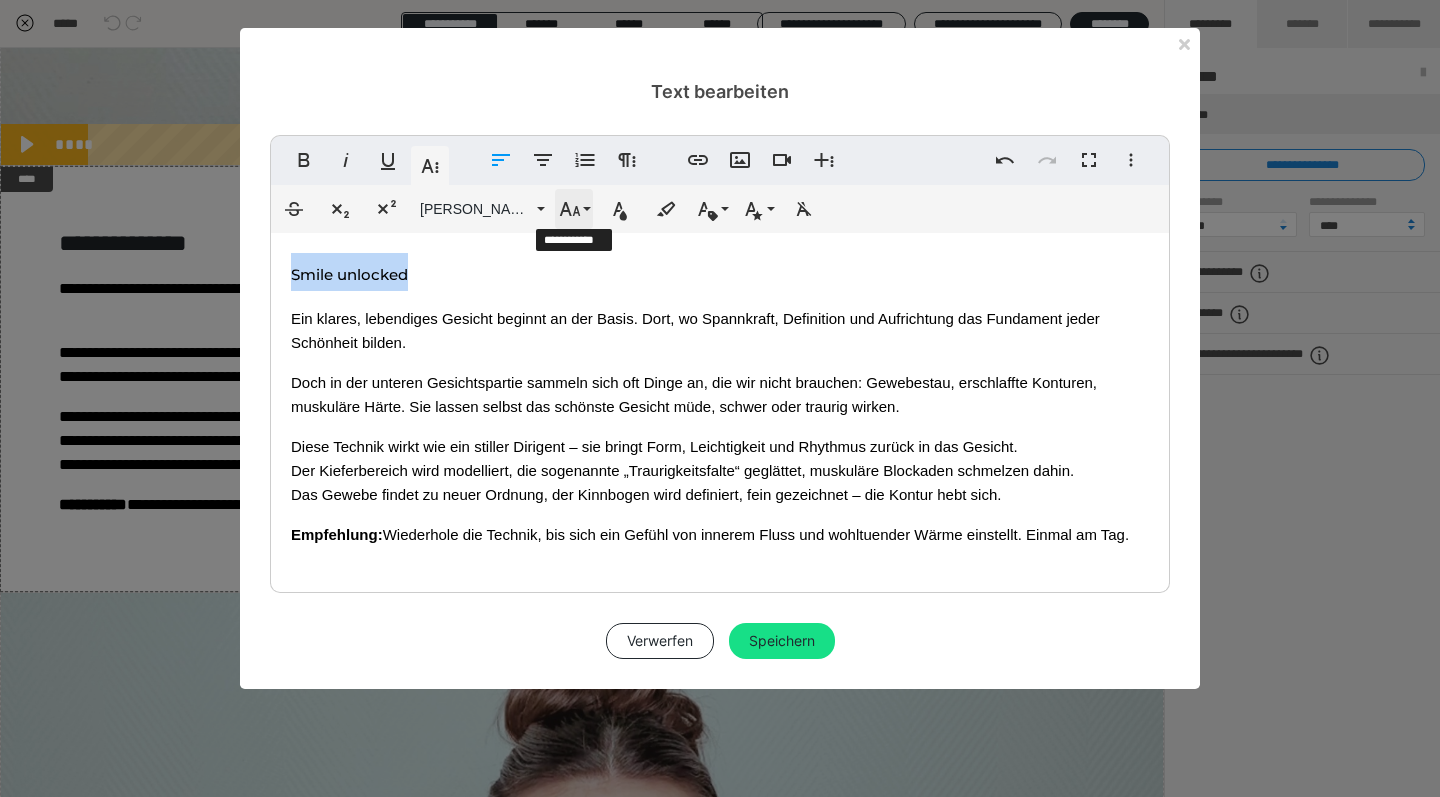 click on "Schriftgröße" at bounding box center [574, 209] 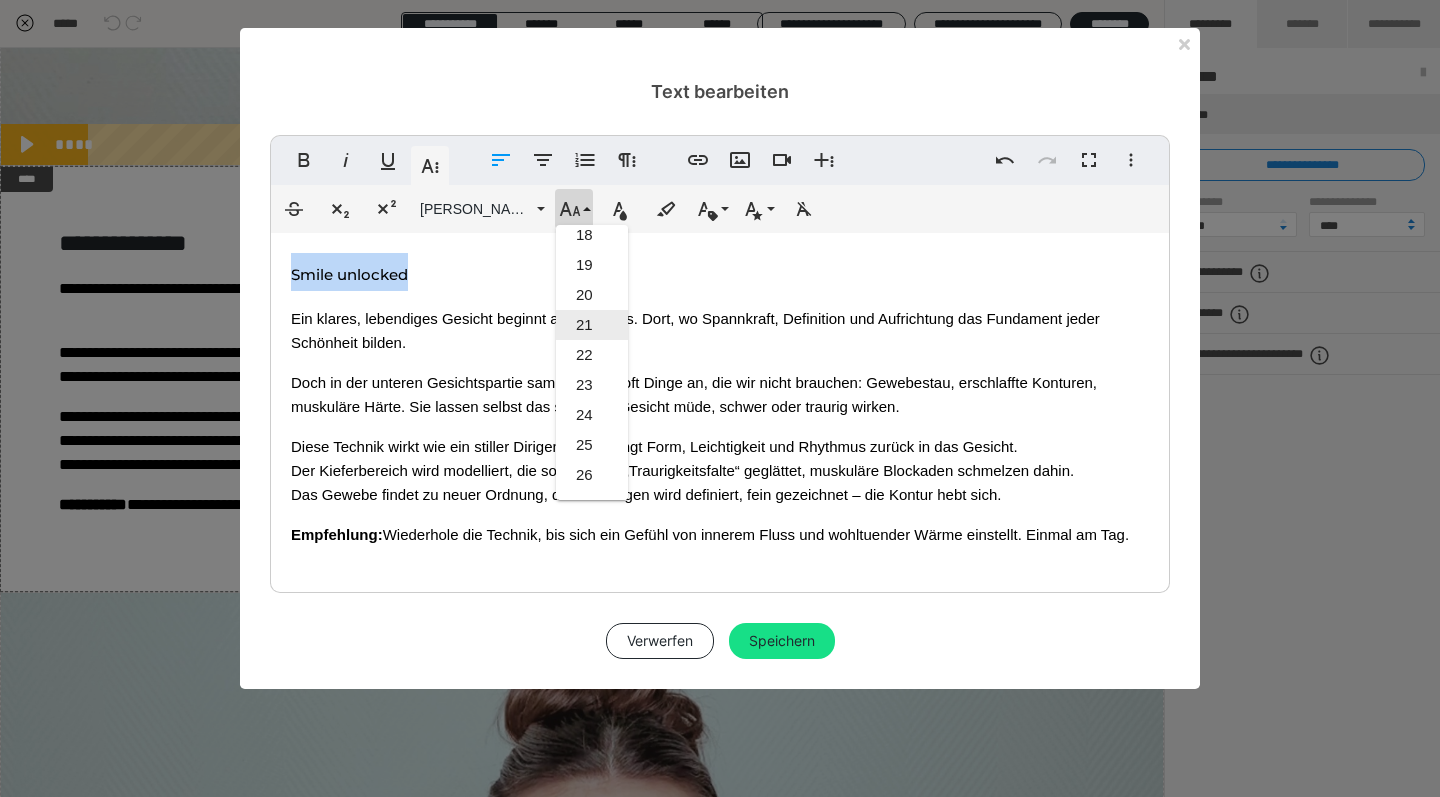 scroll, scrollTop: 525, scrollLeft: 0, axis: vertical 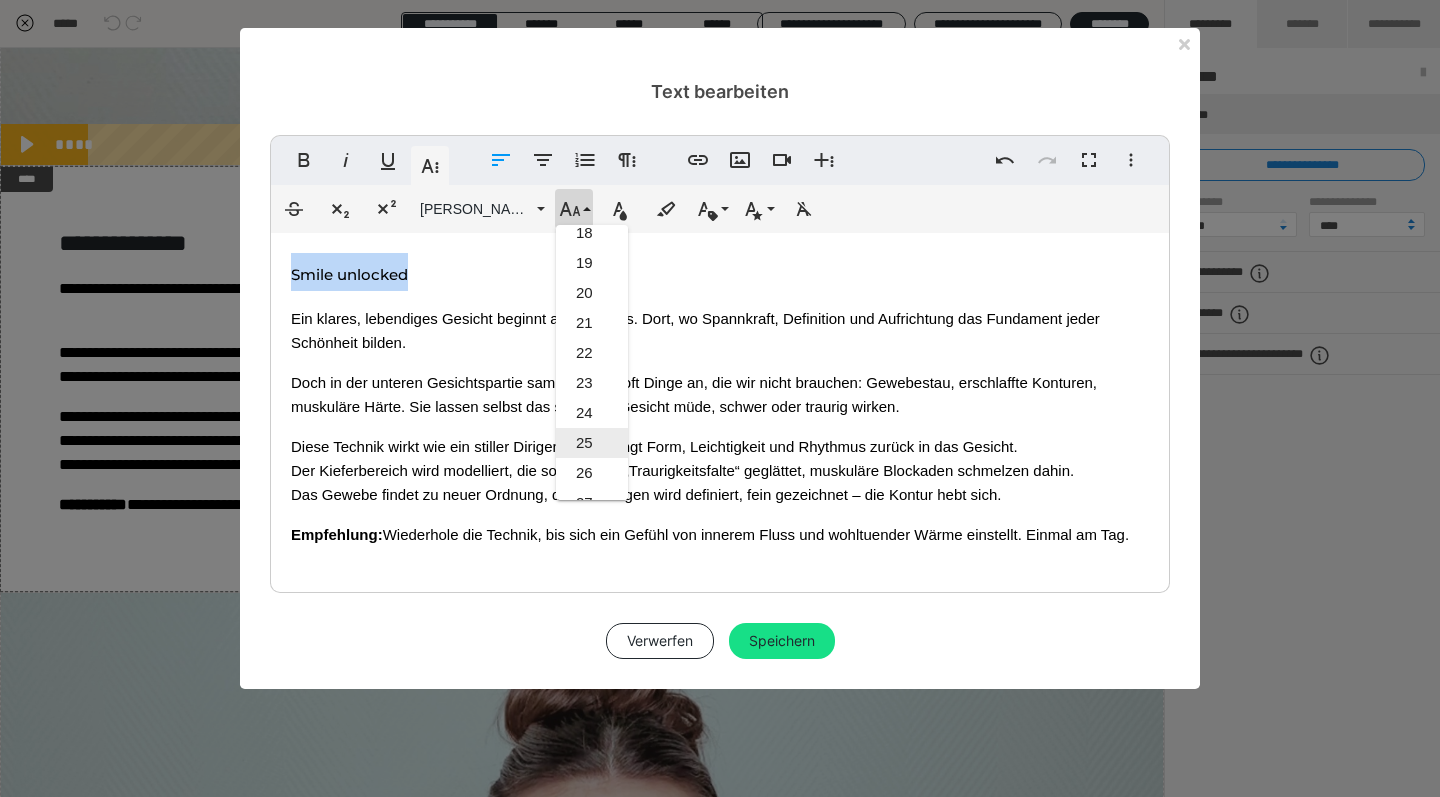 click on "25" at bounding box center [592, 443] 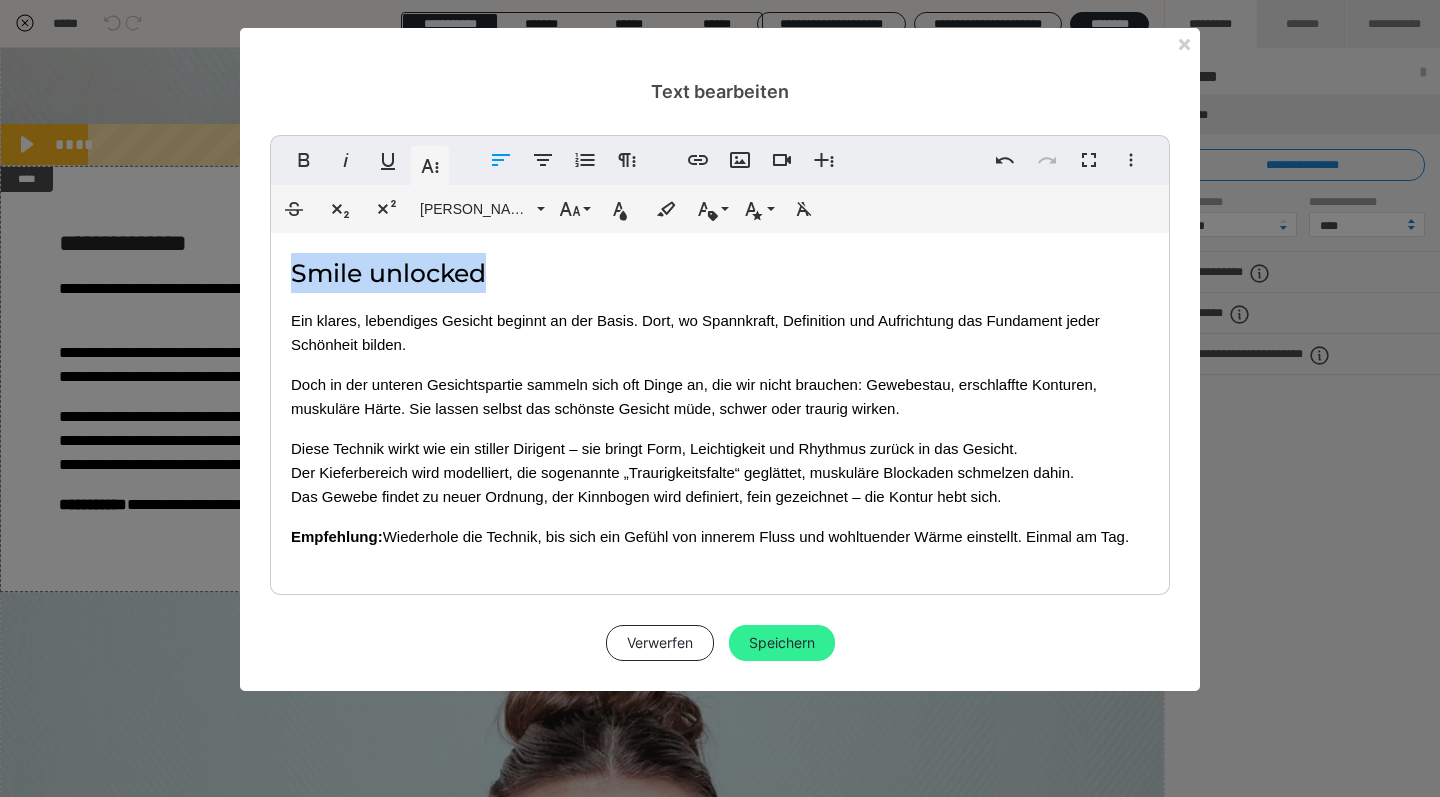 click on "Speichern" at bounding box center (782, 643) 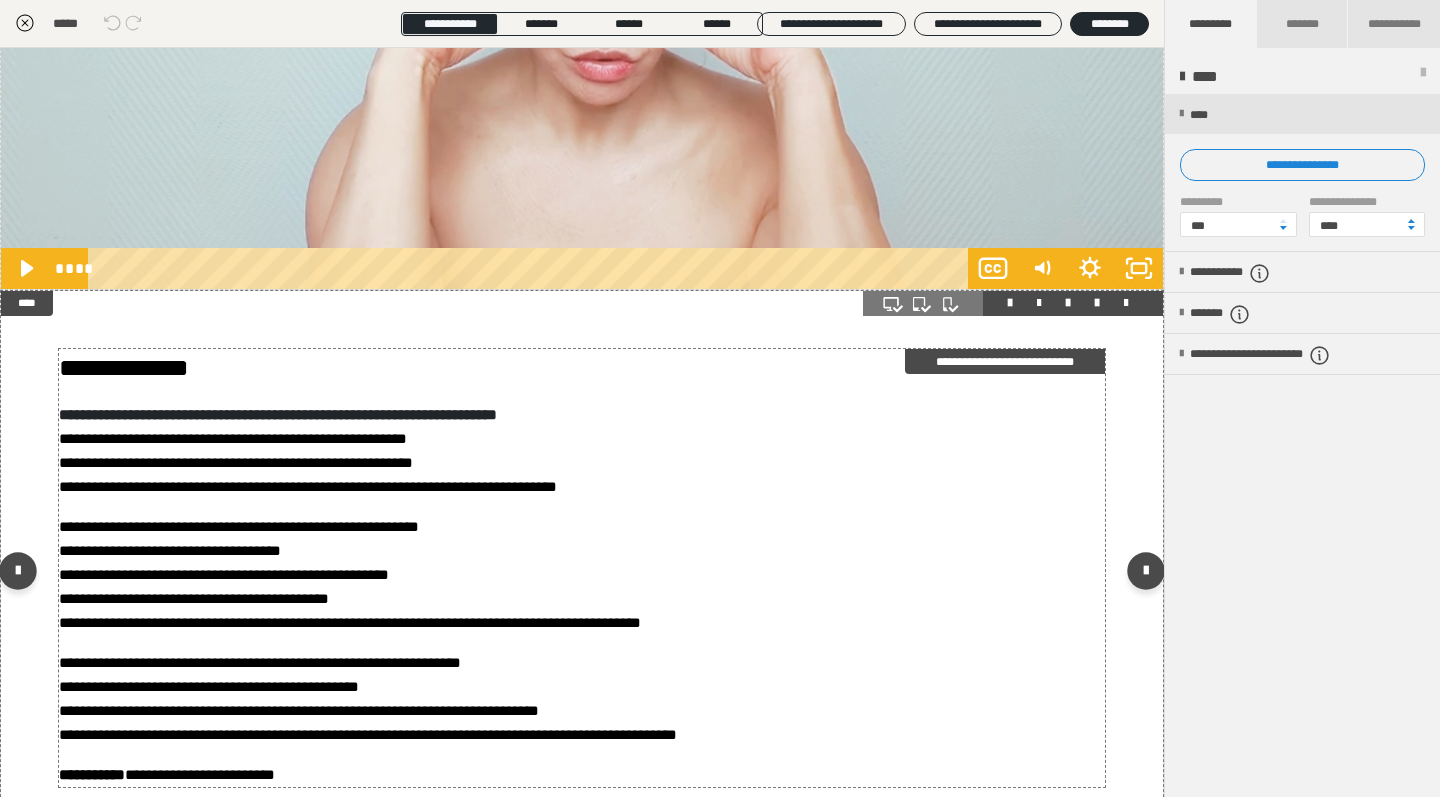 scroll, scrollTop: 1482, scrollLeft: 0, axis: vertical 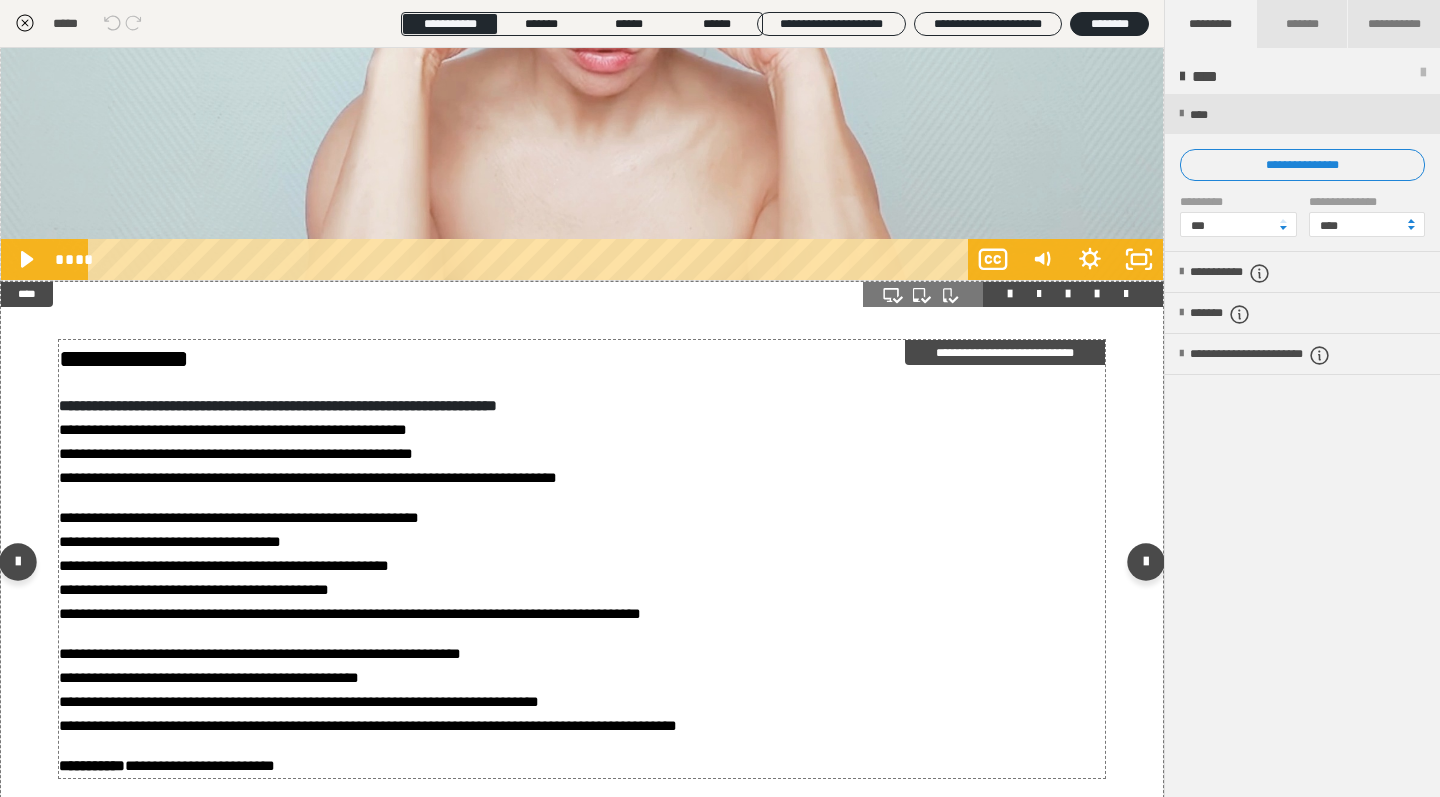 click on "**********" at bounding box center [582, 566] 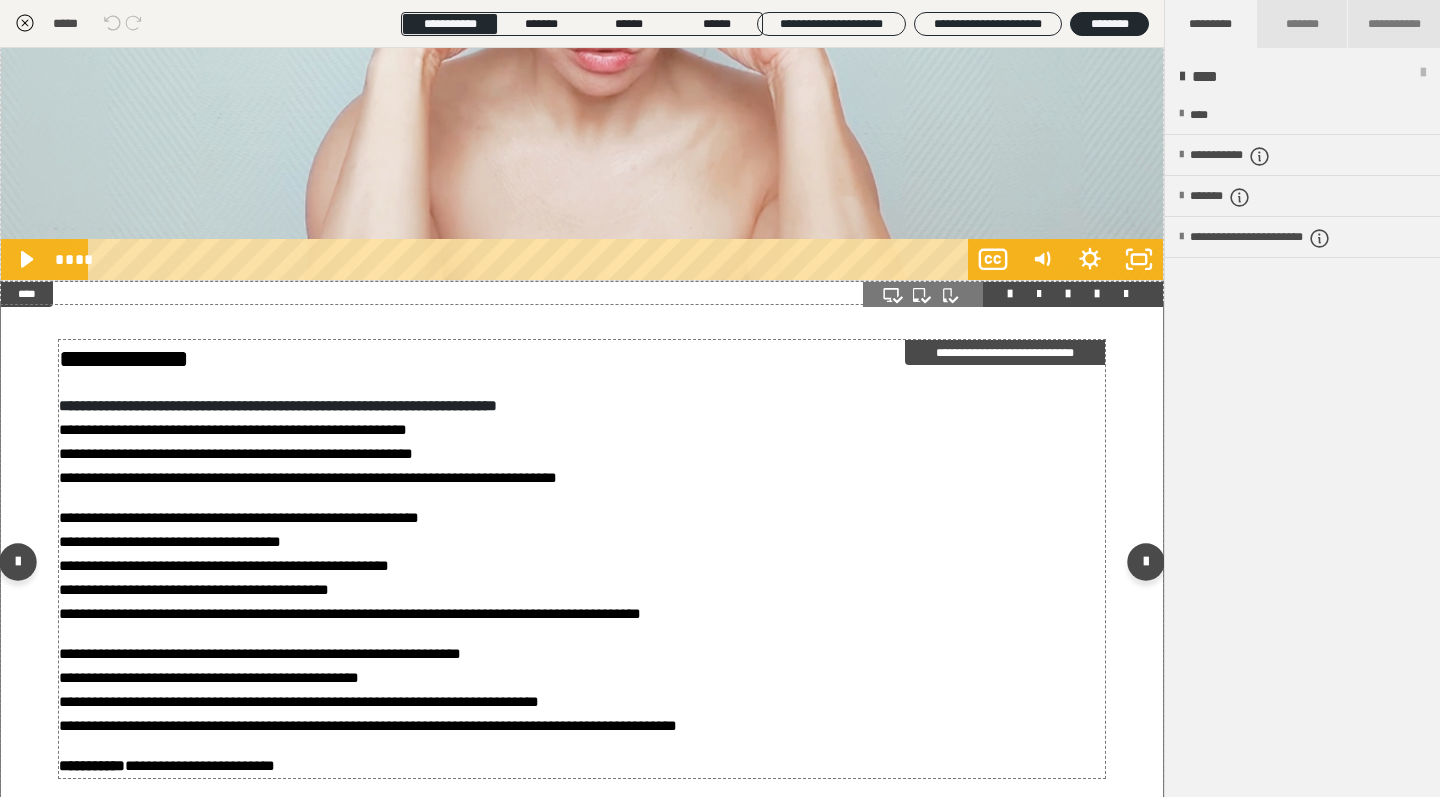 click on "**********" at bounding box center (582, 566) 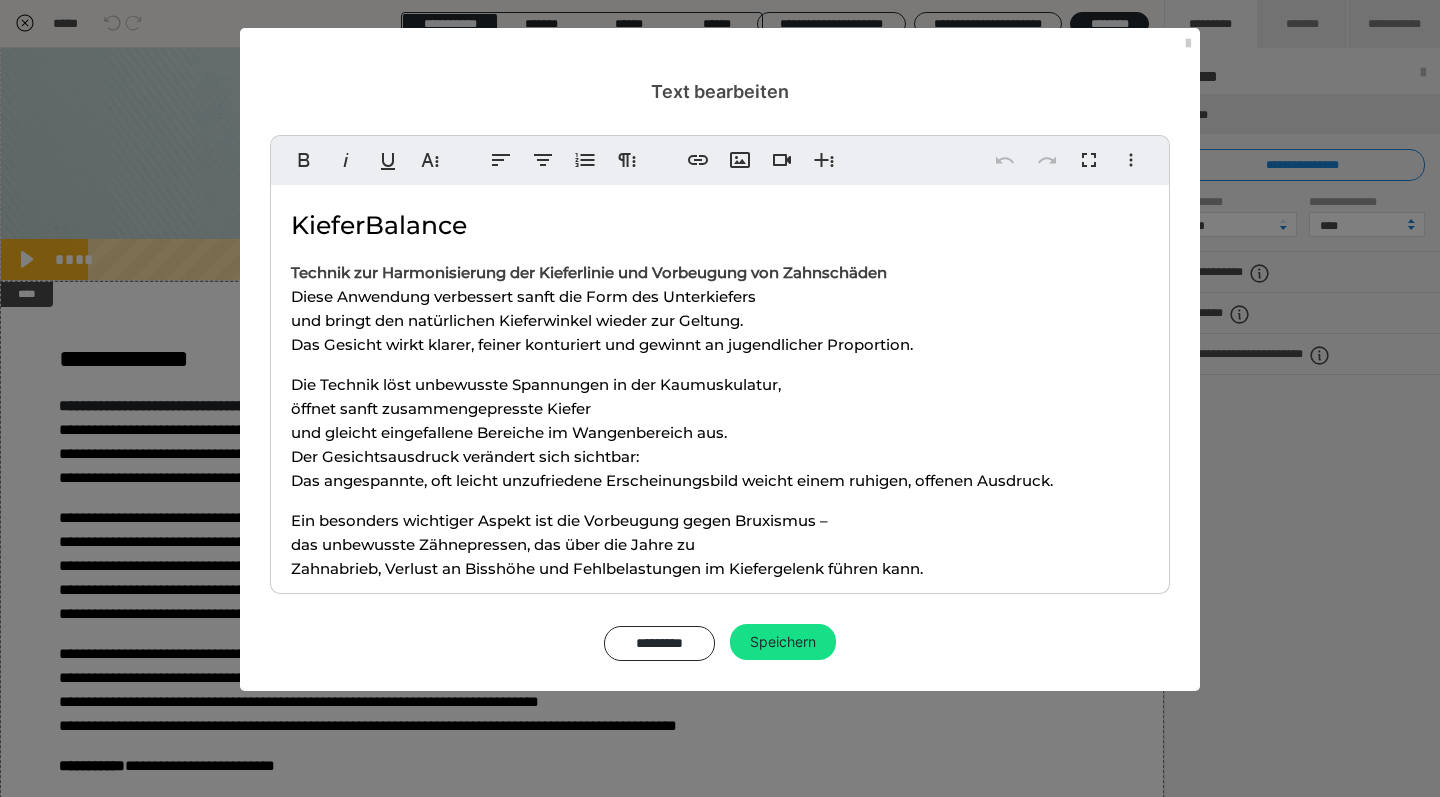click on "KieferBalance" at bounding box center (379, 225) 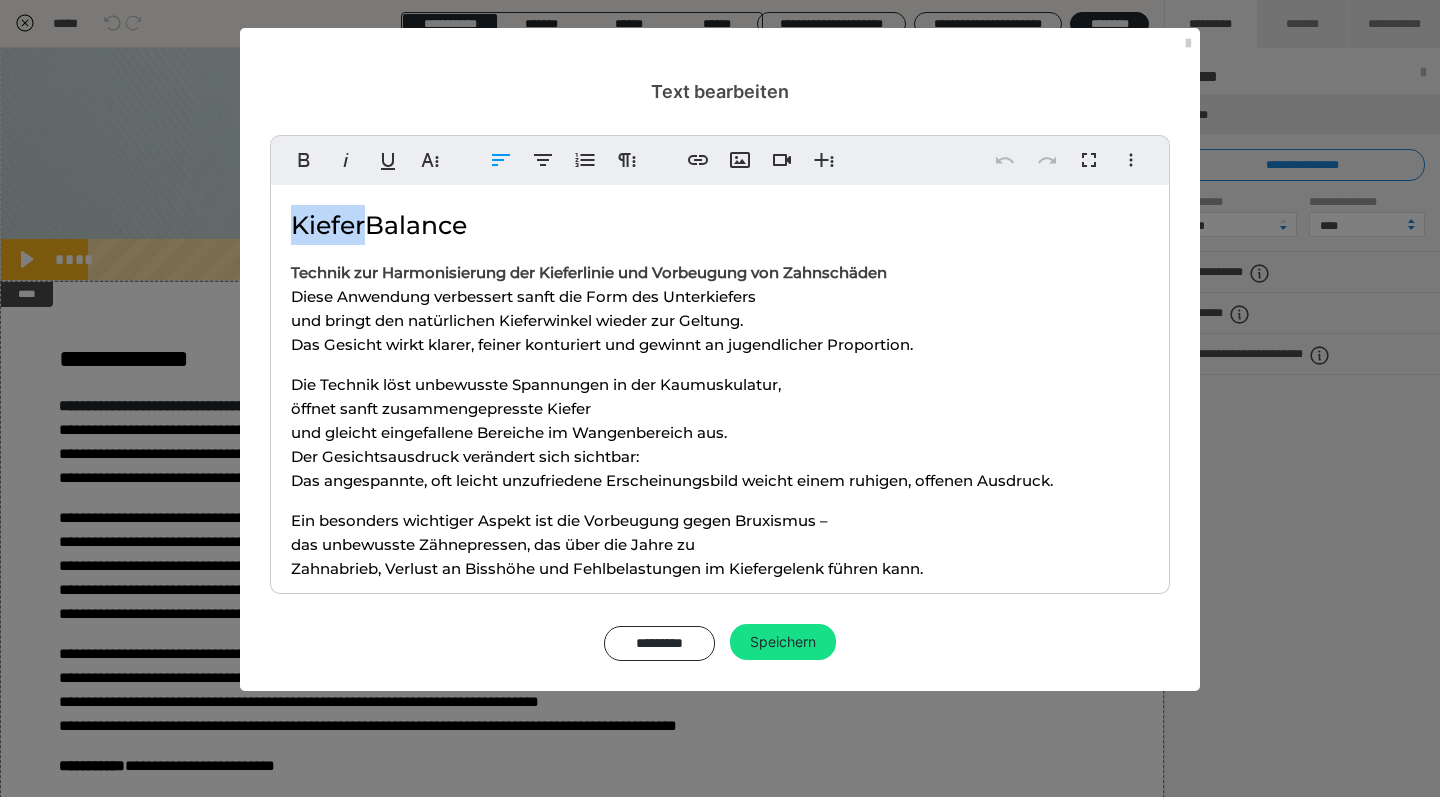 drag, startPoint x: 367, startPoint y: 226, endPoint x: 265, endPoint y: 217, distance: 102.396286 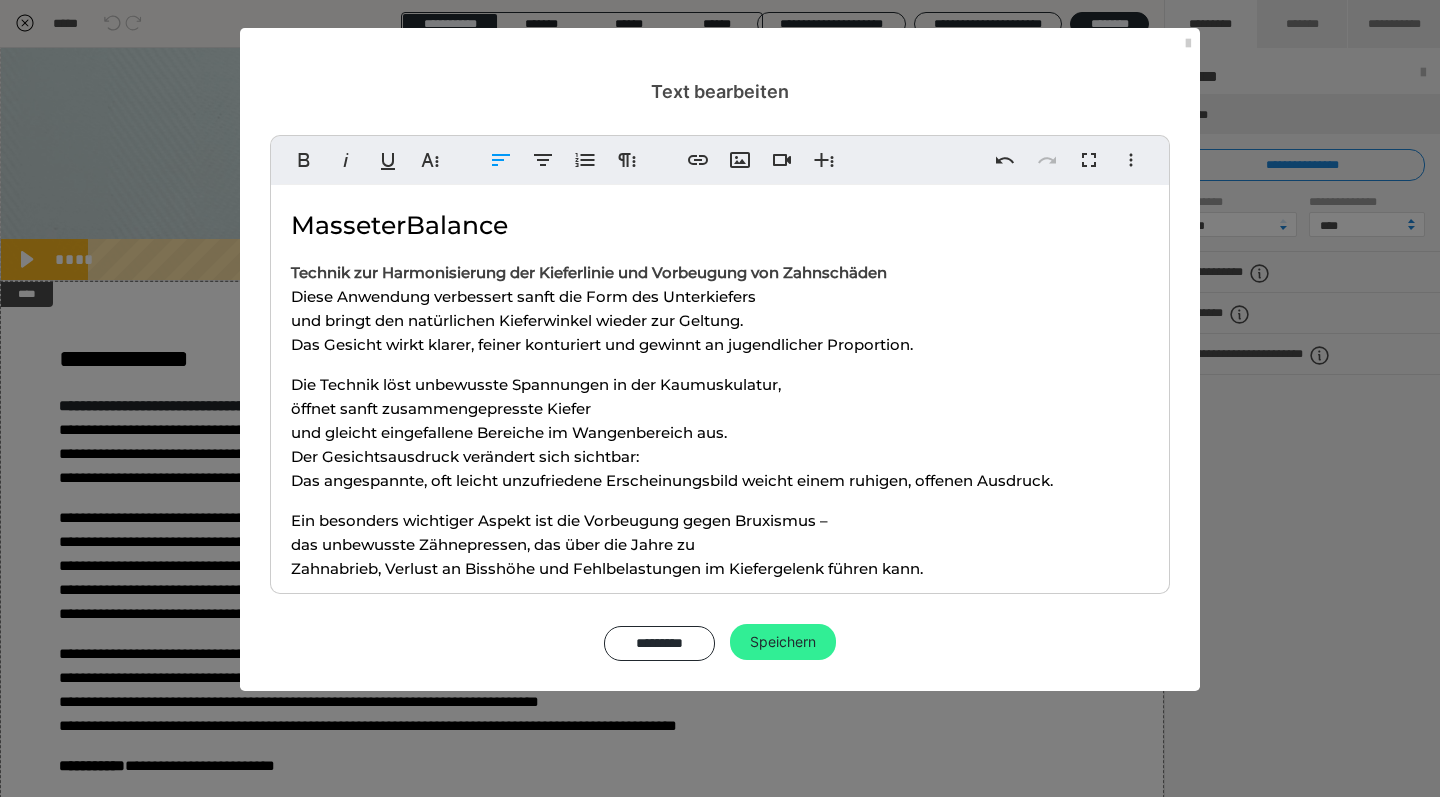 click on "Speichern" at bounding box center [783, 642] 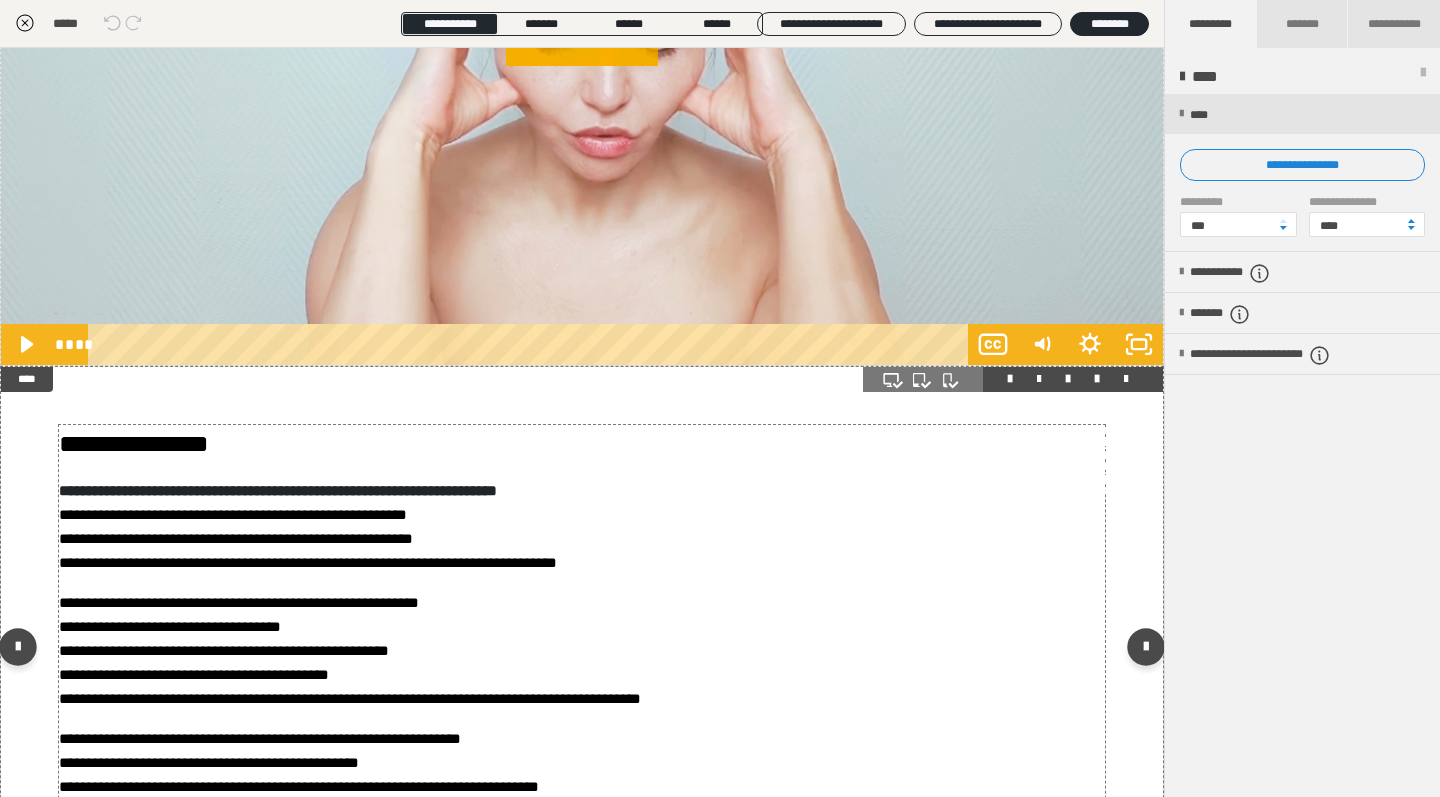 scroll, scrollTop: 1438, scrollLeft: 0, axis: vertical 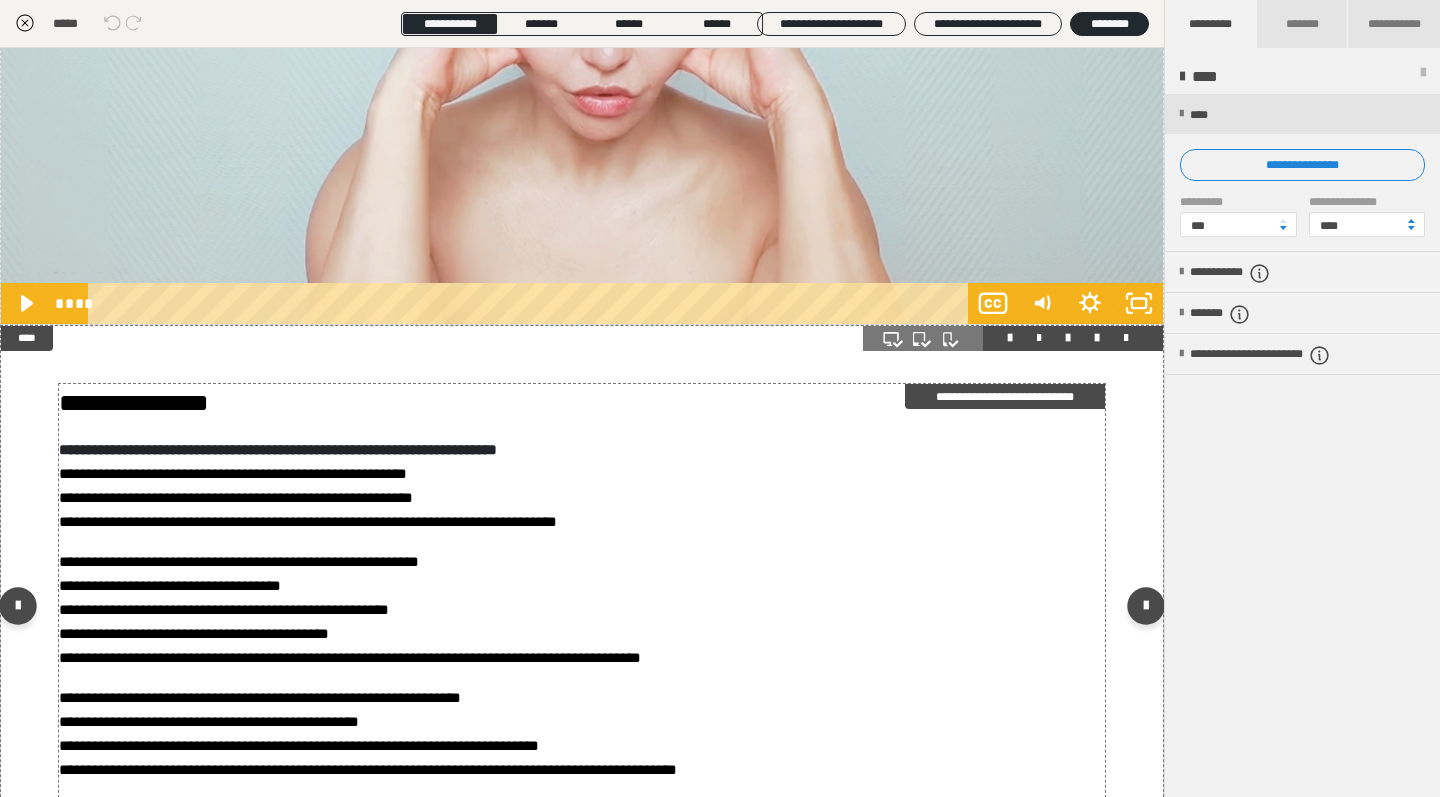 click on "**********" at bounding box center [582, 610] 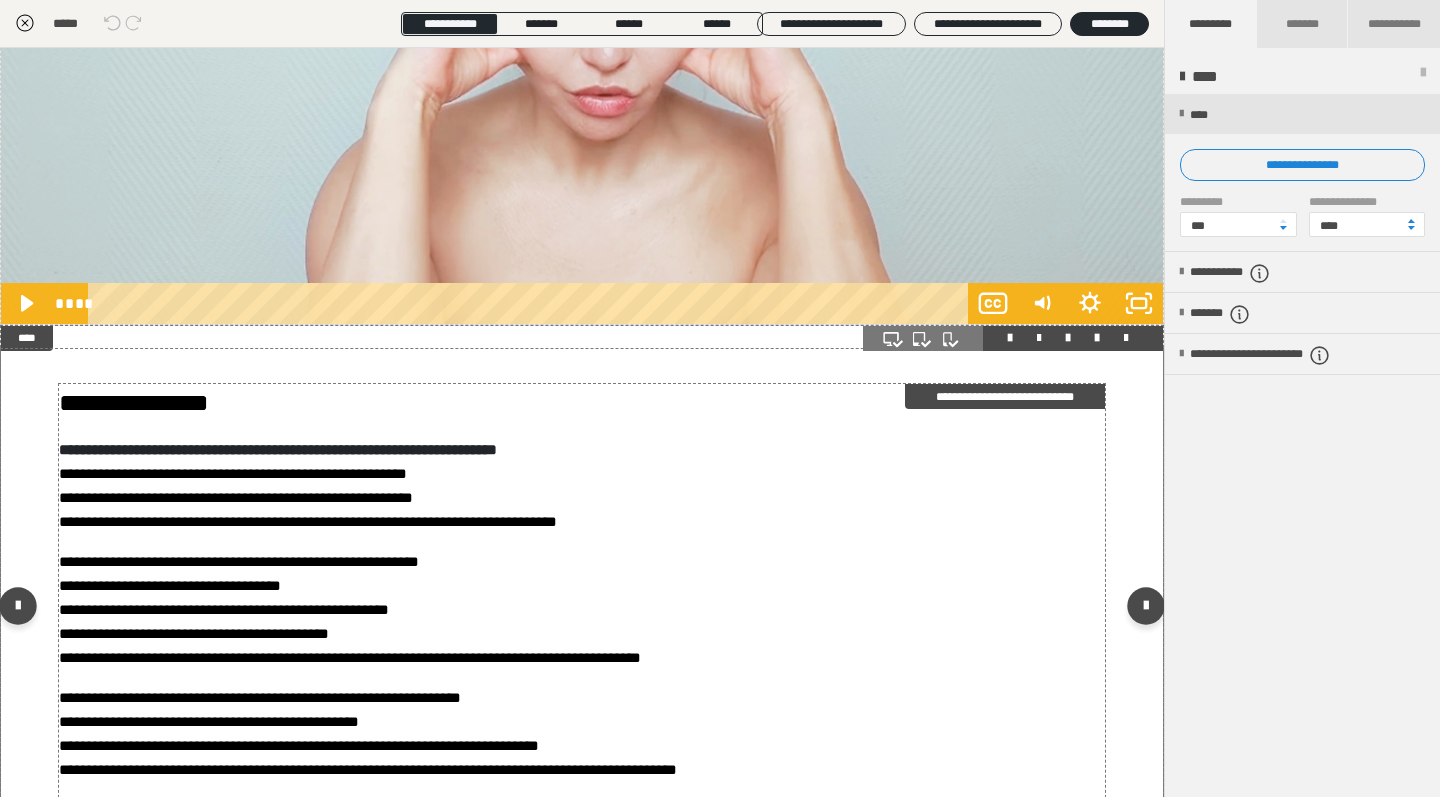 click on "**********" at bounding box center [582, 610] 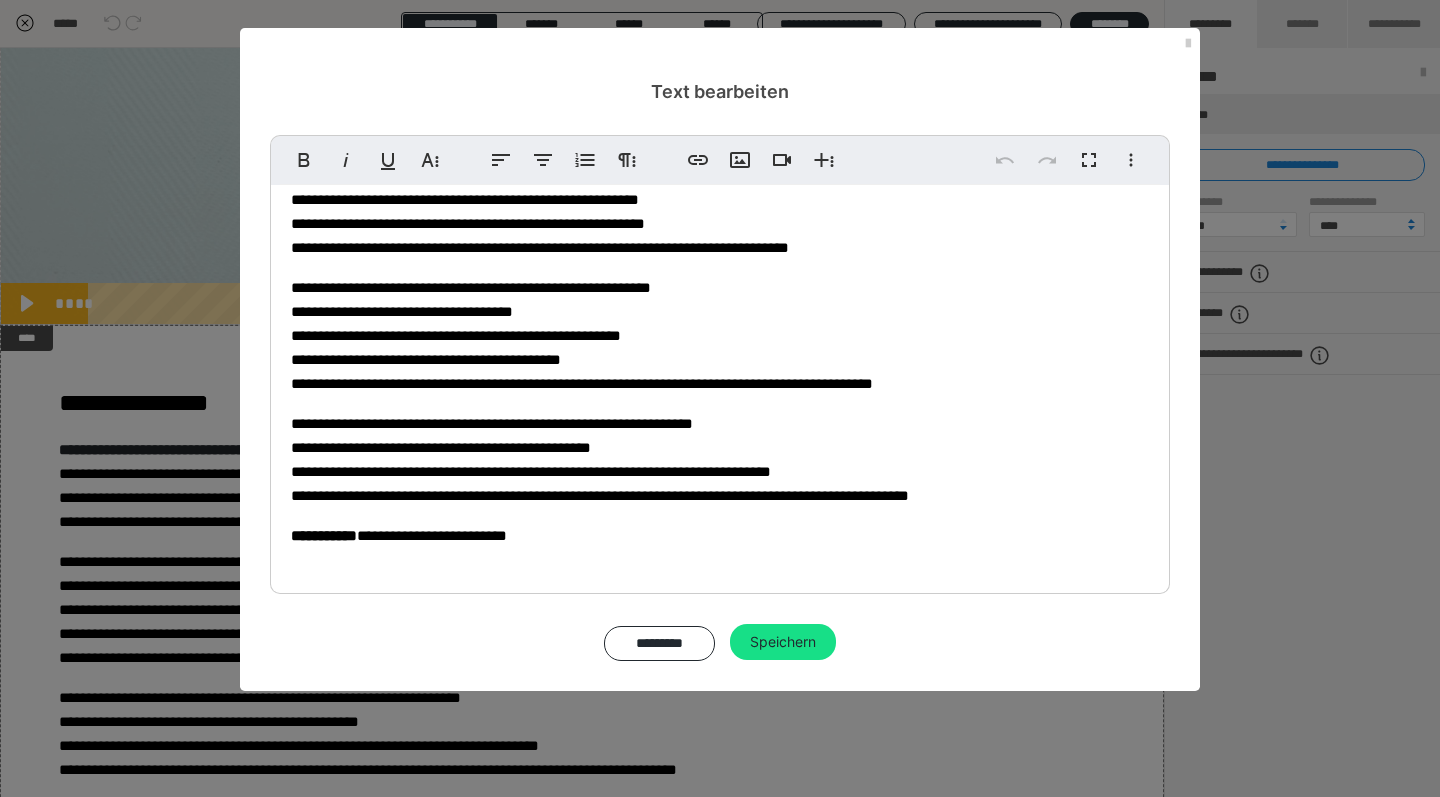 scroll, scrollTop: 97, scrollLeft: 0, axis: vertical 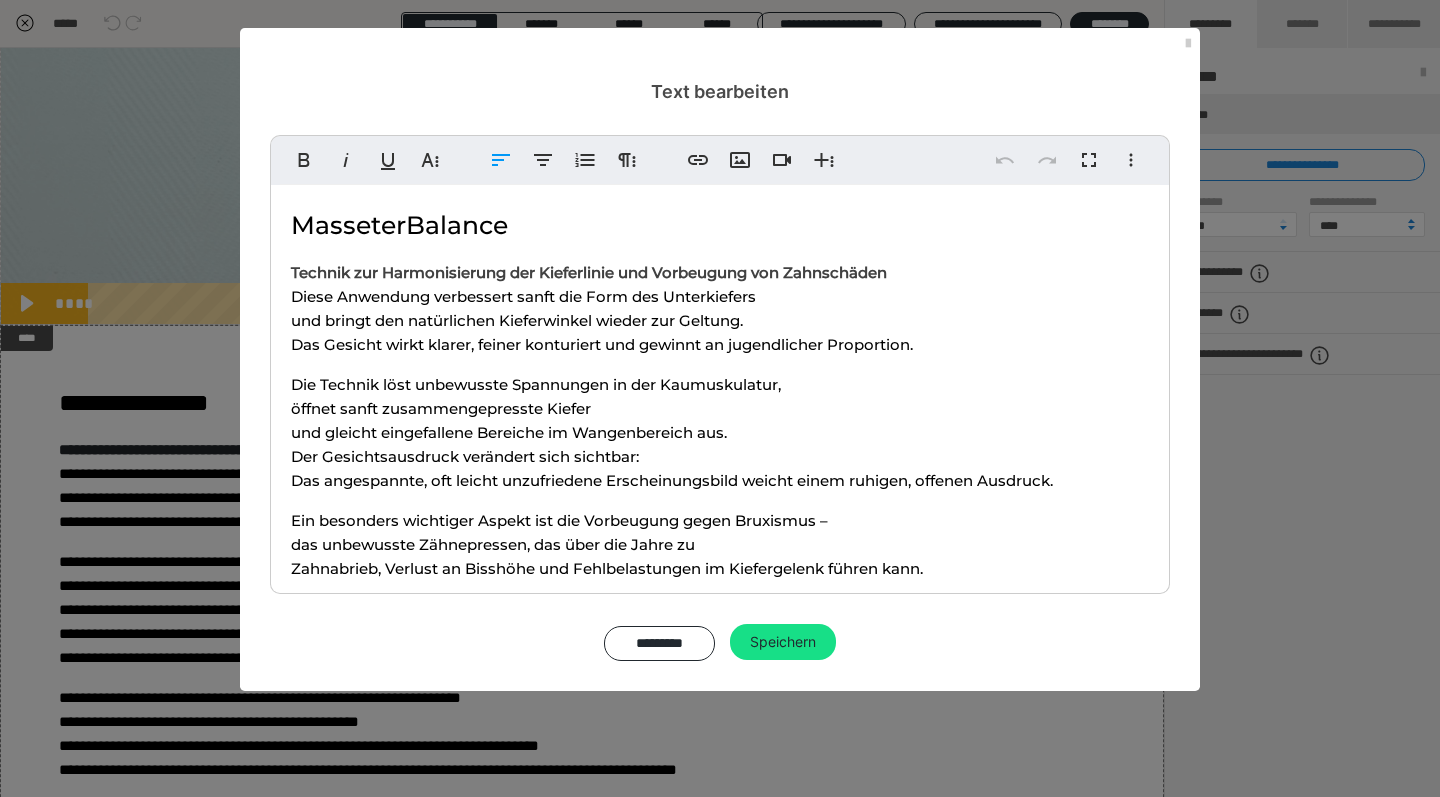 drag, startPoint x: 588, startPoint y: 540, endPoint x: 286, endPoint y: 269, distance: 405.7647 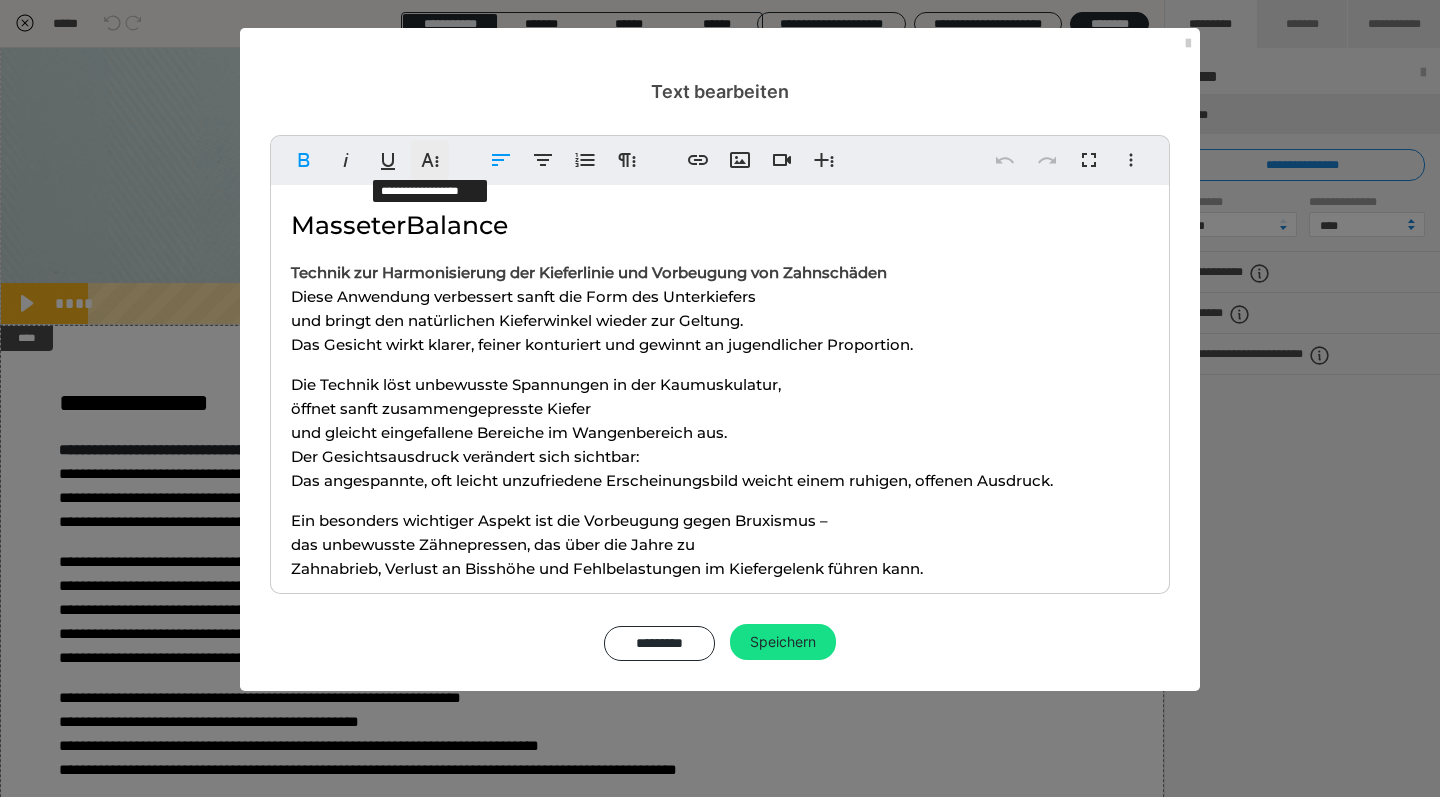 click 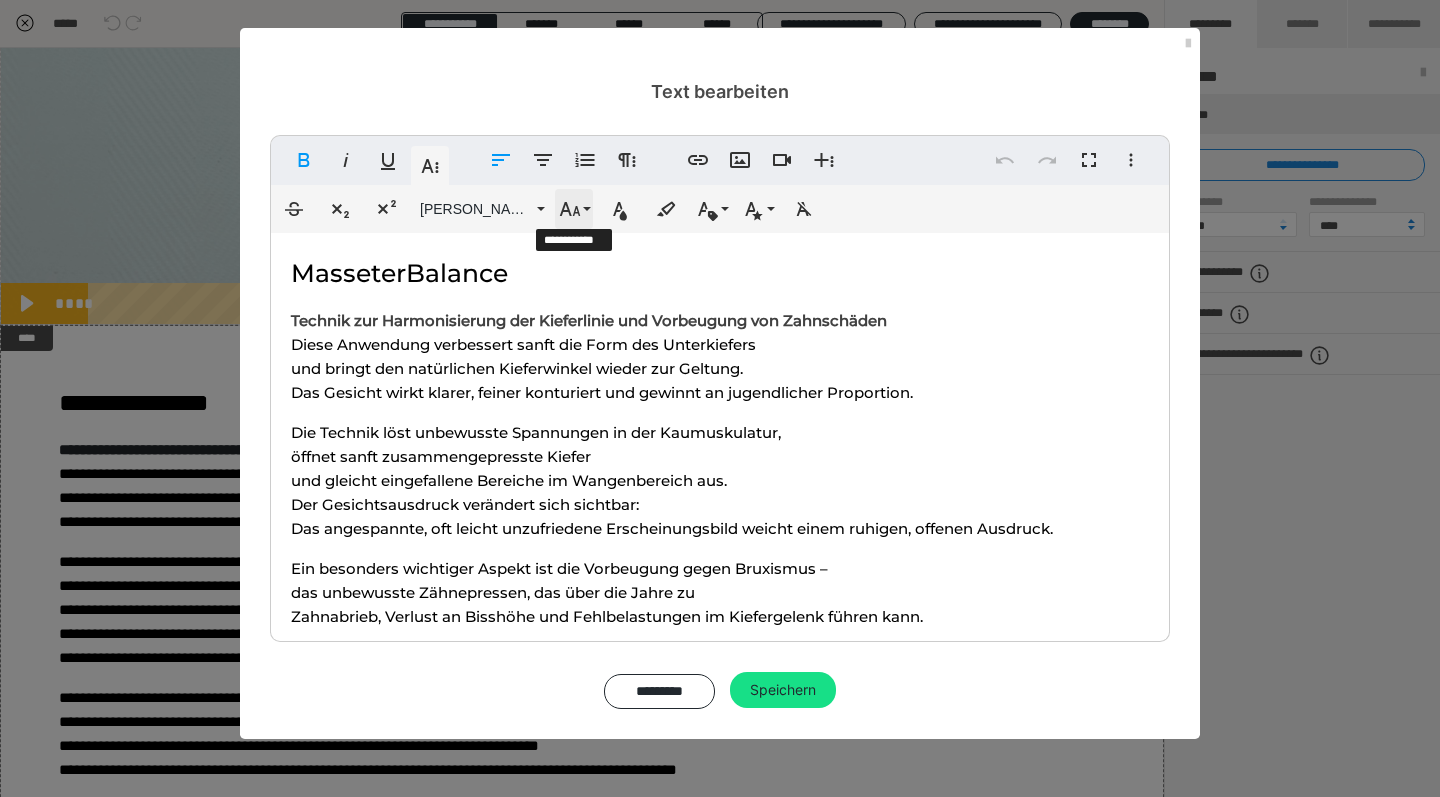 click on "Schriftgröße" at bounding box center [574, 209] 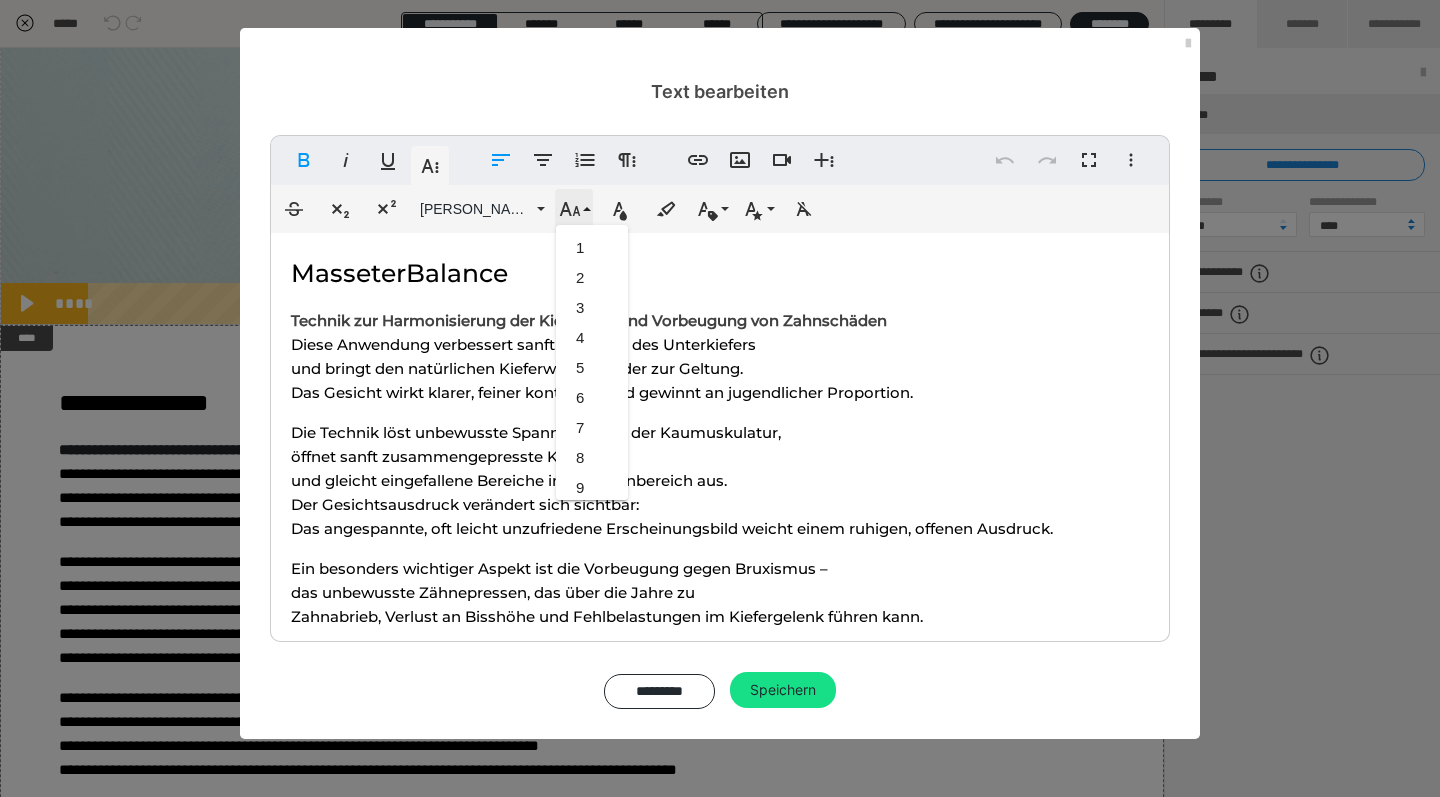 scroll, scrollTop: 443, scrollLeft: 0, axis: vertical 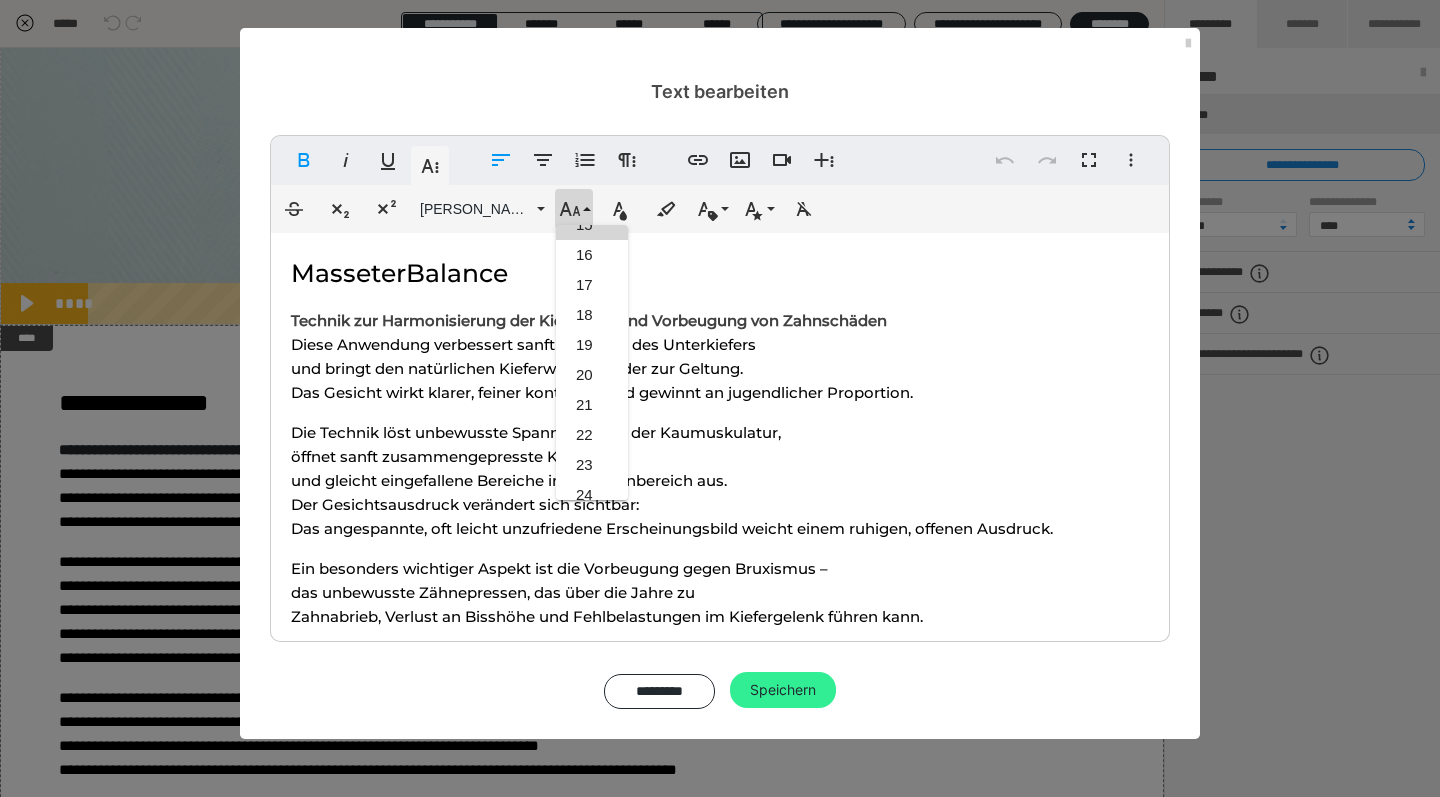 click on "Speichern" at bounding box center [783, 690] 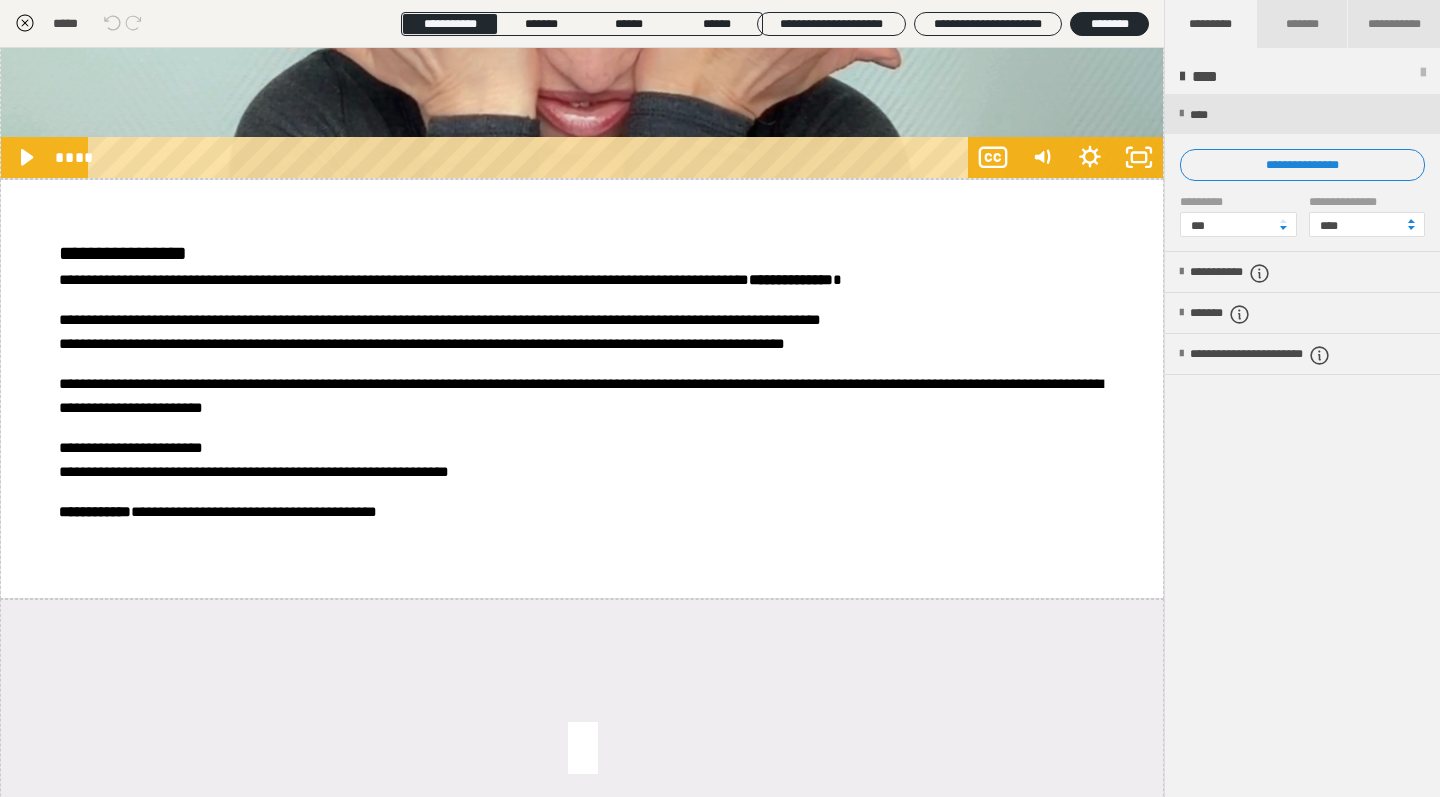 scroll, scrollTop: 4076, scrollLeft: 0, axis: vertical 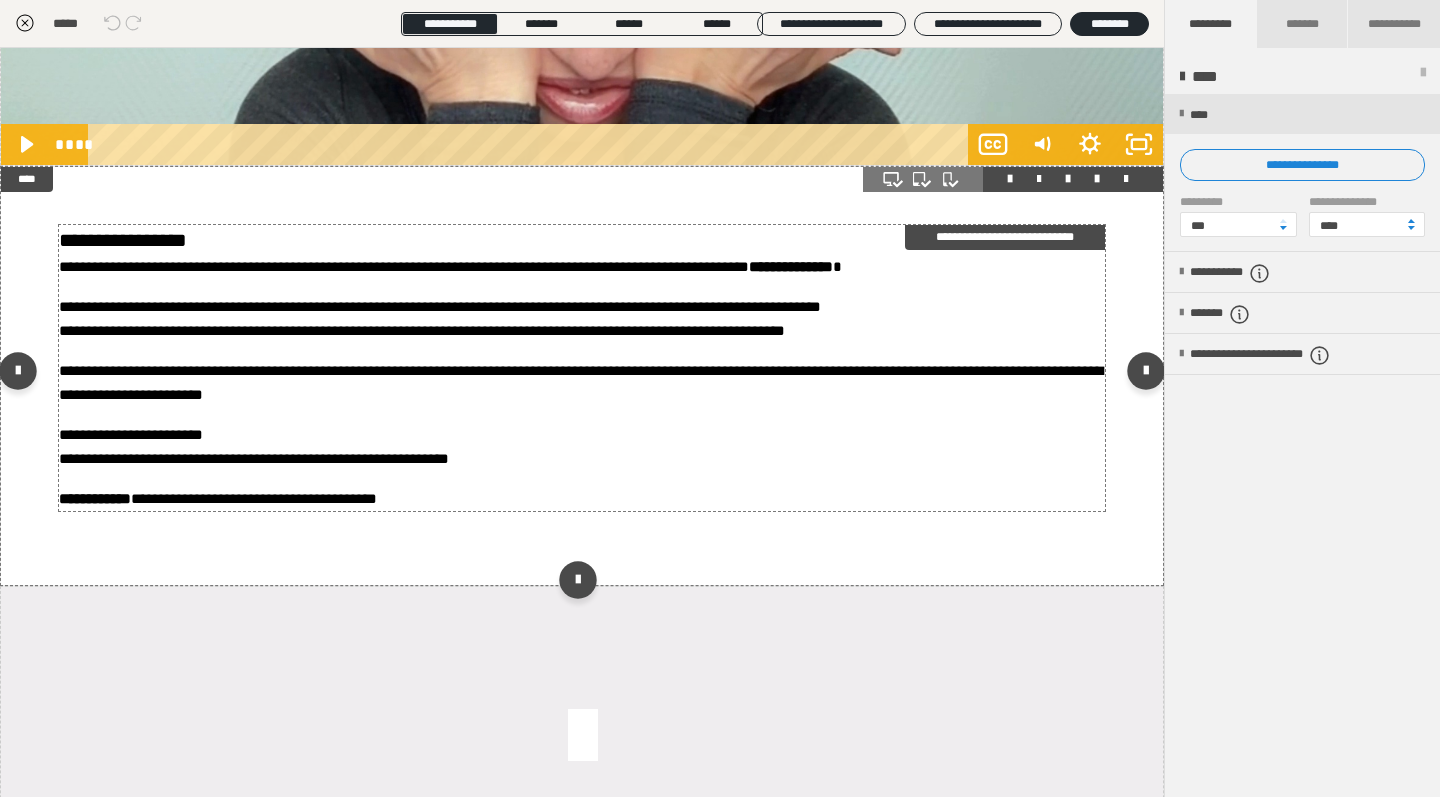 click on "**********" at bounding box center (582, 447) 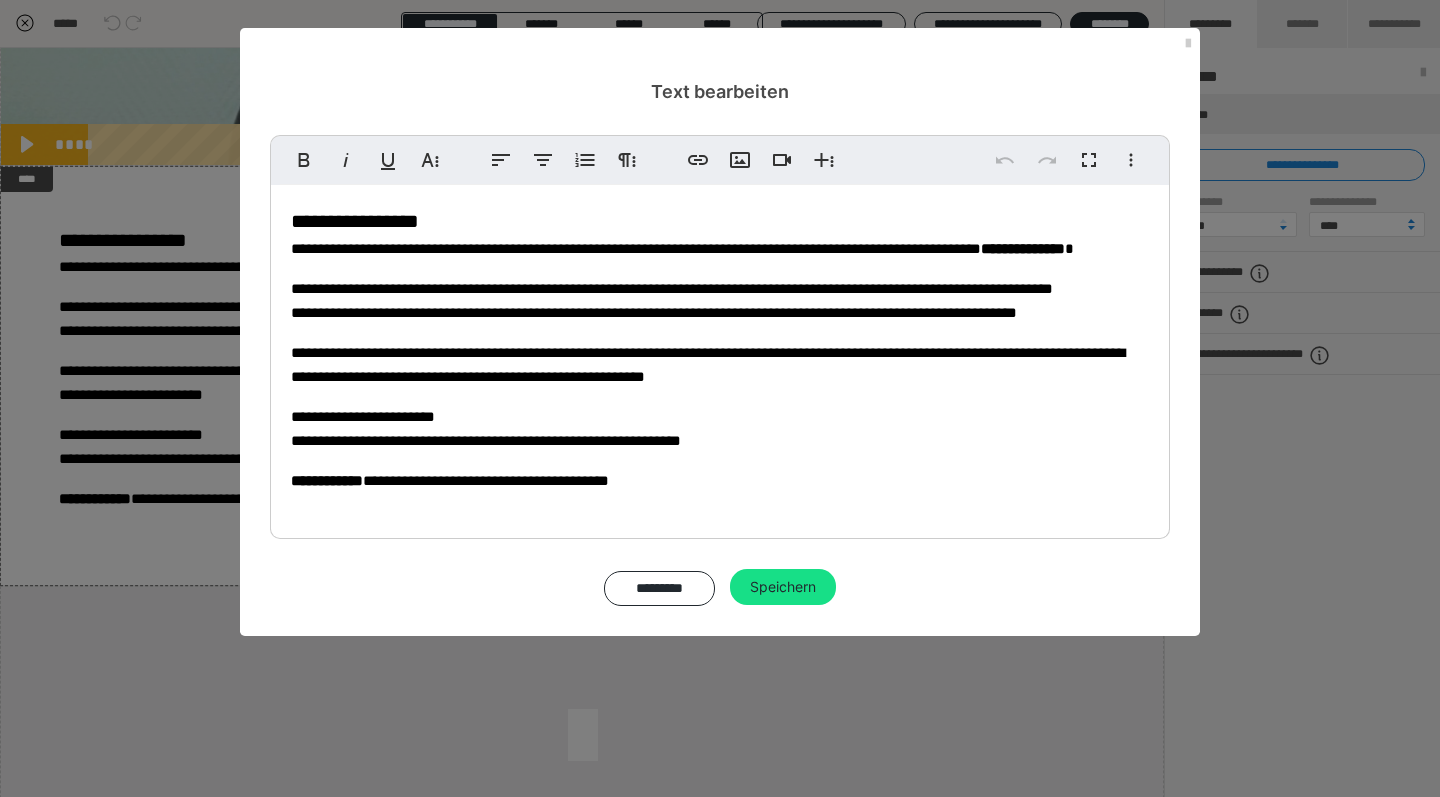 click on "**********" at bounding box center [720, 357] 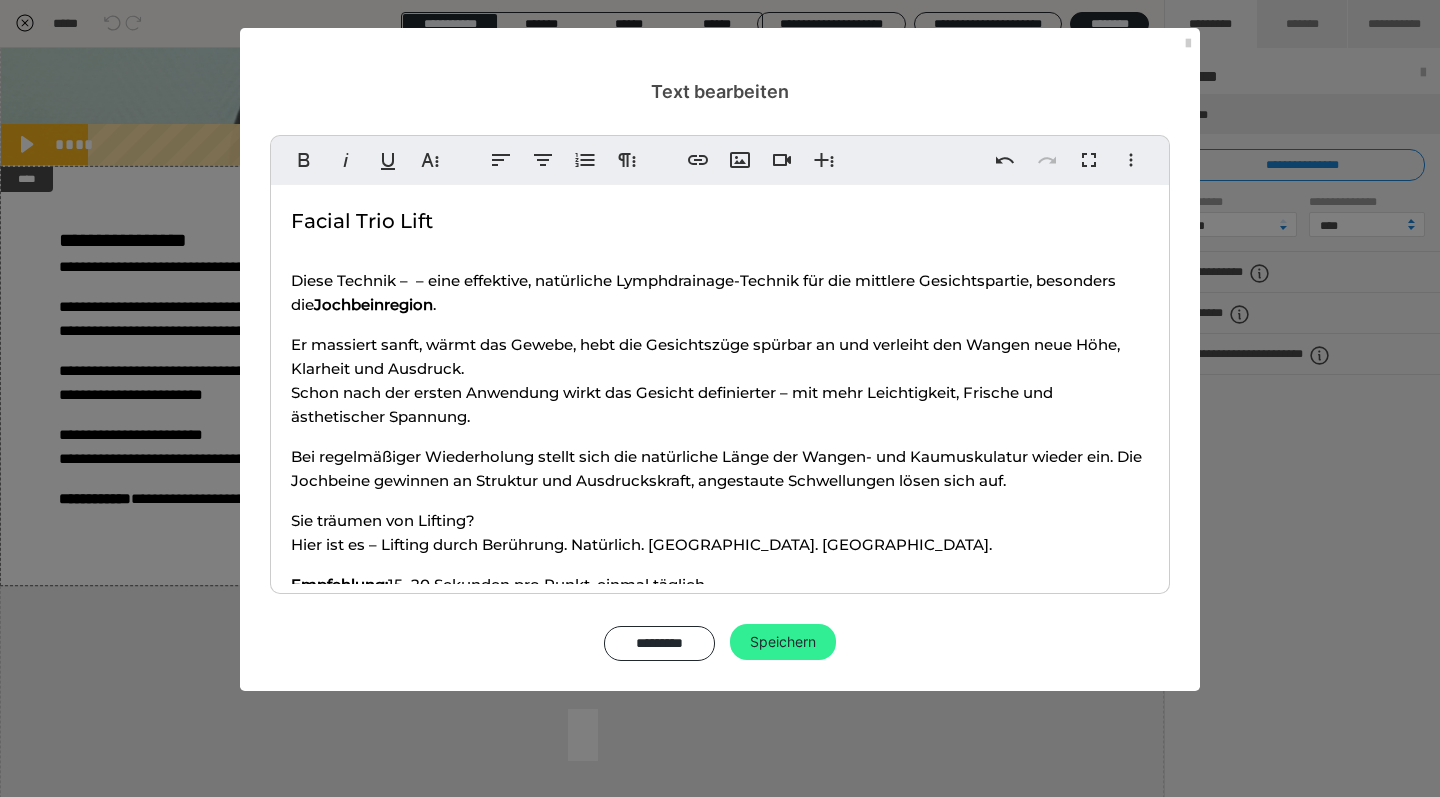 click on "Speichern" at bounding box center [783, 642] 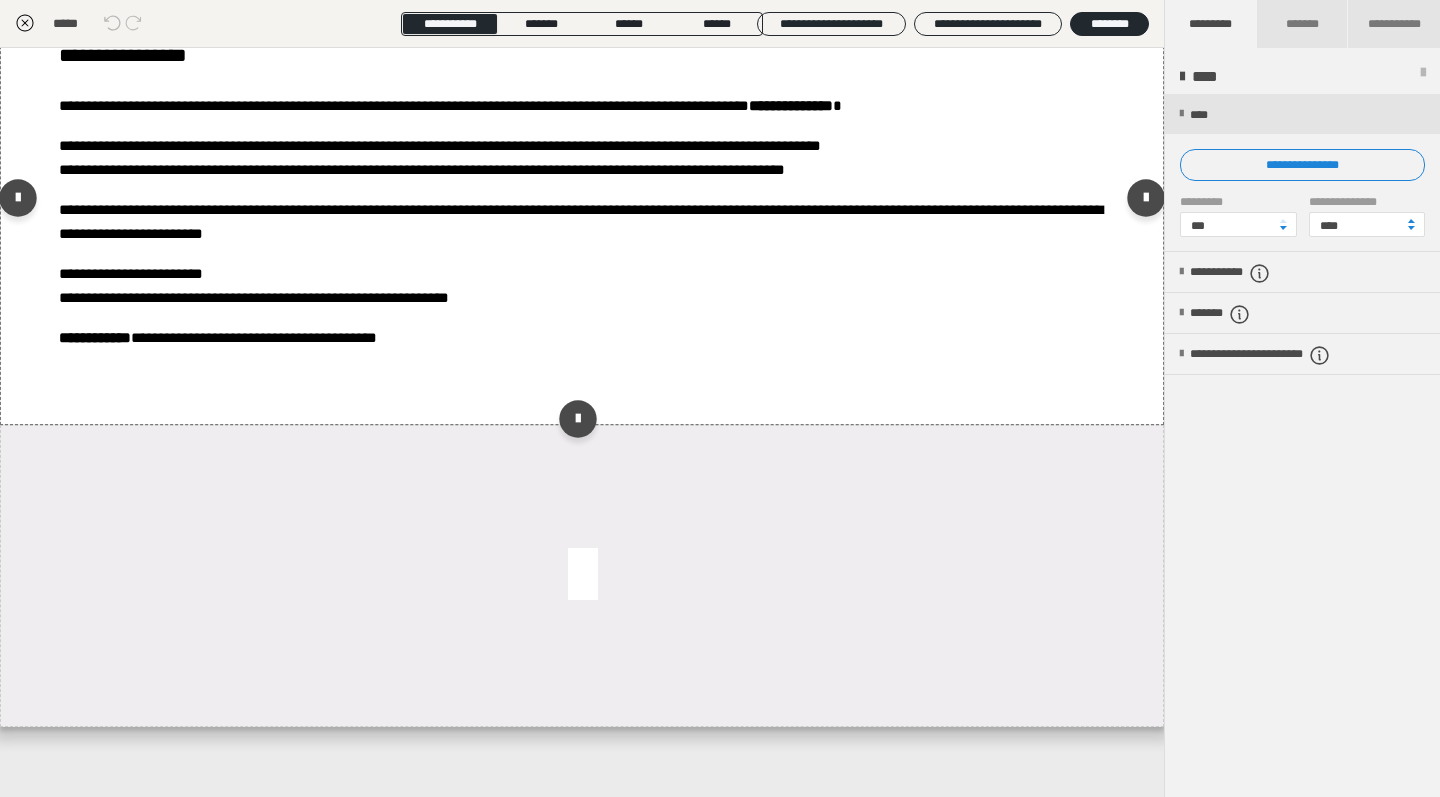 scroll, scrollTop: 4679, scrollLeft: 0, axis: vertical 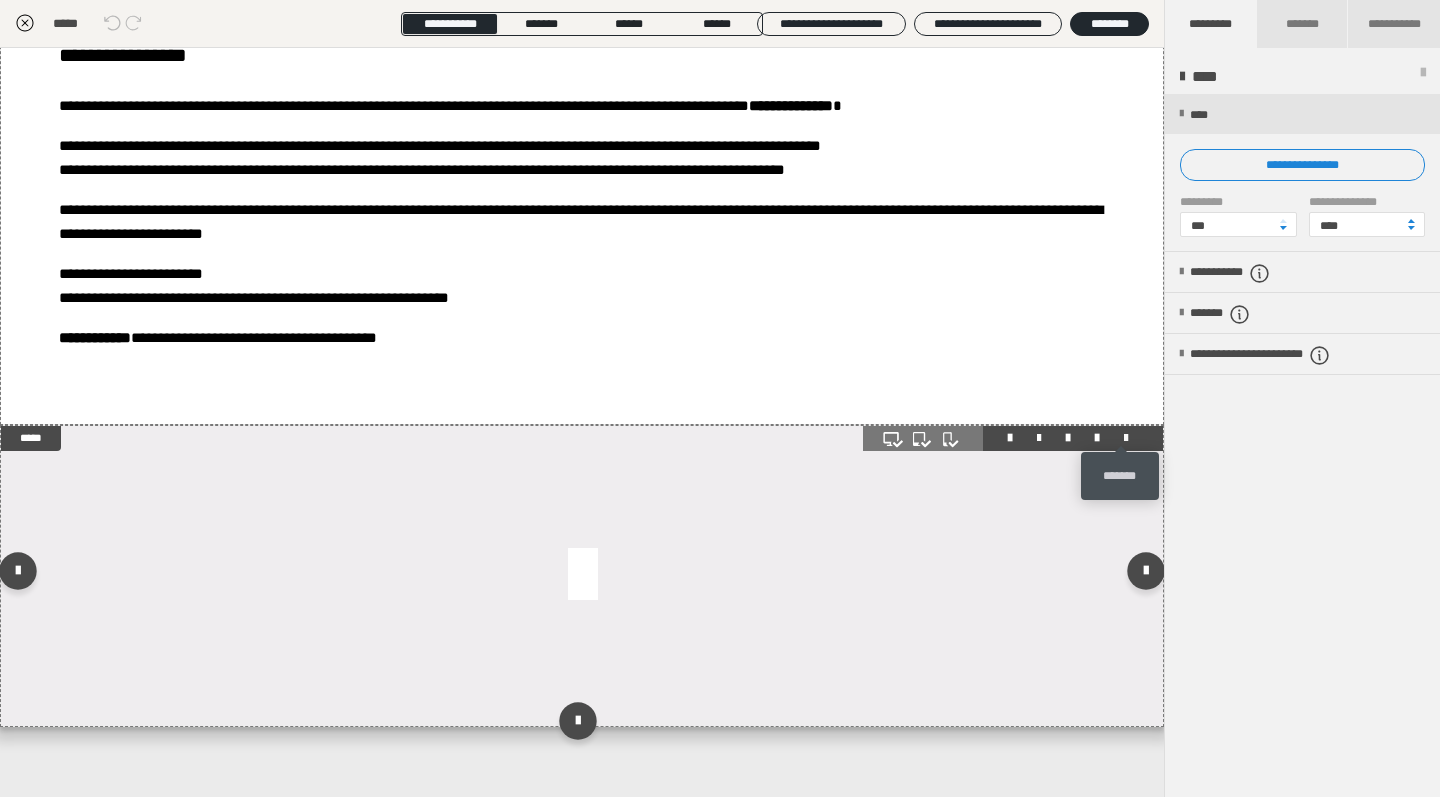 click at bounding box center (1126, 438) 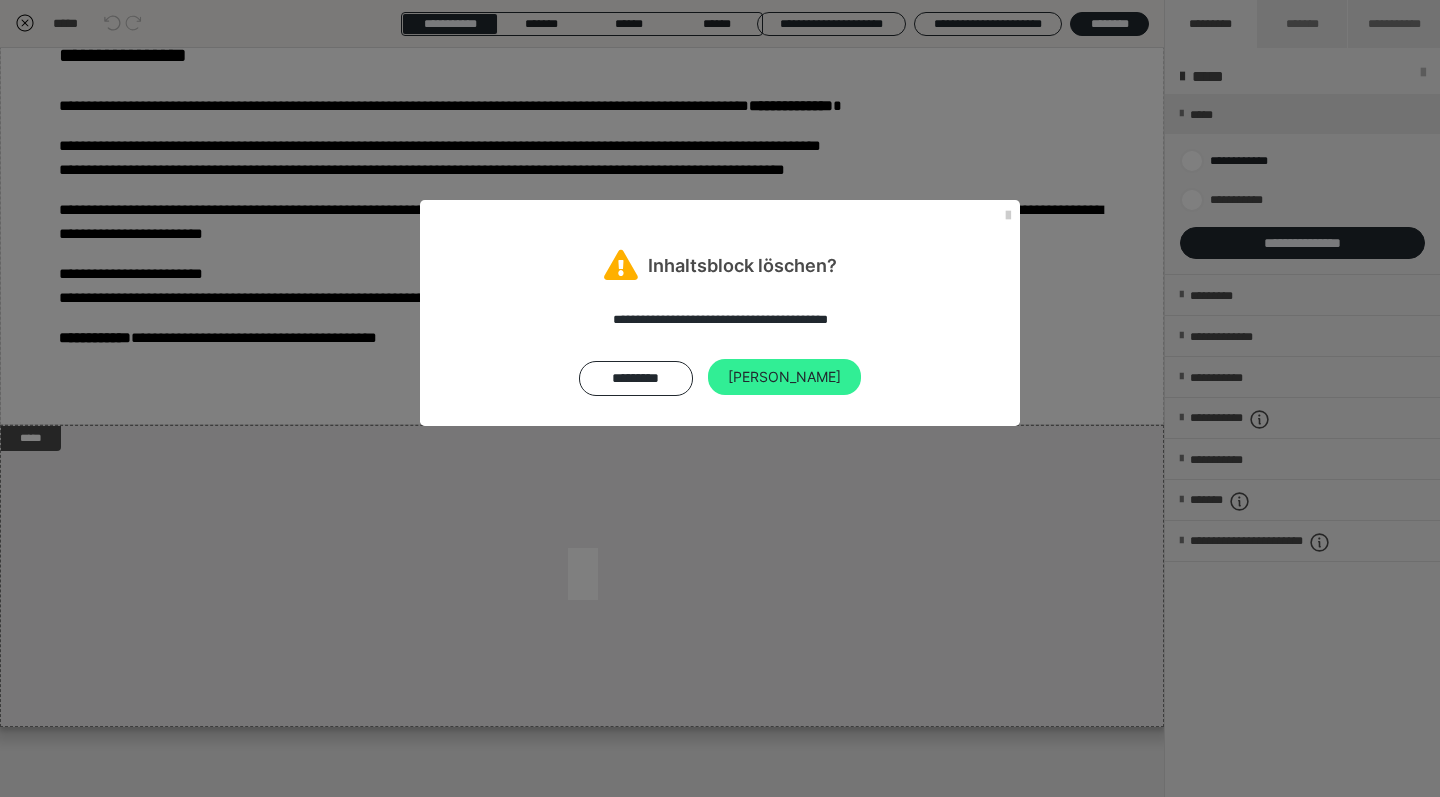 click on "Ja" at bounding box center (784, 377) 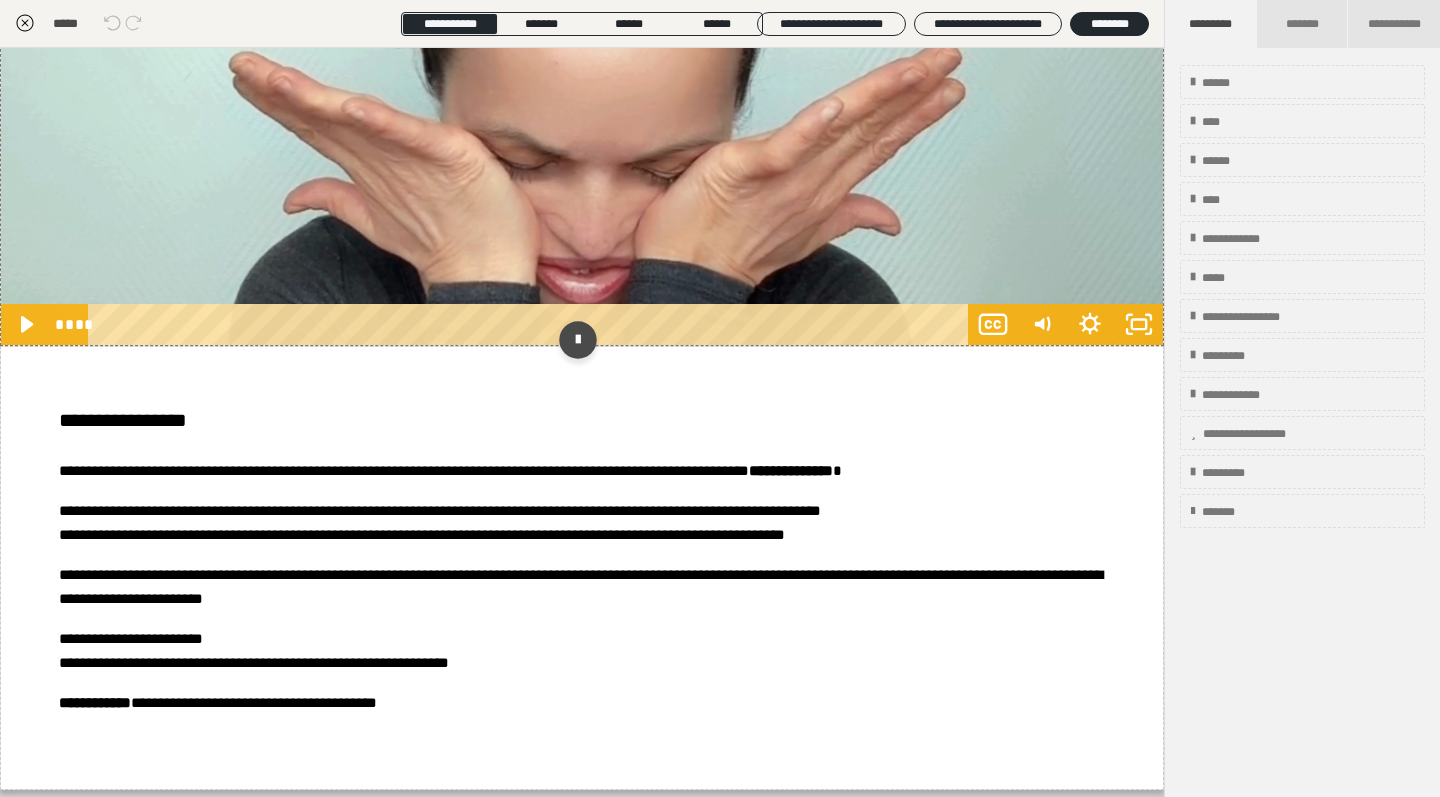scroll, scrollTop: 4278, scrollLeft: 0, axis: vertical 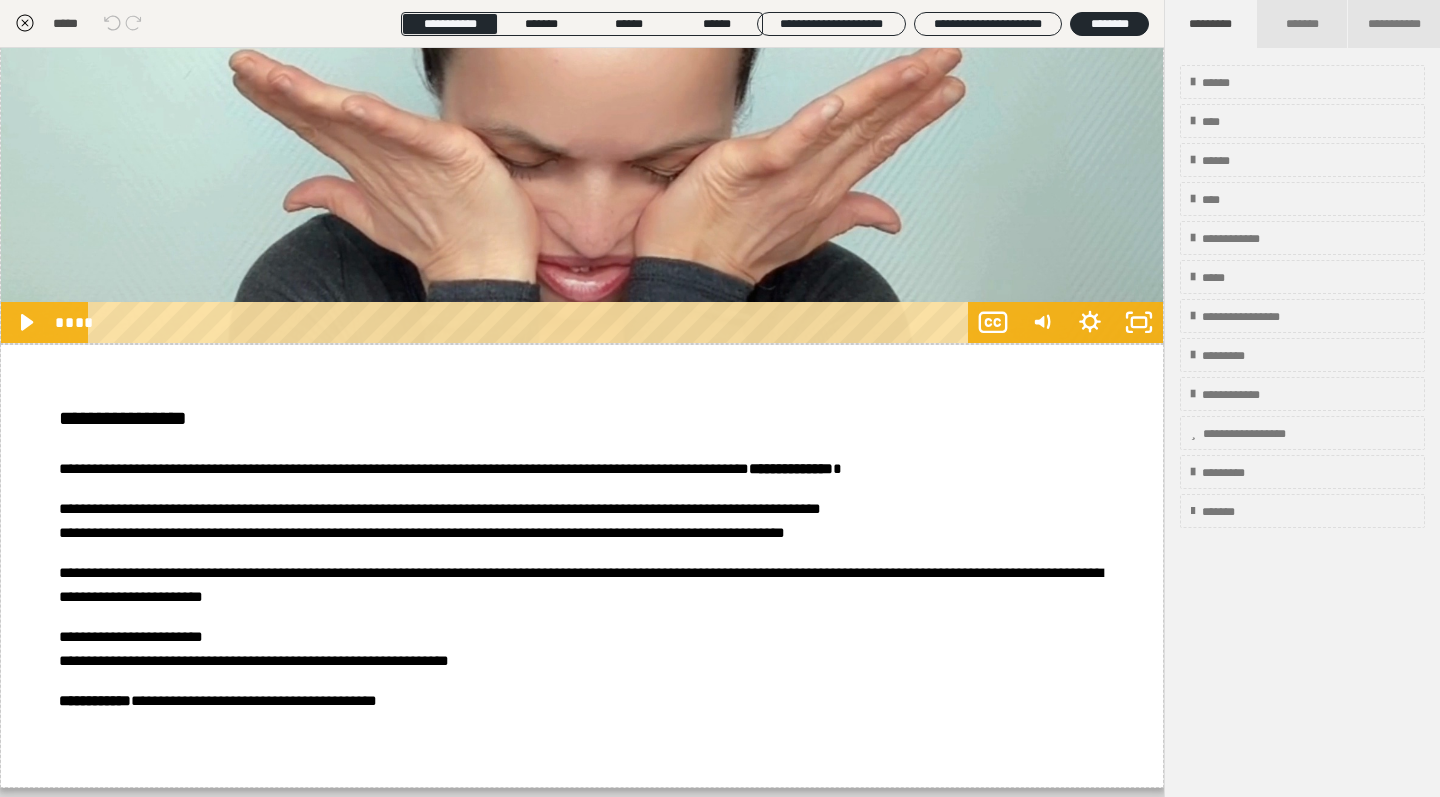 click 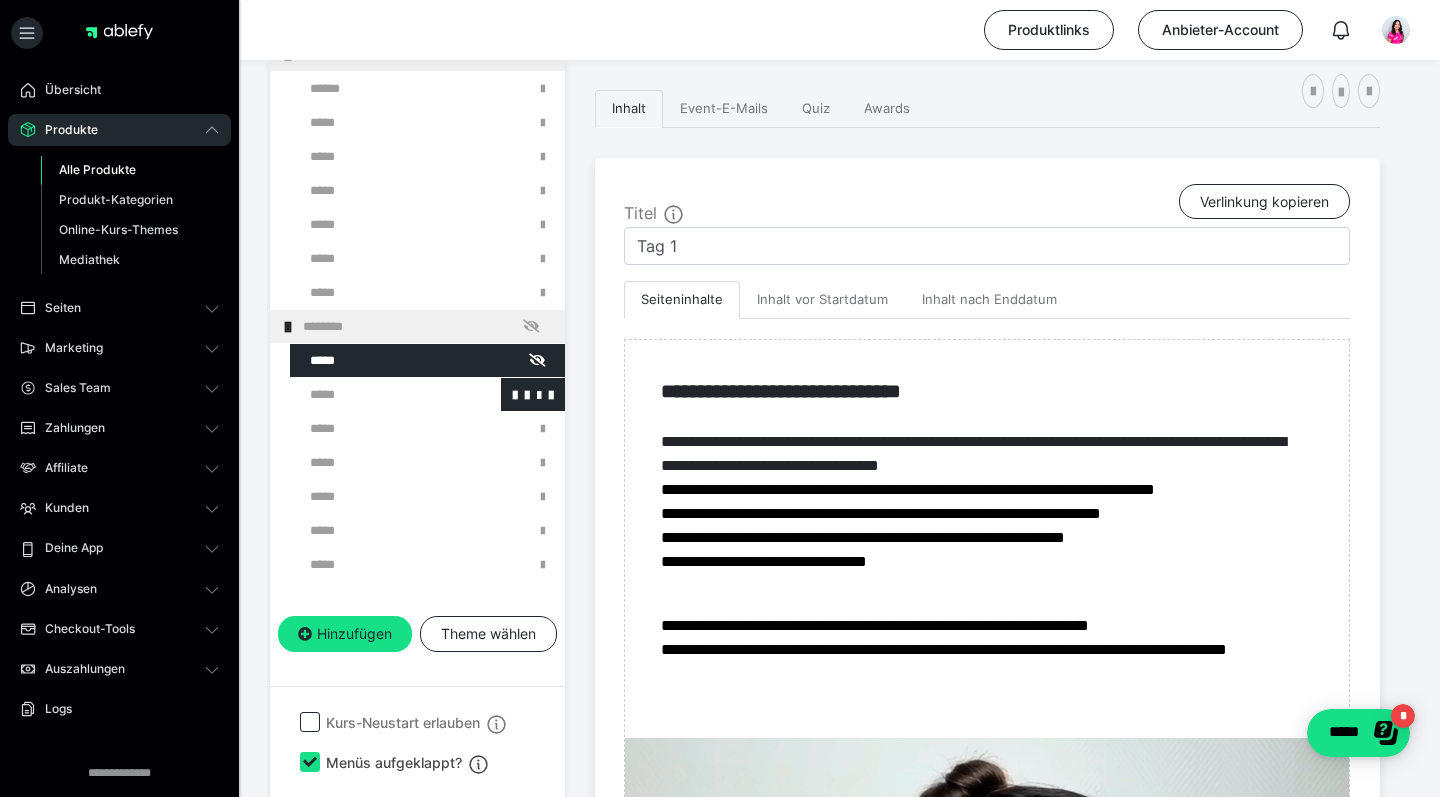 click at bounding box center (375, 394) 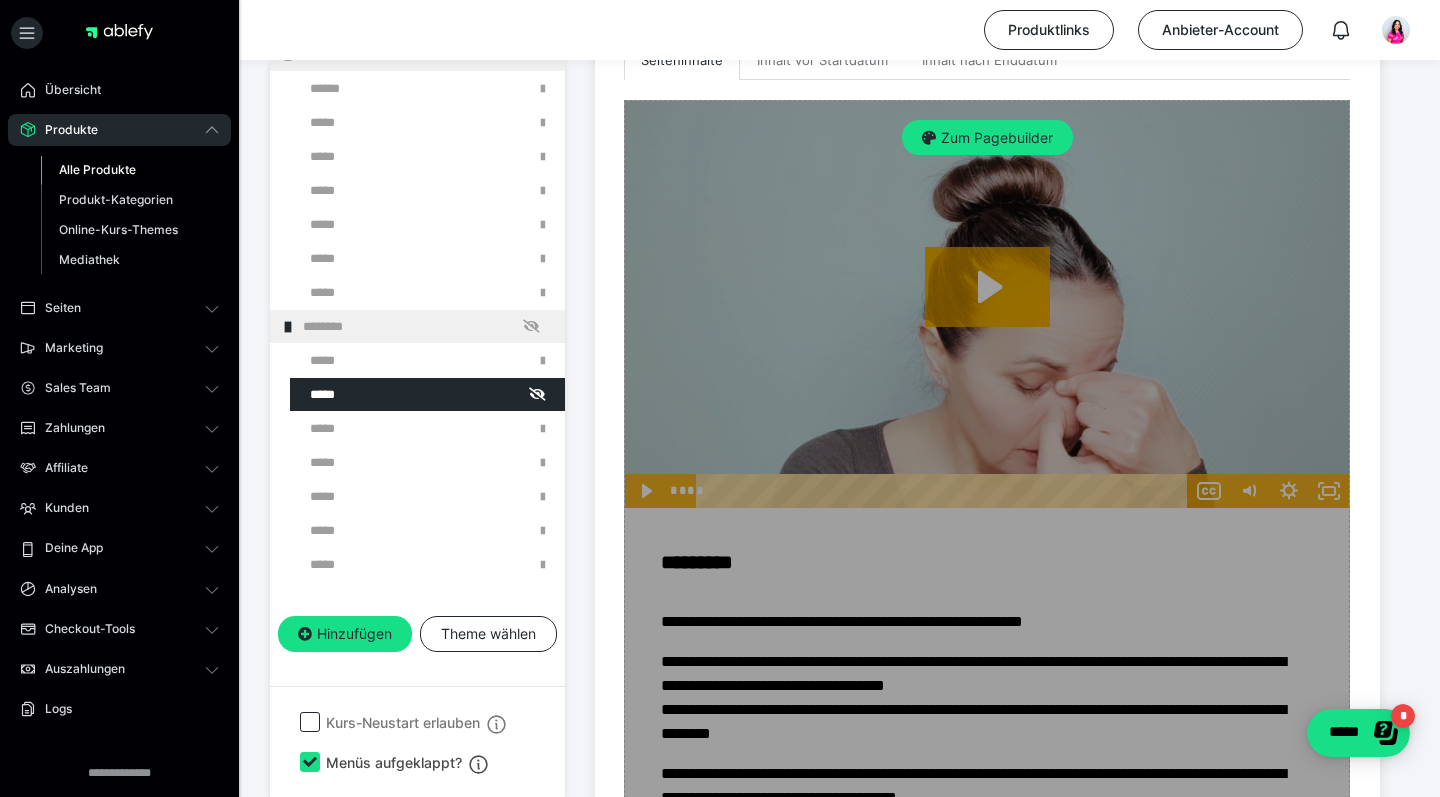 scroll, scrollTop: 590, scrollLeft: 0, axis: vertical 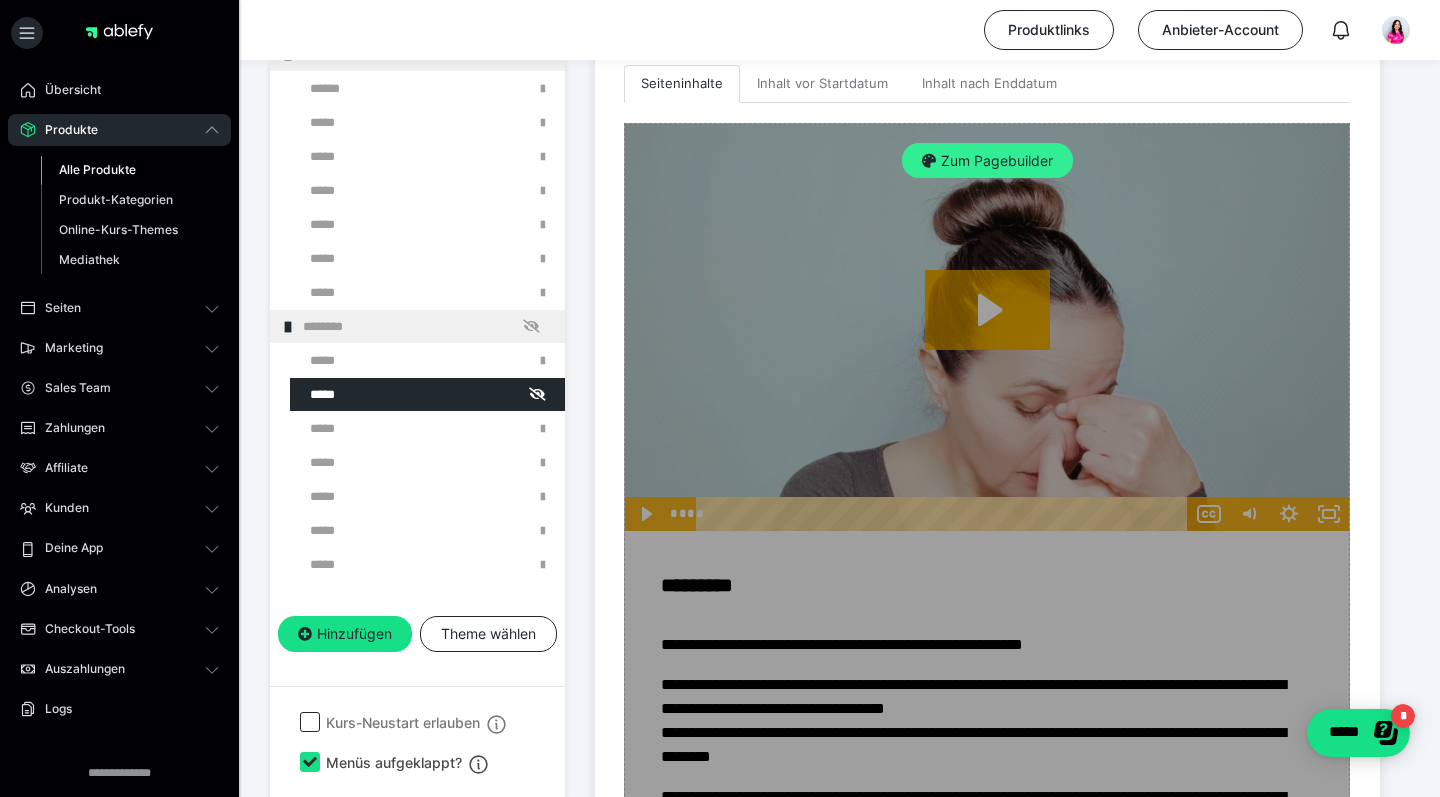 click on "Zum Pagebuilder" at bounding box center [987, 161] 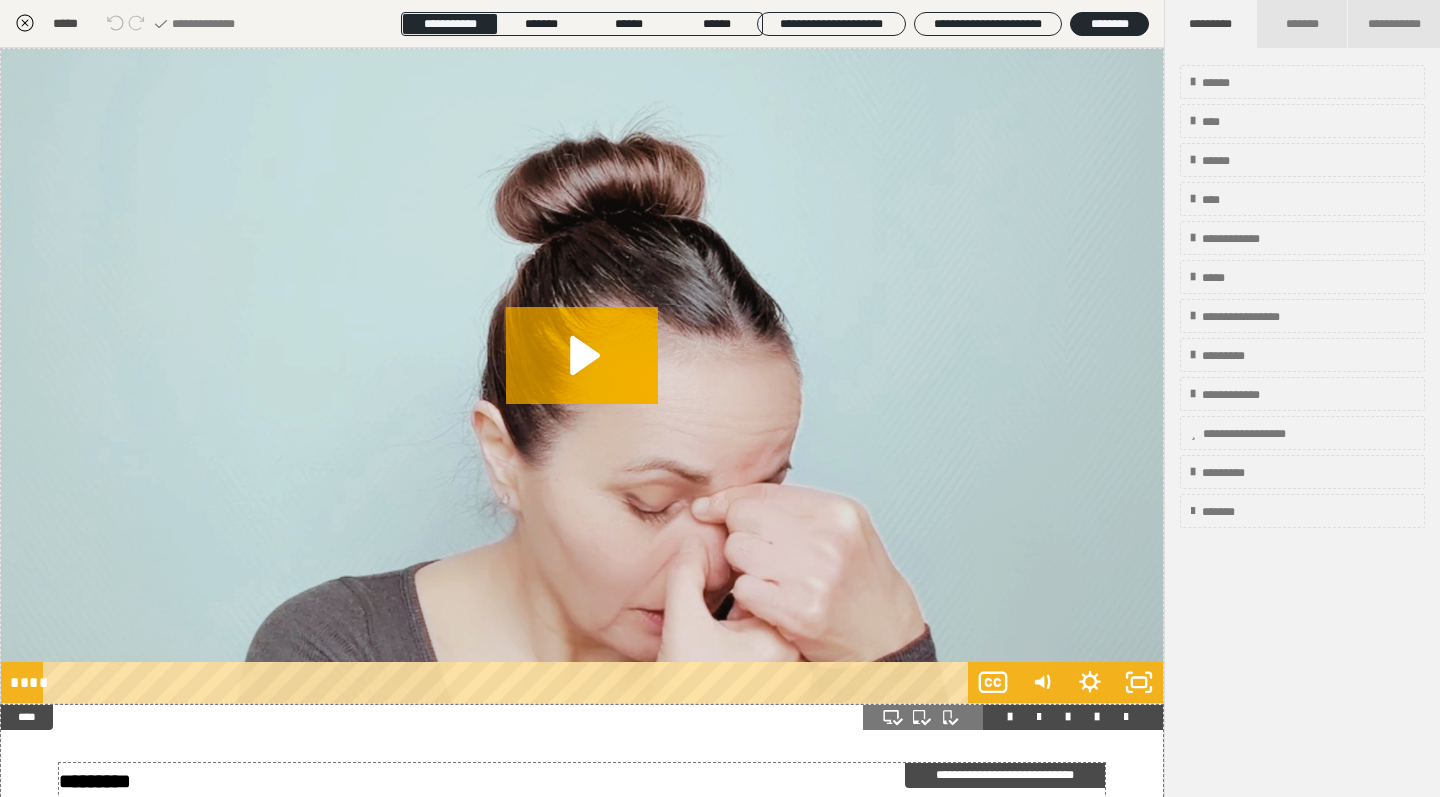 scroll, scrollTop: 374, scrollLeft: 0, axis: vertical 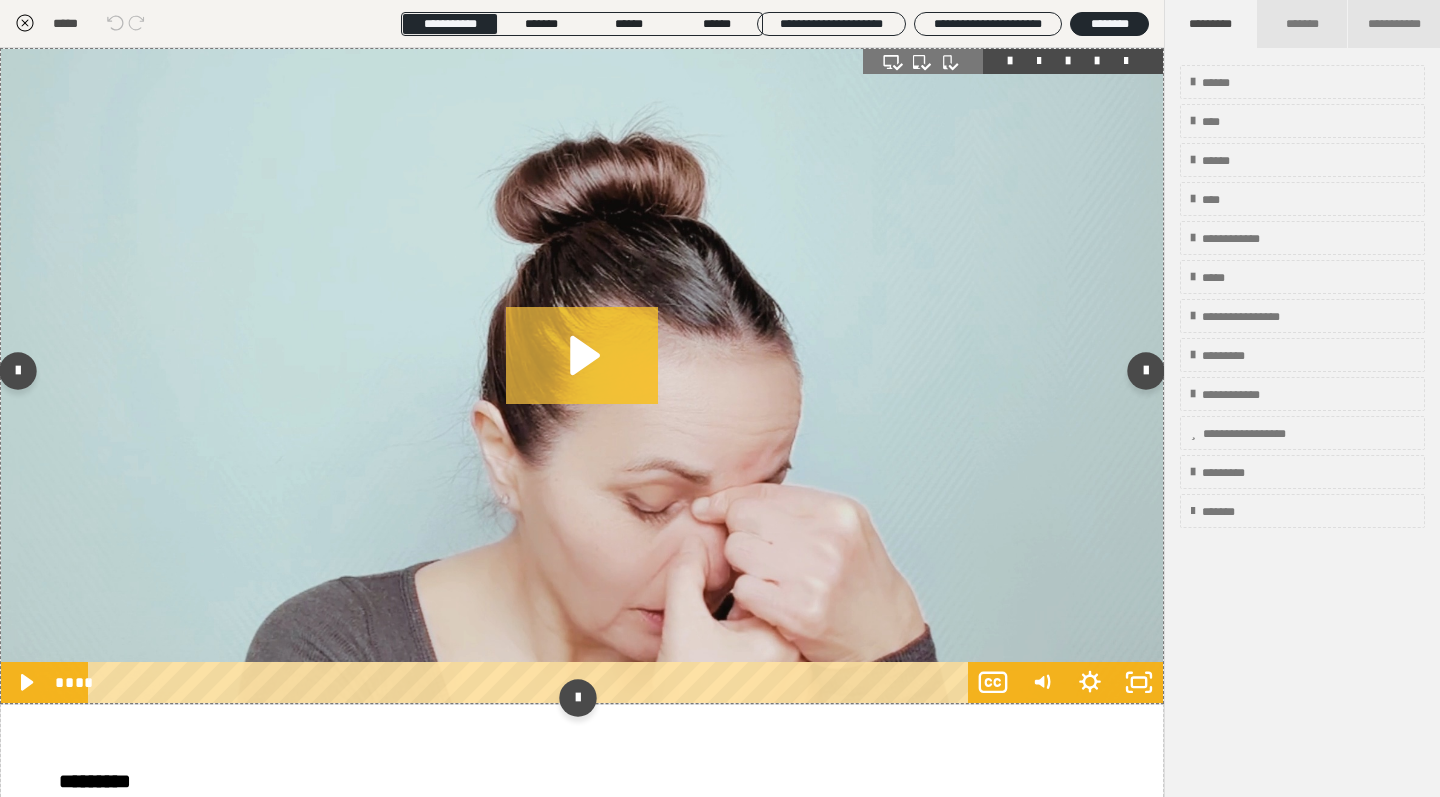 click 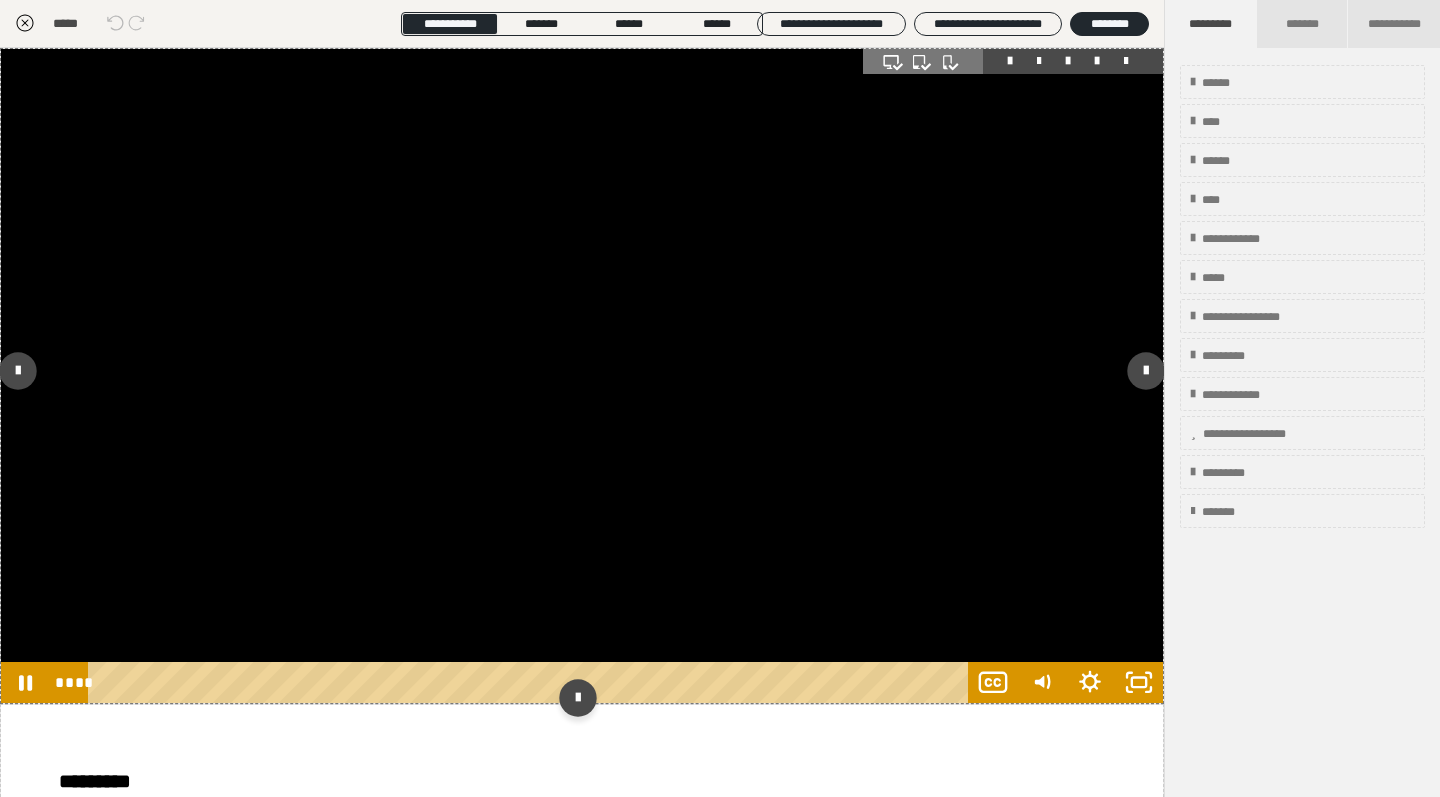 scroll, scrollTop: 0, scrollLeft: 0, axis: both 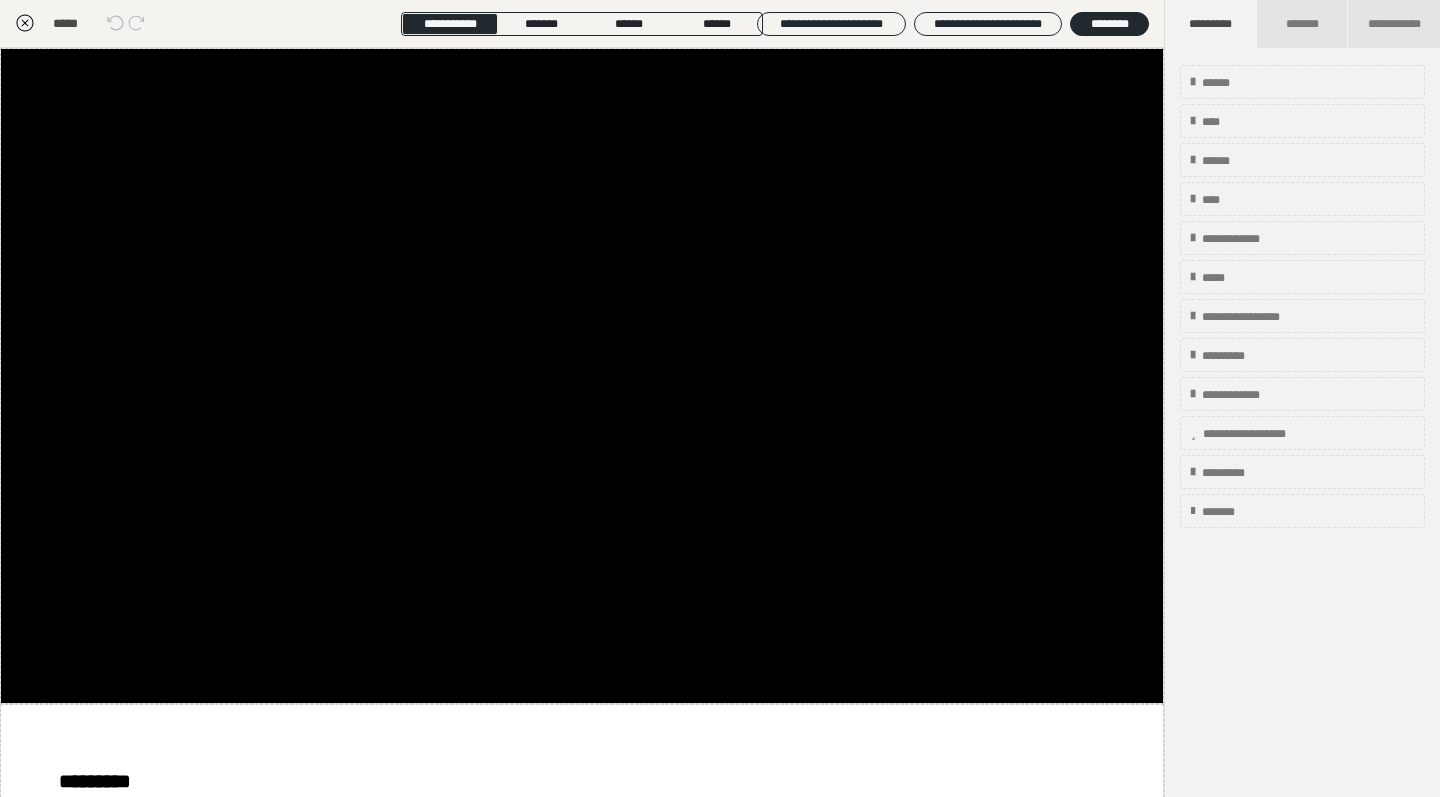 click at bounding box center [1126, 61] 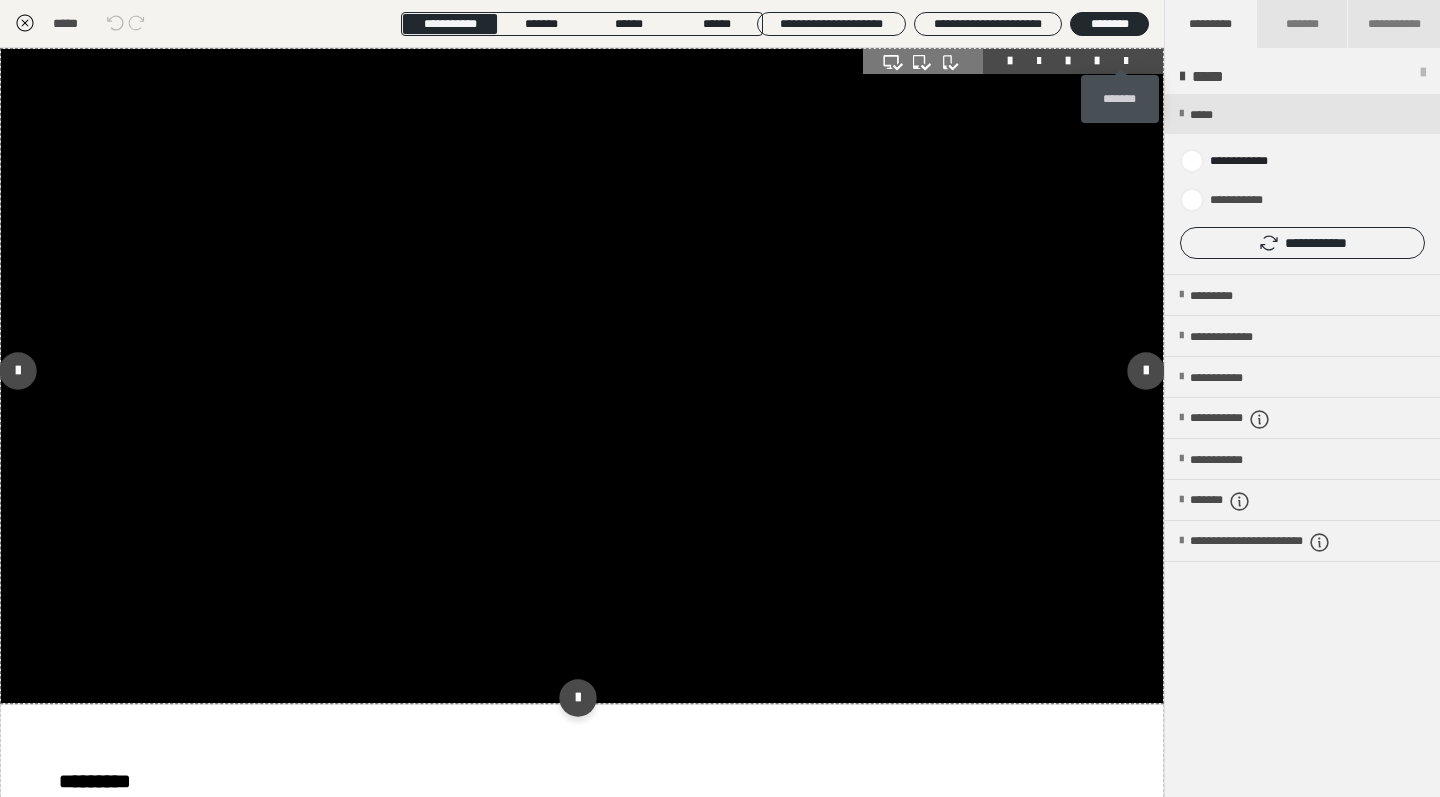click at bounding box center [1126, 61] 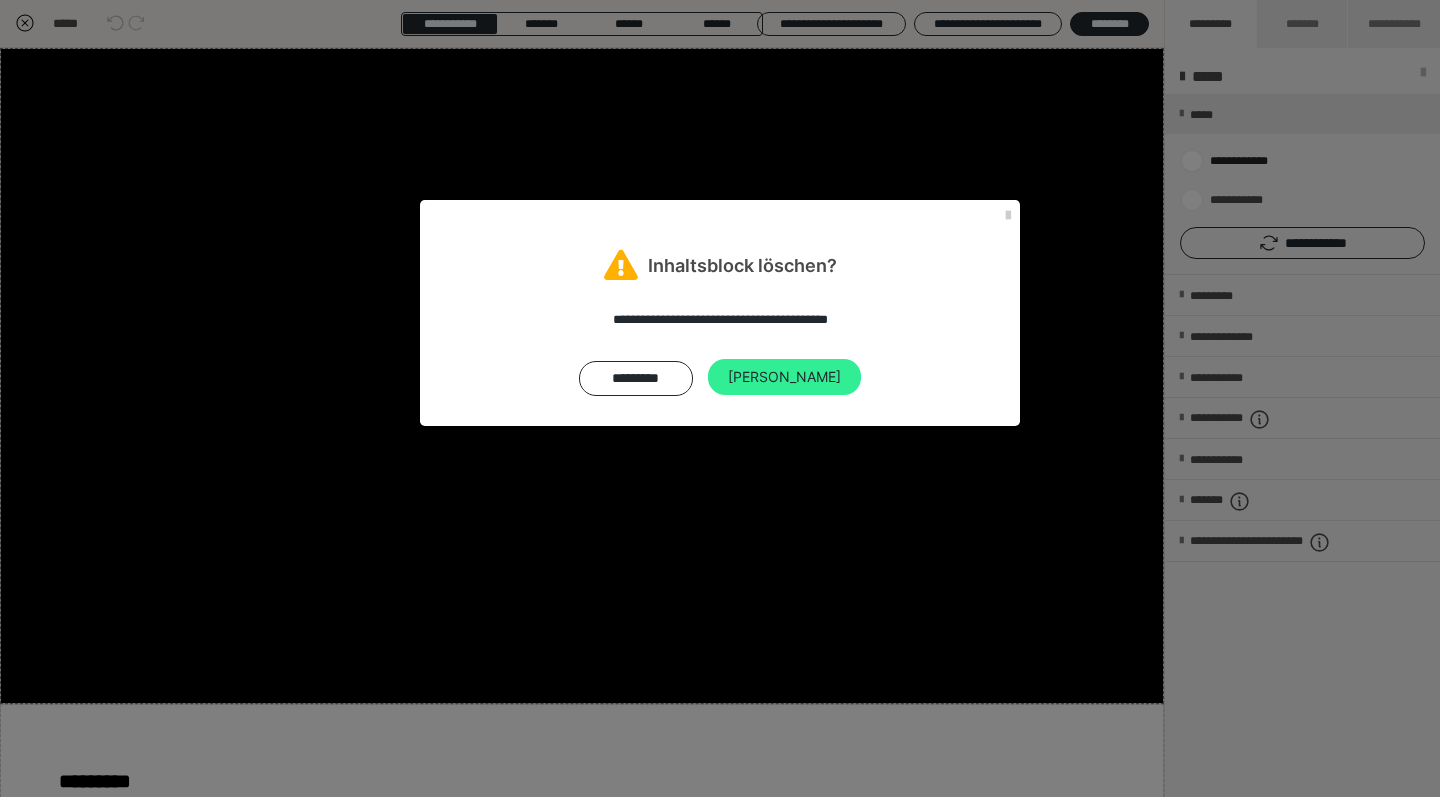 click on "Ja" at bounding box center [784, 377] 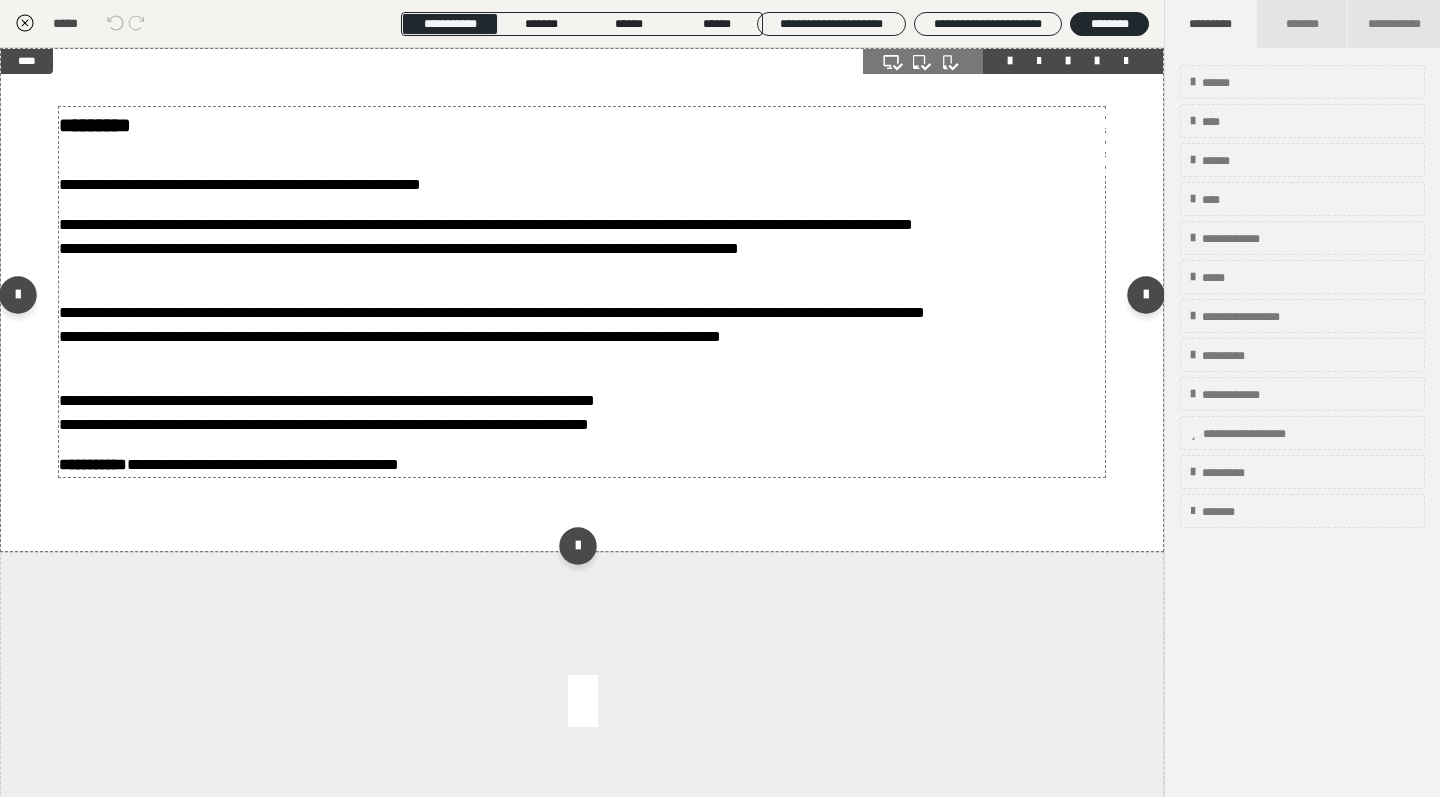 scroll, scrollTop: 0, scrollLeft: 0, axis: both 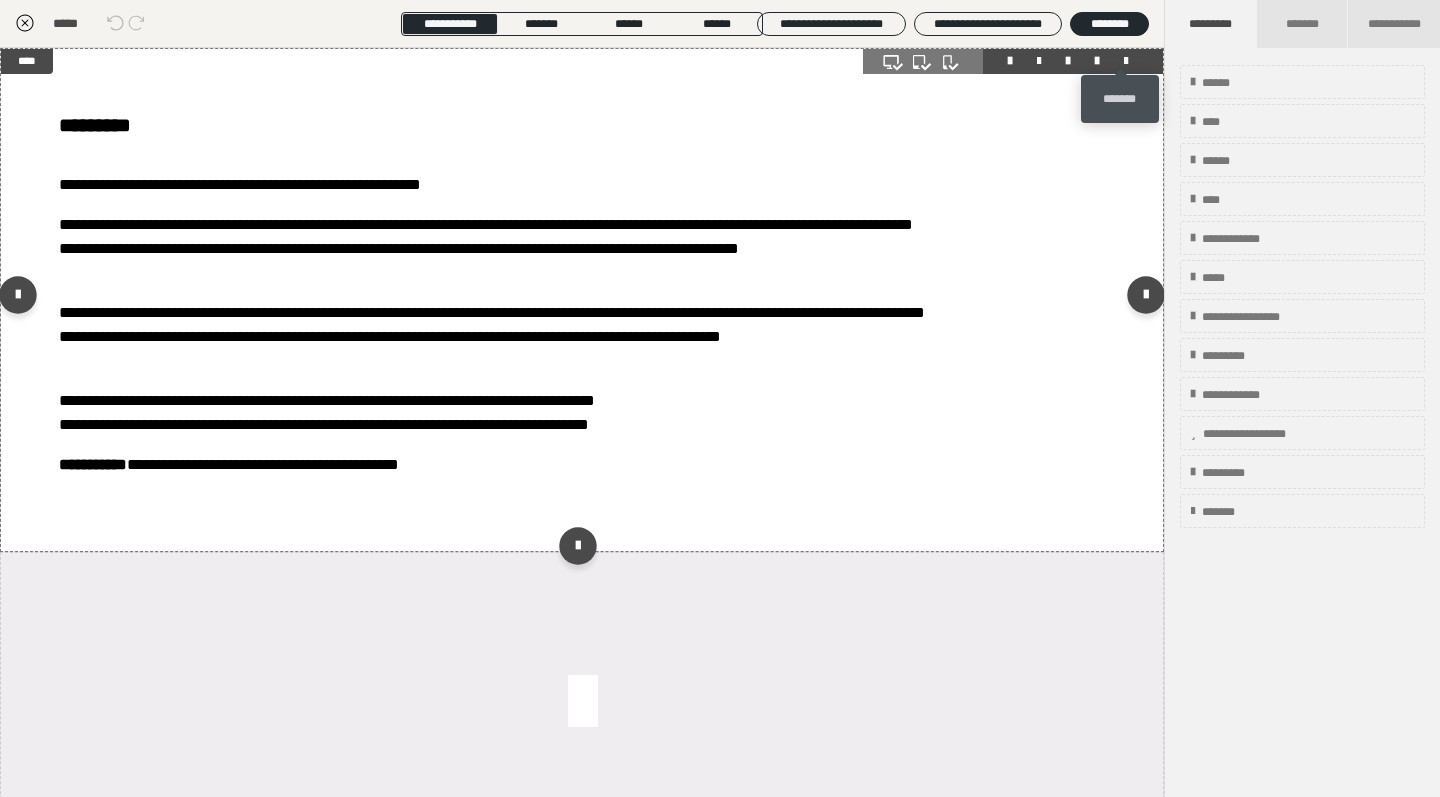 click at bounding box center [1126, 61] 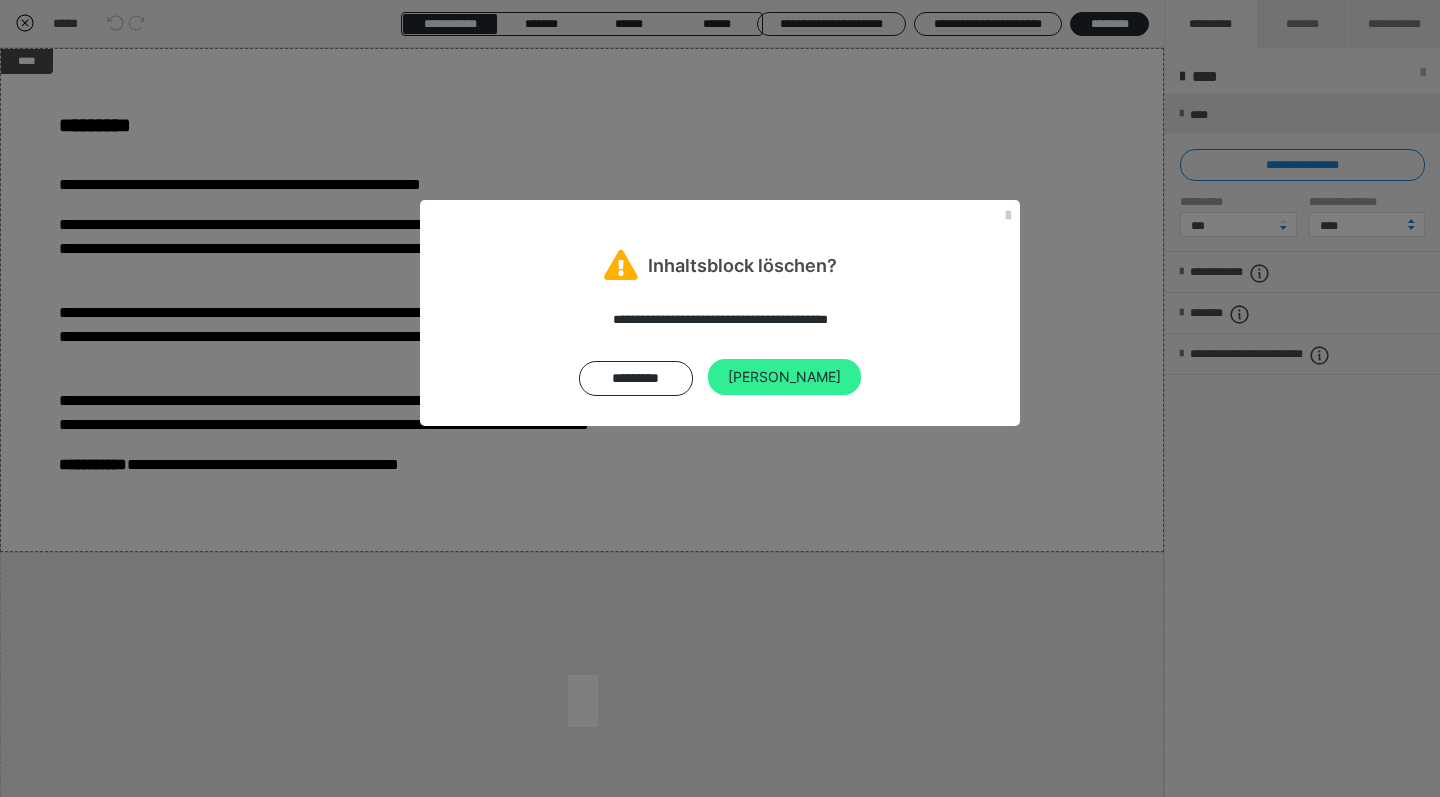 click on "Ja" at bounding box center [784, 377] 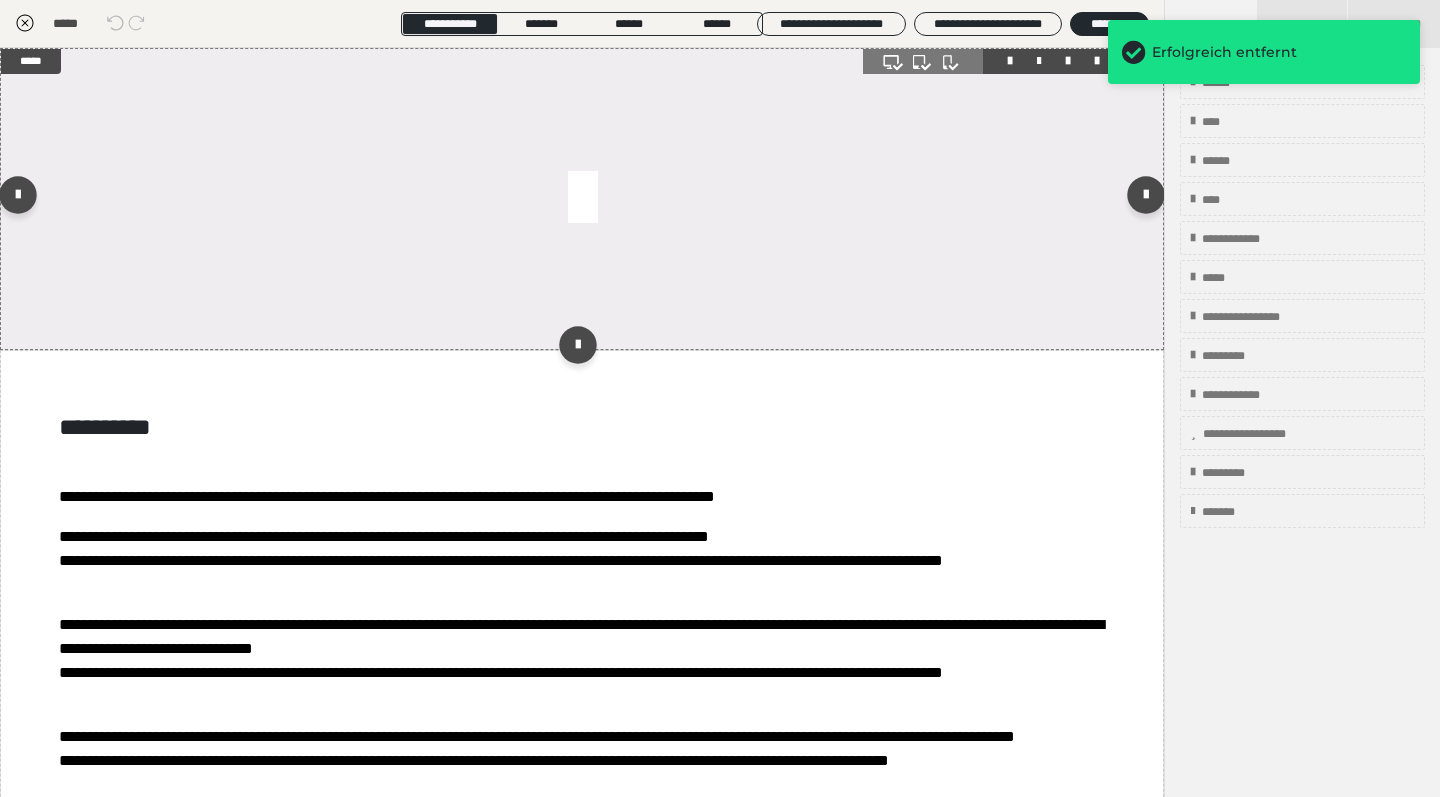 scroll, scrollTop: 0, scrollLeft: 0, axis: both 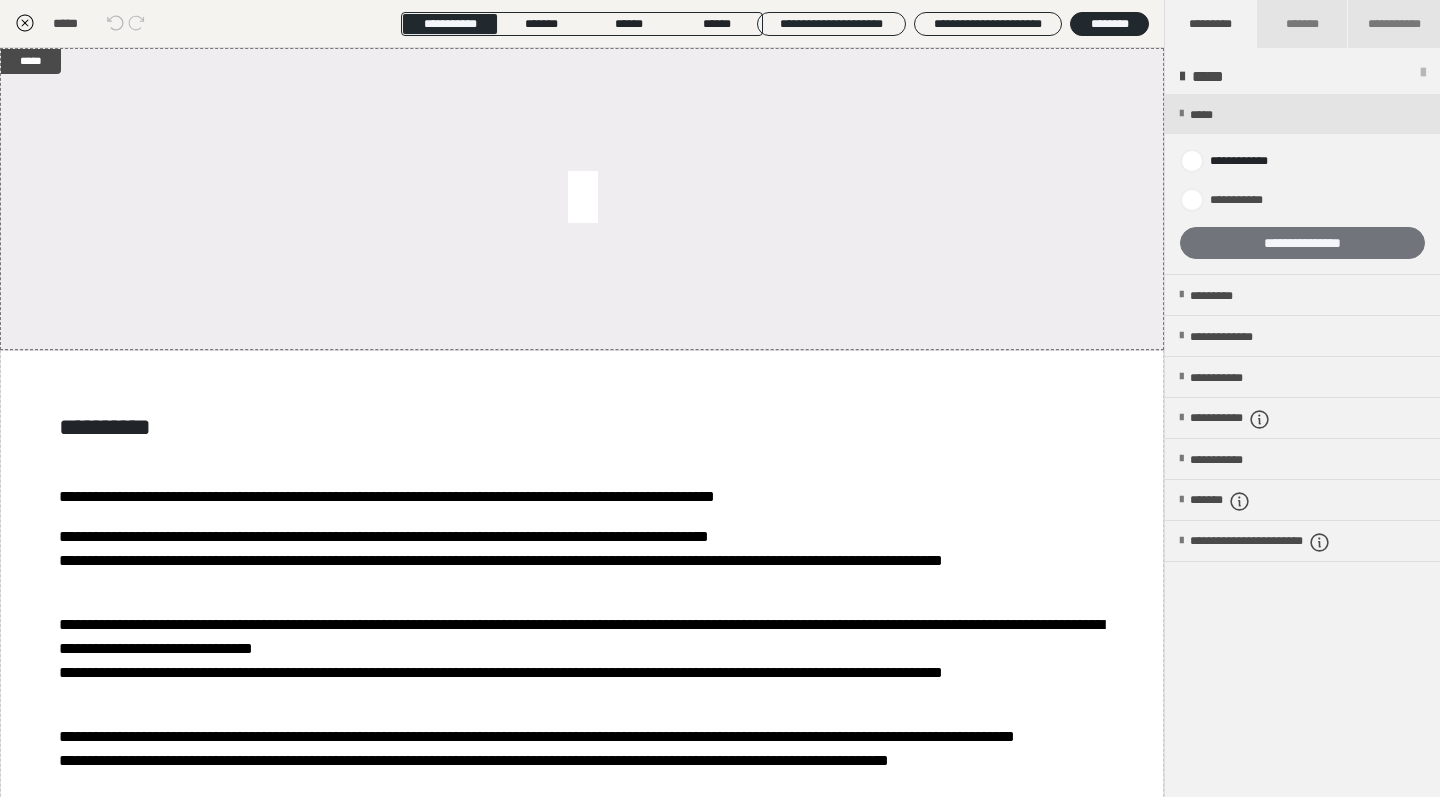 click on "**********" at bounding box center (1302, 243) 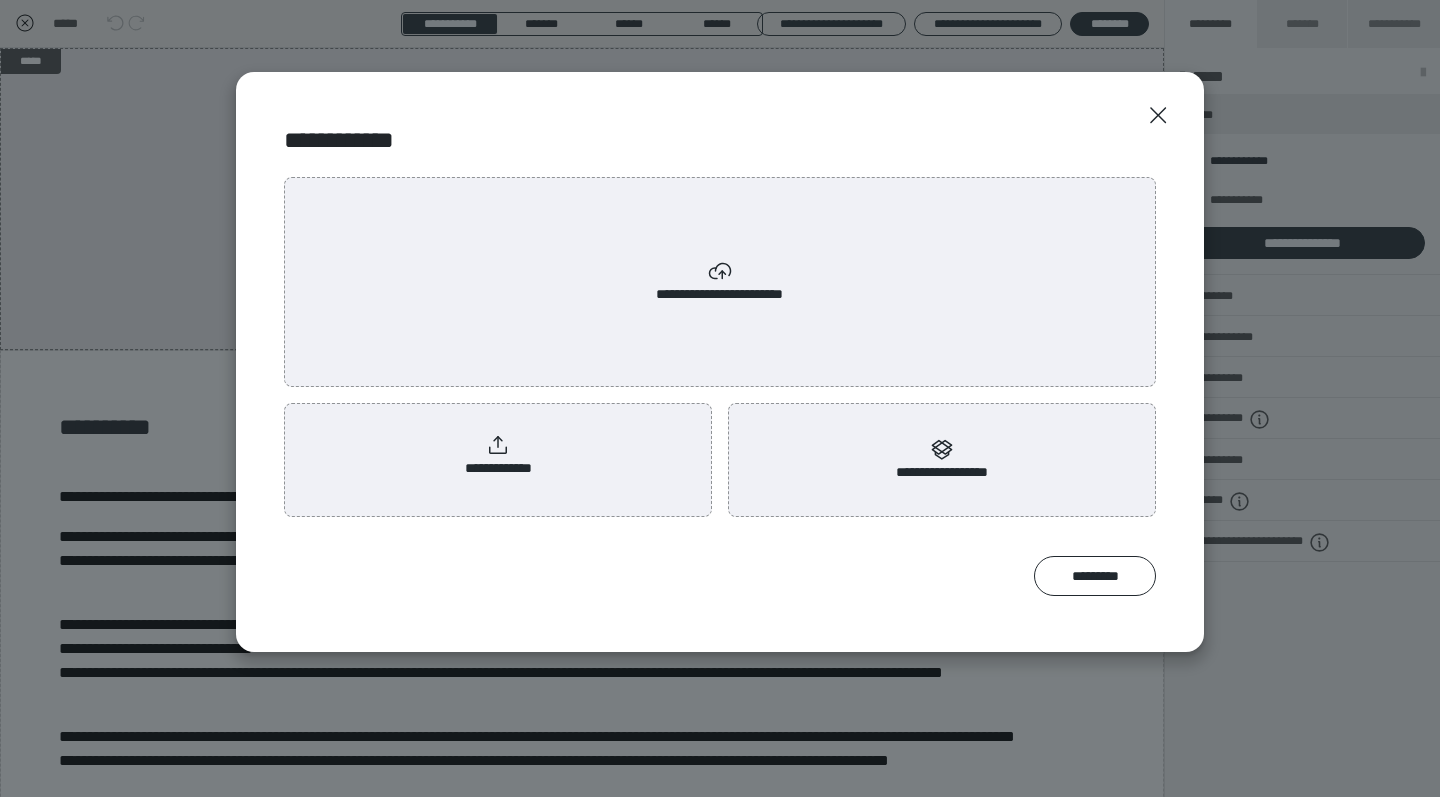 click on "**********" at bounding box center [498, 456] 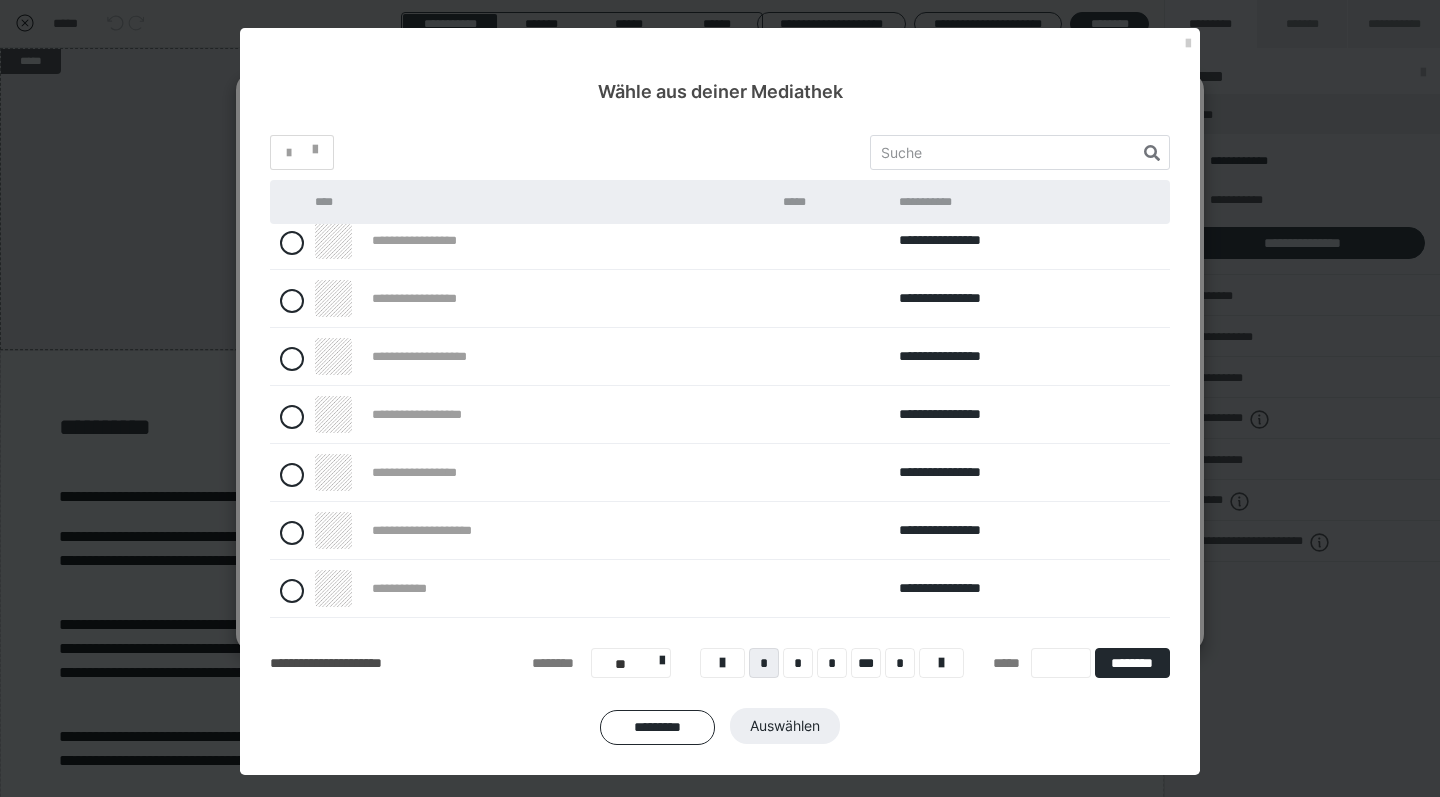 scroll, scrollTop: 186, scrollLeft: 0, axis: vertical 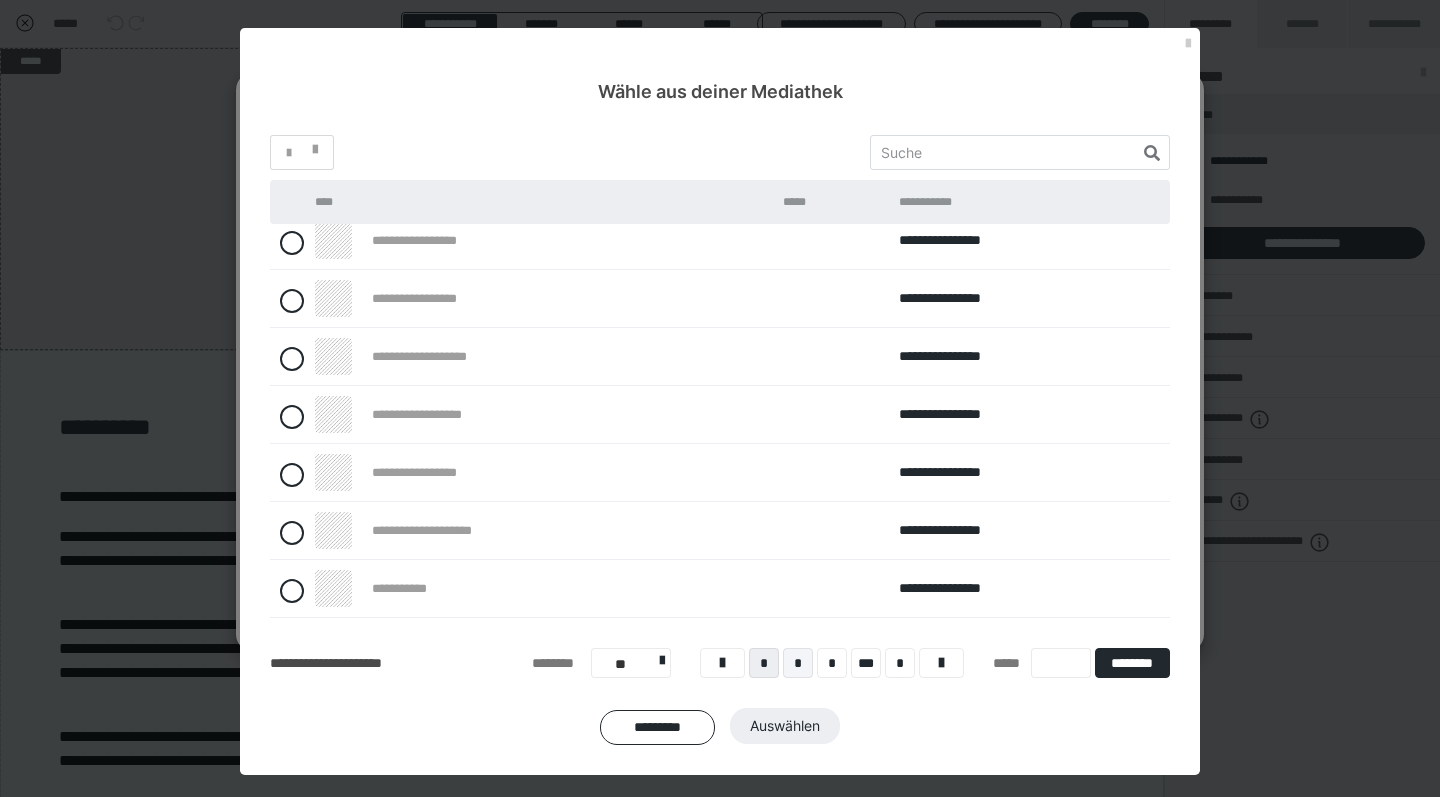 click on "*" at bounding box center (798, 663) 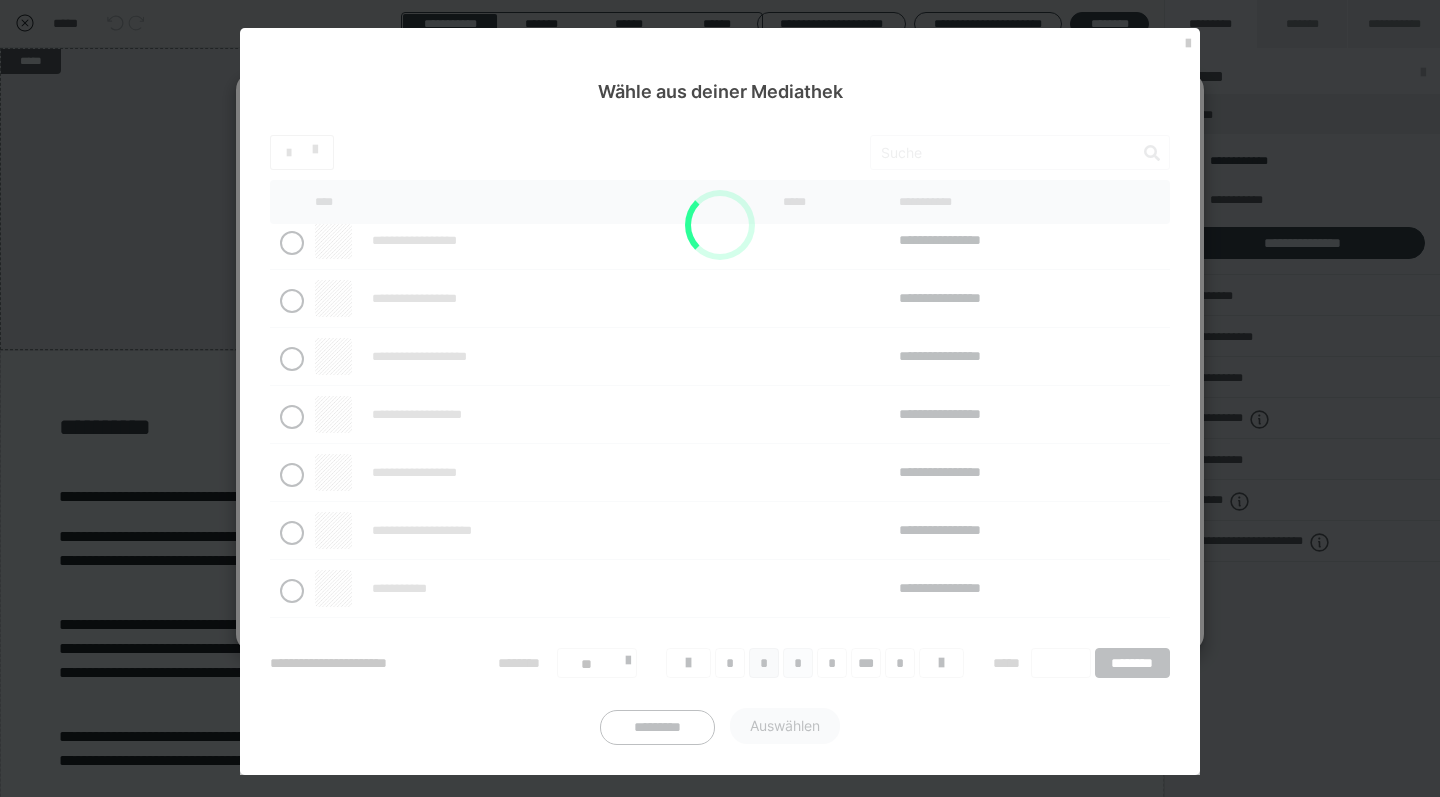 scroll, scrollTop: 0, scrollLeft: 0, axis: both 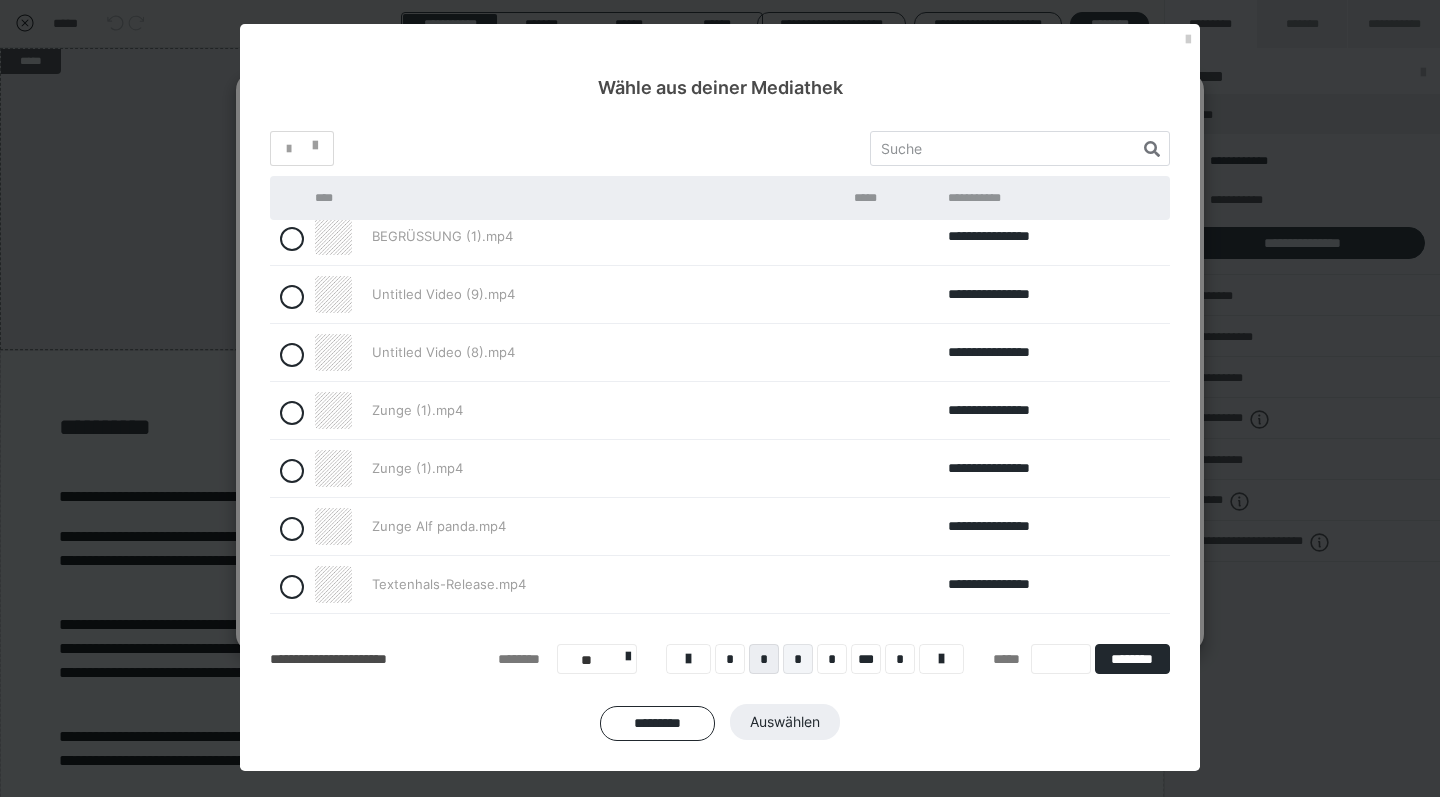 click on "*" at bounding box center (798, 659) 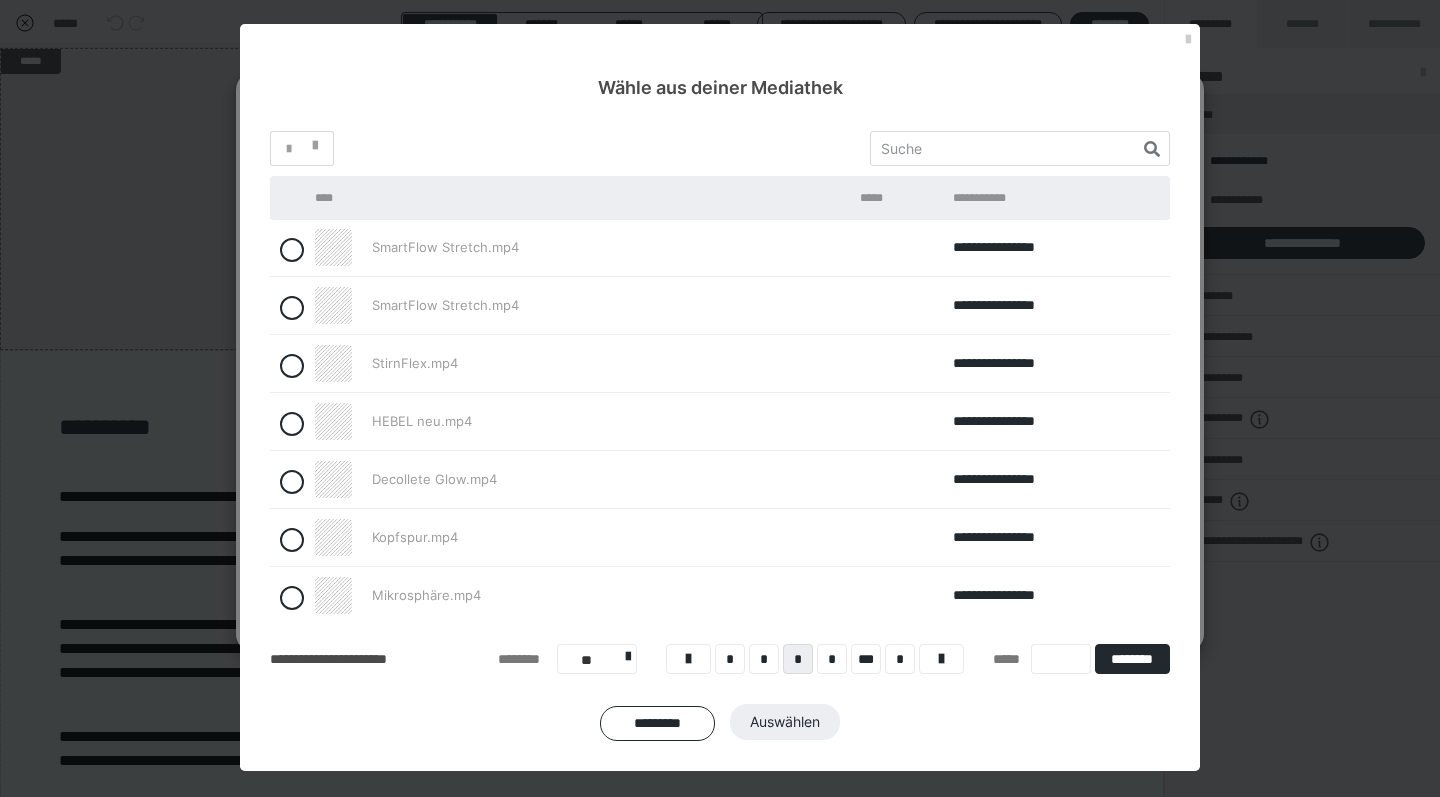scroll, scrollTop: 71, scrollLeft: 0, axis: vertical 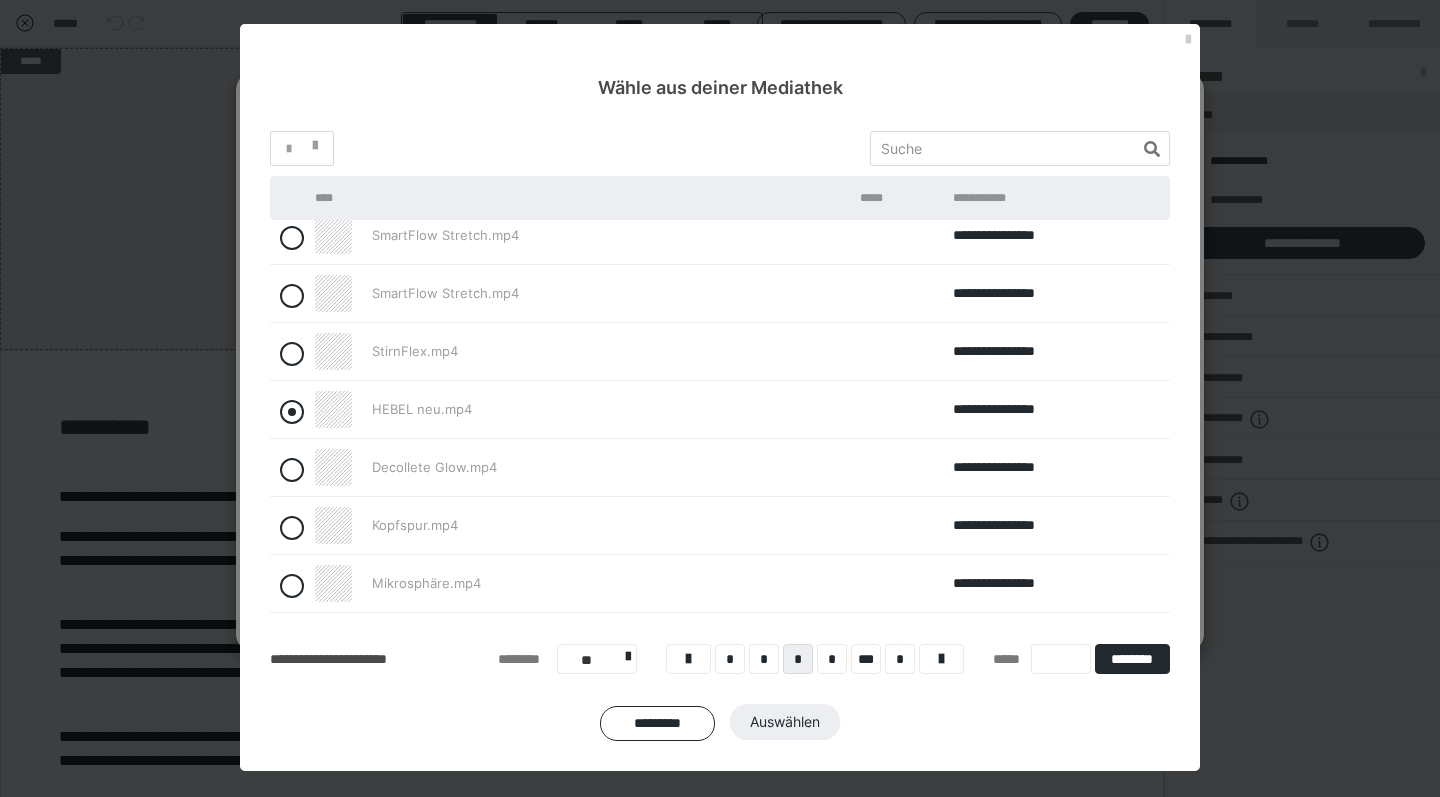 click at bounding box center (292, 412) 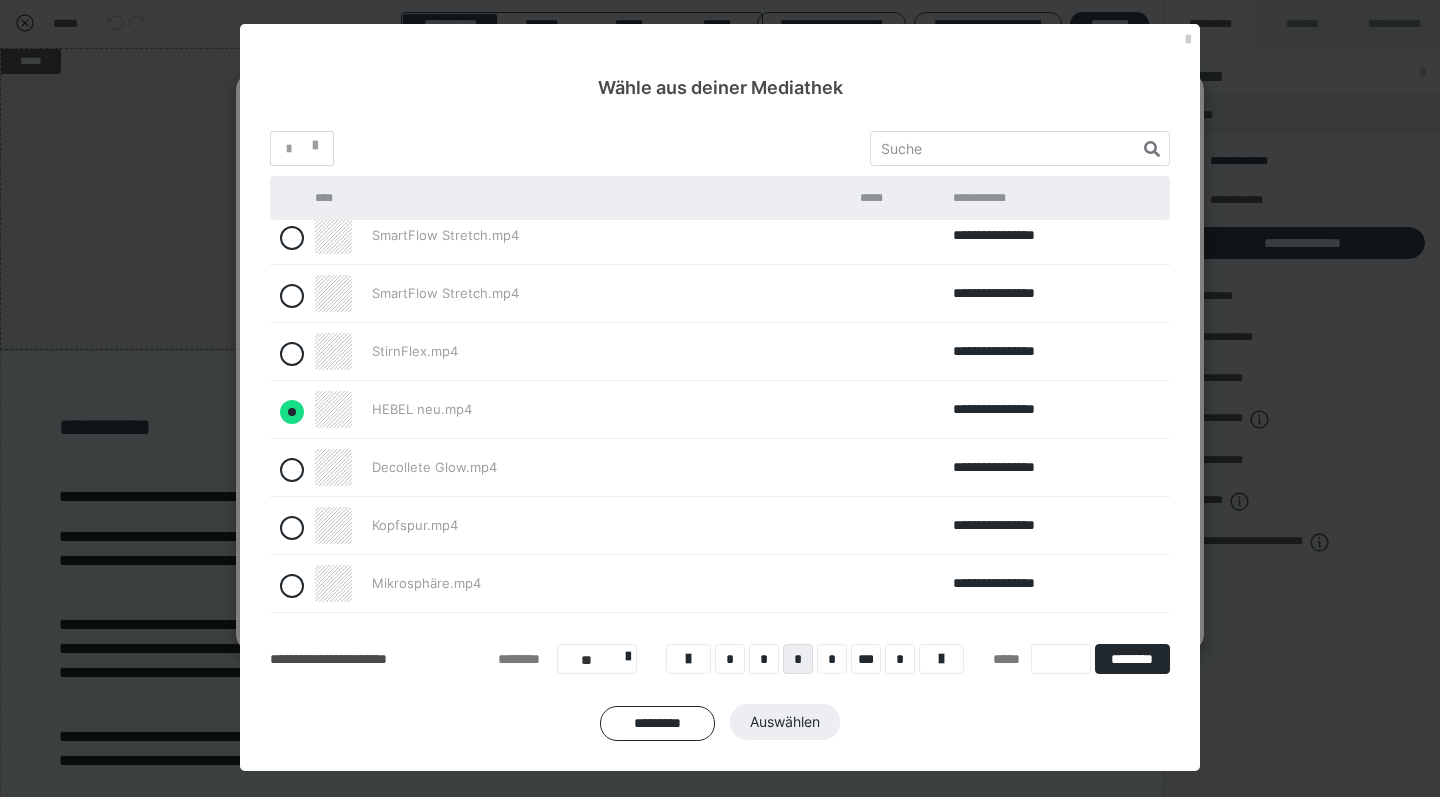 radio on "true" 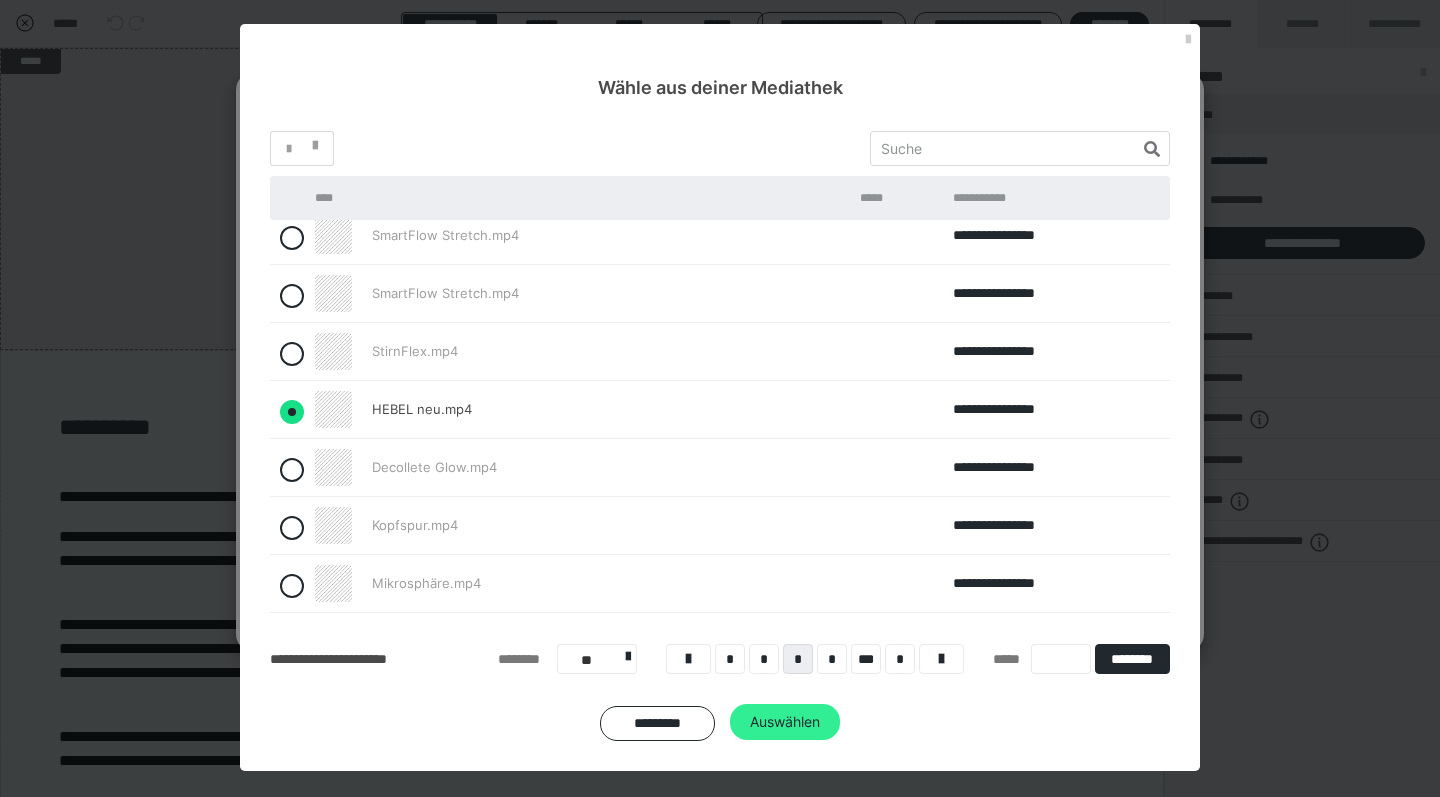 click on "Auswählen" at bounding box center (785, 722) 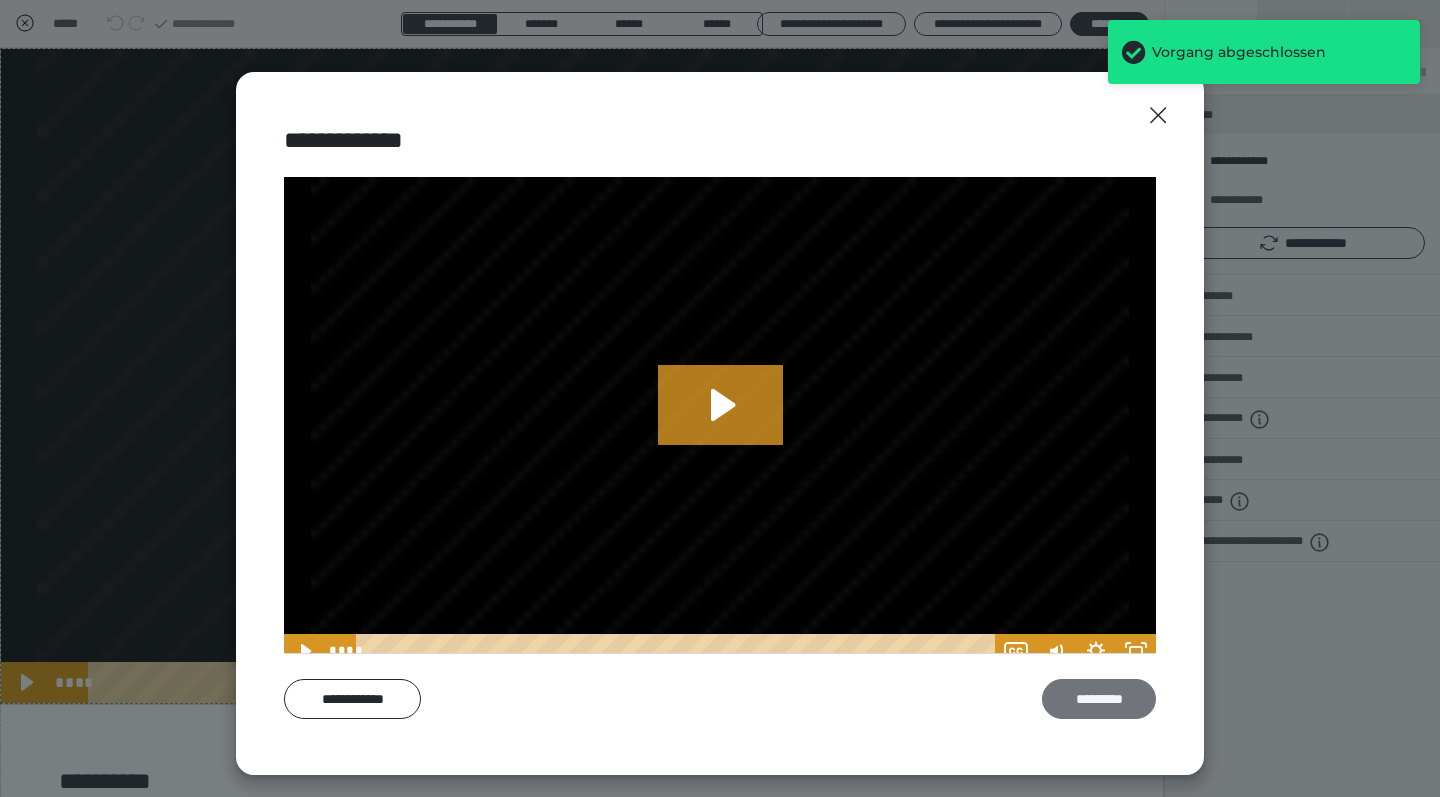 click on "*********" at bounding box center (1099, 699) 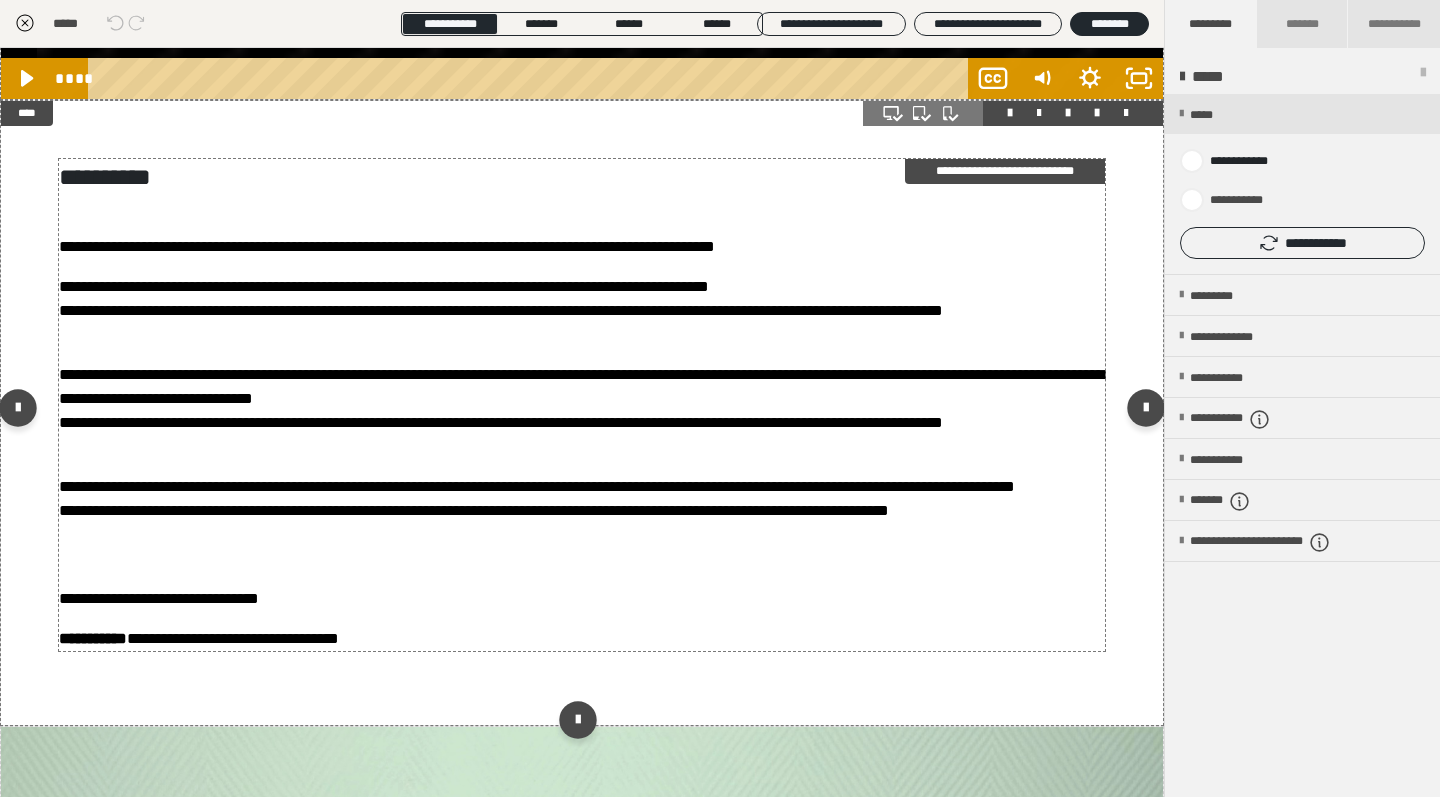 scroll, scrollTop: 607, scrollLeft: 0, axis: vertical 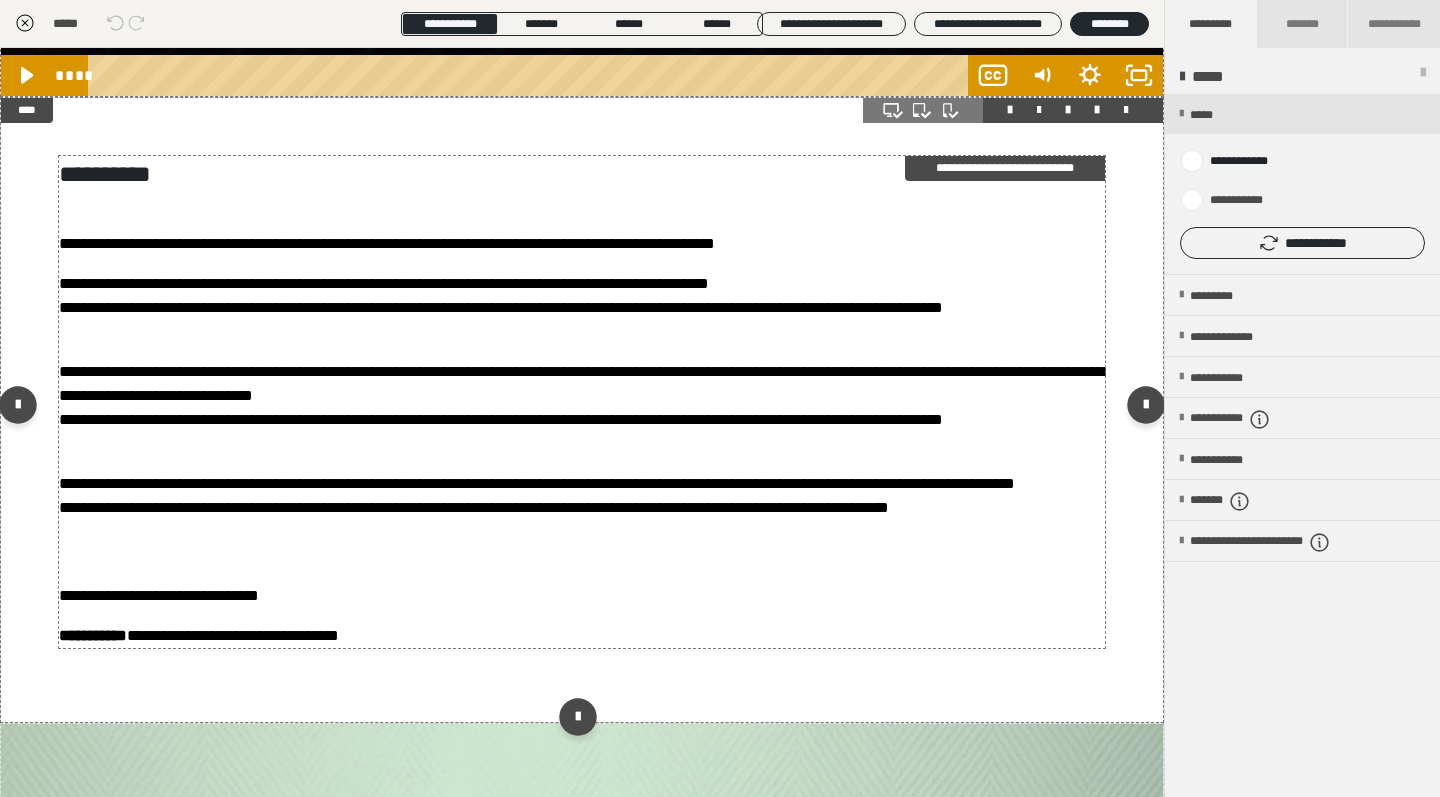 click on "**********" at bounding box center (582, 636) 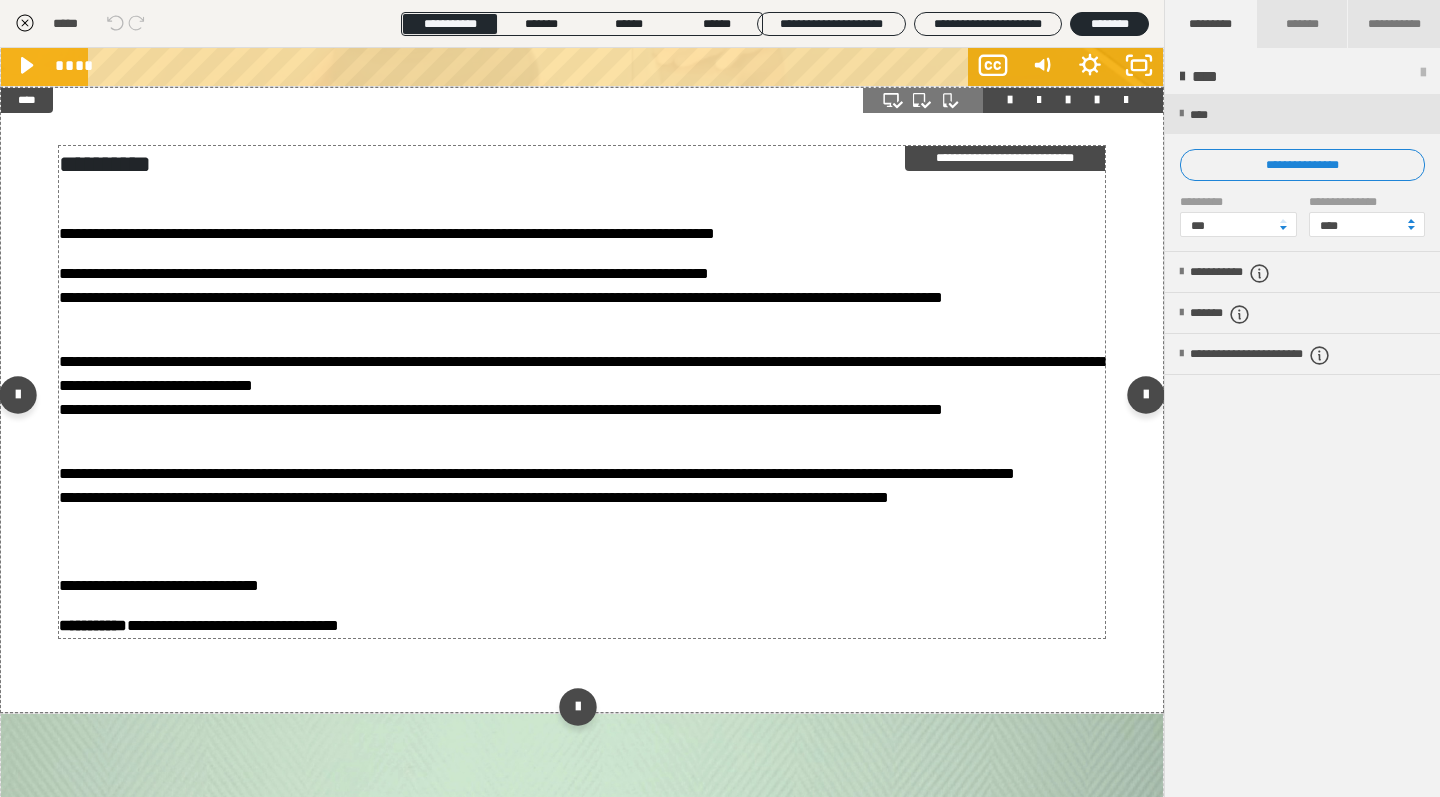 scroll, scrollTop: 624, scrollLeft: 0, axis: vertical 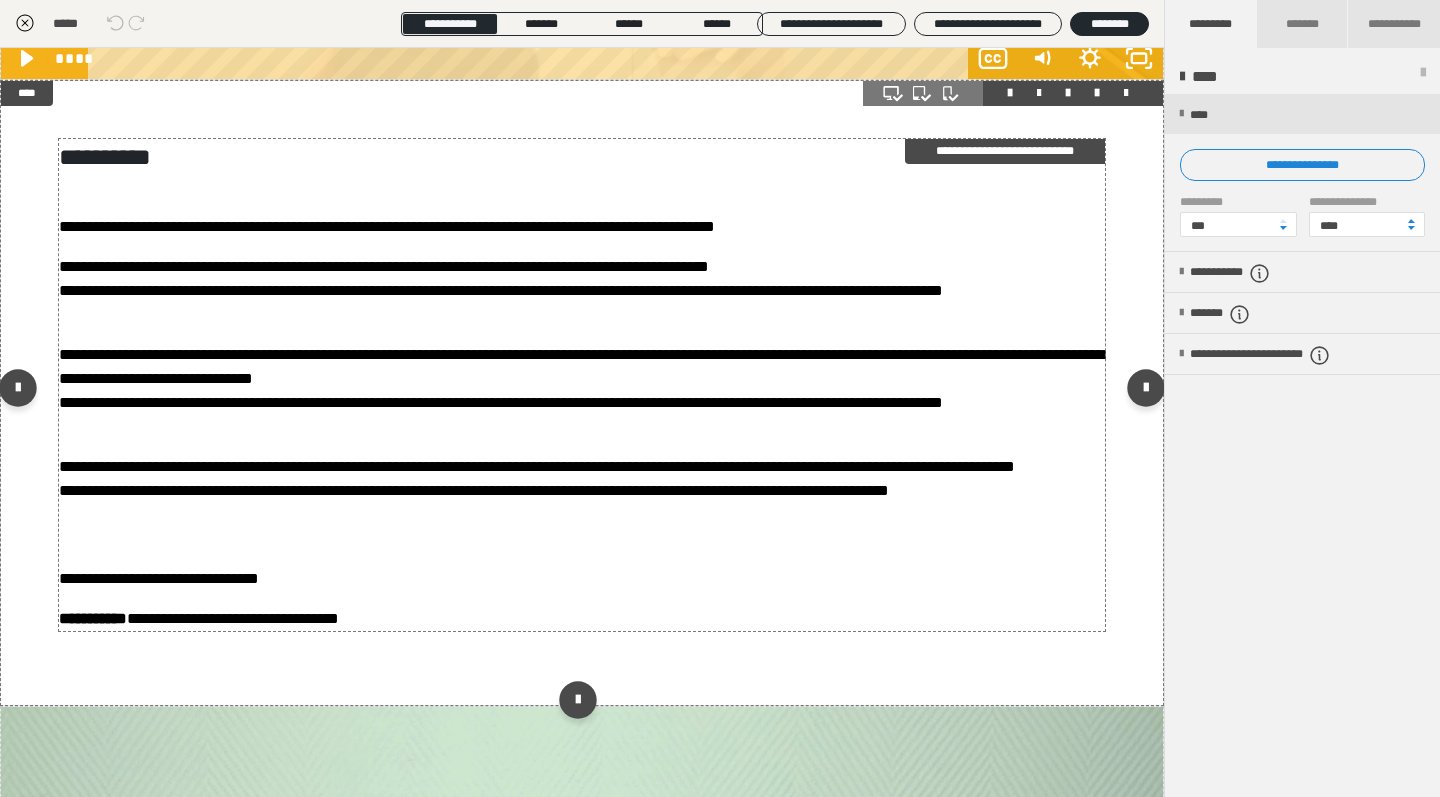 click on "**********" at bounding box center (582, 619) 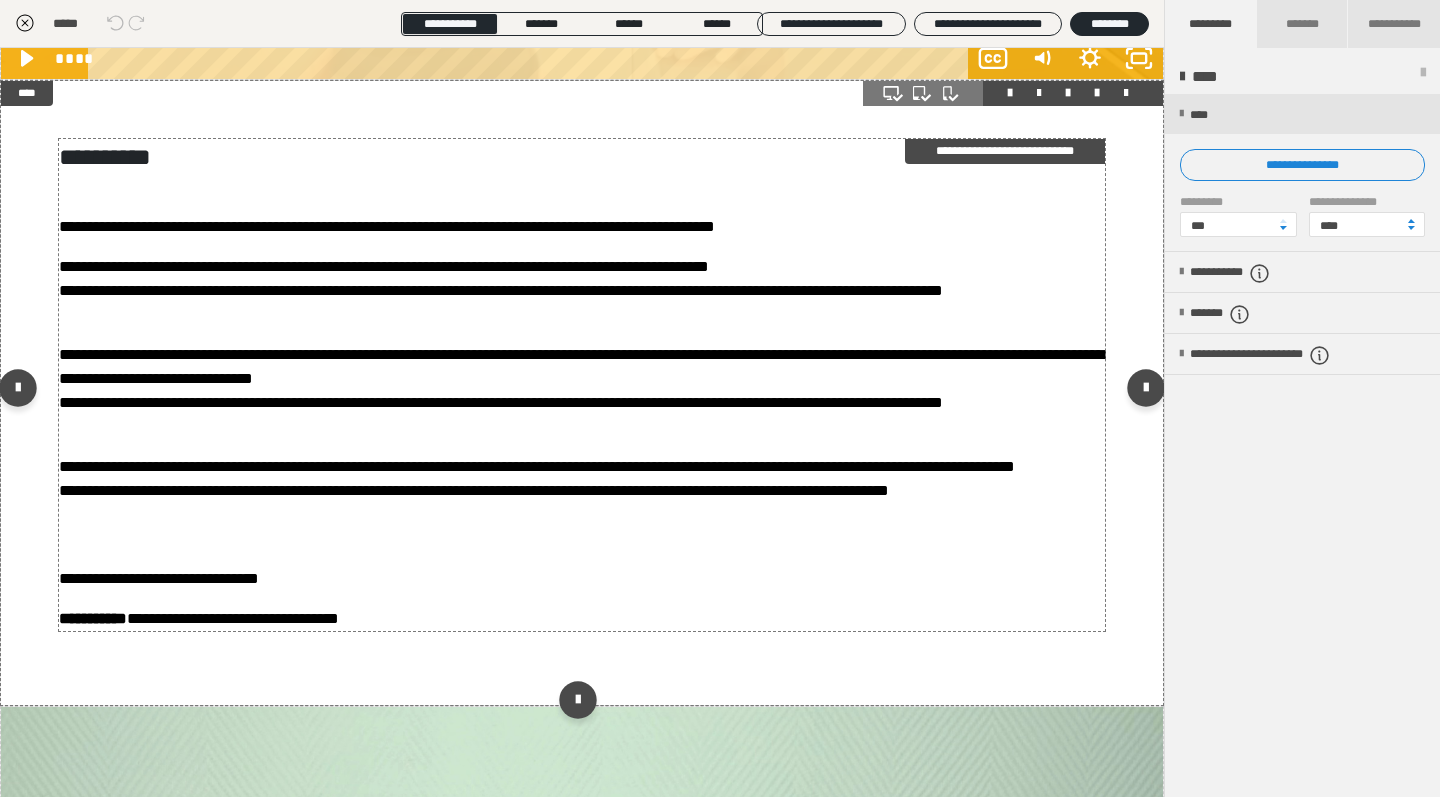 click on "**********" at bounding box center [582, 503] 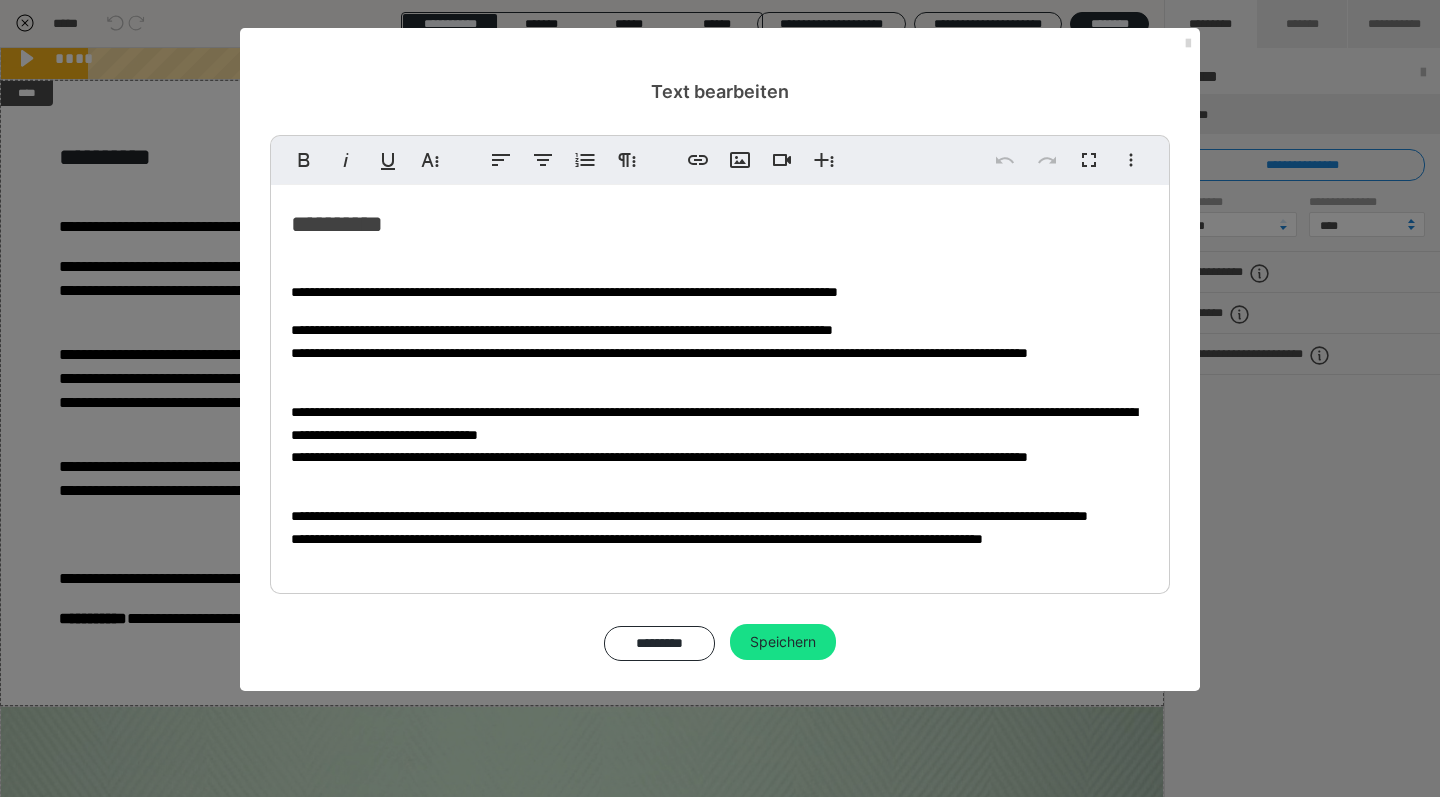 click at bounding box center [1188, 44] 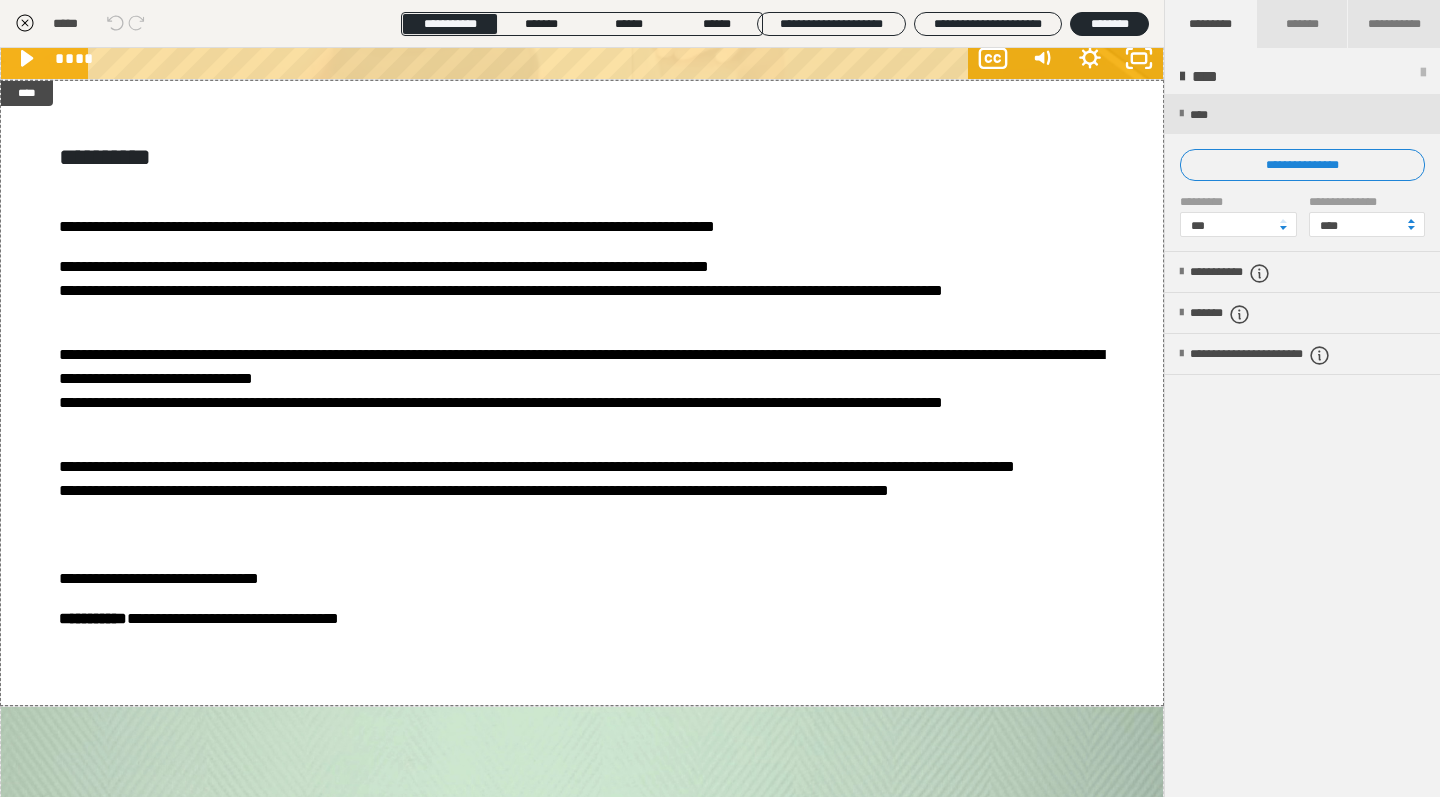 click 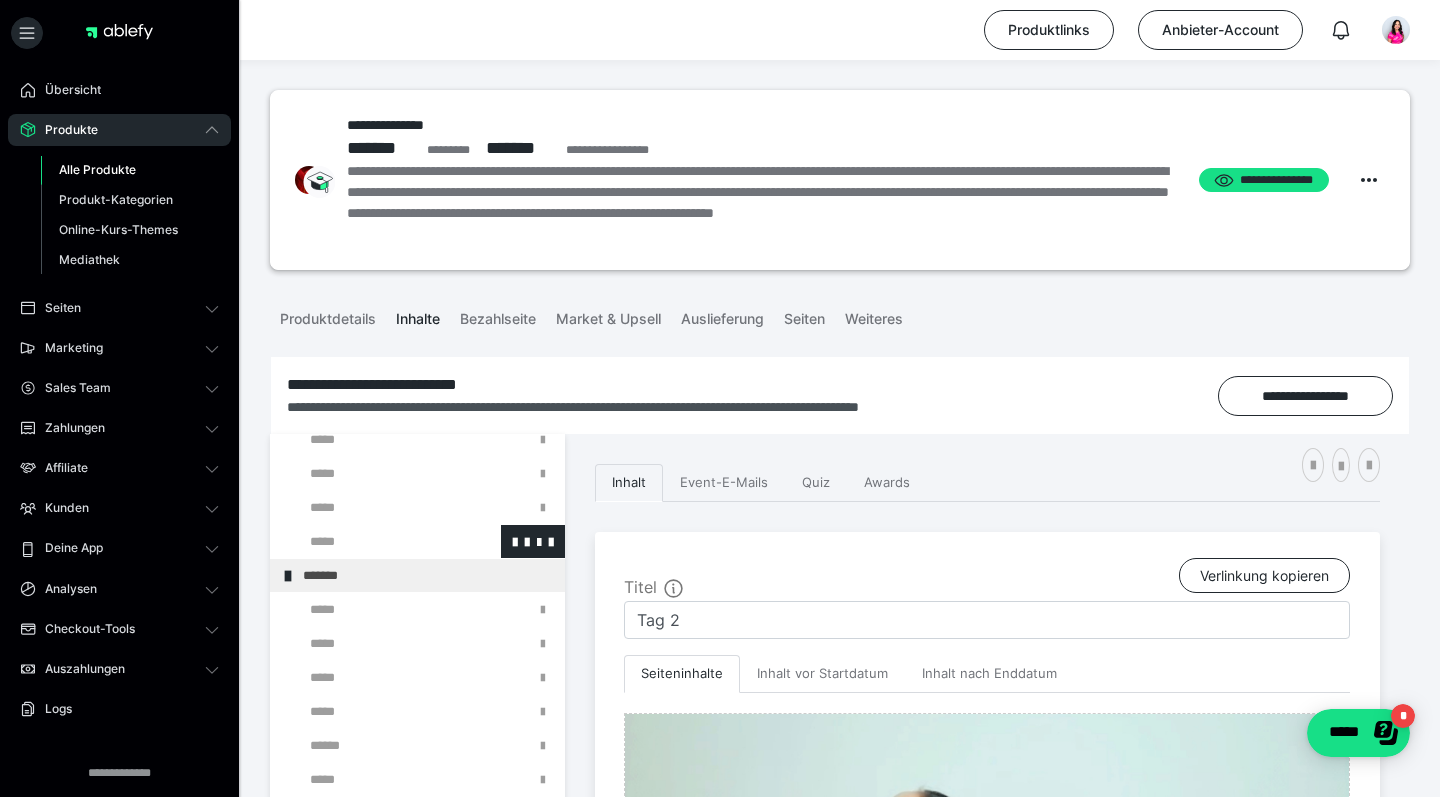 scroll, scrollTop: 187, scrollLeft: 0, axis: vertical 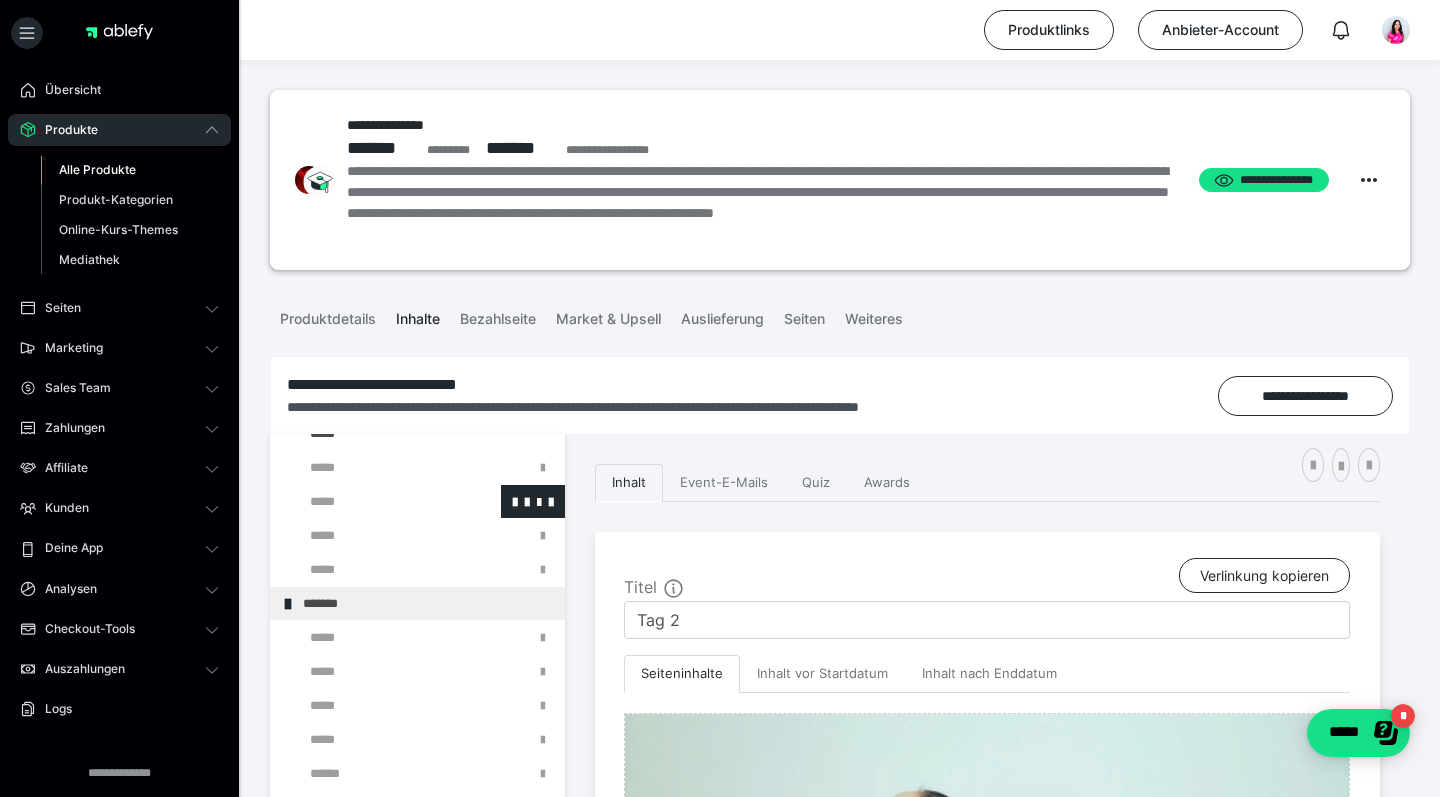click at bounding box center [375, 501] 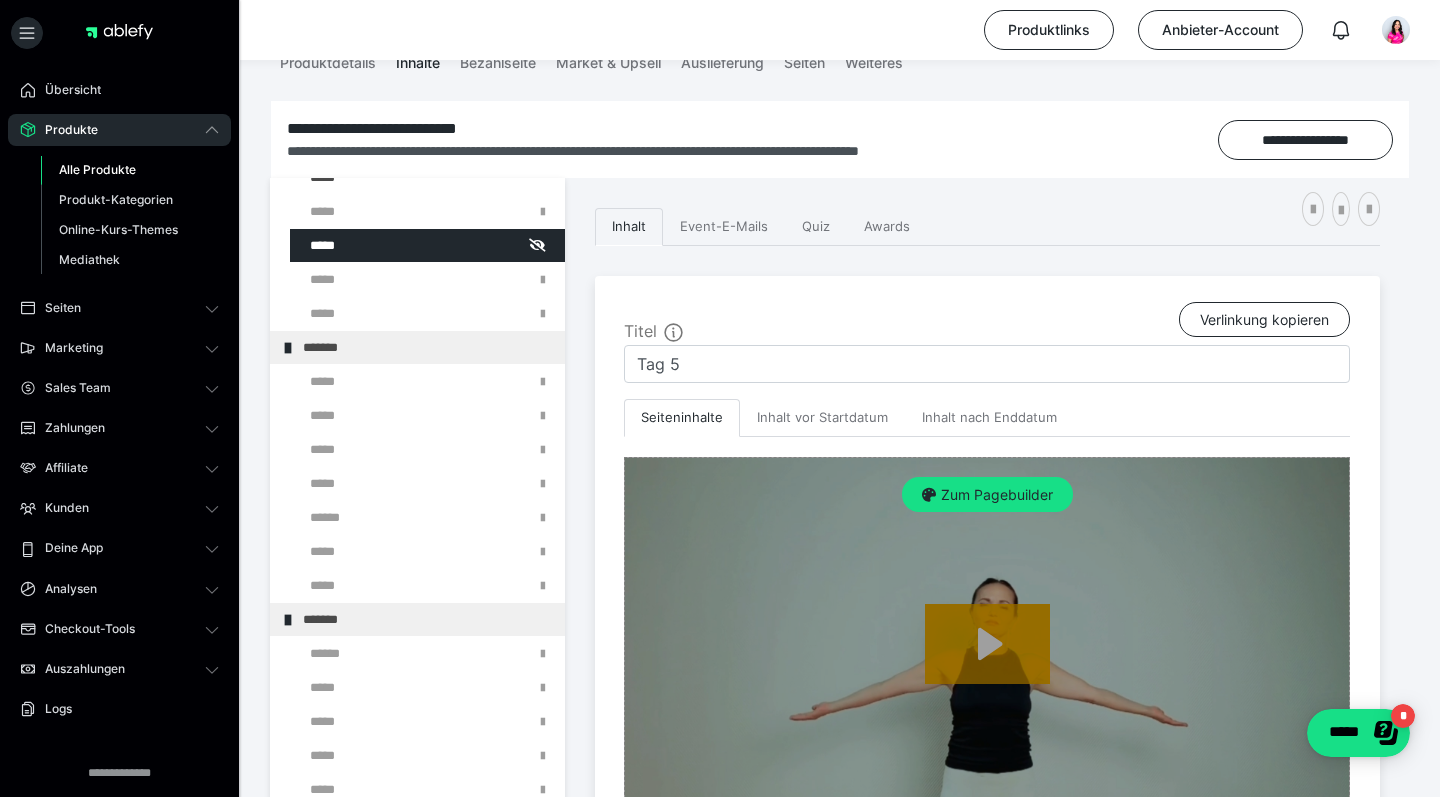 scroll, scrollTop: 252, scrollLeft: 0, axis: vertical 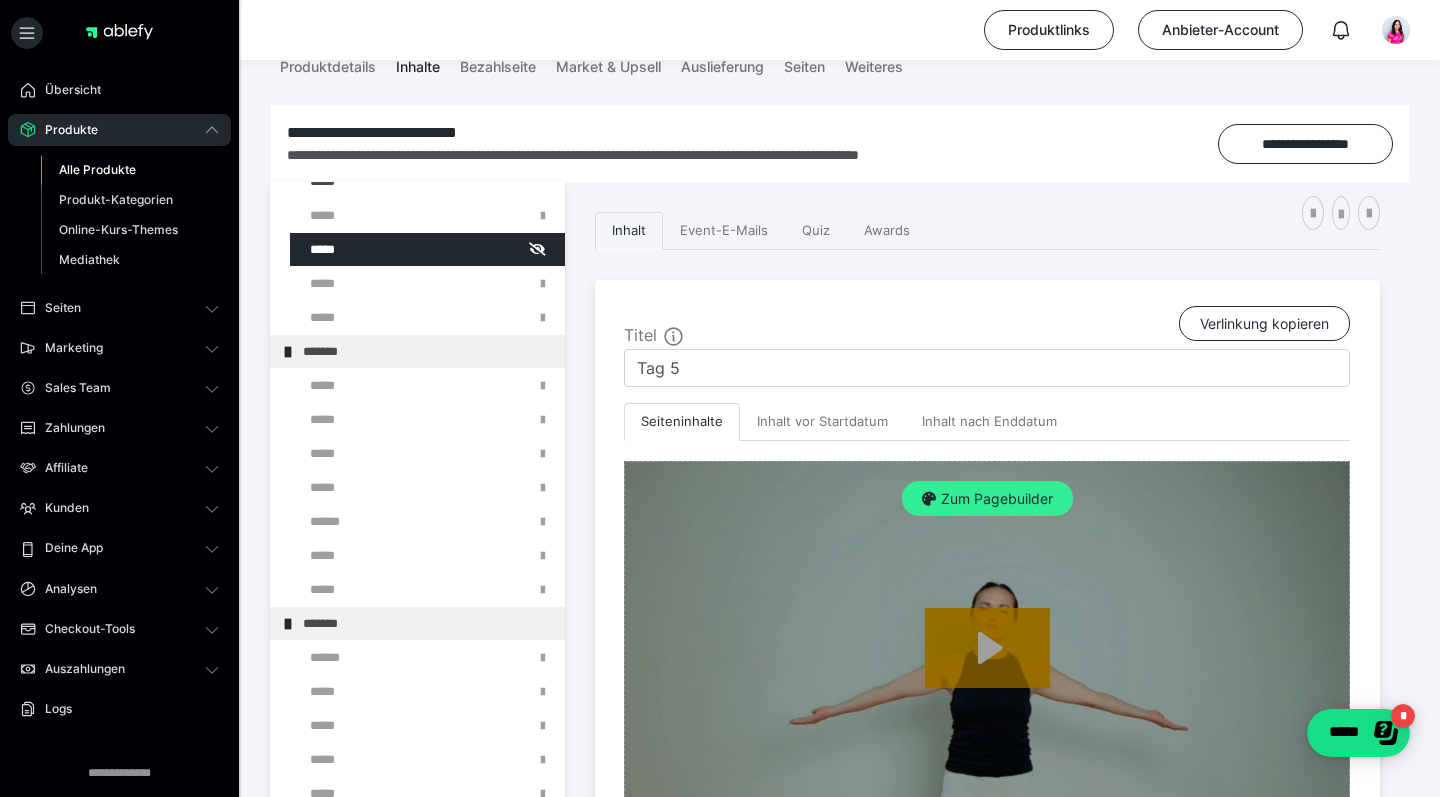 click on "Zum Pagebuilder" at bounding box center [987, 499] 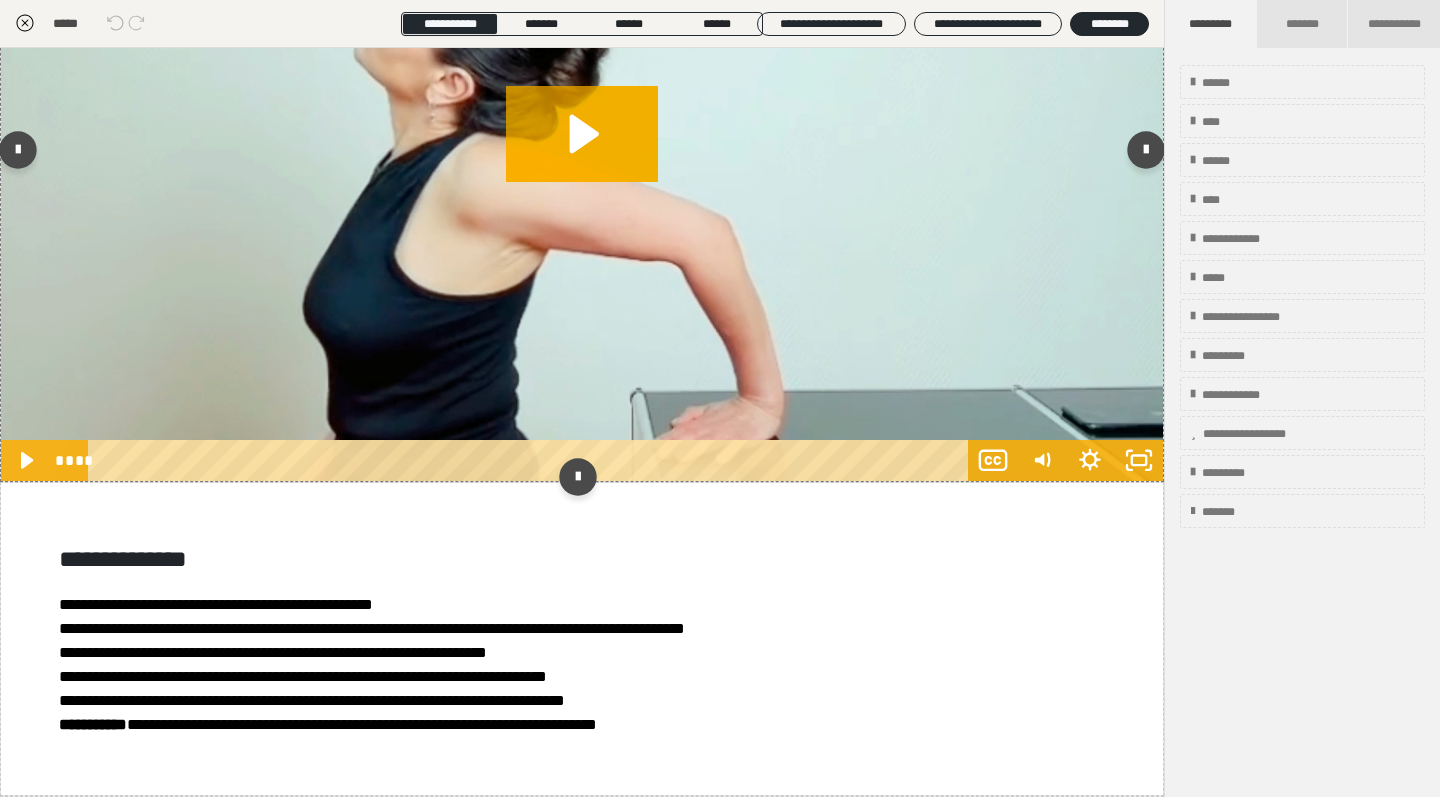 scroll, scrollTop: 2396, scrollLeft: 0, axis: vertical 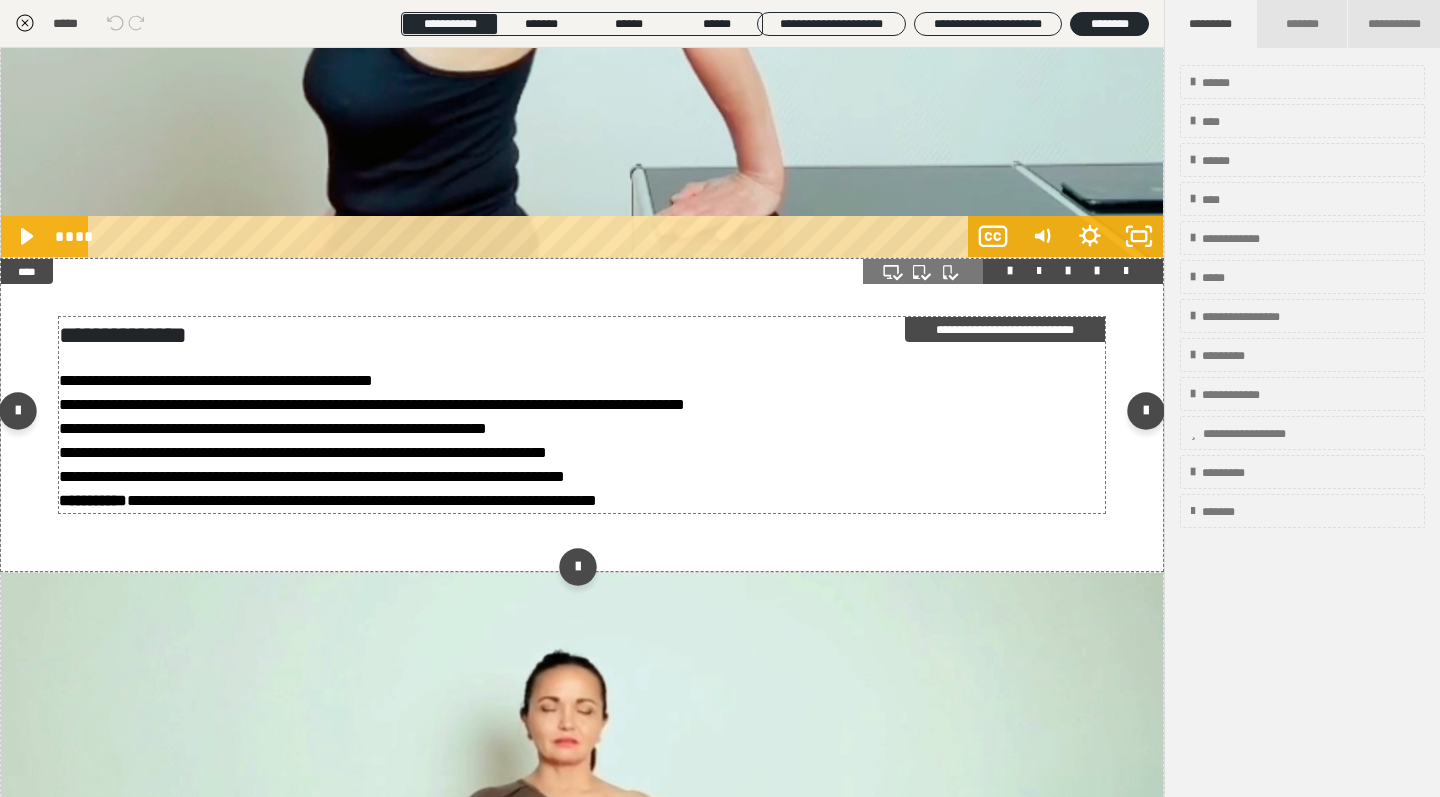 click on "**********" at bounding box center [1005, 329] 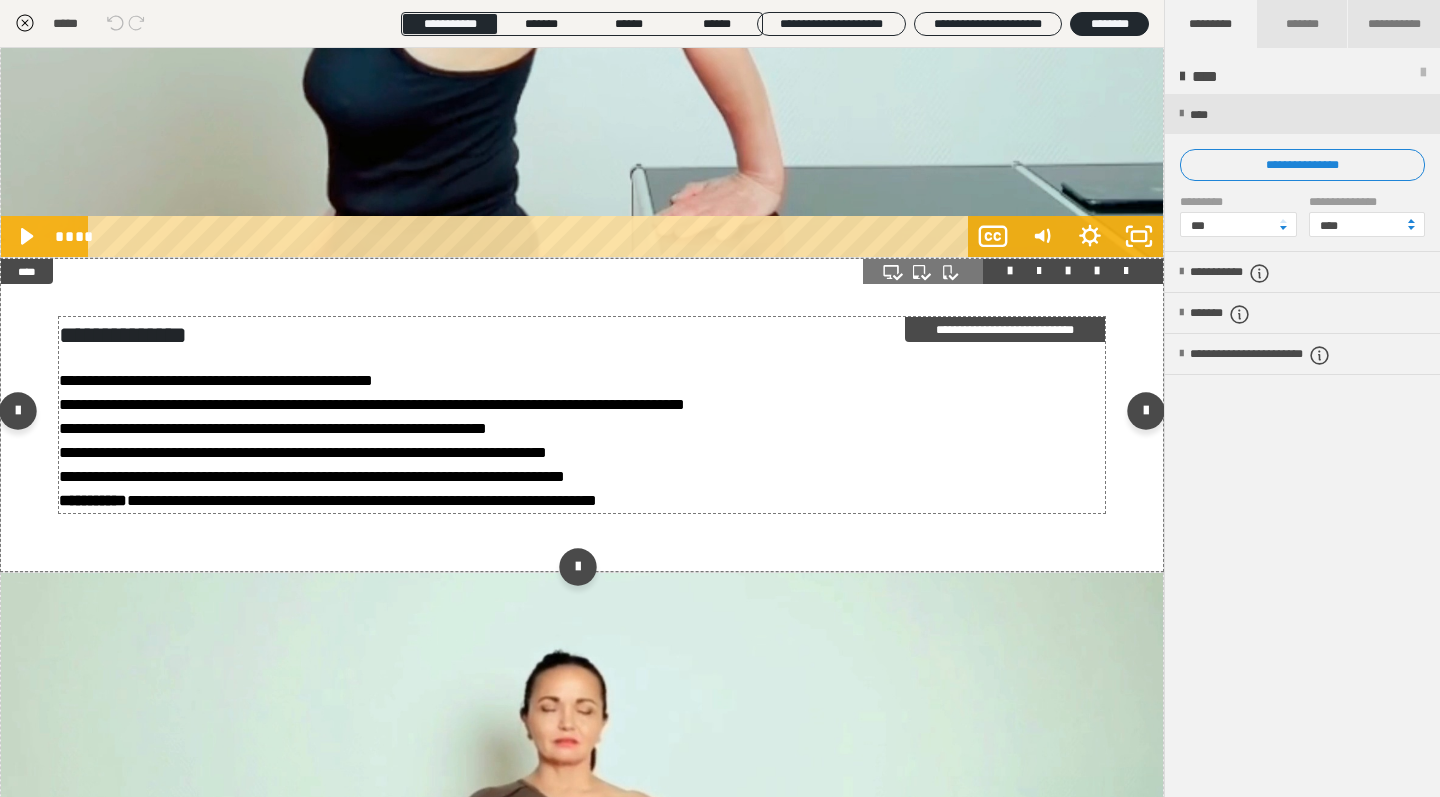 click on "**********" at bounding box center [582, 415] 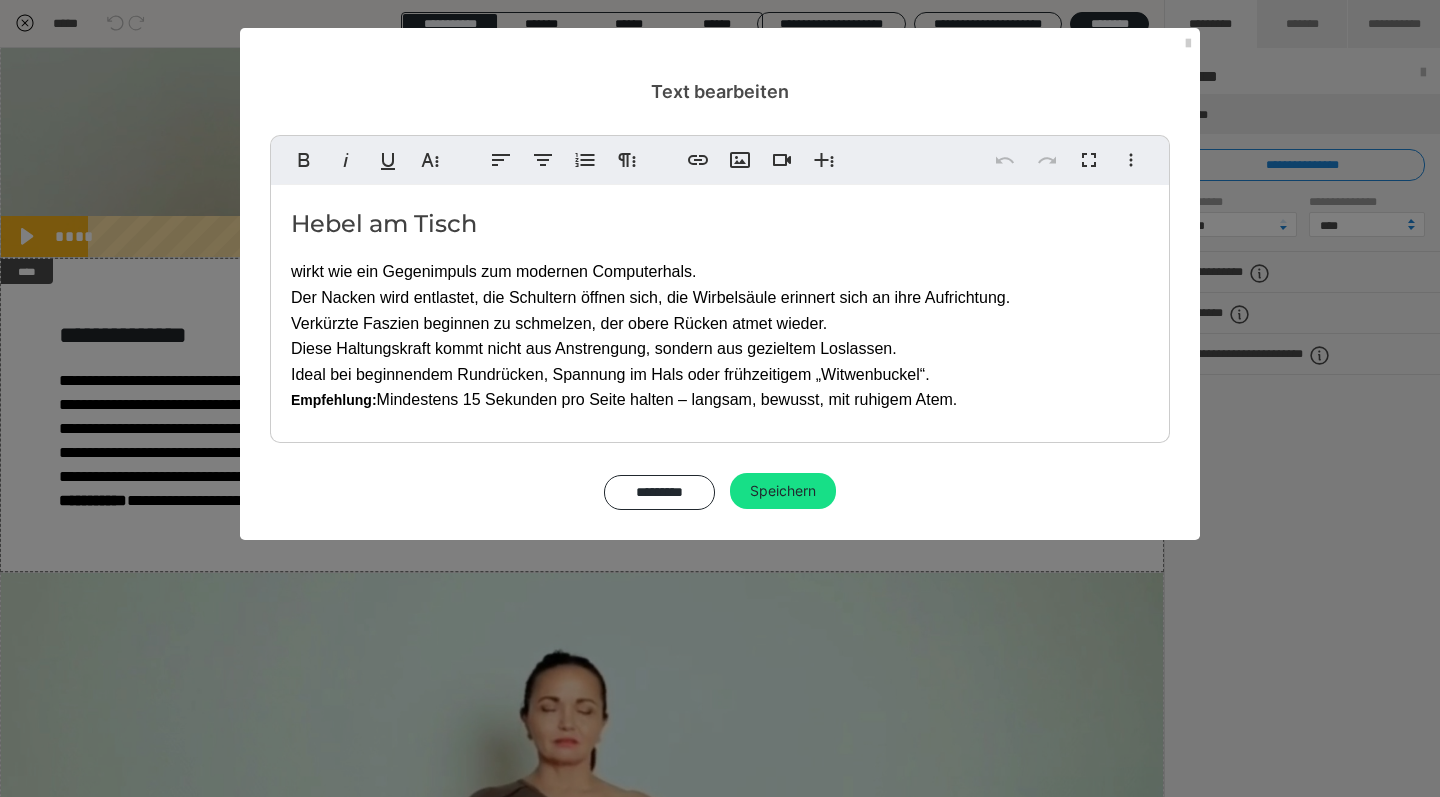 drag, startPoint x: 968, startPoint y: 393, endPoint x: 280, endPoint y: 217, distance: 710.1549 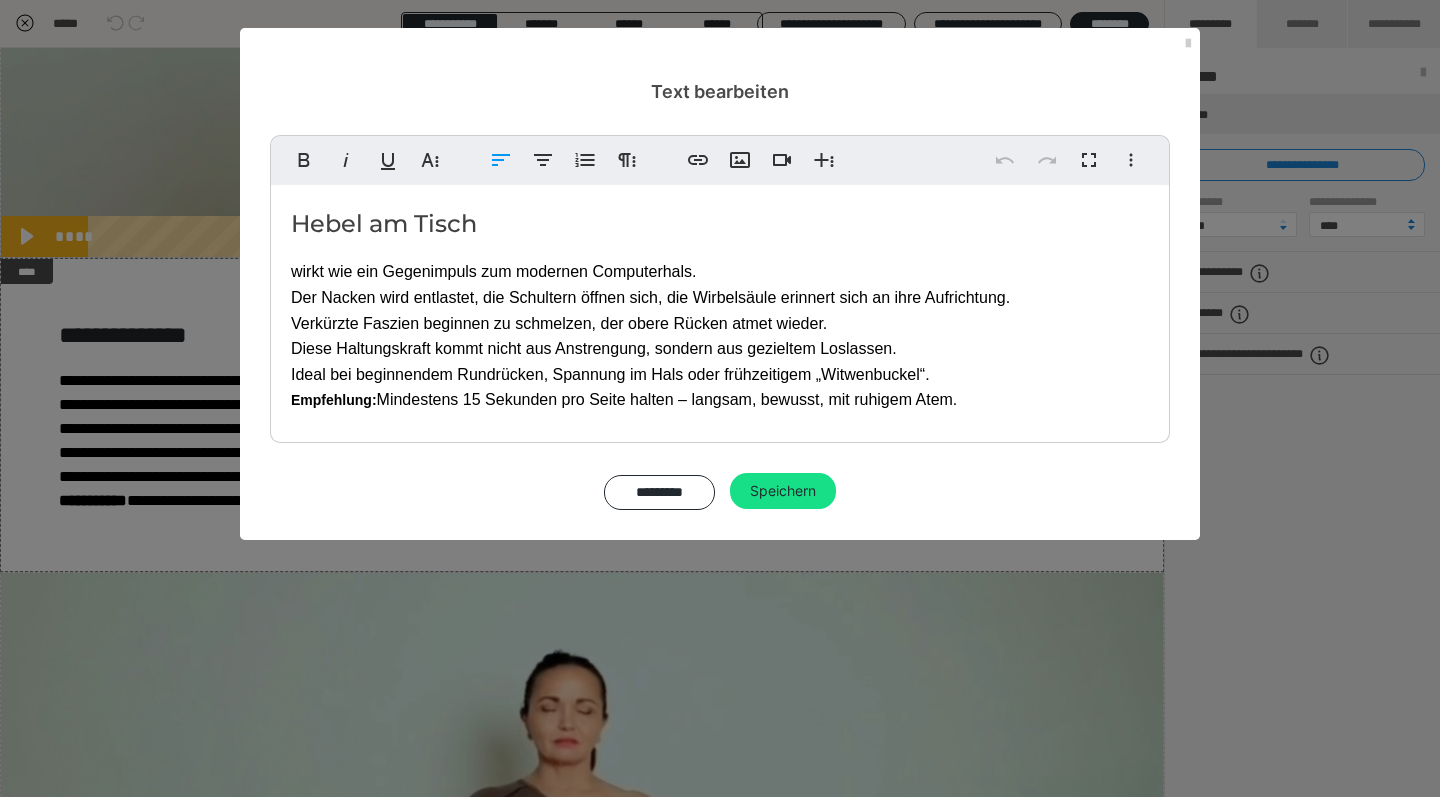 copy on "Hebel am Tisch  wirkt wie ein Gegenimpuls zum modernen Computerhals. Der Nacken wird entlastet, die Schultern öffnen sich, die Wirbelsäule erinnert sich an ihre Aufrichtung. Verkürzte Faszien beginnen zu schmelzen, der obere Rücken atmet wieder. Diese Haltungskraft kommt nicht aus Anstrengung, sondern aus gezieltem Loslassen. Ideal bei beginnendem Rundrücken, Spannung im Hals oder frühzeitigem „Witwenbuckel“. Empfehlung:  Mindestens 15 Sekunden pro Seite halten – langsam, bewusst, mit ruhigem Atem." 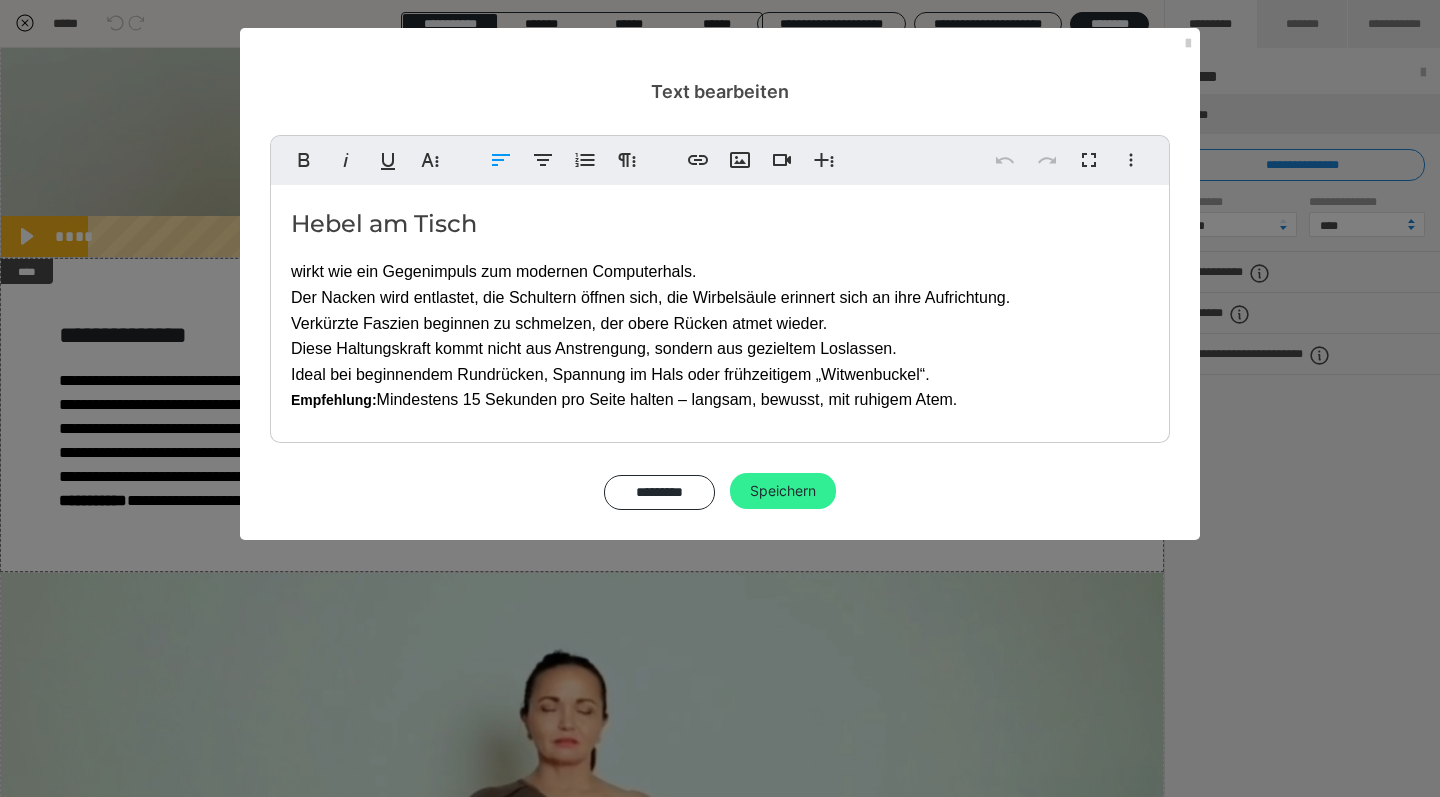click on "Speichern" at bounding box center [783, 491] 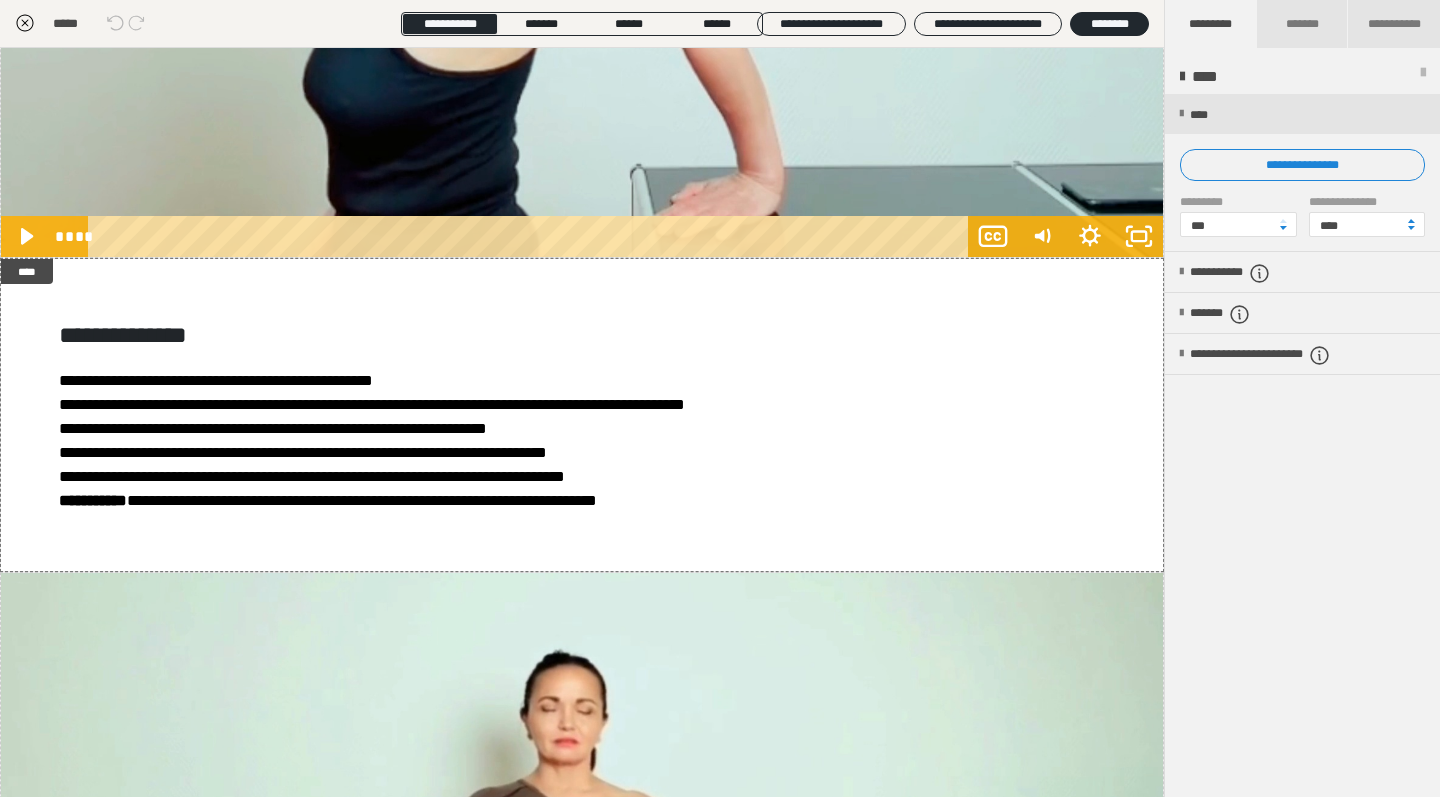 click 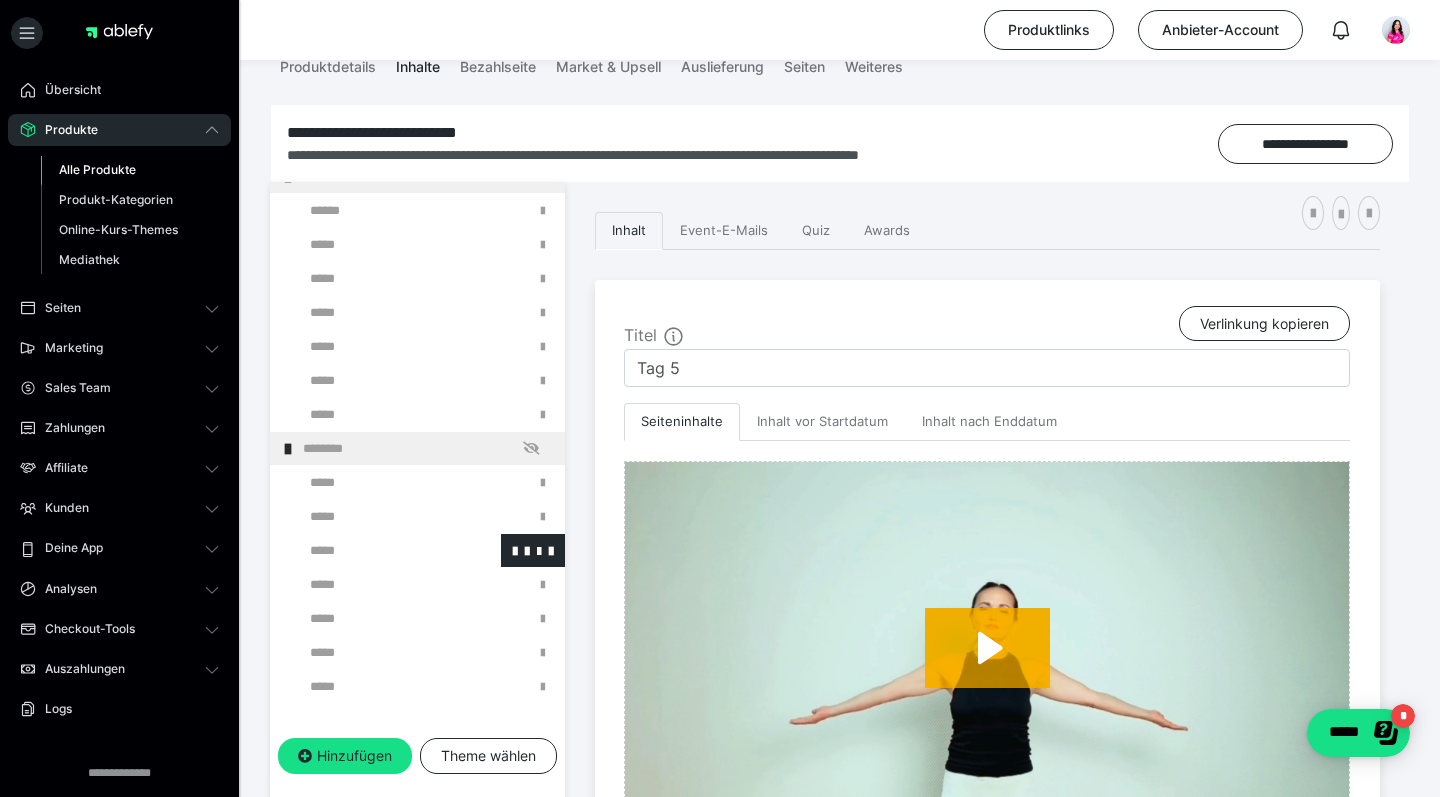 scroll, scrollTop: 634, scrollLeft: 0, axis: vertical 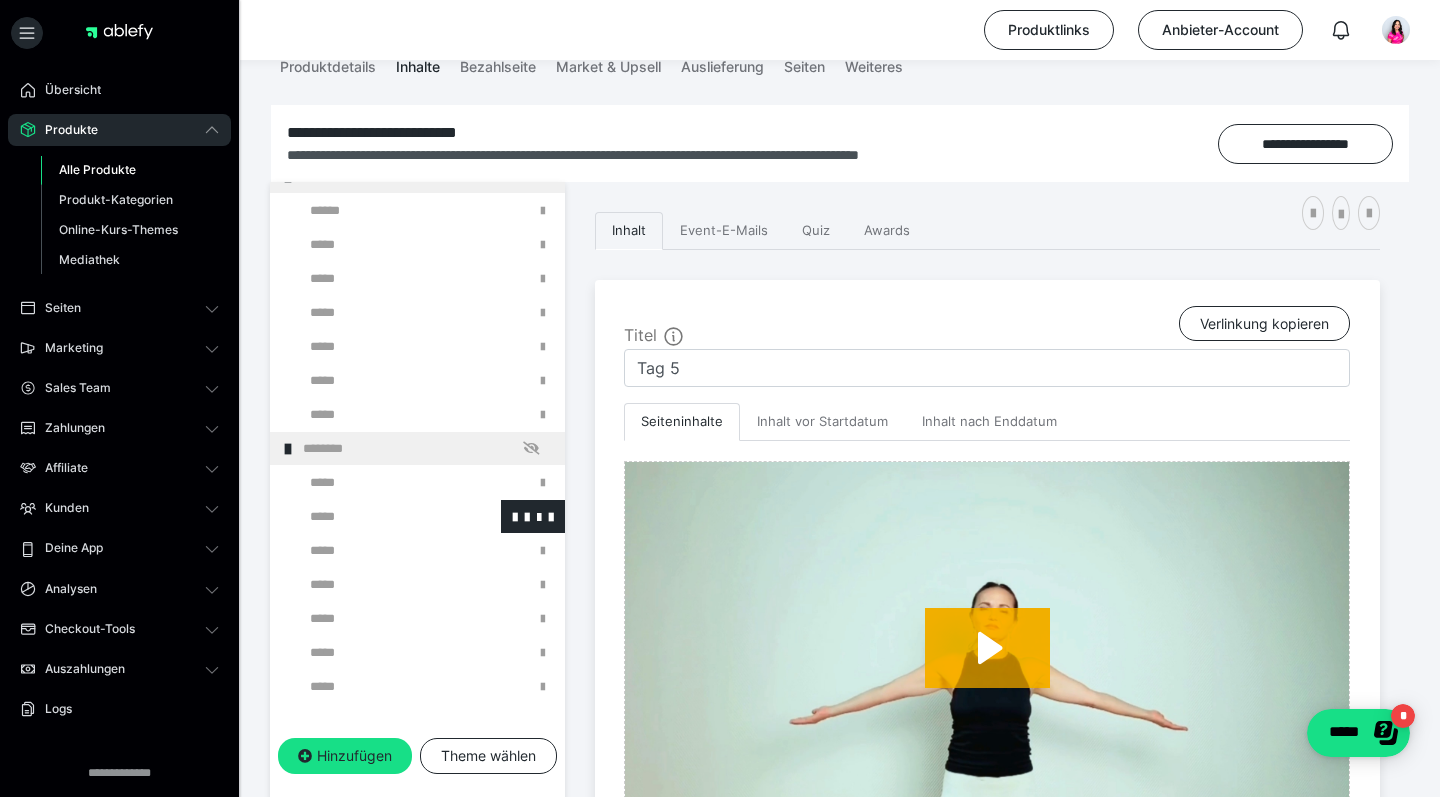 click at bounding box center (375, 516) 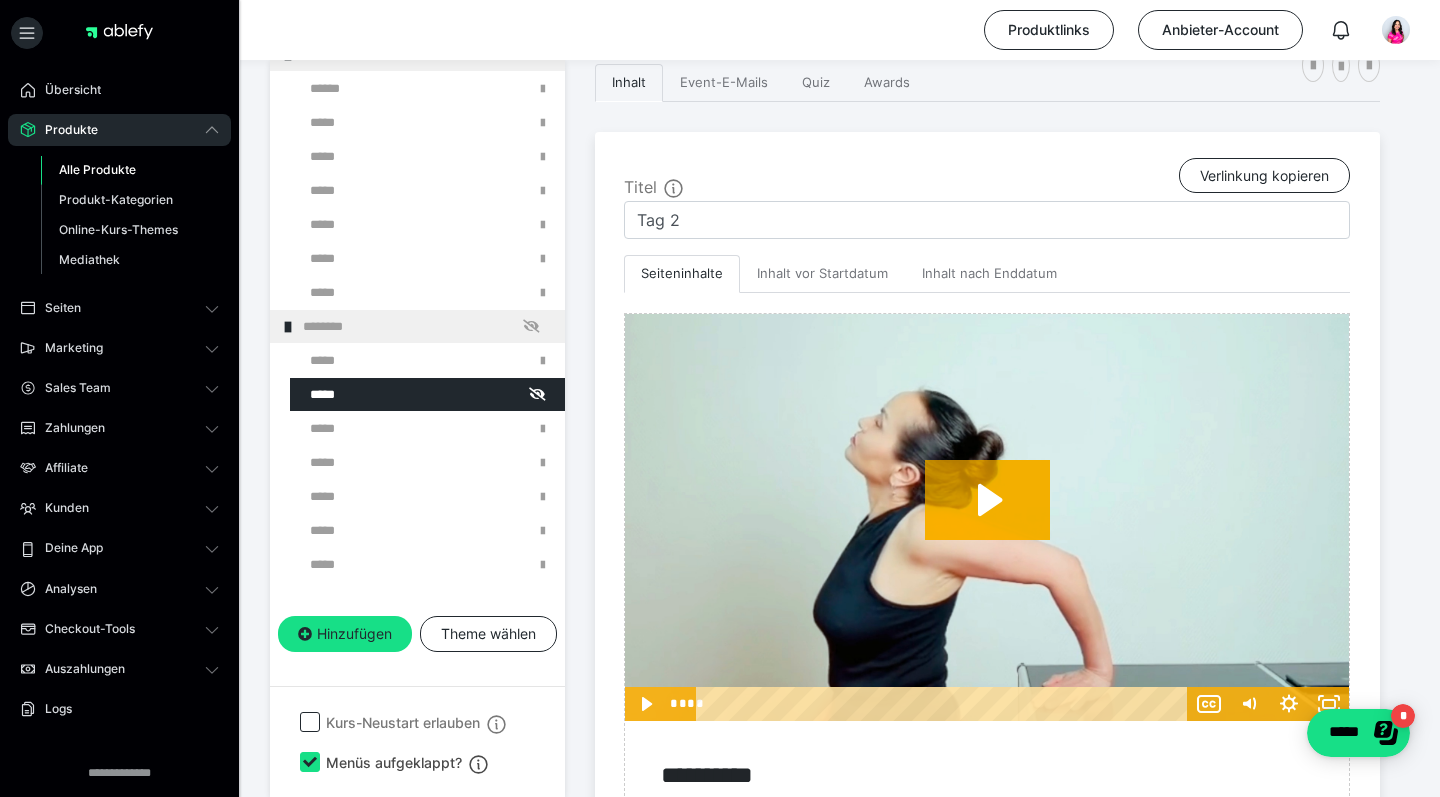 scroll, scrollTop: 662, scrollLeft: 0, axis: vertical 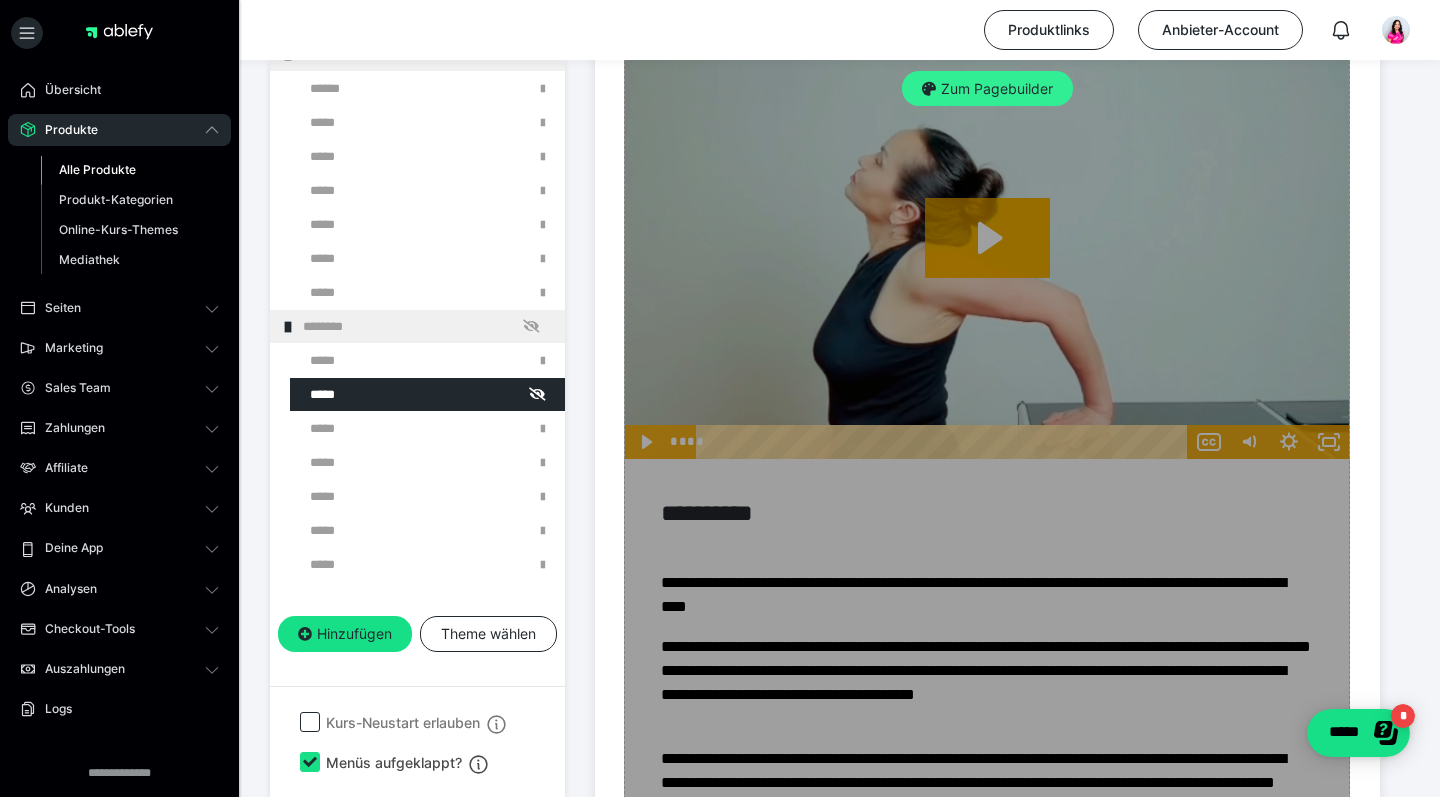 click on "Zum Pagebuilder" at bounding box center (987, 89) 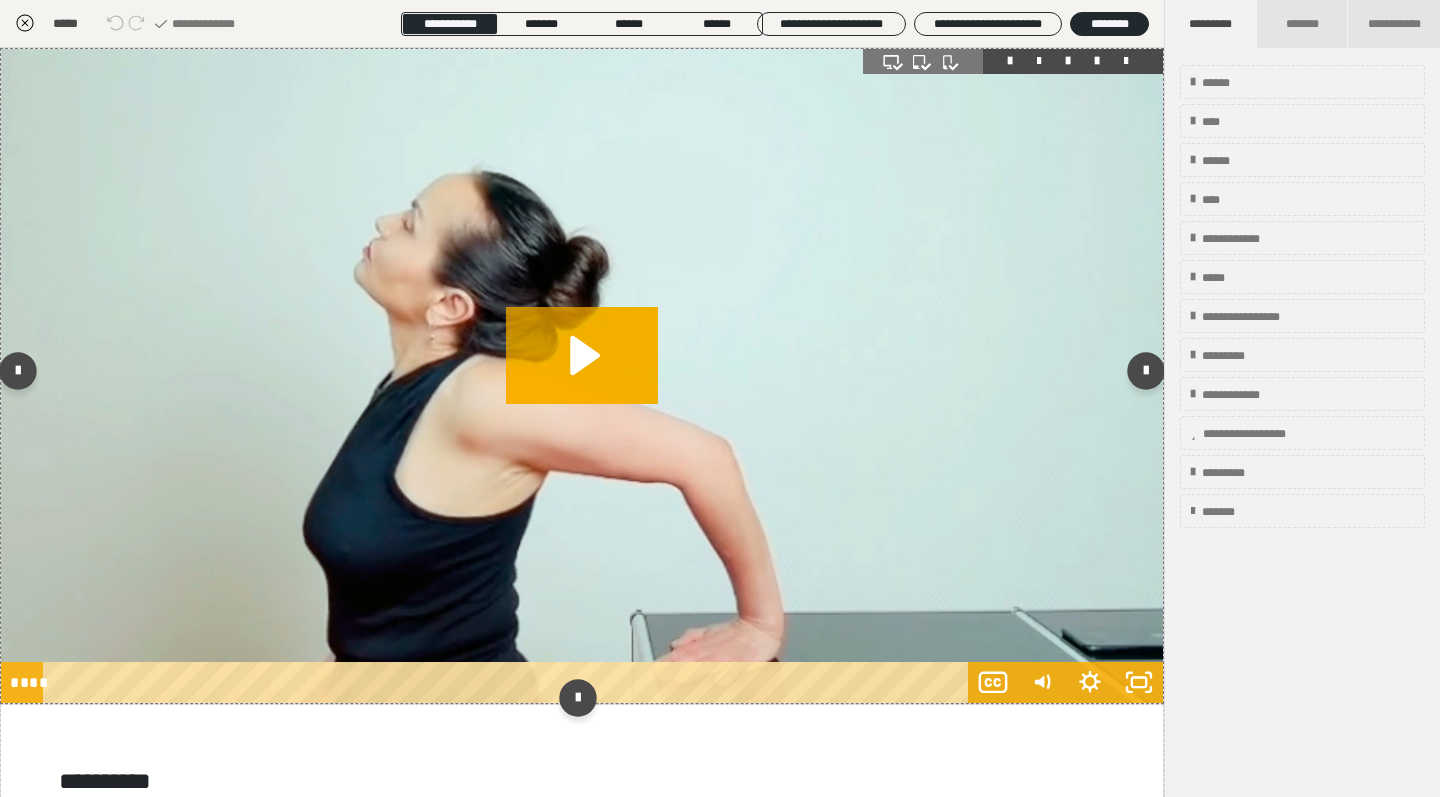 scroll, scrollTop: 374, scrollLeft: 0, axis: vertical 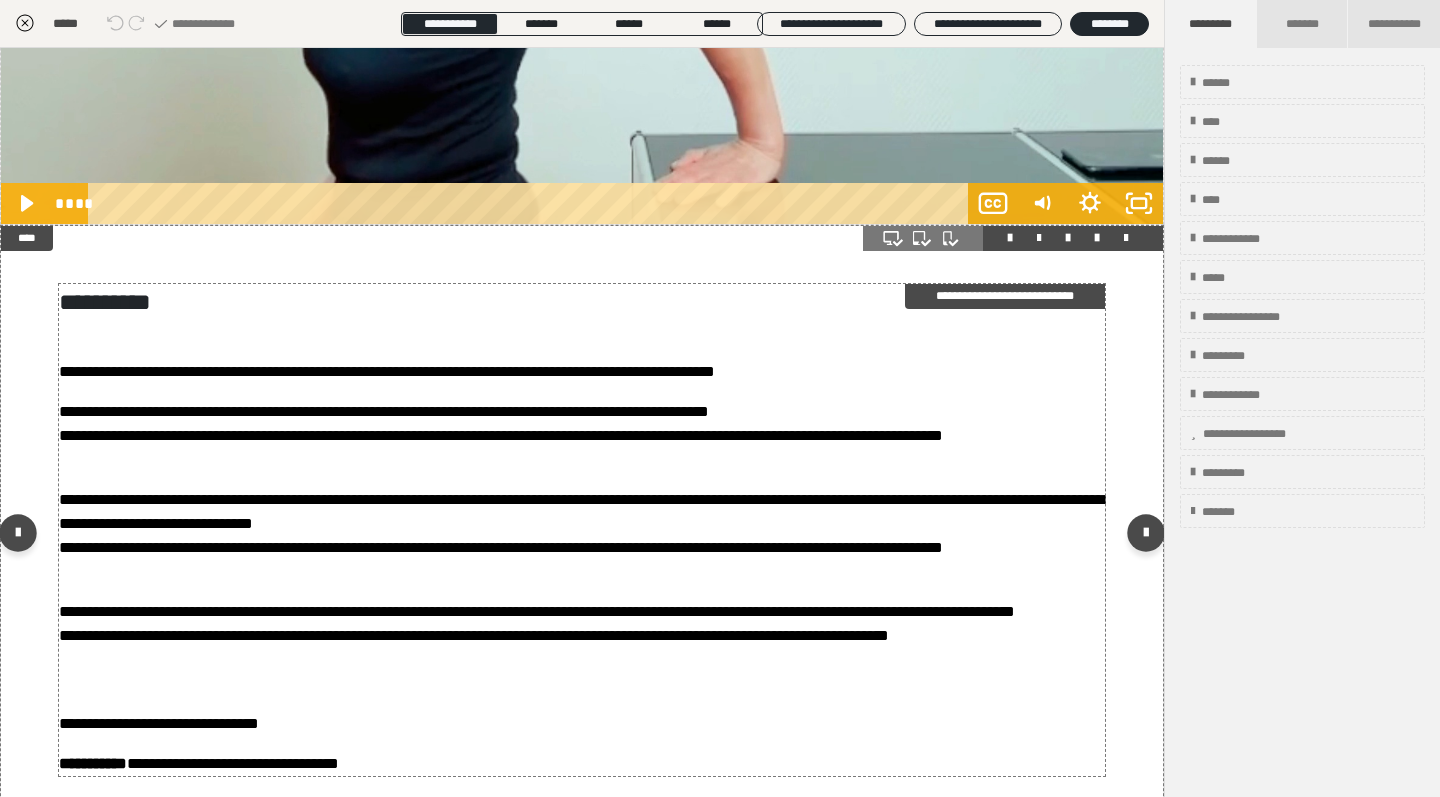 click on "**********" at bounding box center (582, 530) 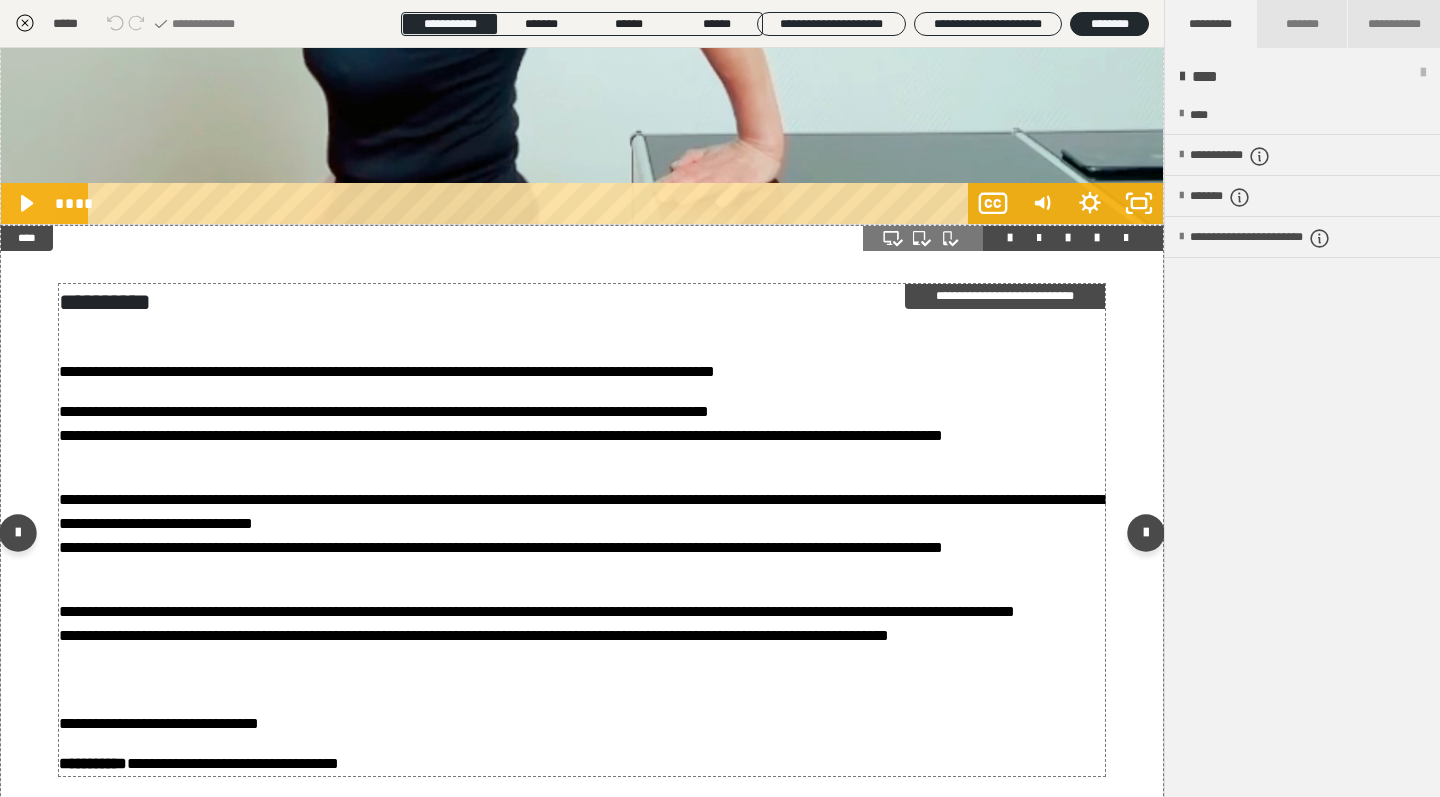 click on "**********" at bounding box center [582, 530] 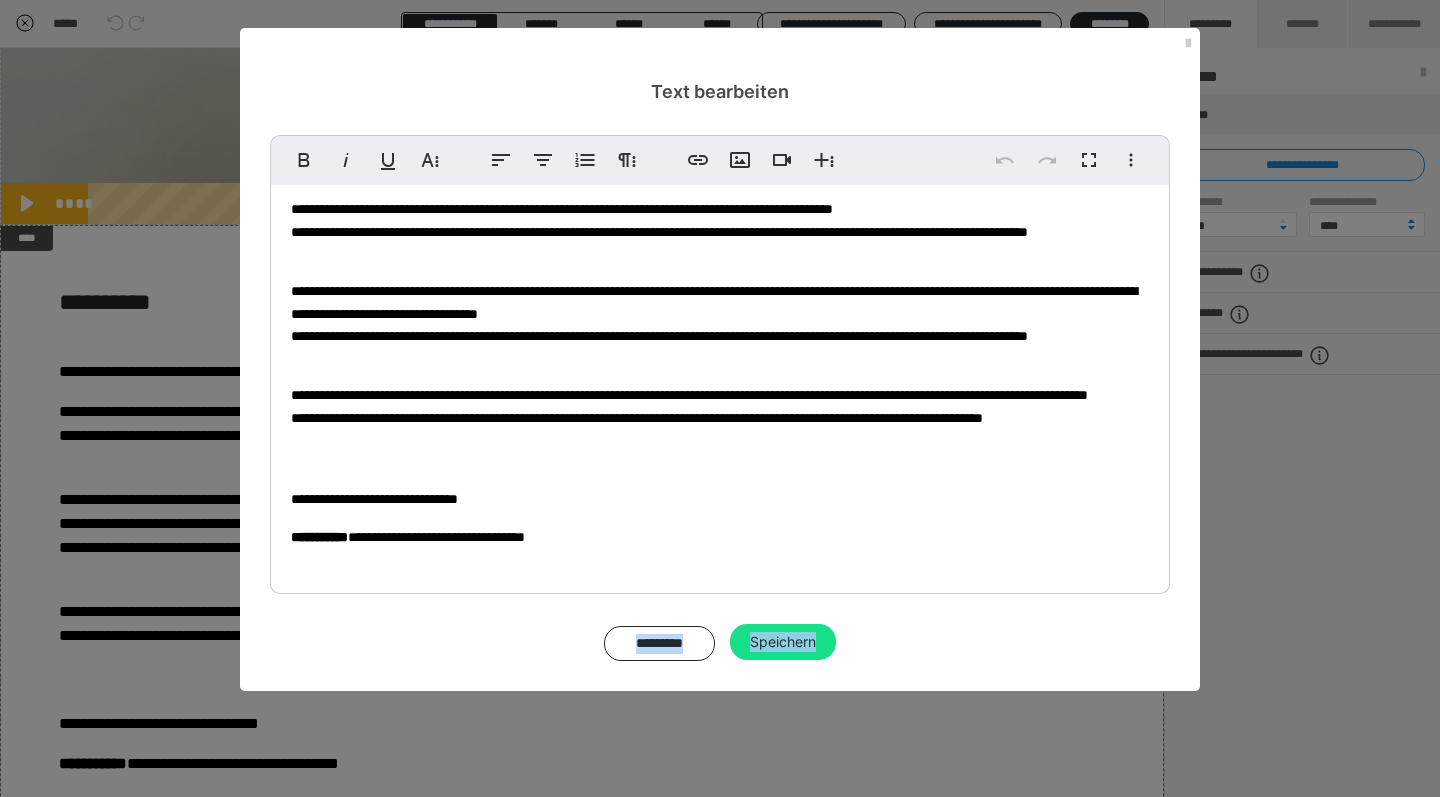 scroll, scrollTop: 121, scrollLeft: 0, axis: vertical 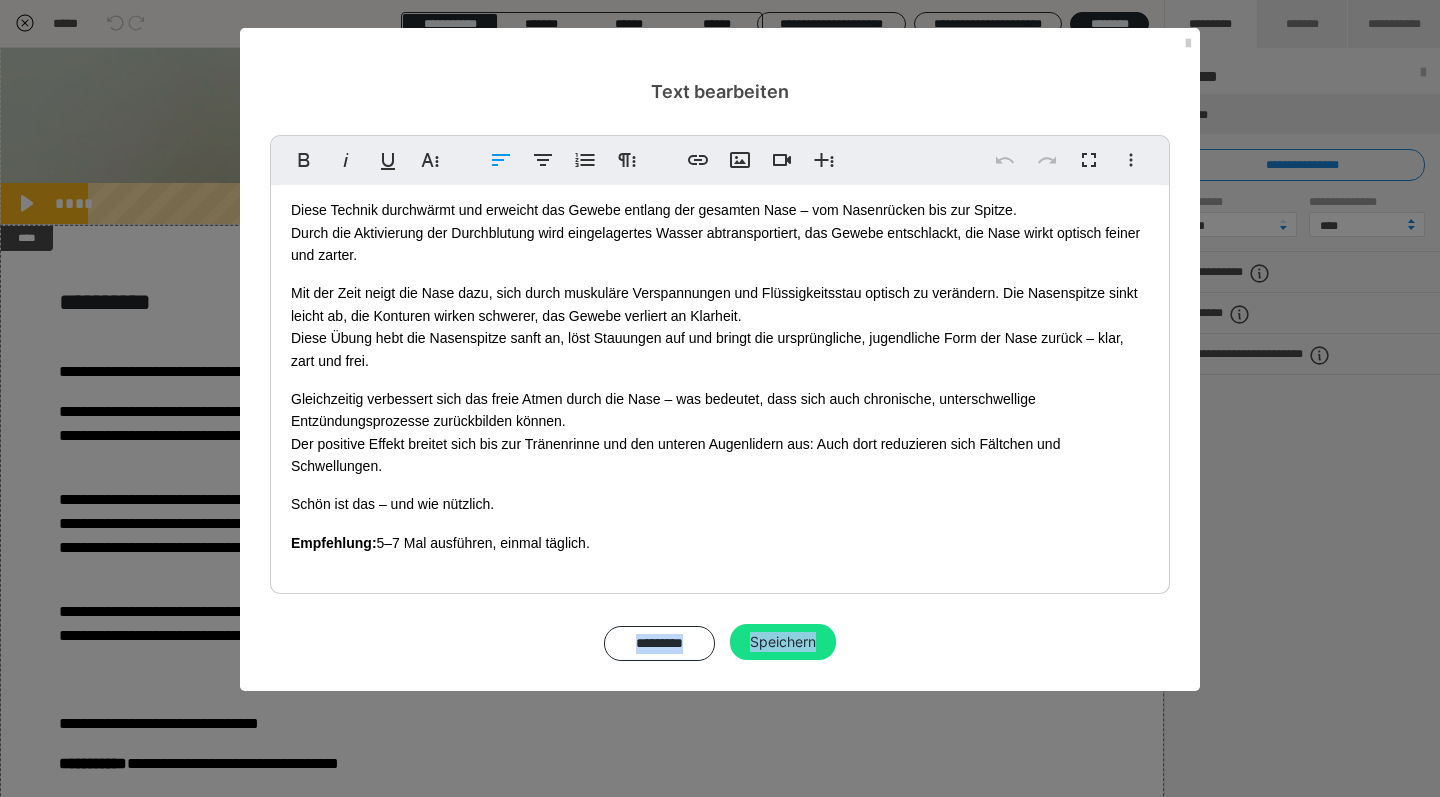 drag, startPoint x: 627, startPoint y: 543, endPoint x: 294, endPoint y: 197, distance: 480.2135 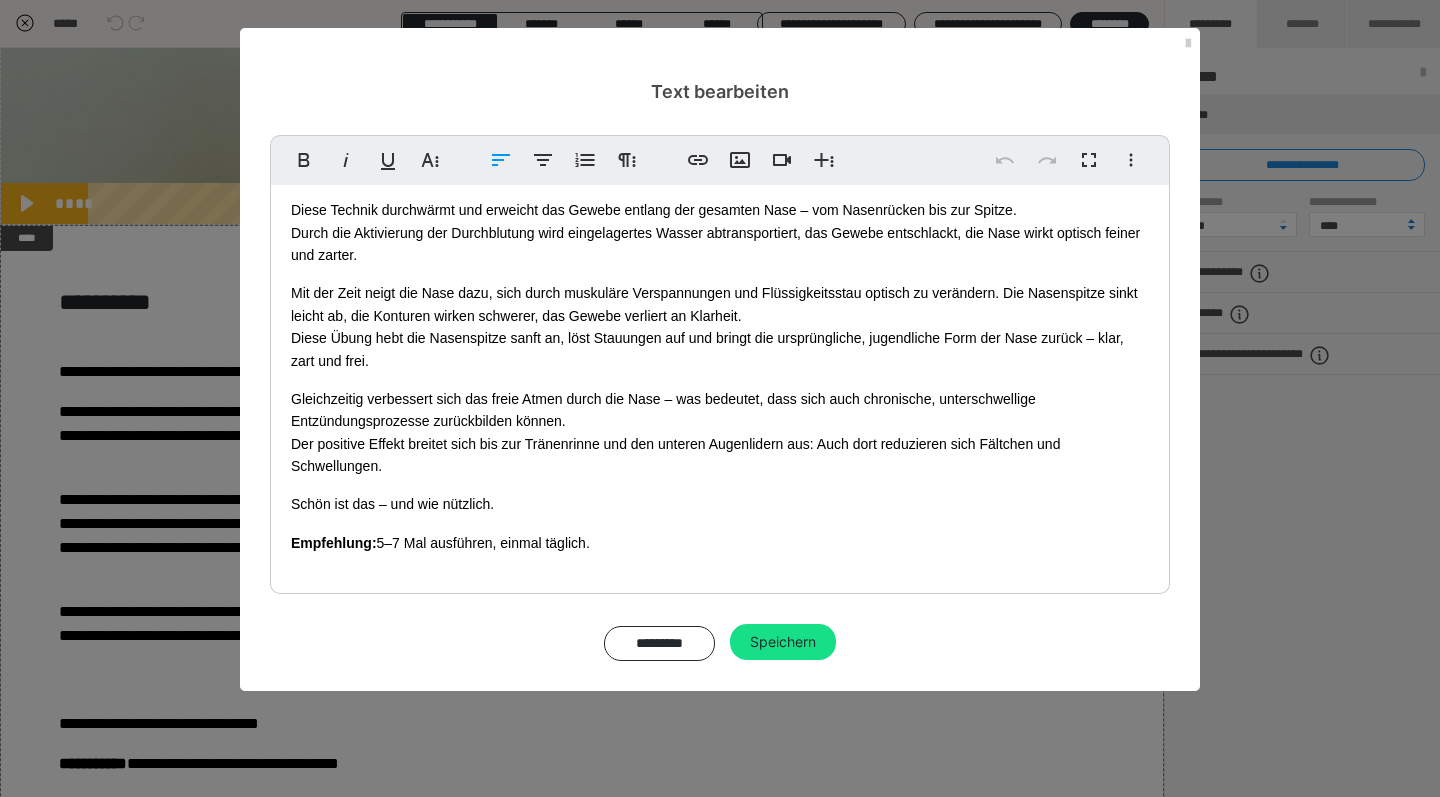 scroll, scrollTop: 0, scrollLeft: 0, axis: both 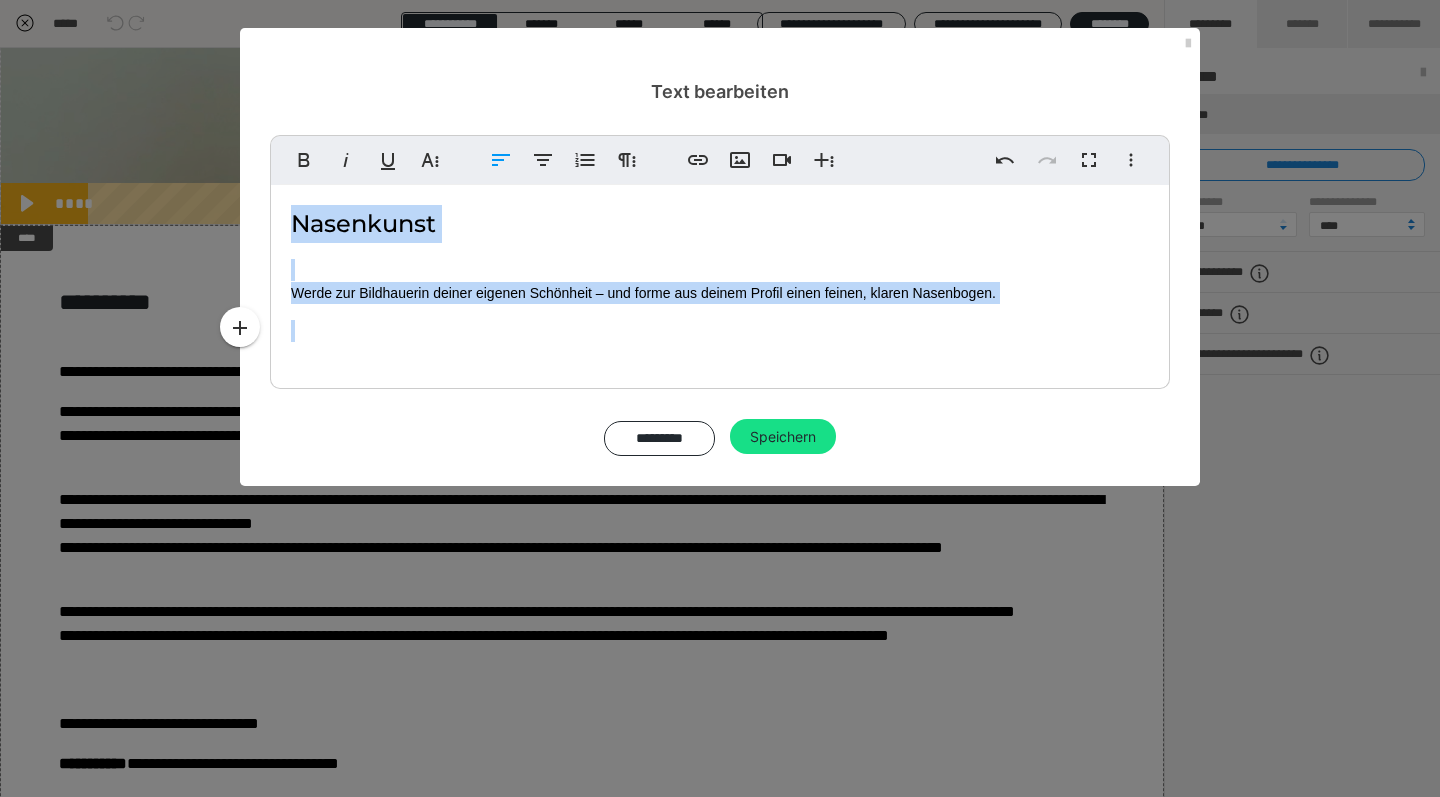 drag, startPoint x: 1027, startPoint y: 303, endPoint x: 289, endPoint y: 214, distance: 743.34717 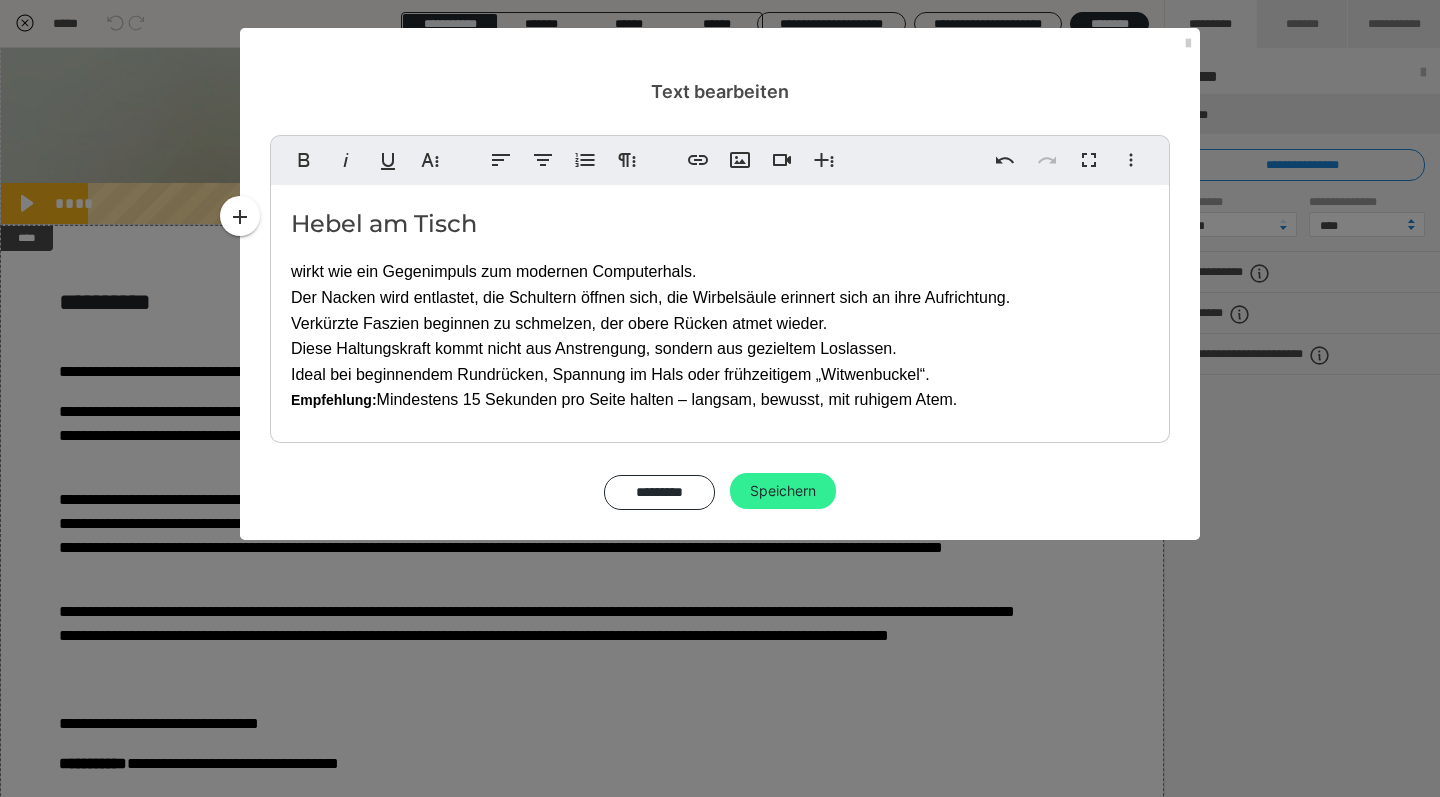 click on "Speichern" at bounding box center [783, 491] 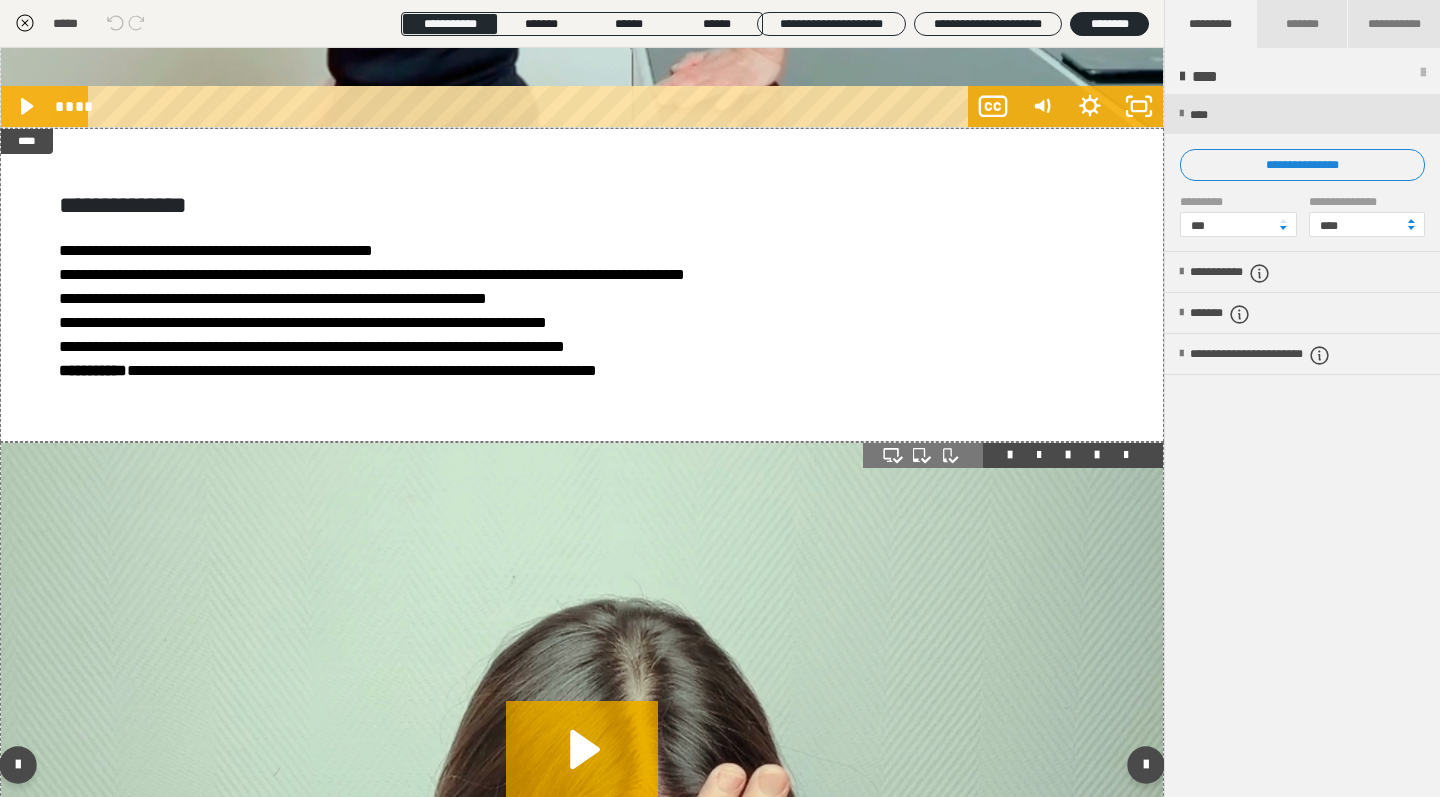 scroll, scrollTop: 648, scrollLeft: 0, axis: vertical 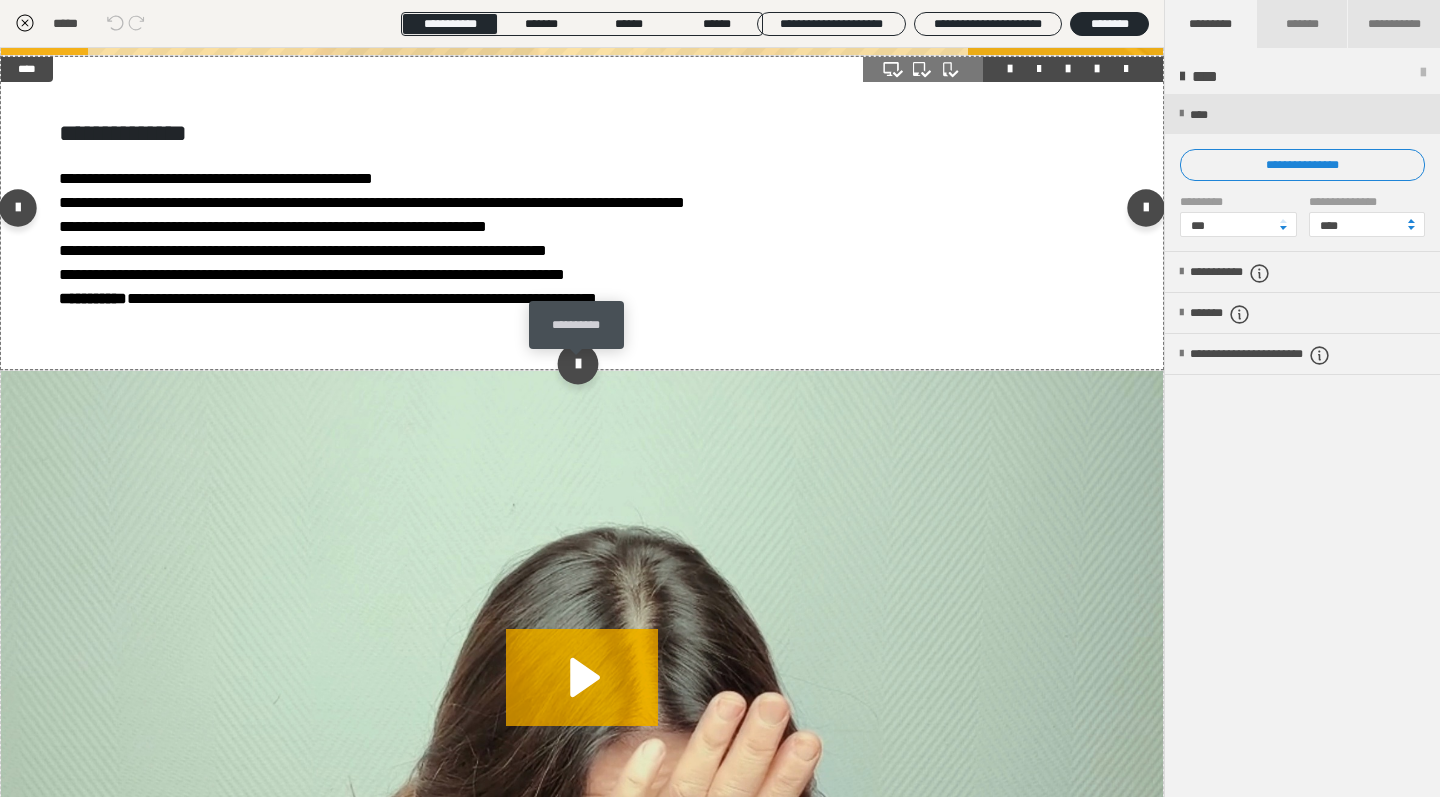 click at bounding box center [577, 364] 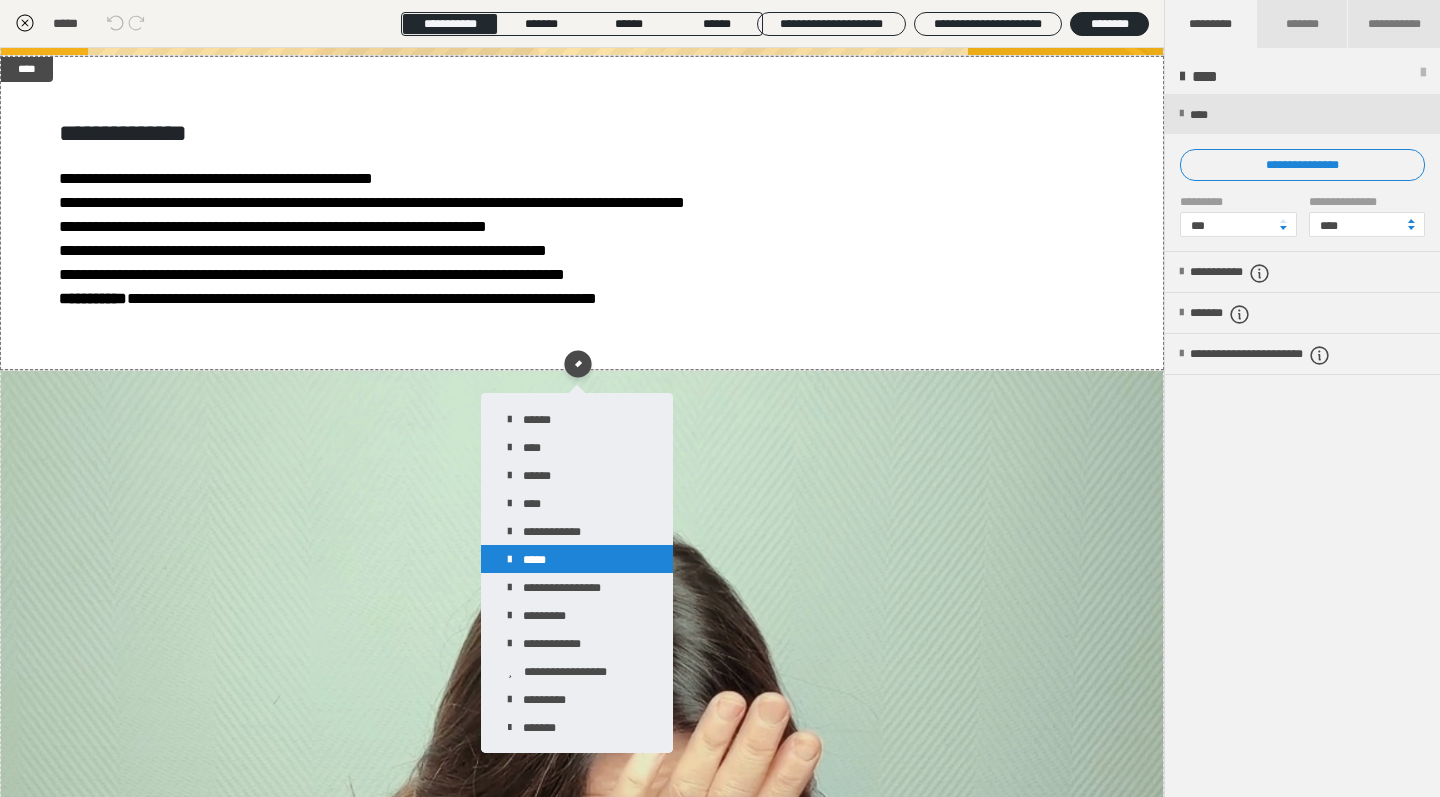 click on "*****" at bounding box center (577, 559) 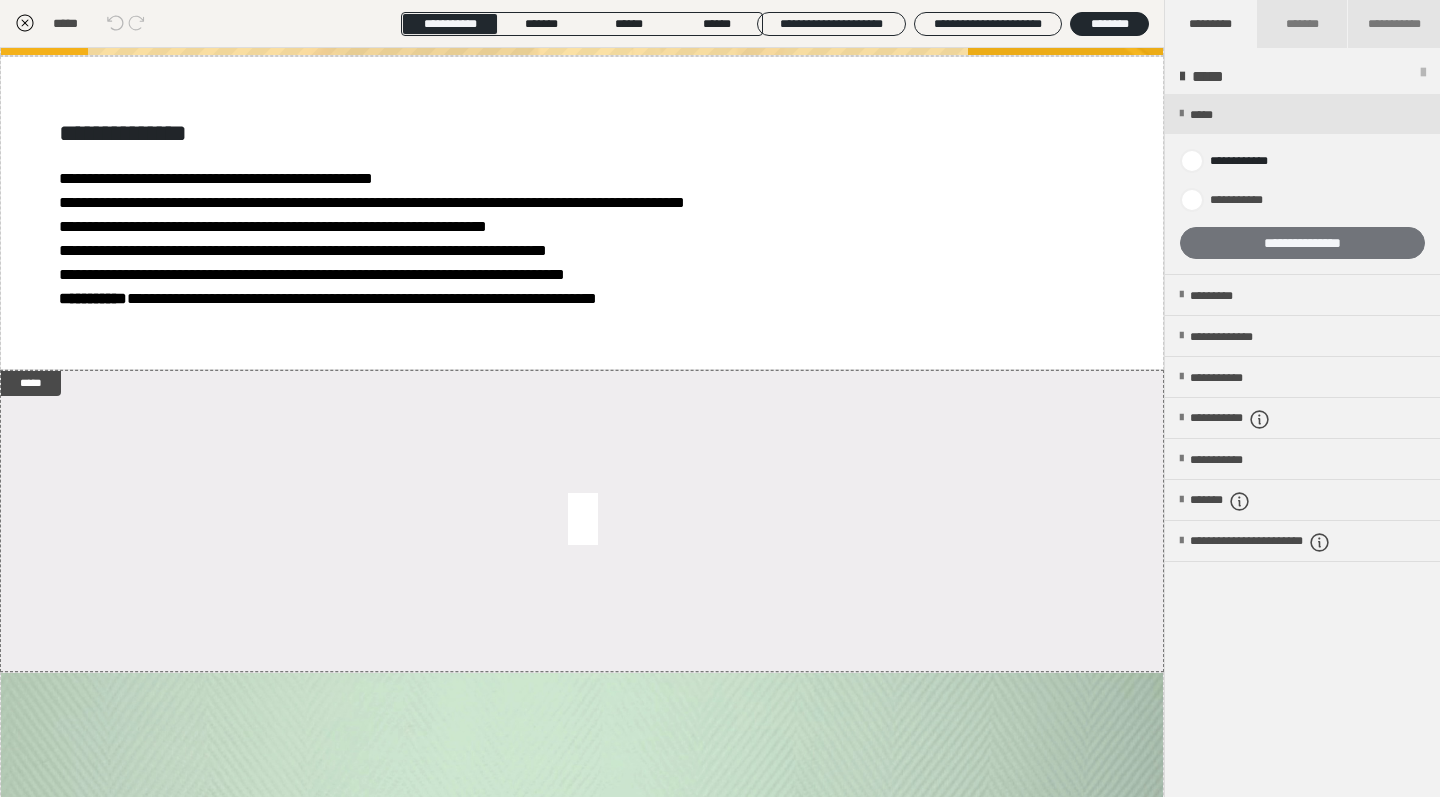click on "**********" at bounding box center (1302, 243) 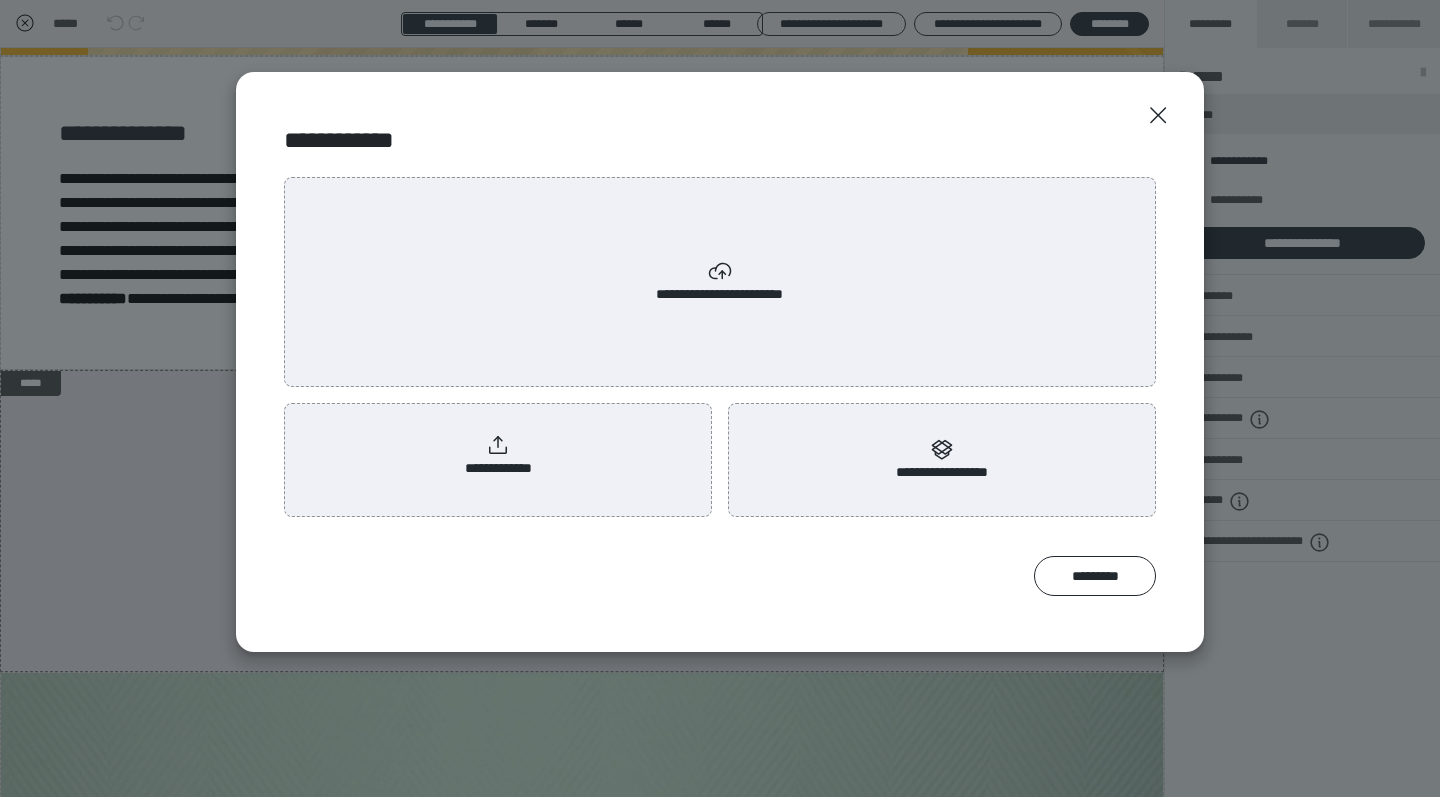 click on "**********" at bounding box center [720, 282] 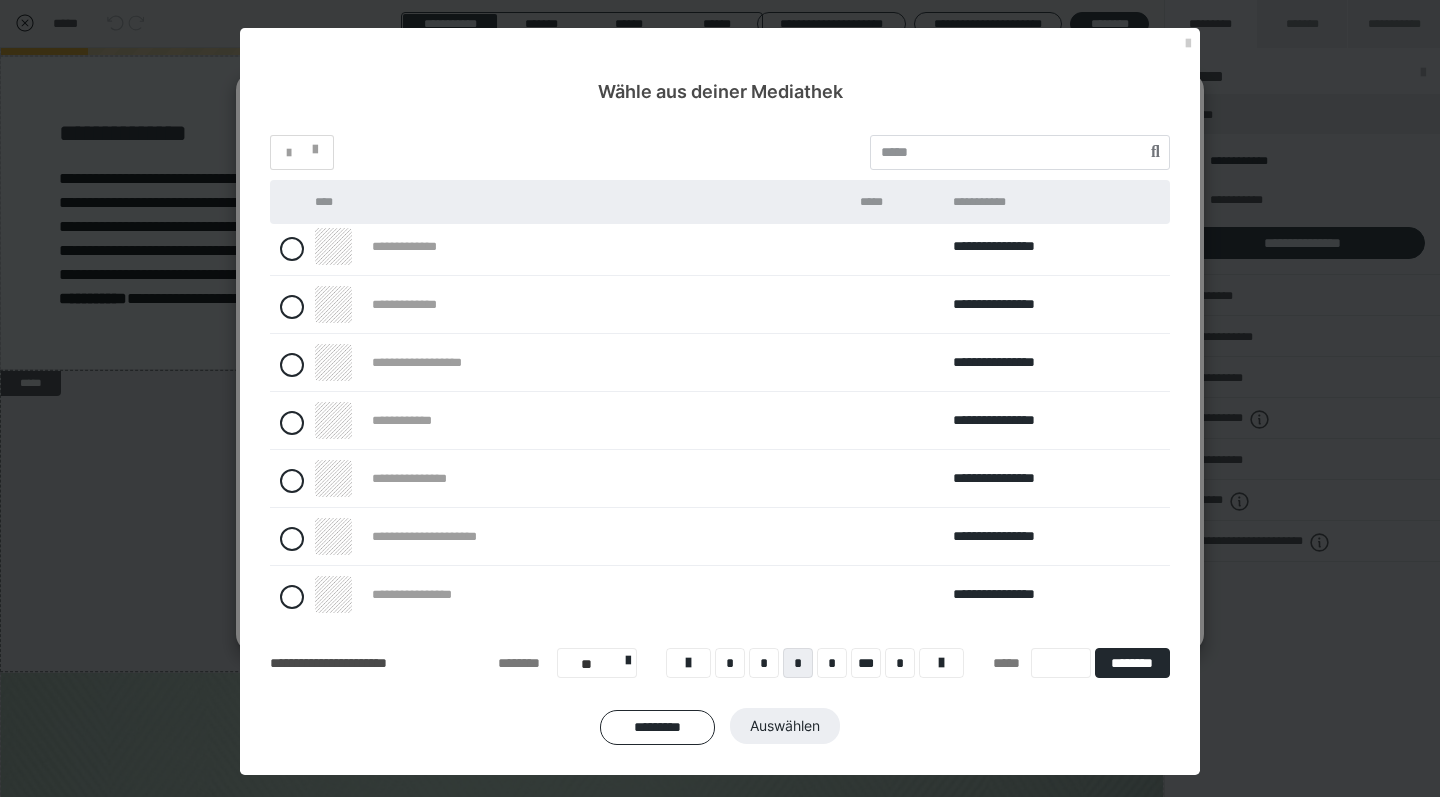 scroll, scrollTop: 187, scrollLeft: 0, axis: vertical 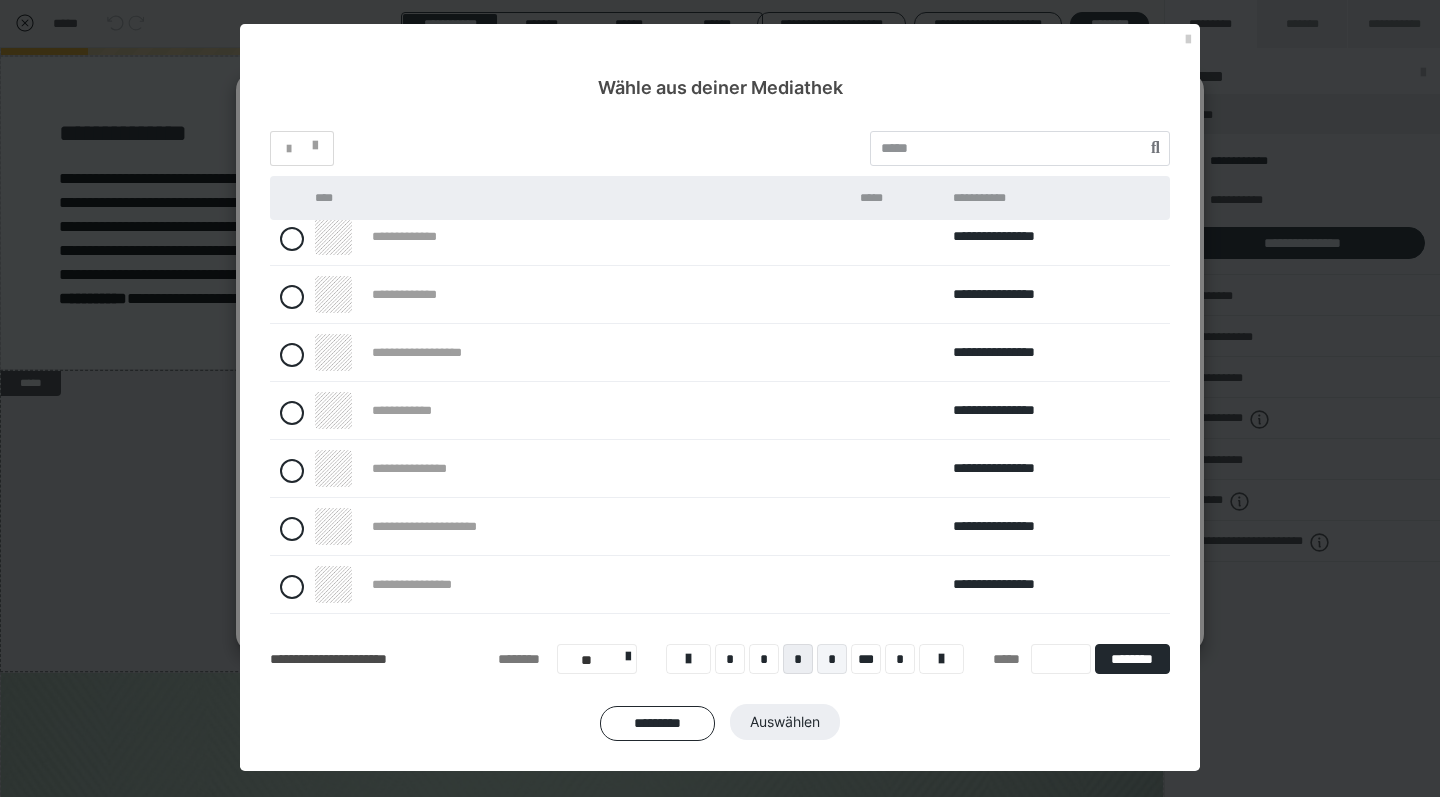 click on "*" at bounding box center [832, 659] 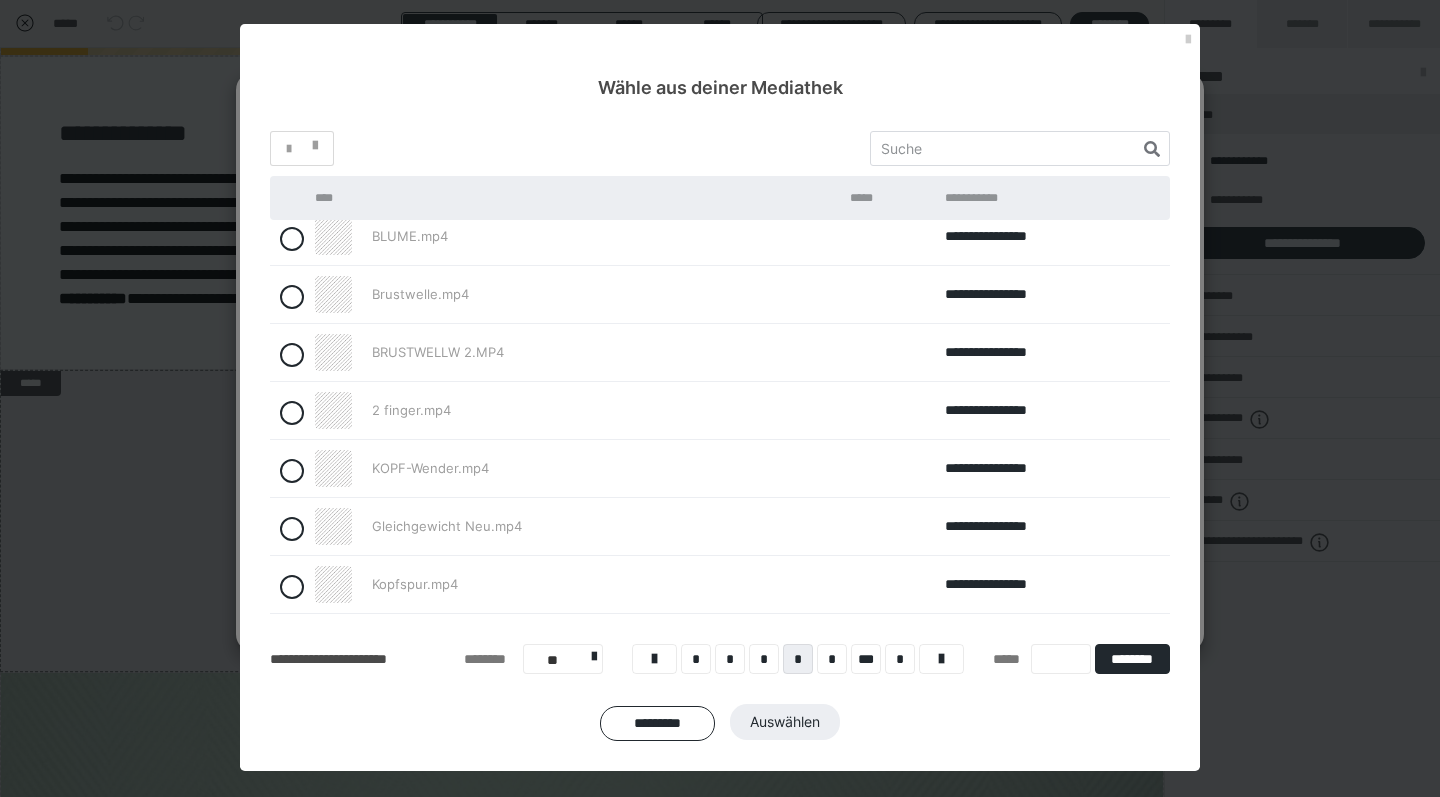 scroll, scrollTop: 186, scrollLeft: 0, axis: vertical 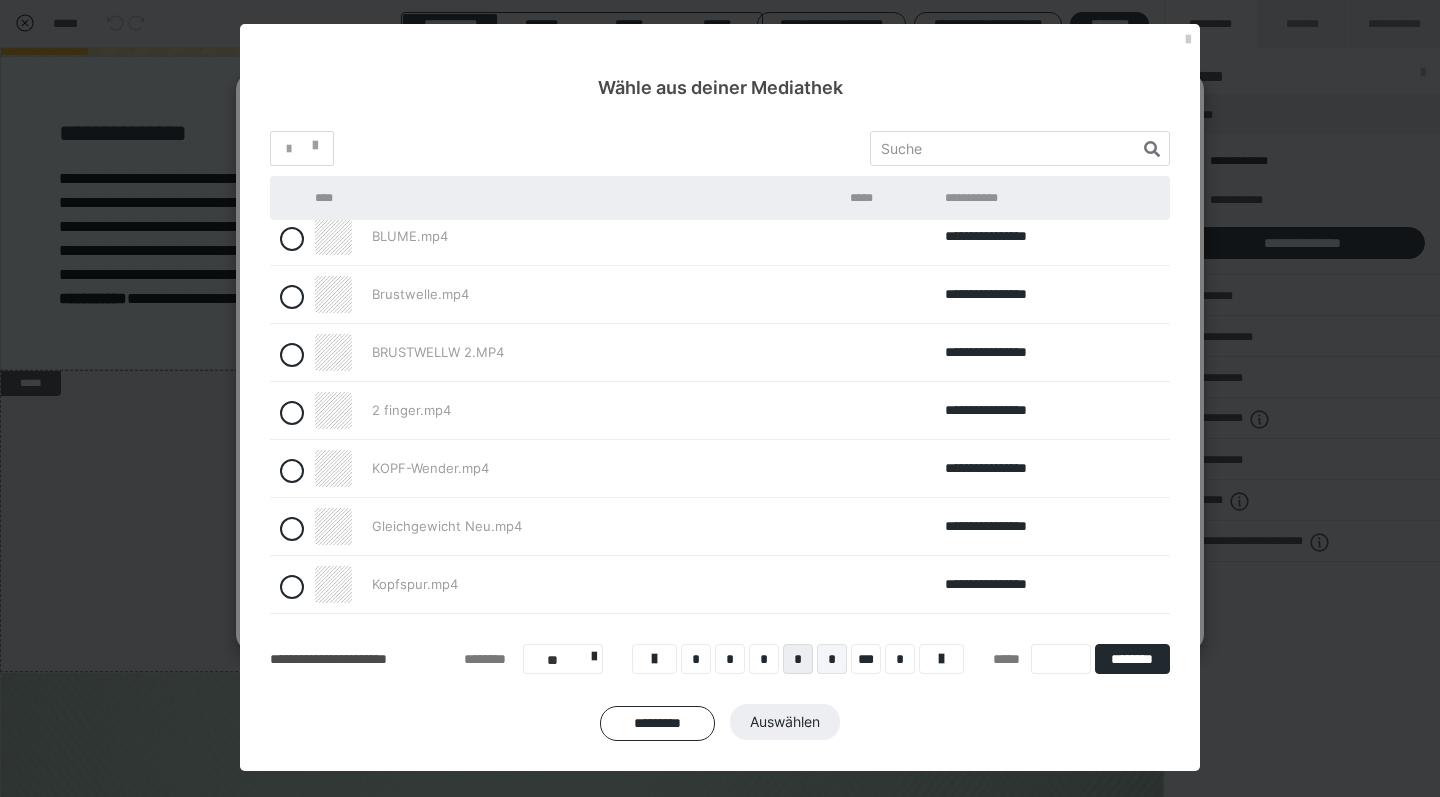 click on "*" at bounding box center [832, 659] 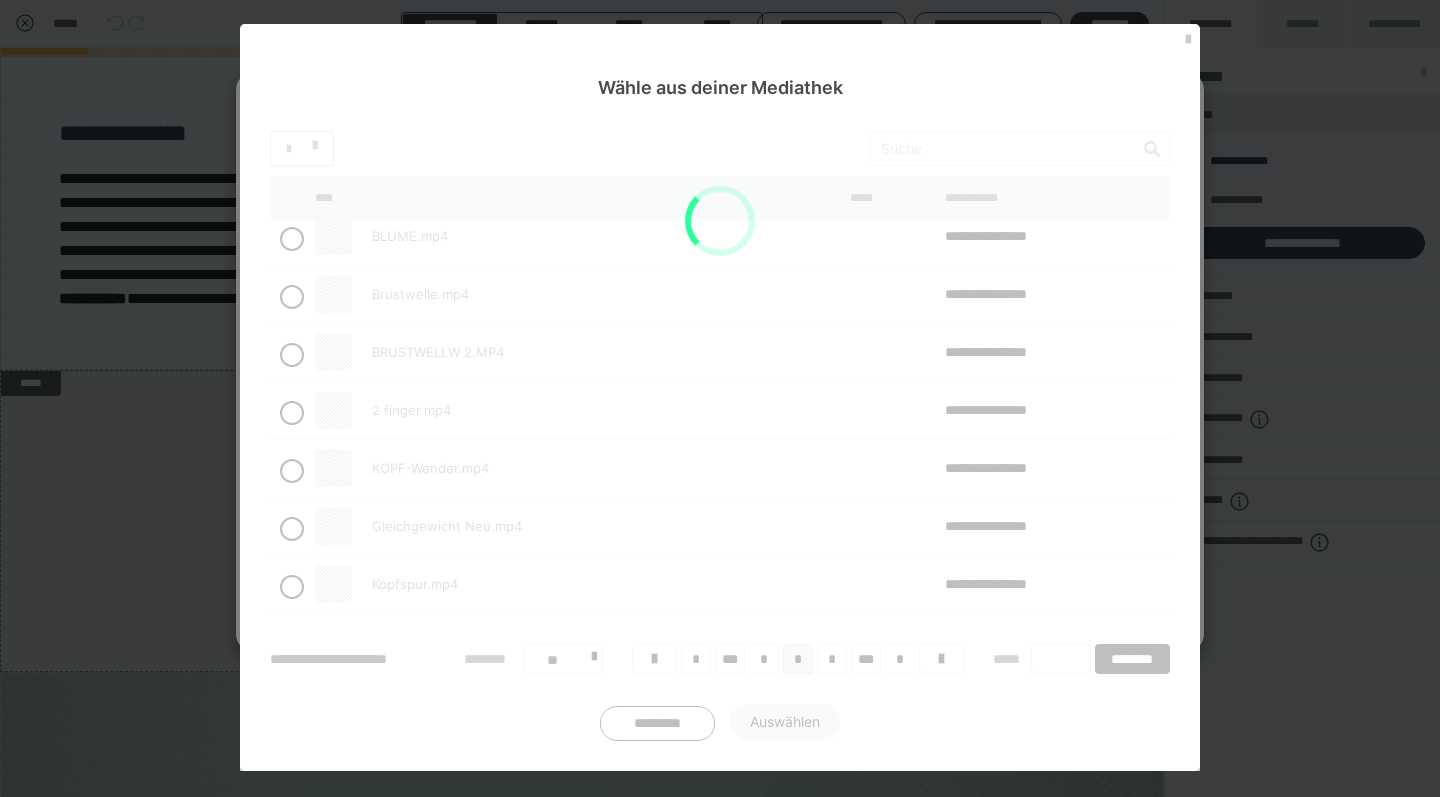 scroll, scrollTop: 0, scrollLeft: 0, axis: both 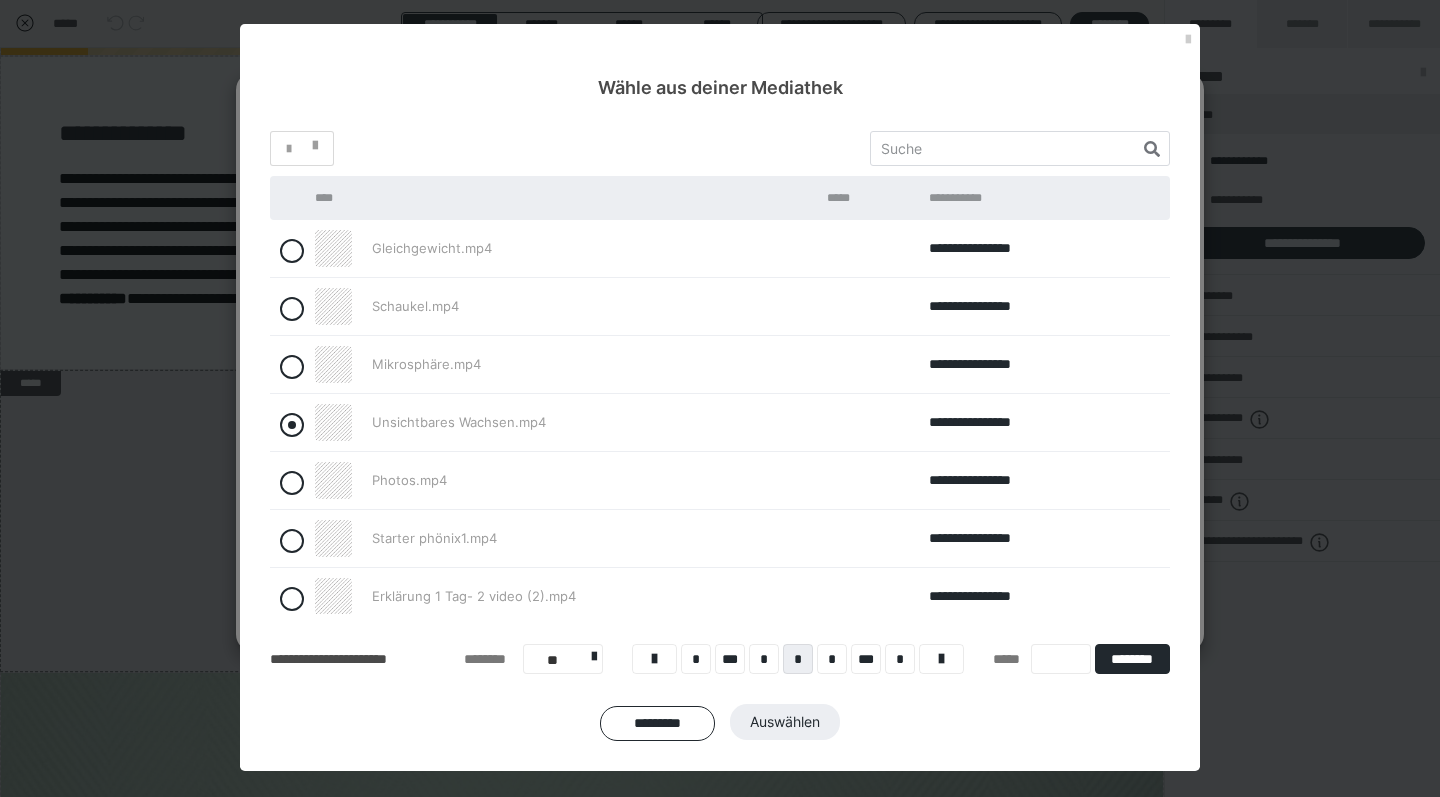 click at bounding box center (292, 425) 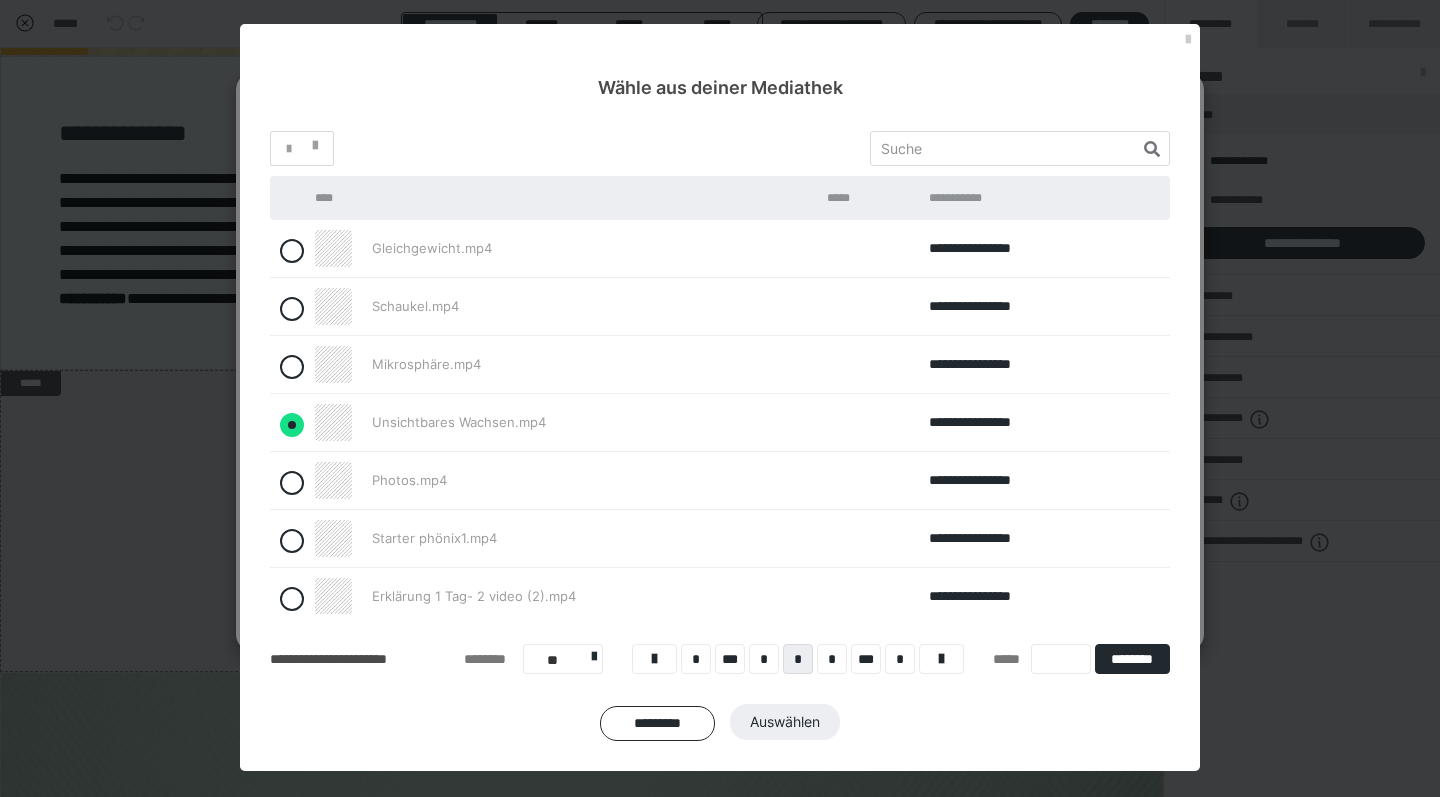 radio on "true" 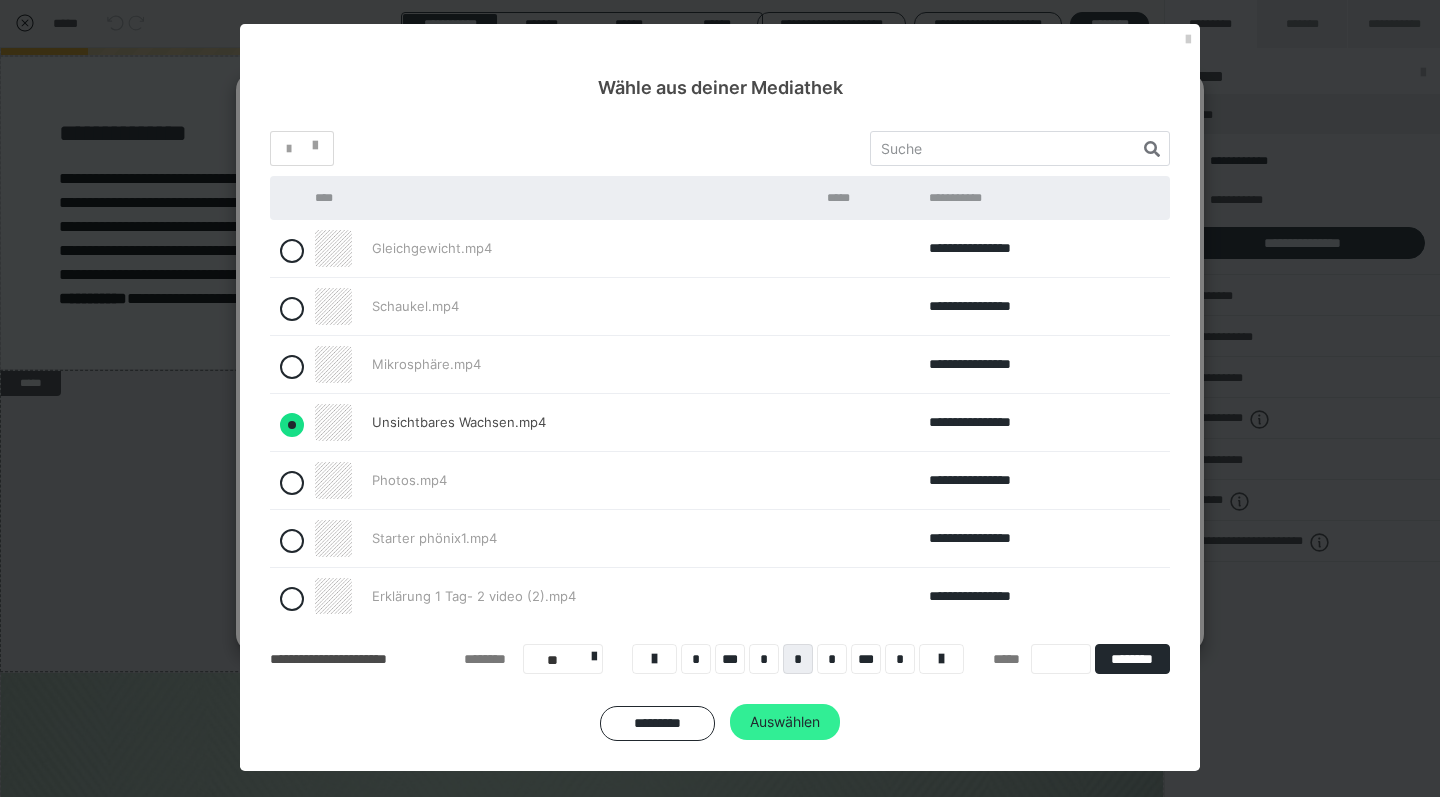 click on "Auswählen" at bounding box center (785, 722) 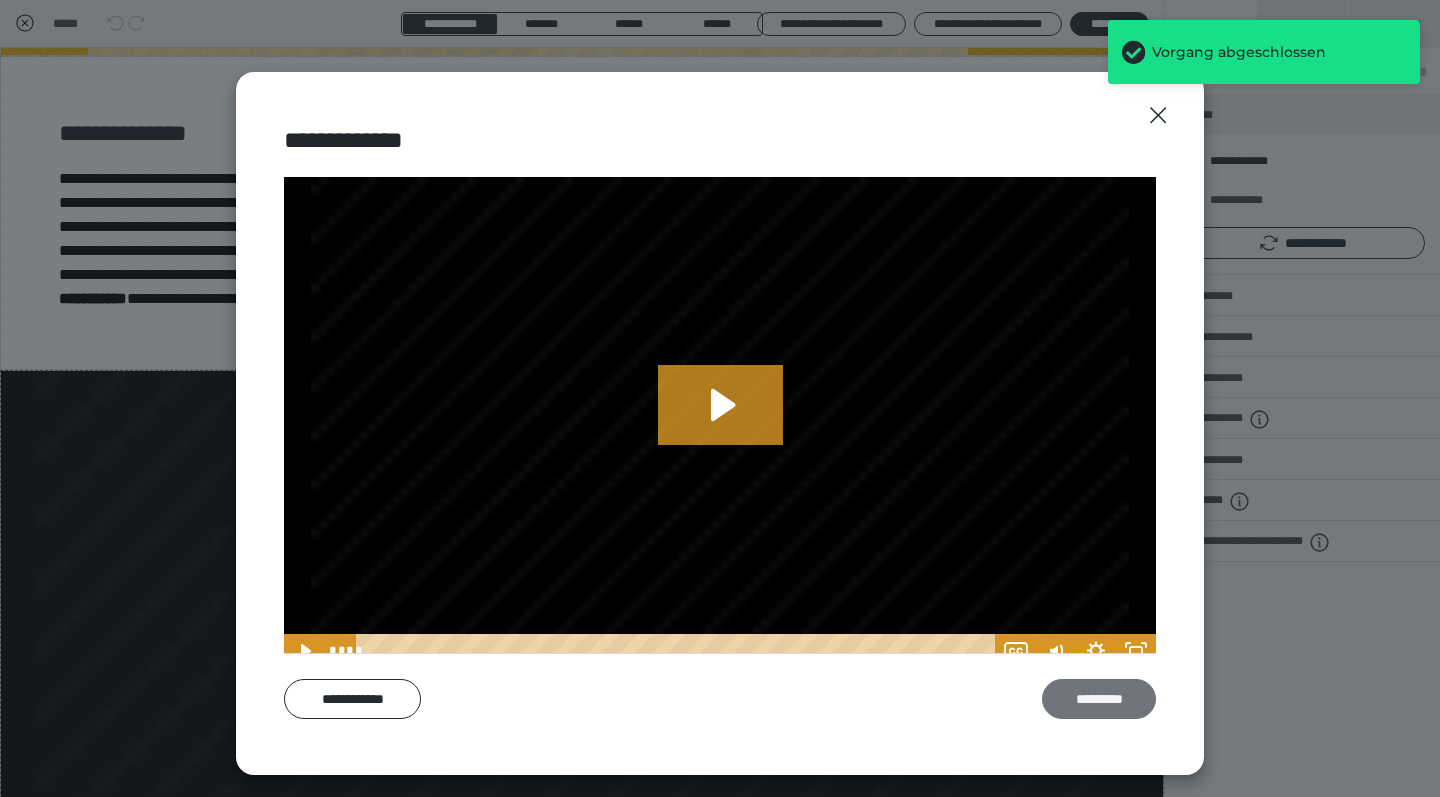 click on "*********" at bounding box center [1099, 699] 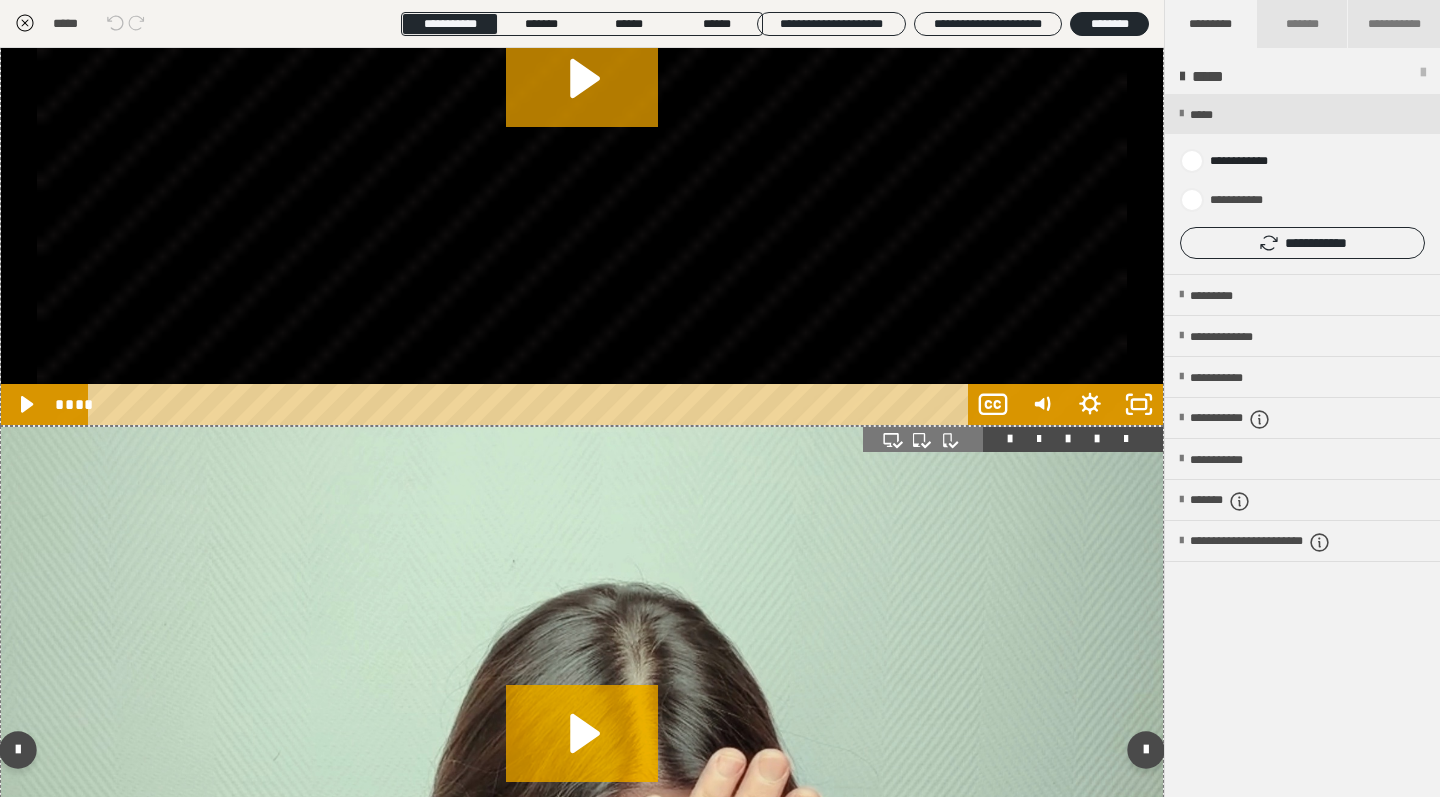 scroll, scrollTop: 1269, scrollLeft: 0, axis: vertical 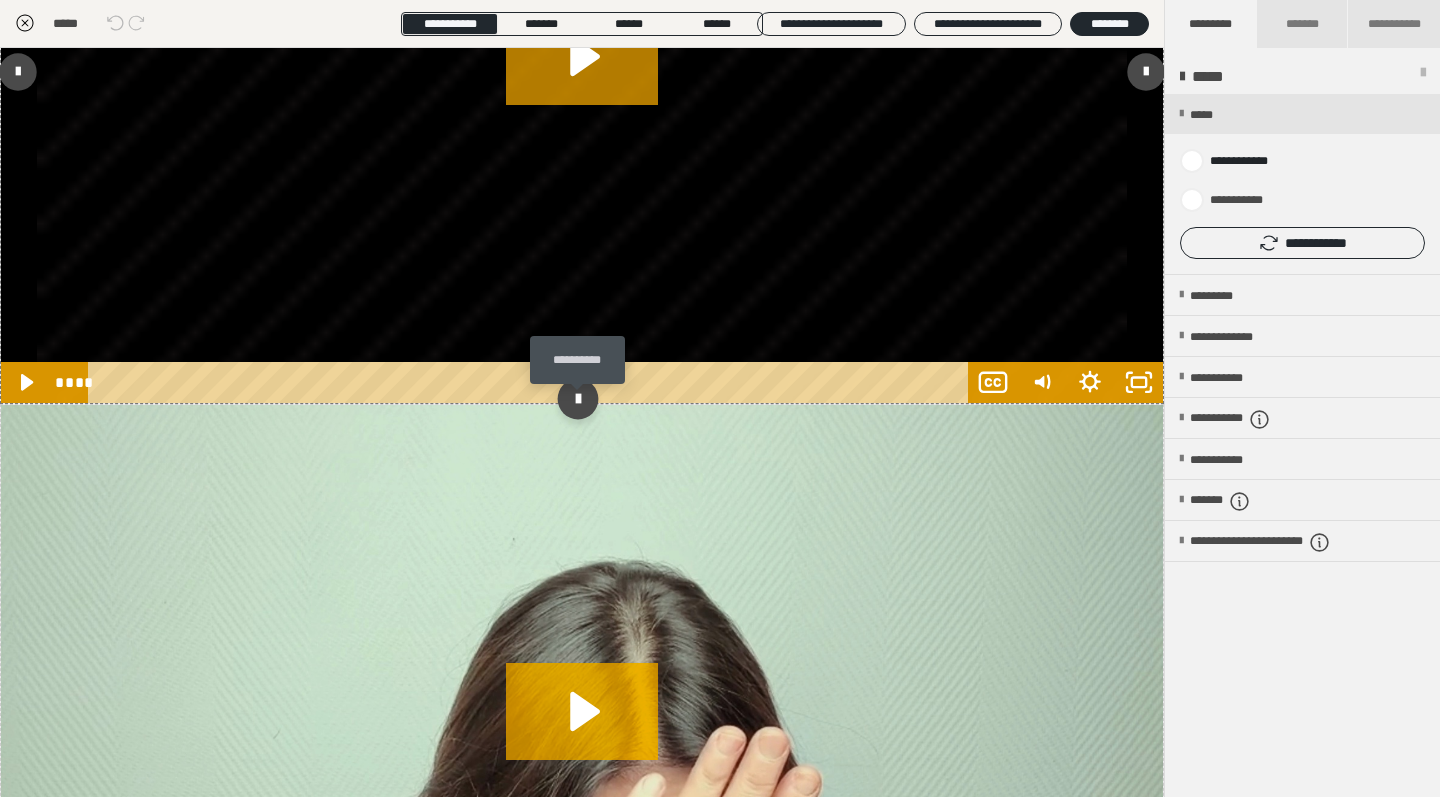 click at bounding box center (577, 399) 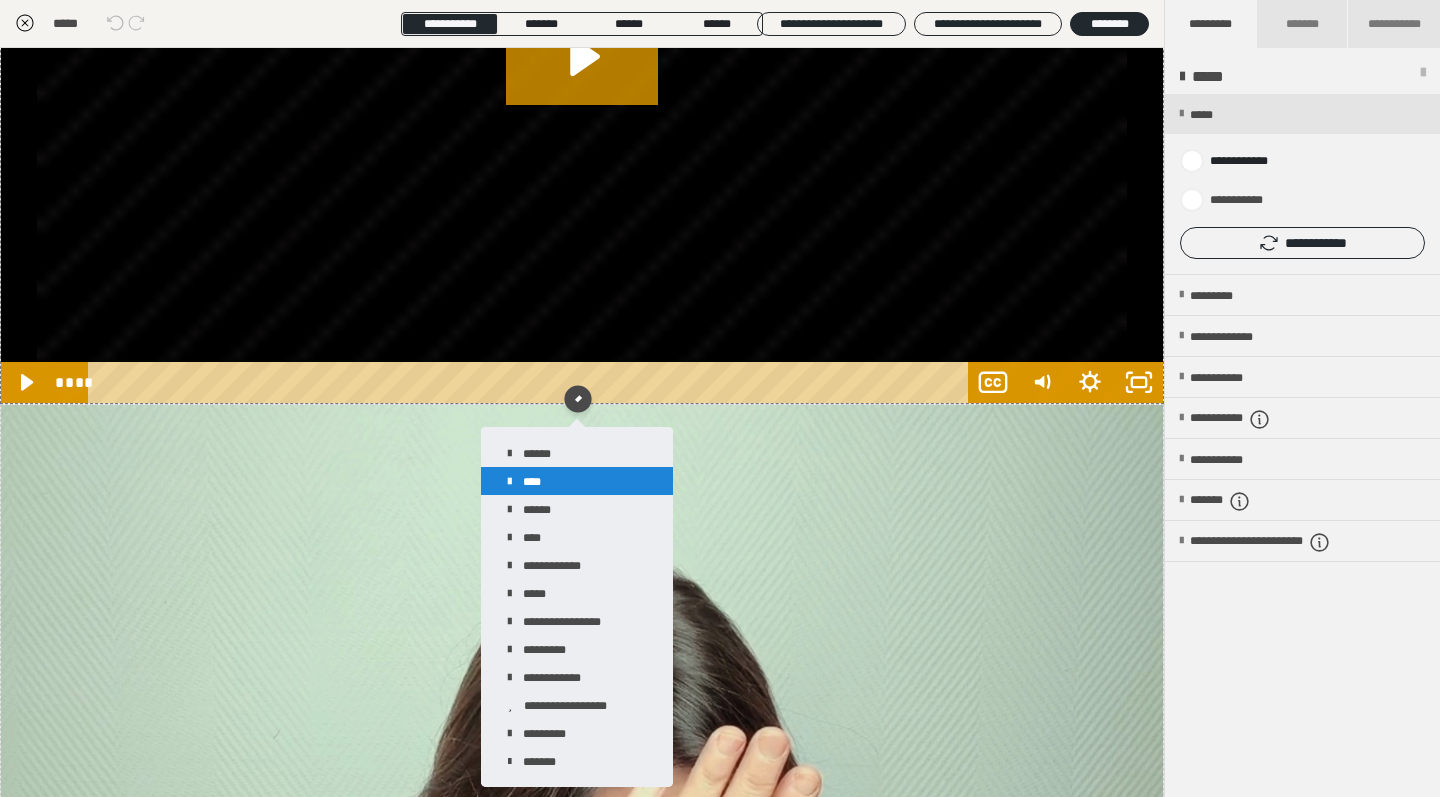 click on "****" at bounding box center (577, 481) 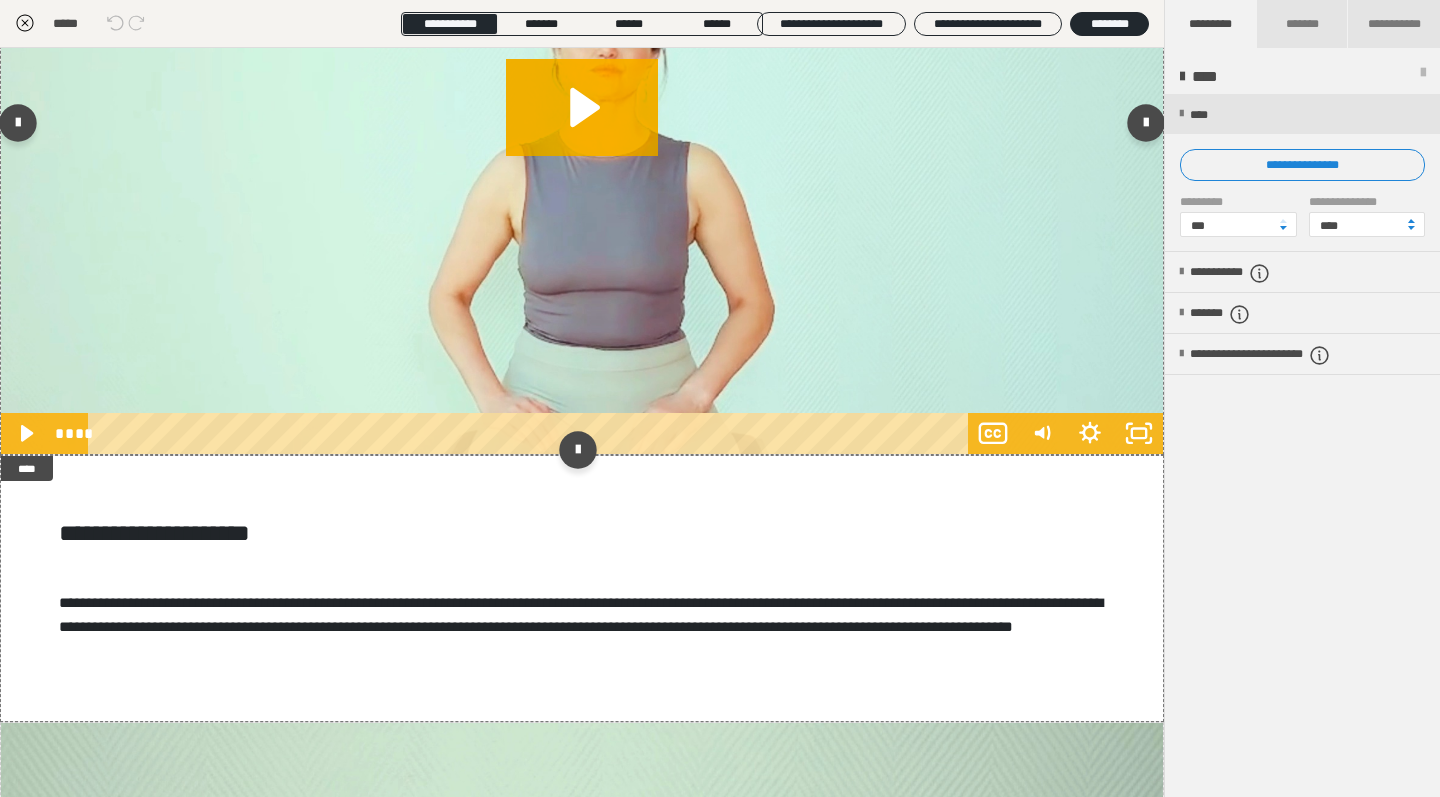 scroll, scrollTop: 1237, scrollLeft: 0, axis: vertical 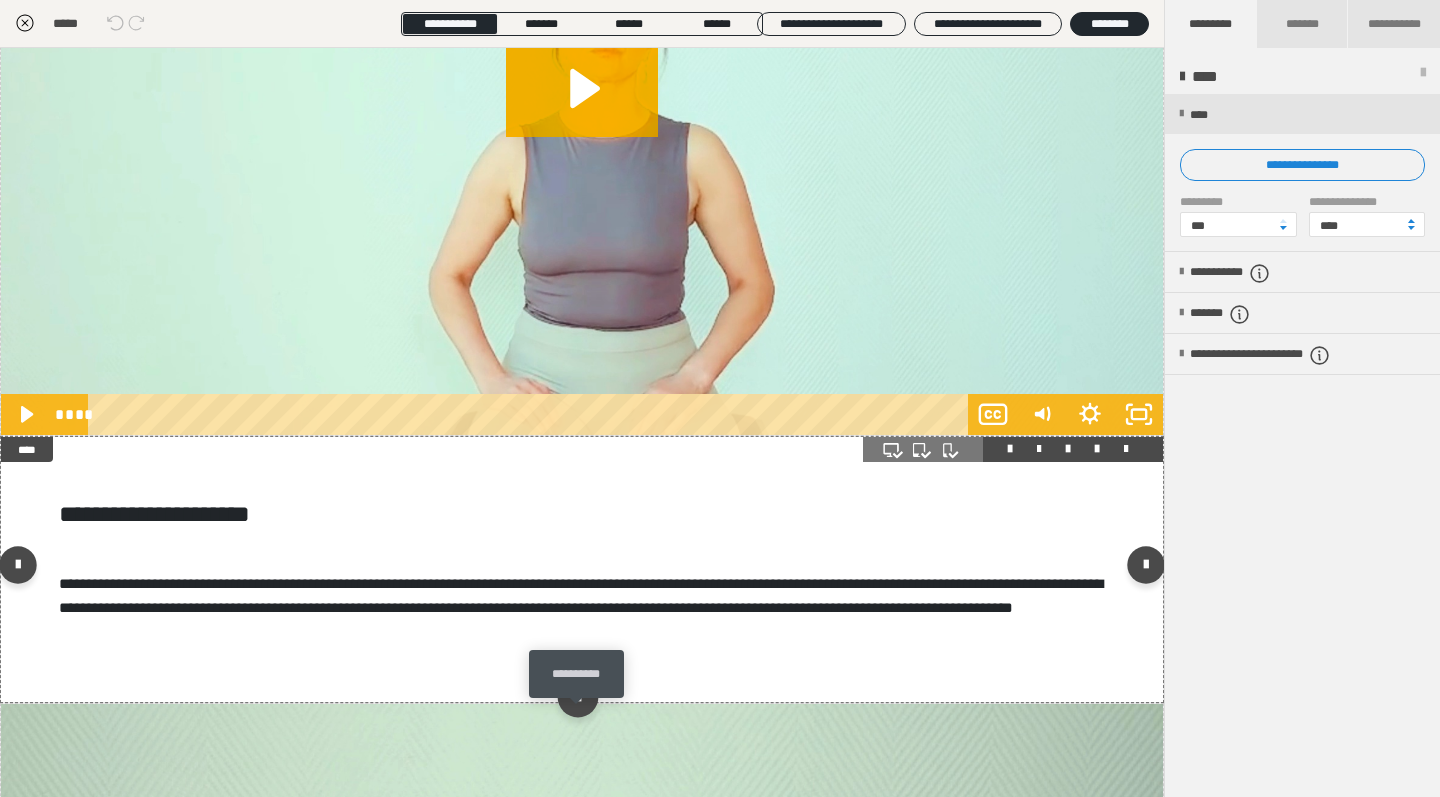 click at bounding box center [577, 697] 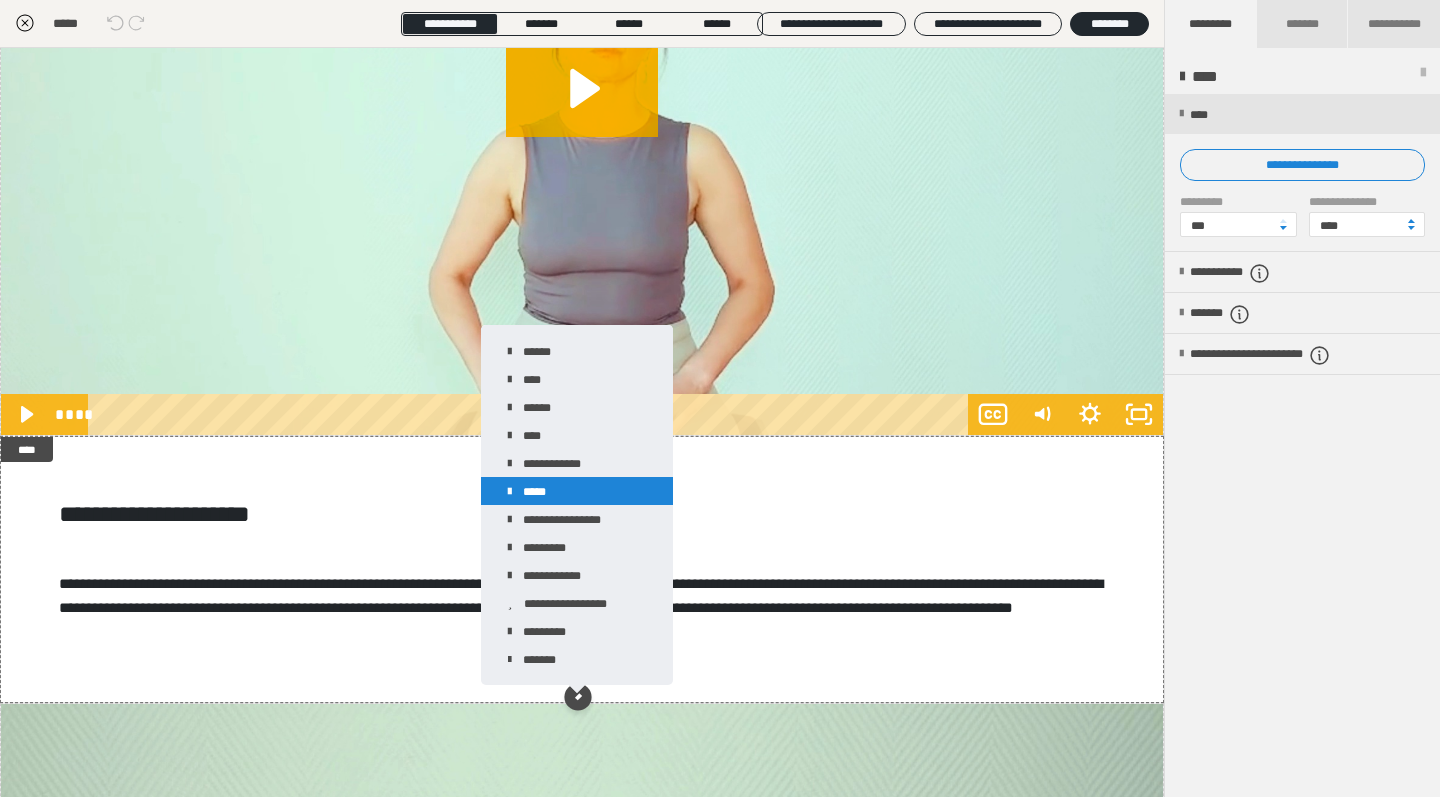 click on "*****" at bounding box center [577, 491] 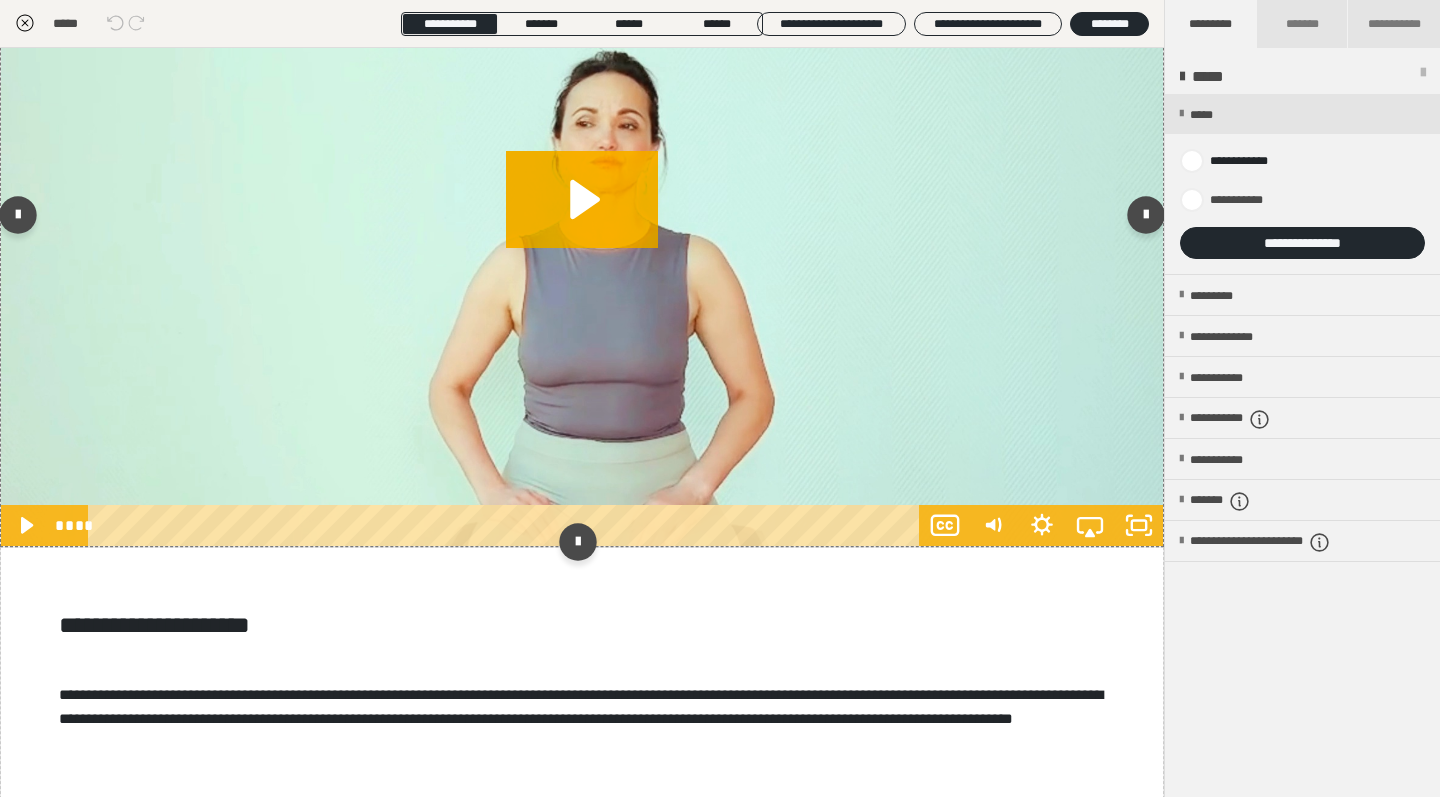 scroll, scrollTop: 1103, scrollLeft: 0, axis: vertical 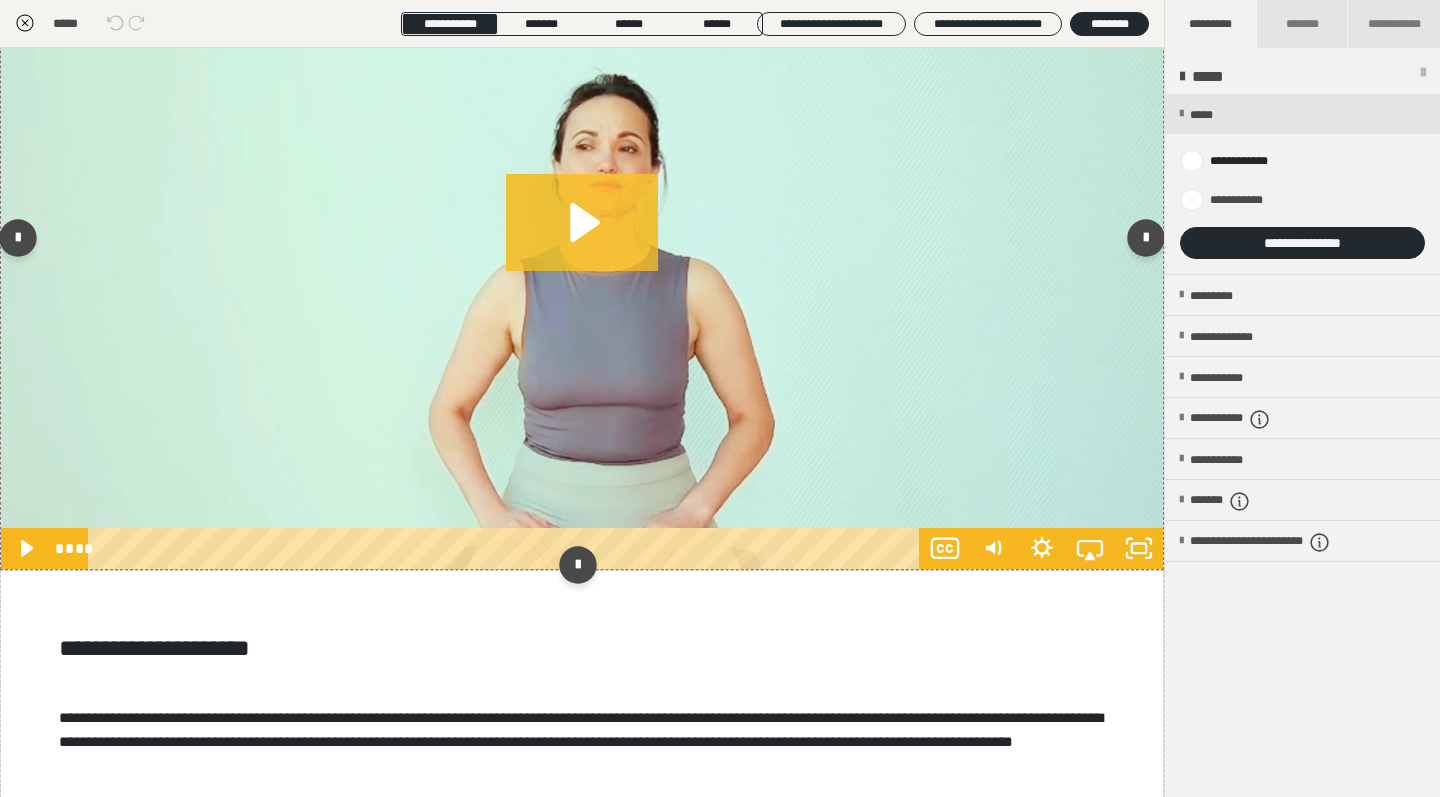 click 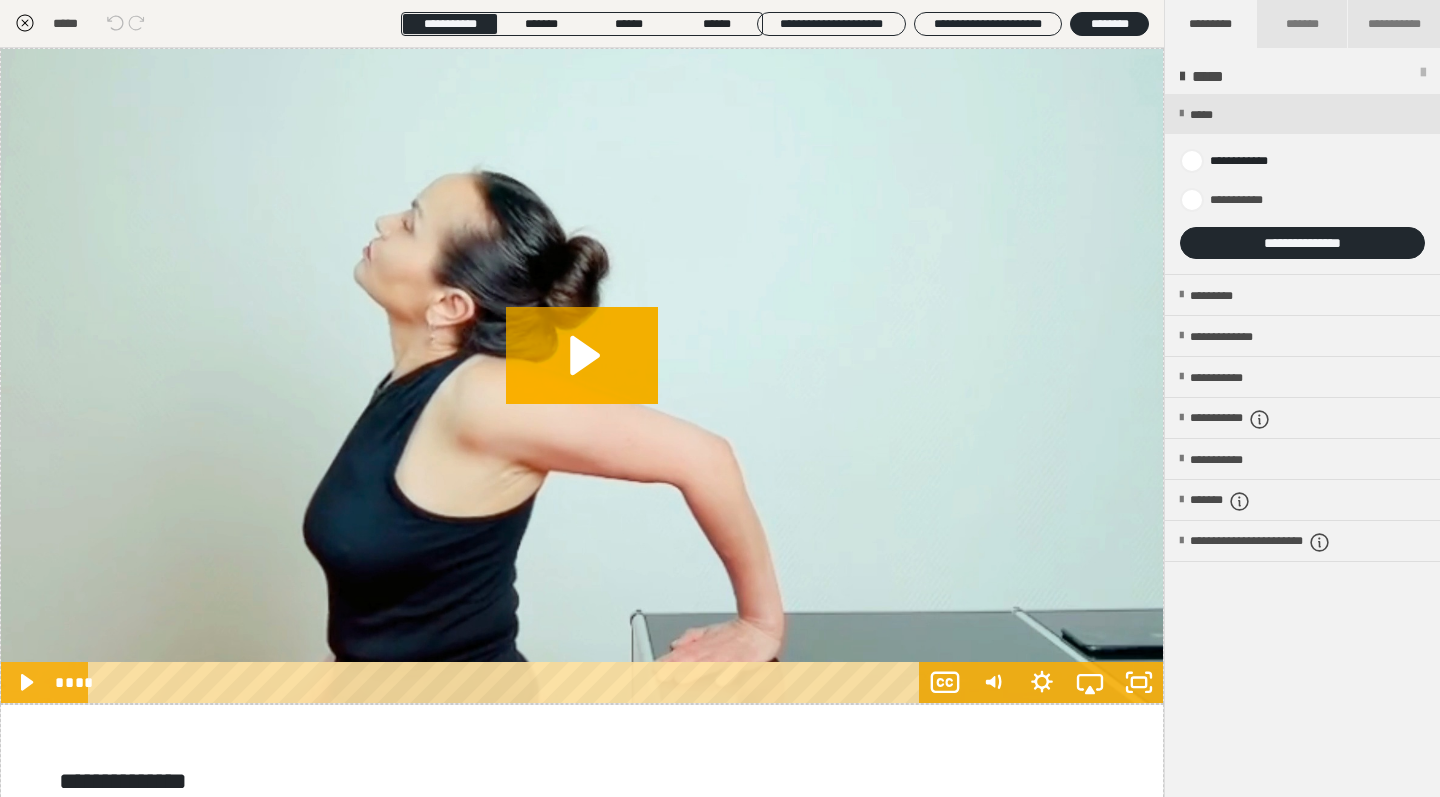 scroll, scrollTop: 0, scrollLeft: 0, axis: both 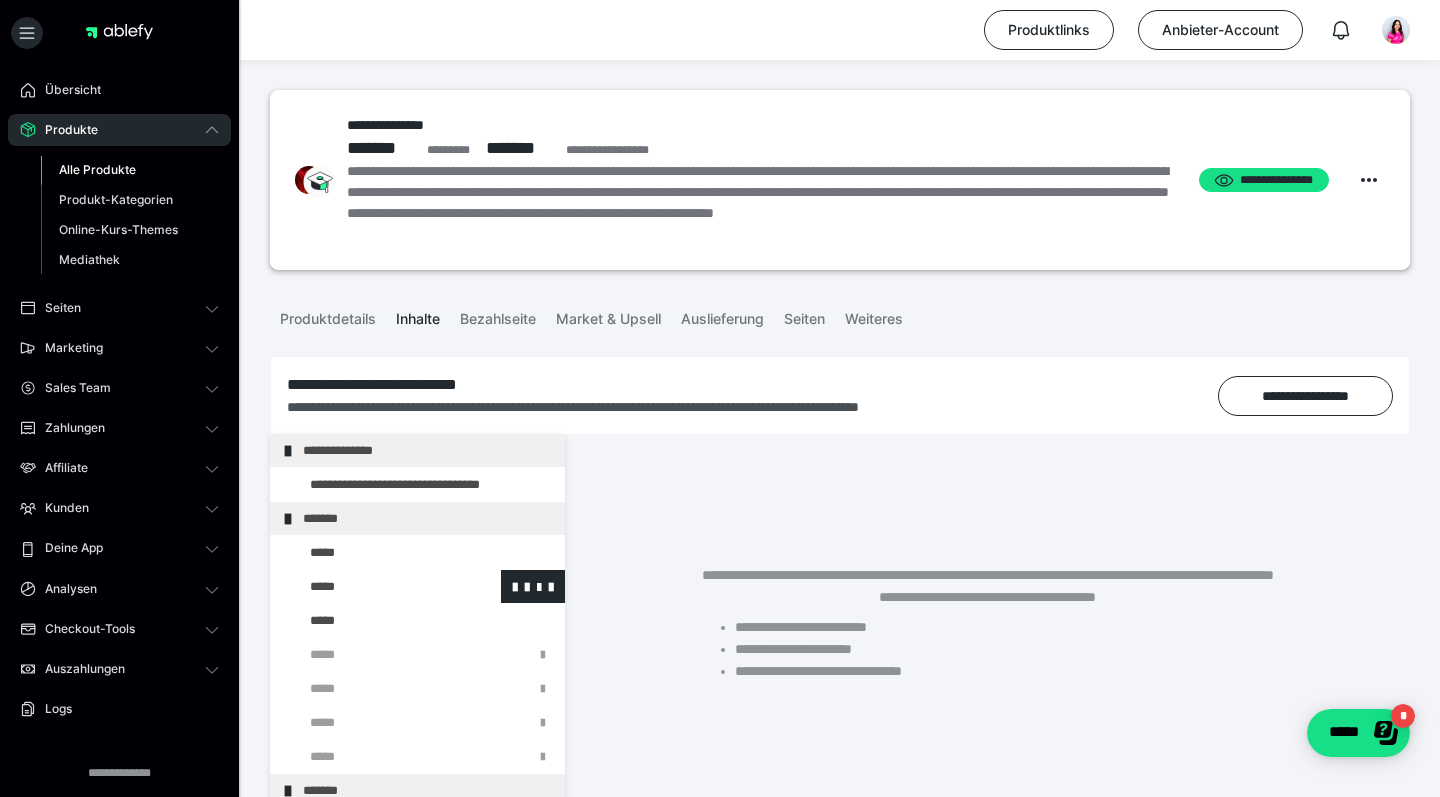 click at bounding box center [375, 586] 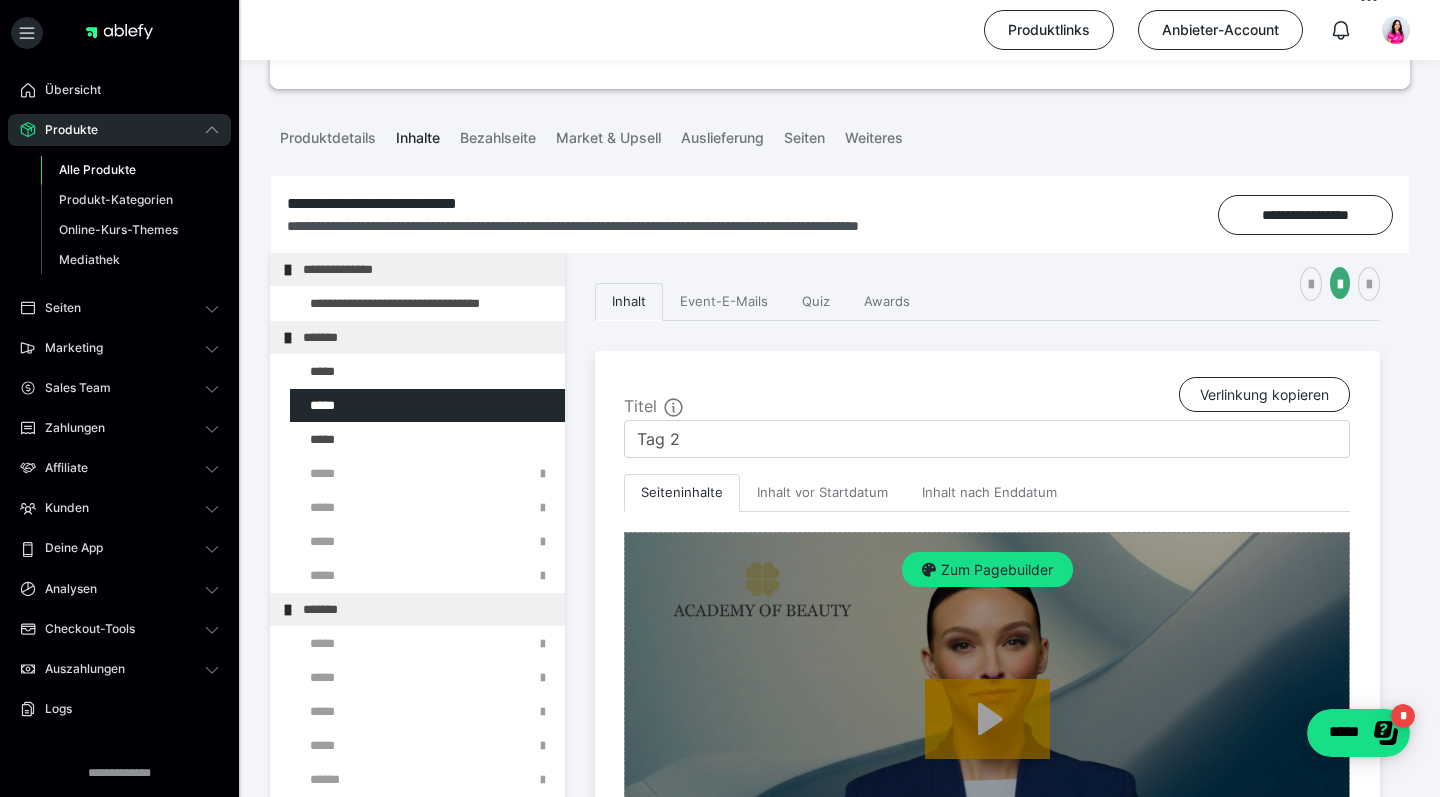 scroll, scrollTop: 209, scrollLeft: 0, axis: vertical 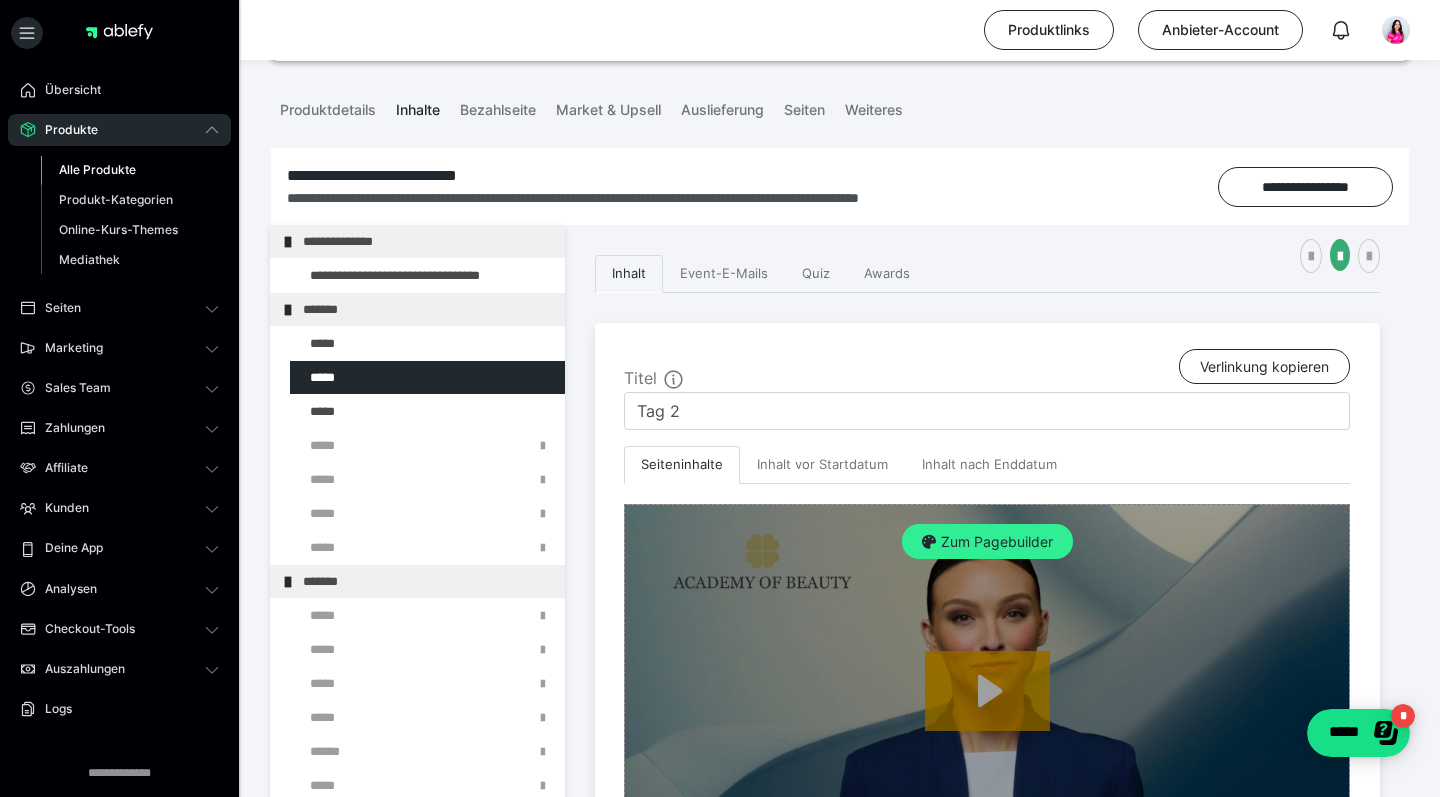 click on "Zum Pagebuilder" at bounding box center (987, 542) 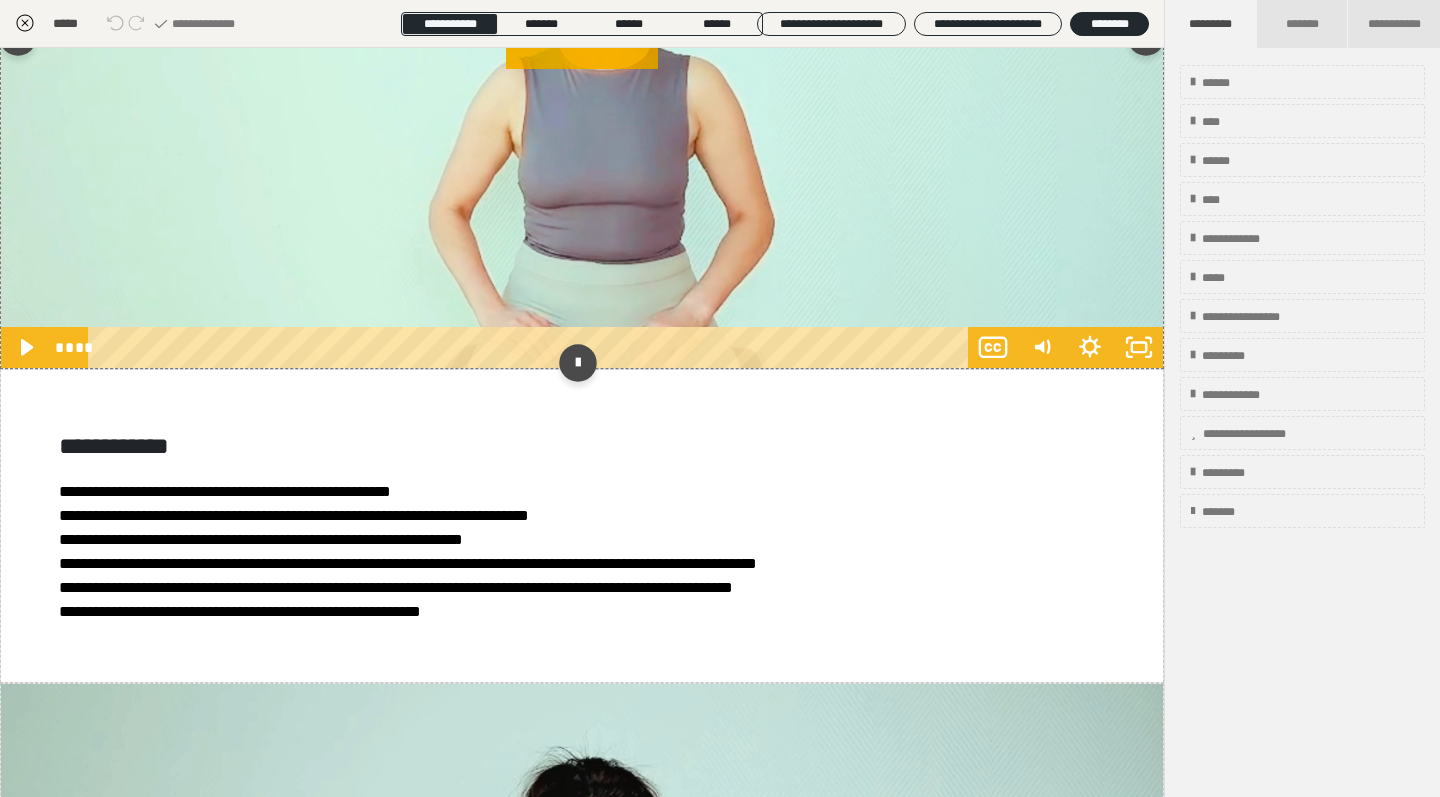scroll, scrollTop: 1609, scrollLeft: 0, axis: vertical 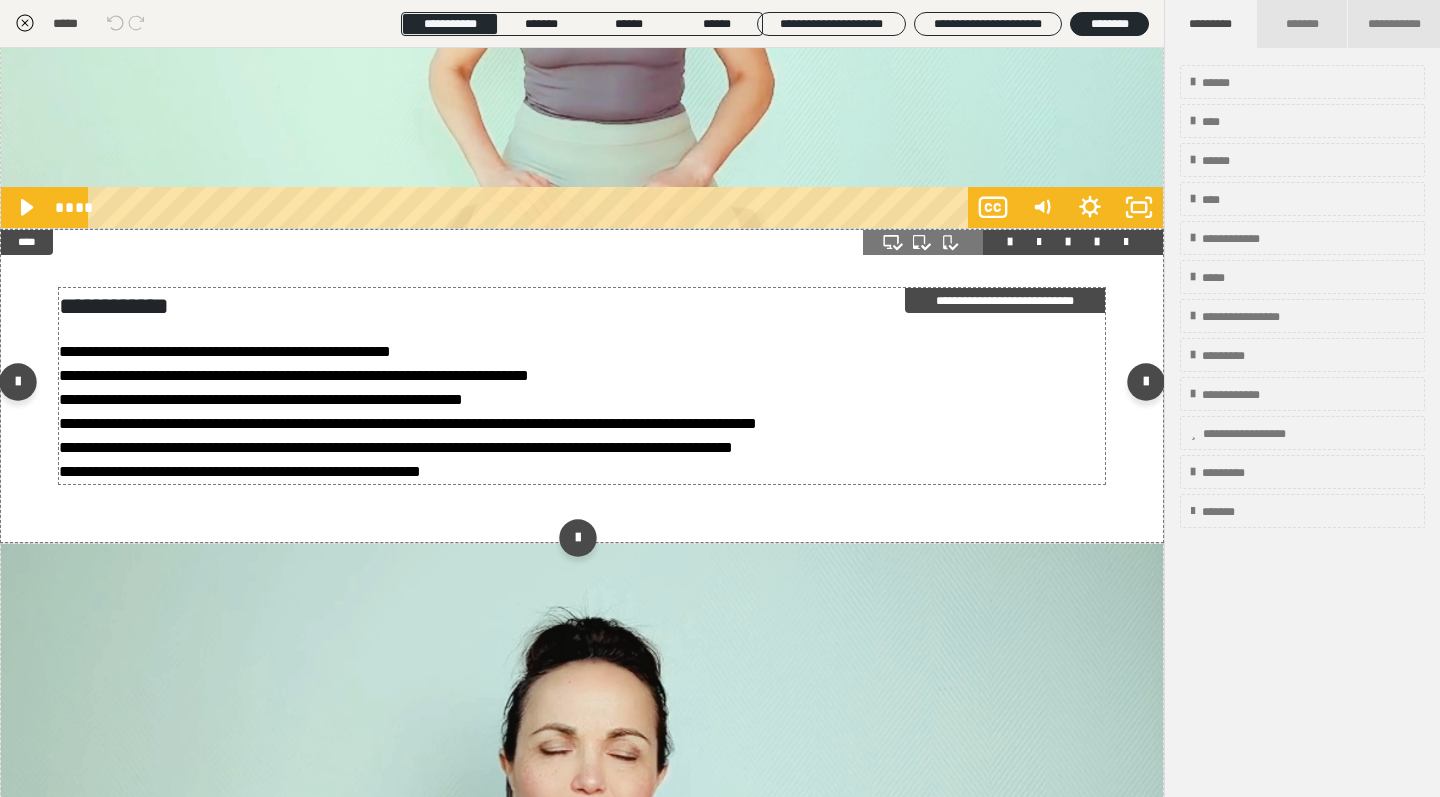 click on "**********" at bounding box center (396, 447) 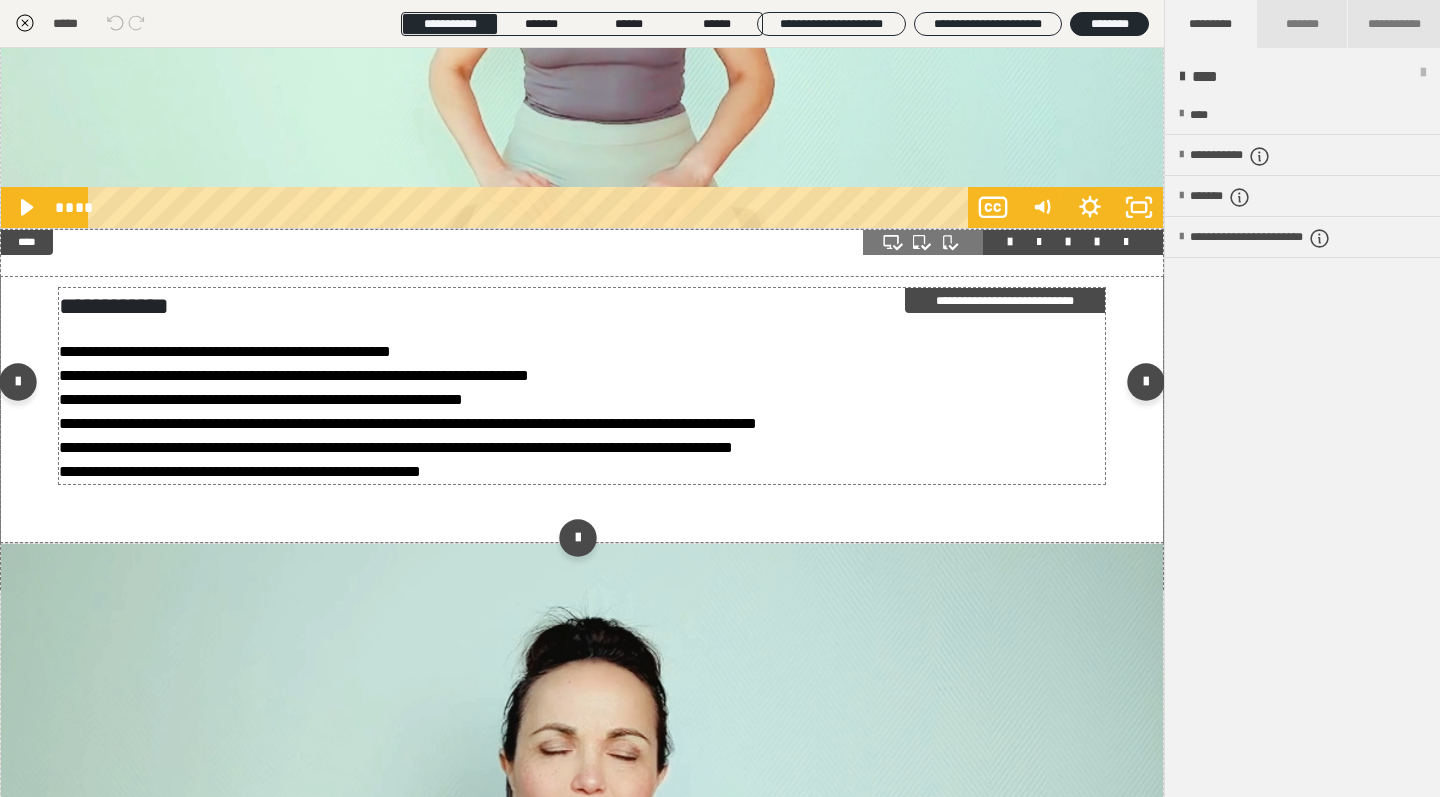 click on "**********" at bounding box center [396, 447] 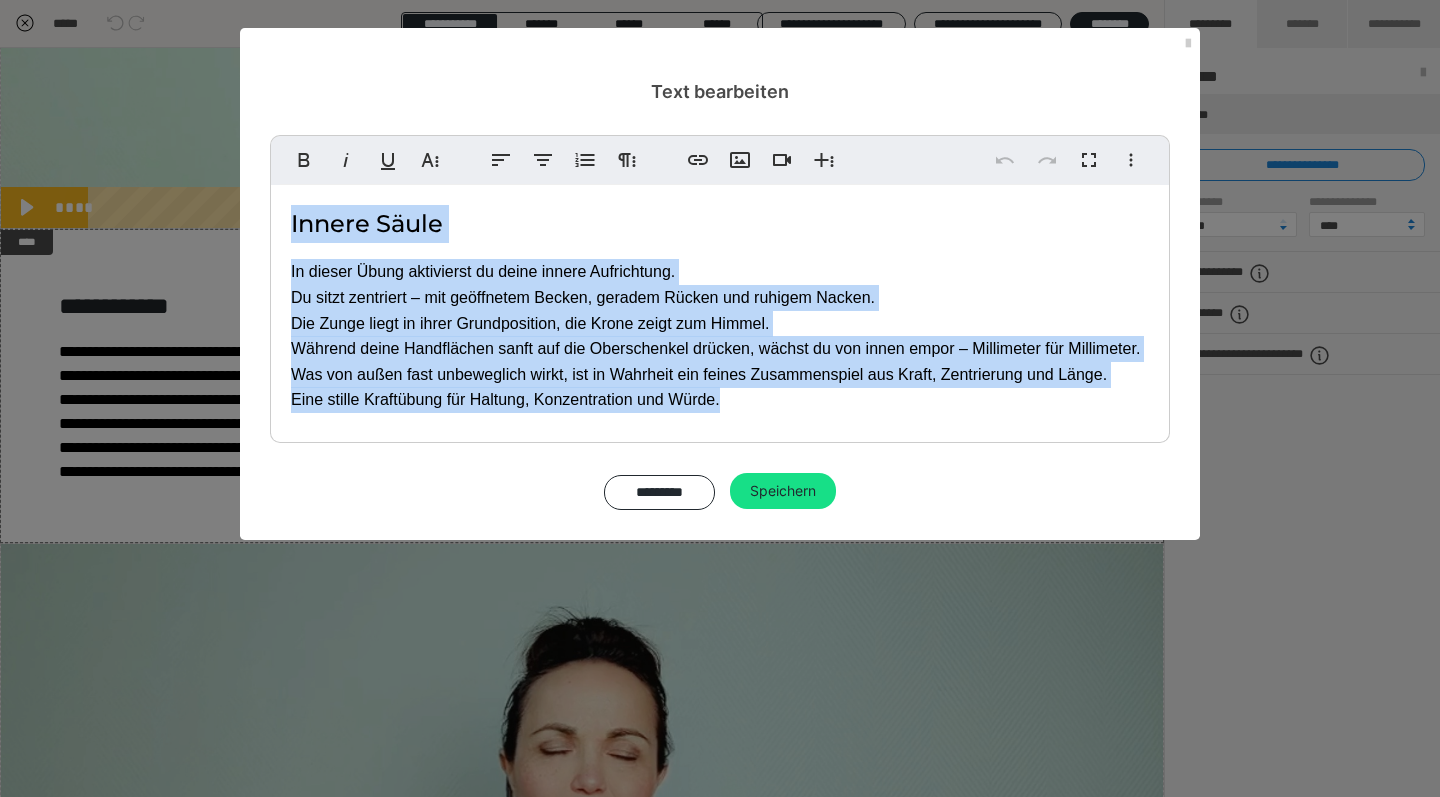 drag, startPoint x: 722, startPoint y: 396, endPoint x: 285, endPoint y: 218, distance: 471.8612 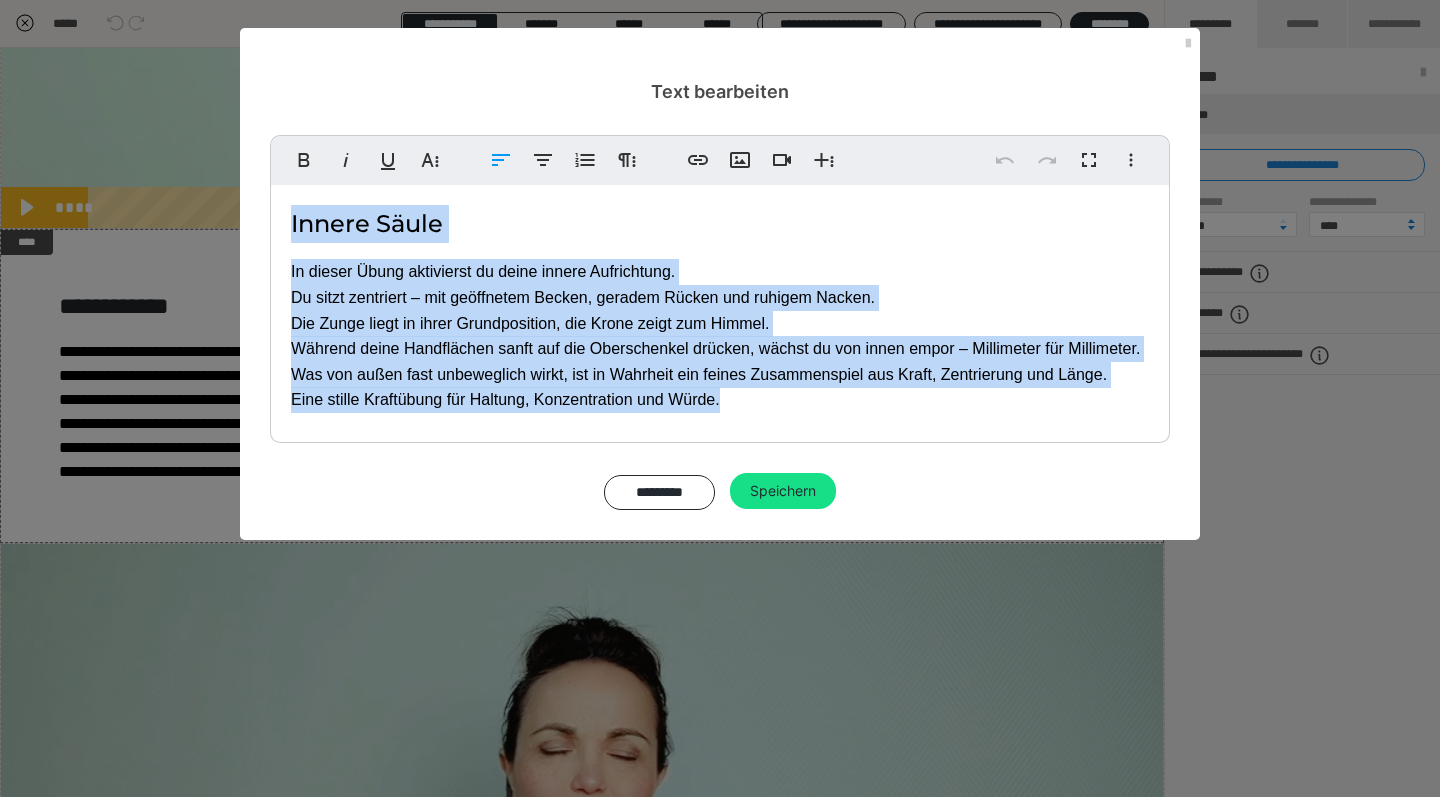 copy on "Innere Säule In dieser Übung aktivierst du deine innere Aufrichtung. Du sitzt zentriert – mit geöffnetem Becken, geradem Rücken und ruhigem Nacken. Die Zunge liegt in ihrer Grundposition, die Krone zeigt zum Himmel. Während deine Handflächen sanft auf die Oberschenkel drücken, wächst du von innen empor – Millimeter für Millimeter. Was von außen fast unbeweglich wirkt, ist in Wahrheit ein feines Zusammenspiel aus Kraft, Zentrierung und Länge. Eine stille Kraftübung für Haltung, Konzentration und Würde." 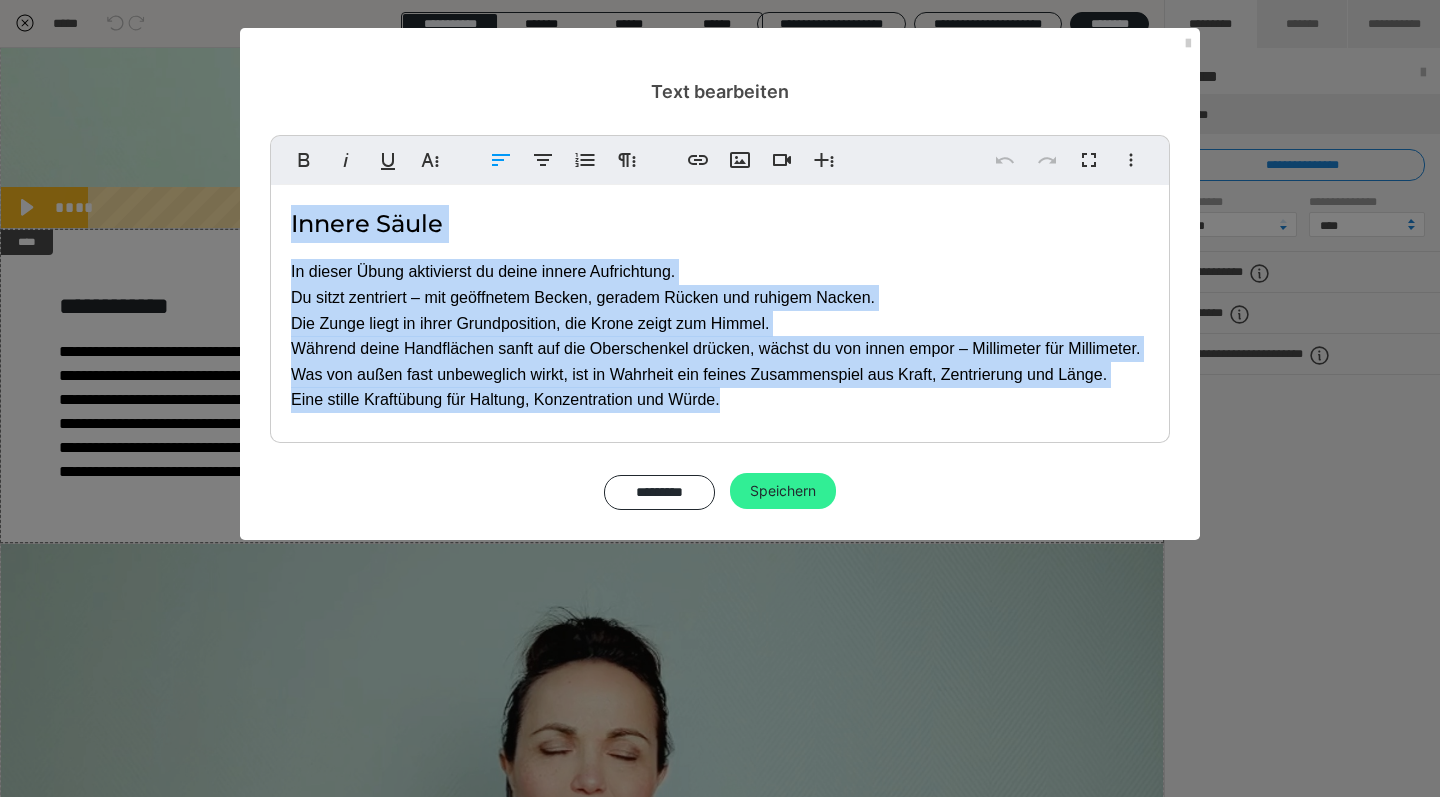 click on "Speichern" at bounding box center (783, 491) 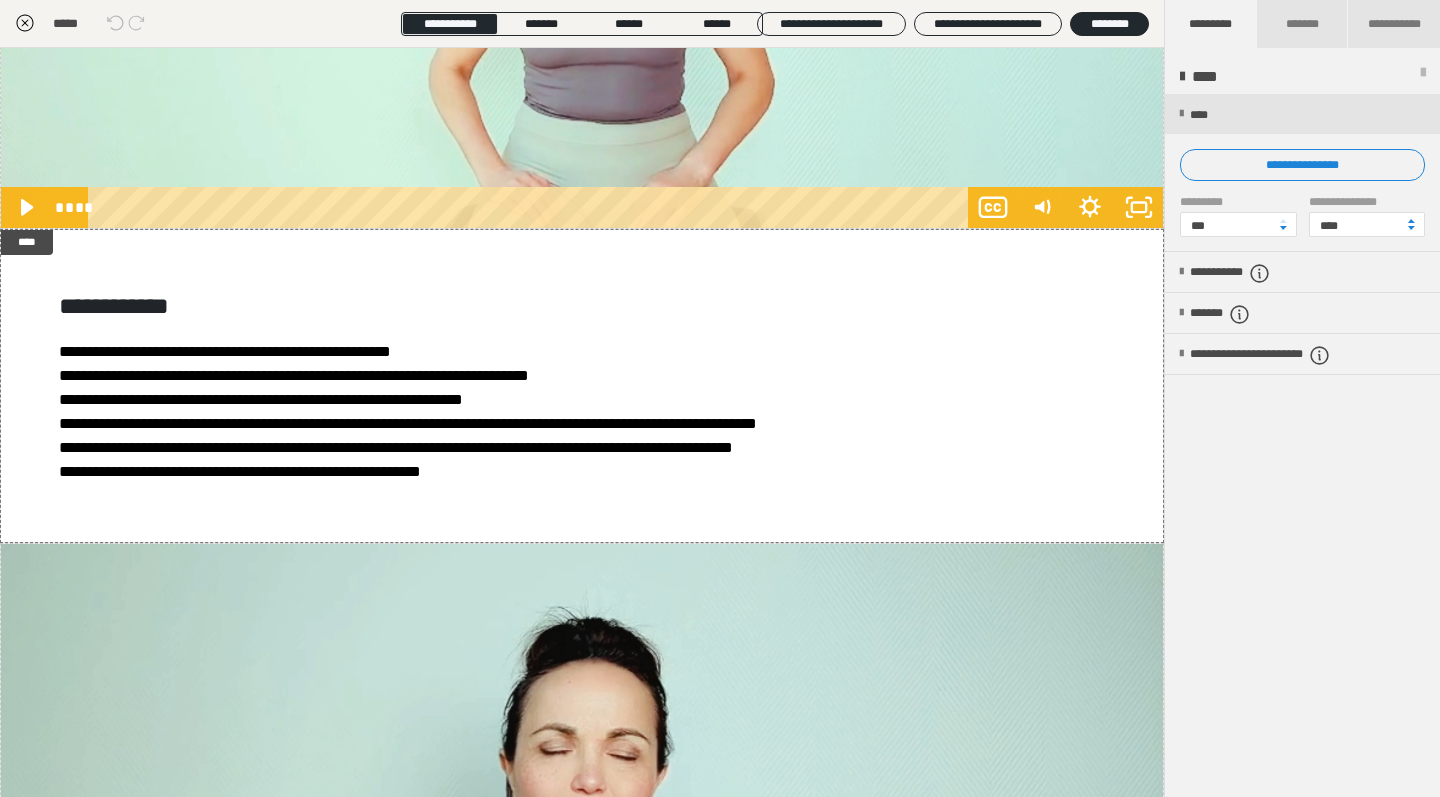 click 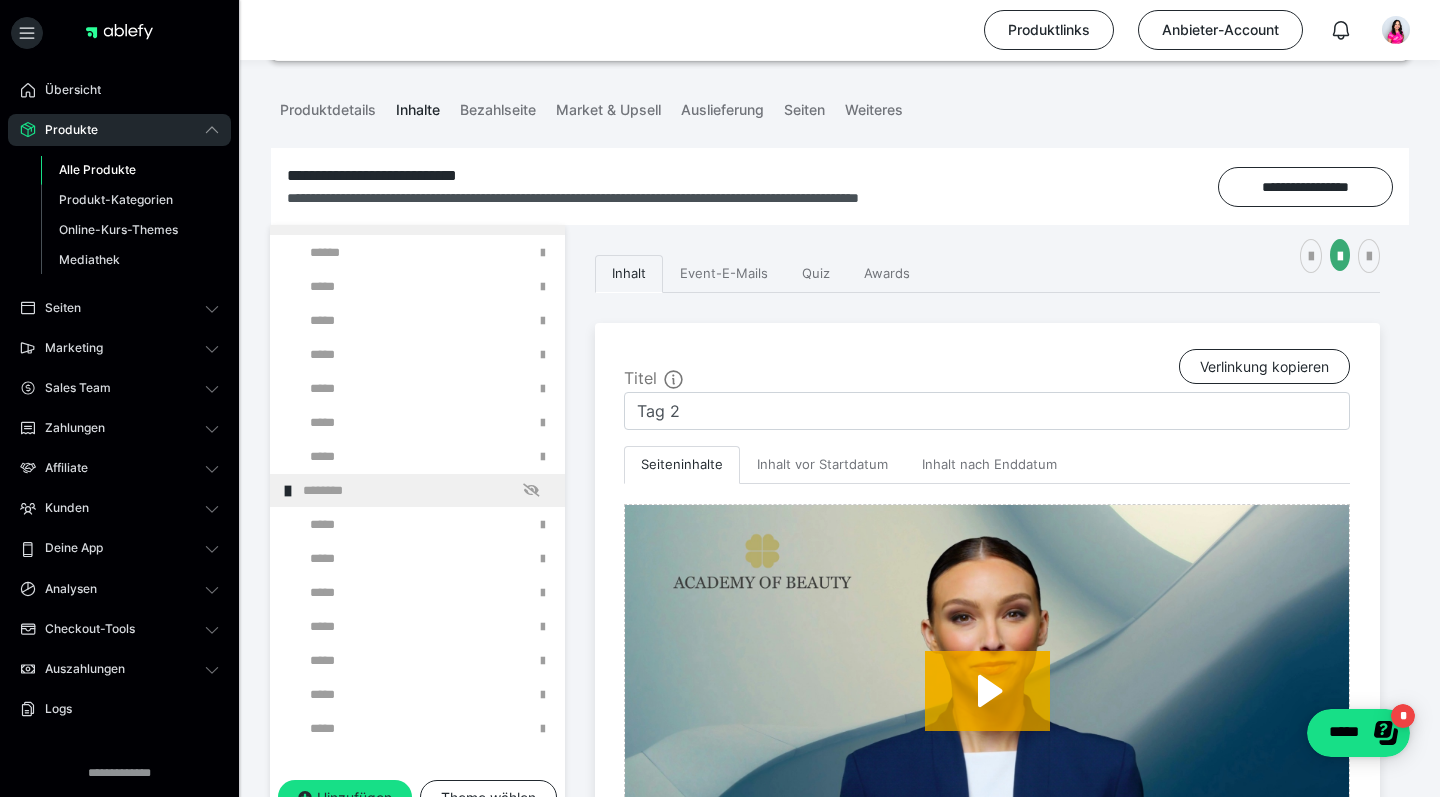 scroll, scrollTop: 634, scrollLeft: 0, axis: vertical 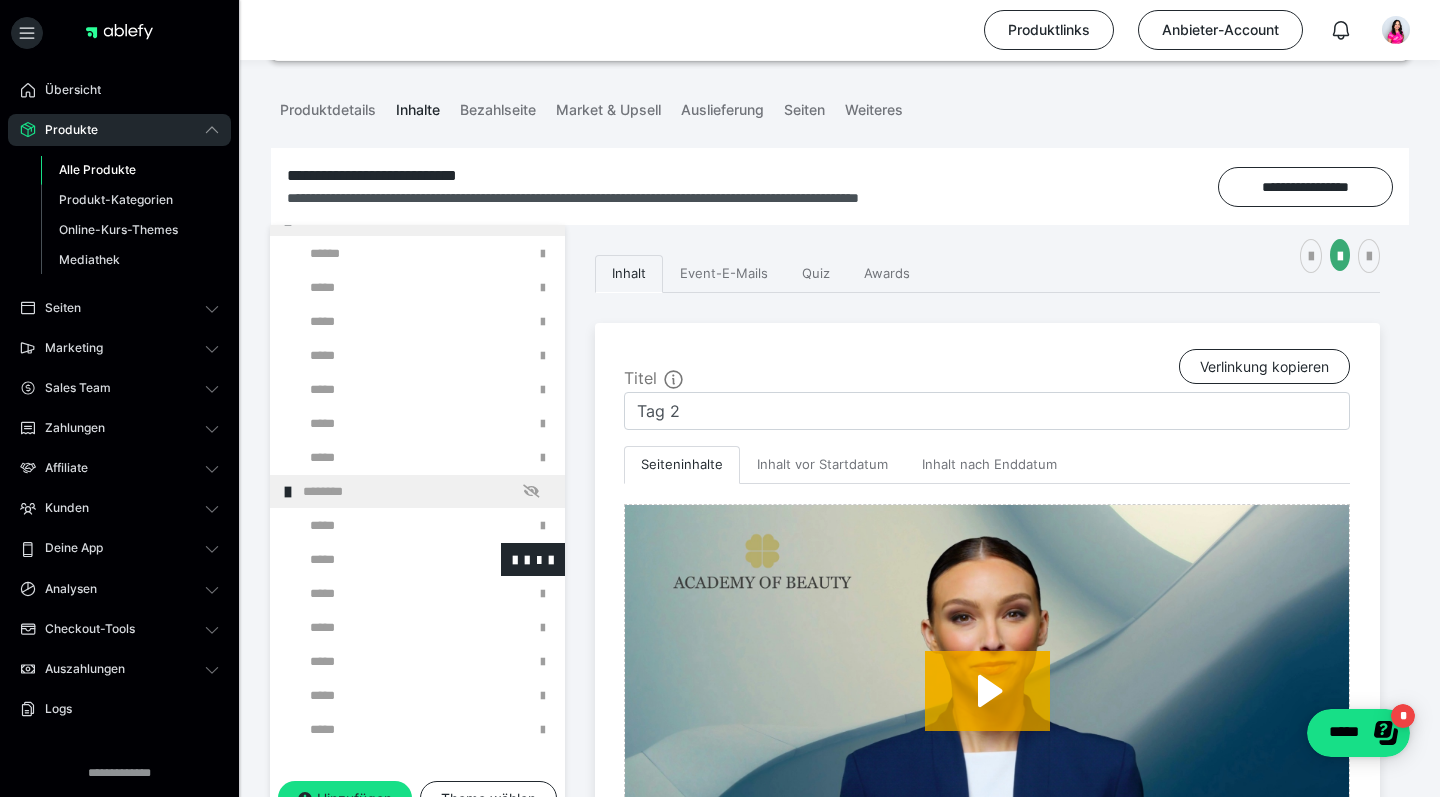click at bounding box center [375, 559] 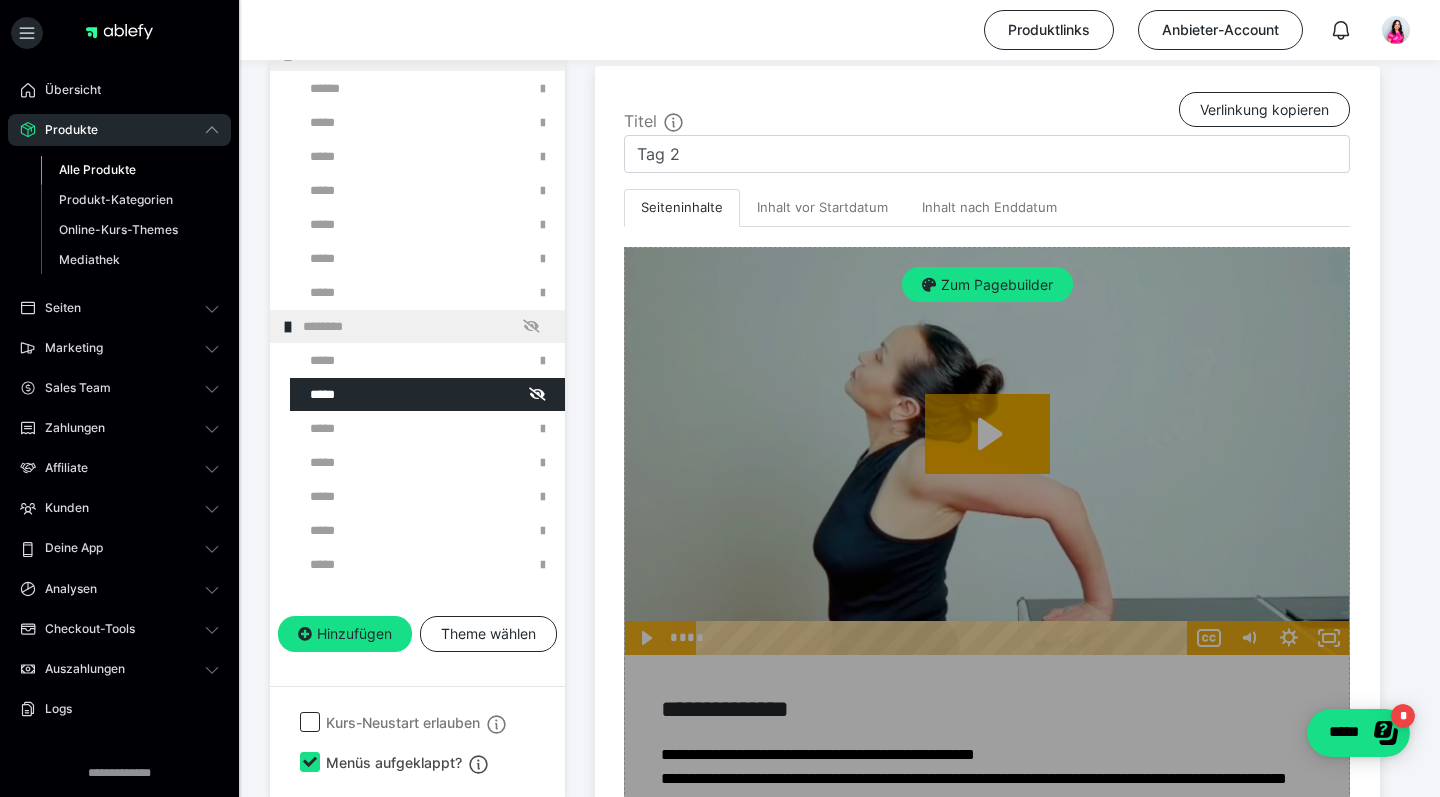 scroll, scrollTop: 422, scrollLeft: 0, axis: vertical 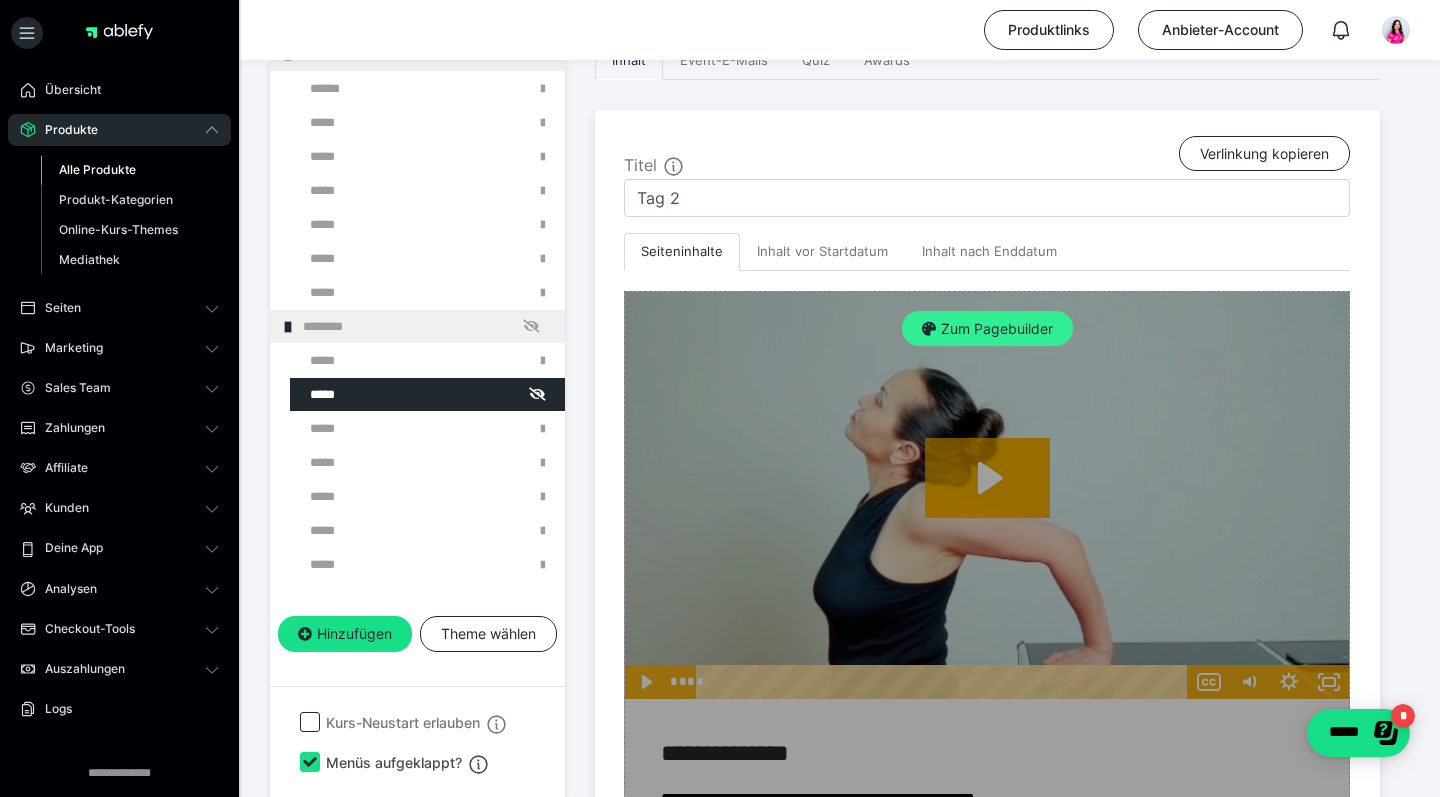 click on "Zum Pagebuilder" at bounding box center [987, 329] 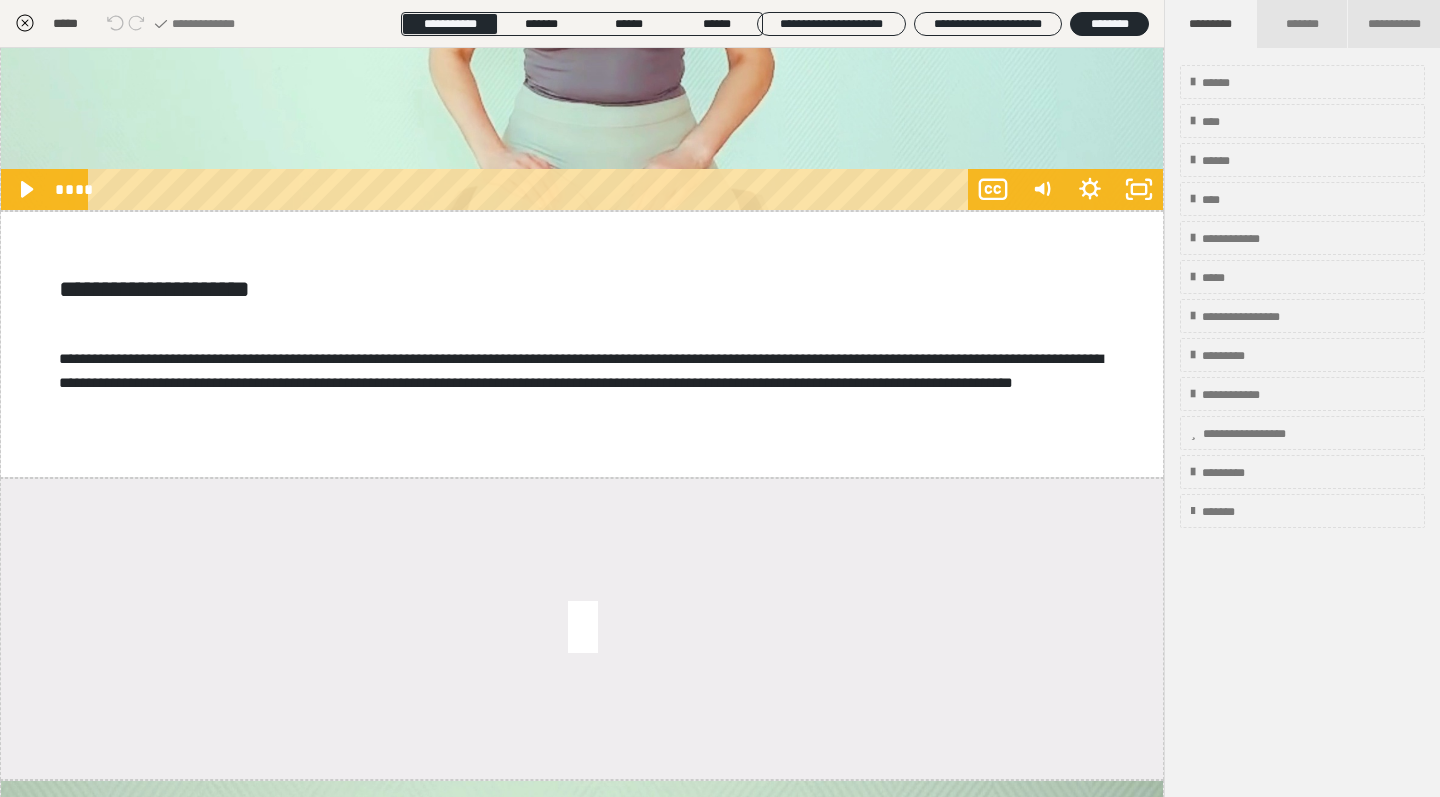 scroll, scrollTop: 1468, scrollLeft: 0, axis: vertical 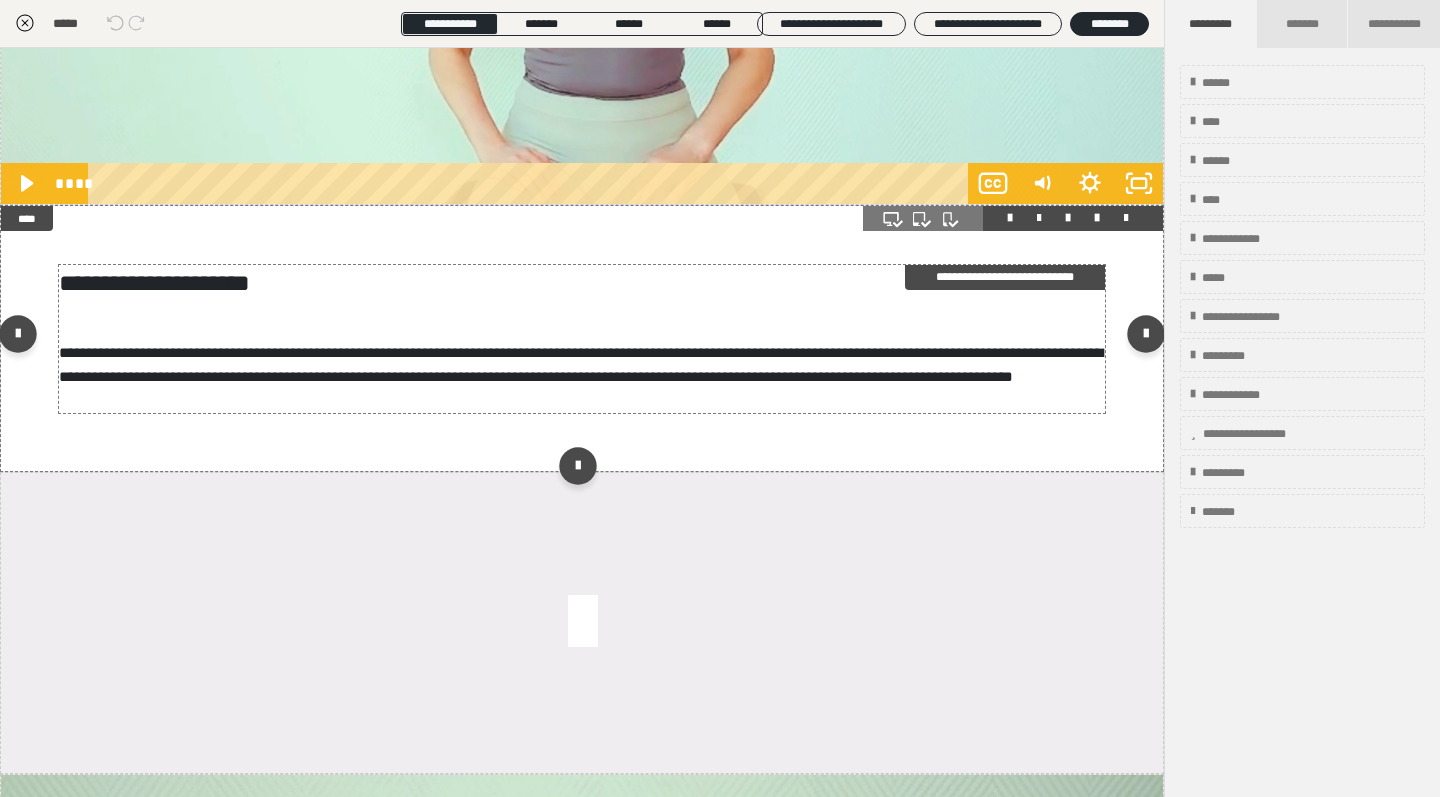 click on "**********" at bounding box center (581, 364) 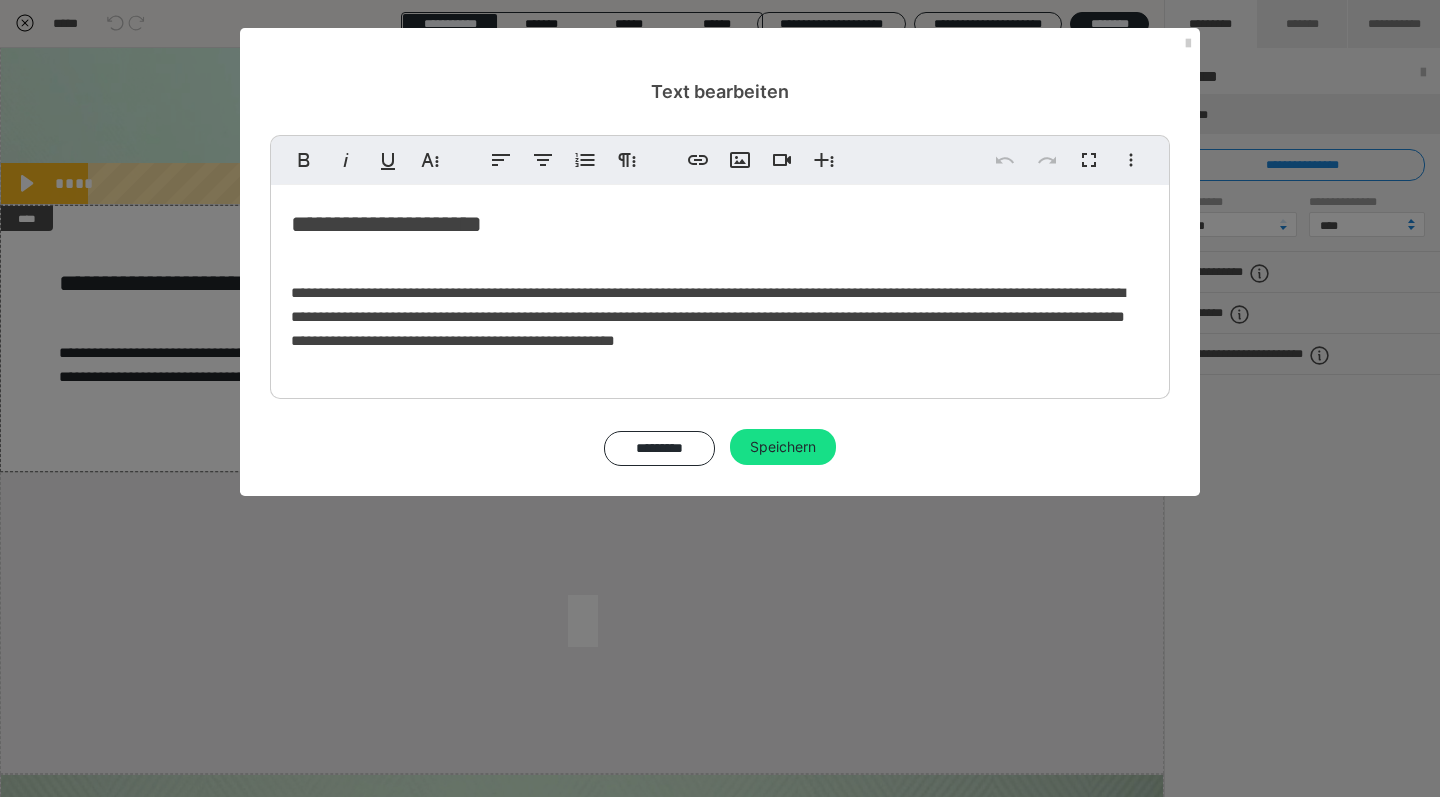 click on "**********" at bounding box center [708, 316] 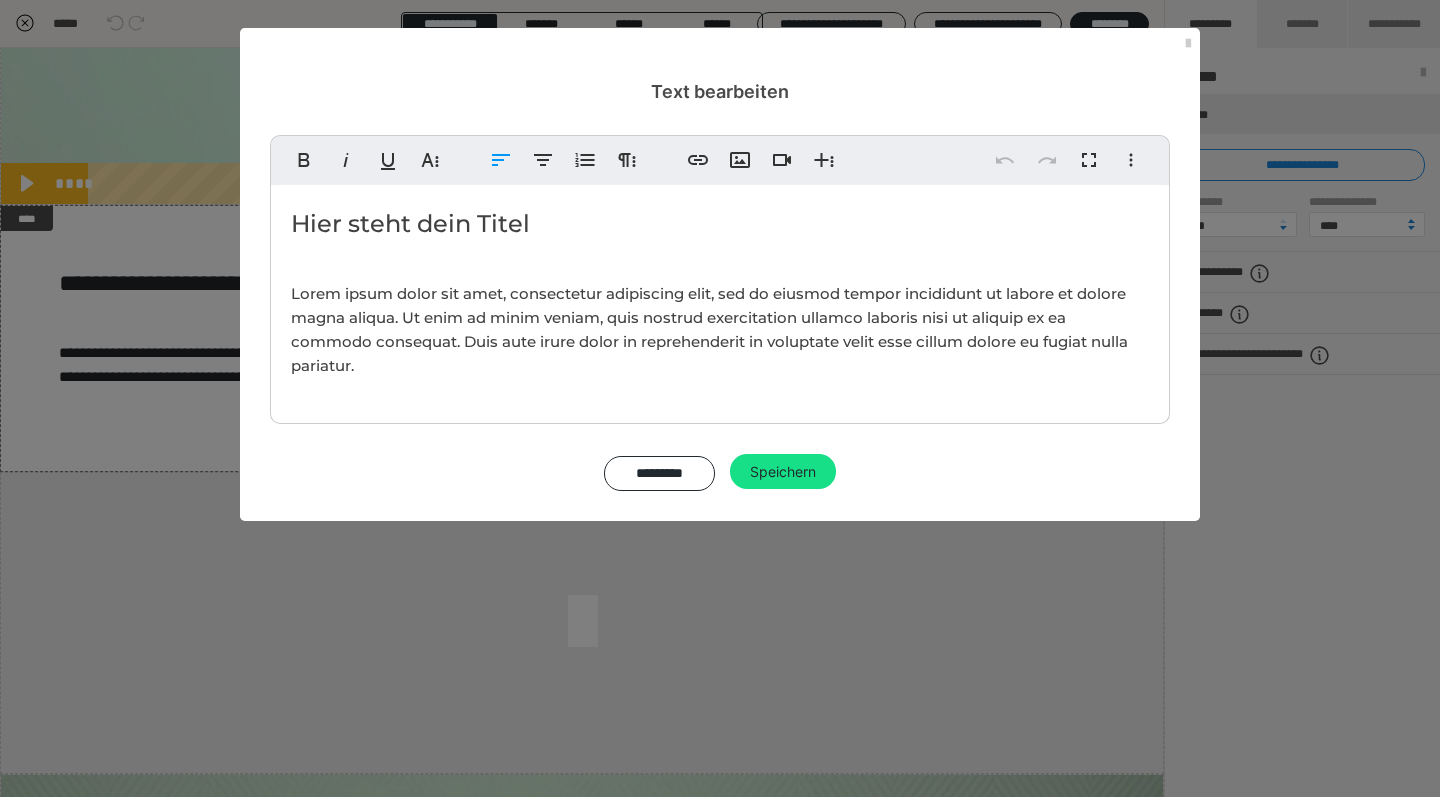 click on "Lorem ipsum dolor sit amet, consectetur adipiscing elit, sed do eiusmod tempor incididunt ut labore et dolore magna aliqua. Ut enim ad minim veniam, quis nostrud exercitation ullamco laboris nisi ut aliquip ex ea commodo consequat. Duis aute irure dolor in reprehenderit in voluptate velit esse cillum dolore eu fugiat nulla pariatur." at bounding box center [709, 329] 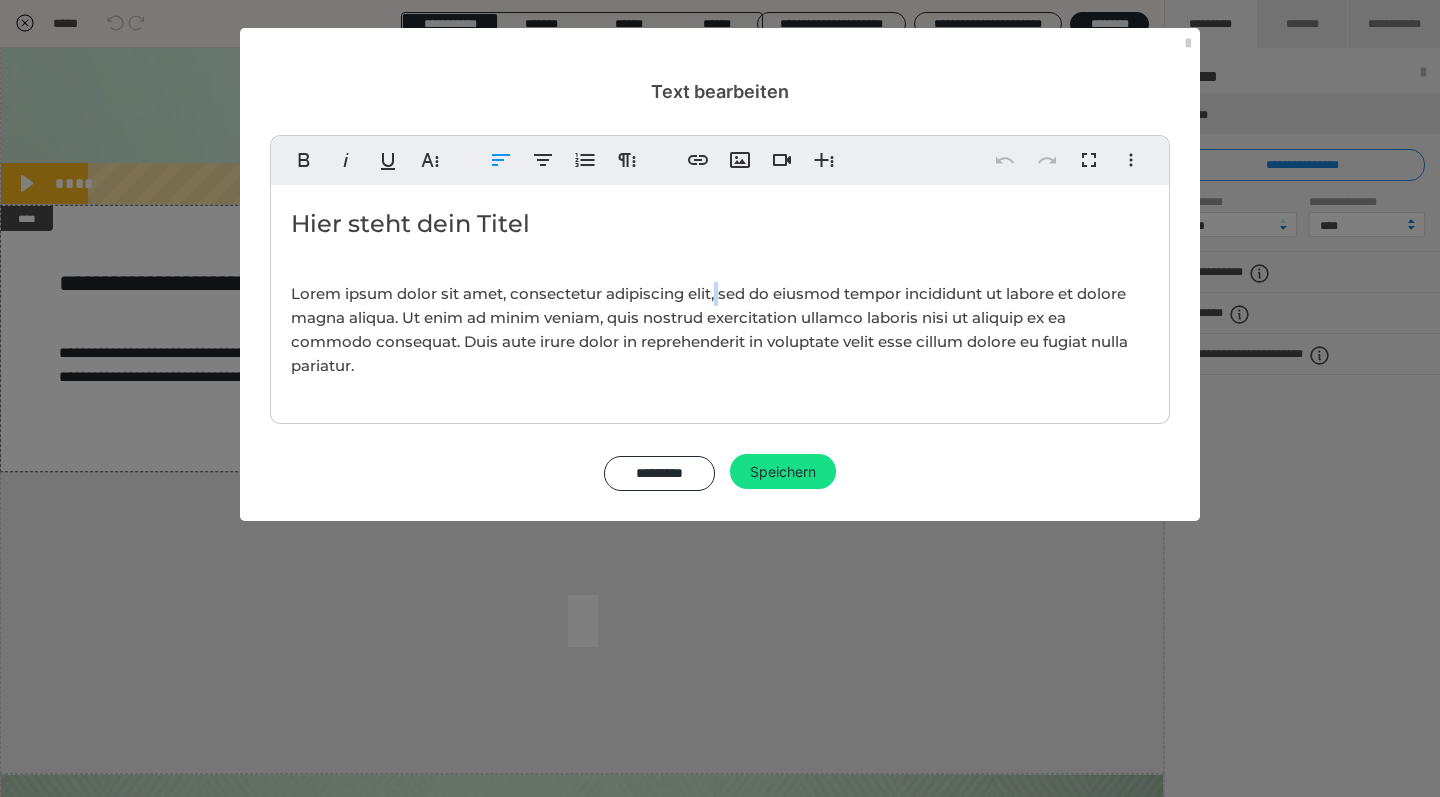 click on "Lorem ipsum dolor sit amet, consectetur adipiscing elit, sed do eiusmod tempor incididunt ut labore et dolore magna aliqua. Ut enim ad minim veniam, quis nostrud exercitation ullamco laboris nisi ut aliquip ex ea commodo consequat. Duis aute irure dolor in reprehenderit in voluptate velit esse cillum dolore eu fugiat nulla pariatur." at bounding box center [709, 329] 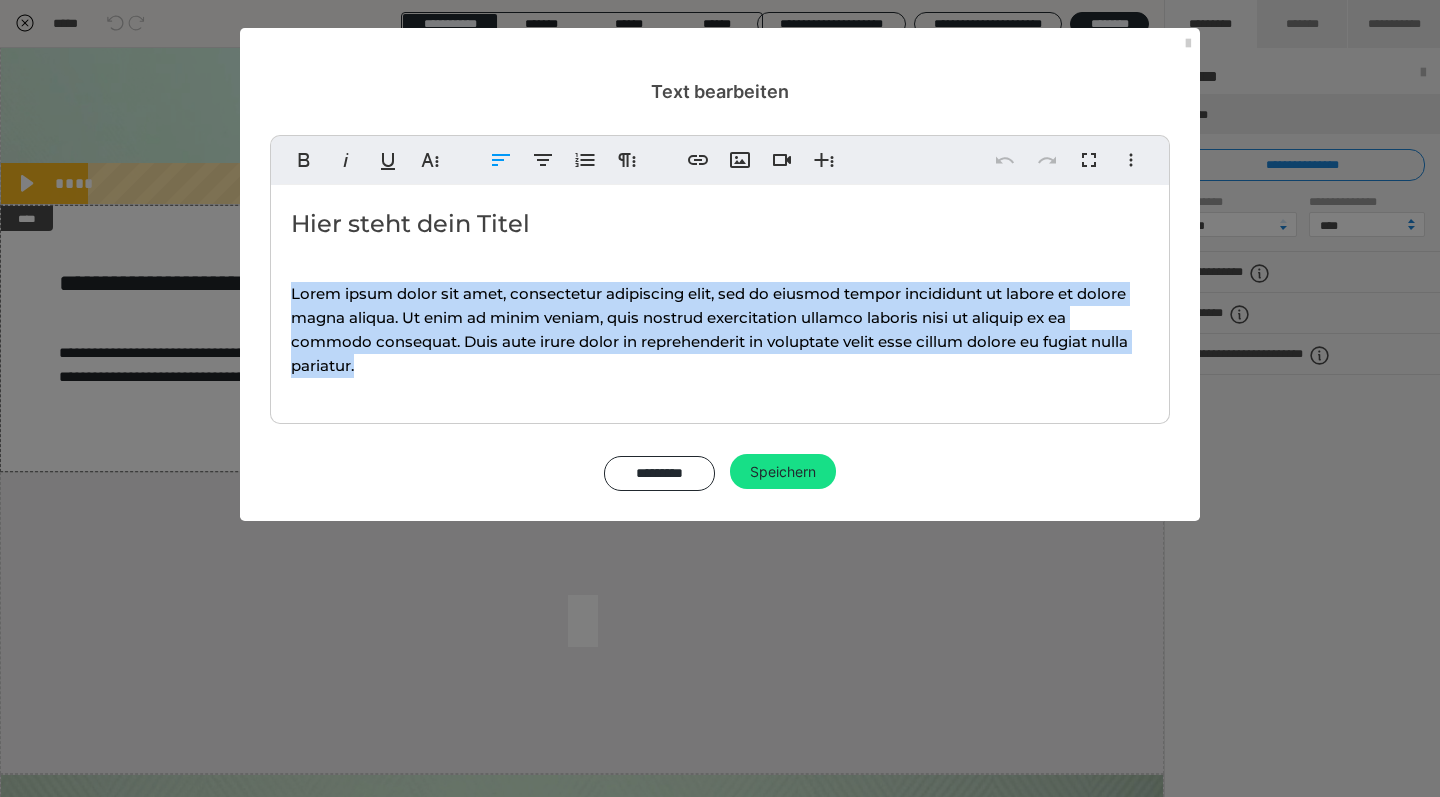 drag, startPoint x: 391, startPoint y: 366, endPoint x: 356, endPoint y: 355, distance: 36.687874 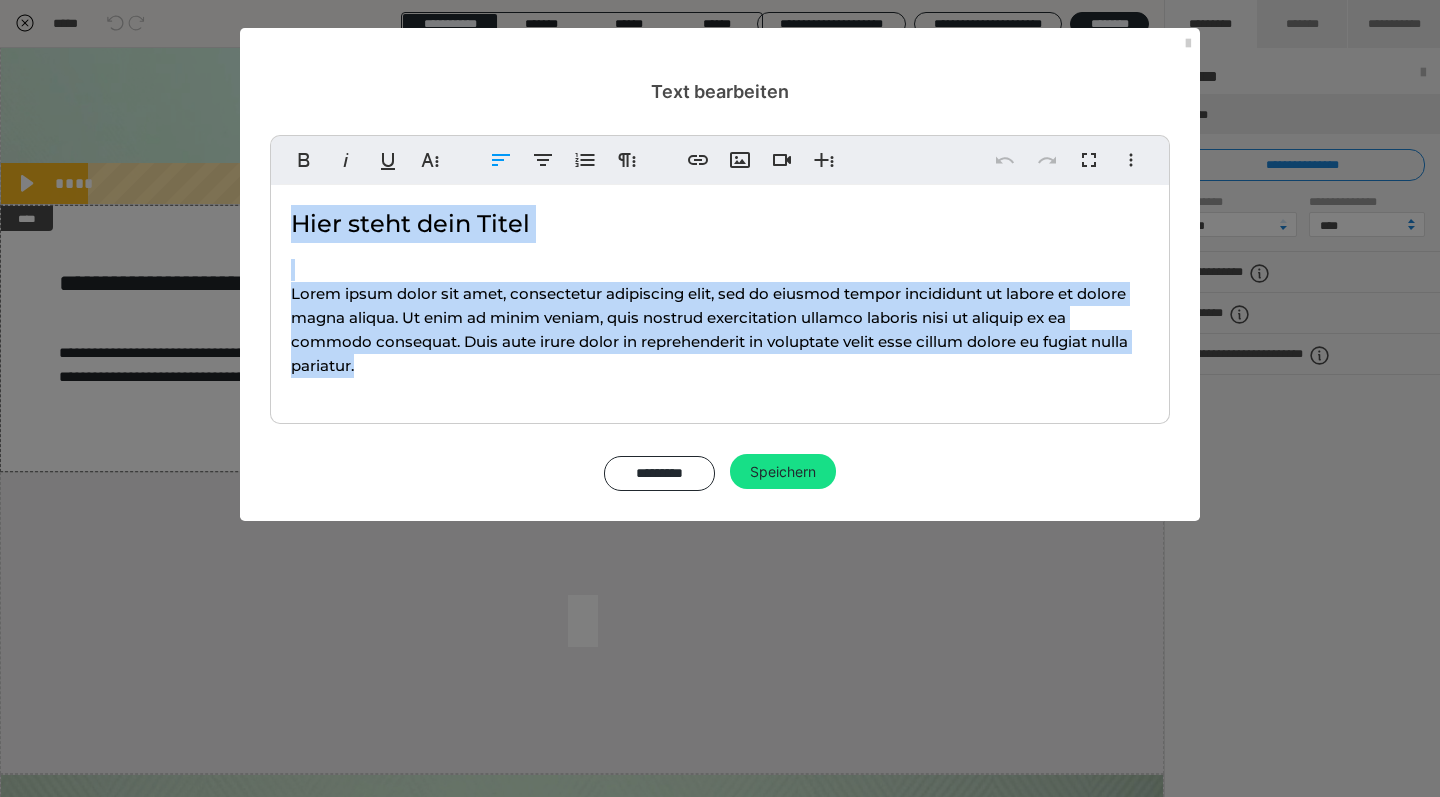 drag, startPoint x: 378, startPoint y: 365, endPoint x: 297, endPoint y: 205, distance: 179.33488 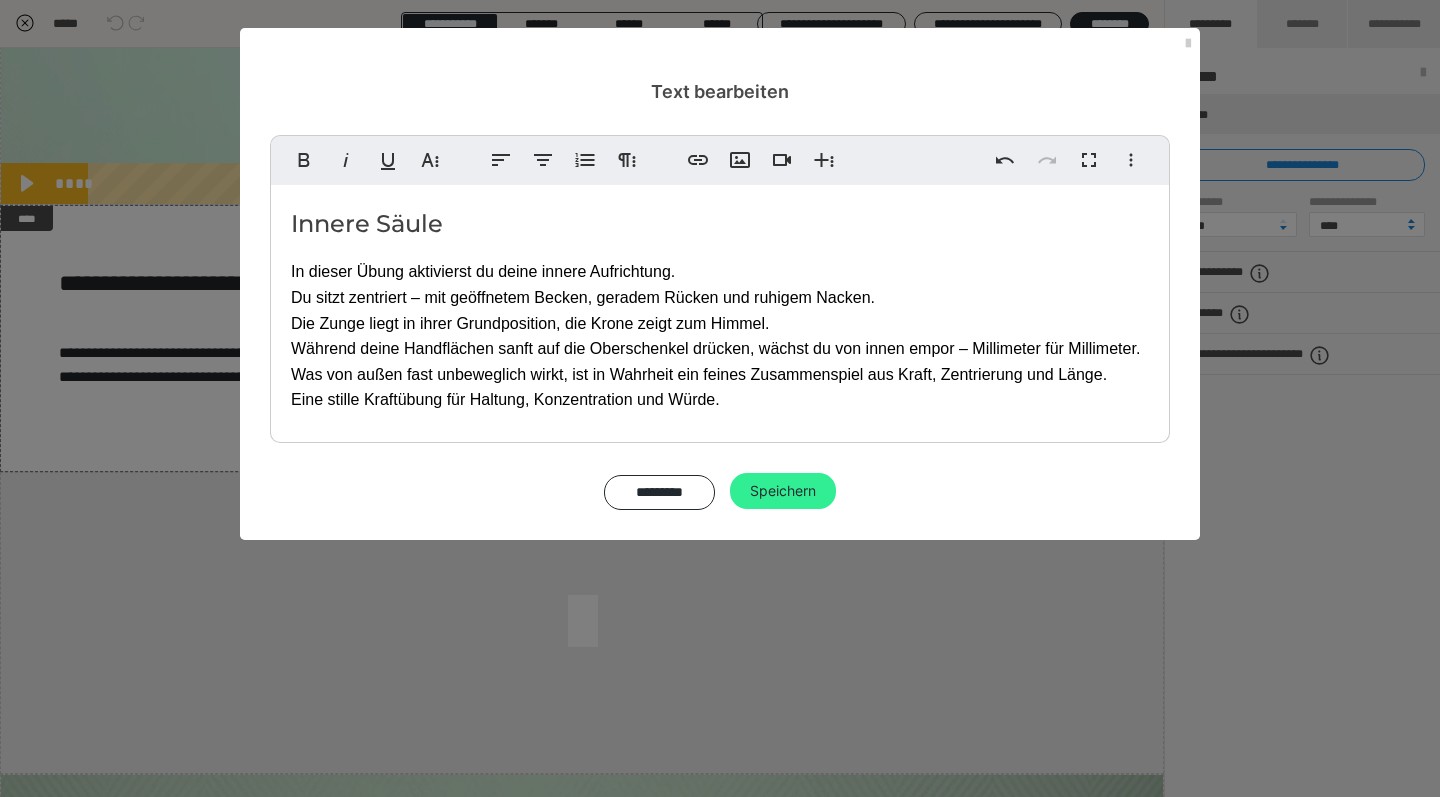 click on "Speichern" at bounding box center [783, 491] 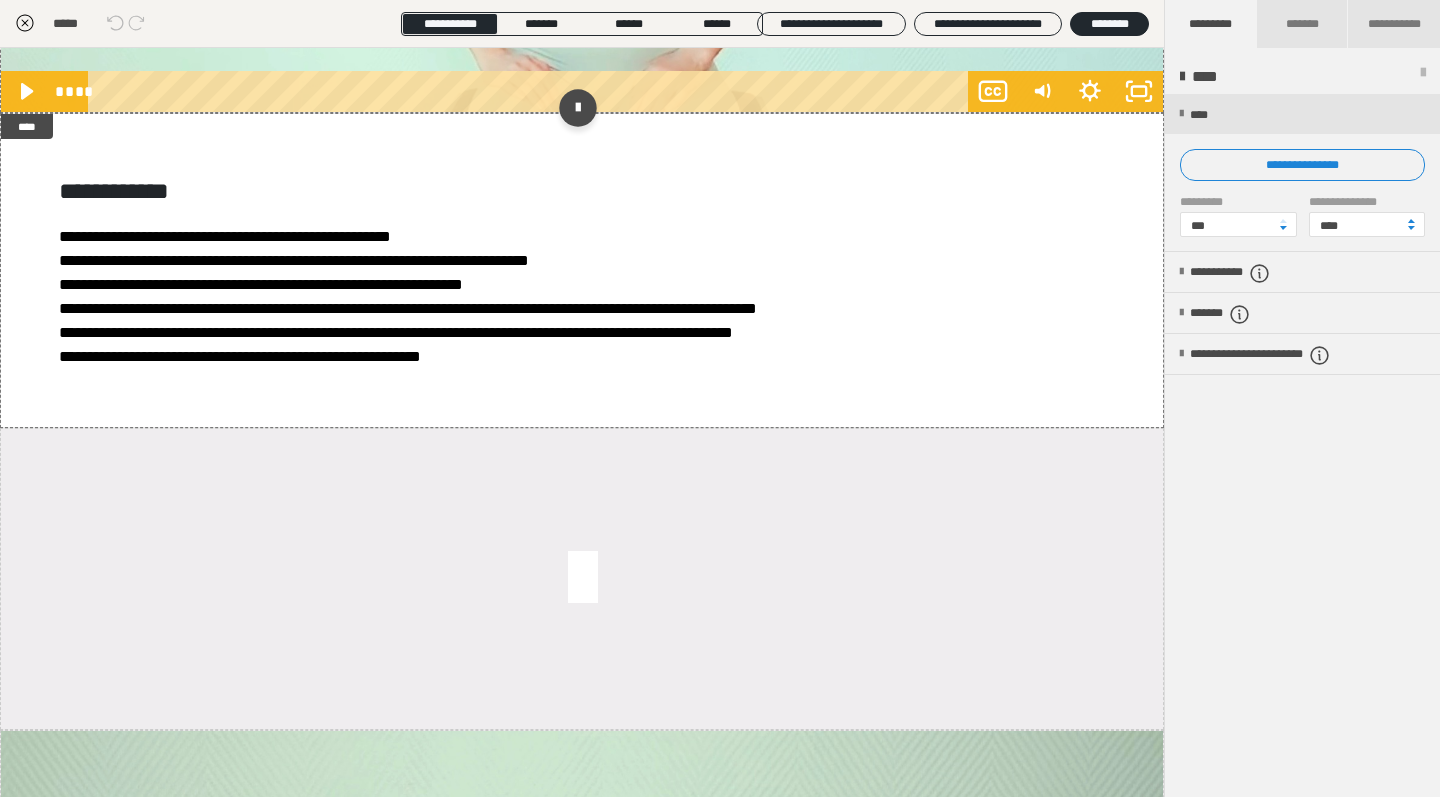 scroll, scrollTop: 1561, scrollLeft: 0, axis: vertical 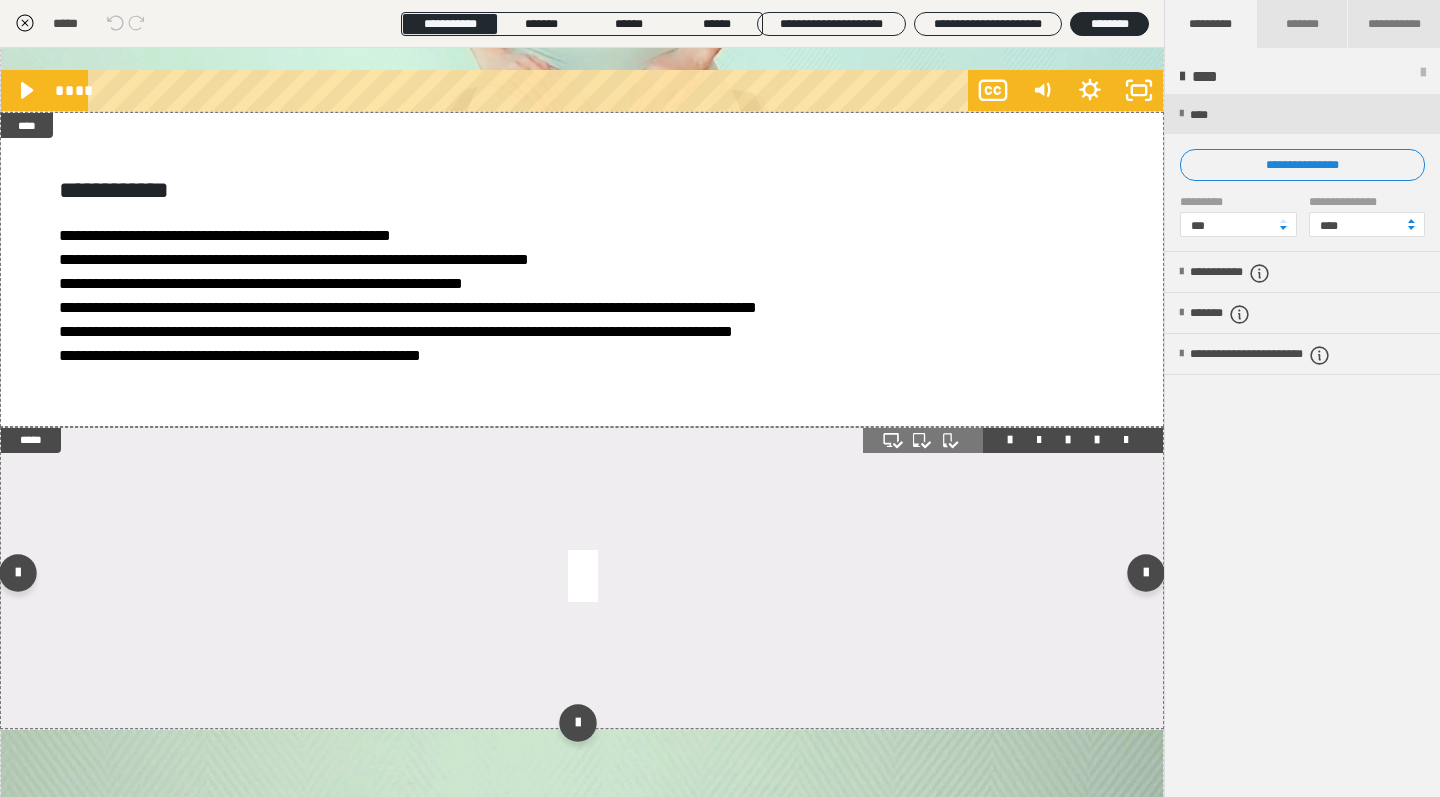 click at bounding box center [582, 578] 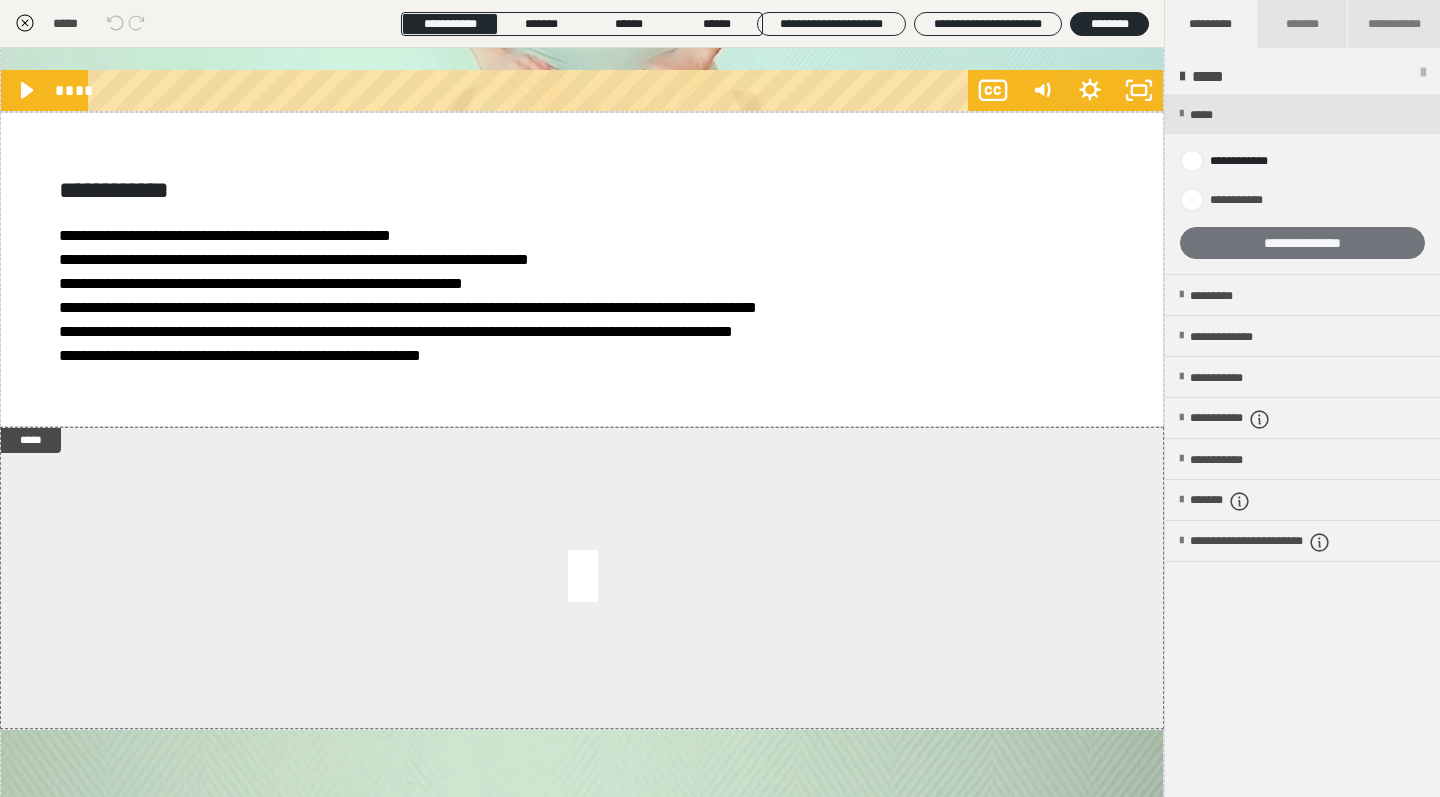 click on "**********" at bounding box center (1302, 243) 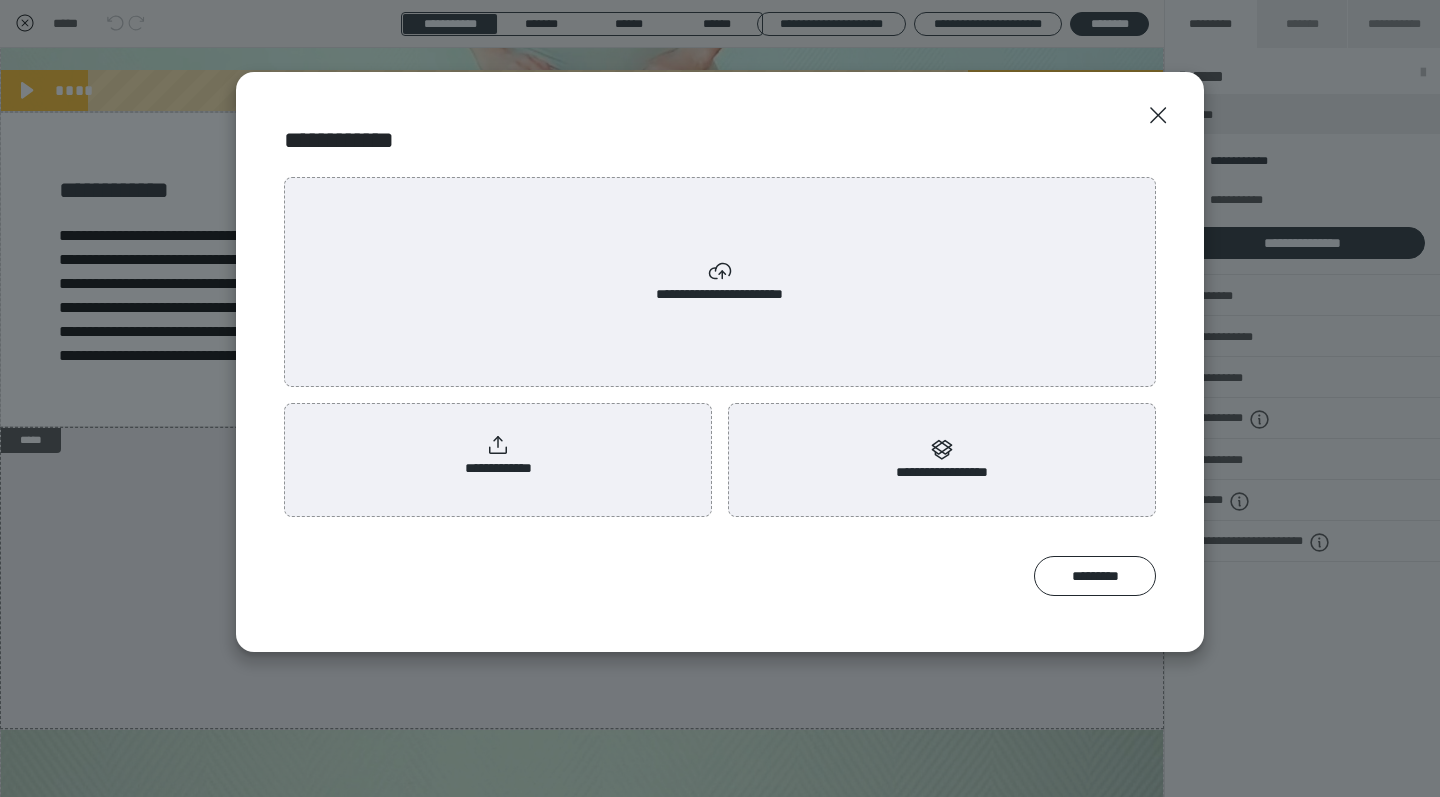 click on "**********" at bounding box center (720, 282) 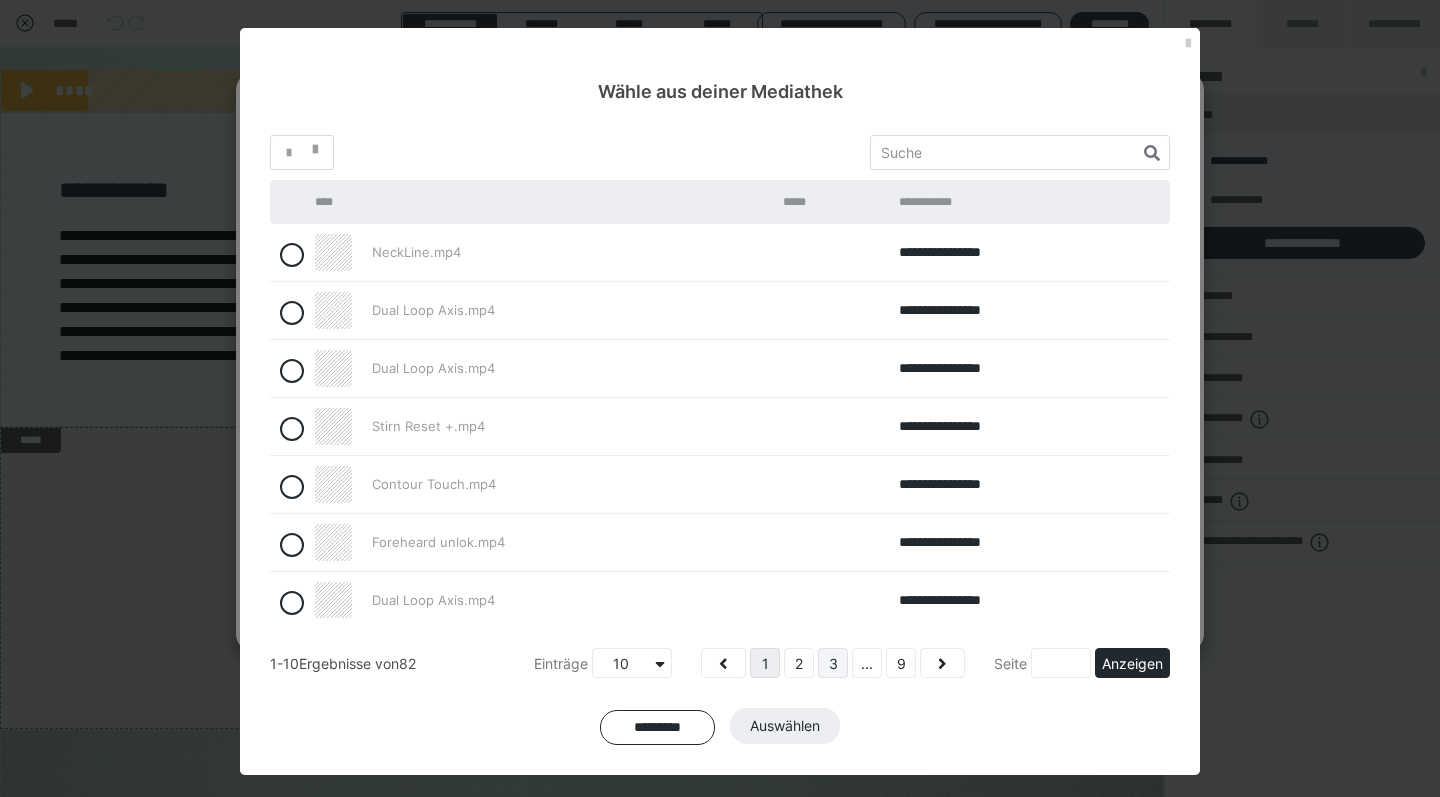 click on "3" at bounding box center [833, 663] 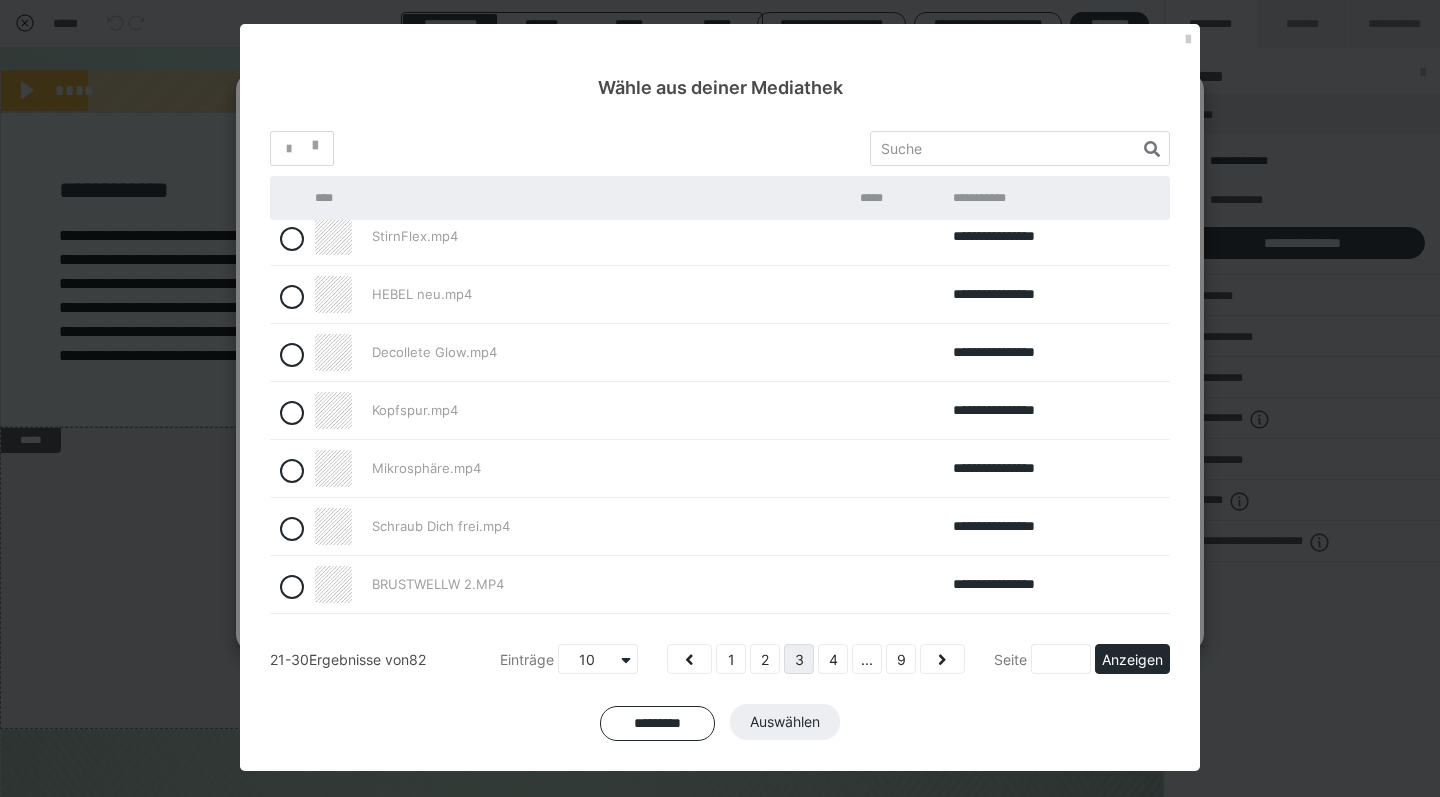 scroll, scrollTop: 186, scrollLeft: 0, axis: vertical 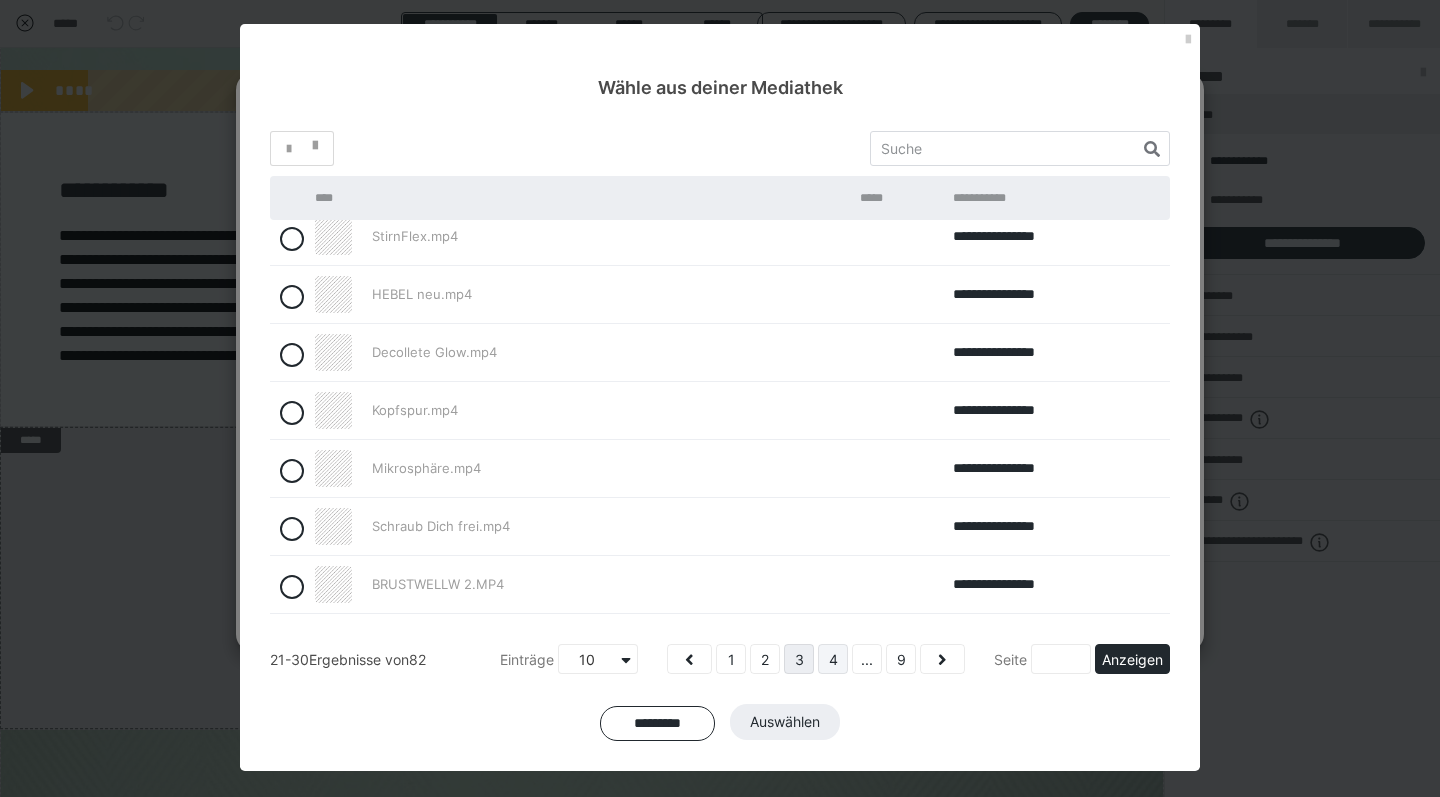 click on "4" at bounding box center [833, 659] 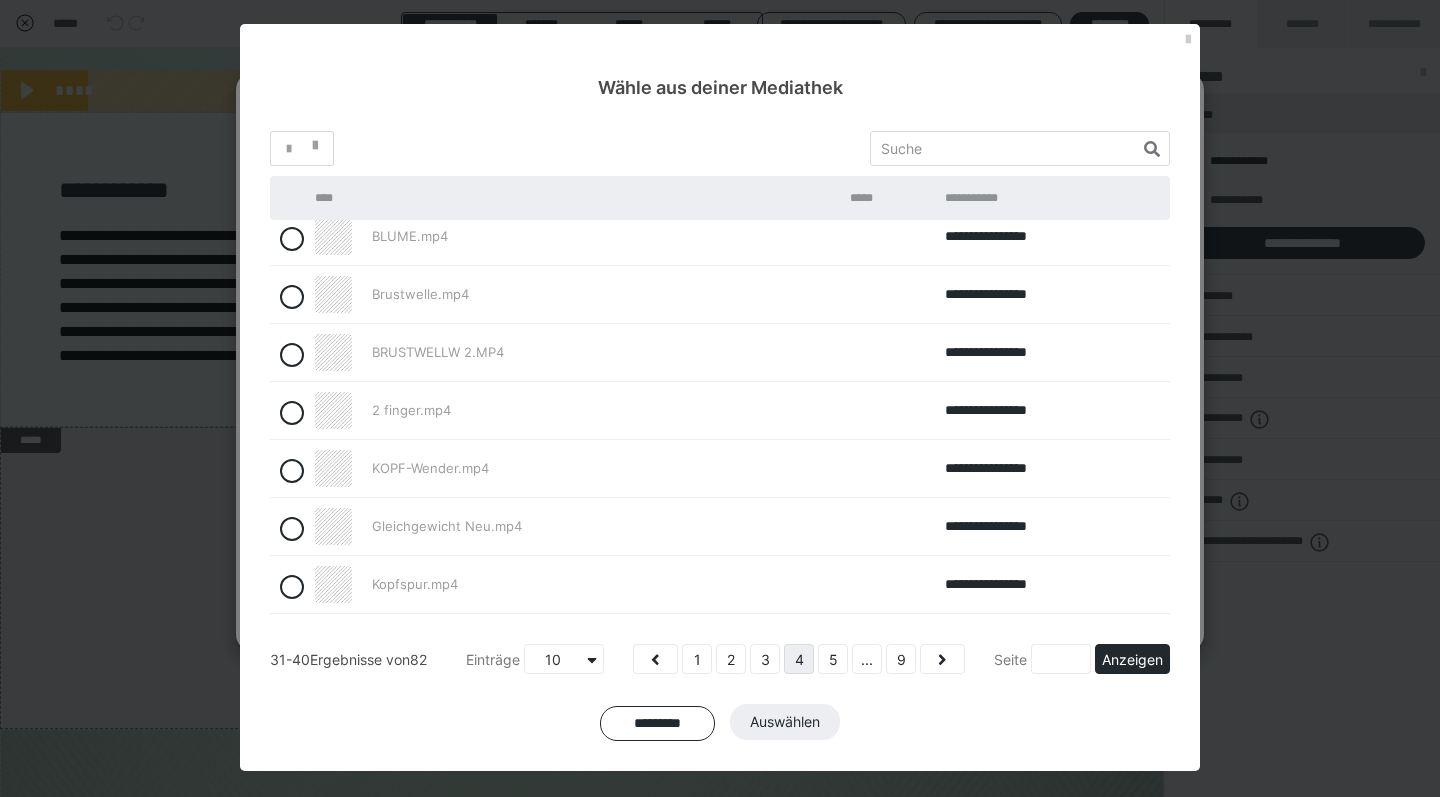 scroll, scrollTop: 186, scrollLeft: 0, axis: vertical 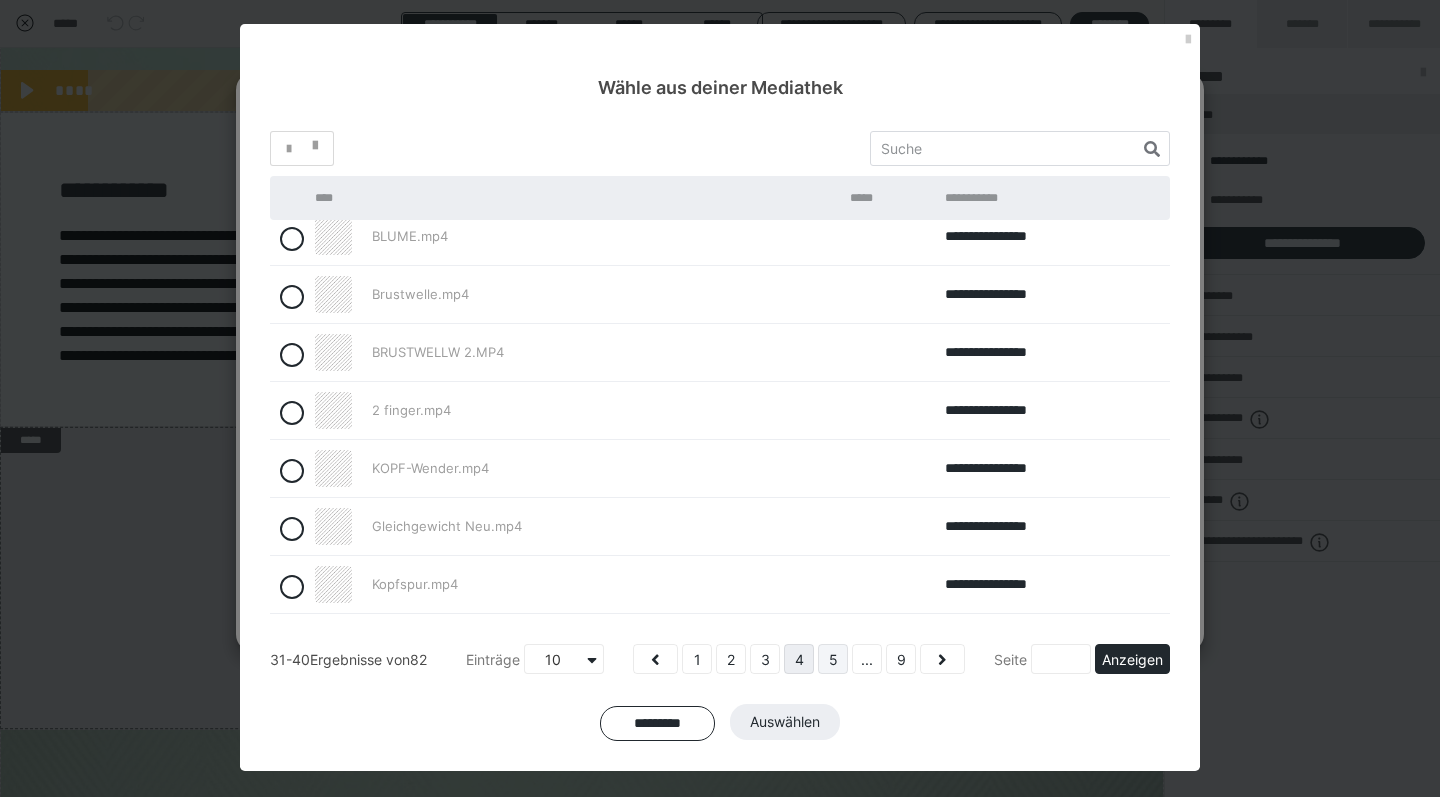 click on "5" at bounding box center (833, 659) 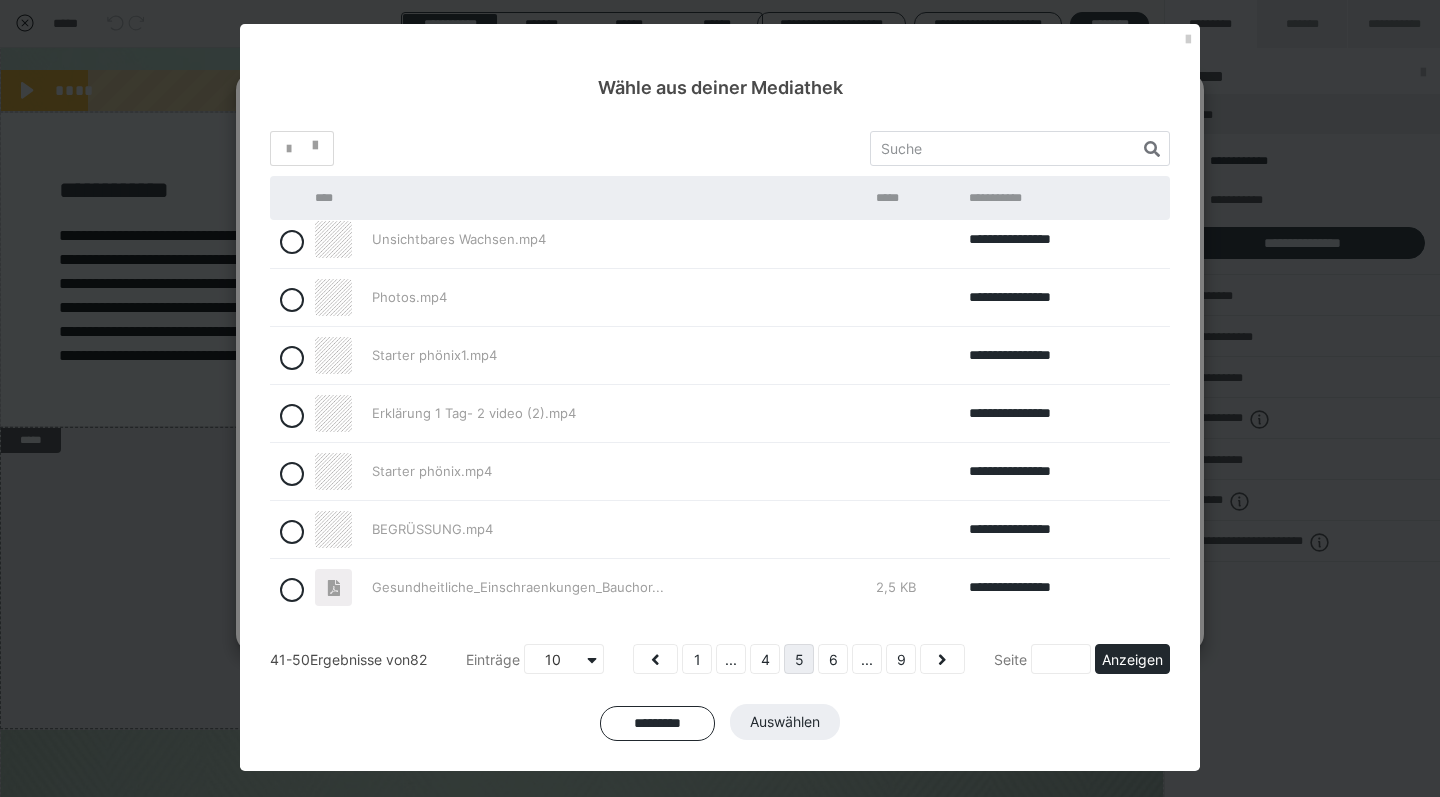 scroll, scrollTop: 186, scrollLeft: 0, axis: vertical 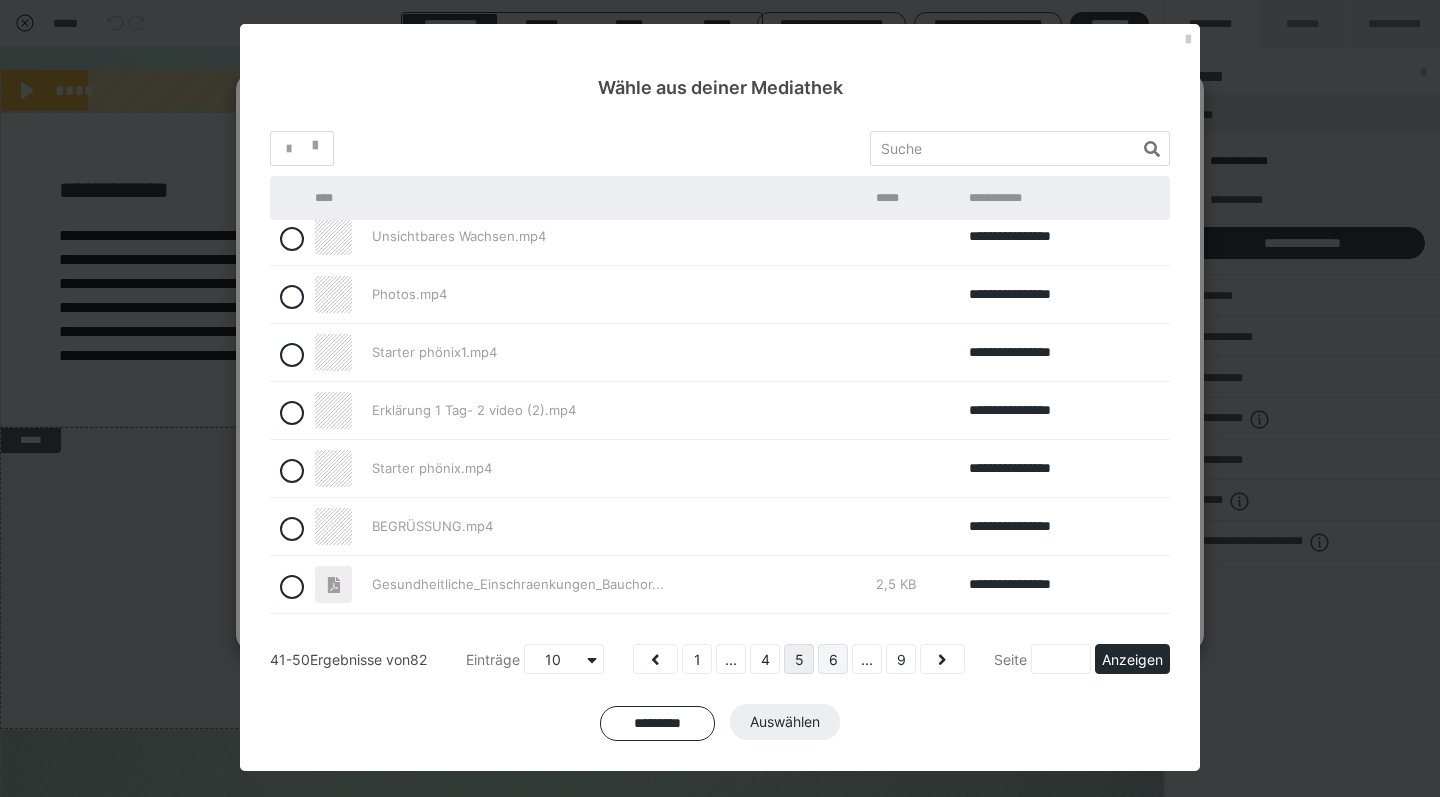 click on "6" at bounding box center (833, 659) 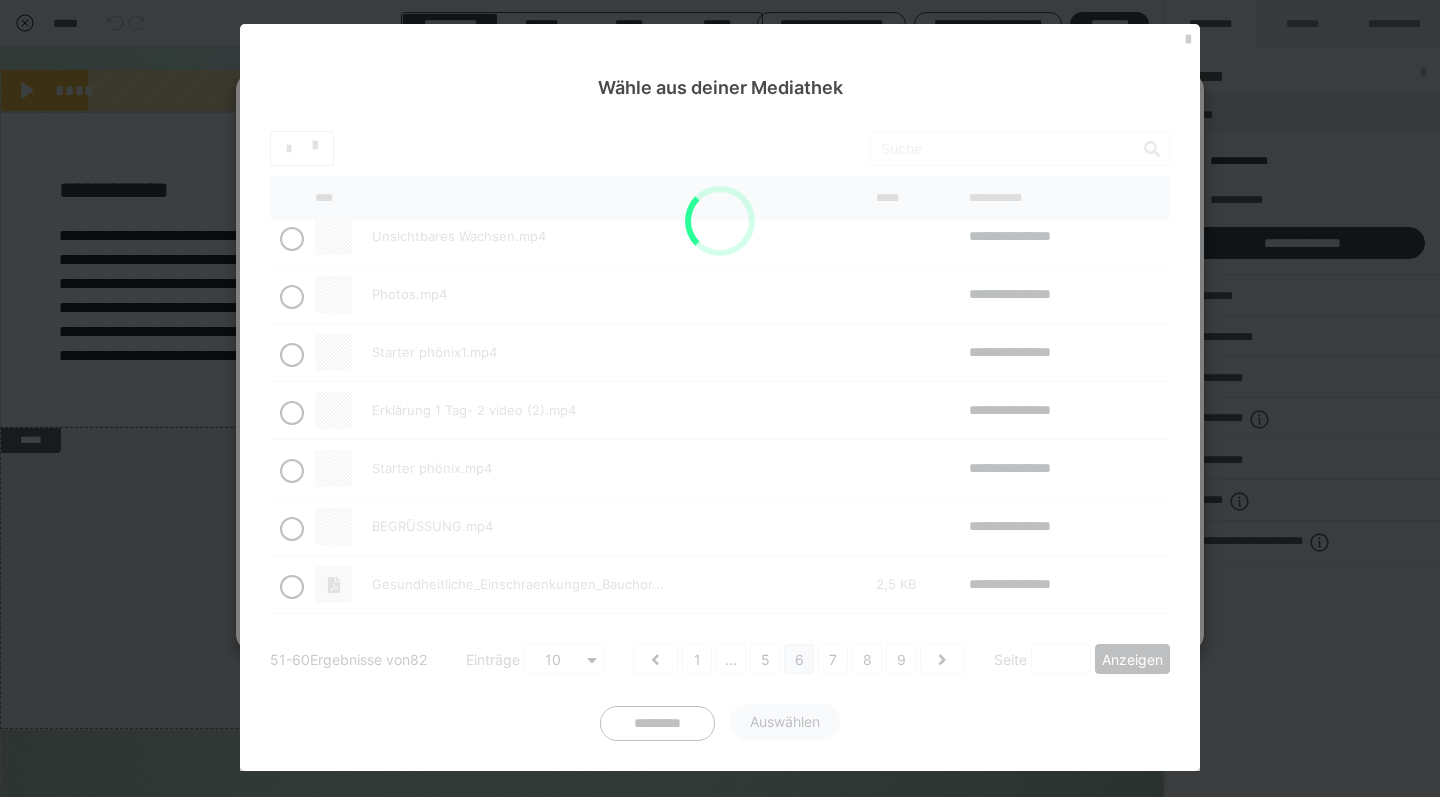scroll, scrollTop: 0, scrollLeft: 0, axis: both 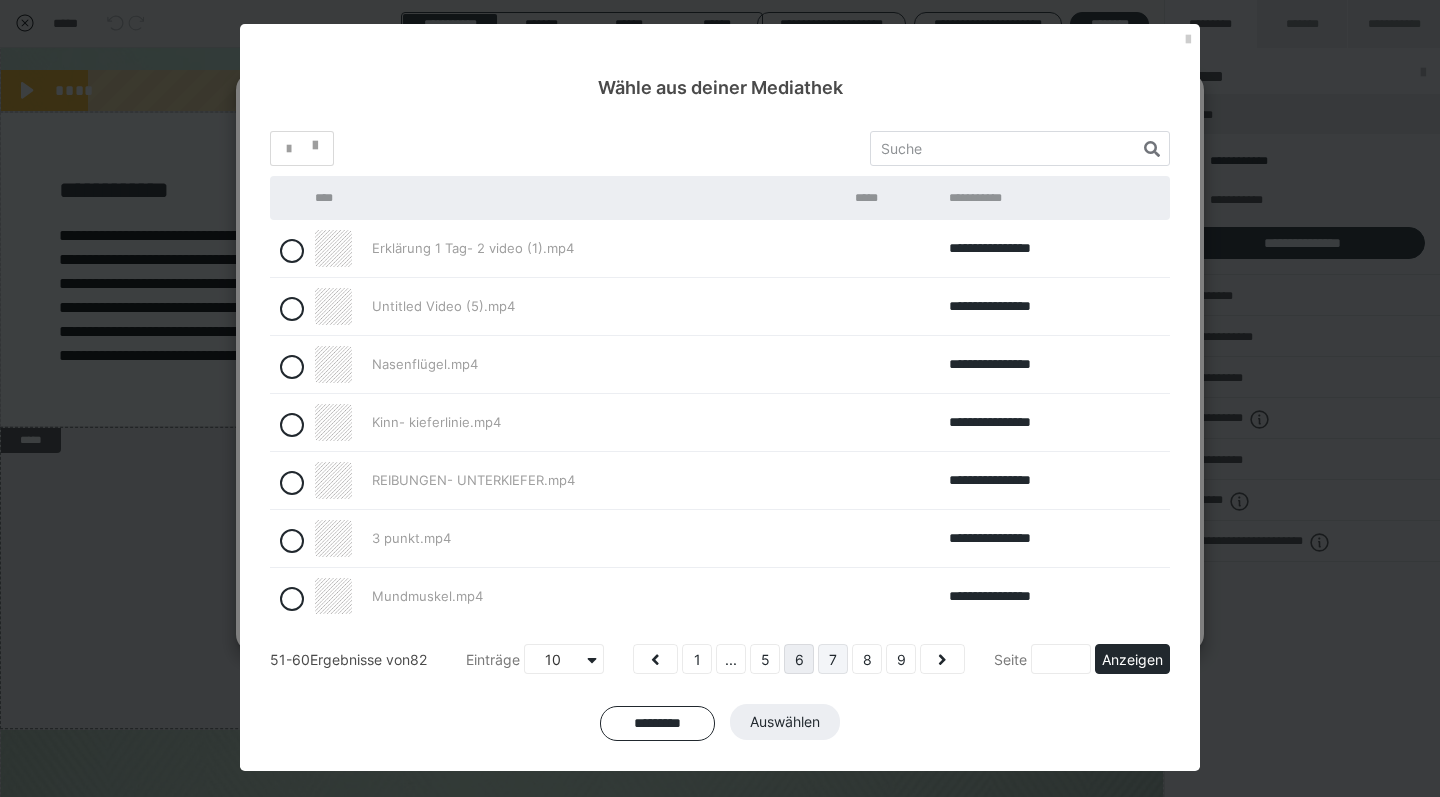 click on "7" at bounding box center (833, 659) 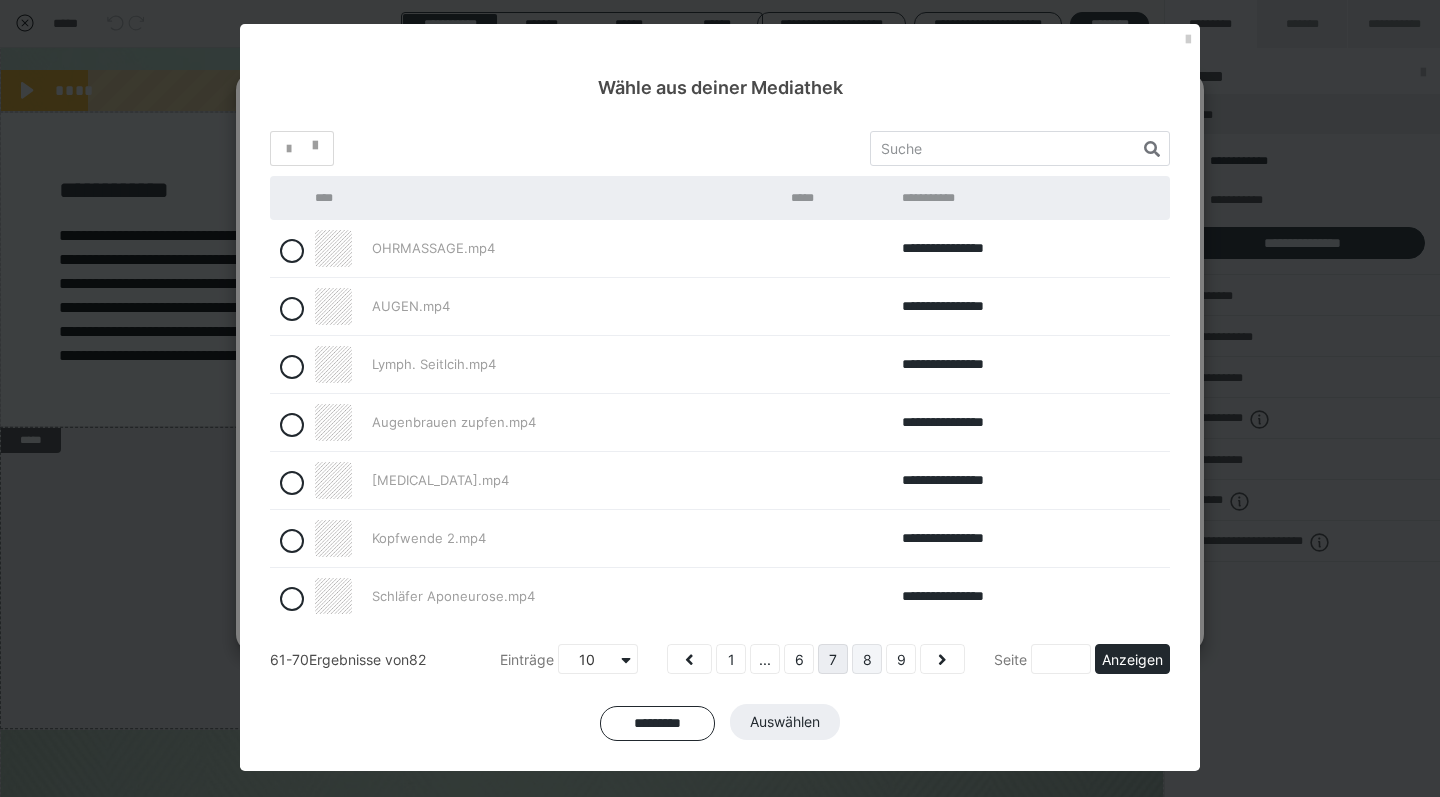 click on "8" at bounding box center (867, 659) 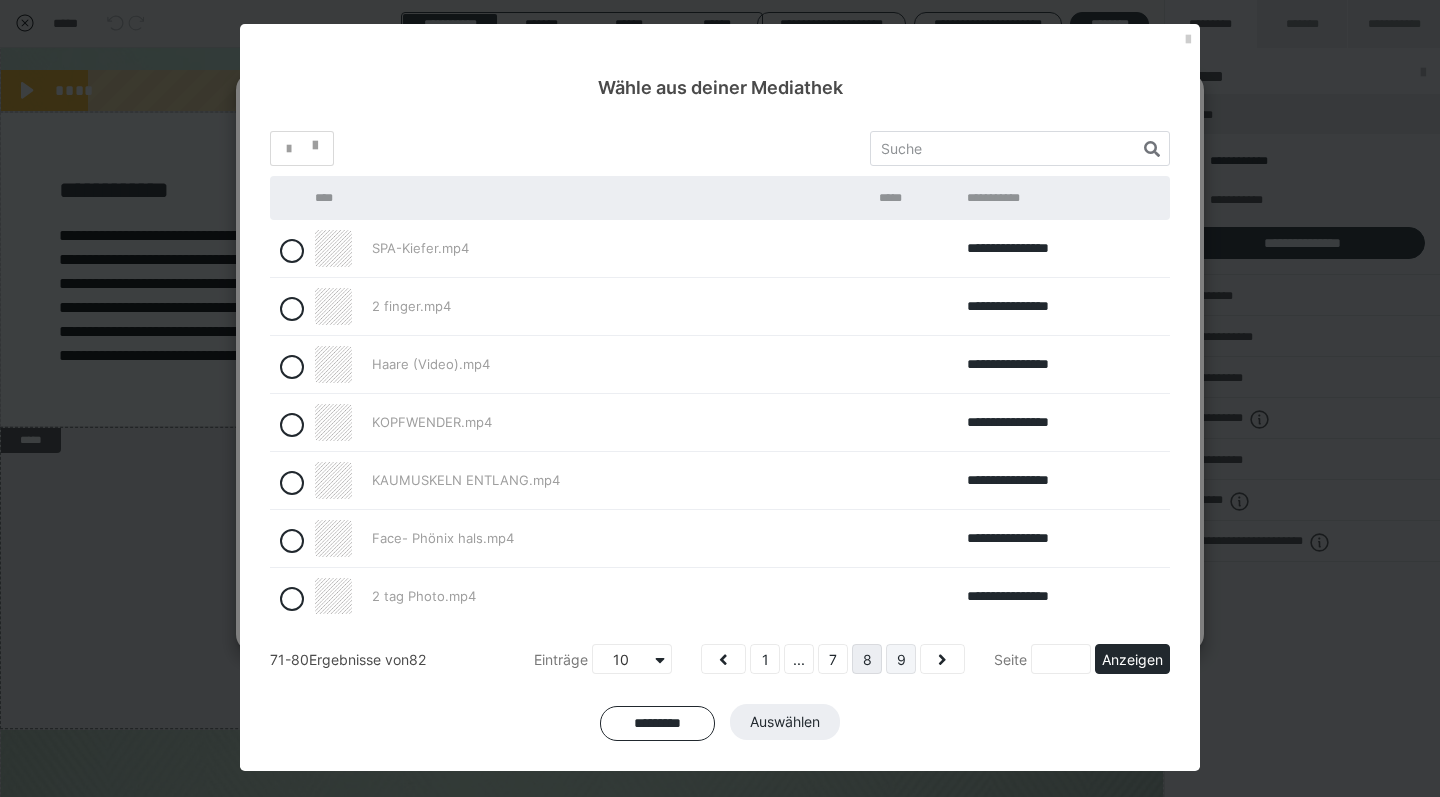 click on "9" at bounding box center (901, 659) 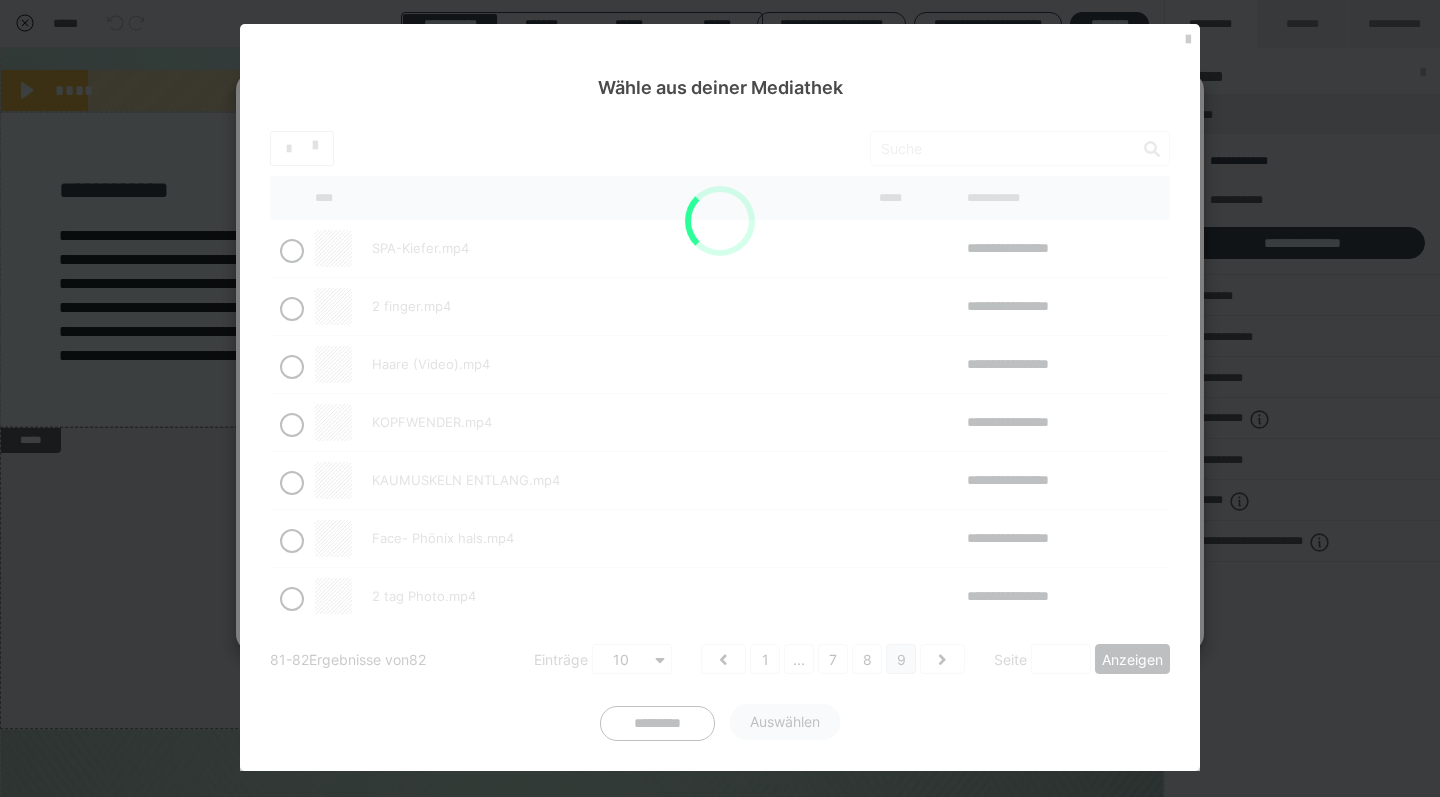 scroll, scrollTop: 0, scrollLeft: 0, axis: both 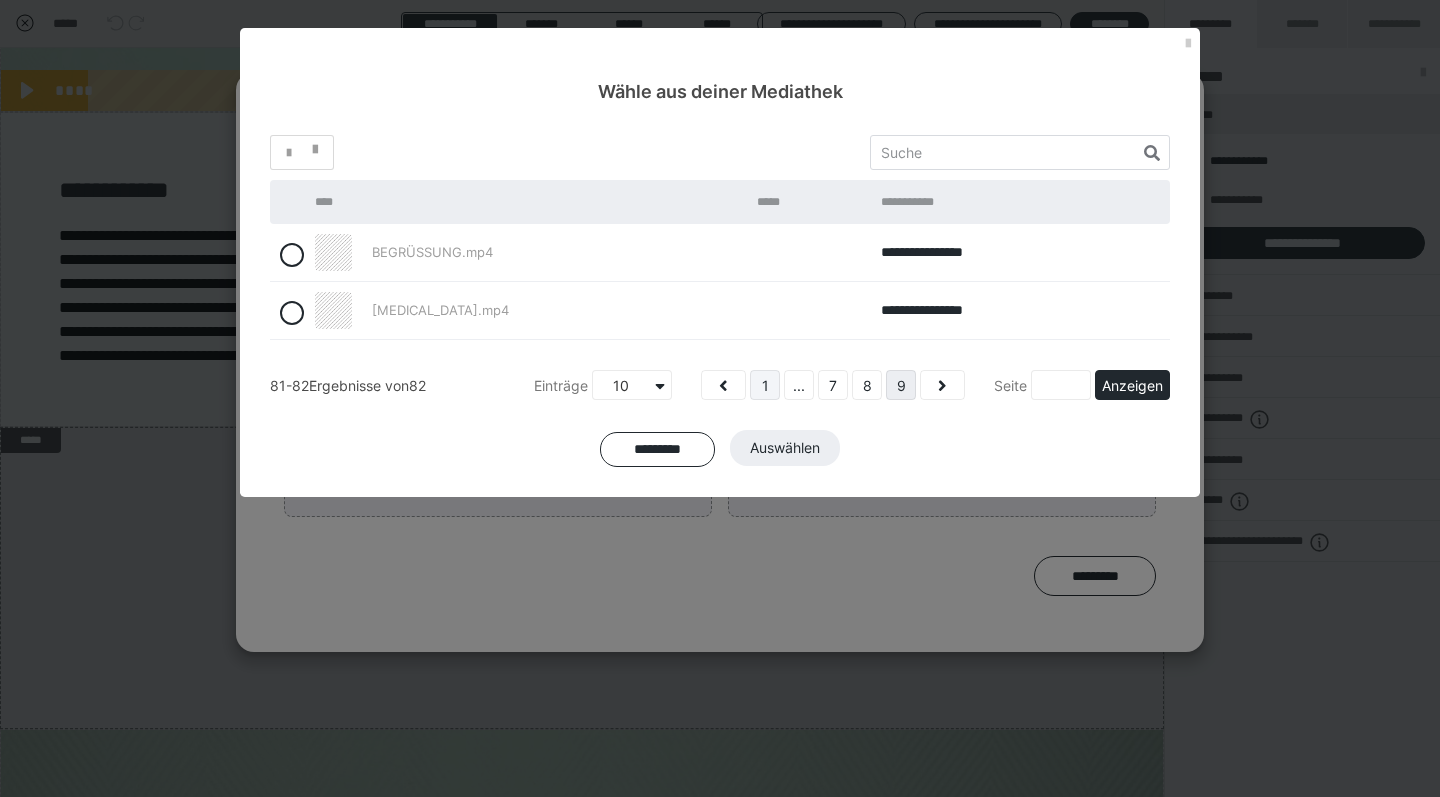 click on "1" at bounding box center (765, 385) 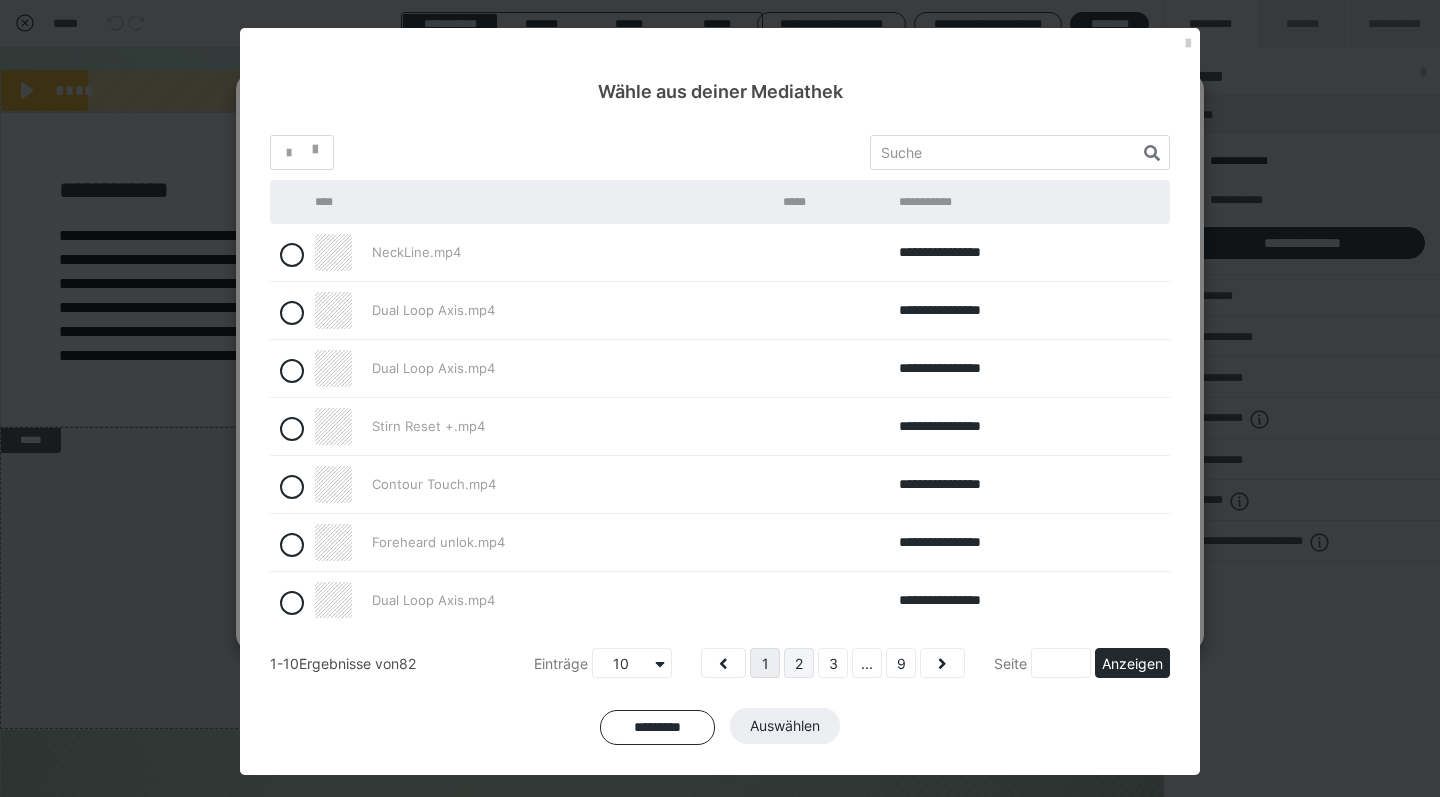 click on "2" at bounding box center (799, 663) 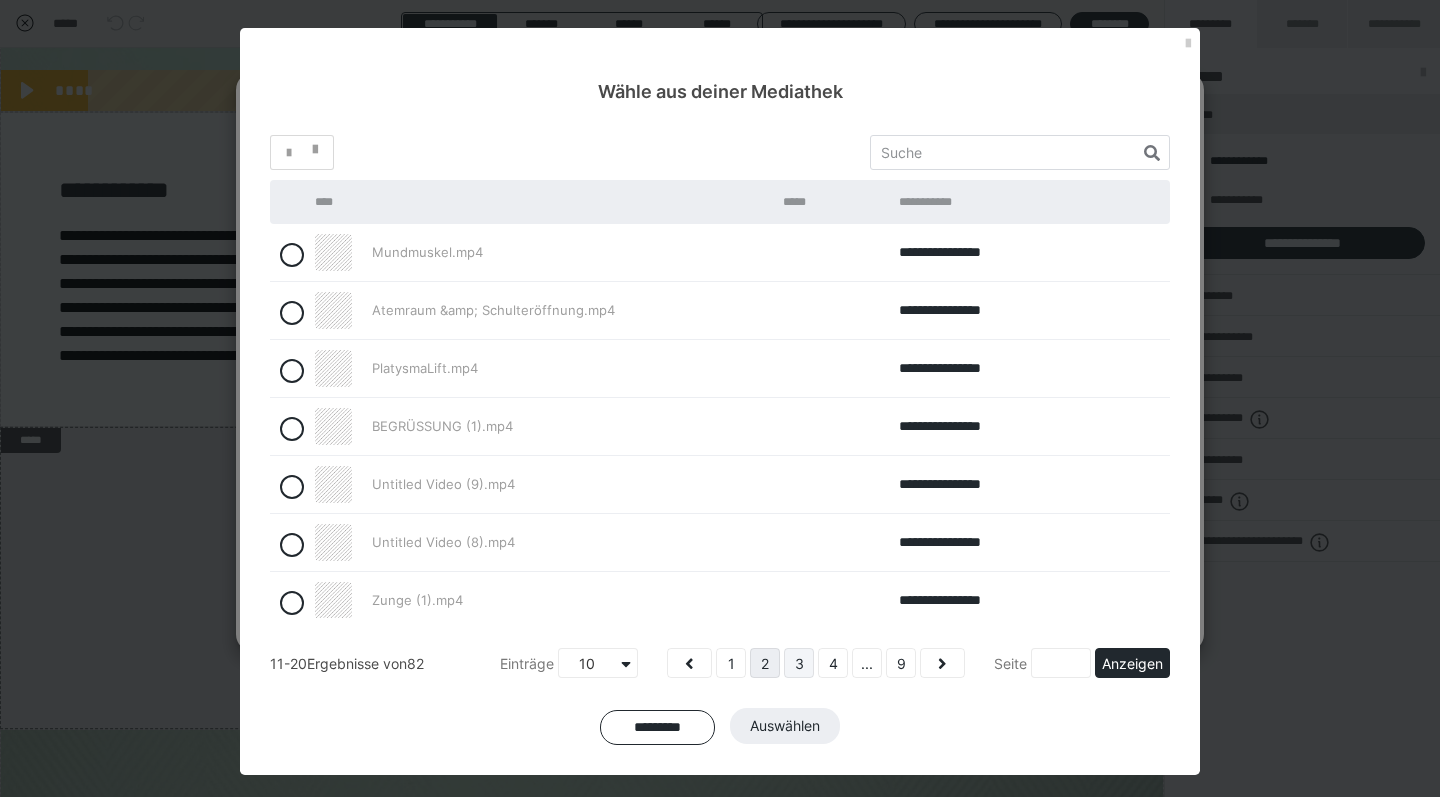 scroll, scrollTop: 4, scrollLeft: 0, axis: vertical 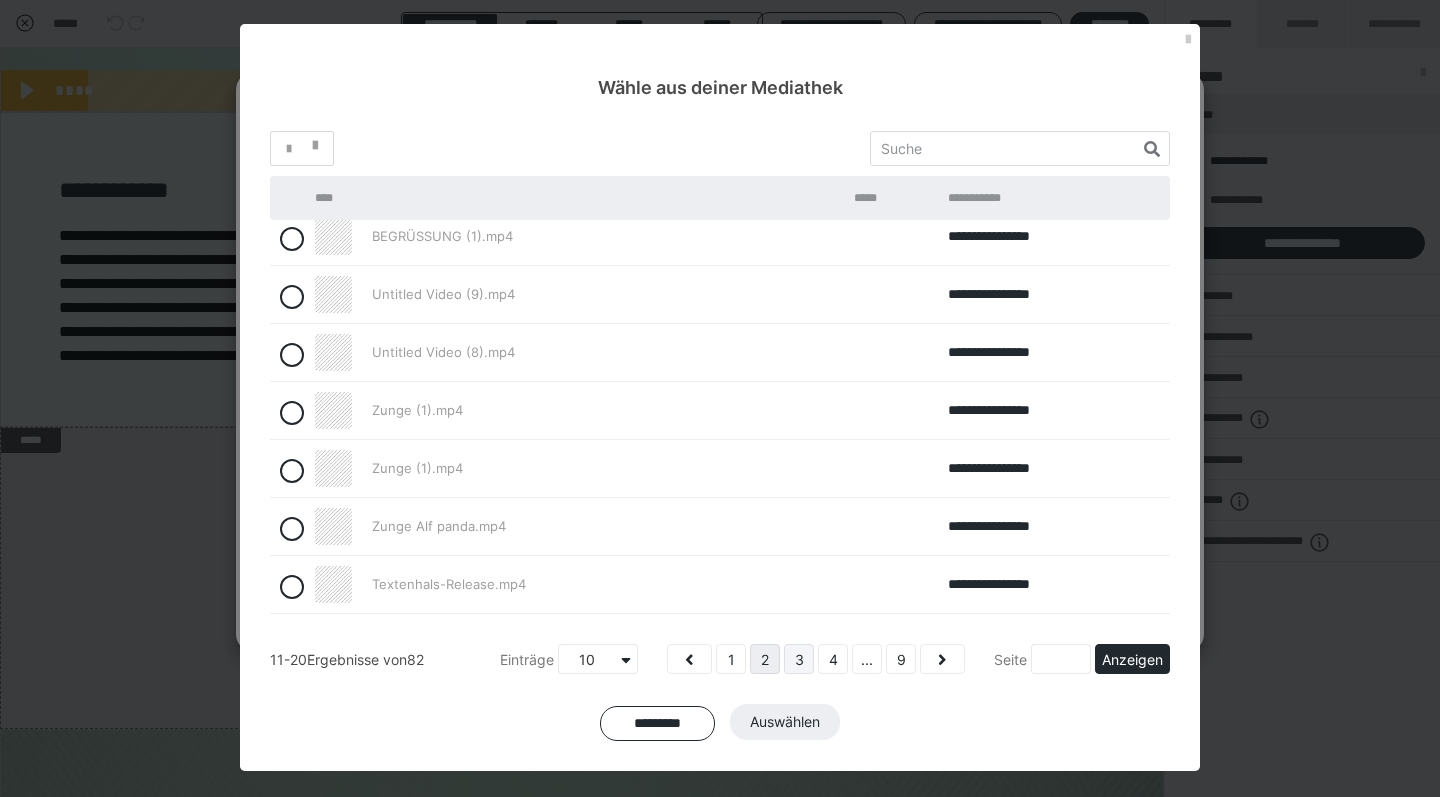 click on "3" at bounding box center [799, 659] 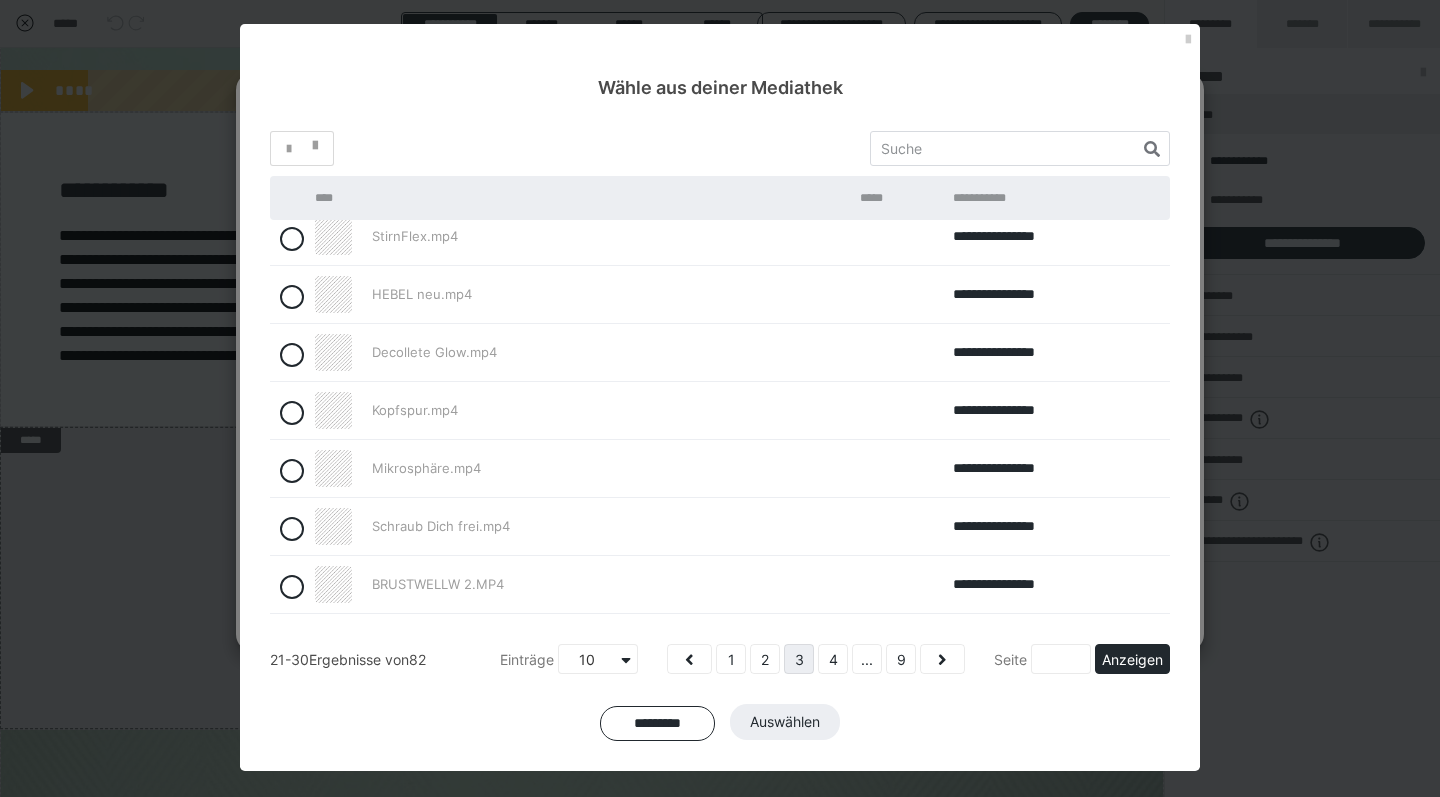 scroll, scrollTop: 186, scrollLeft: 0, axis: vertical 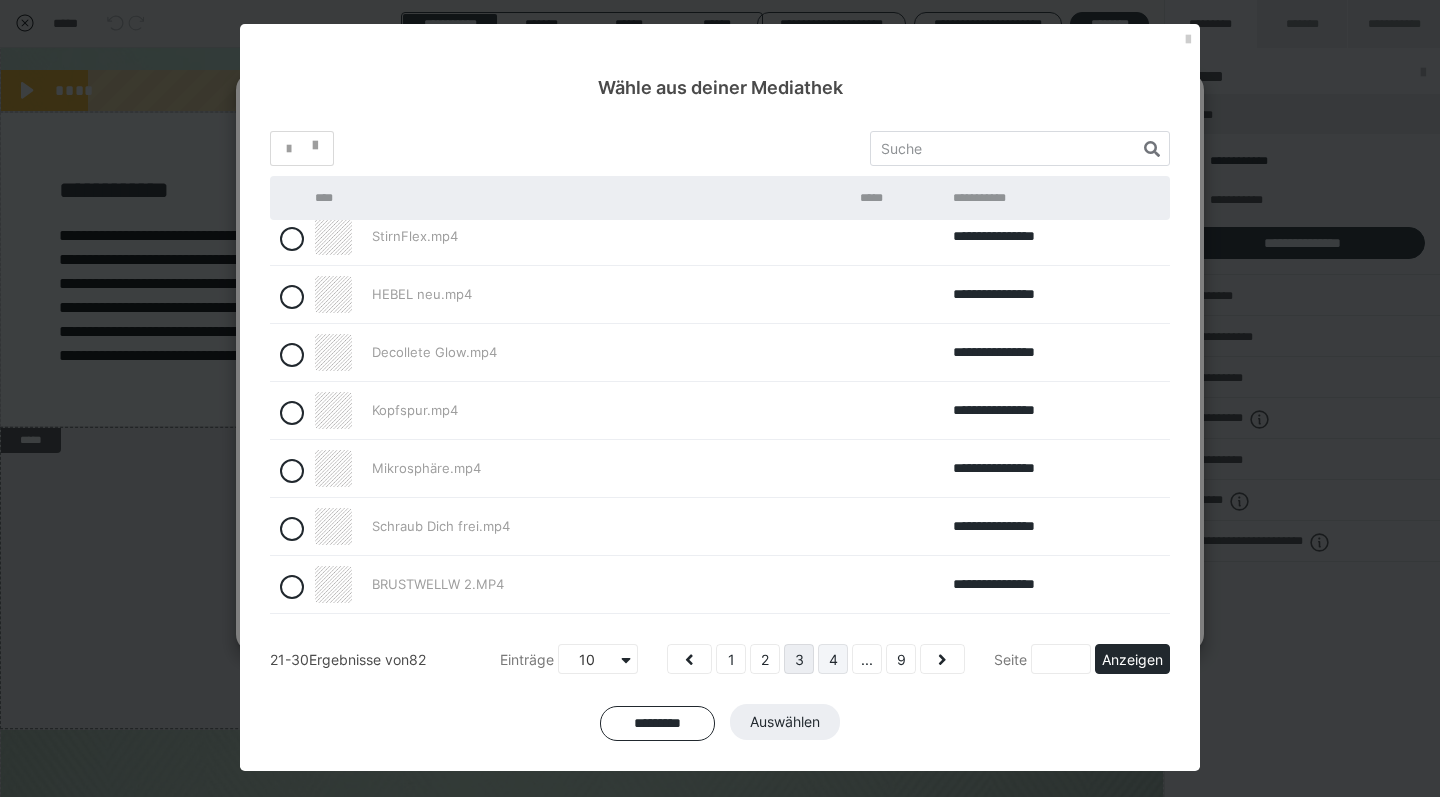 click on "4" at bounding box center [833, 659] 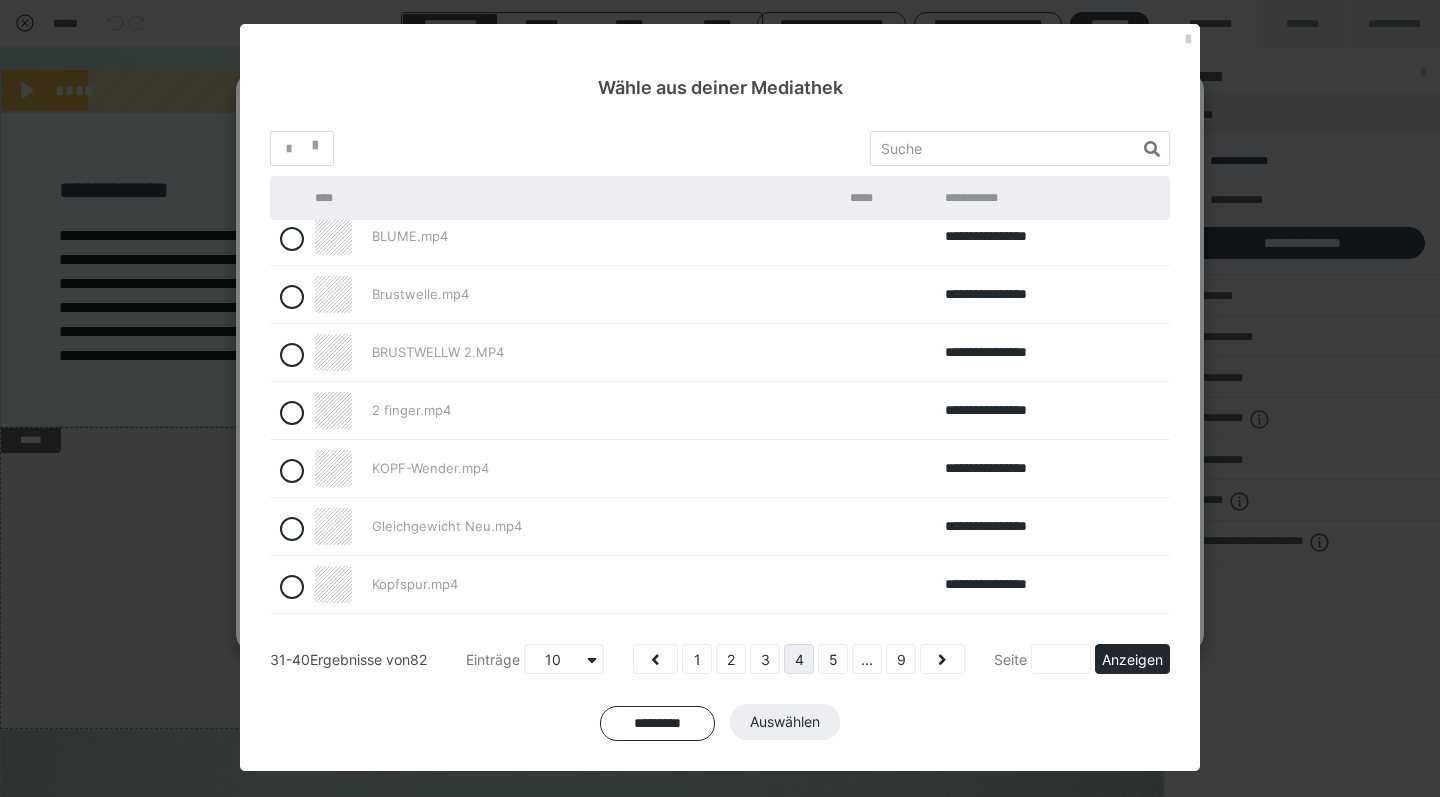 scroll, scrollTop: 186, scrollLeft: 0, axis: vertical 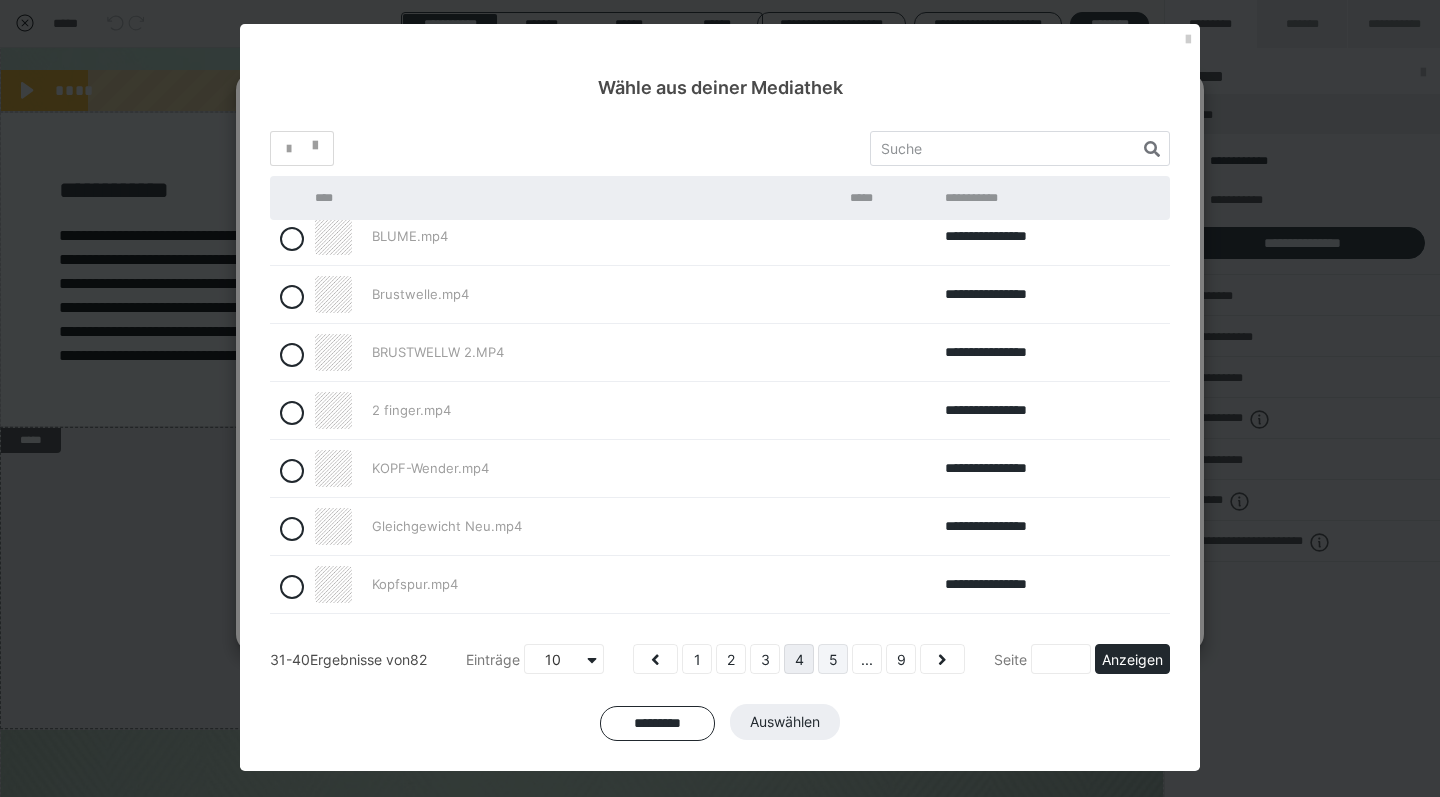 click on "5" at bounding box center (833, 659) 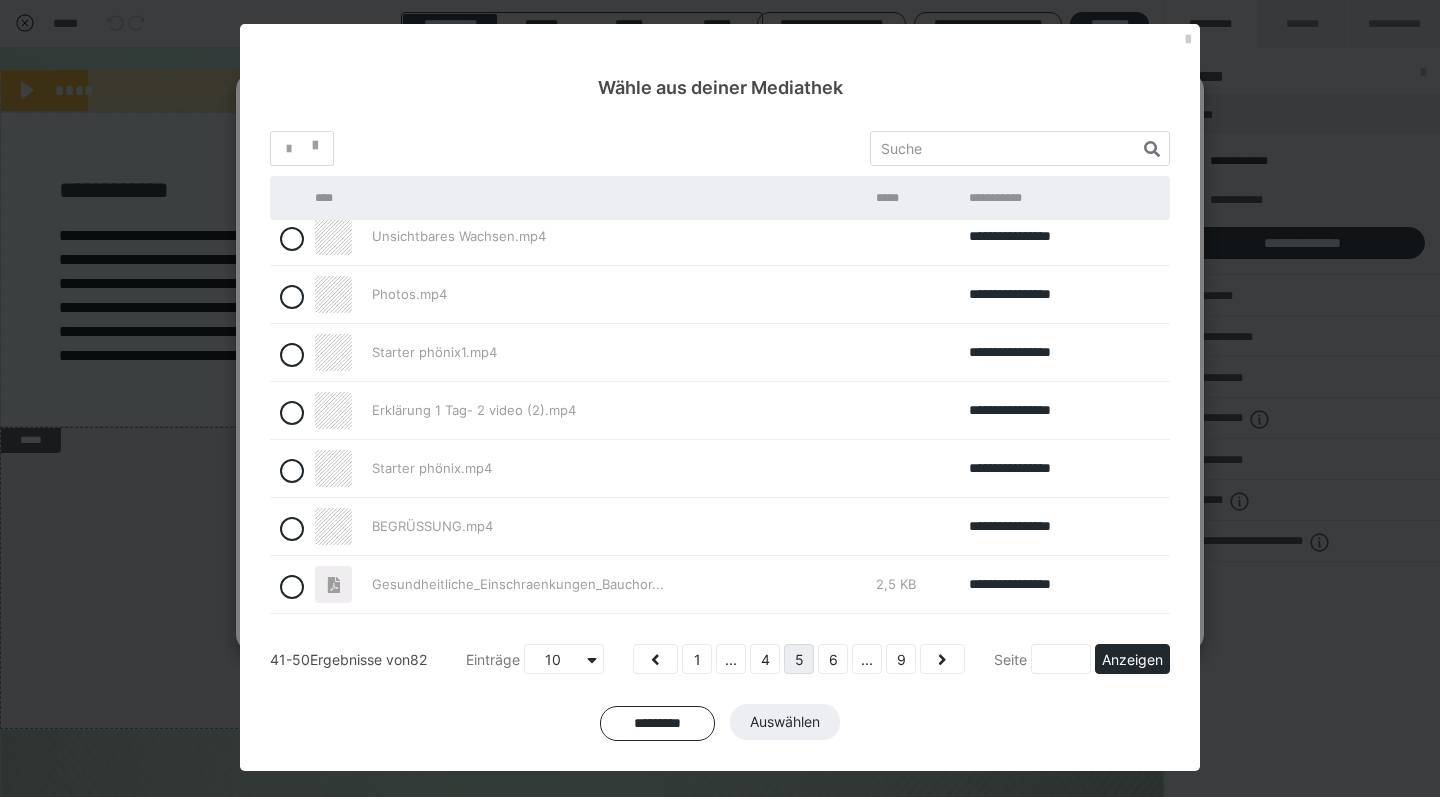 scroll, scrollTop: 186, scrollLeft: 0, axis: vertical 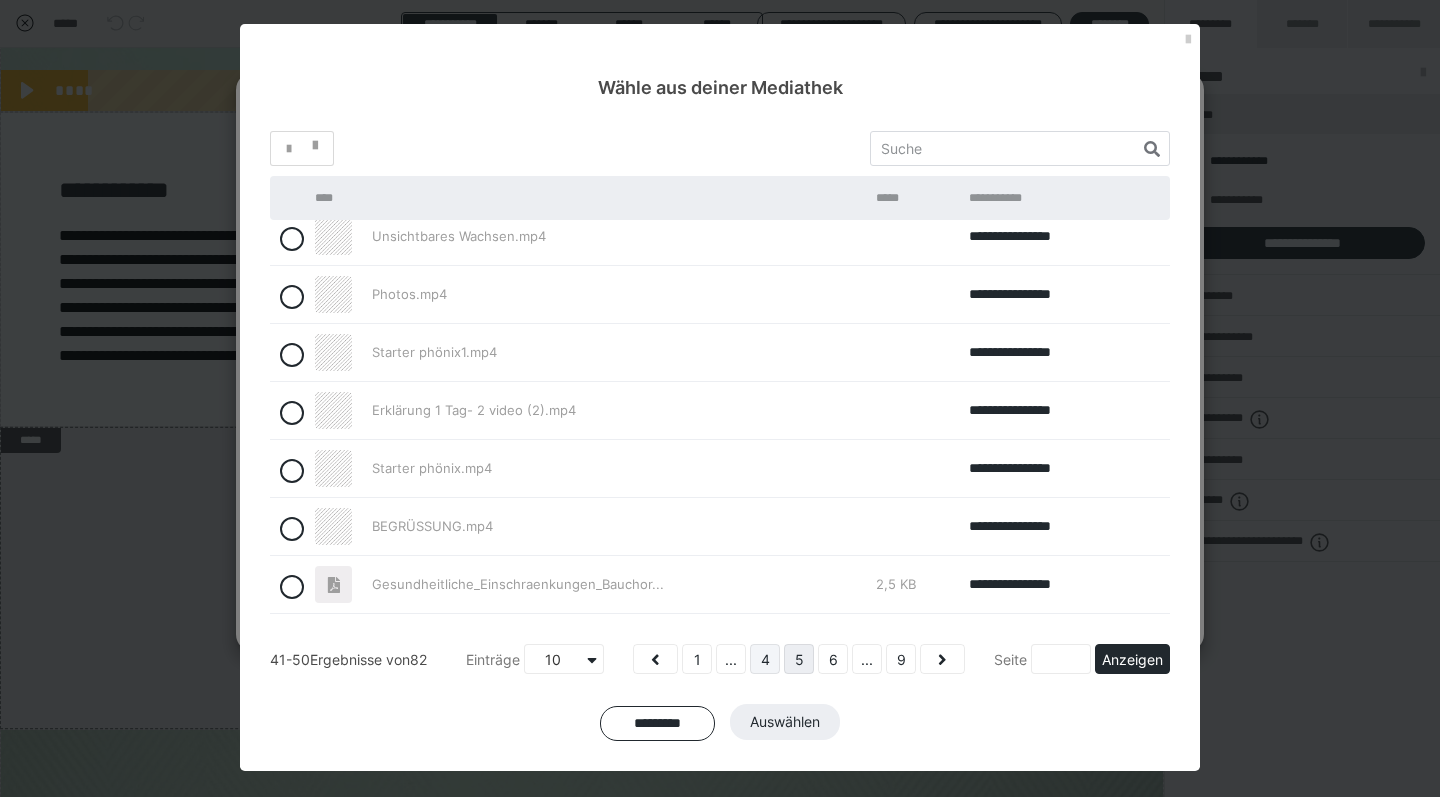 click on "4" at bounding box center [765, 659] 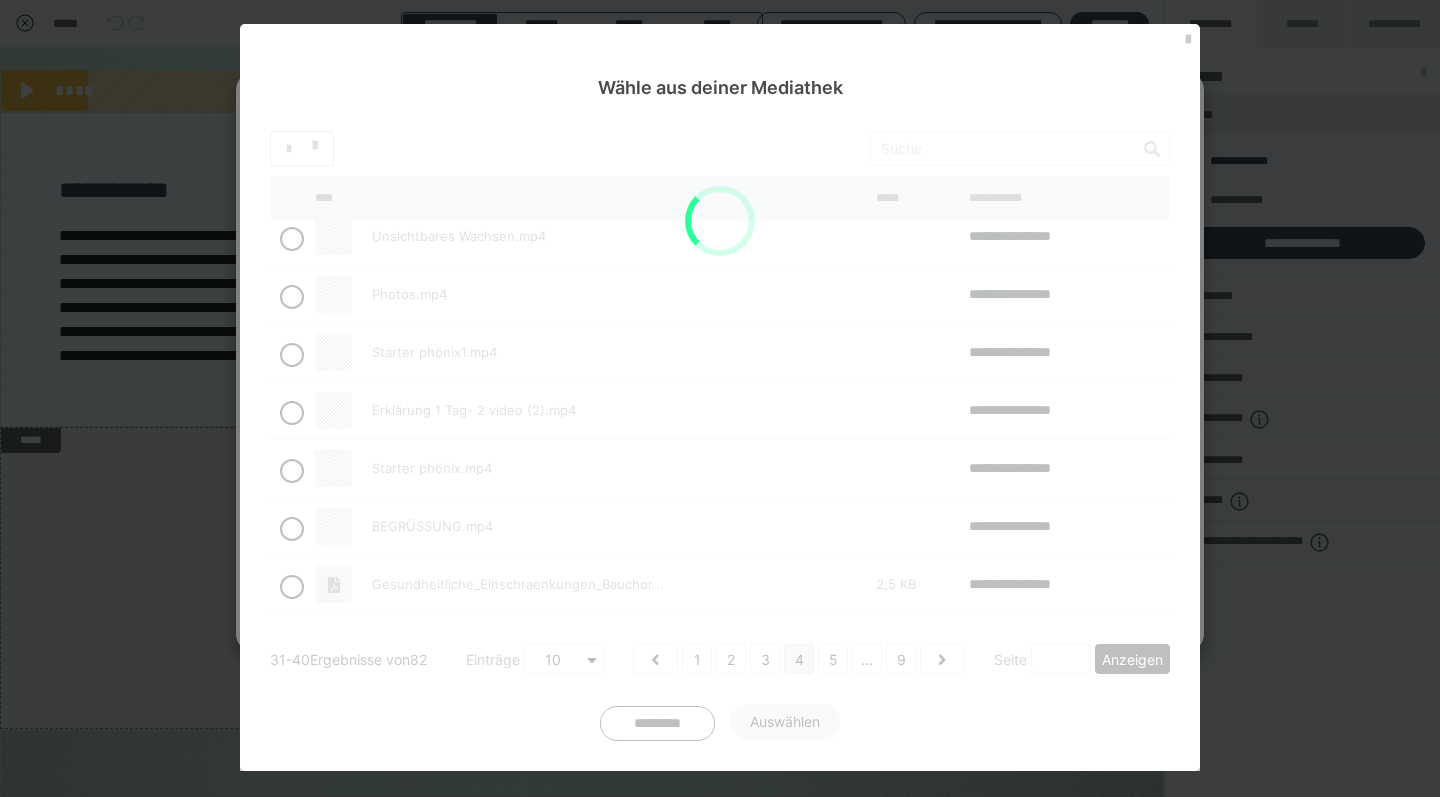 scroll, scrollTop: 0, scrollLeft: 0, axis: both 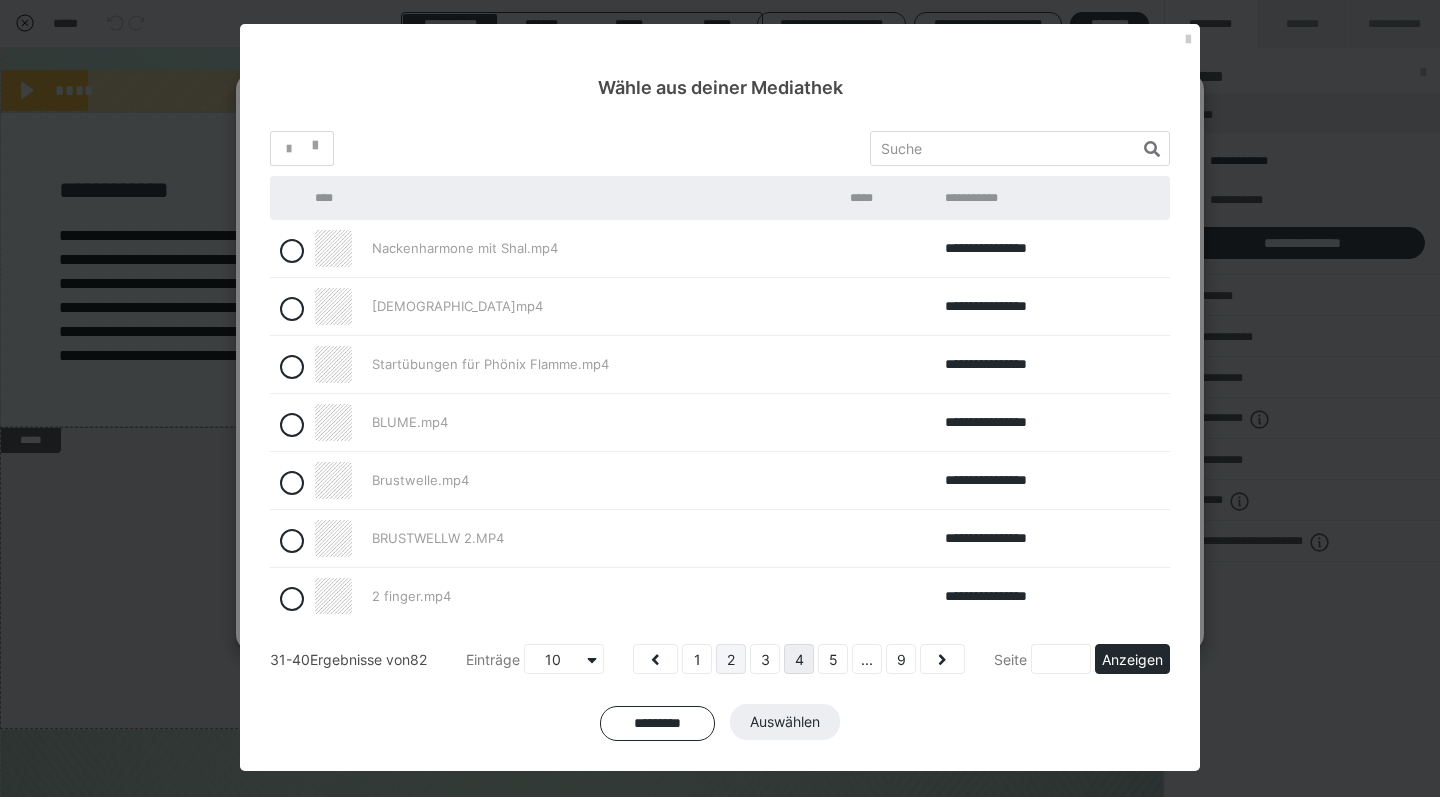 click on "2" at bounding box center (731, 659) 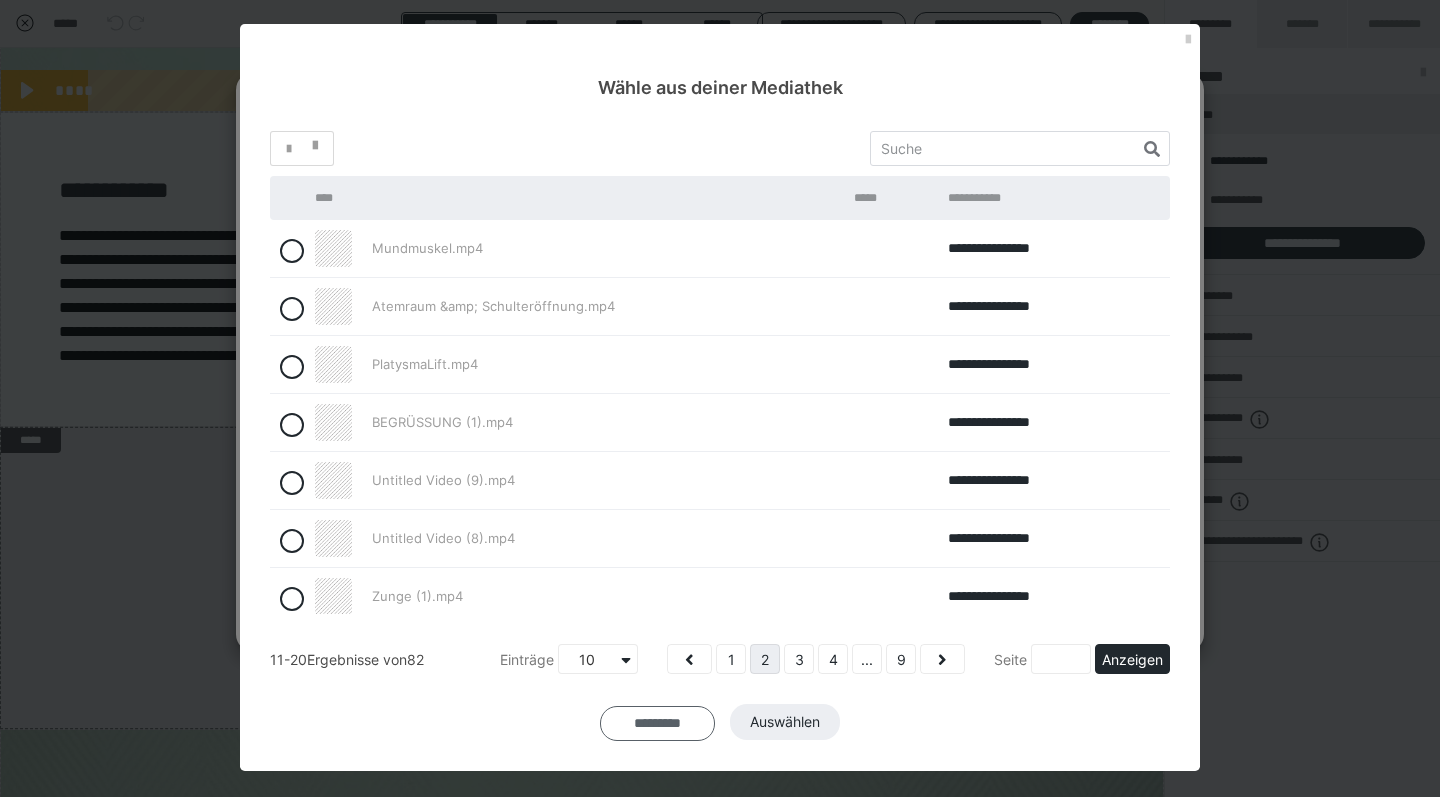 click on "*********" at bounding box center [657, 723] 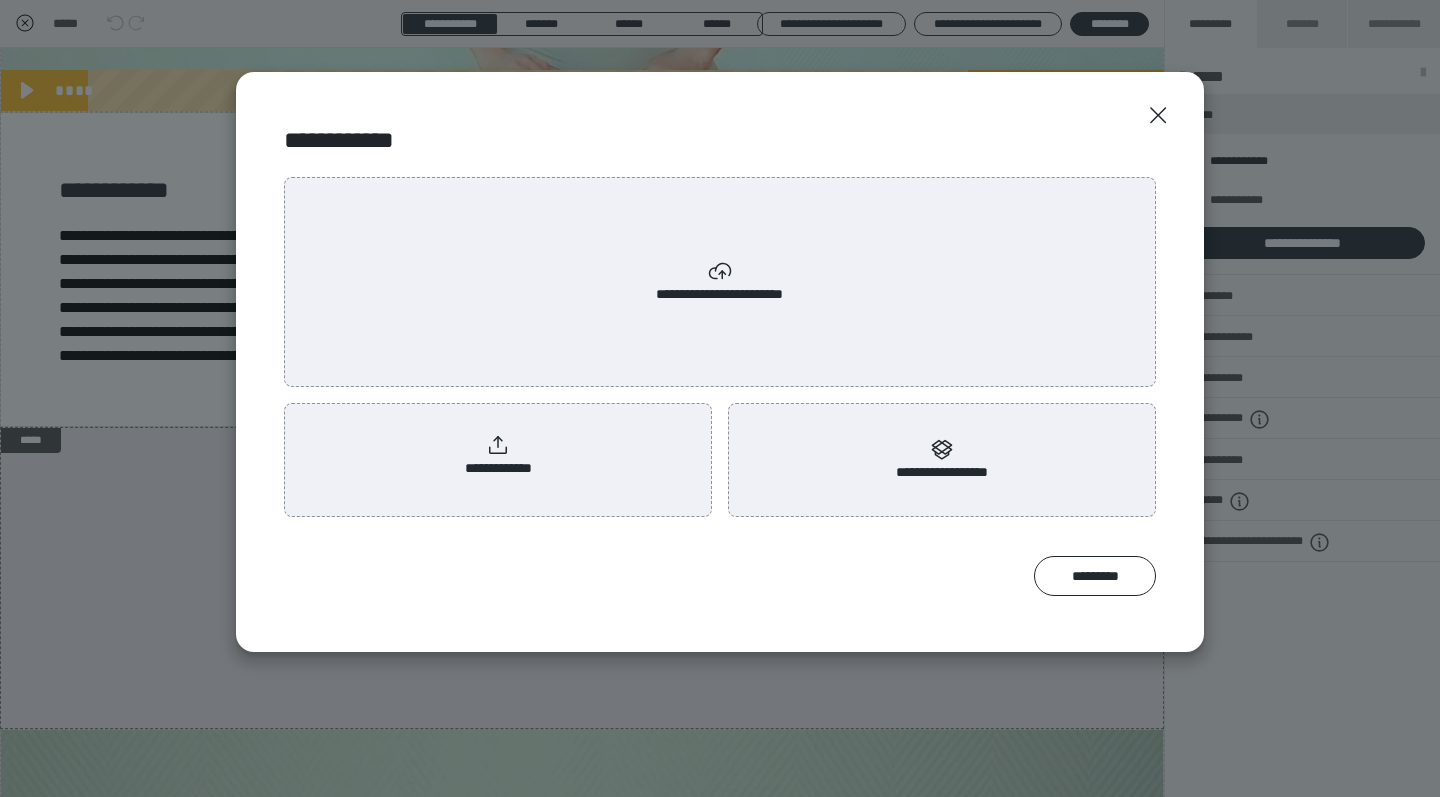 click on "**********" at bounding box center (498, 456) 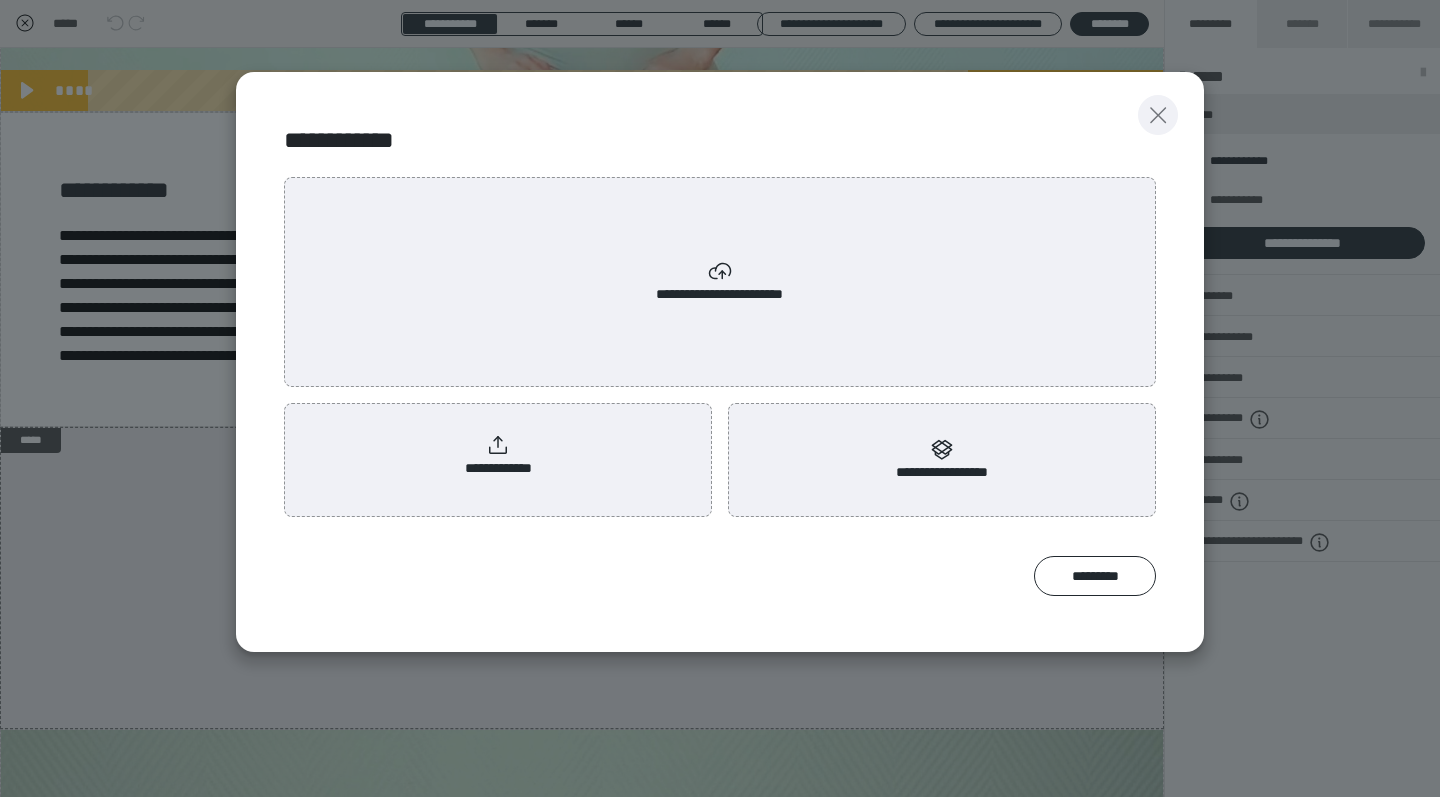 click at bounding box center (1158, 115) 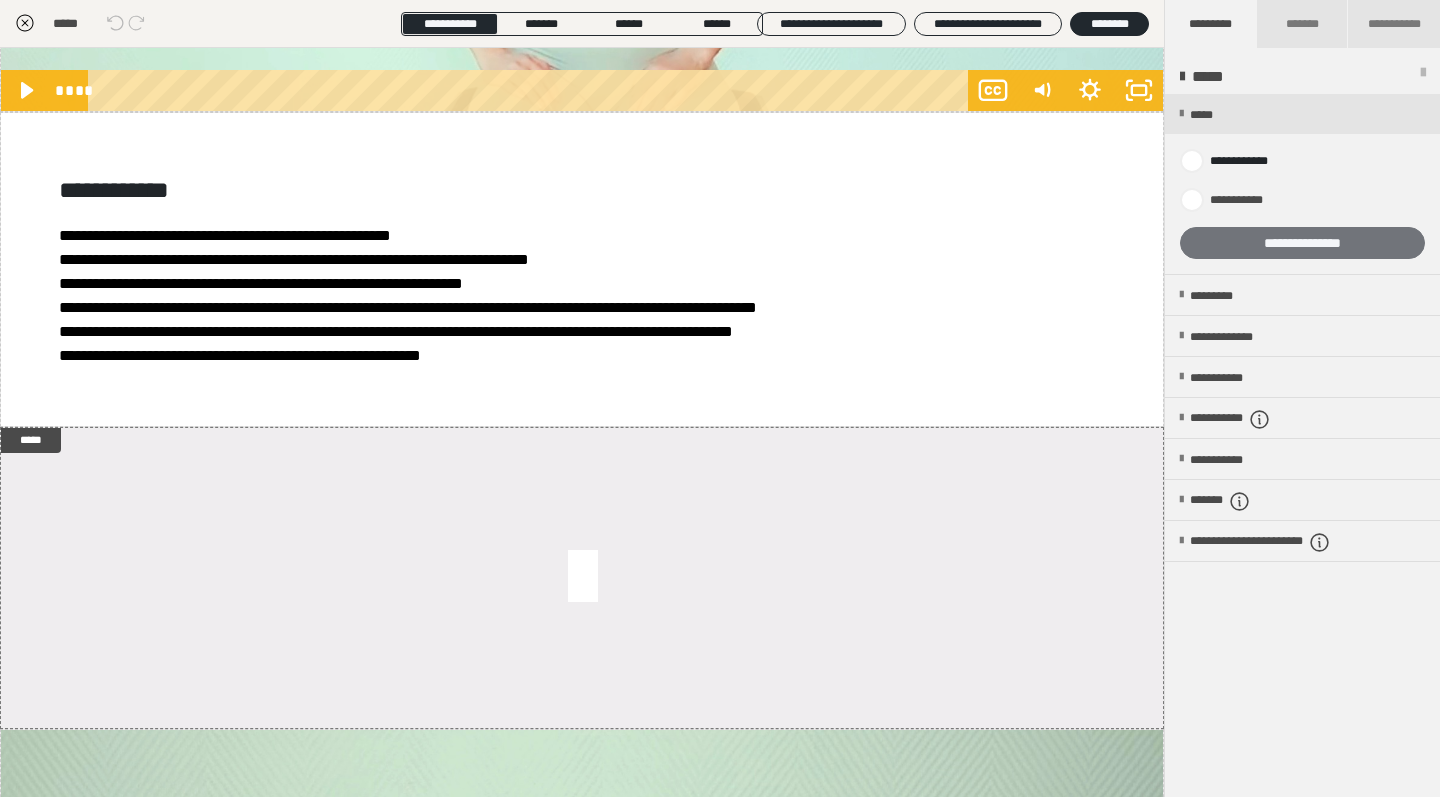 click on "**********" at bounding box center [1302, 243] 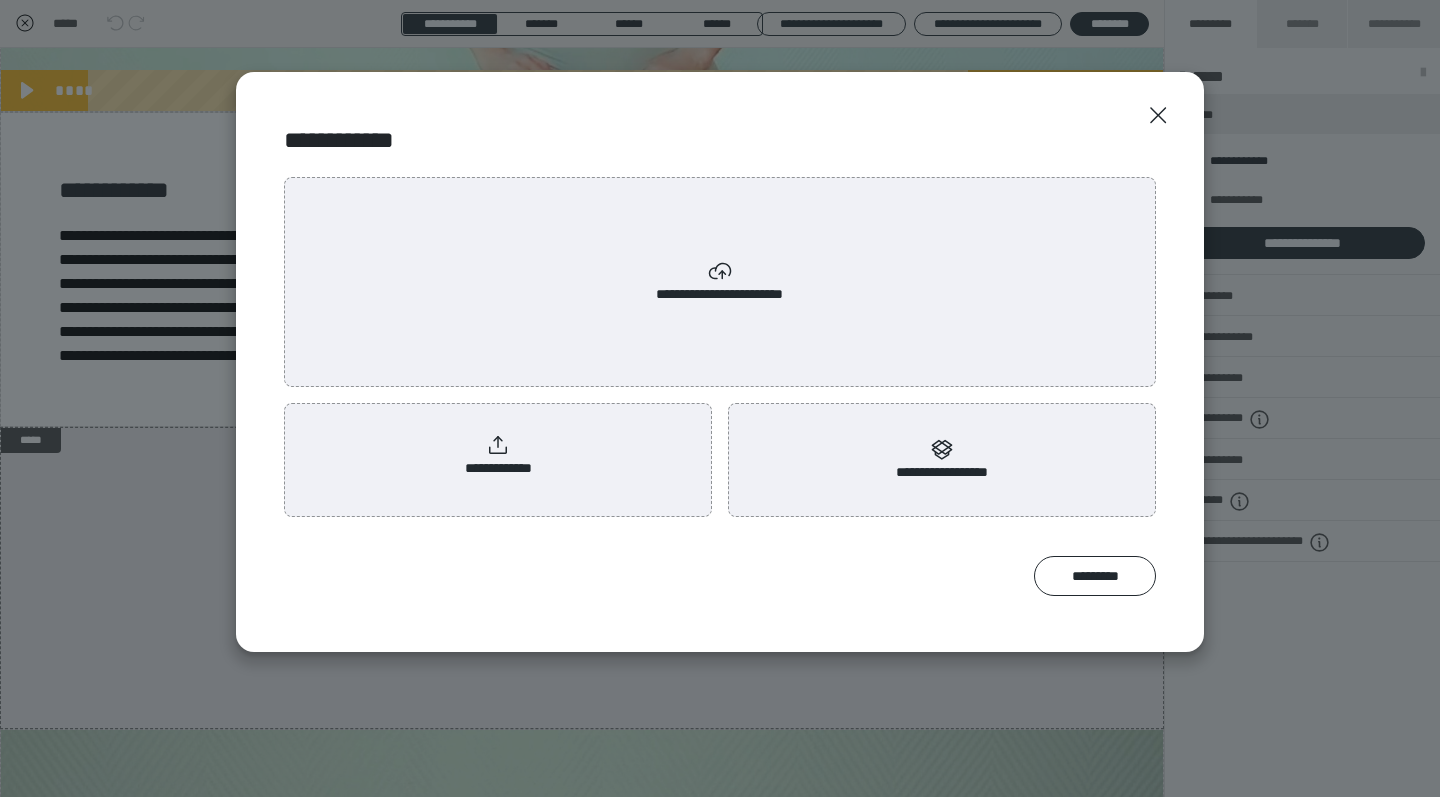 click on "**********" at bounding box center [498, 456] 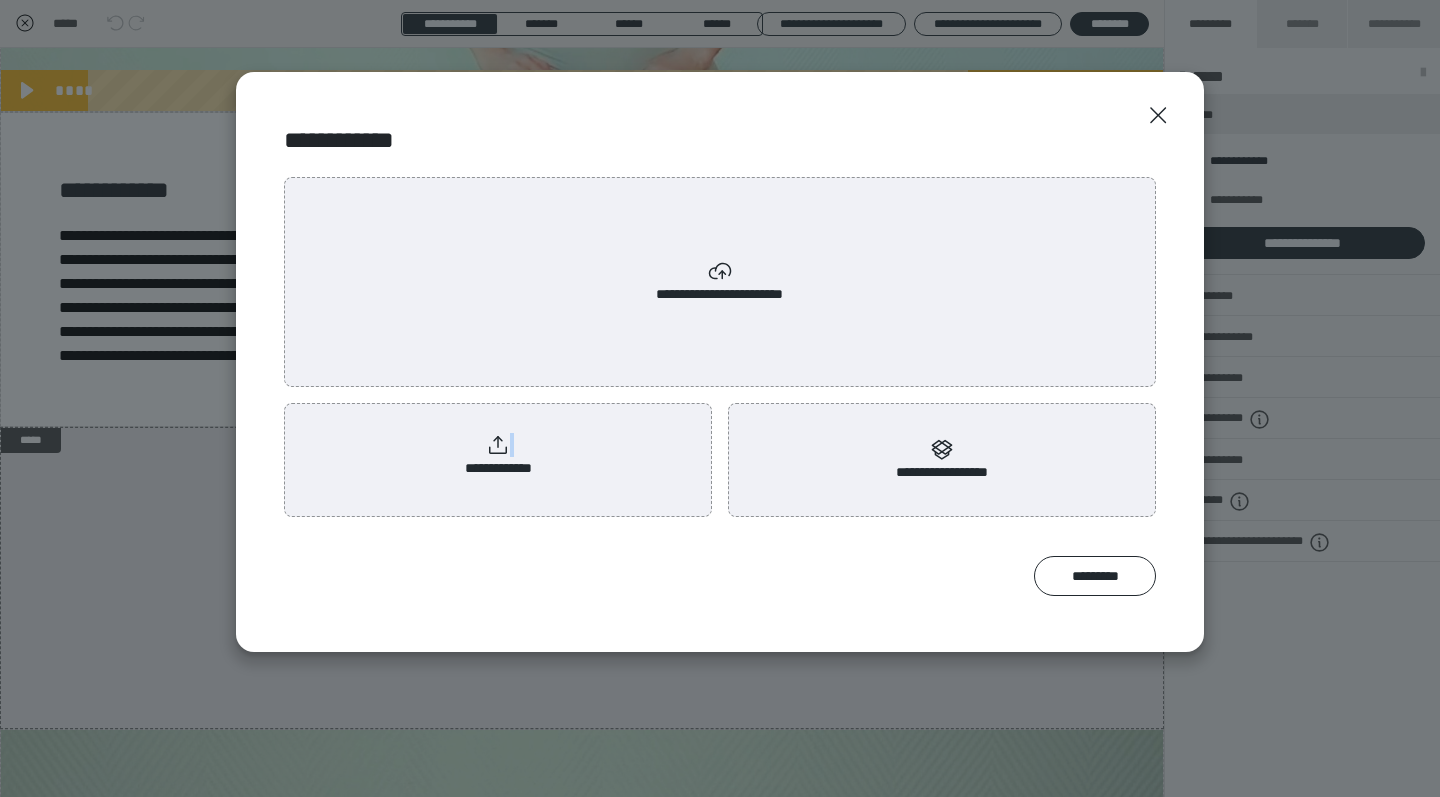 click 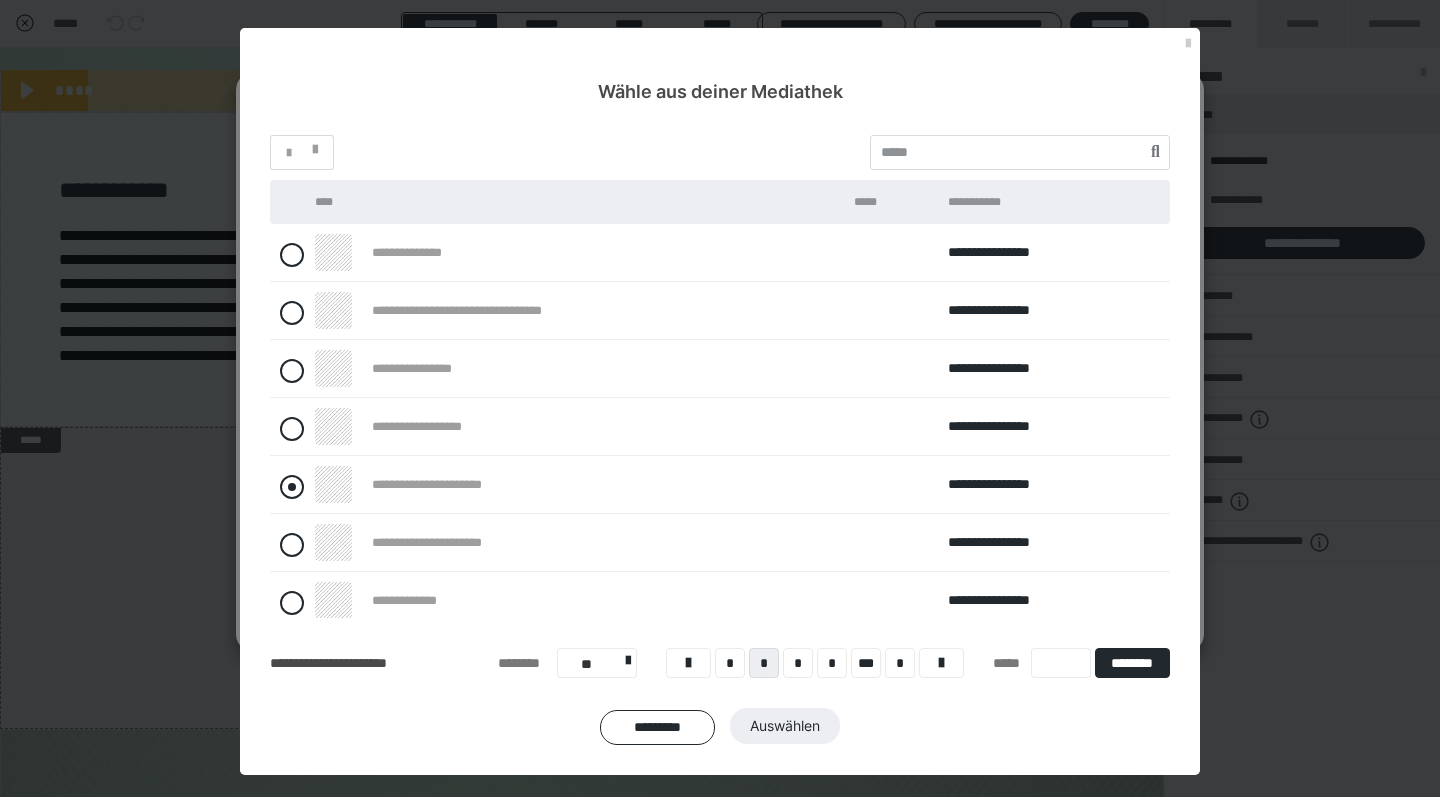 click at bounding box center (292, 487) 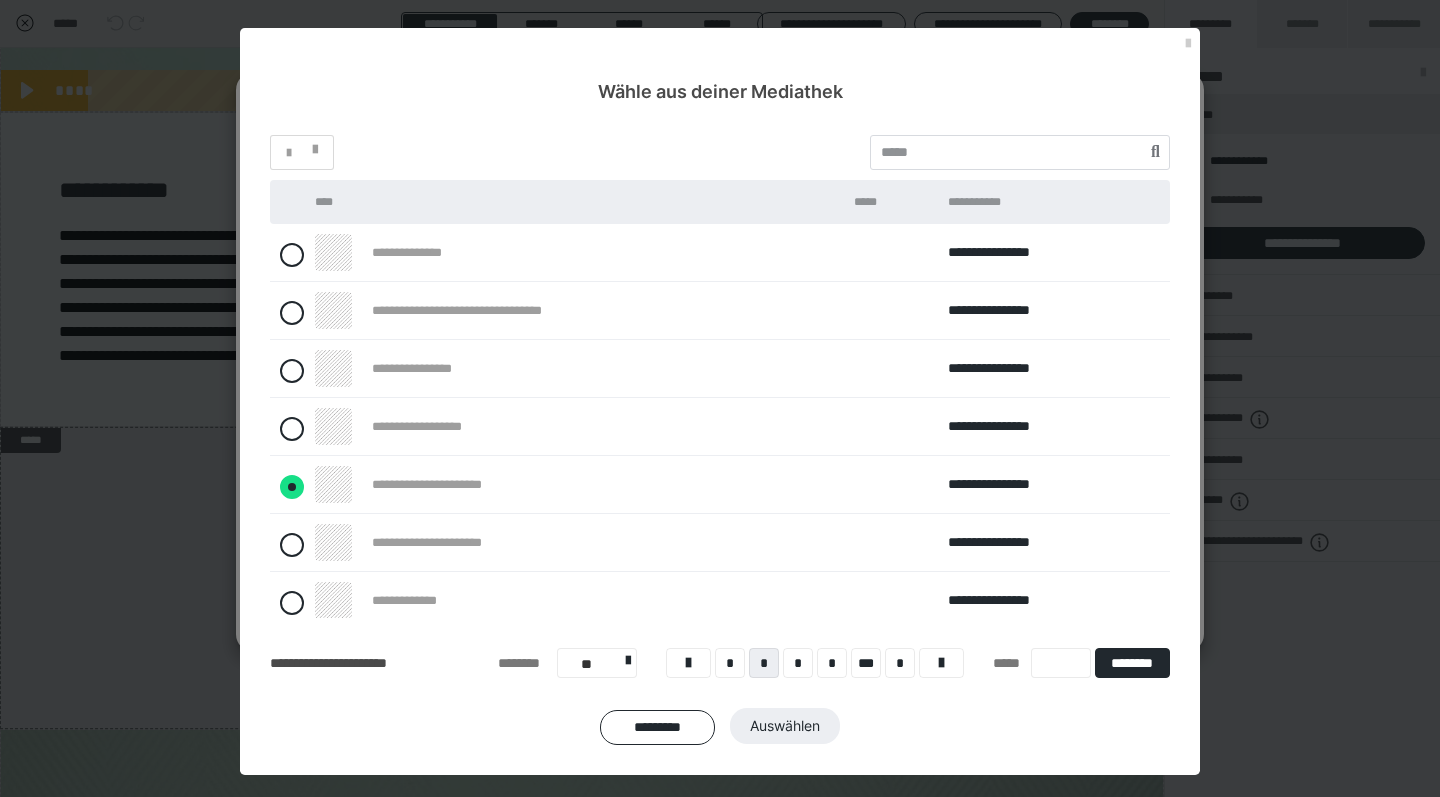 radio on "****" 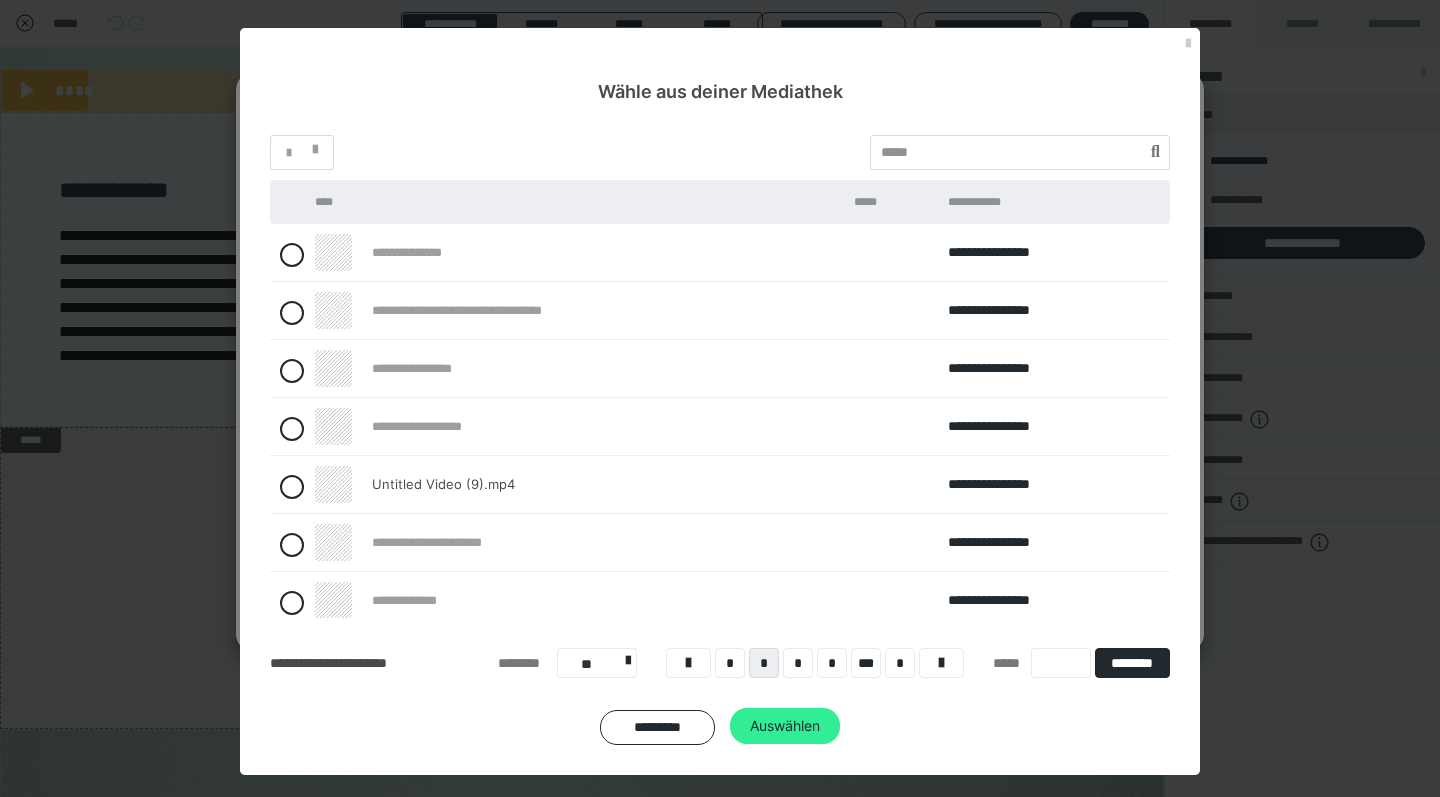 click on "Auswählen" at bounding box center [785, 726] 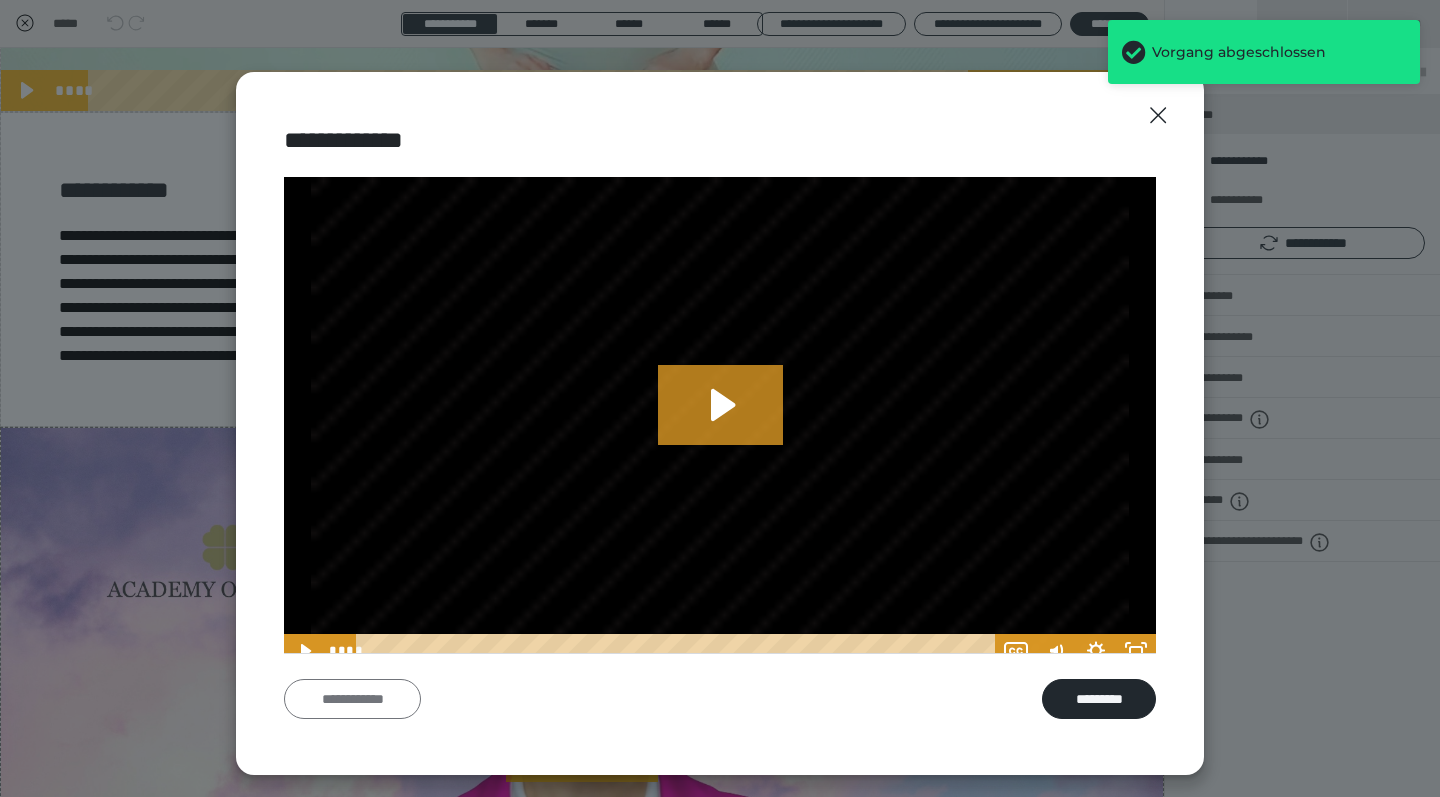 click on "**********" at bounding box center [352, 699] 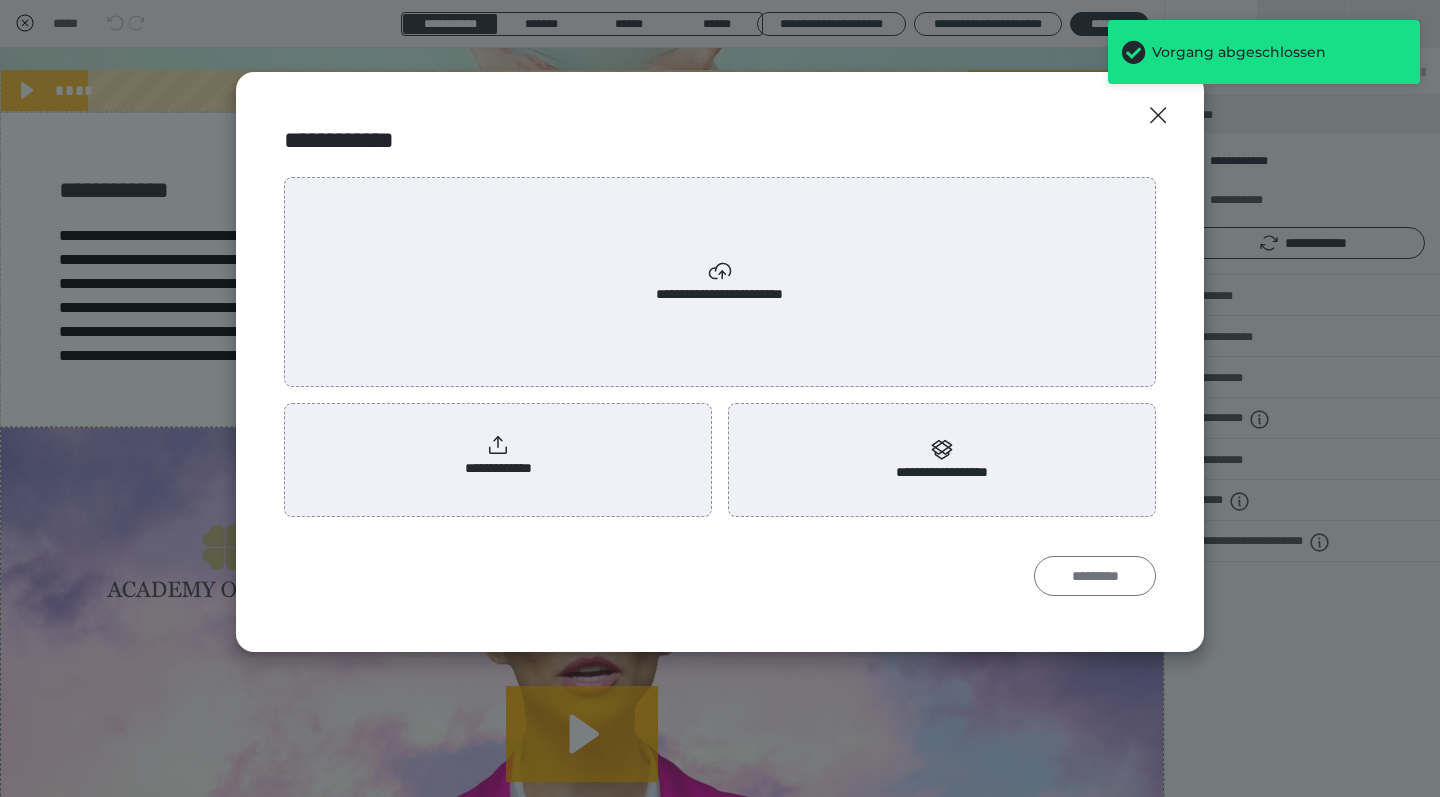 radio on "****" 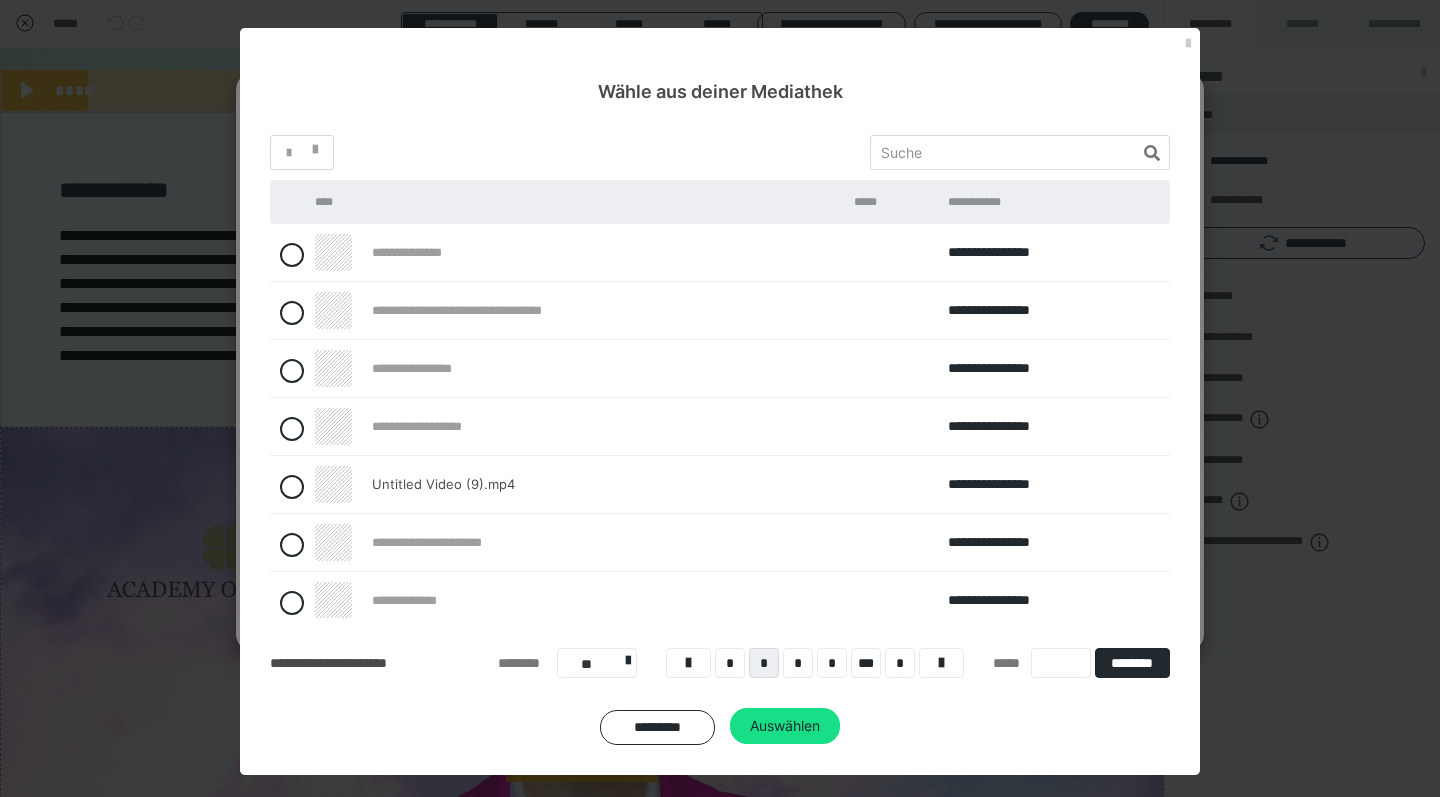 click on "**********" at bounding box center (491, 310) 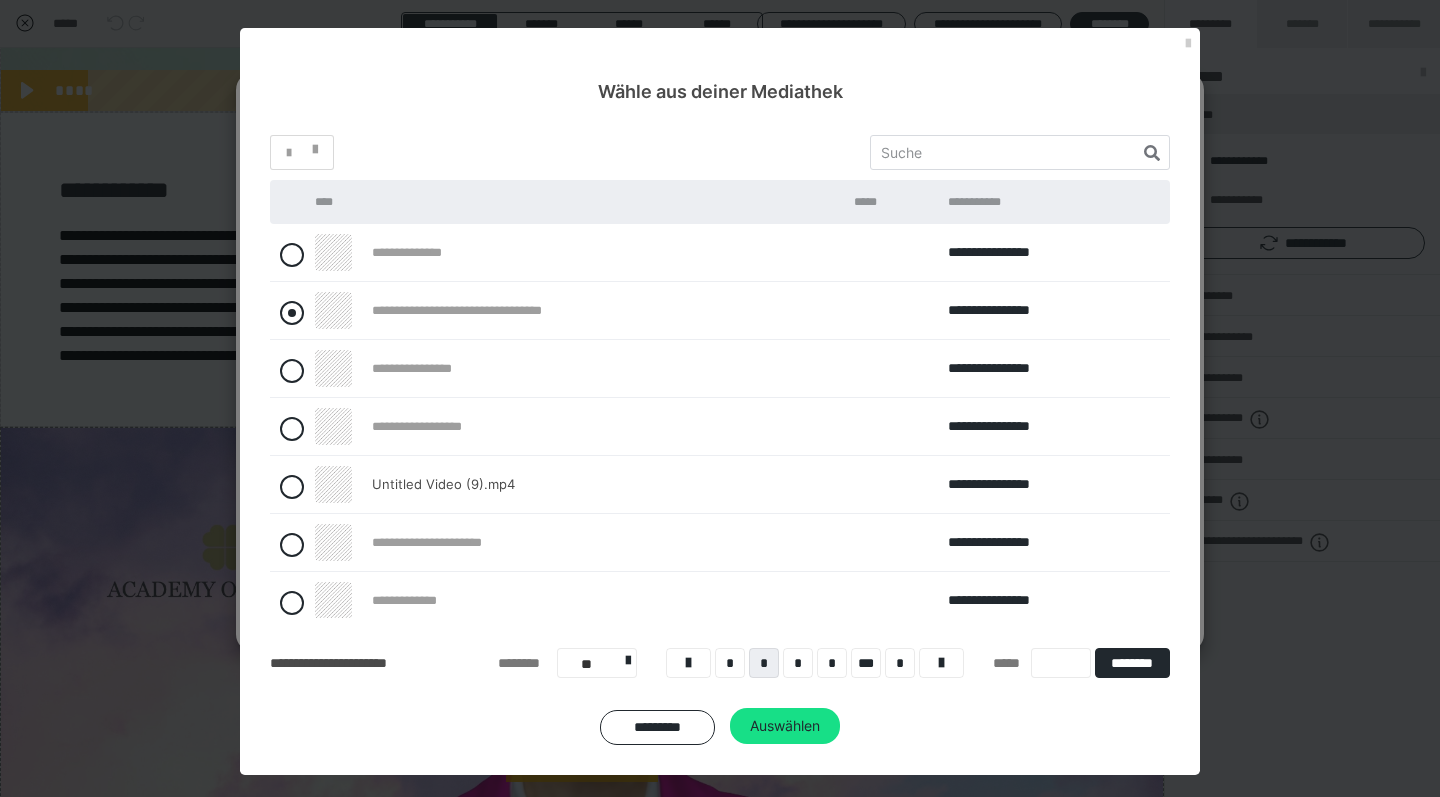 click at bounding box center (292, 313) 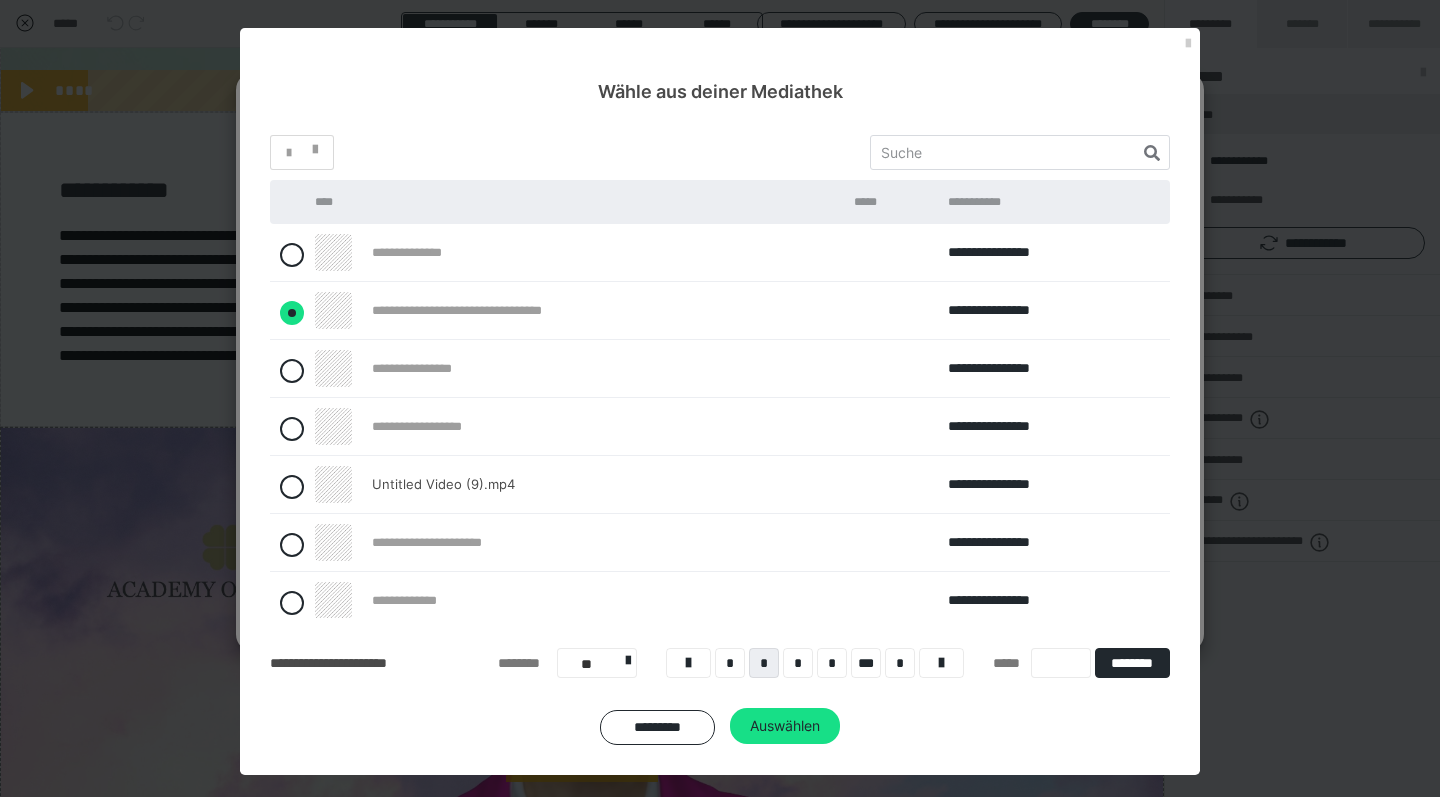 radio on "****" 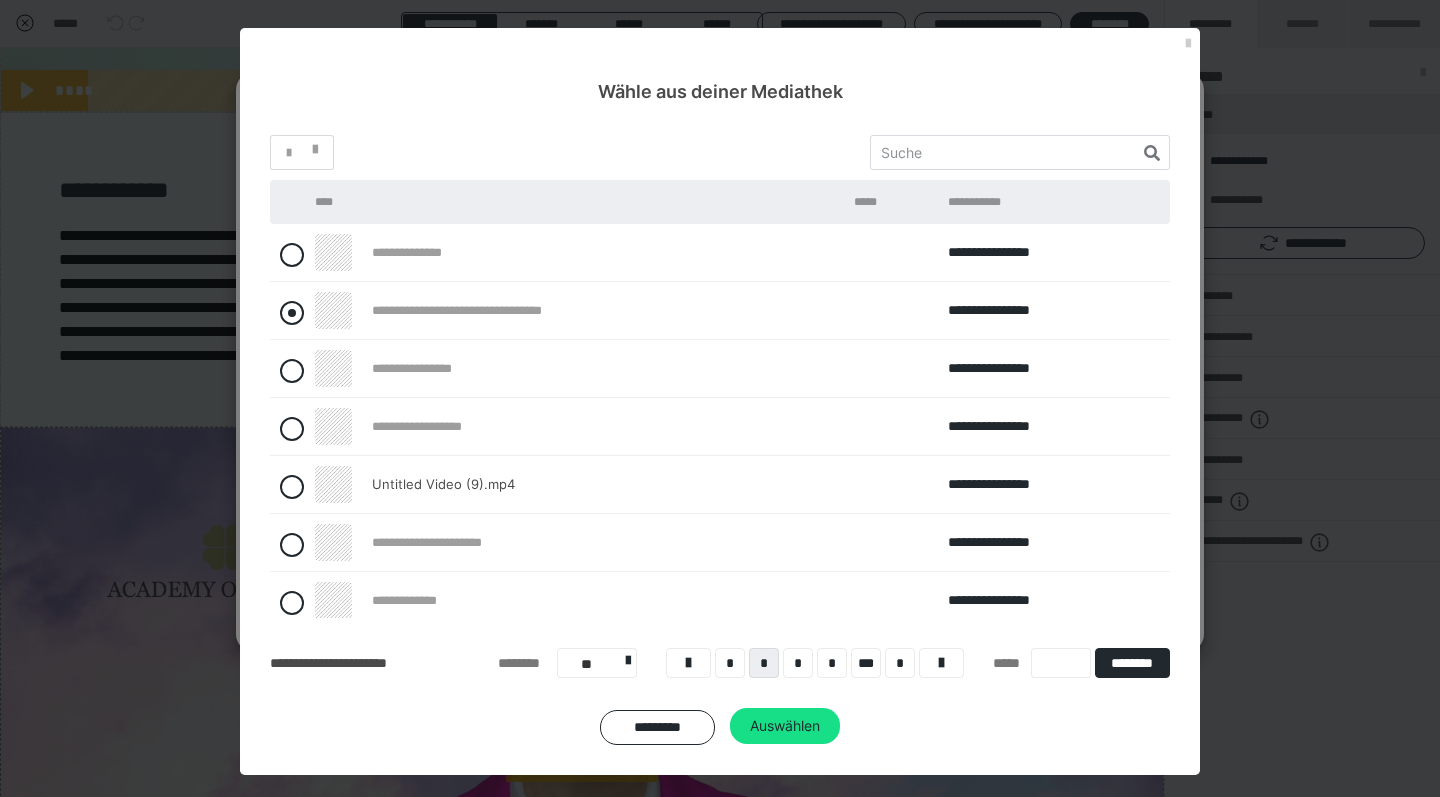 radio on "*****" 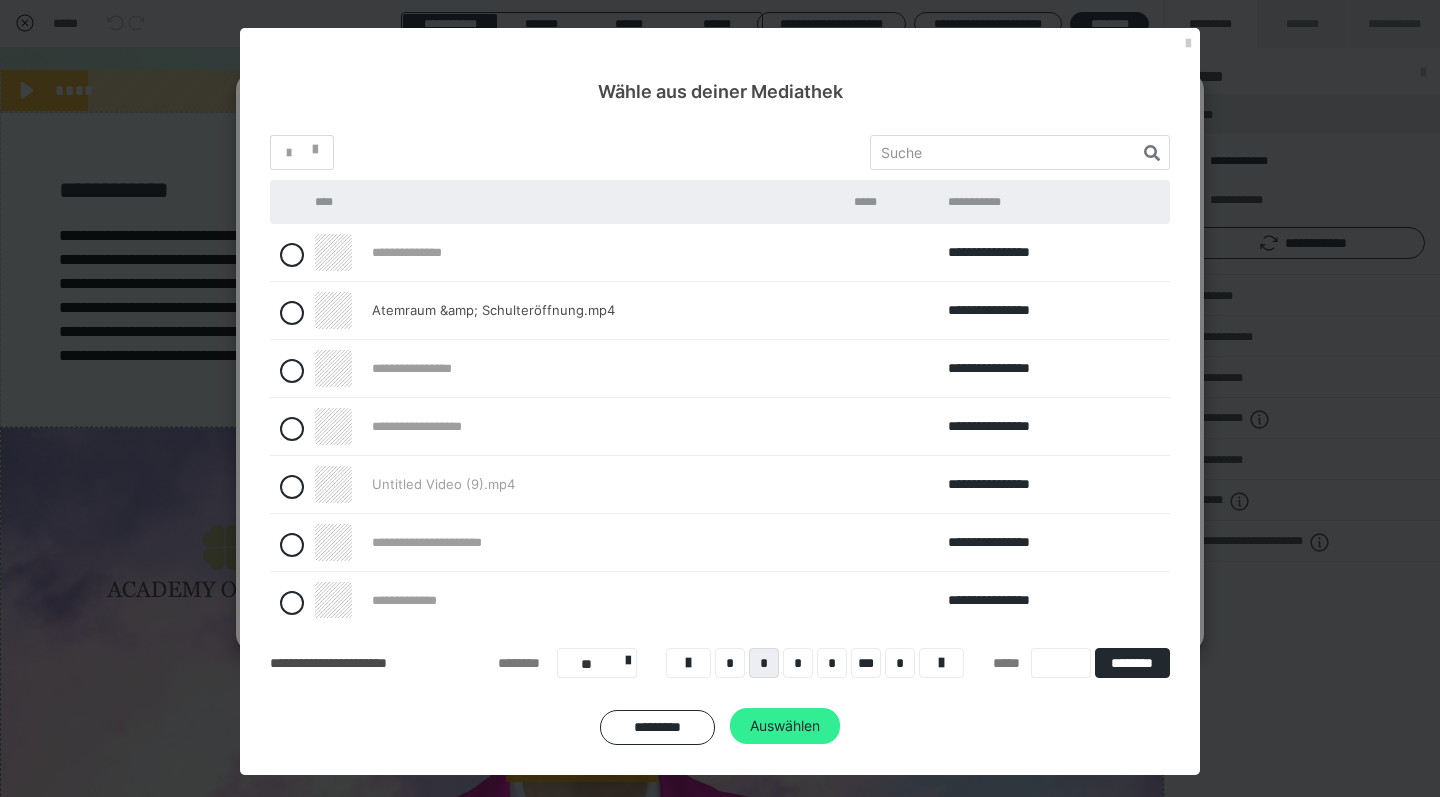 click on "Auswählen" at bounding box center [785, 726] 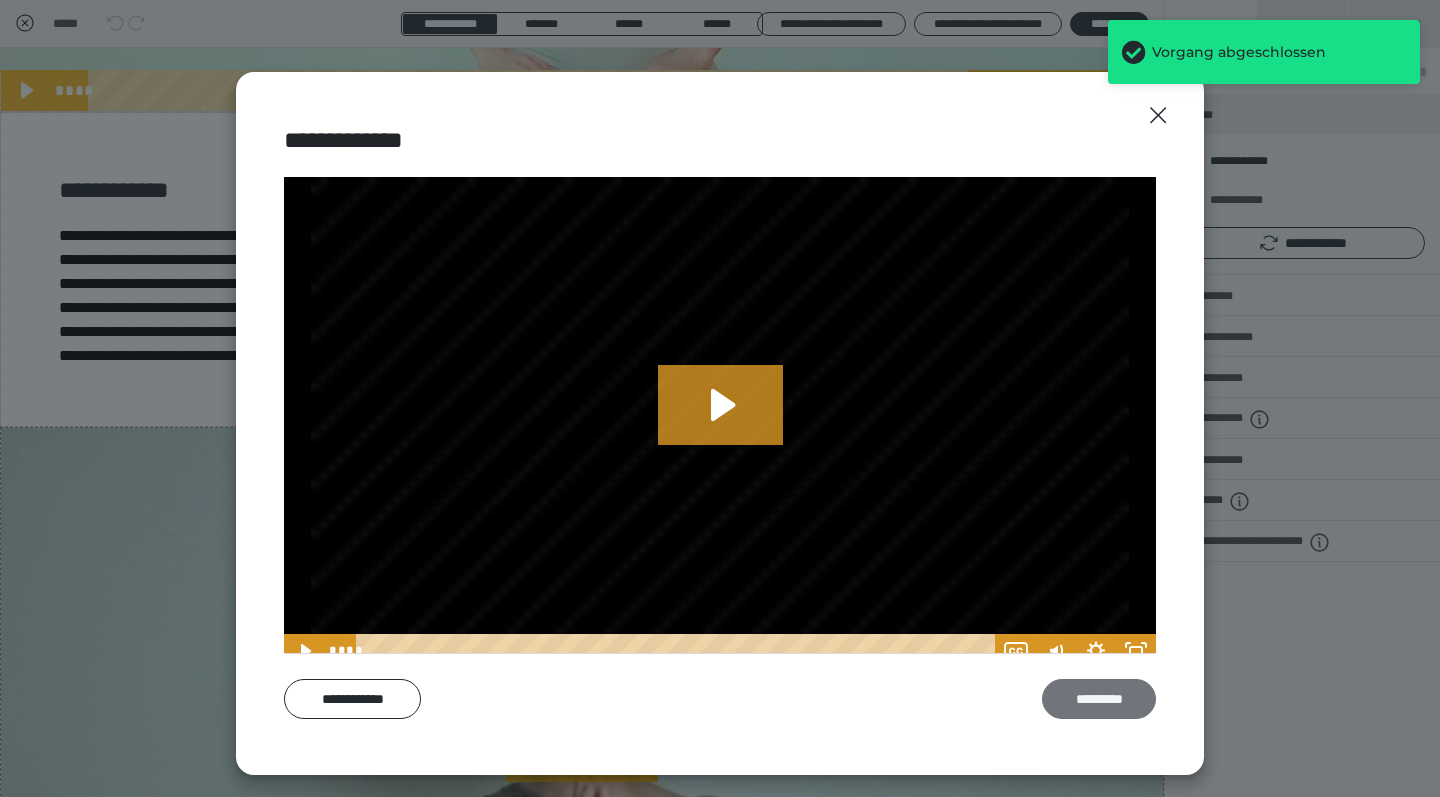 click on "*********" at bounding box center [1099, 699] 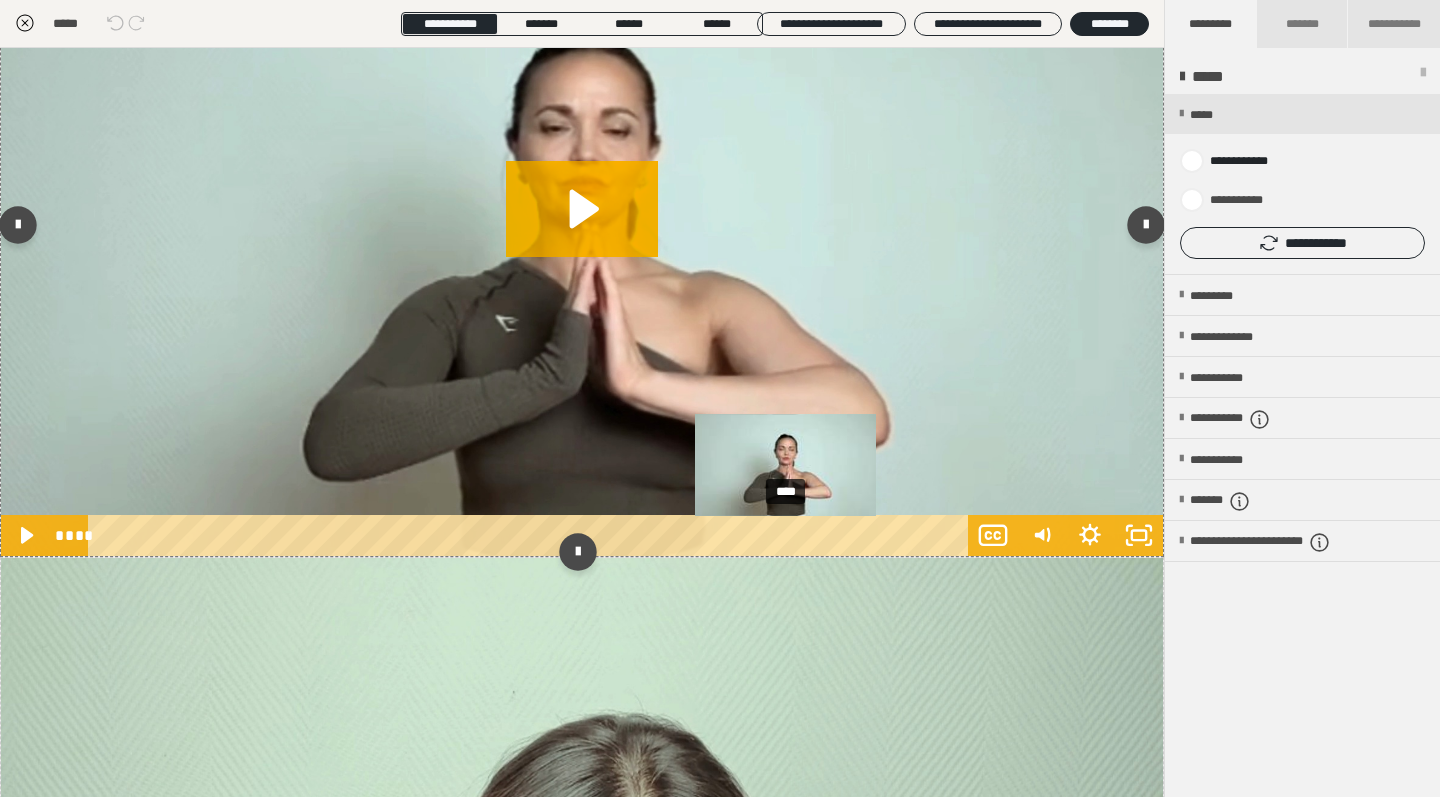 scroll, scrollTop: 2092, scrollLeft: 0, axis: vertical 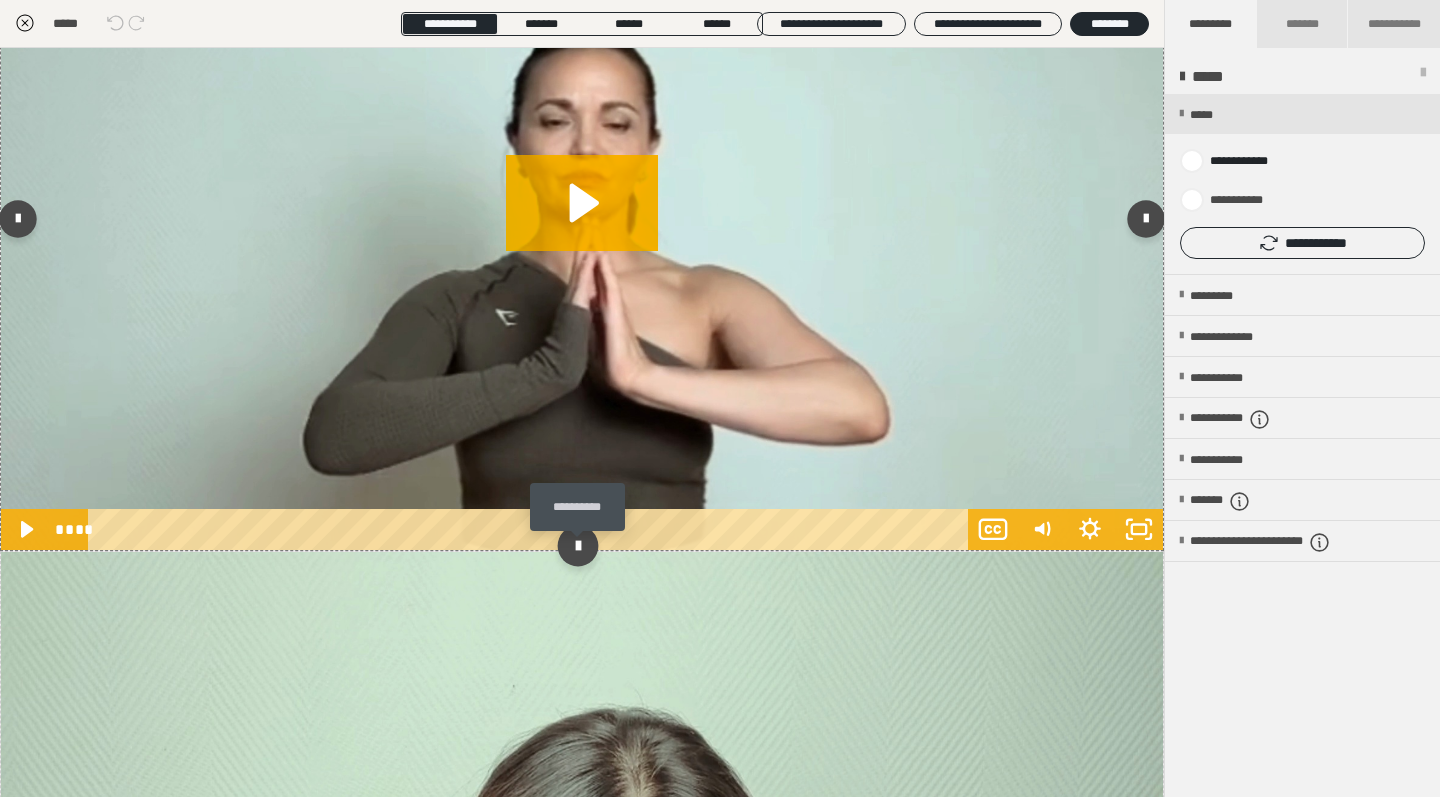 click at bounding box center [577, 545] 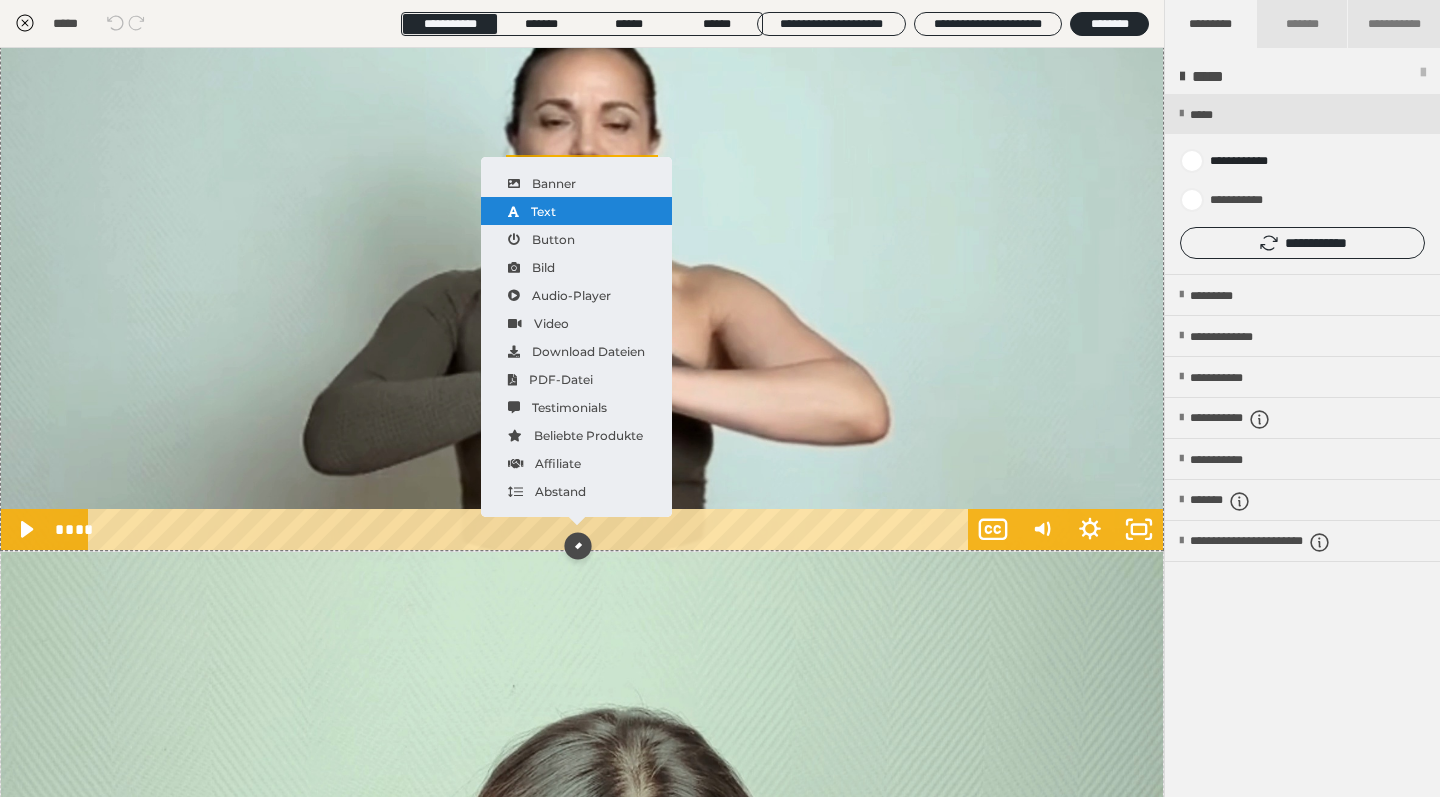 click on "Text" at bounding box center (576, 211) 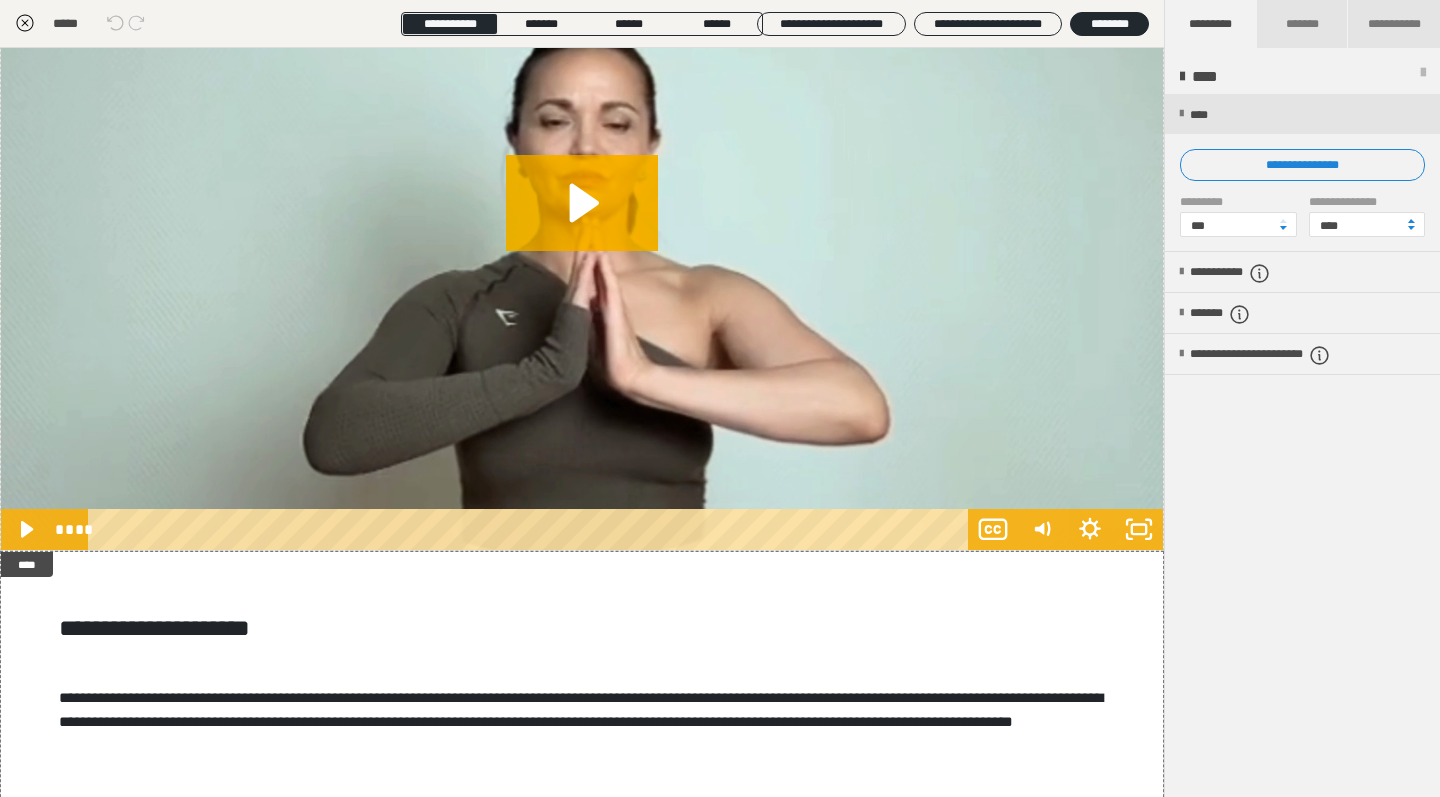 click 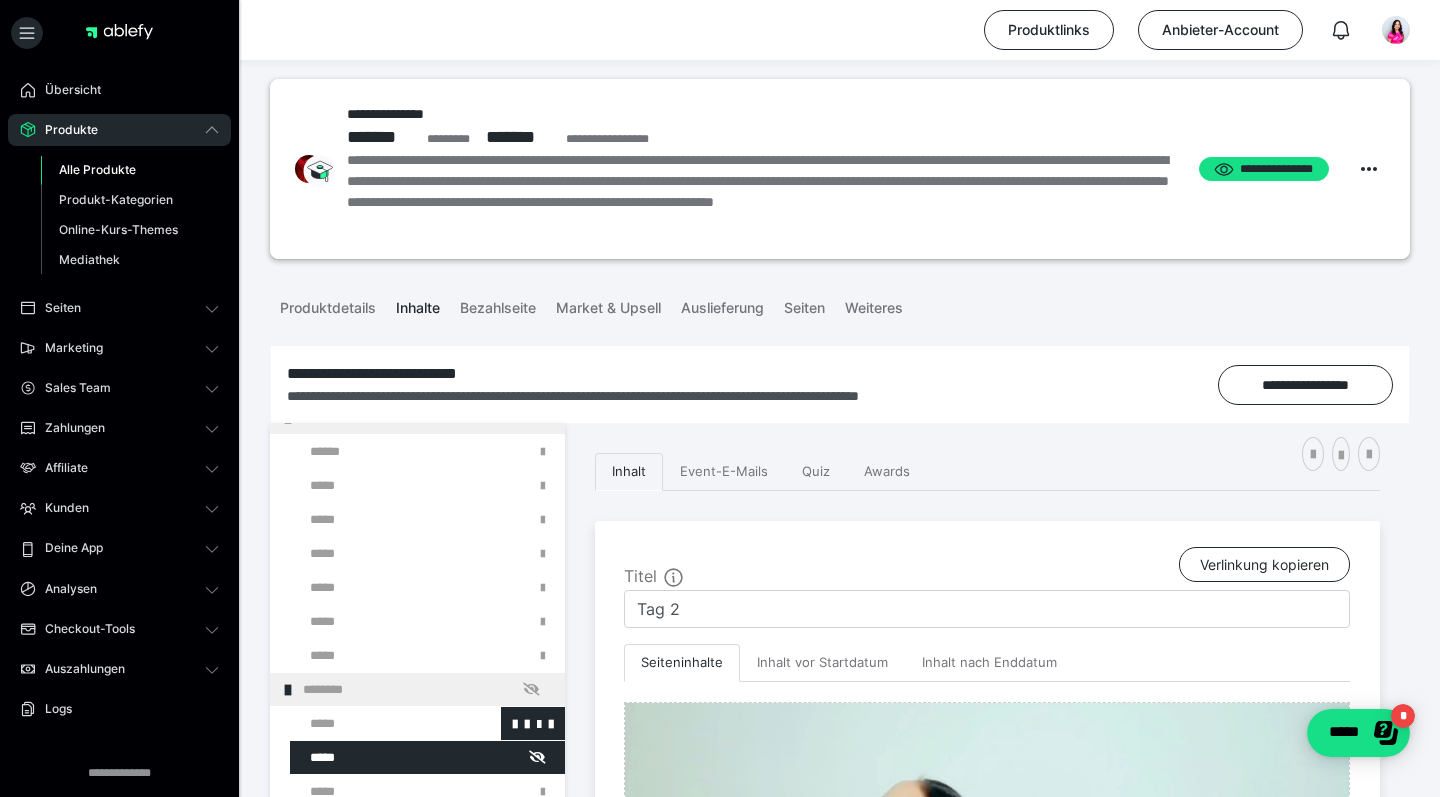 scroll, scrollTop: 285, scrollLeft: 0, axis: vertical 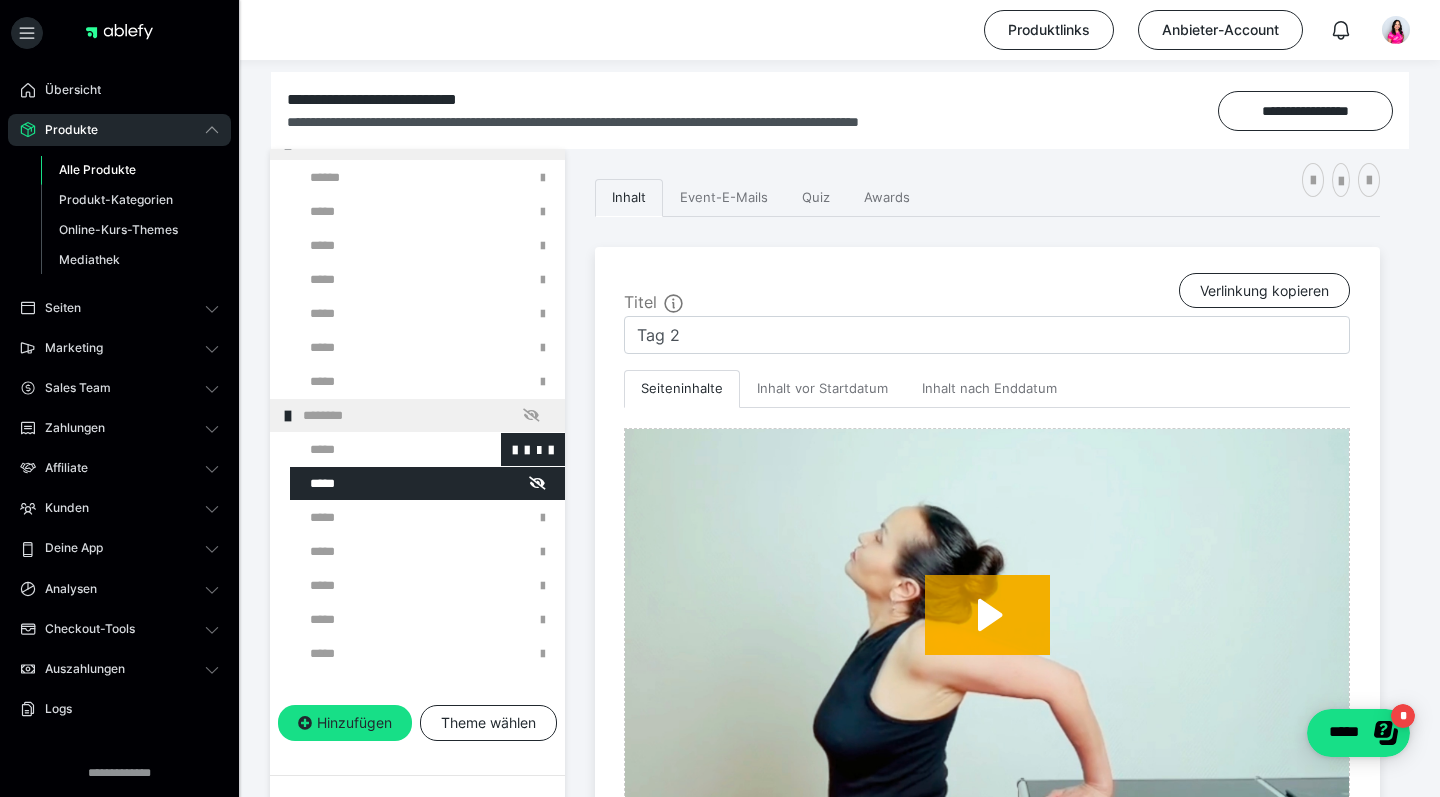click at bounding box center [375, 449] 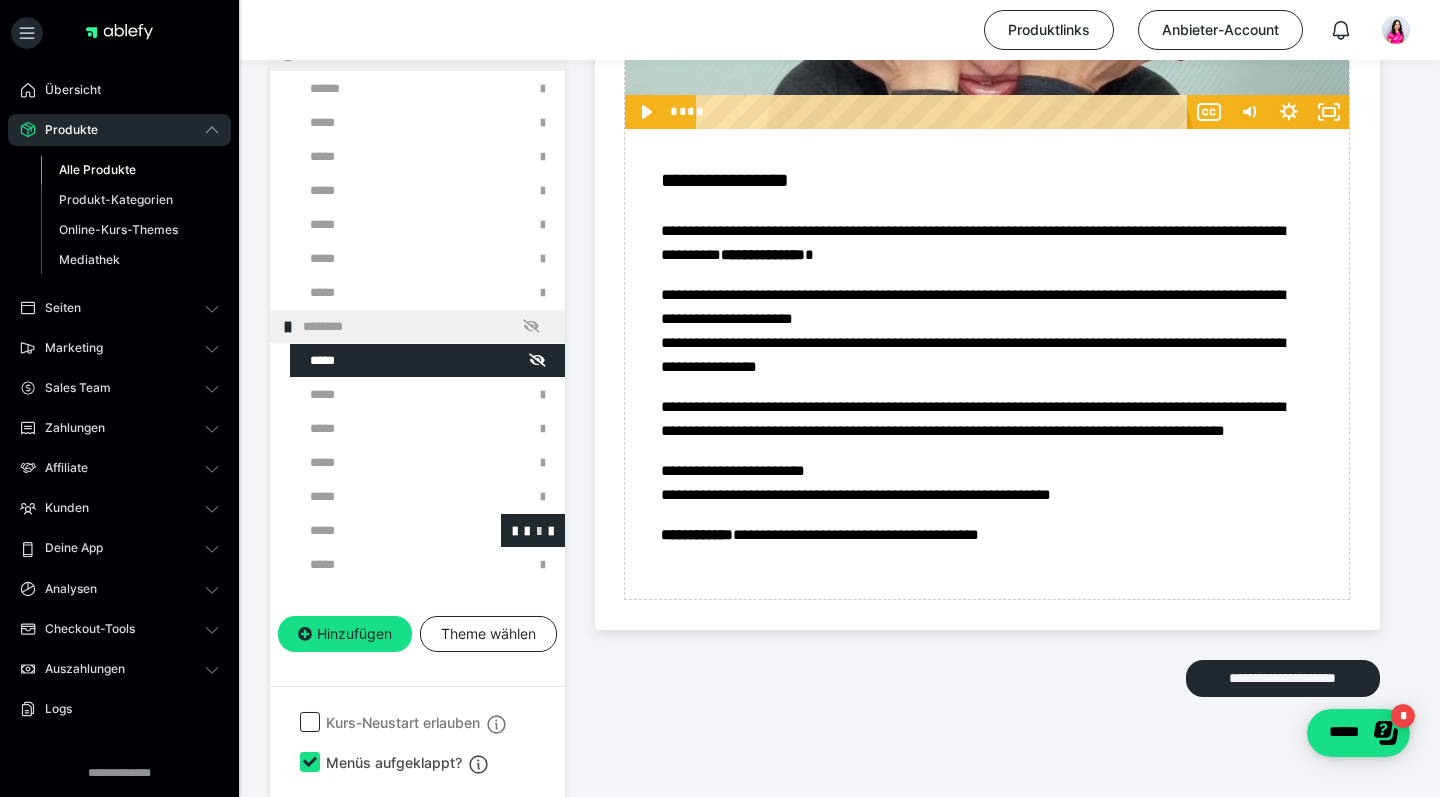 scroll, scrollTop: 4331, scrollLeft: 0, axis: vertical 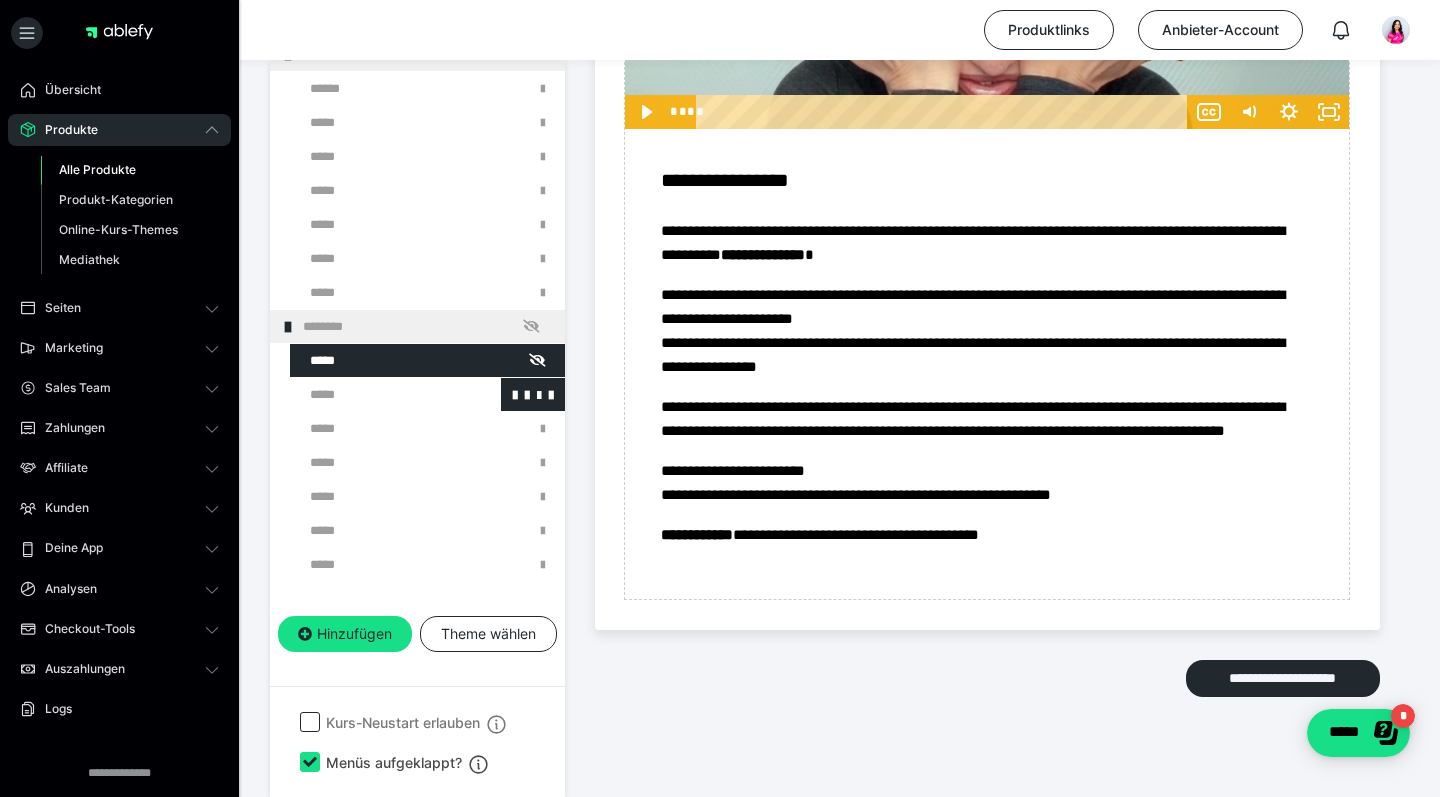 click at bounding box center [375, 394] 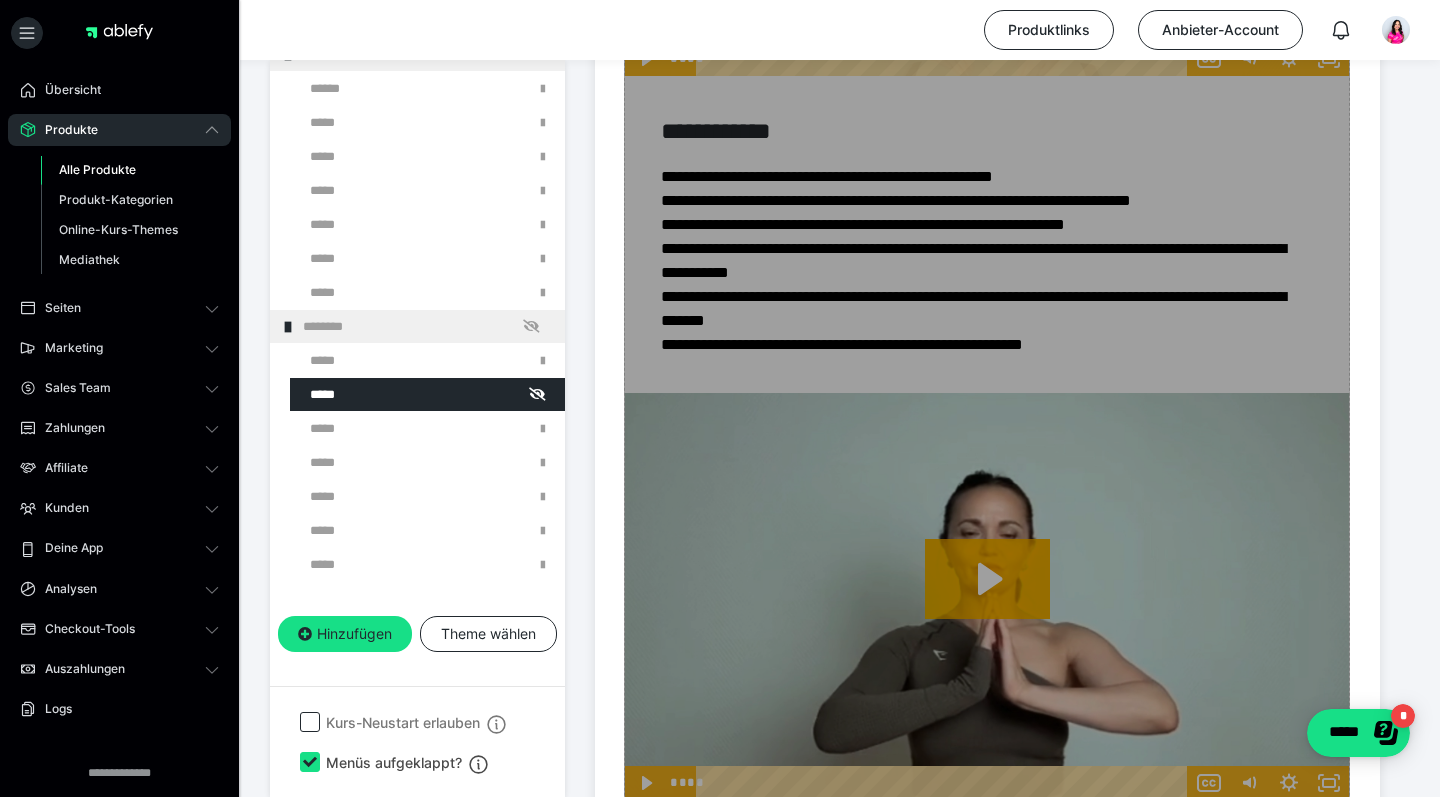 scroll, scrollTop: 1705, scrollLeft: 0, axis: vertical 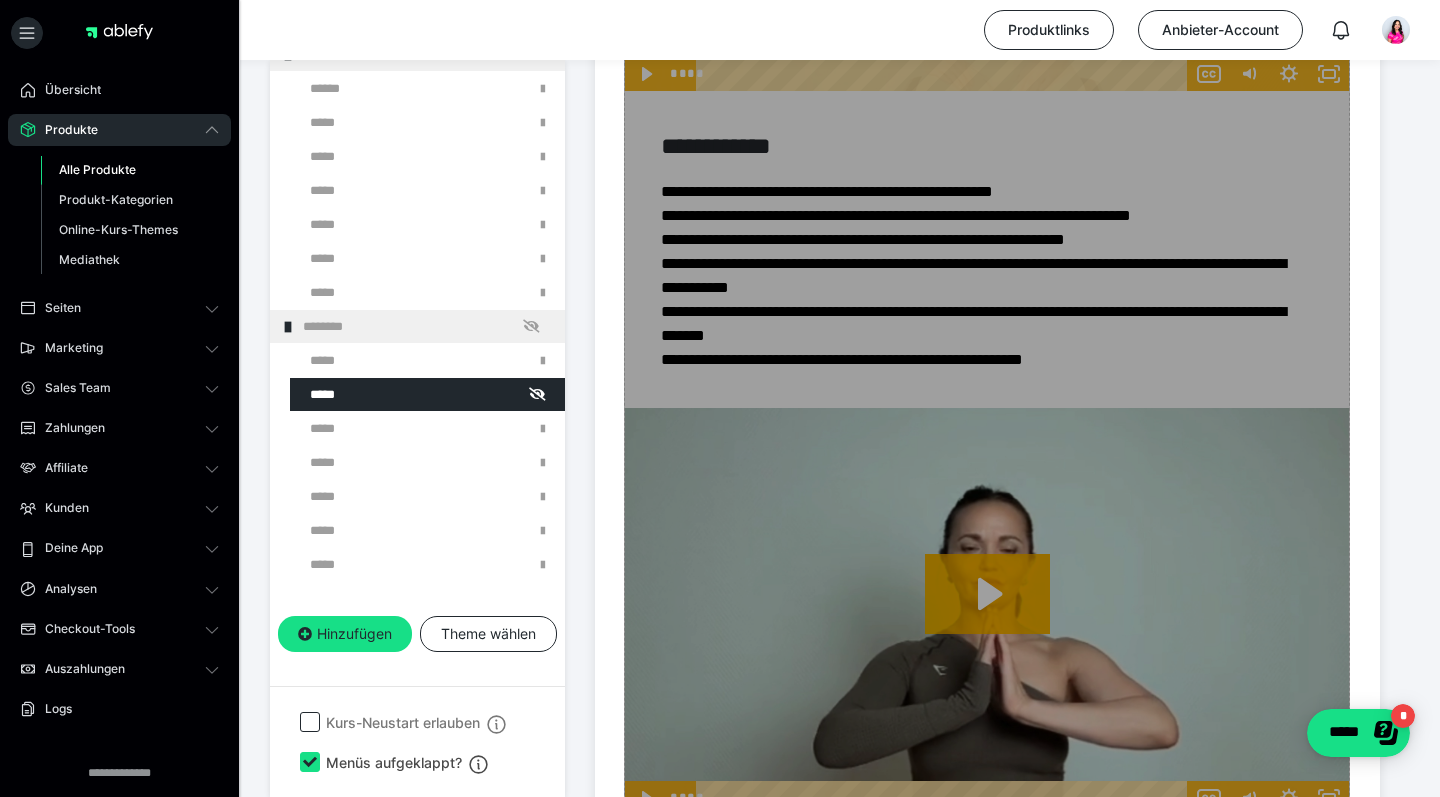 click on "Zum Pagebuilder" at bounding box center [987, 2144] 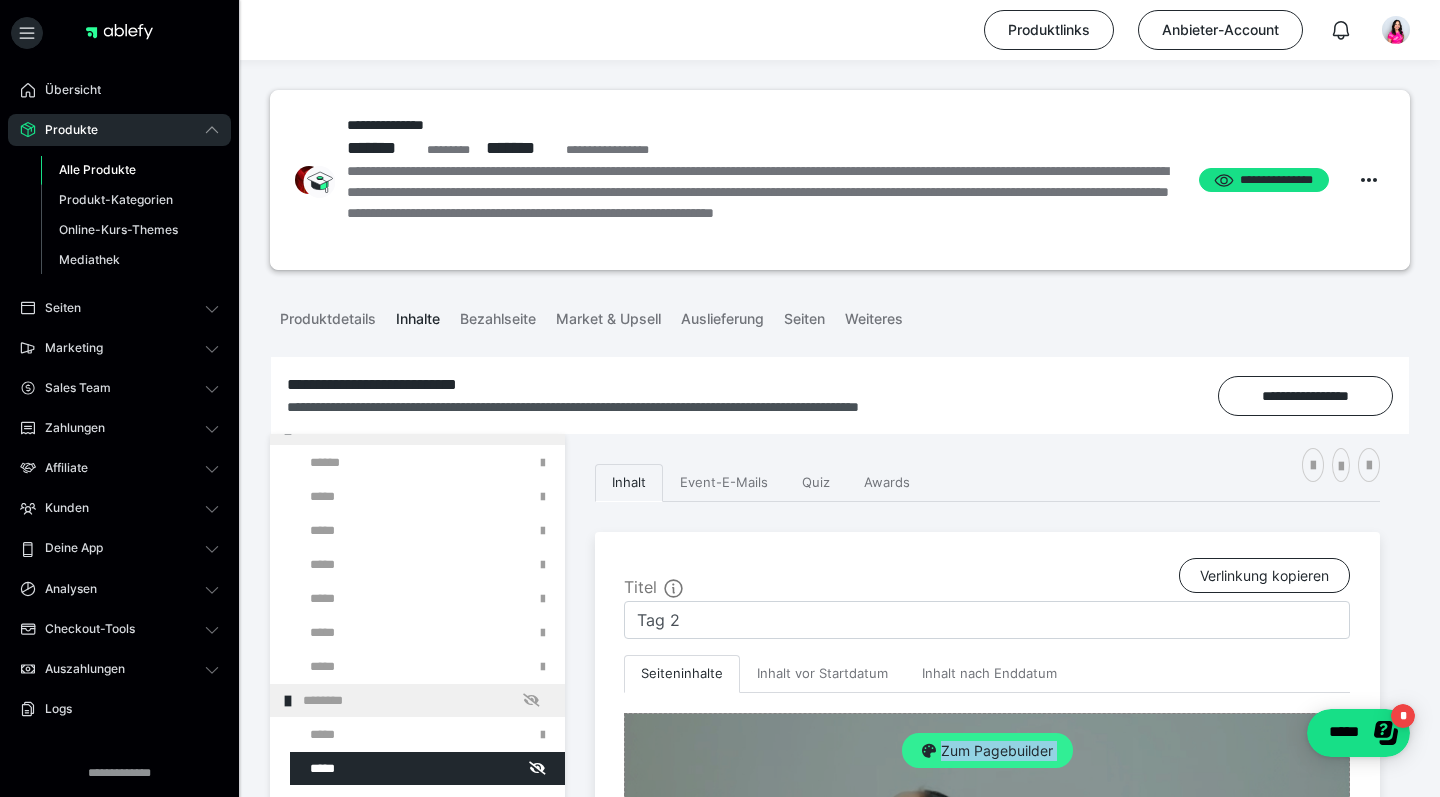 scroll, scrollTop: 0, scrollLeft: 0, axis: both 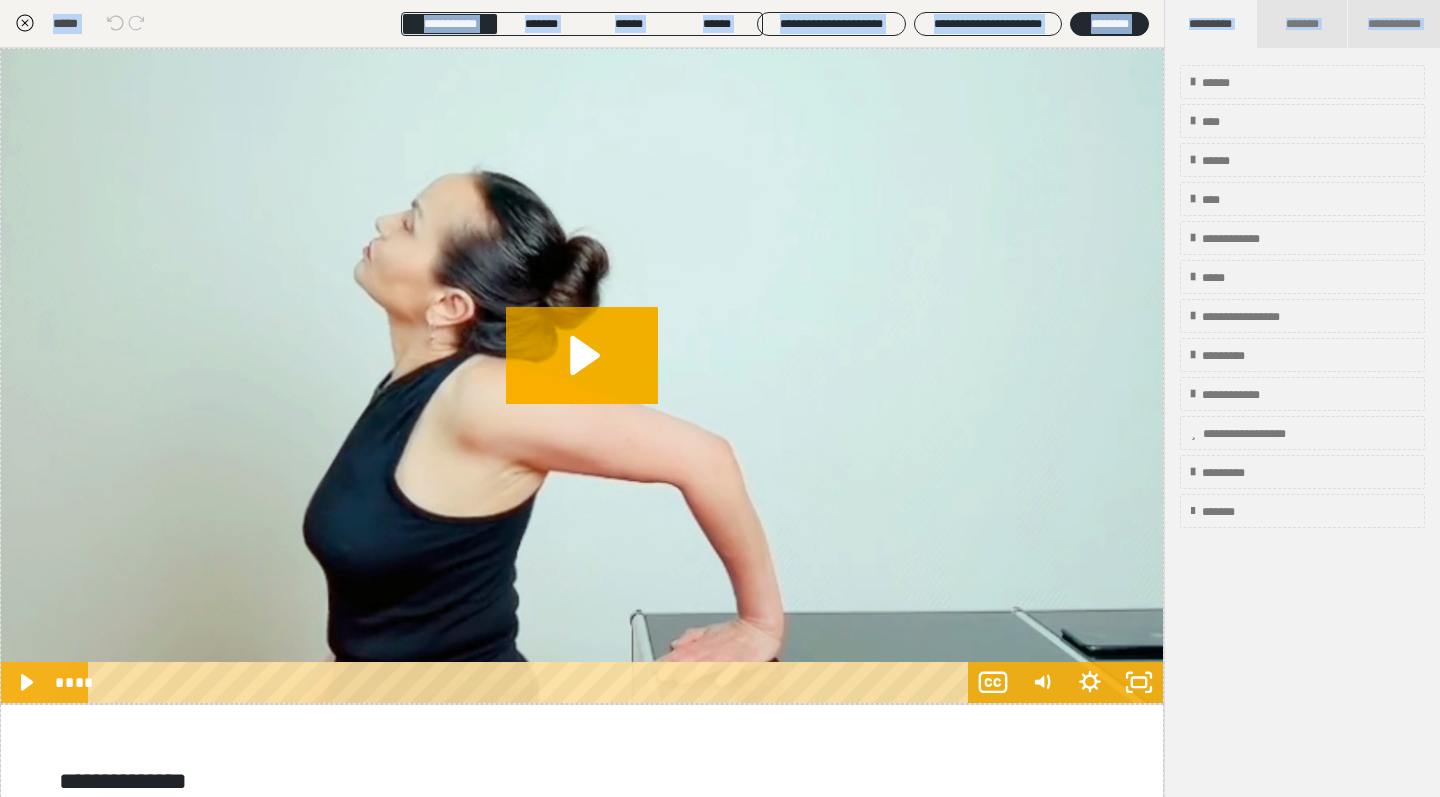 click 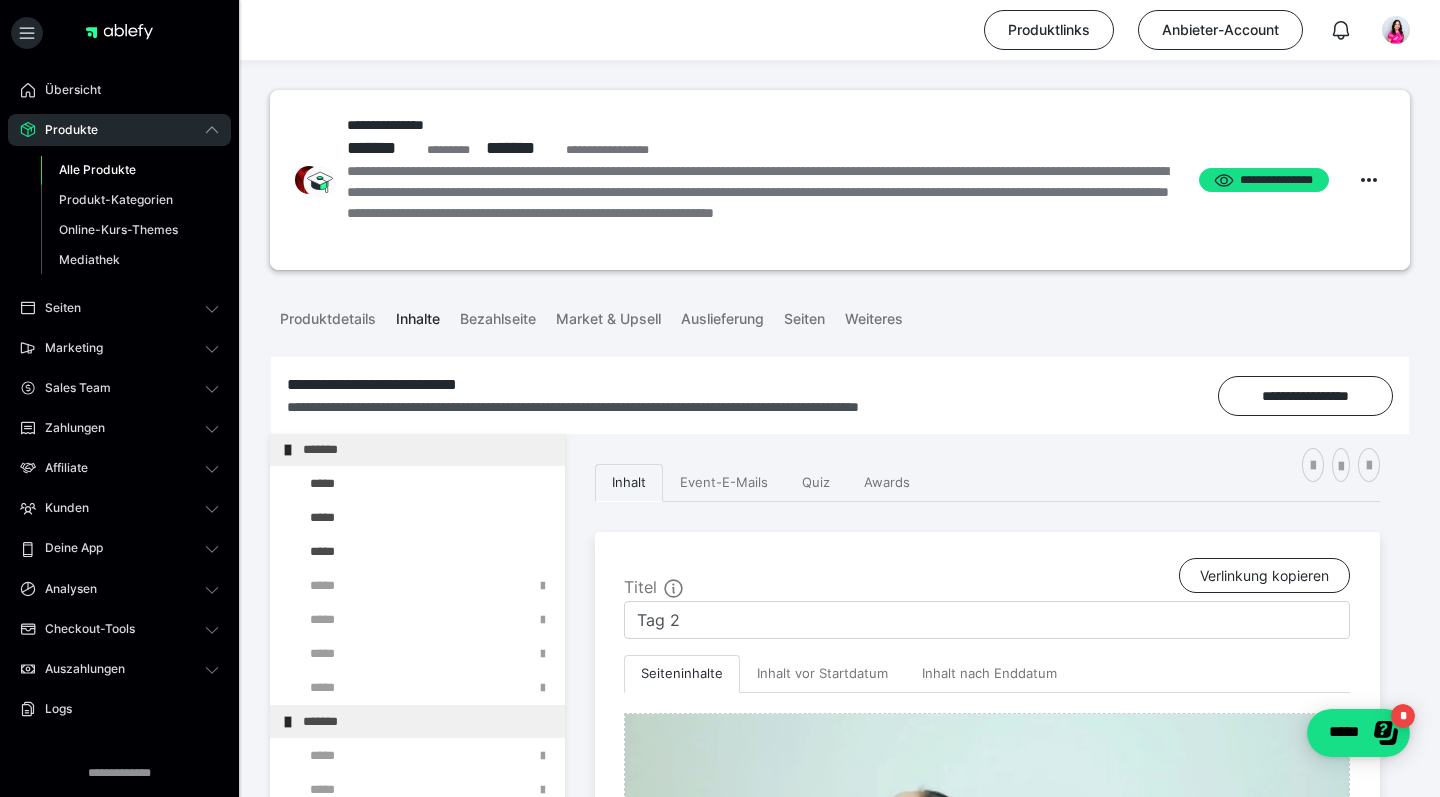 scroll, scrollTop: 53, scrollLeft: 0, axis: vertical 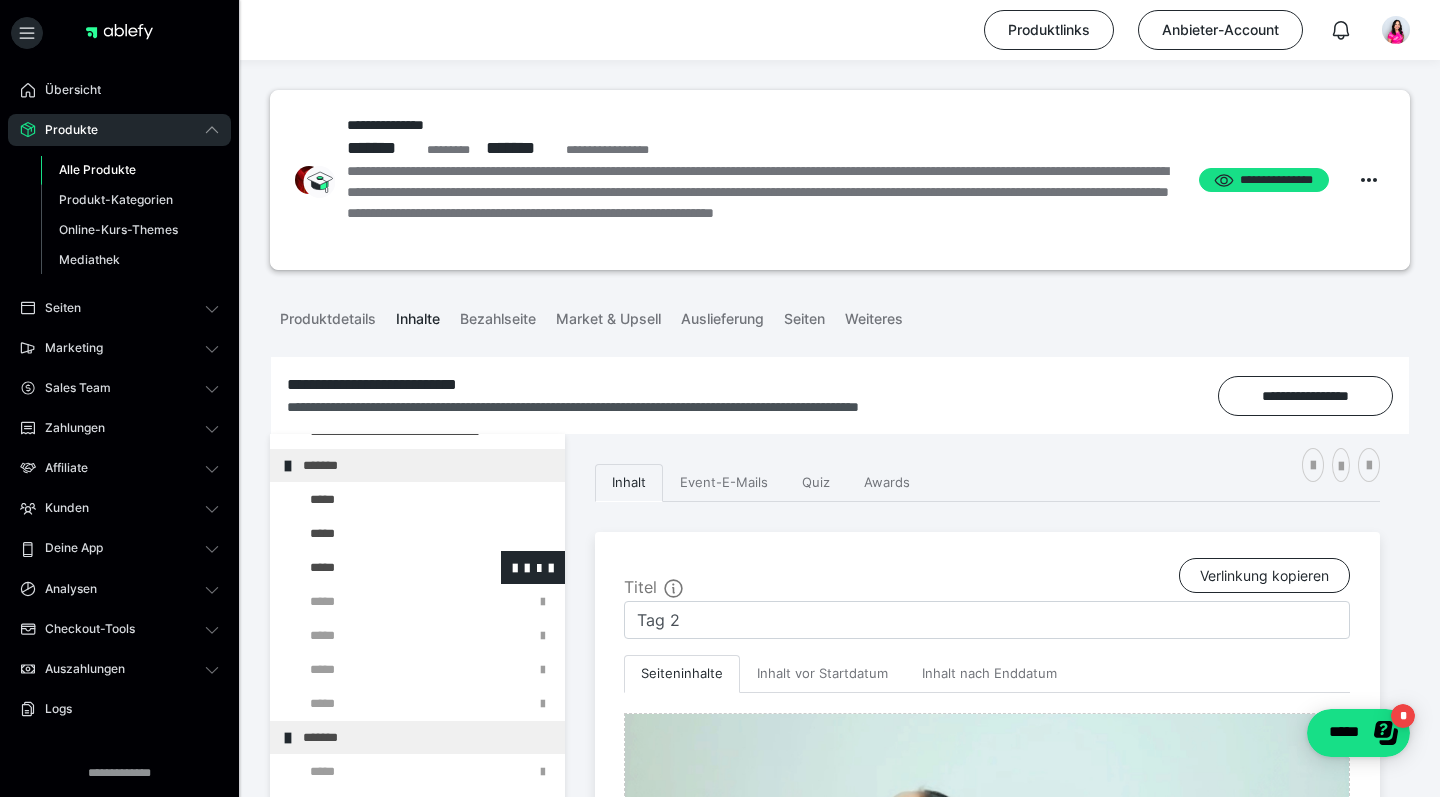 click at bounding box center [375, 567] 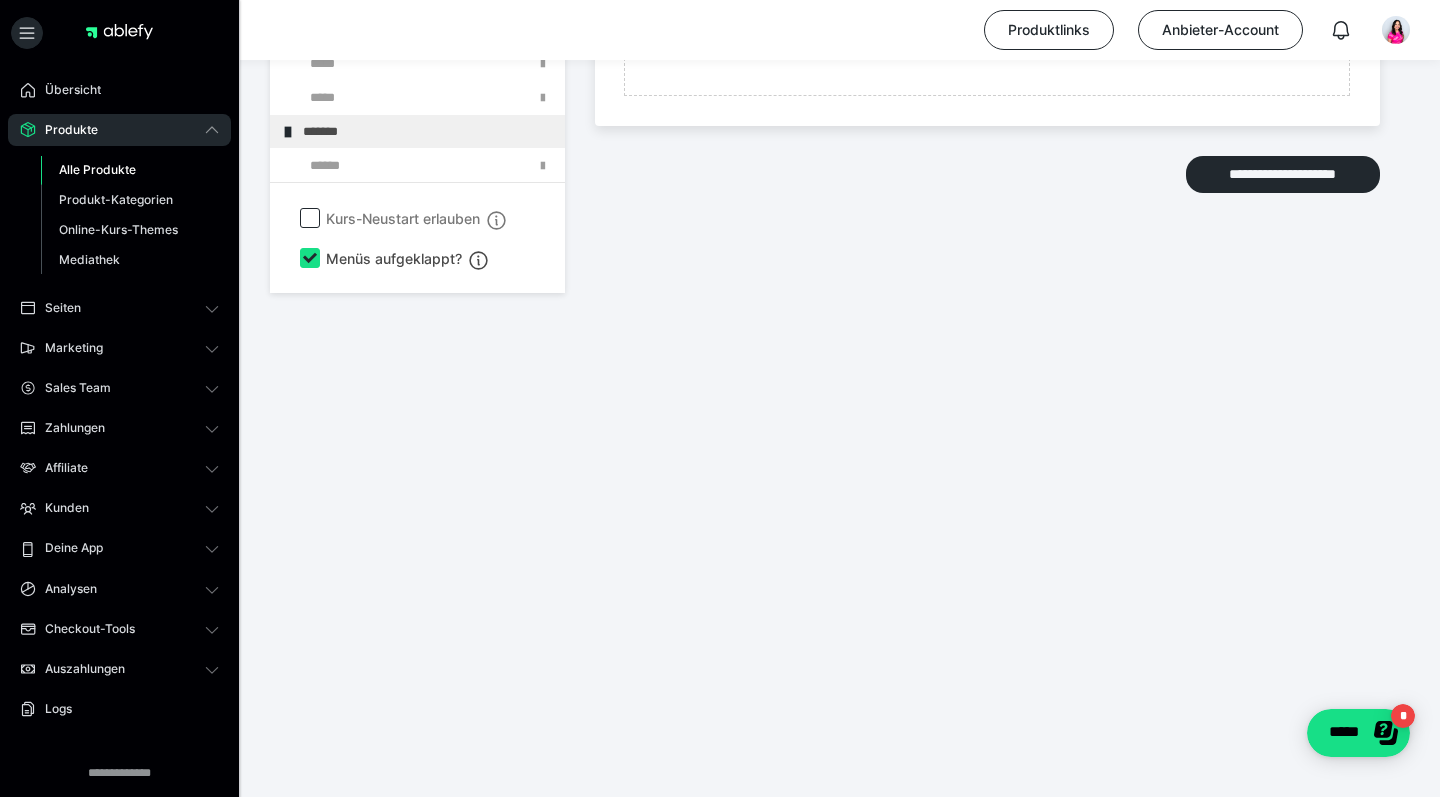 scroll, scrollTop: 5883, scrollLeft: 0, axis: vertical 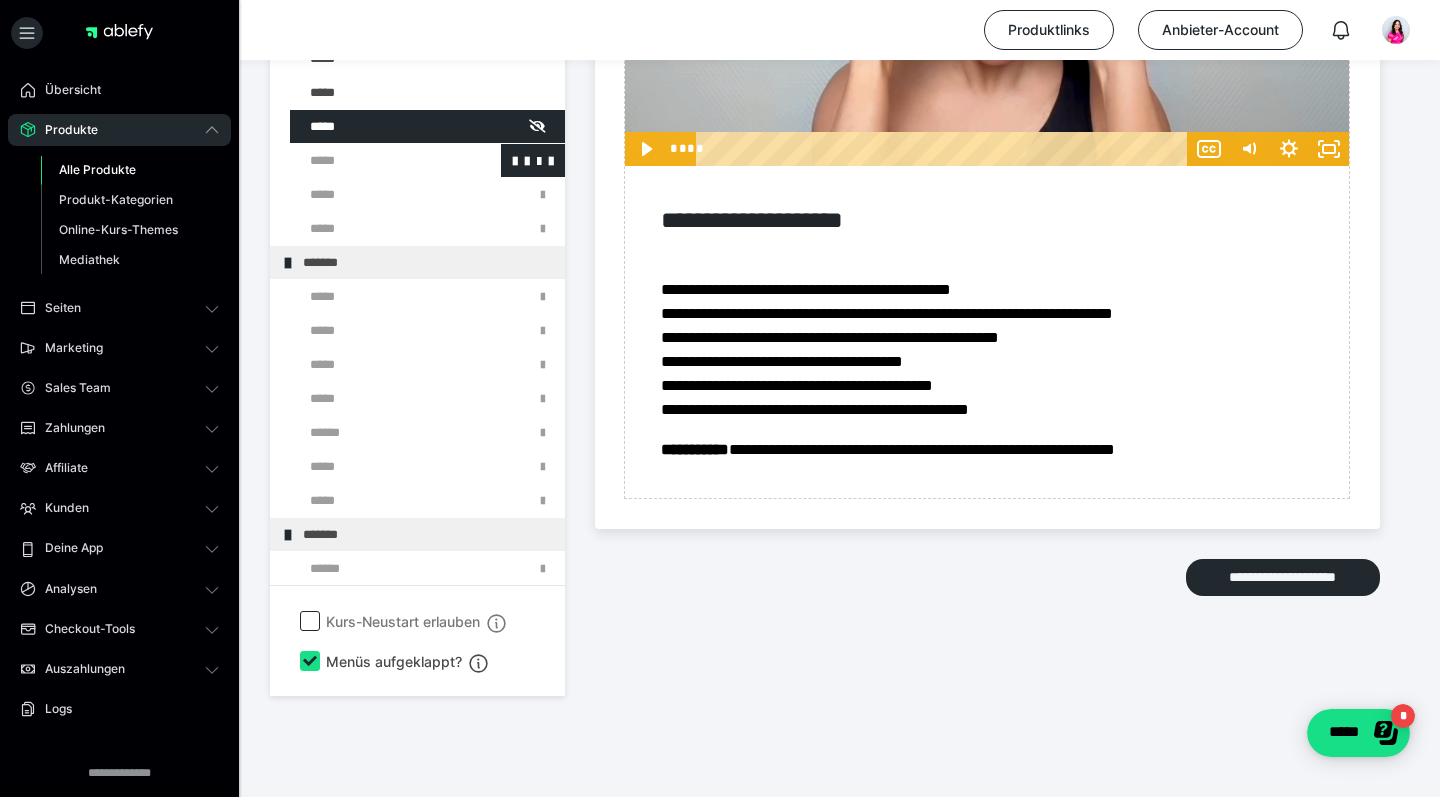 click at bounding box center (375, 160) 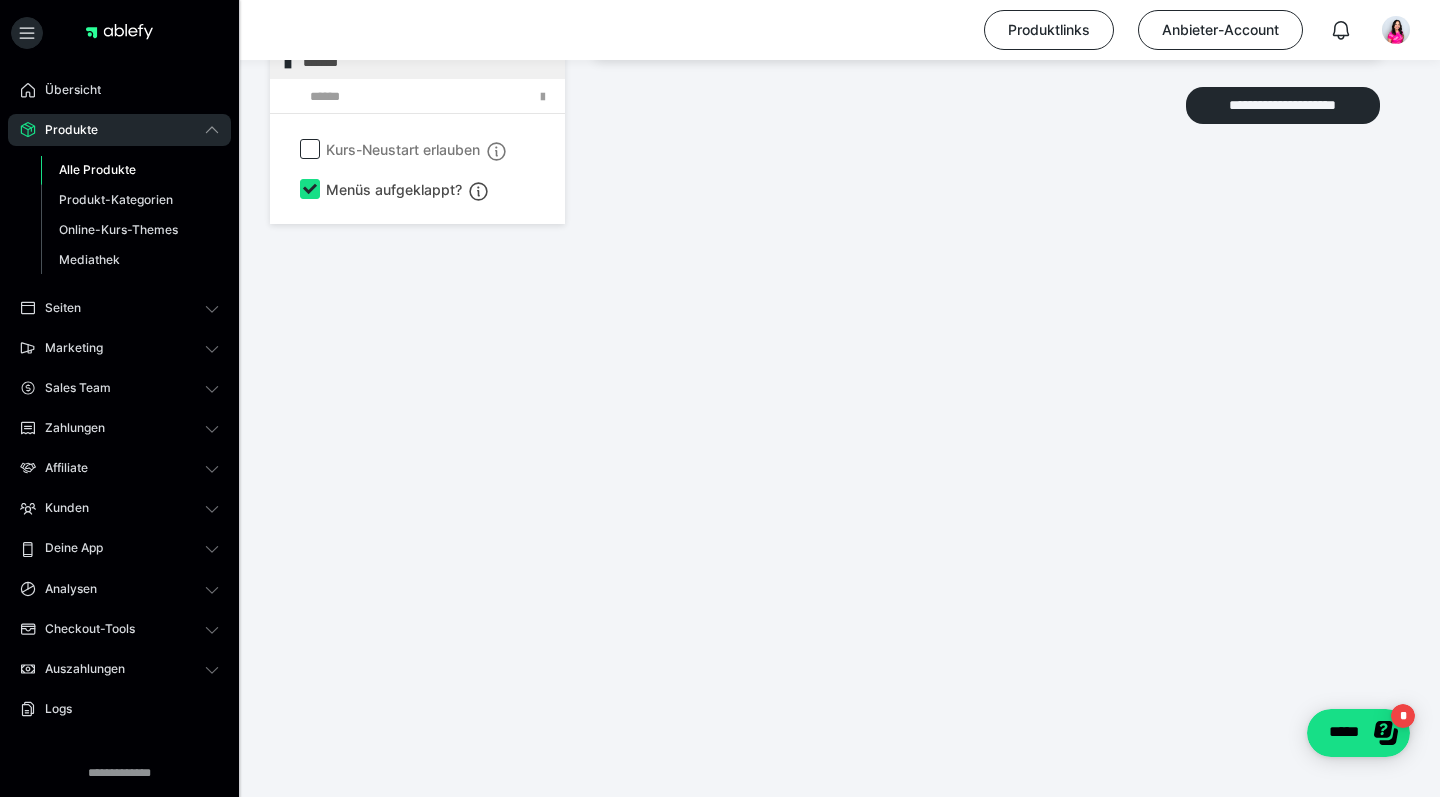 scroll, scrollTop: 6638, scrollLeft: 0, axis: vertical 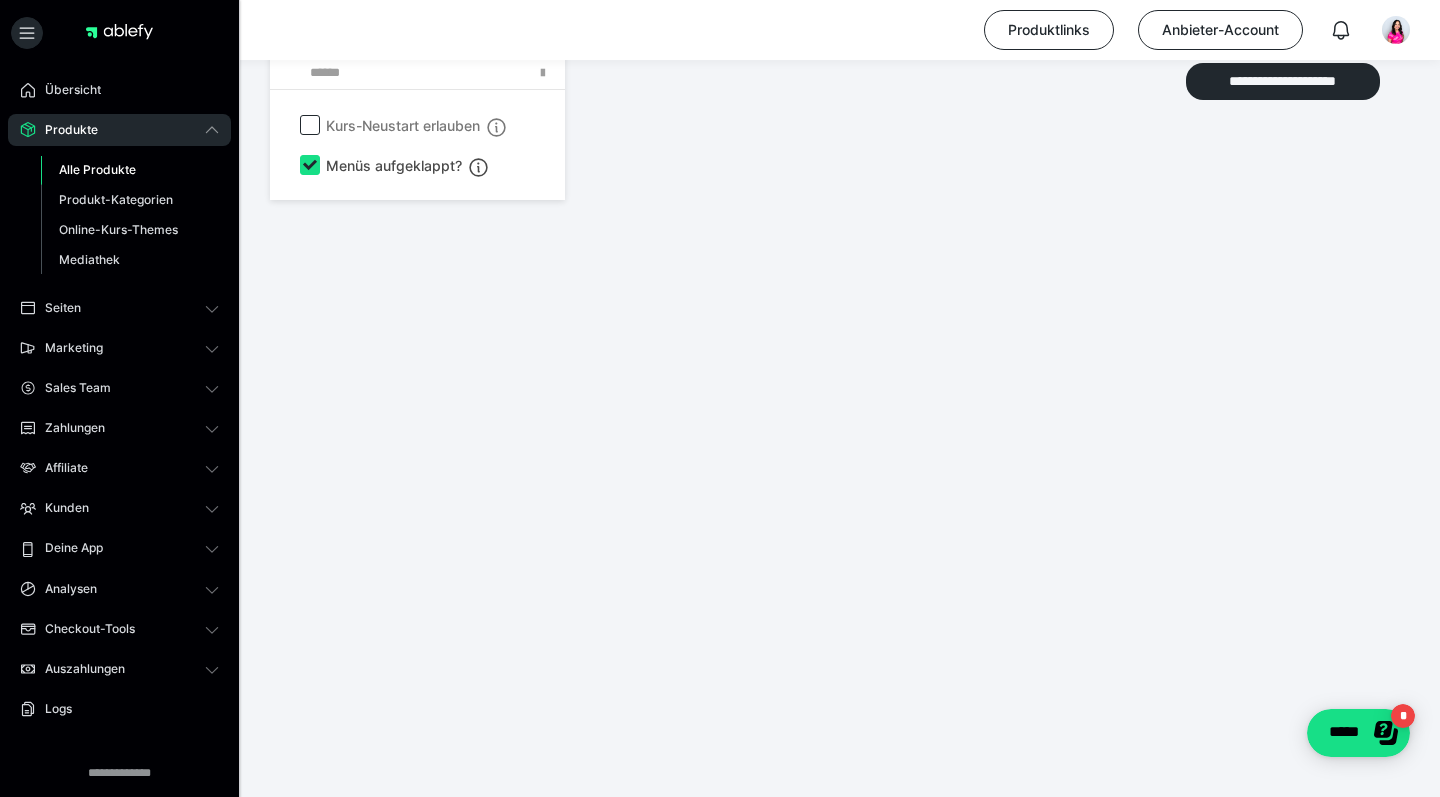 click at bounding box center [375, -200] 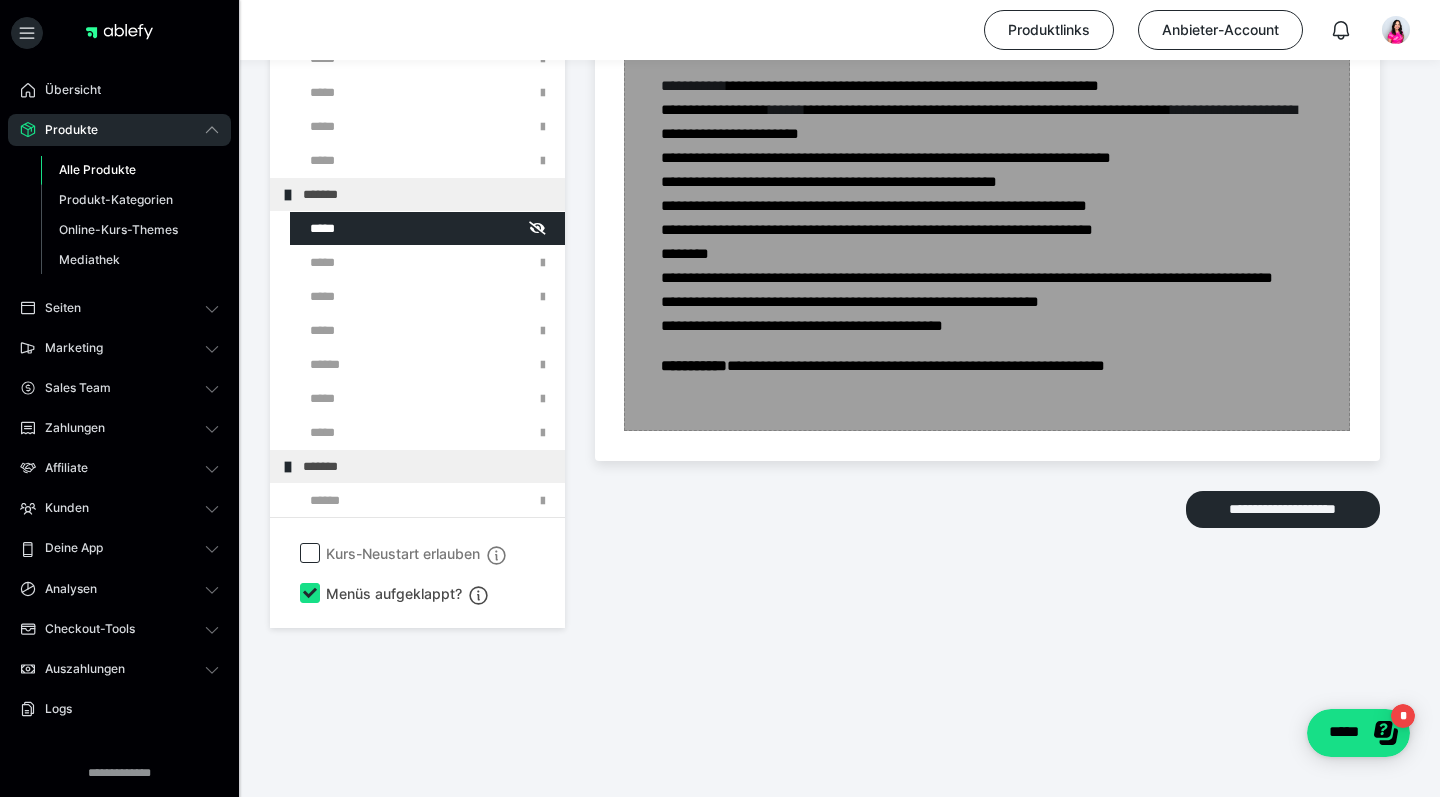 scroll, scrollTop: 6062, scrollLeft: 0, axis: vertical 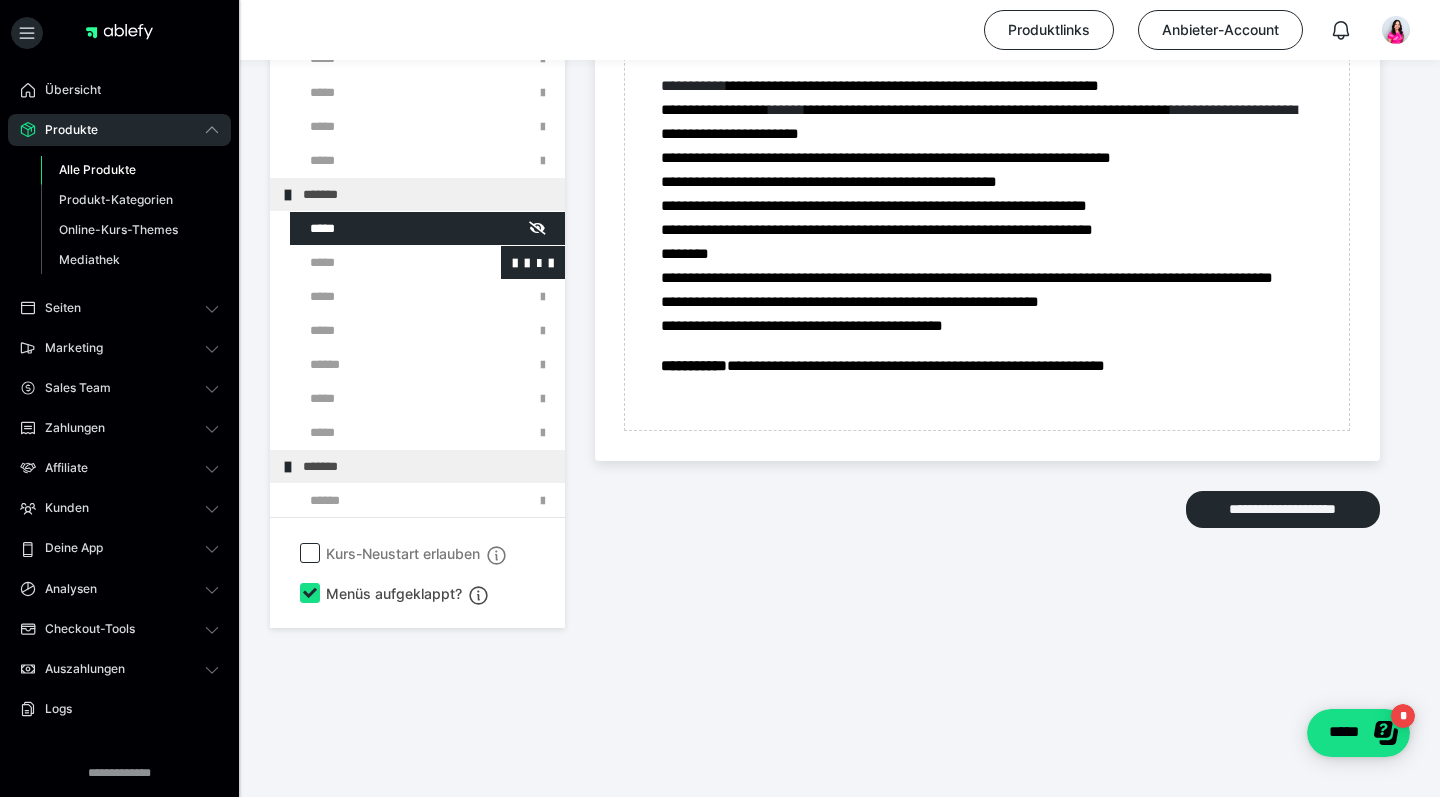 click at bounding box center [375, 262] 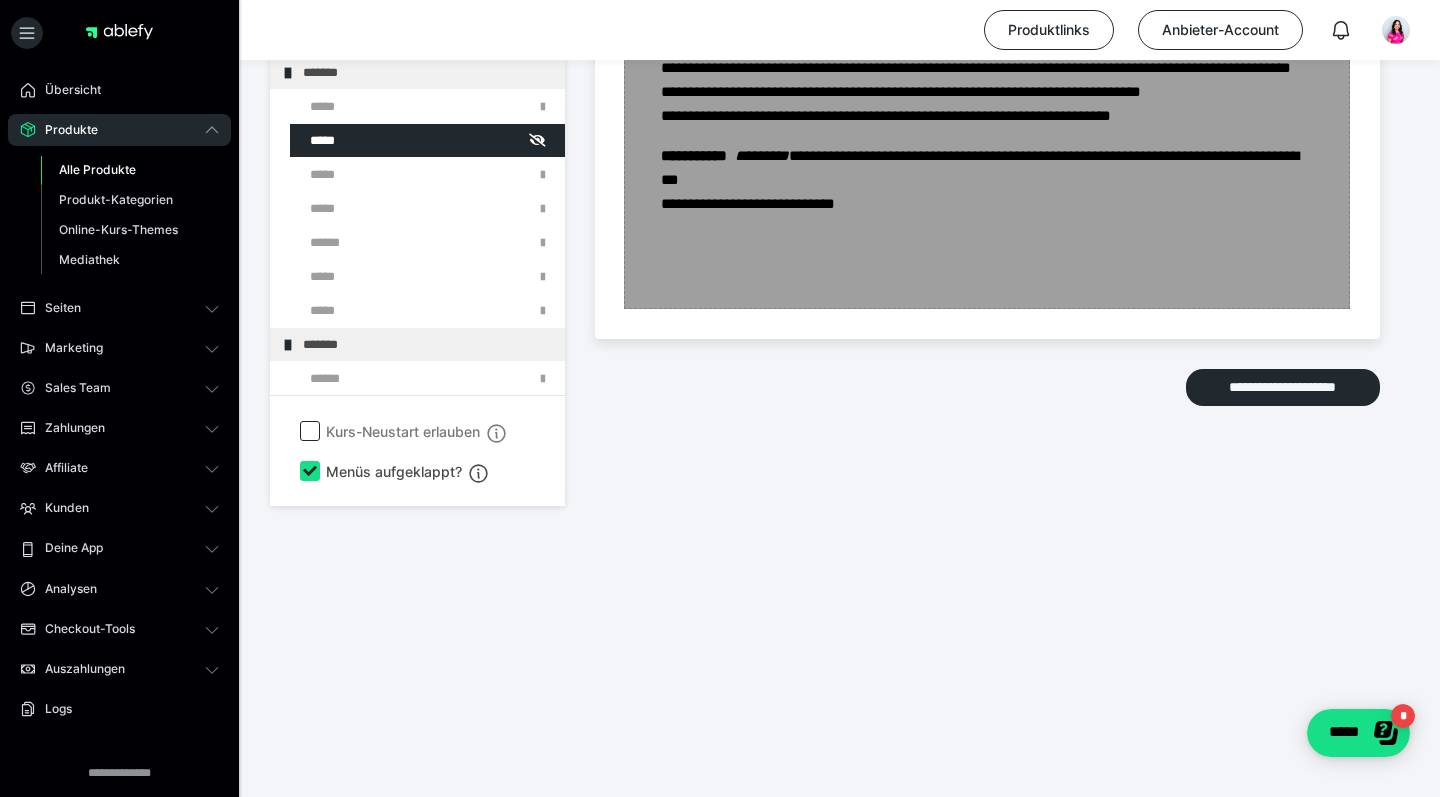 scroll, scrollTop: 7035, scrollLeft: 0, axis: vertical 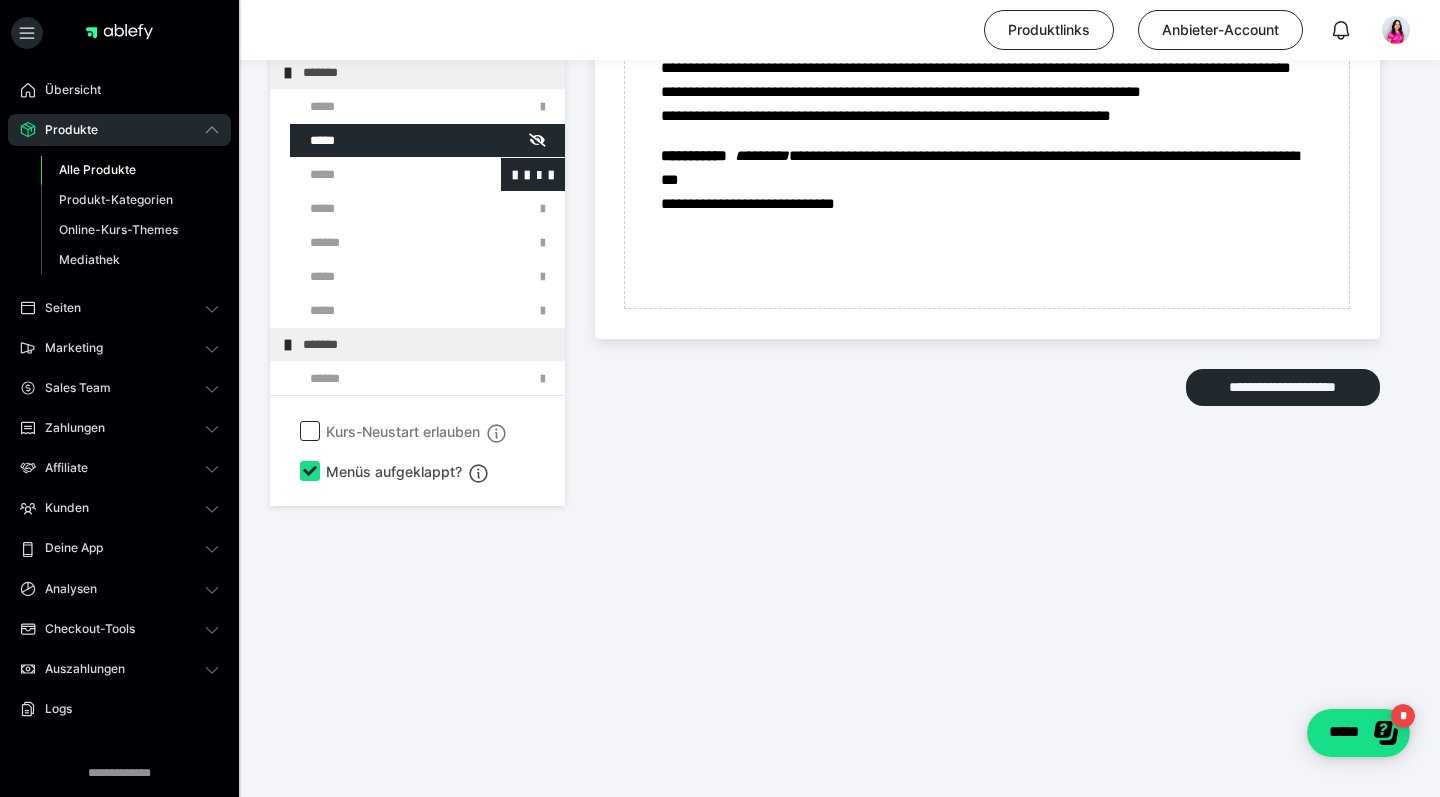 click at bounding box center [375, 174] 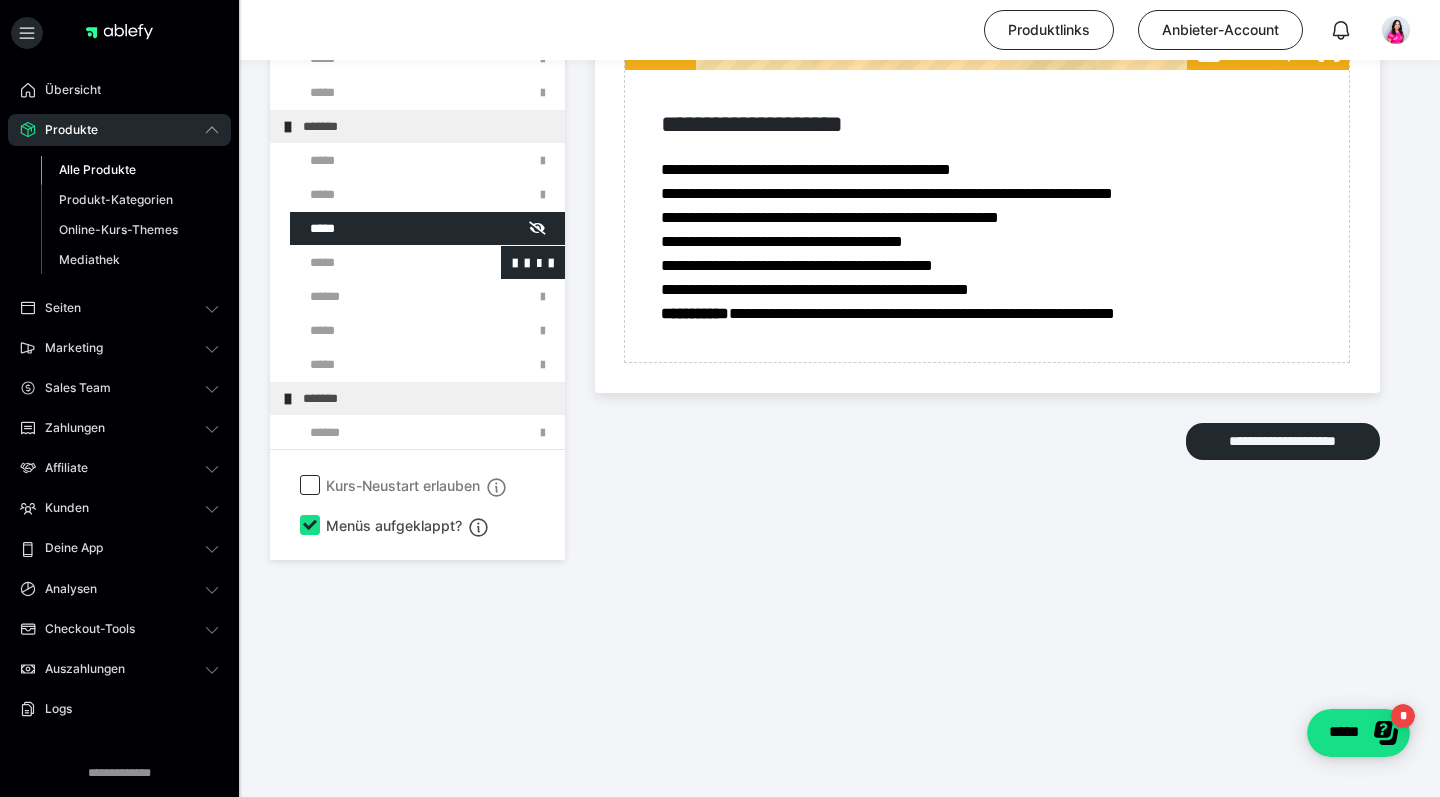 click at bounding box center (375, 262) 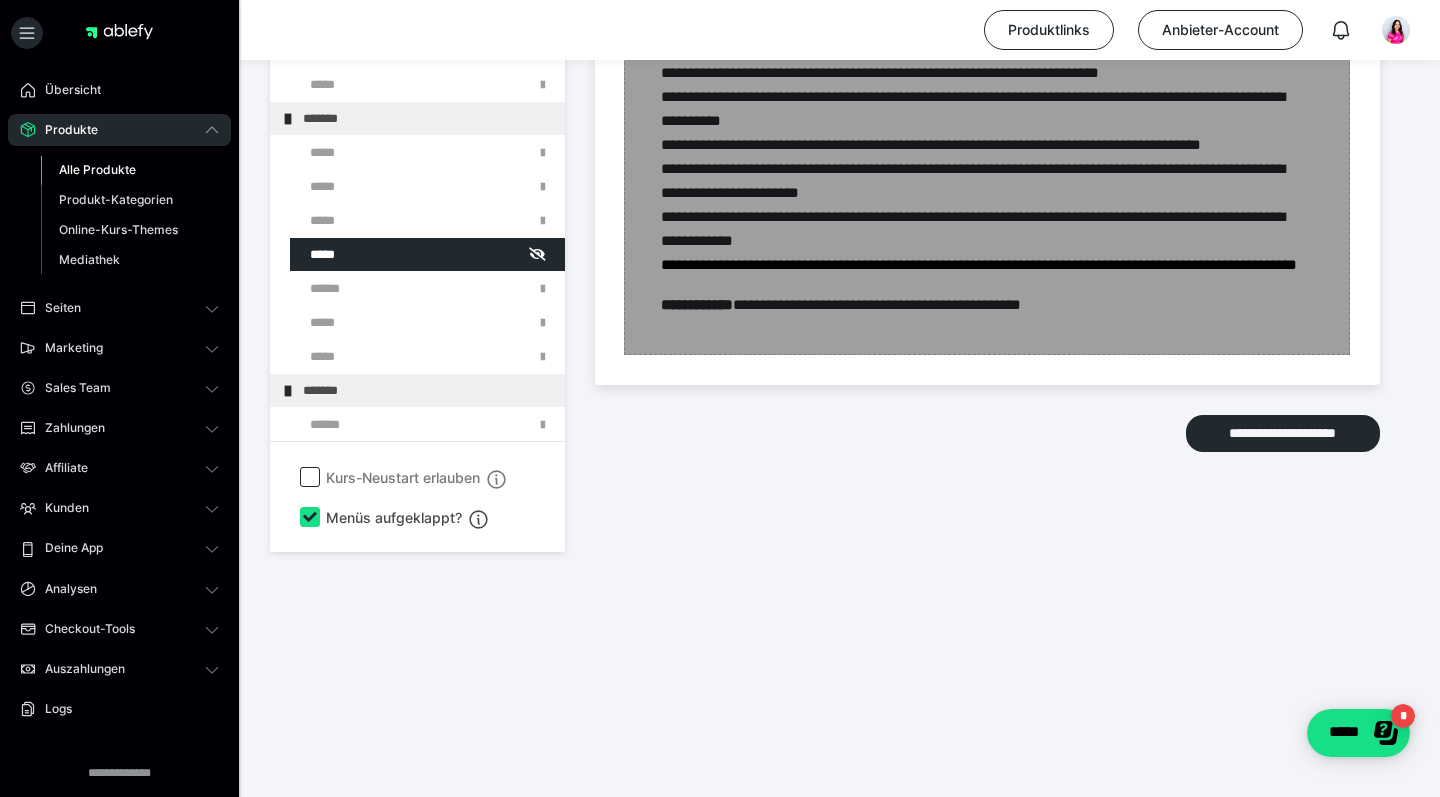 scroll, scrollTop: 4960, scrollLeft: 0, axis: vertical 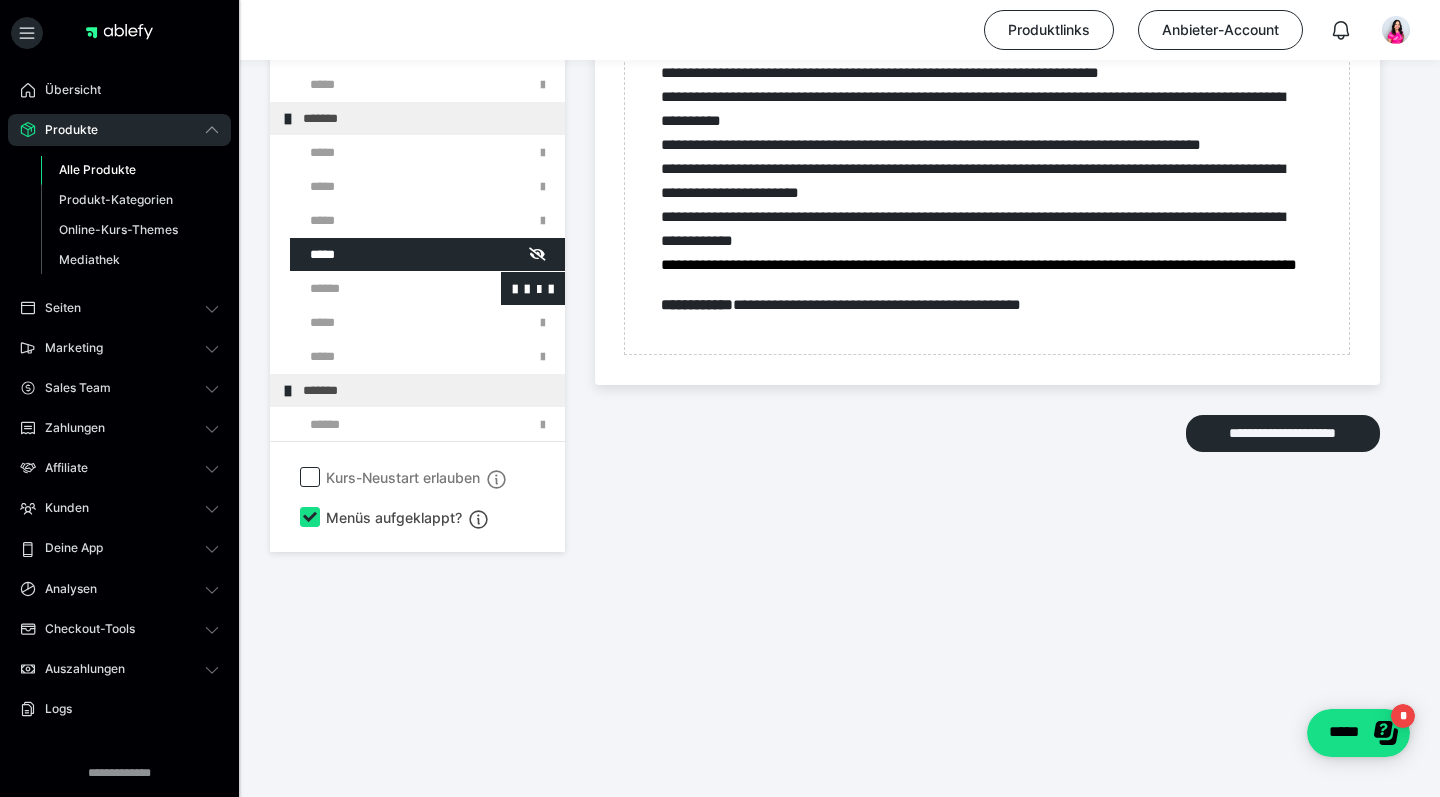 click at bounding box center [375, 288] 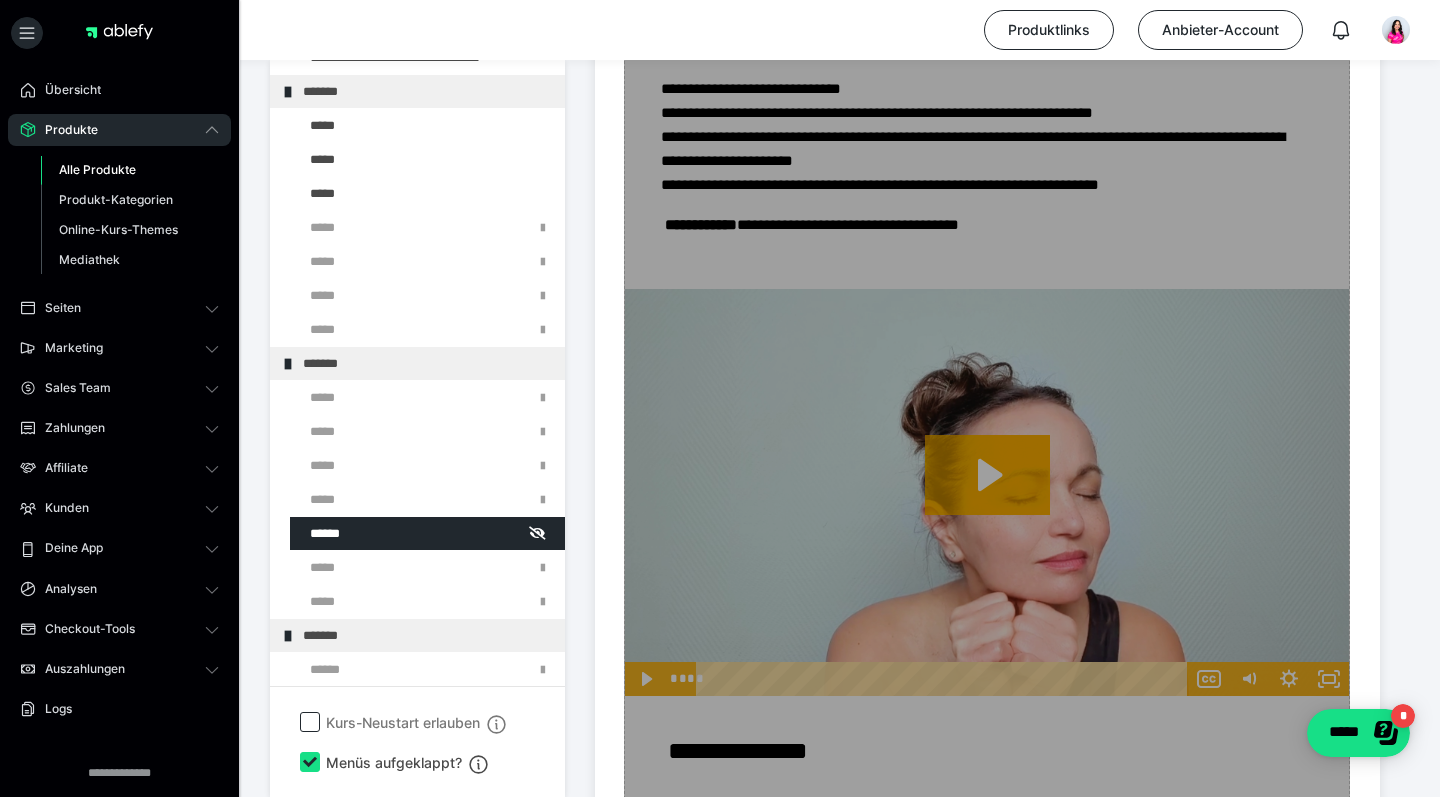 scroll, scrollTop: 2486, scrollLeft: 0, axis: vertical 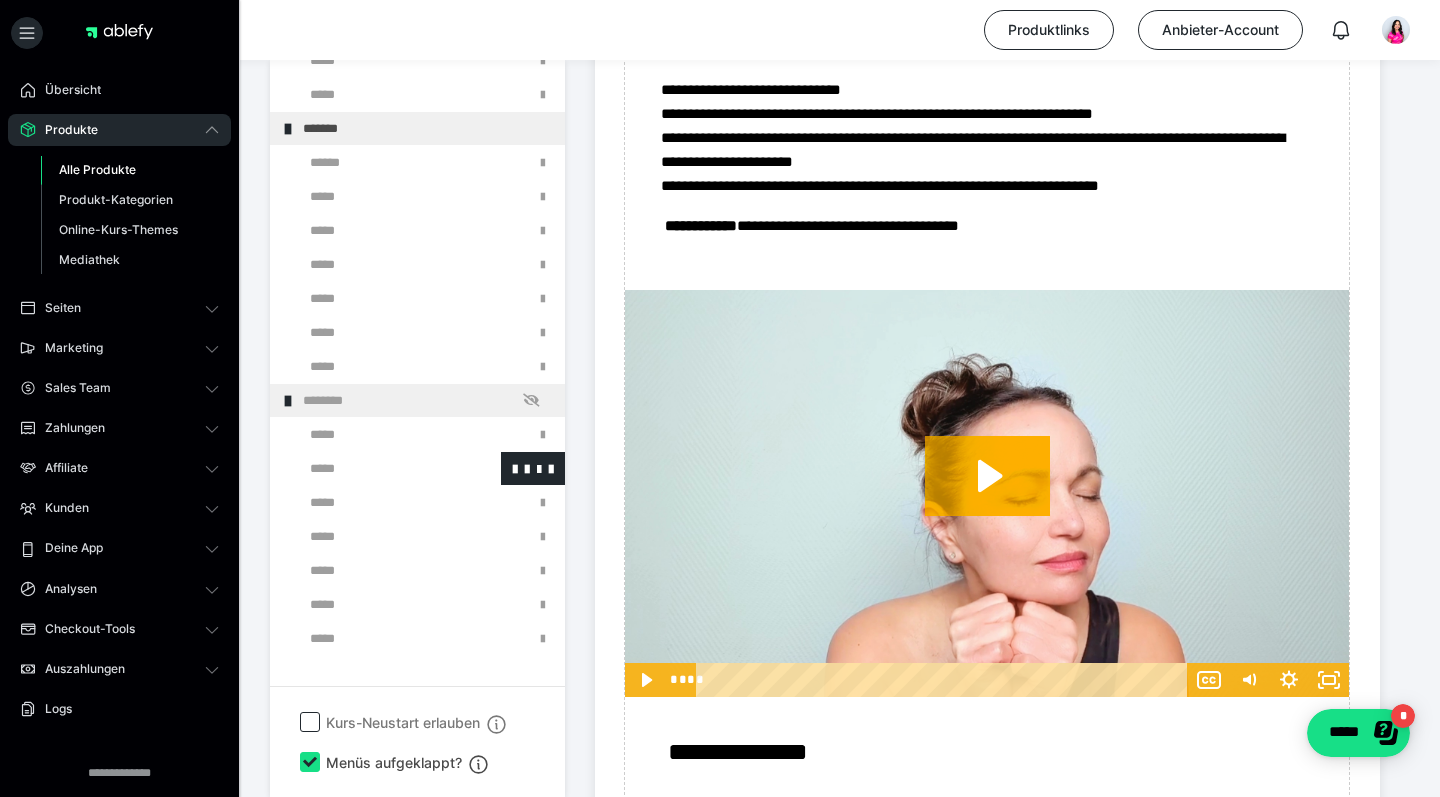 click at bounding box center [375, 468] 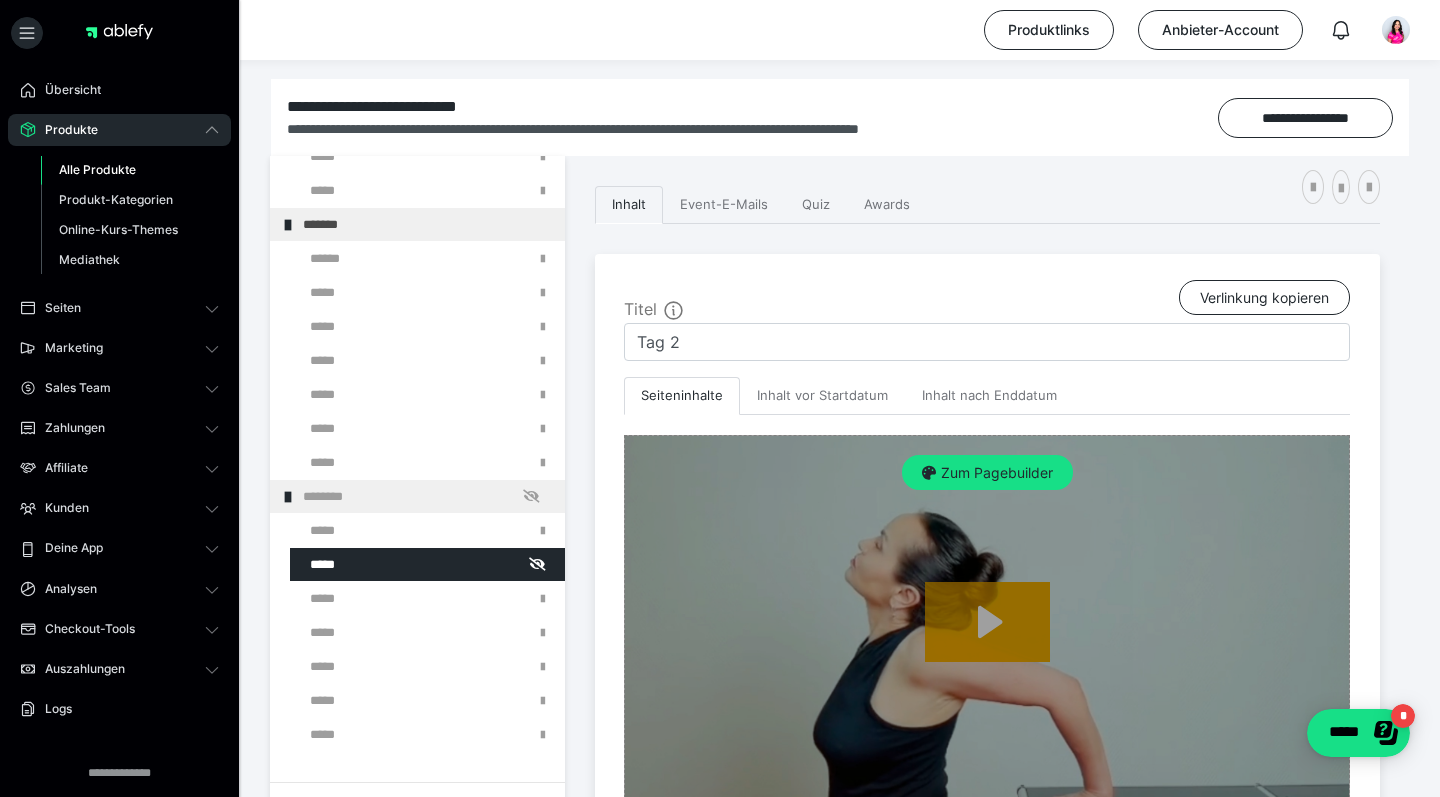 scroll, scrollTop: 285, scrollLeft: 0, axis: vertical 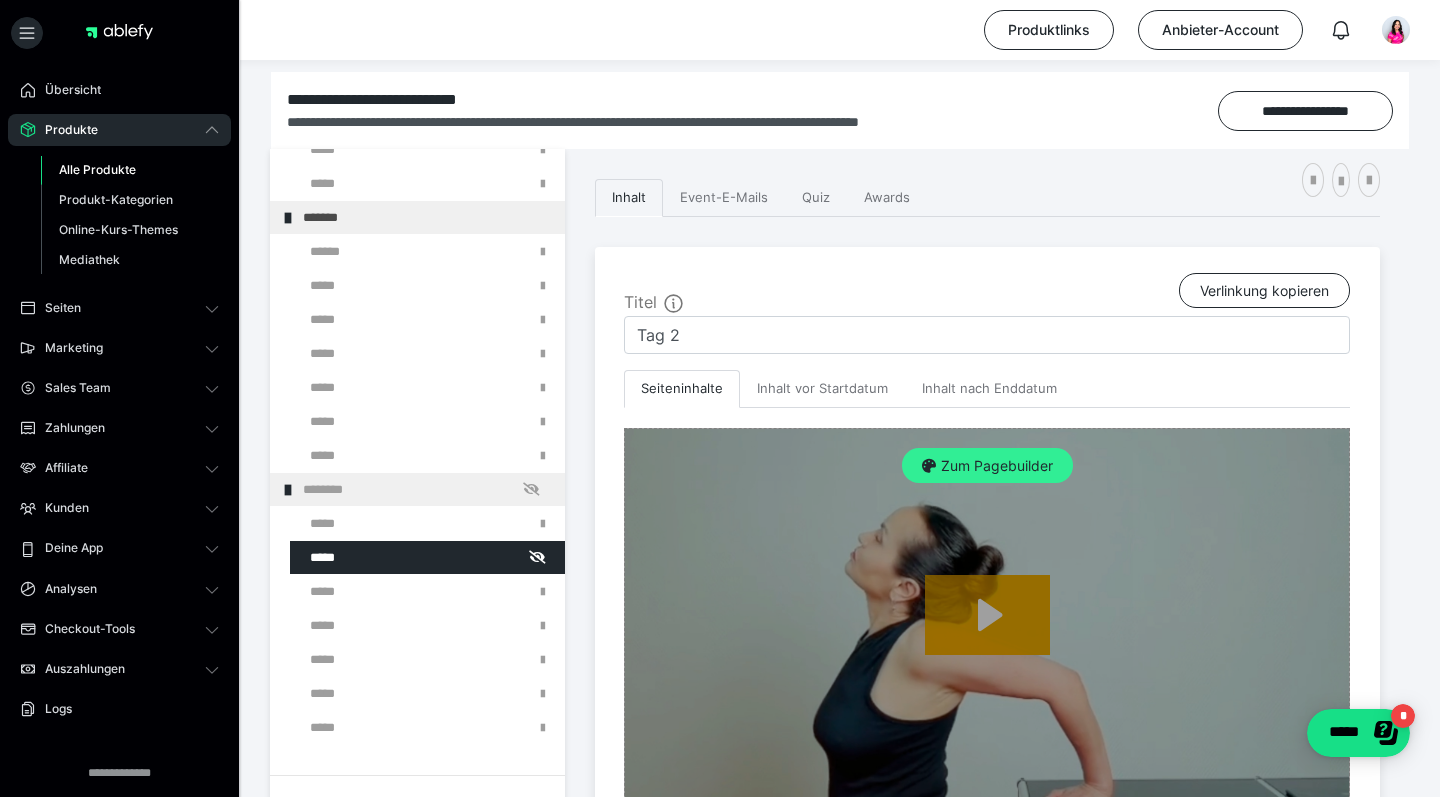 click on "Zum Pagebuilder" at bounding box center [987, 466] 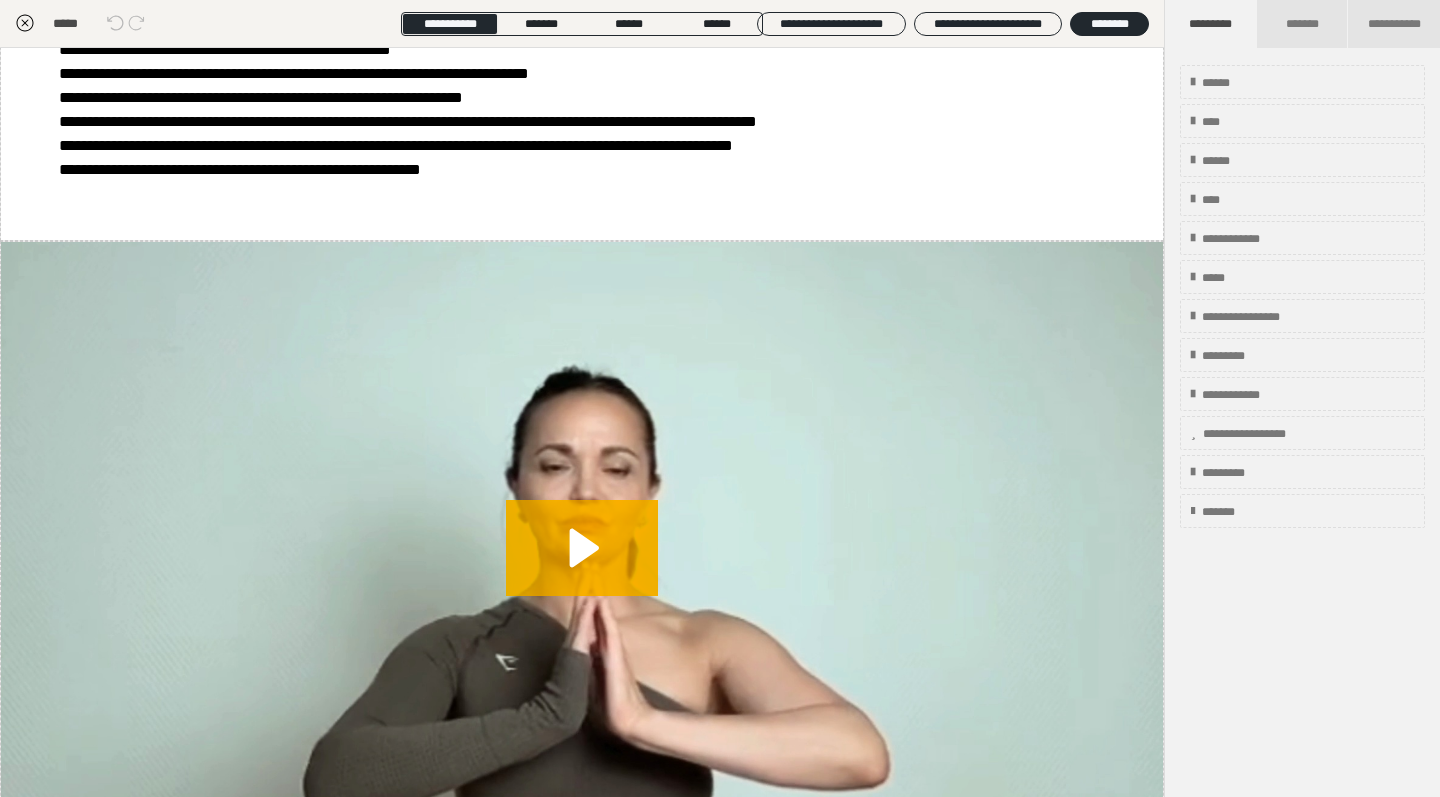 scroll, scrollTop: 1755, scrollLeft: 0, axis: vertical 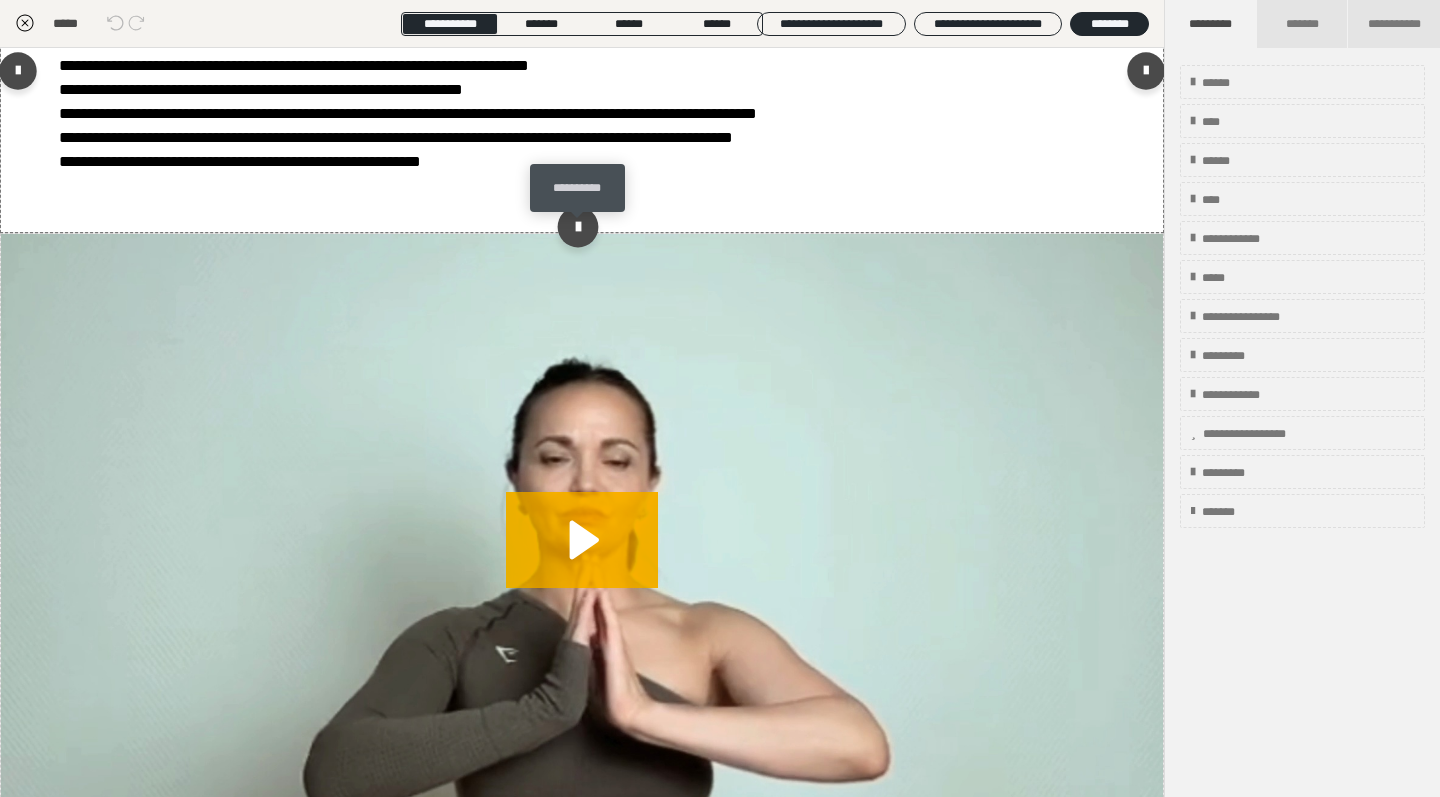 click at bounding box center (577, 227) 